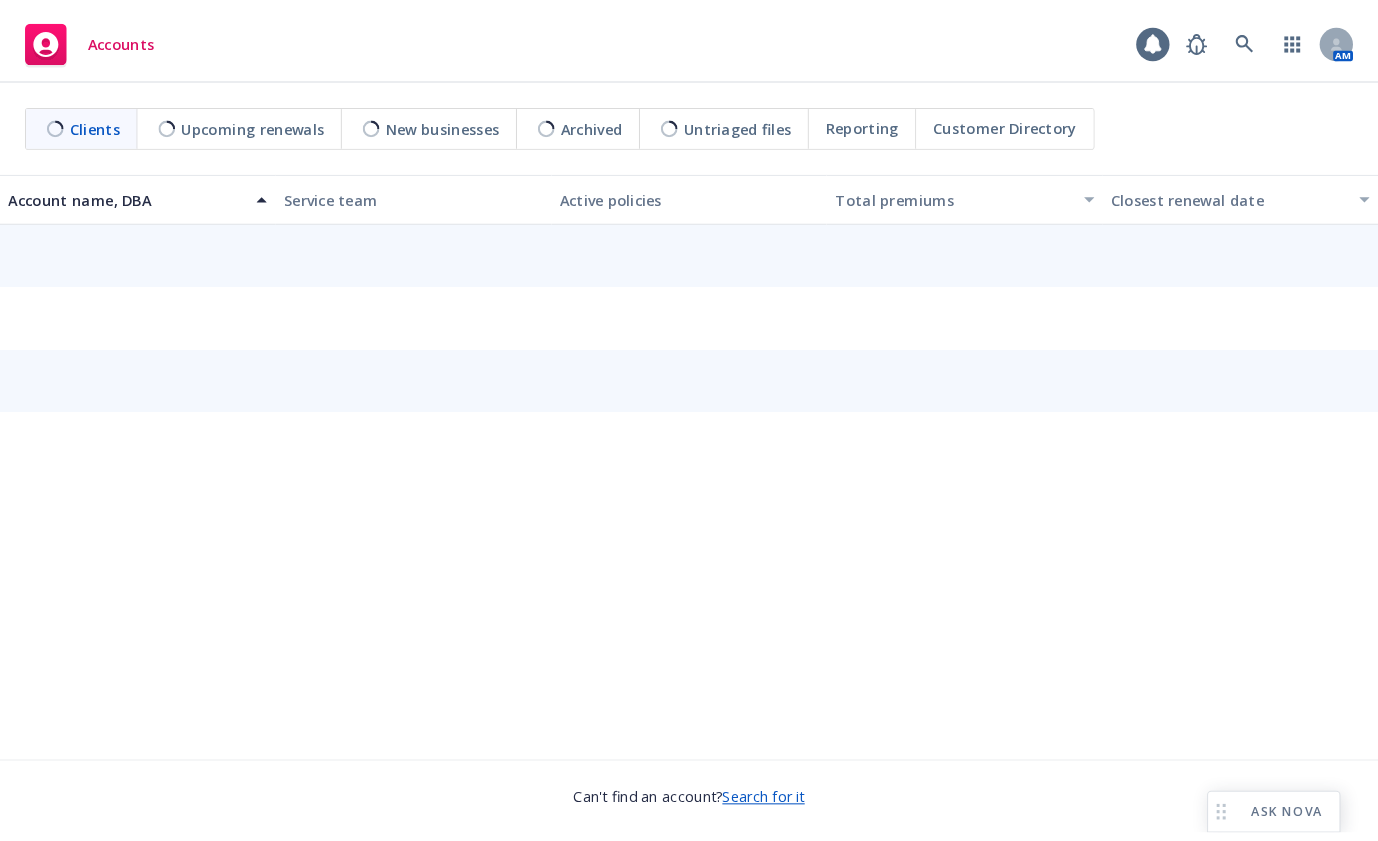 scroll, scrollTop: 0, scrollLeft: 0, axis: both 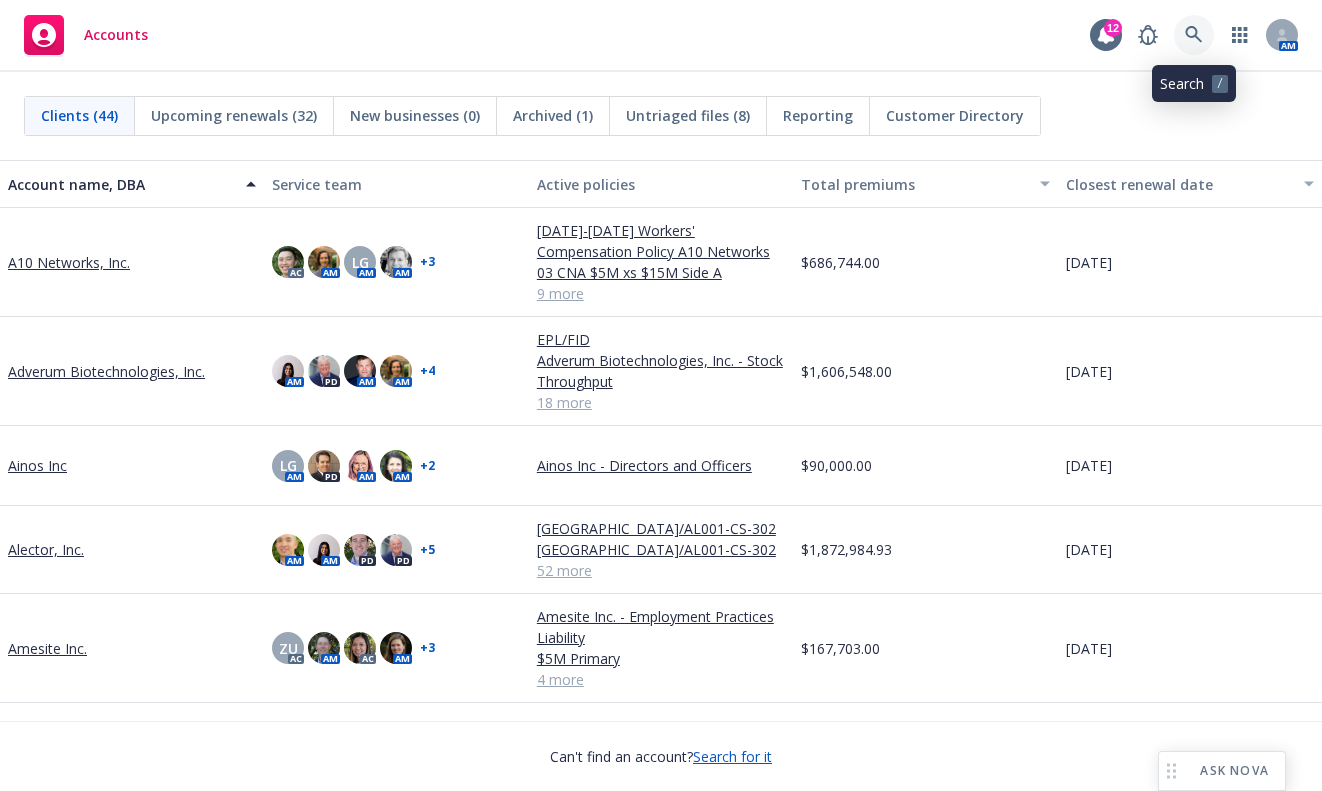 click 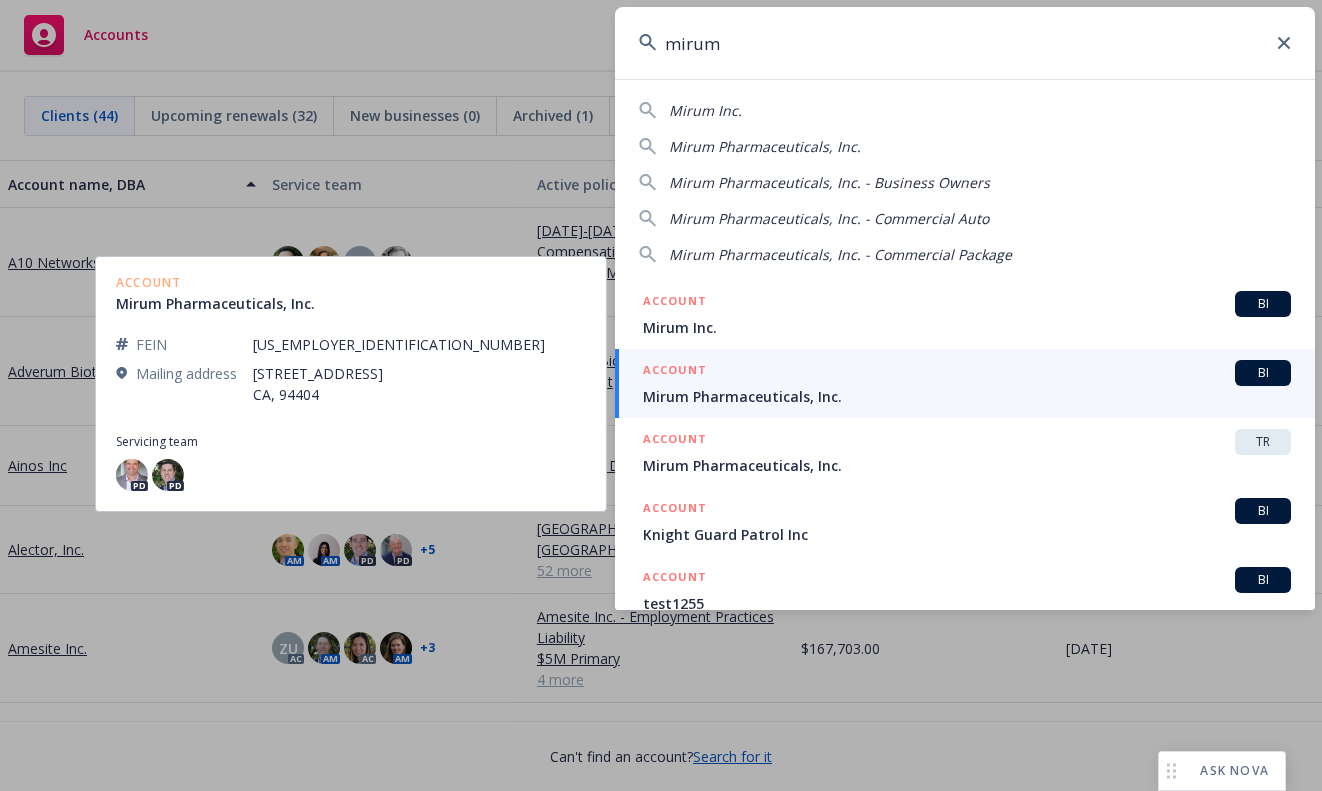 type on "mirum" 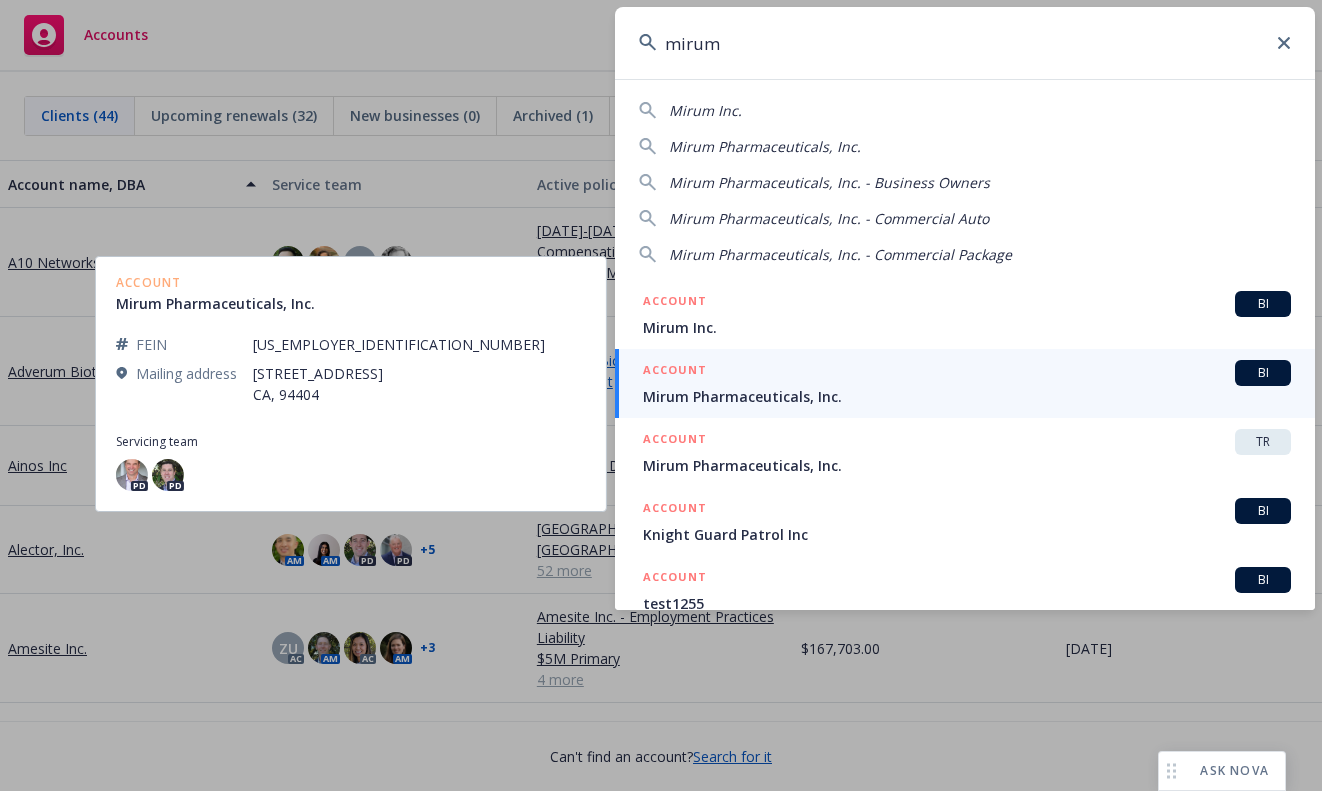 click on "Mirum Pharmaceuticals, Inc." at bounding box center (967, 396) 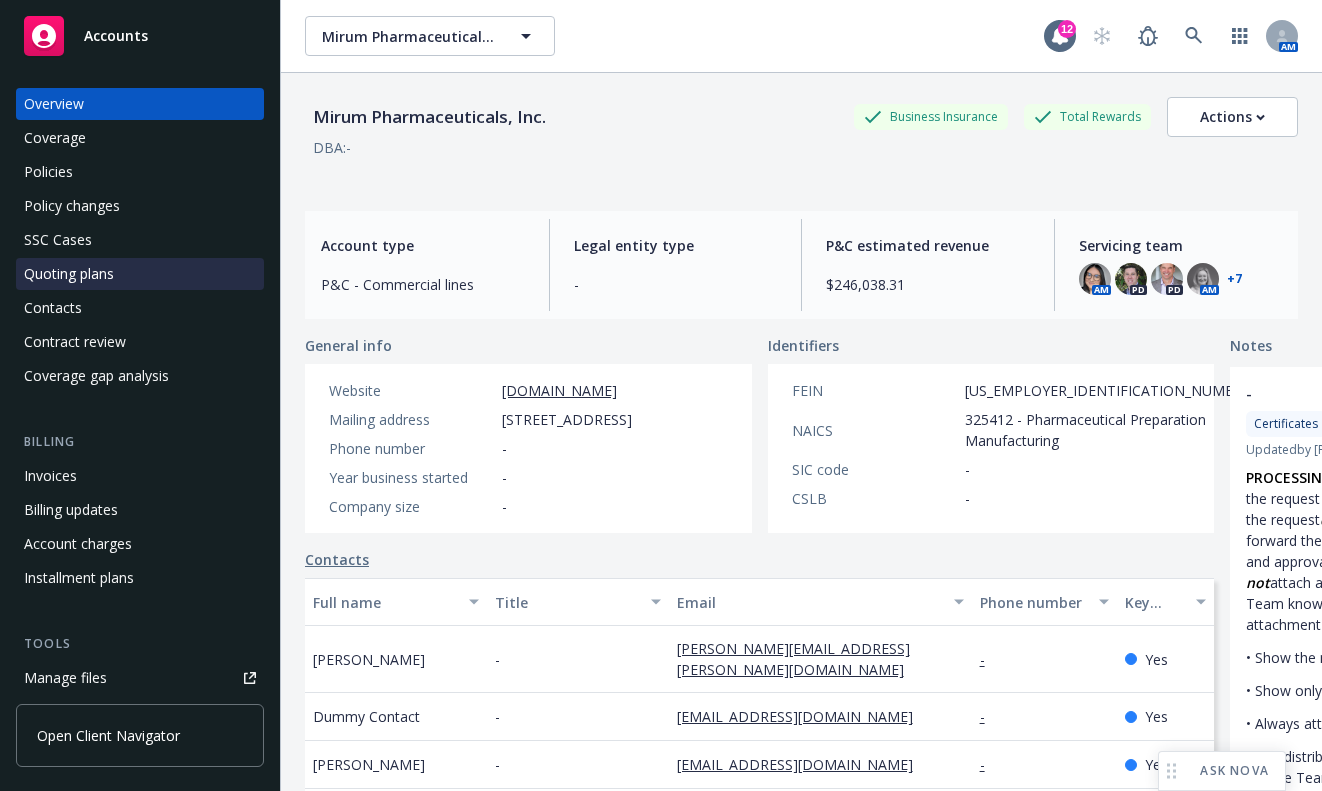 click on "Quoting plans" at bounding box center (69, 274) 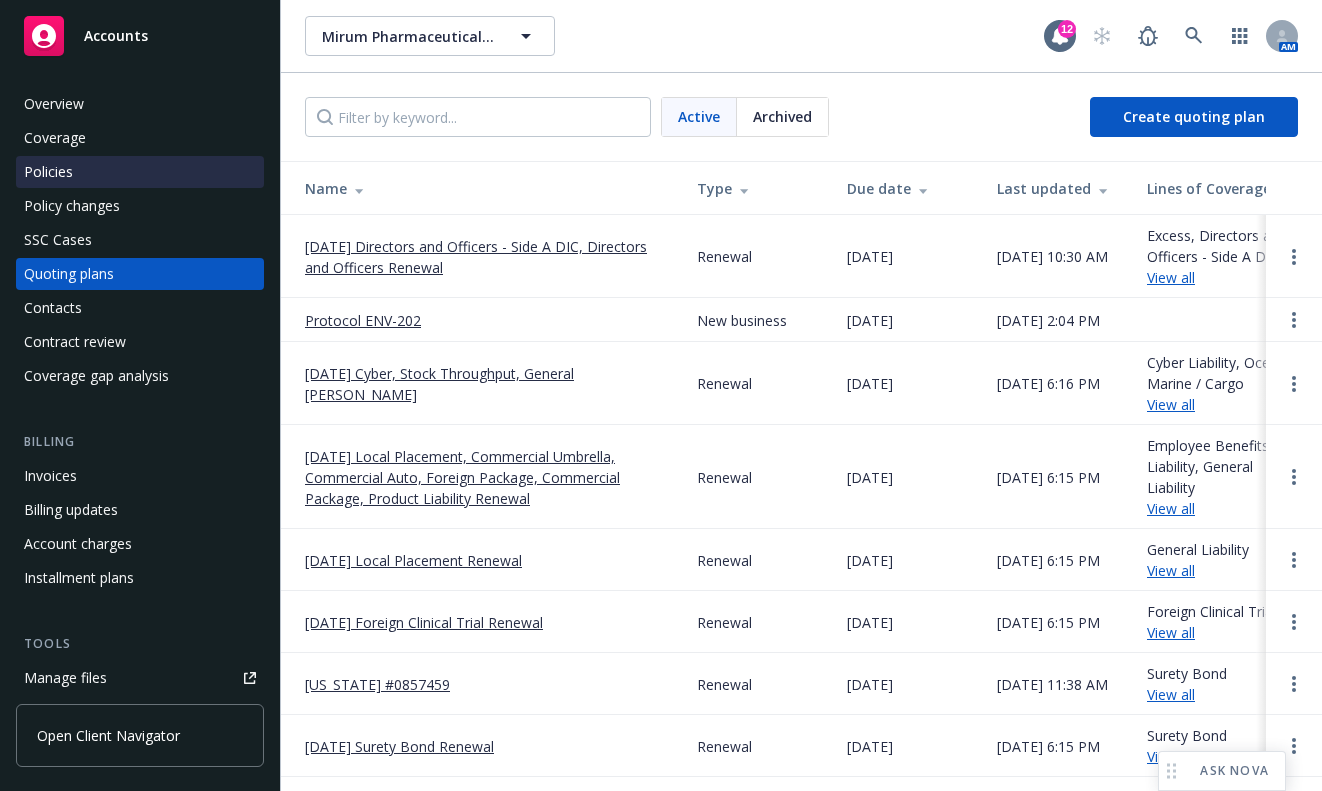 click on "Policies" at bounding box center (48, 172) 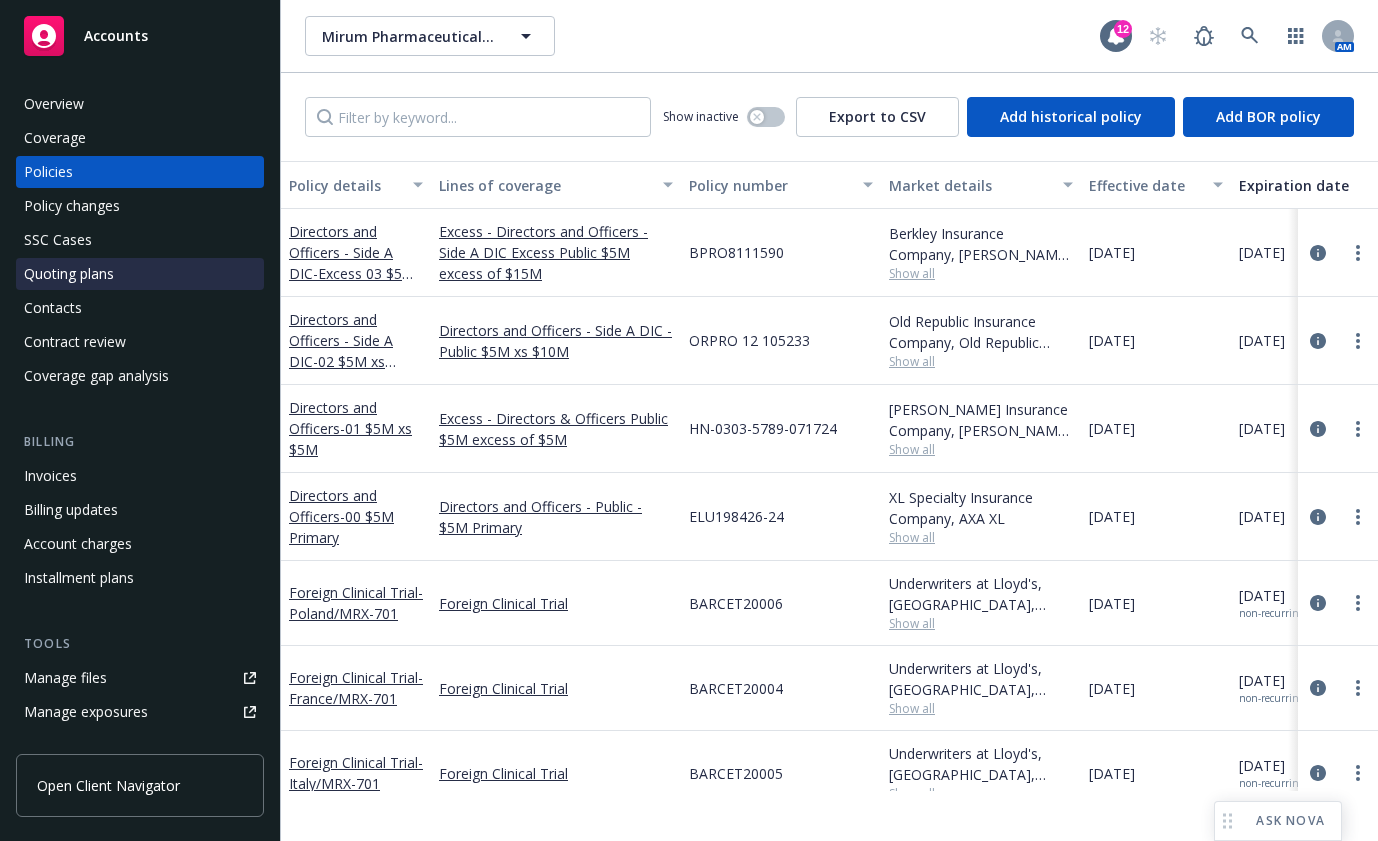 click on "Quoting plans" at bounding box center [69, 274] 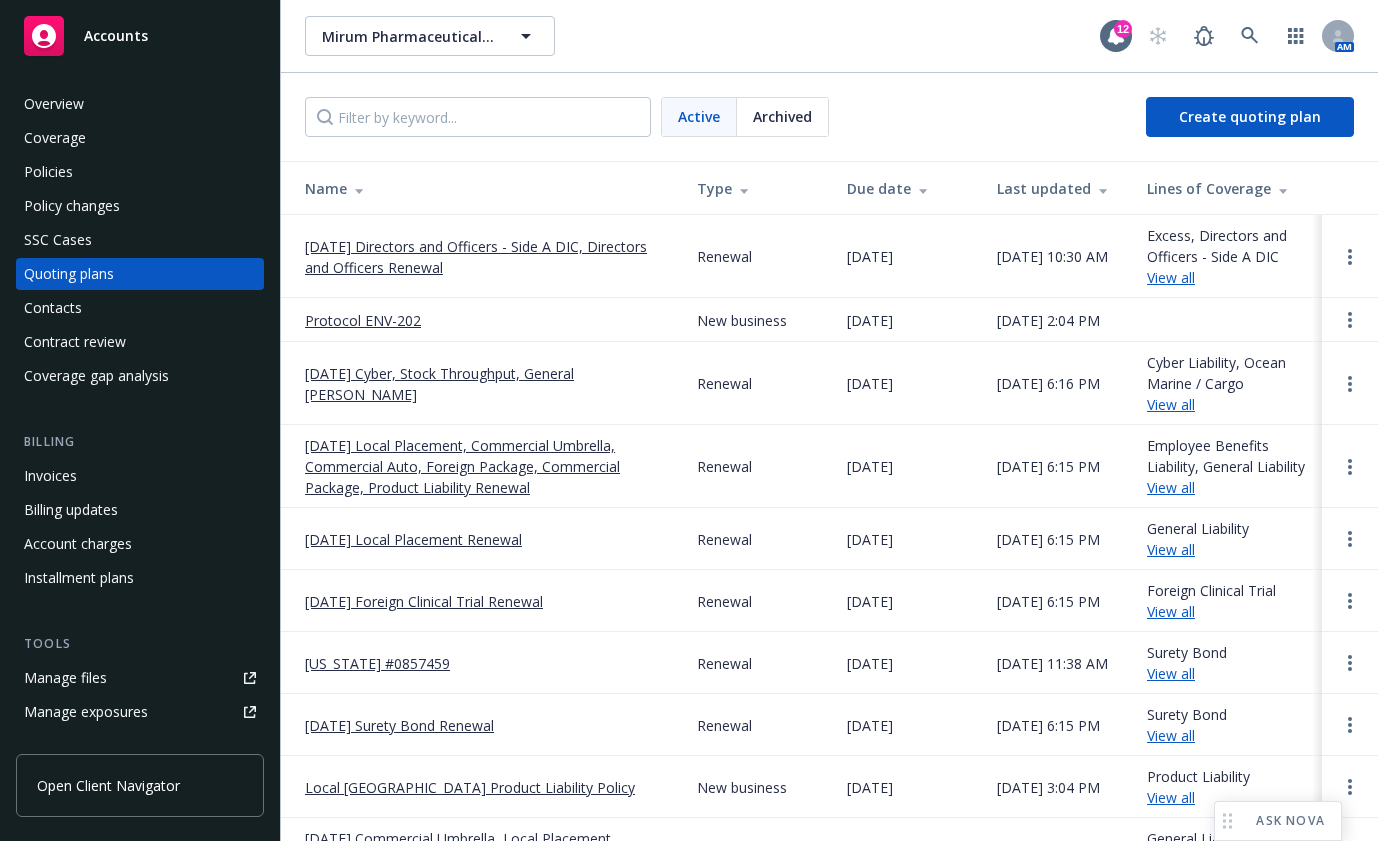 click on "[DATE] Directors and Officers - Side A DIC, Directors and Officers Renewal" at bounding box center (485, 257) 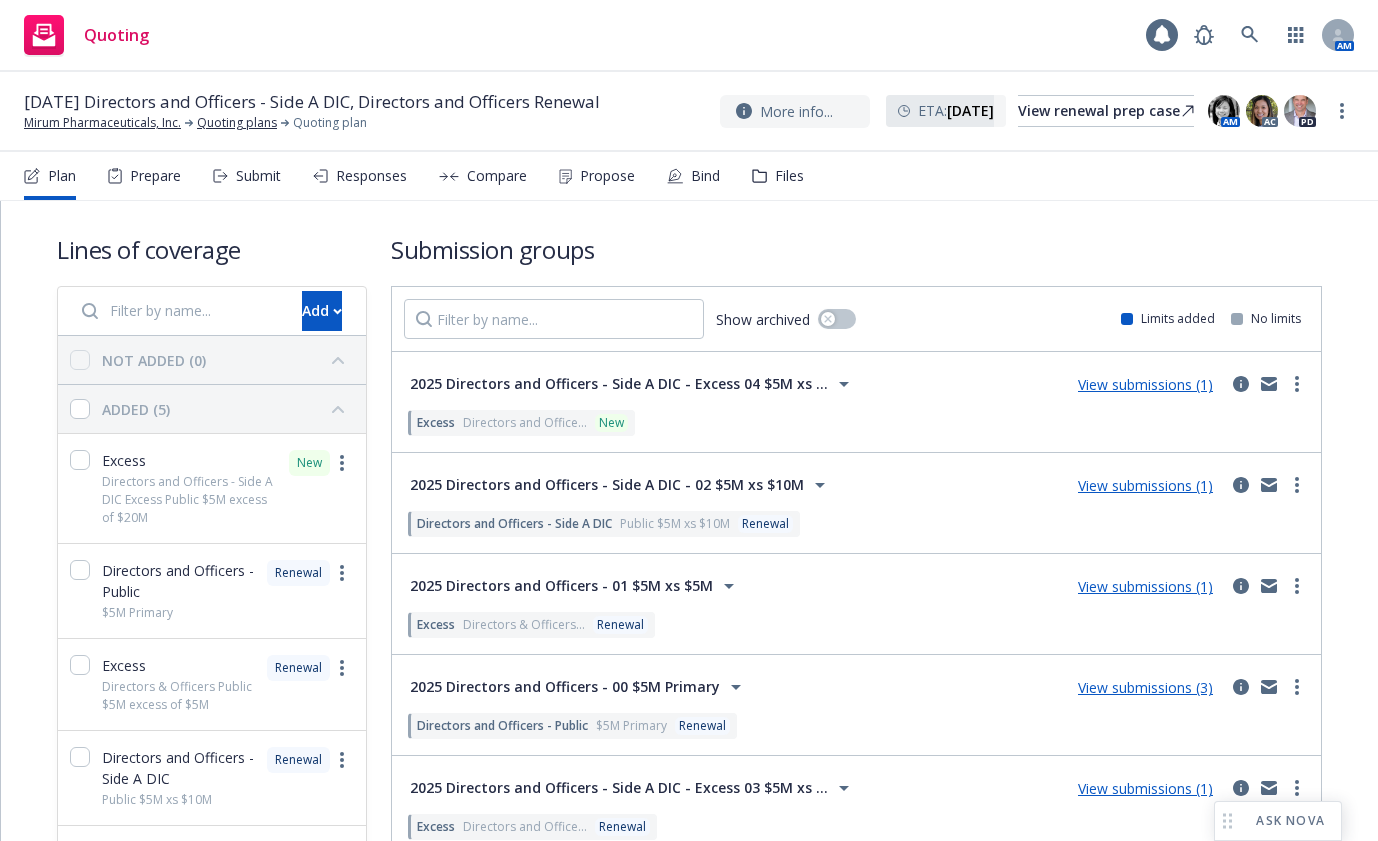 scroll, scrollTop: 0, scrollLeft: 0, axis: both 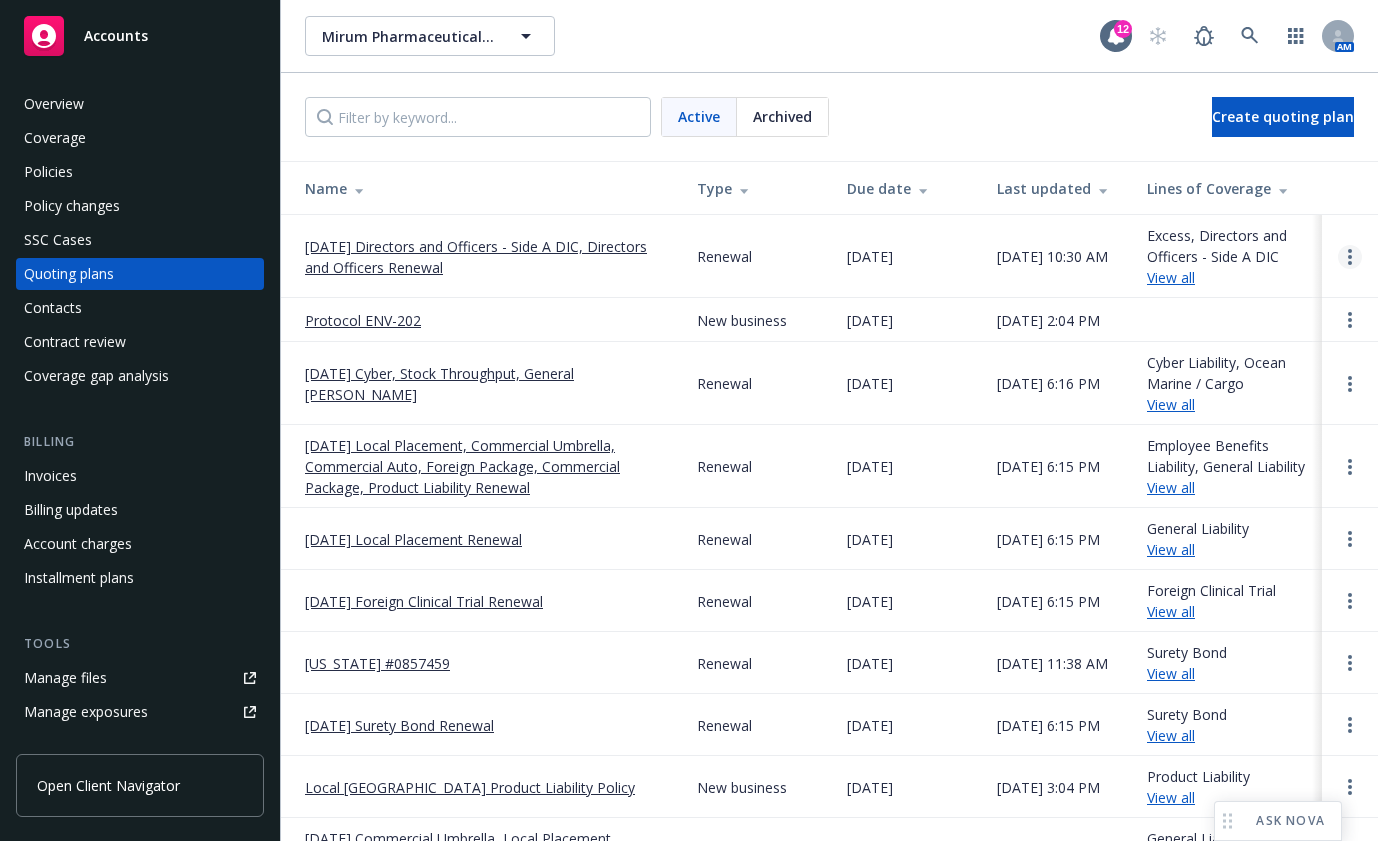 click at bounding box center [1350, 257] 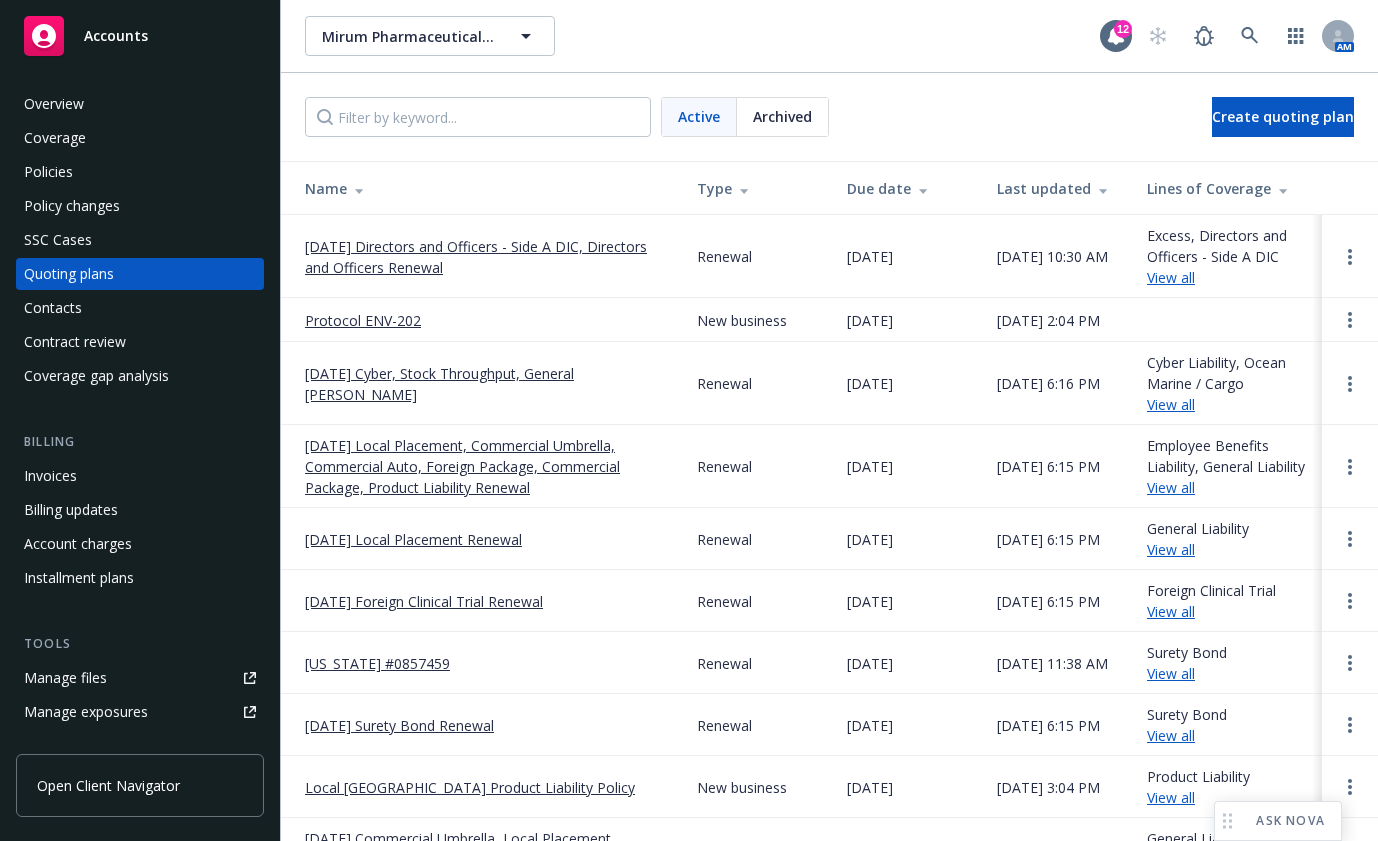 click on "Protocol ENV-202" at bounding box center (485, 320) 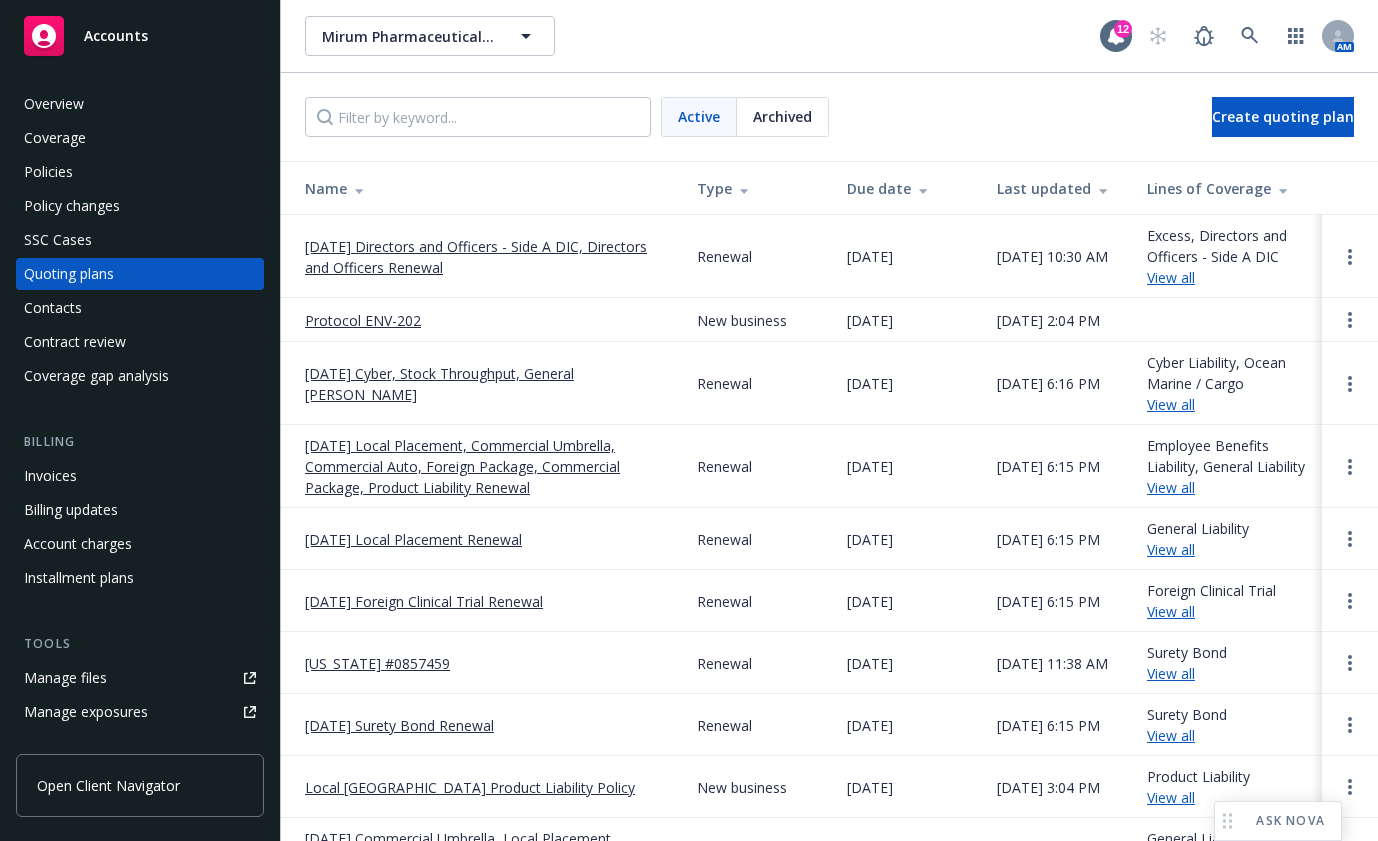 click on "[DATE] Directors and Officers - Side A DIC, Directors and Officers Renewal" at bounding box center (485, 257) 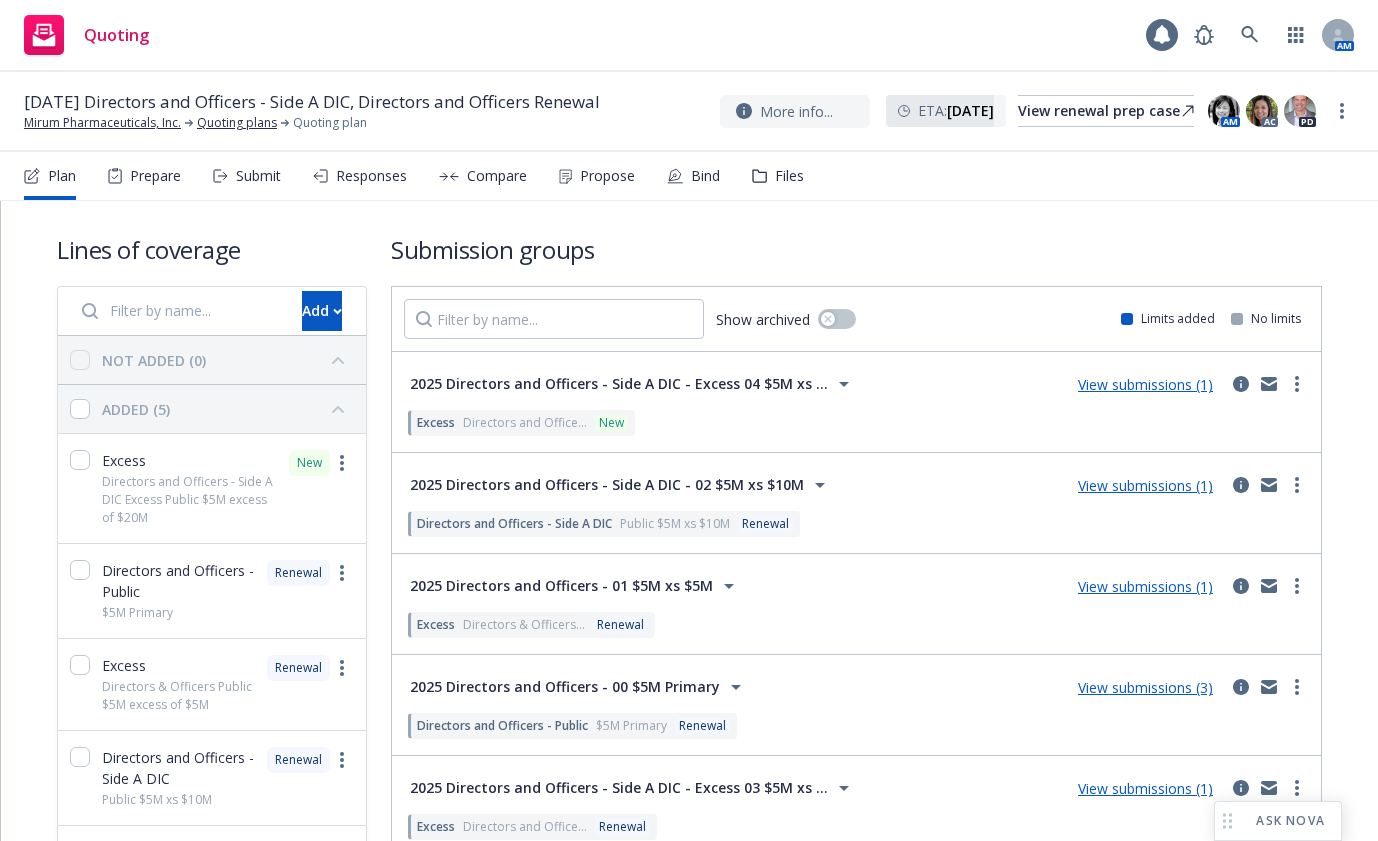 scroll, scrollTop: 0, scrollLeft: 0, axis: both 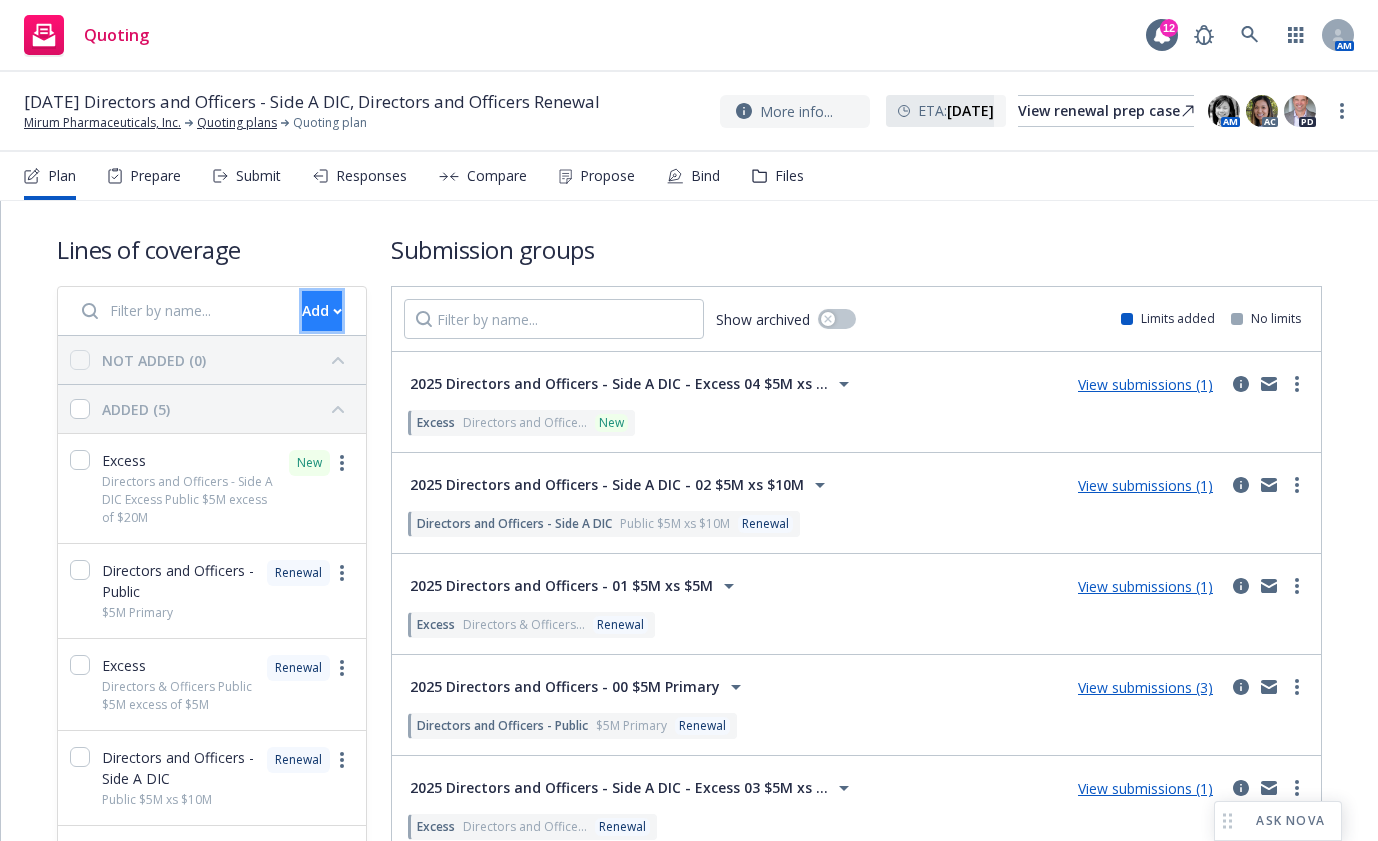 click on "Add" at bounding box center [322, 311] 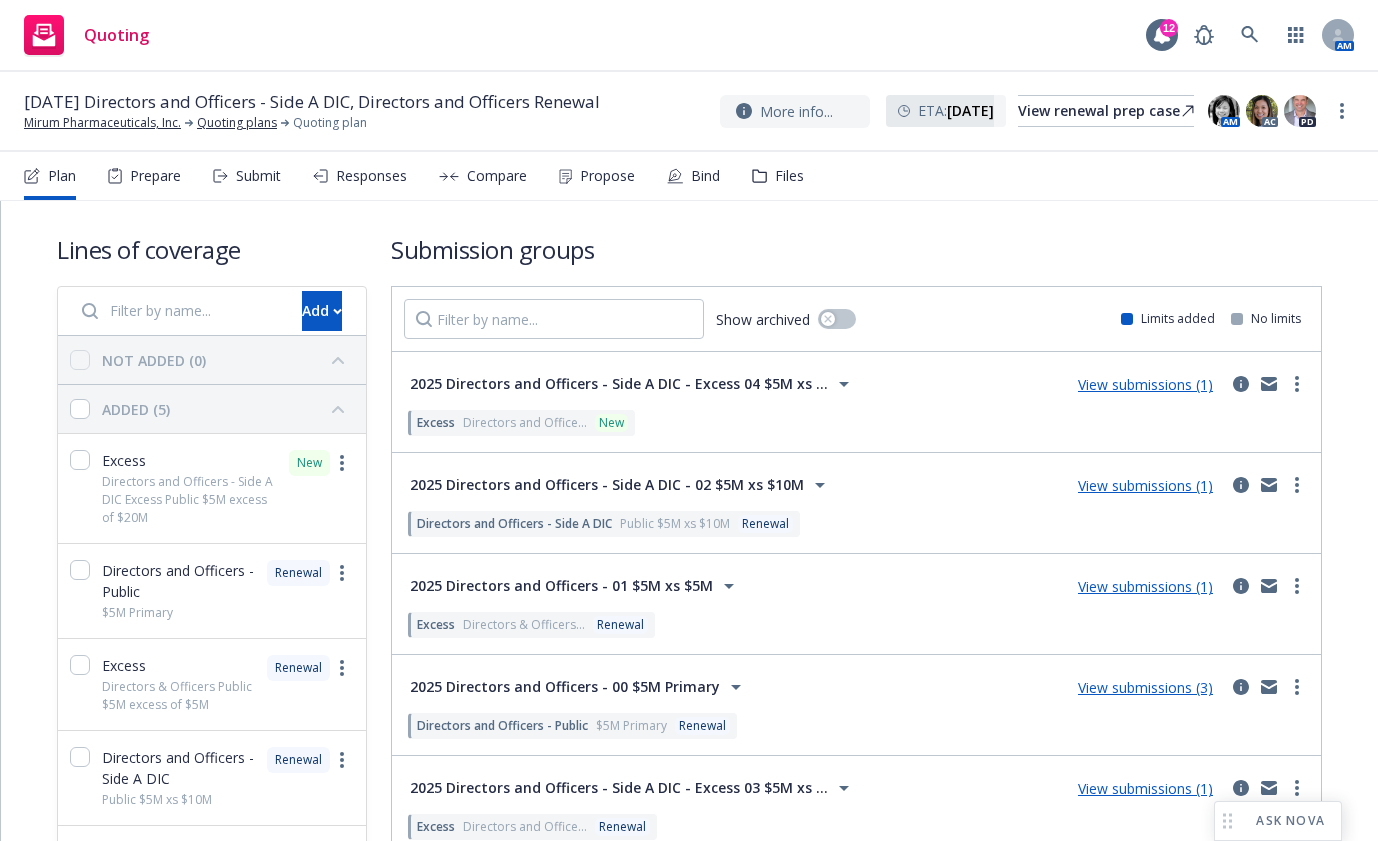 click on "Excess Directors and Office... New" at bounding box center (856, 423) 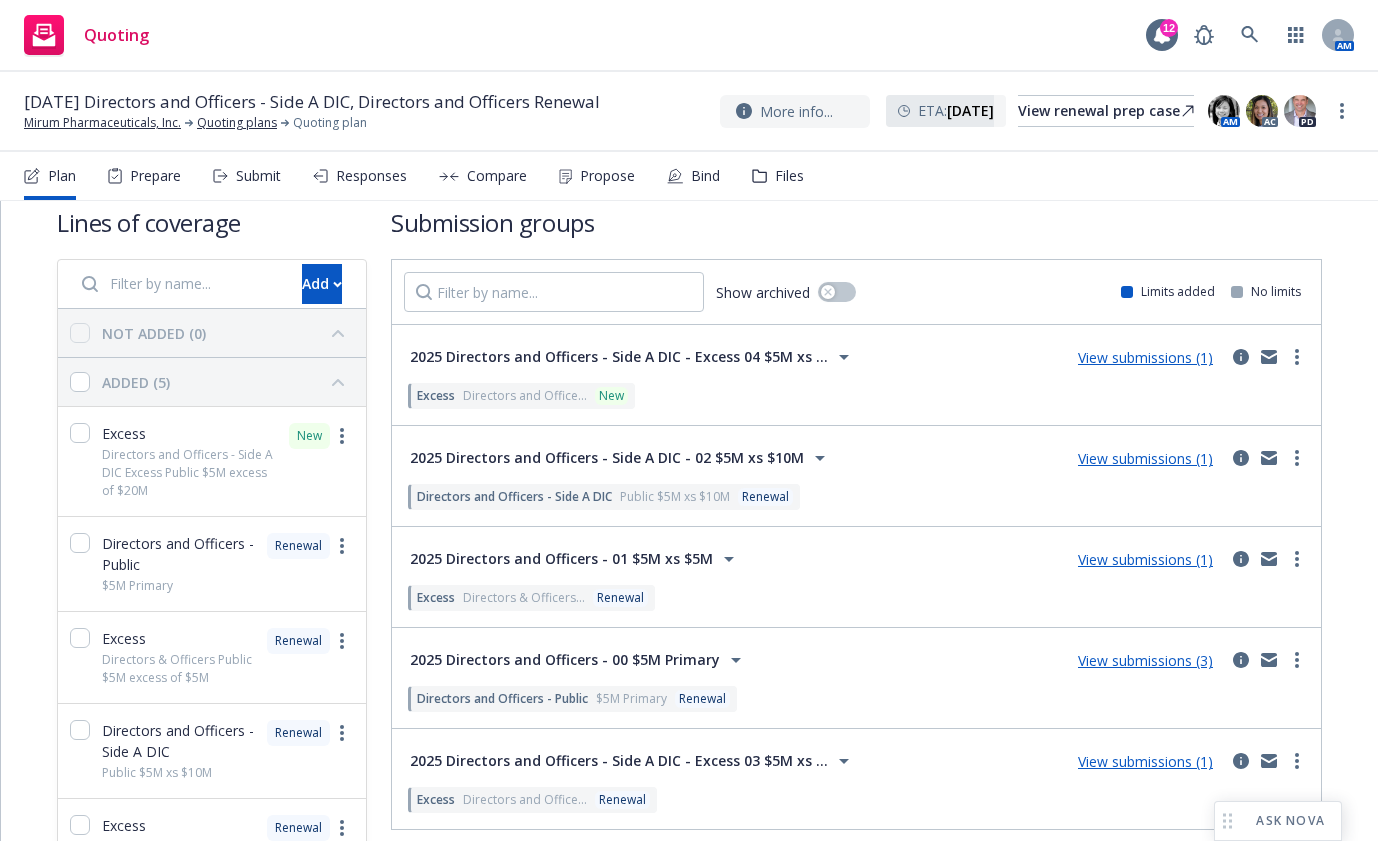 scroll, scrollTop: 0, scrollLeft: 0, axis: both 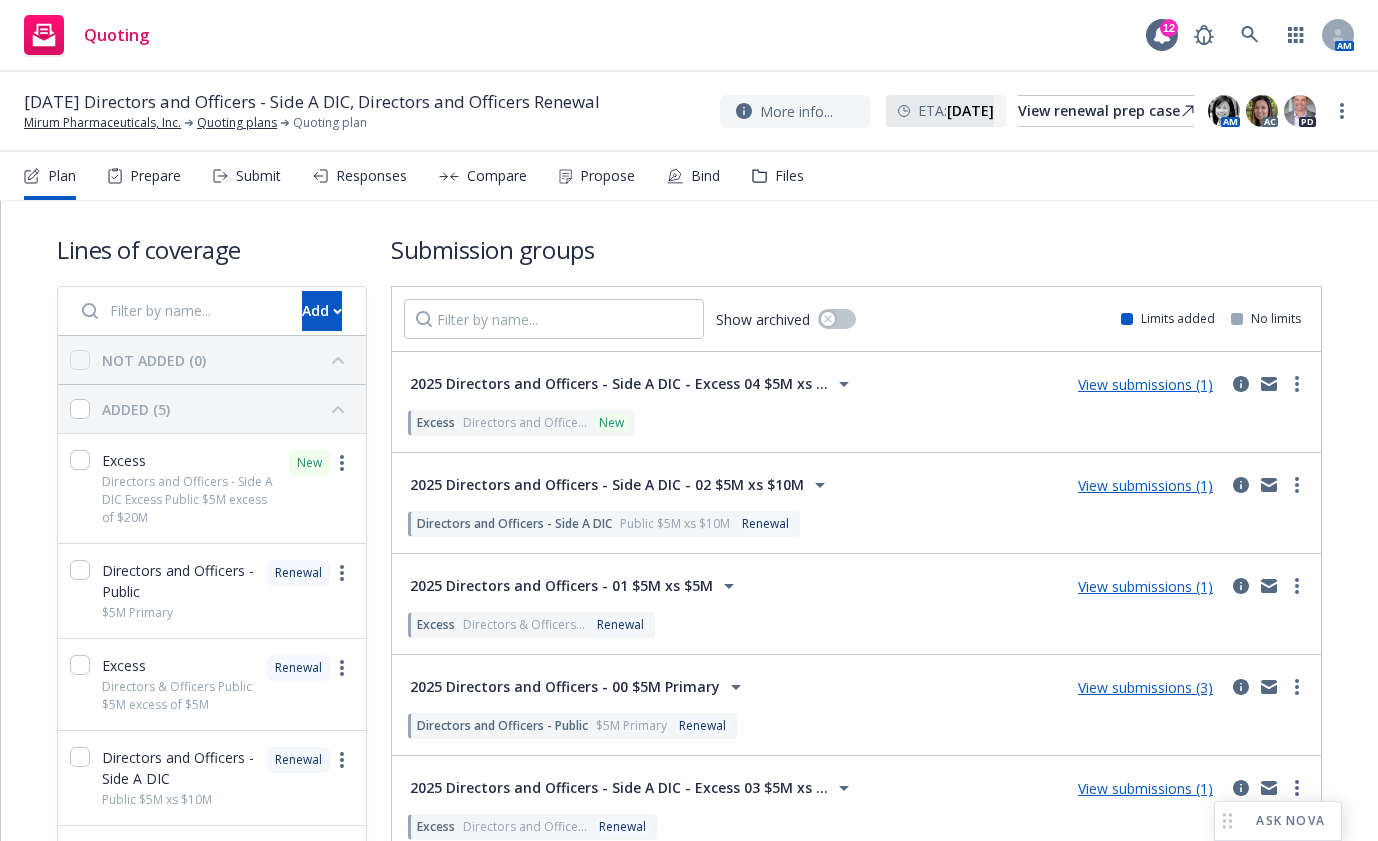 click on "2025 Directors and Officers - Side A DIC - Excess 04 $5M xs ... View submissions (1)" at bounding box center [856, 384] 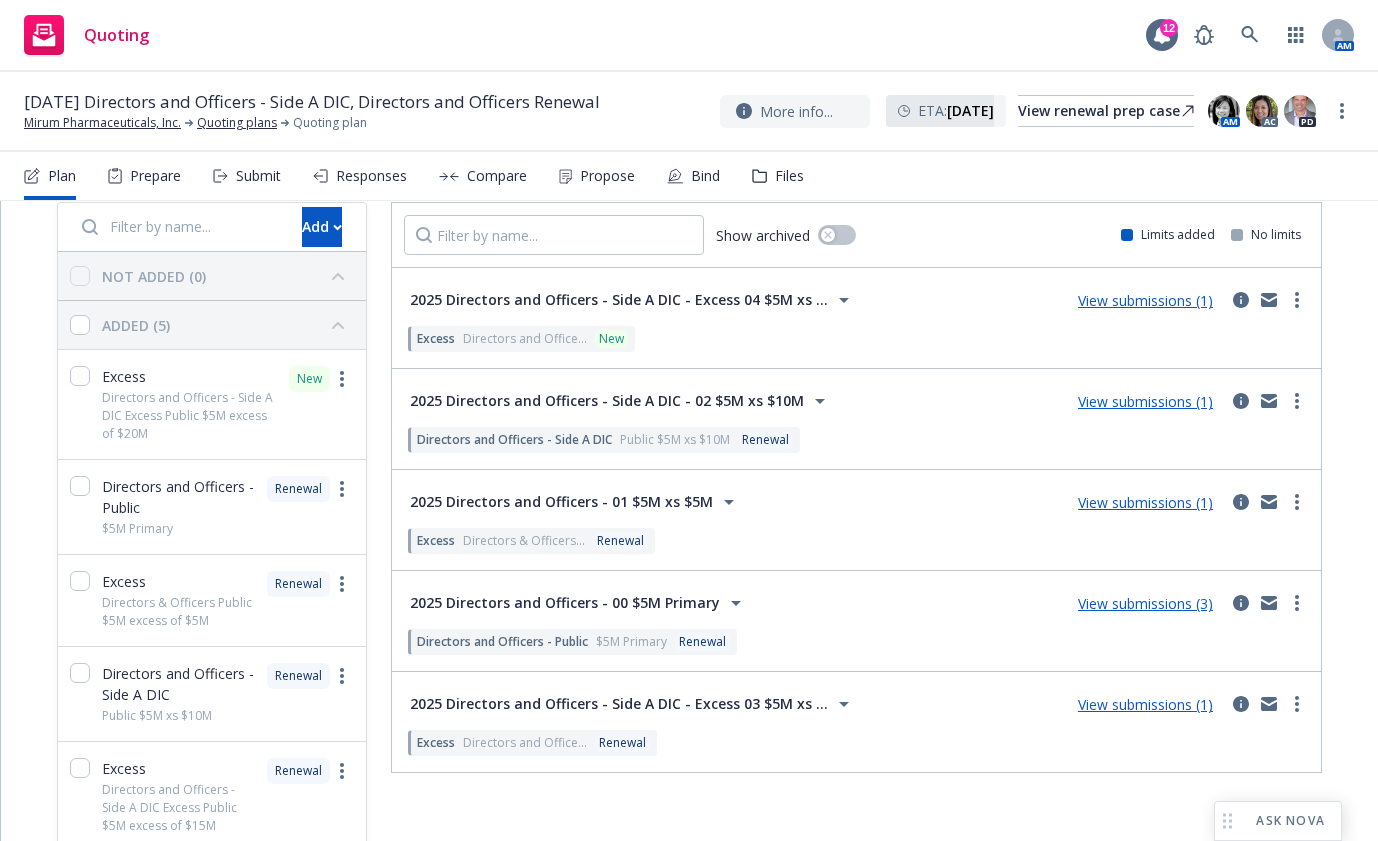 scroll, scrollTop: 184, scrollLeft: 0, axis: vertical 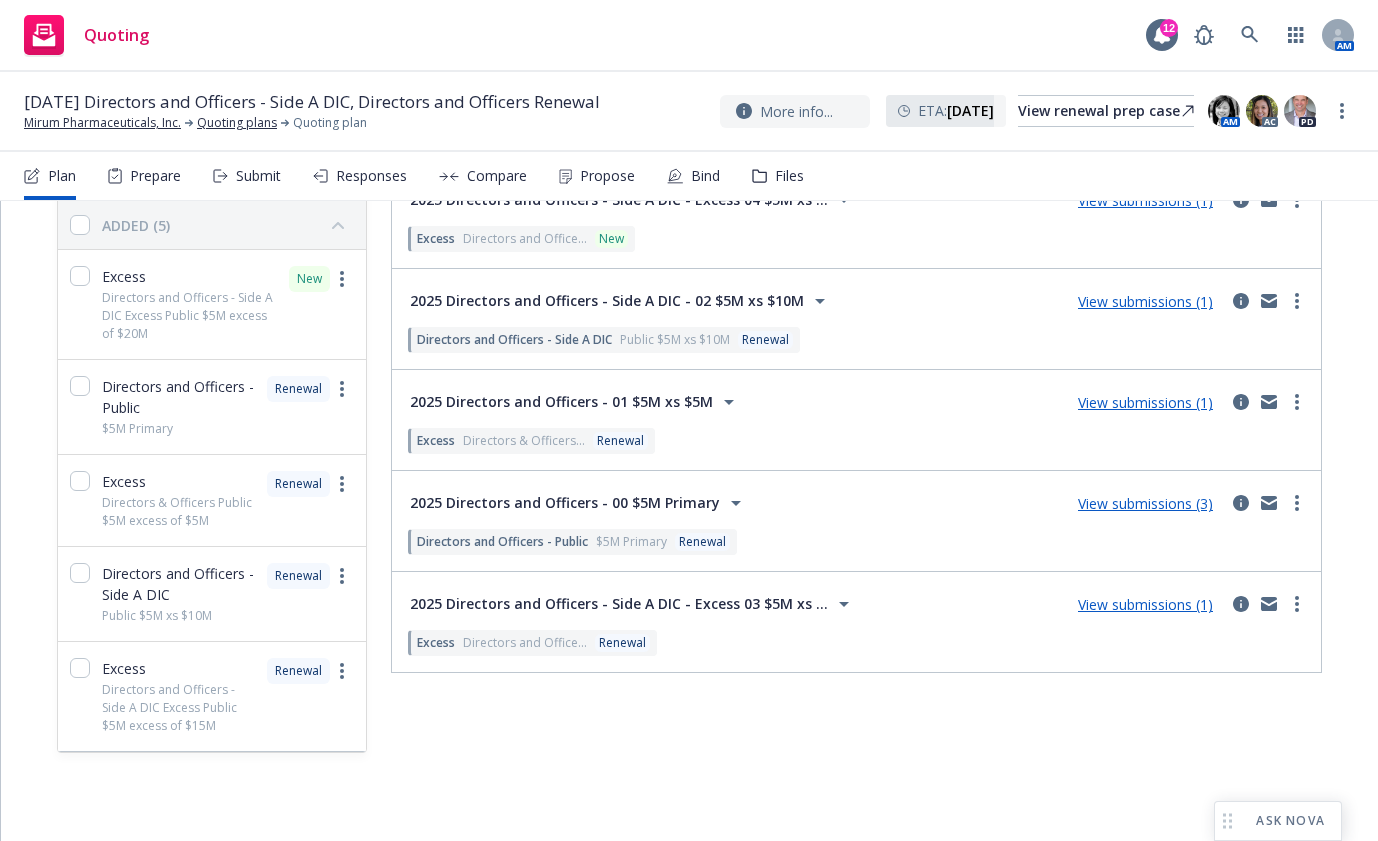 click on "Excess Directors and Office... Renewal" at bounding box center (856, 643) 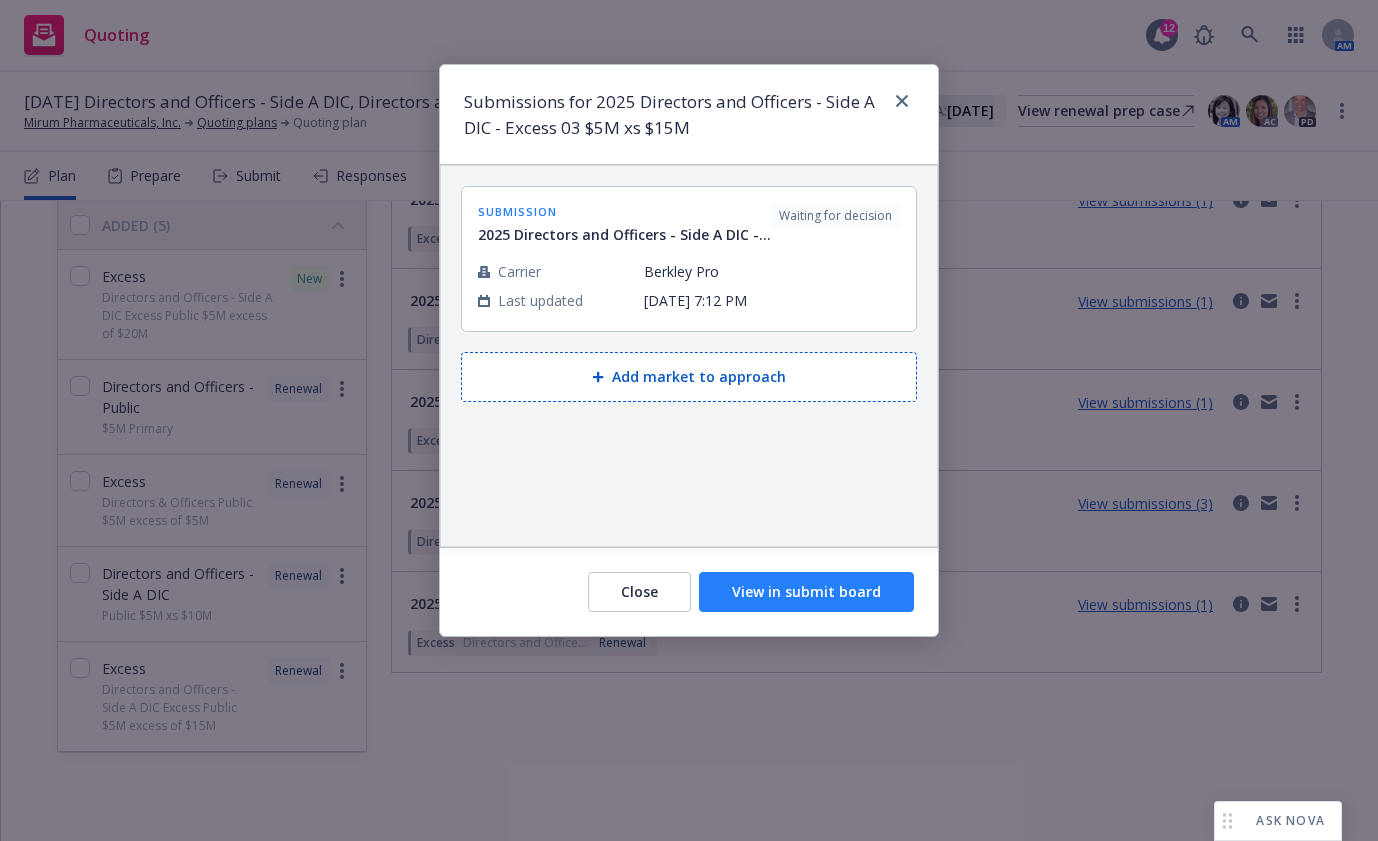click on "View in submit board" at bounding box center (806, 592) 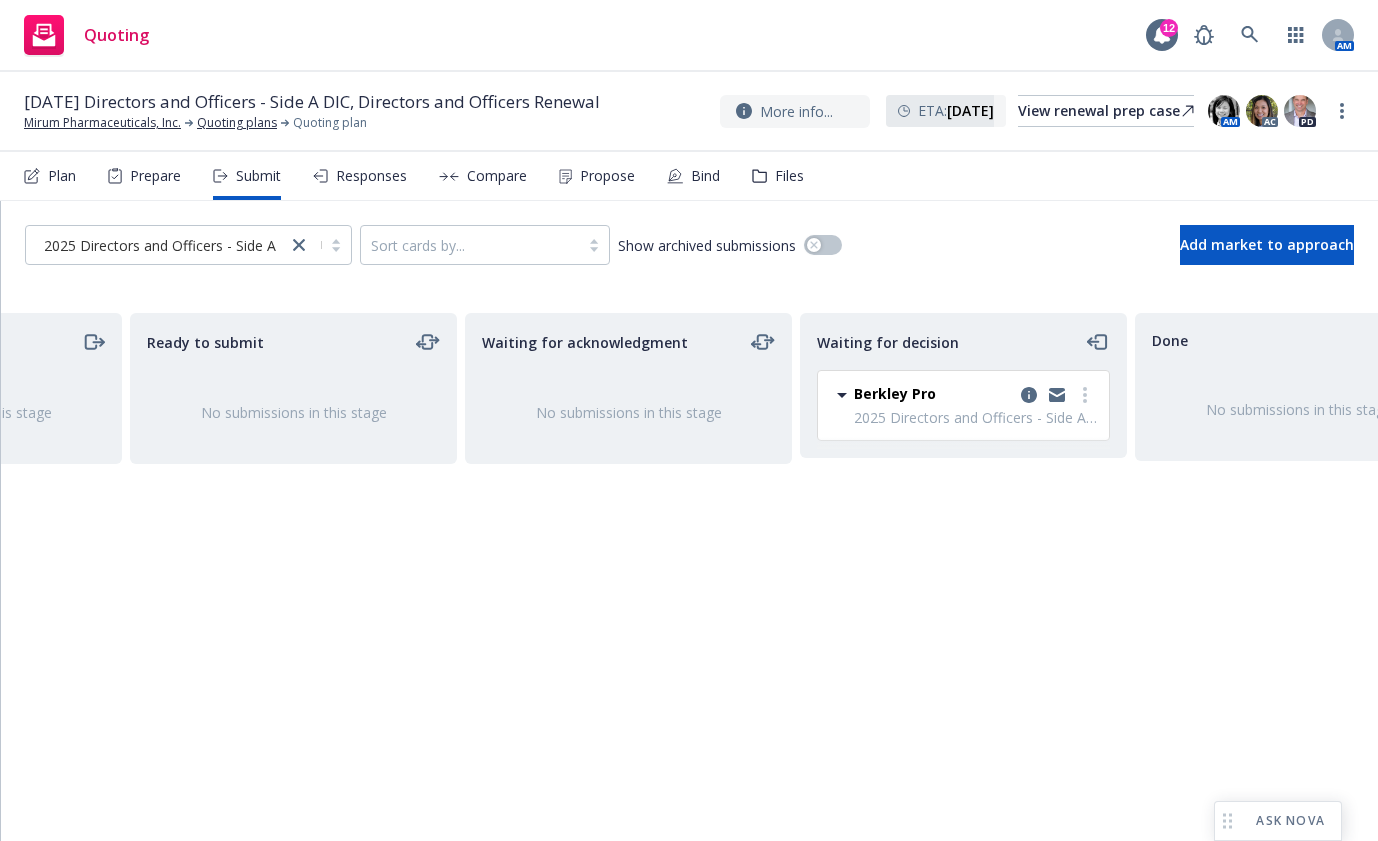 scroll, scrollTop: 0, scrollLeft: 262, axis: horizontal 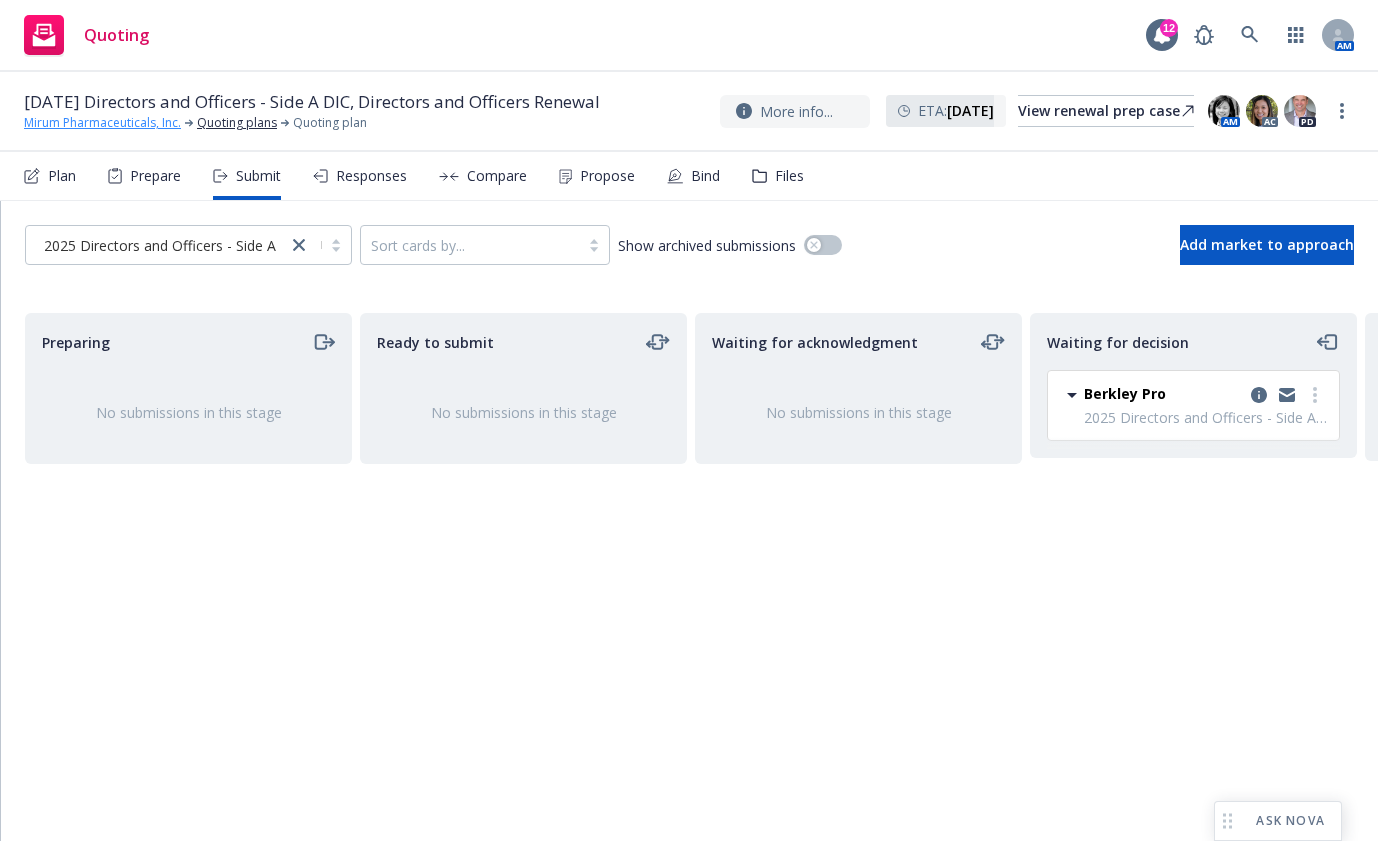 click on "Mirum Pharmaceuticals, Inc." at bounding box center [102, 123] 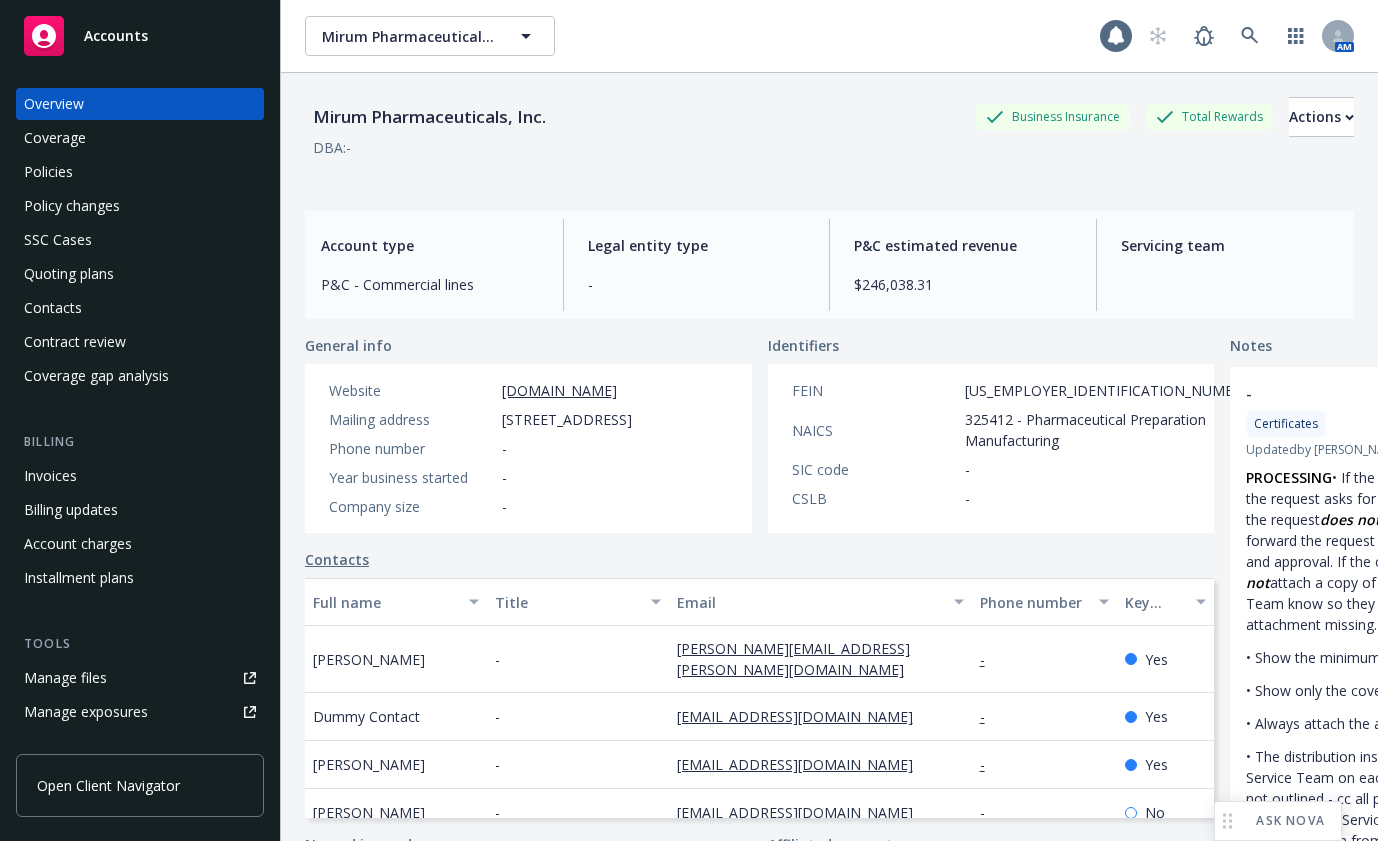 scroll, scrollTop: 0, scrollLeft: 0, axis: both 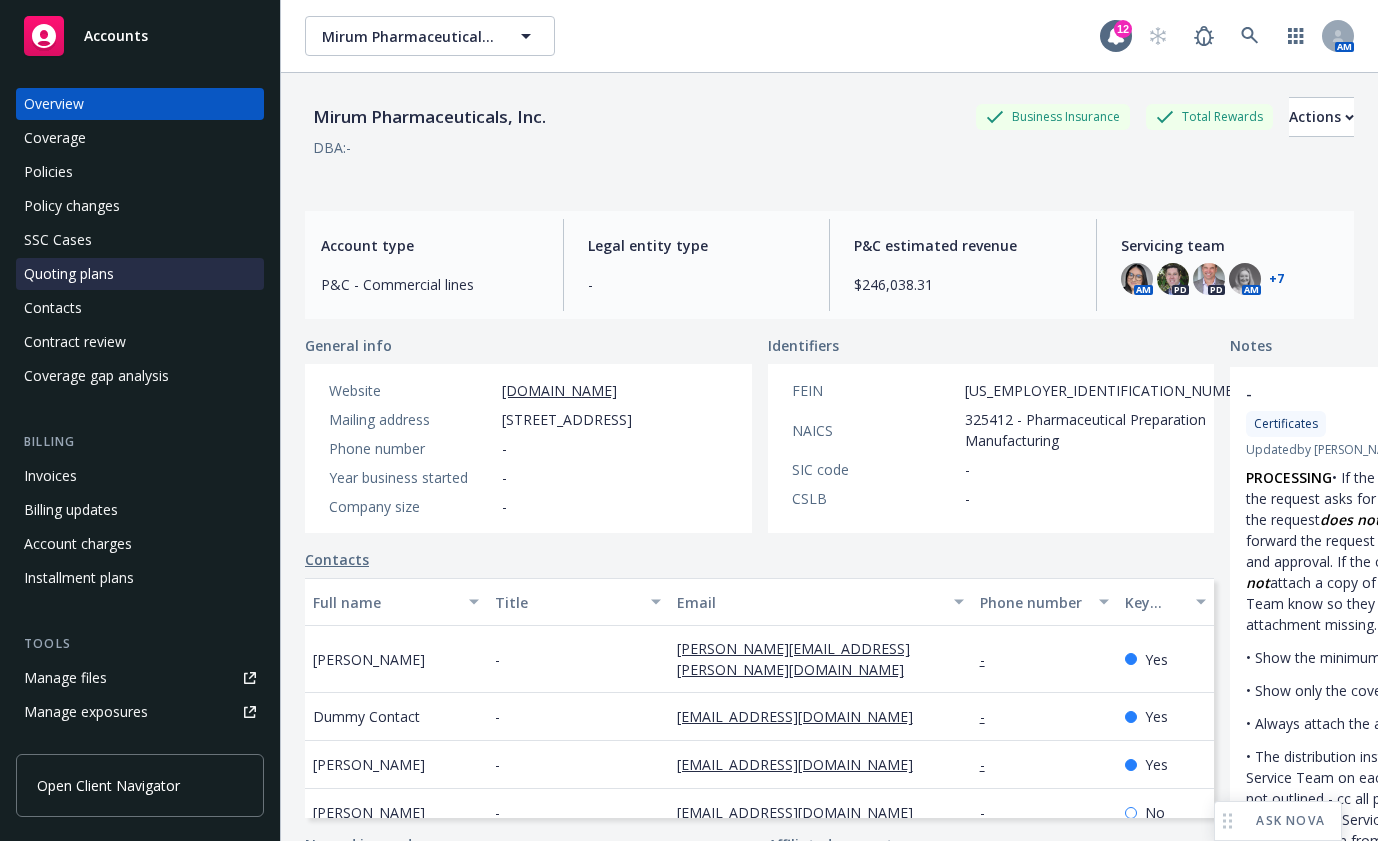 click on "Quoting plans" at bounding box center [69, 274] 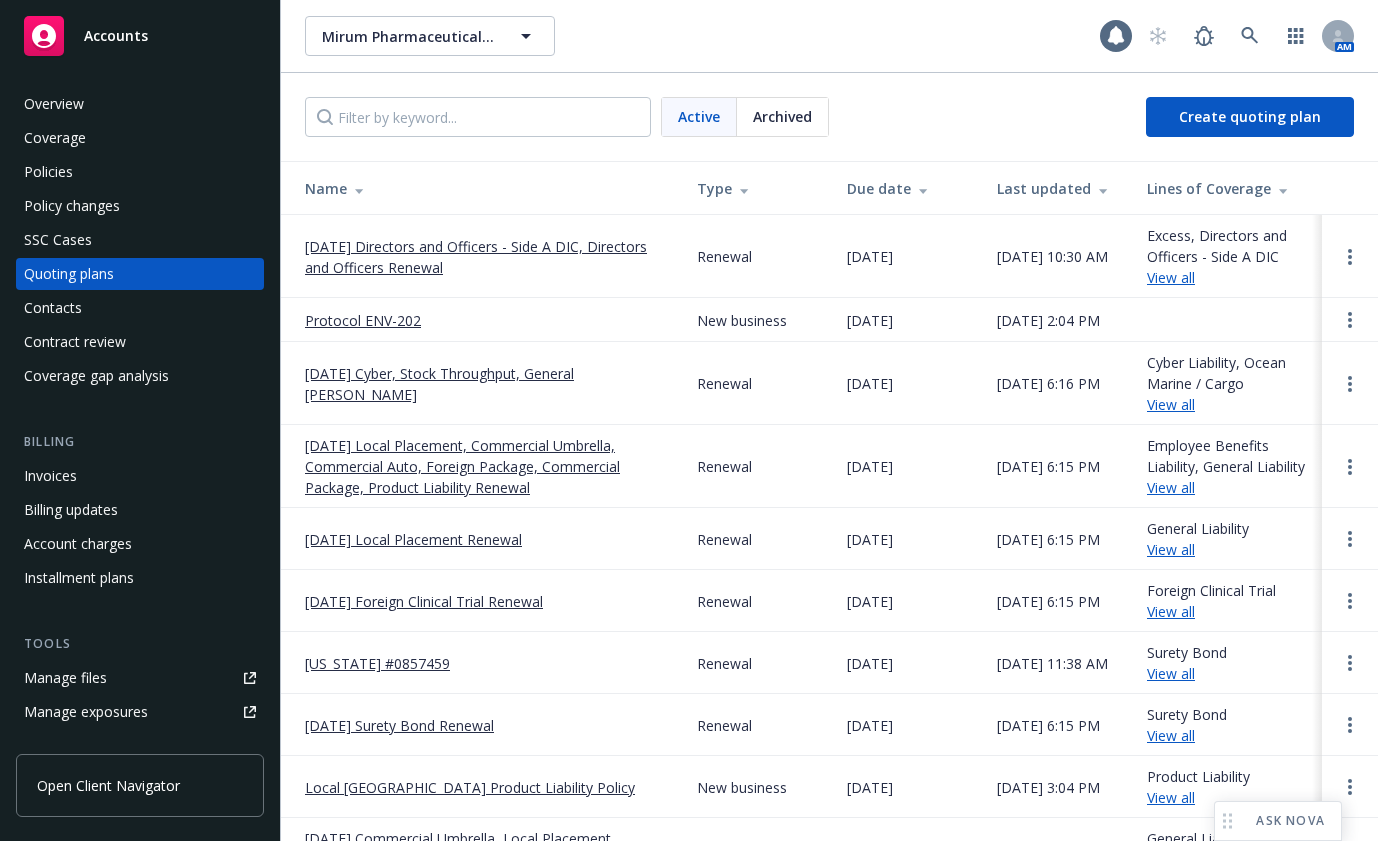 click on "[DATE] Directors and Officers - Side A DIC, Directors and Officers Renewal" at bounding box center (485, 257) 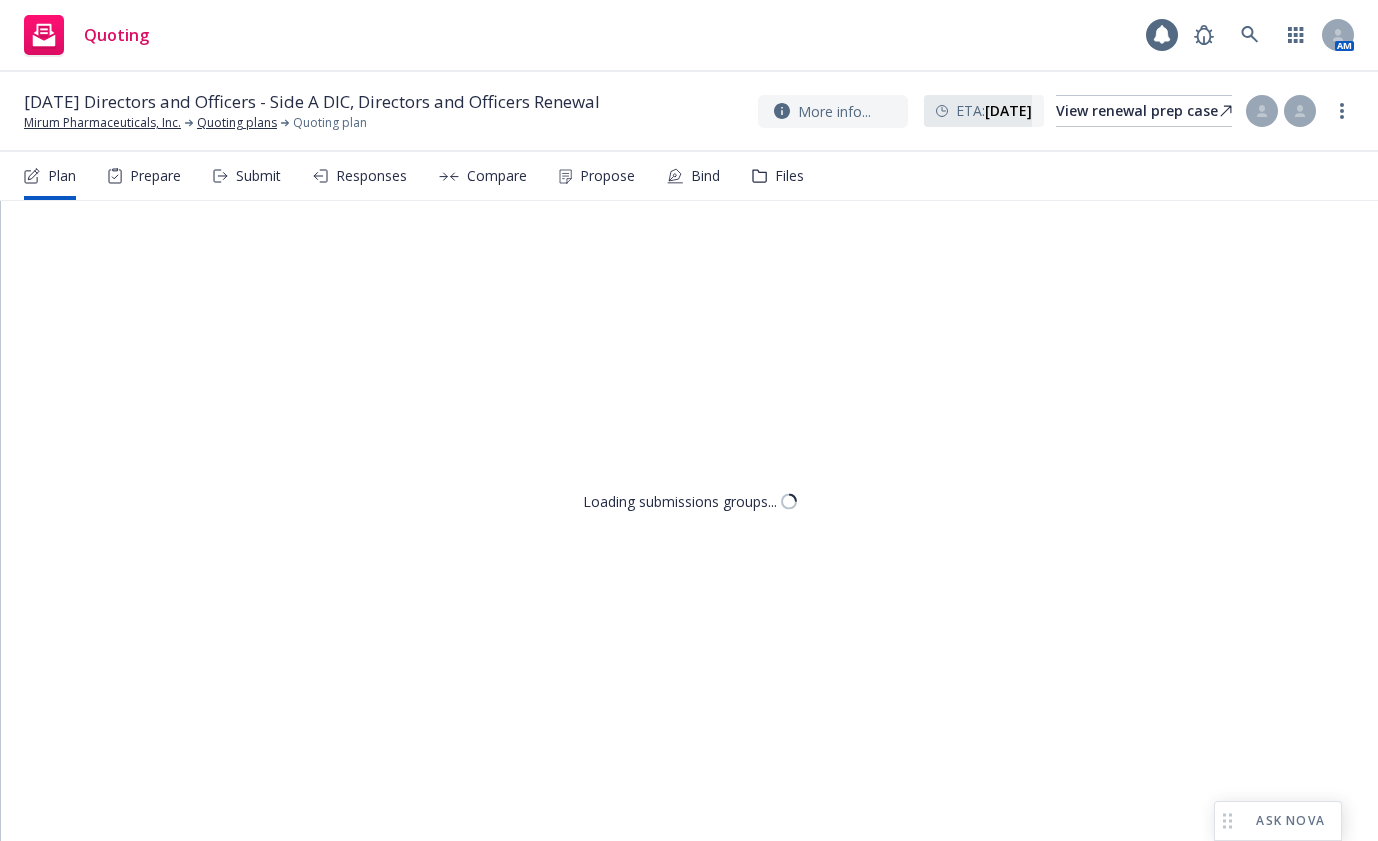 scroll, scrollTop: 0, scrollLeft: 0, axis: both 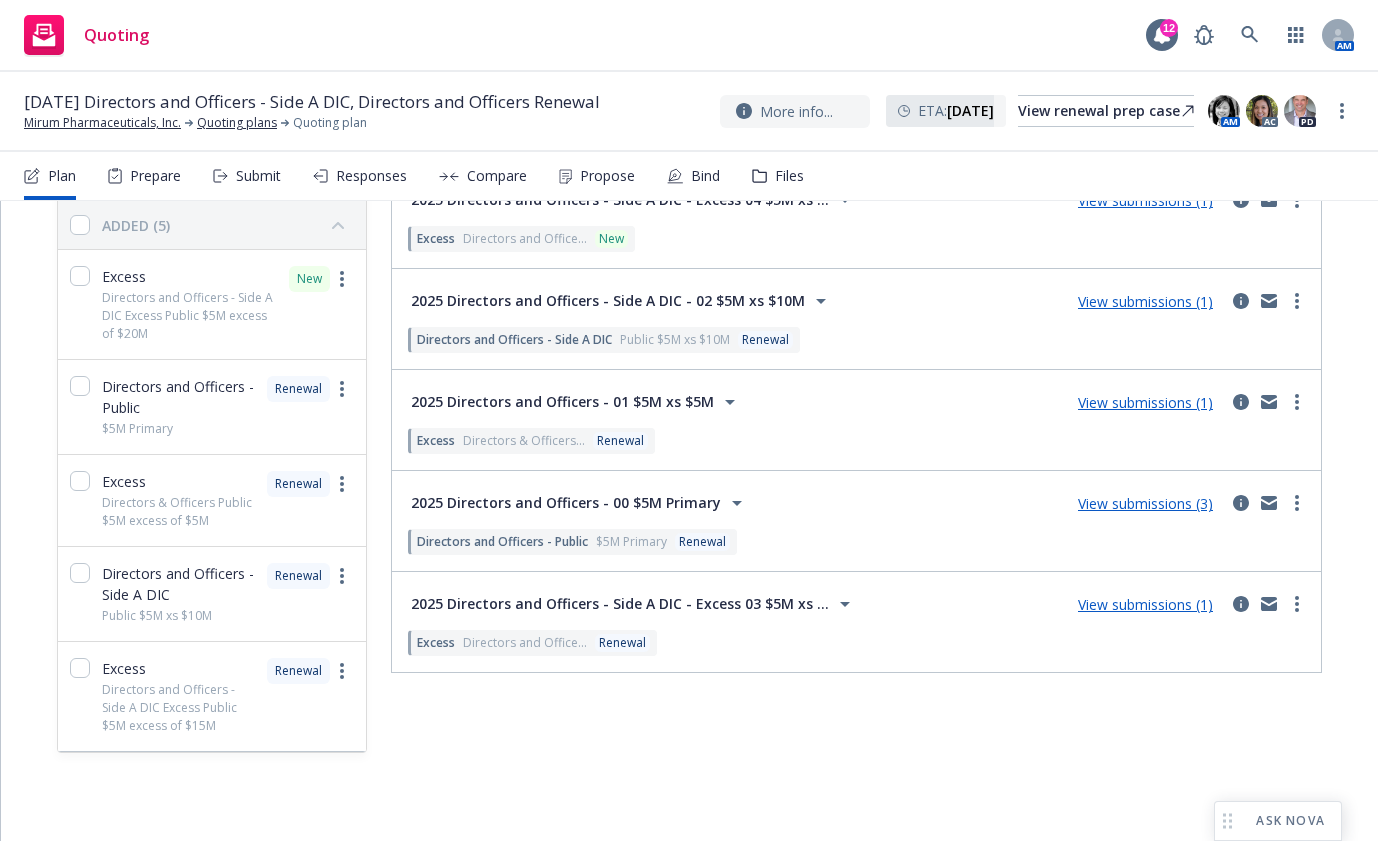 click on "View submissions (3)" at bounding box center [1145, 503] 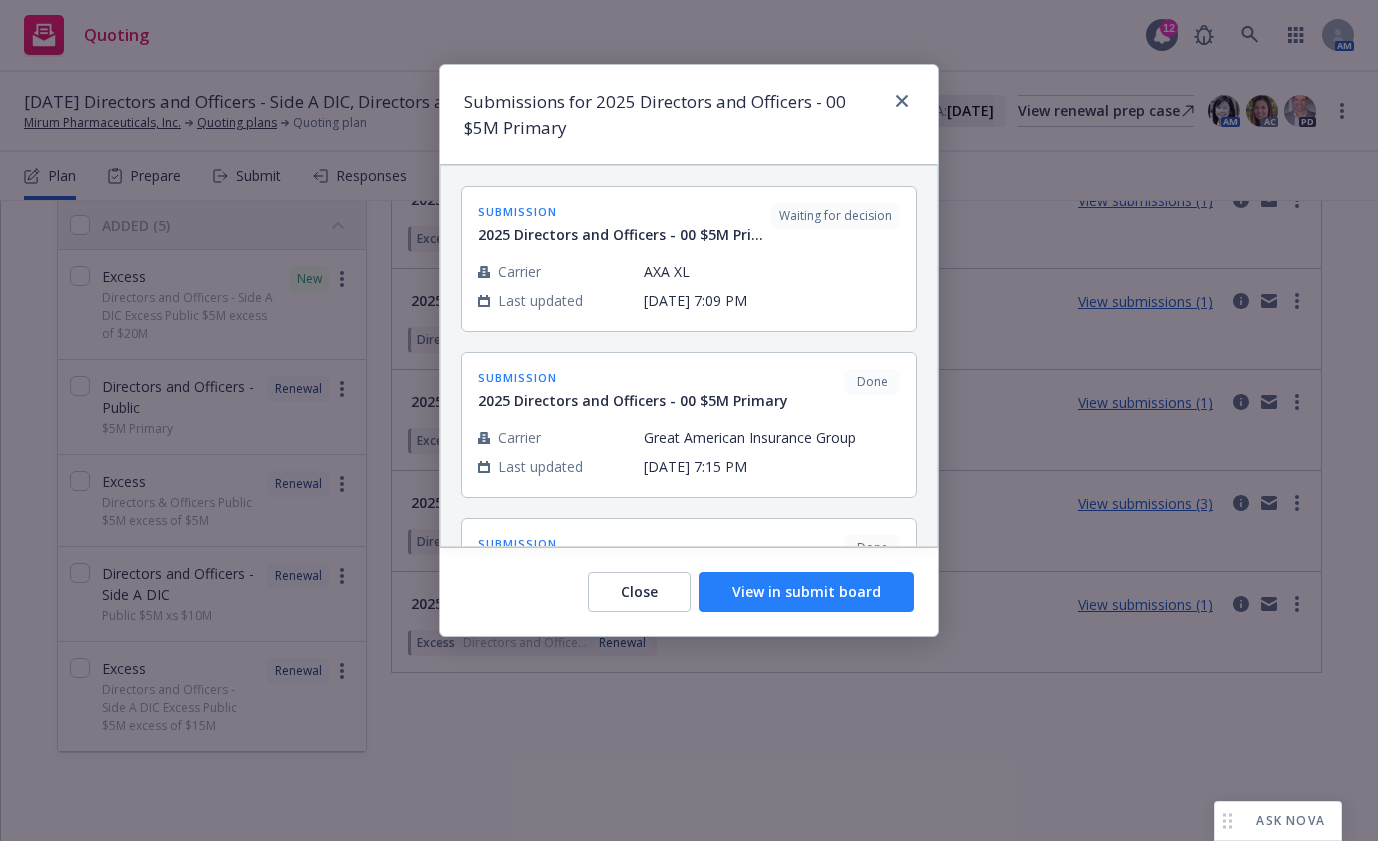 click on "View in submit board" at bounding box center (806, 592) 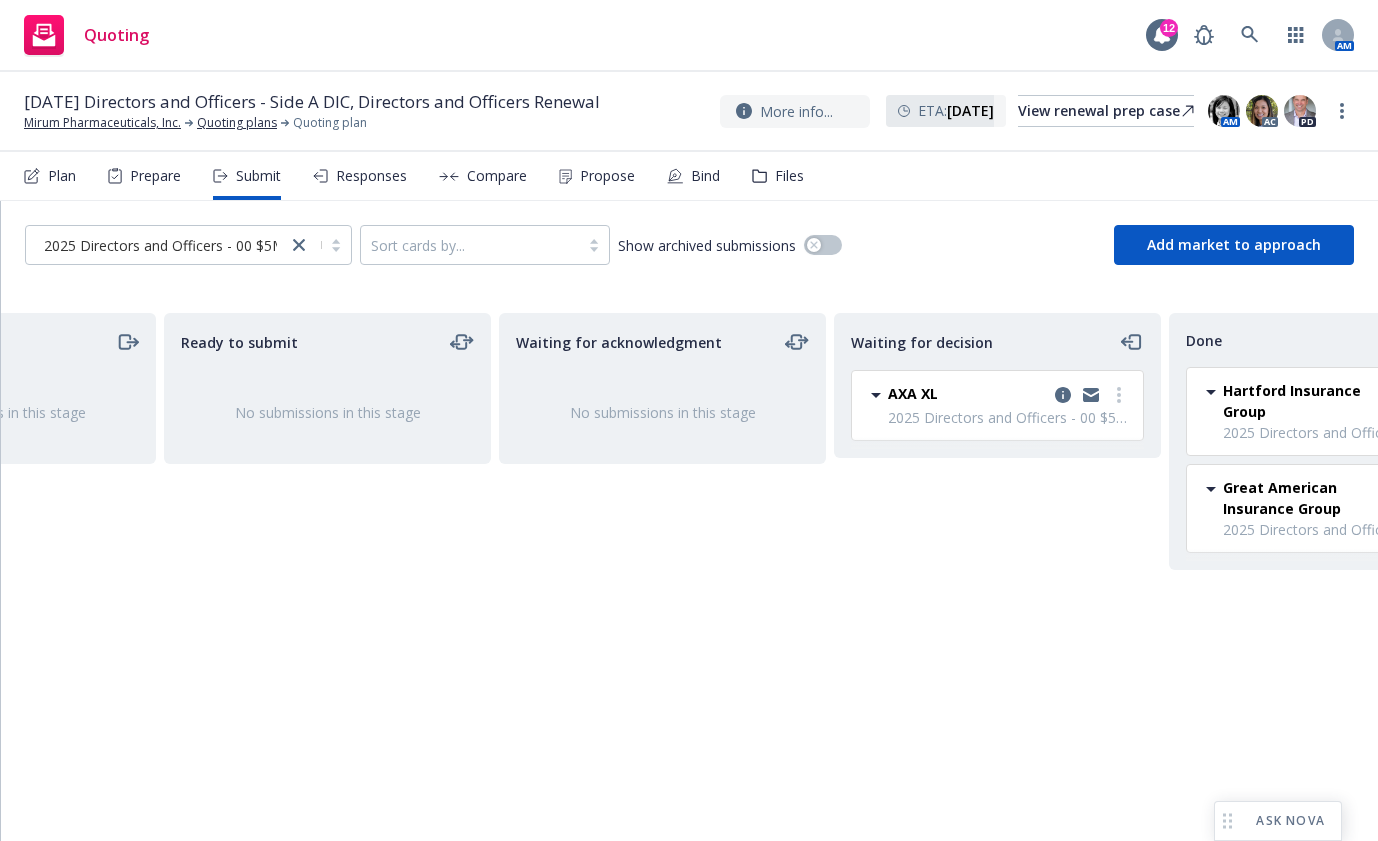 scroll, scrollTop: 0, scrollLeft: 338, axis: horizontal 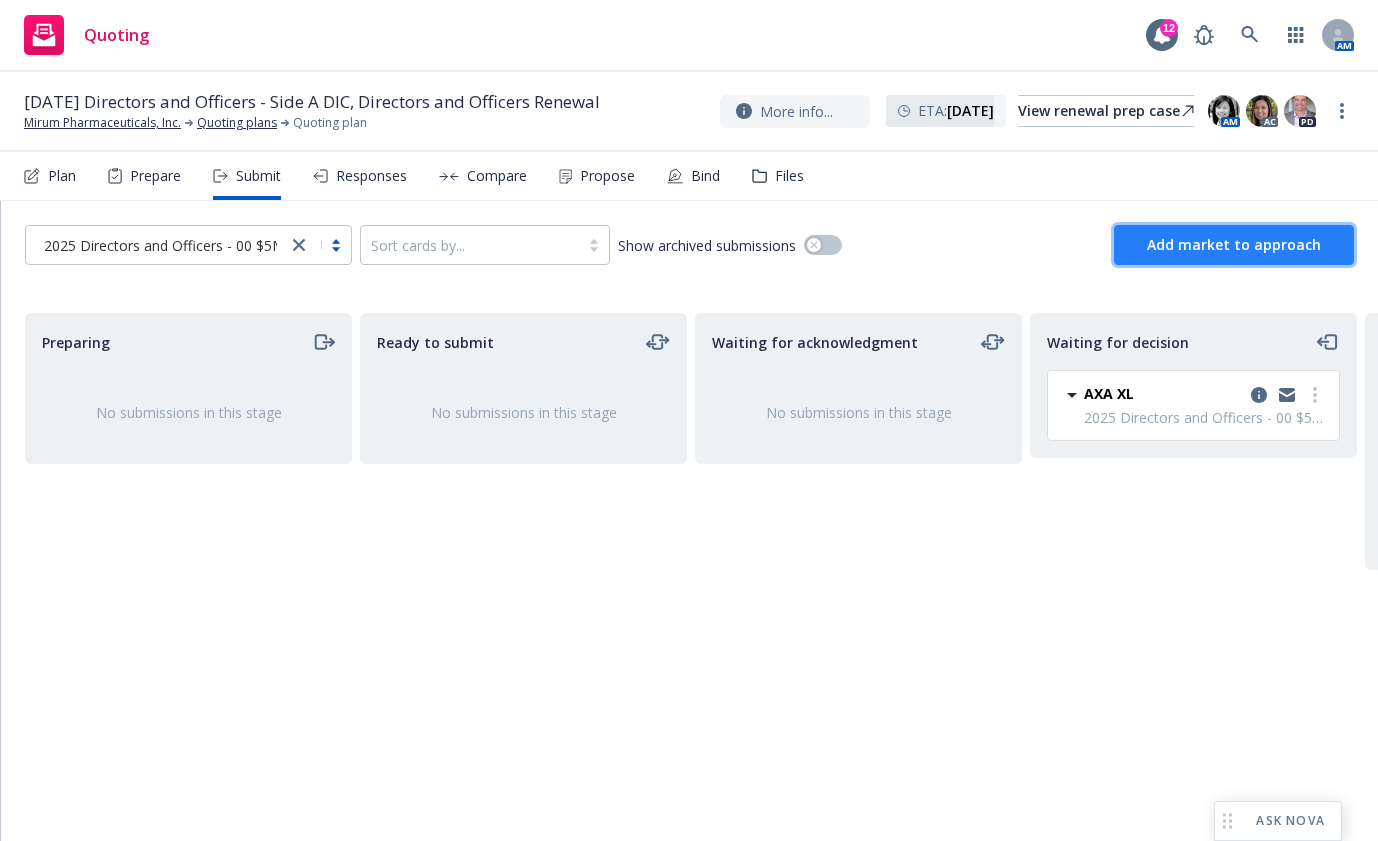 click on "Add market to approach" at bounding box center (1234, 244) 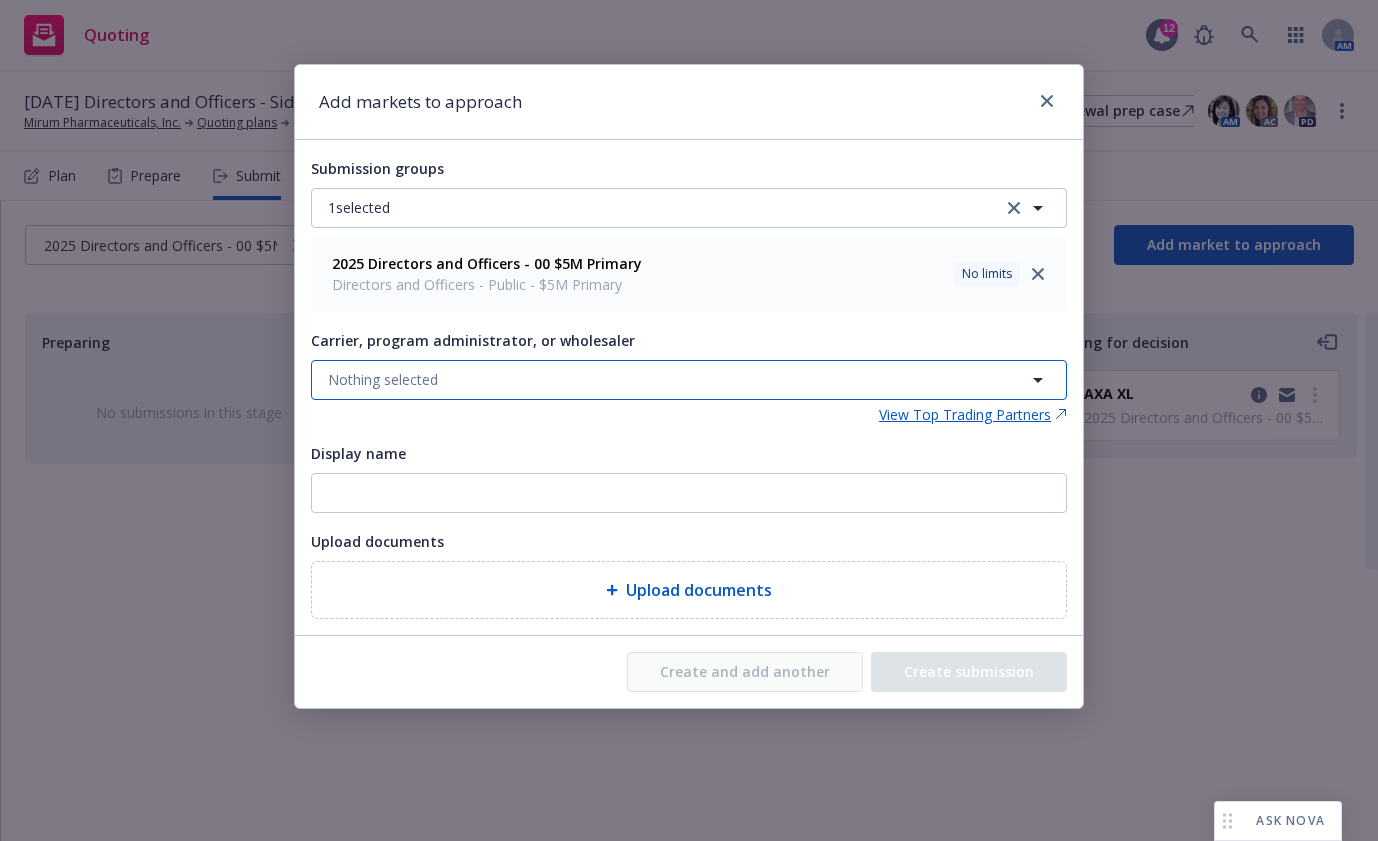 click on "Nothing selected" at bounding box center [689, 380] 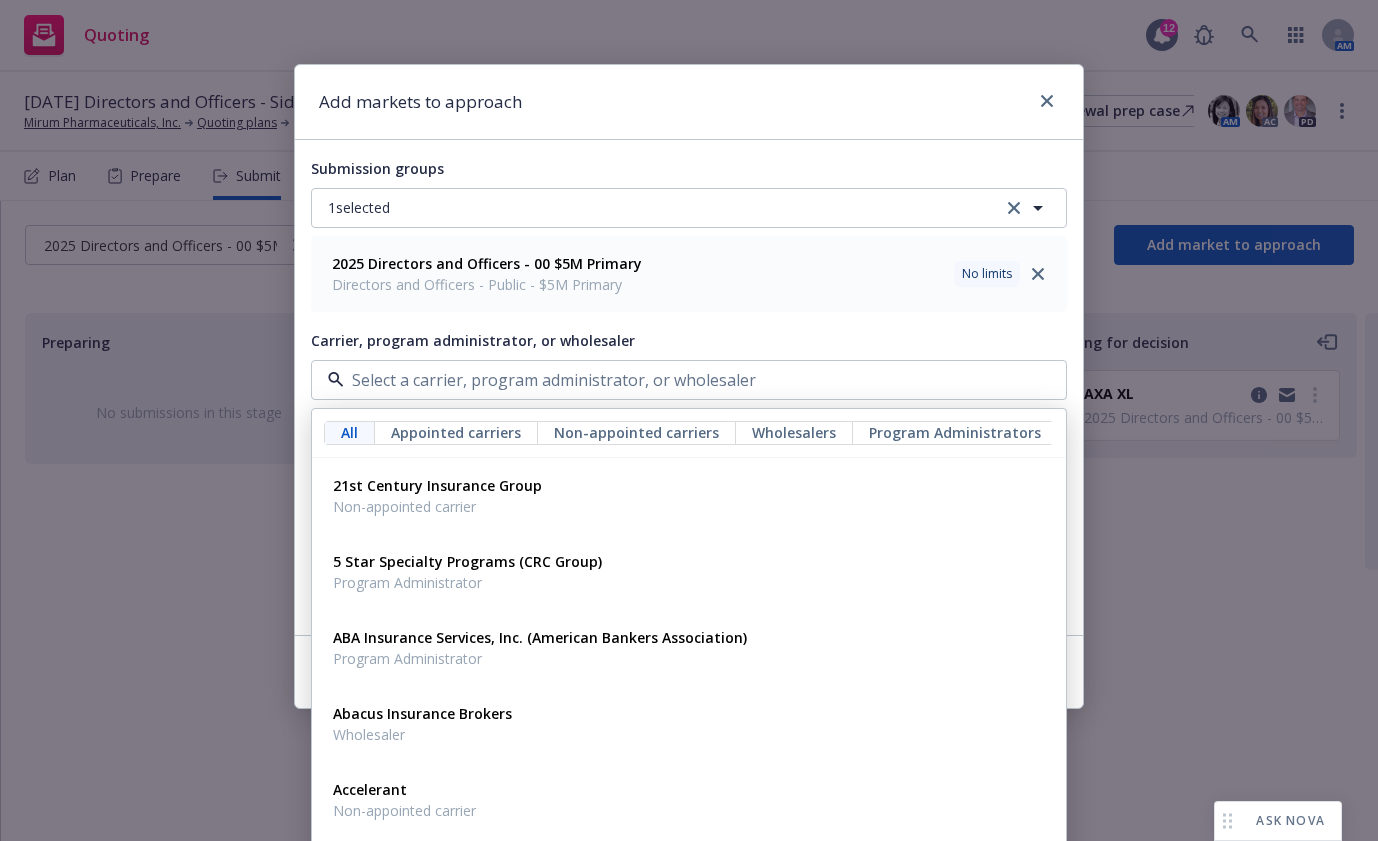 click at bounding box center (685, 380) 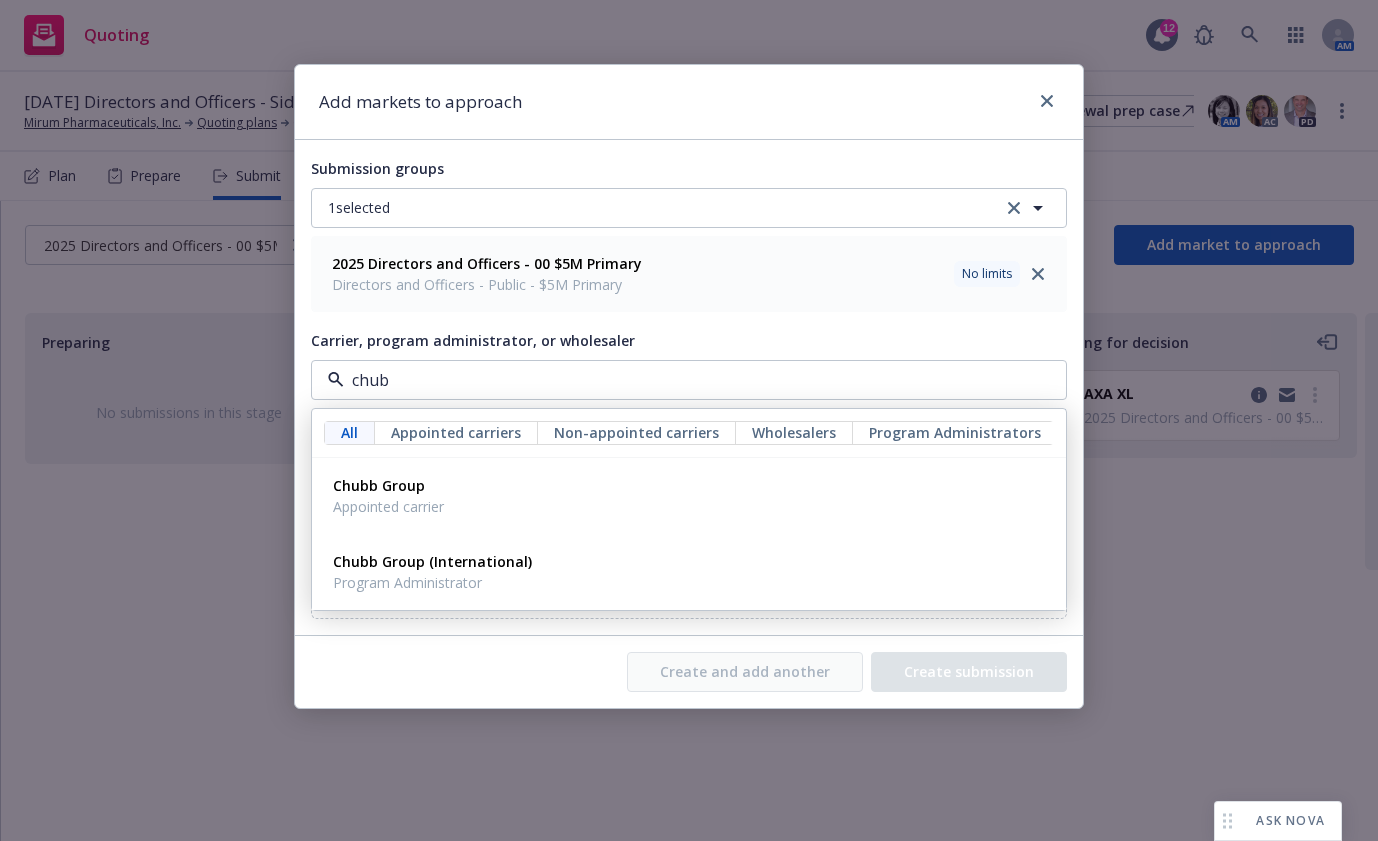 type on "chubb" 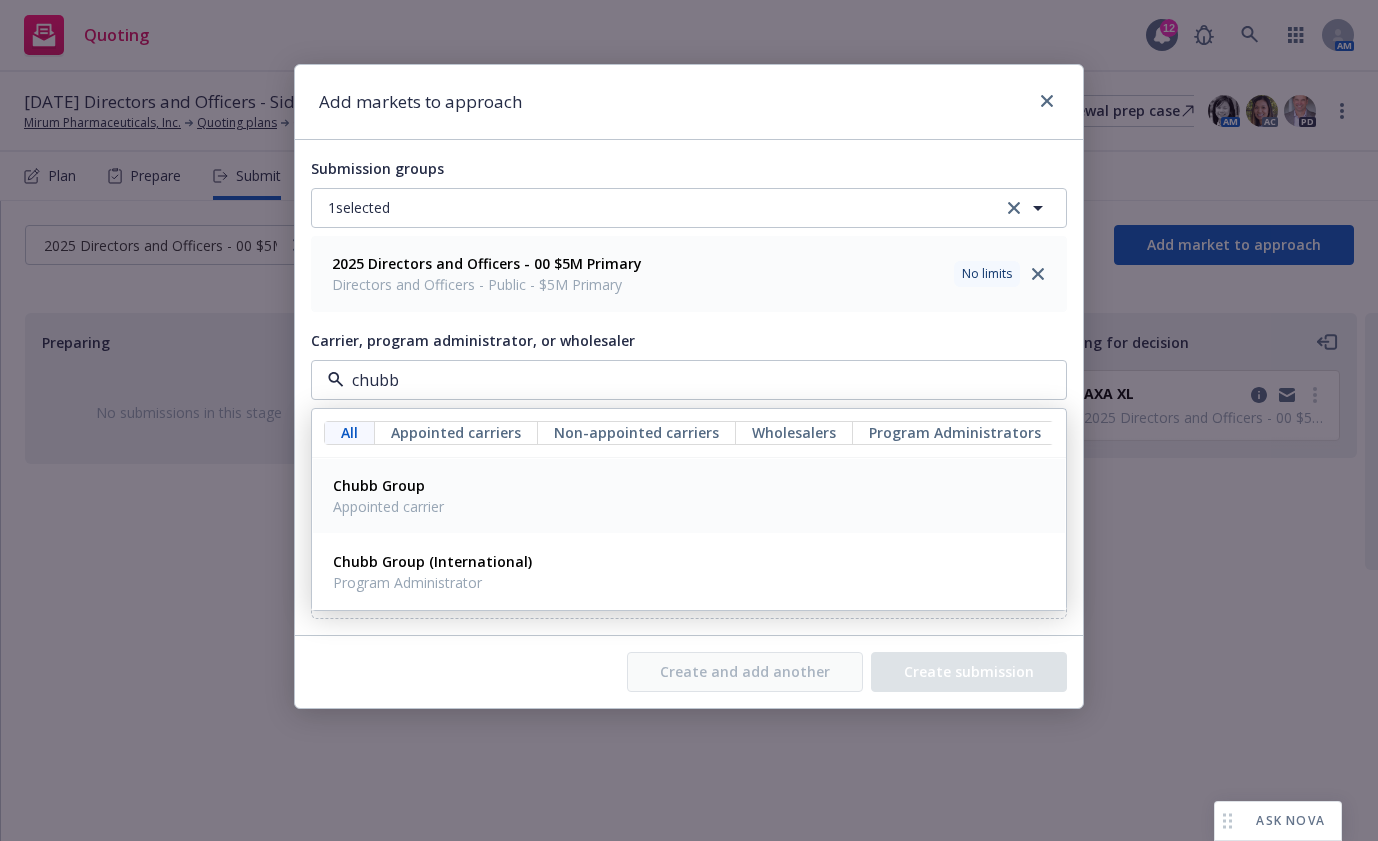 drag, startPoint x: 353, startPoint y: 485, endPoint x: 452, endPoint y: 483, distance: 99.0202 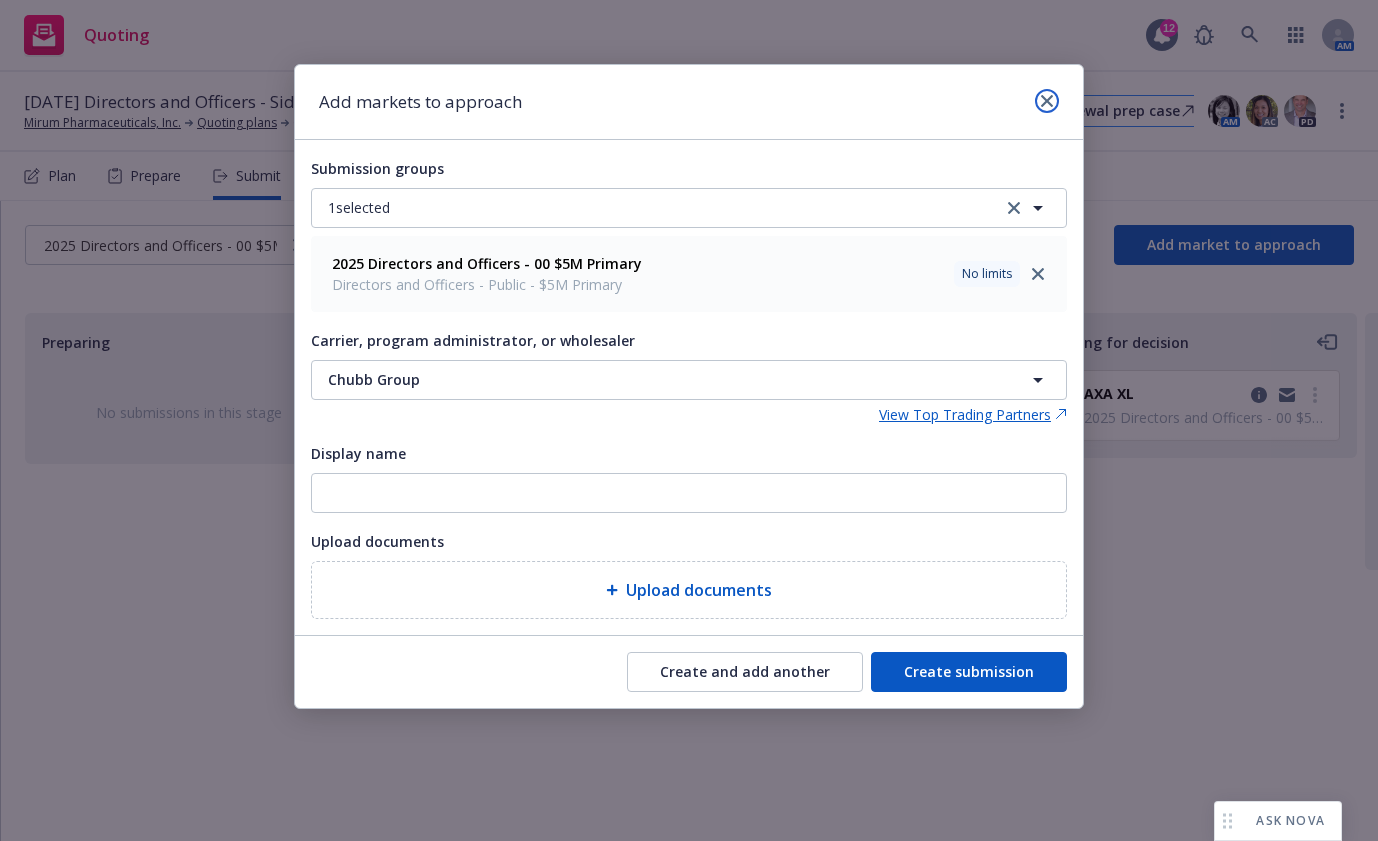 click 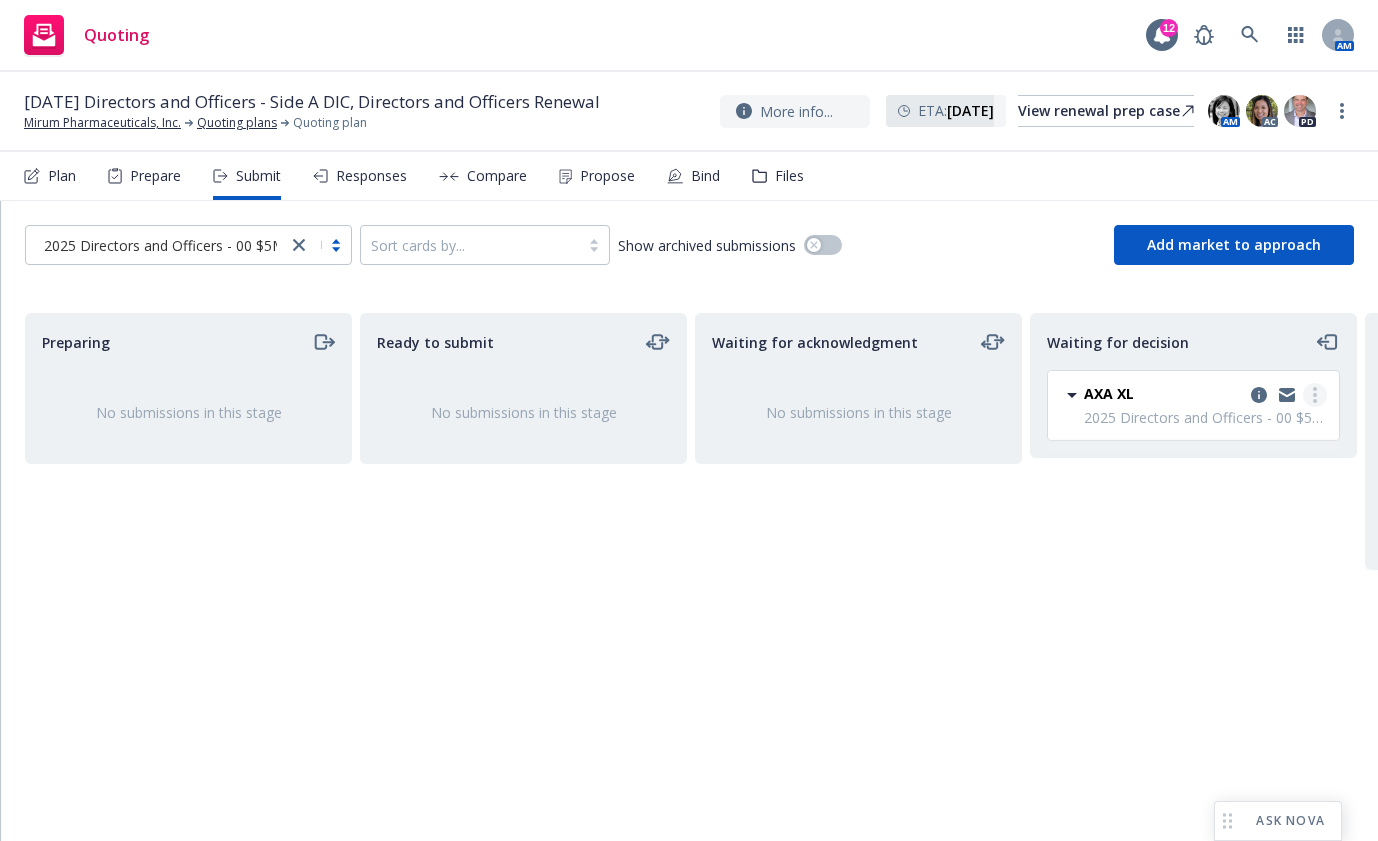 click at bounding box center [1315, 395] 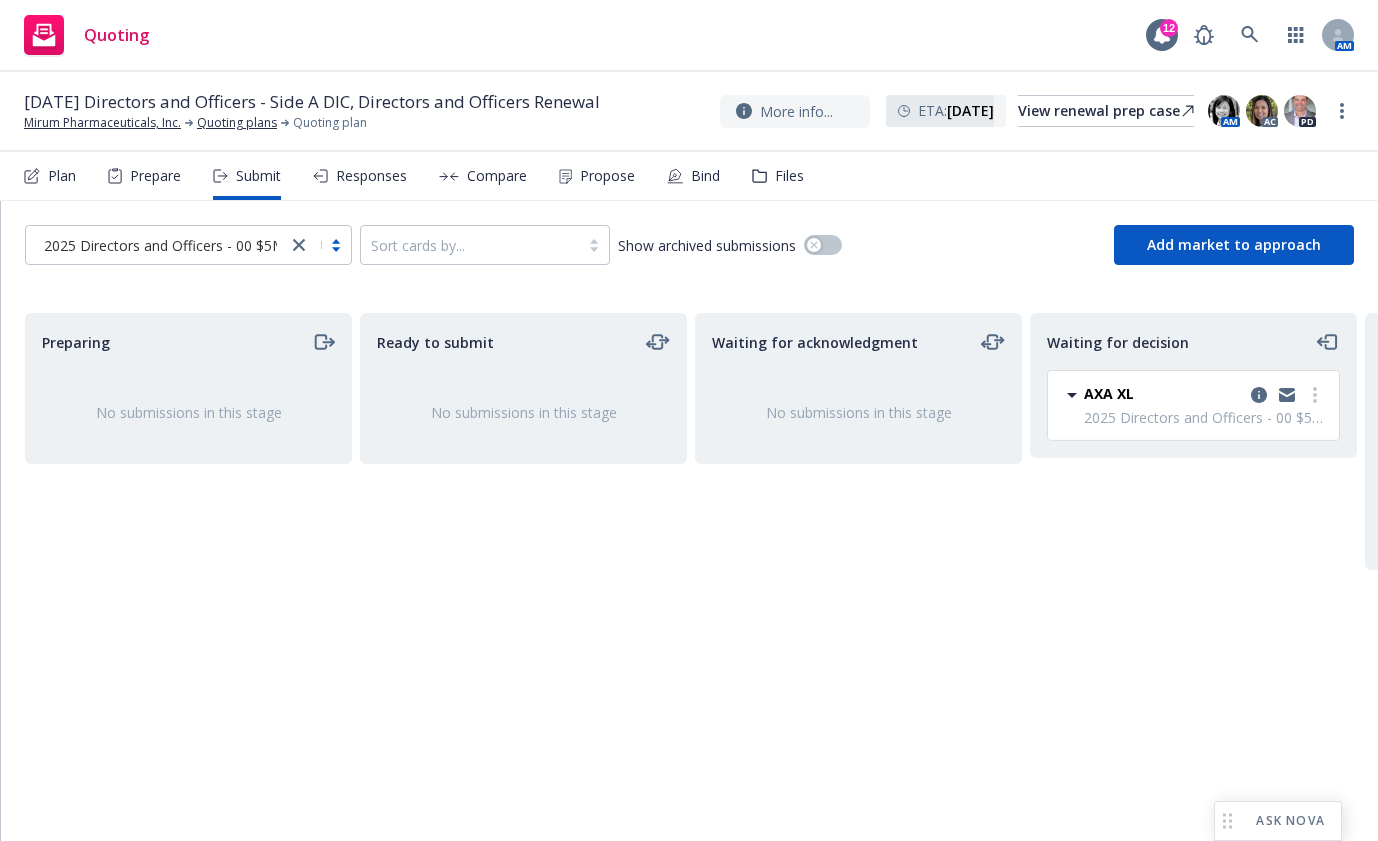click on "Waiting for acknowledgment No submissions in this stage" at bounding box center [858, 556] 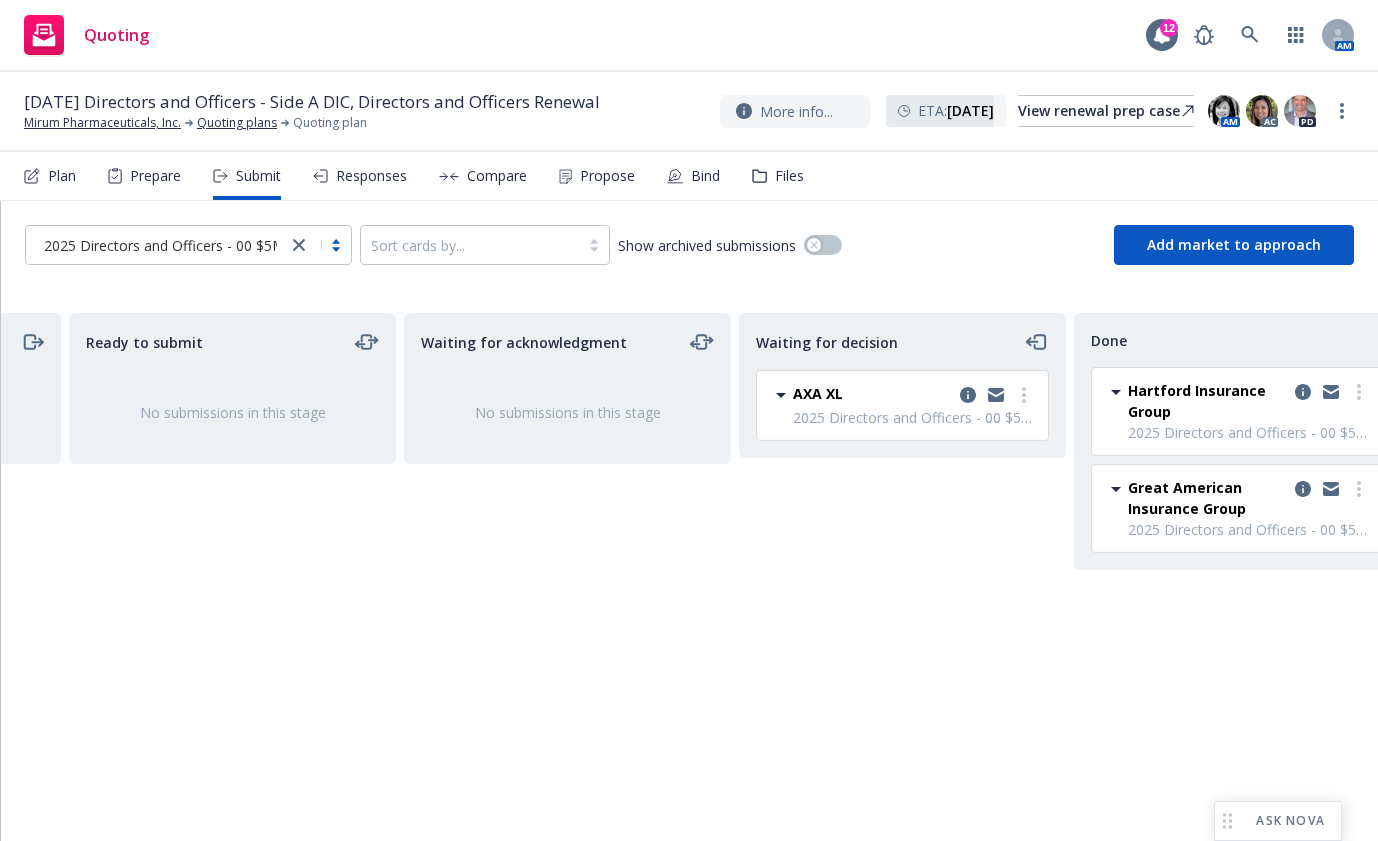 scroll, scrollTop: 0, scrollLeft: 338, axis: horizontal 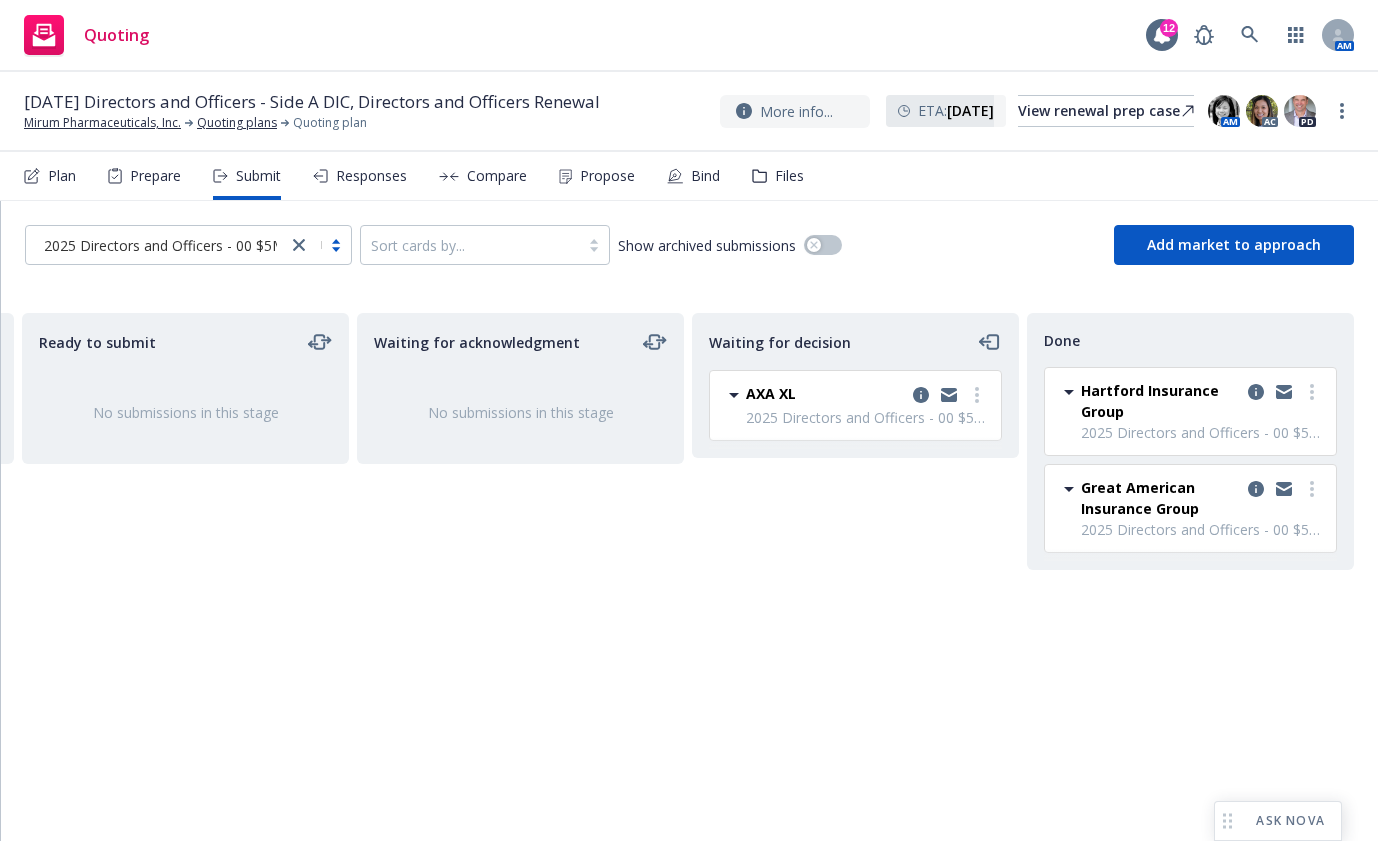 click on "Waiting for decision AXA XL 2025 Directors and Officers - 00 $5M Primary  Tuesday, March 25, 2025 at 7:09 PM" at bounding box center [855, 556] 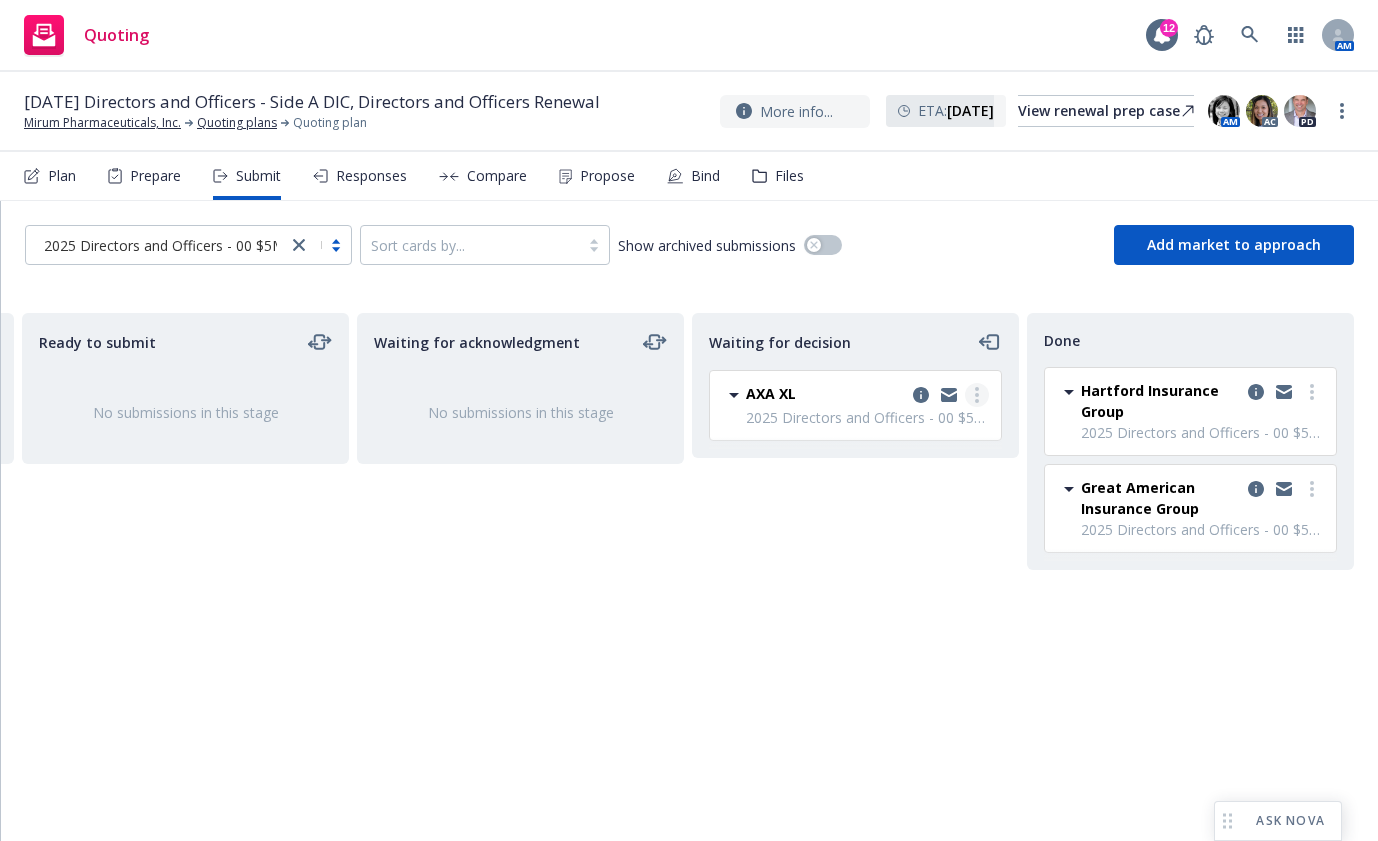click at bounding box center (977, 395) 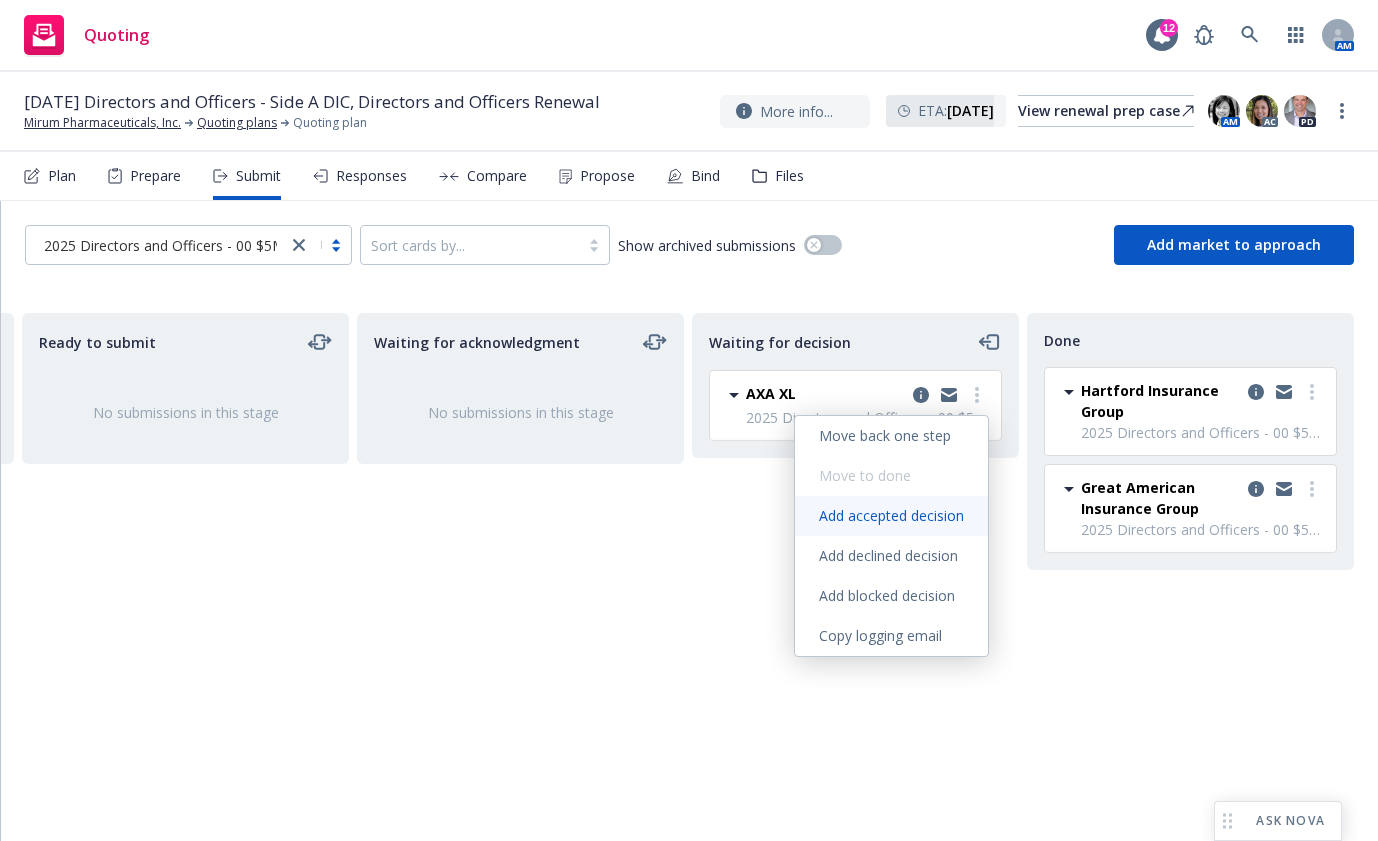 click on "Add accepted decision" at bounding box center (891, 515) 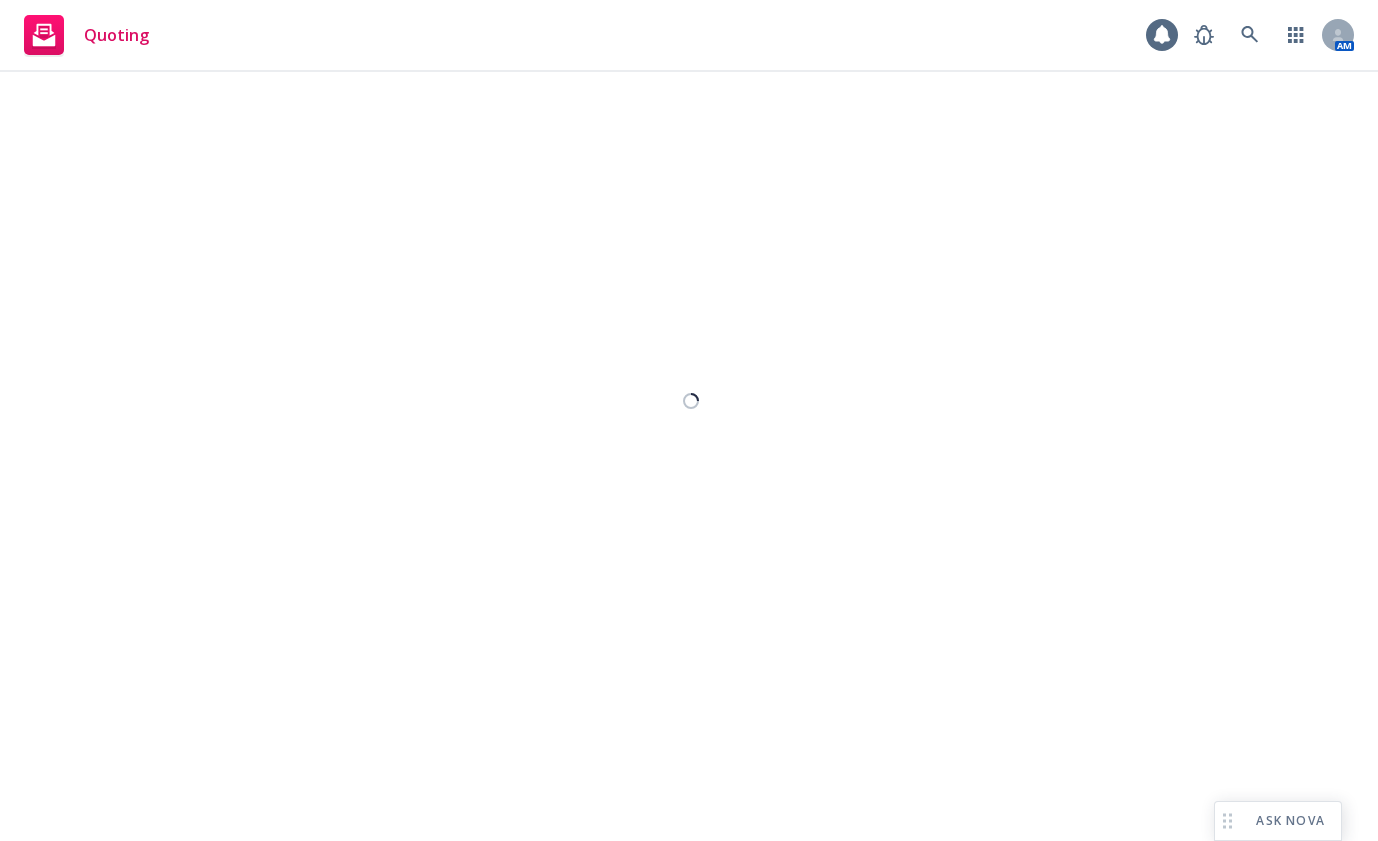 select on "12" 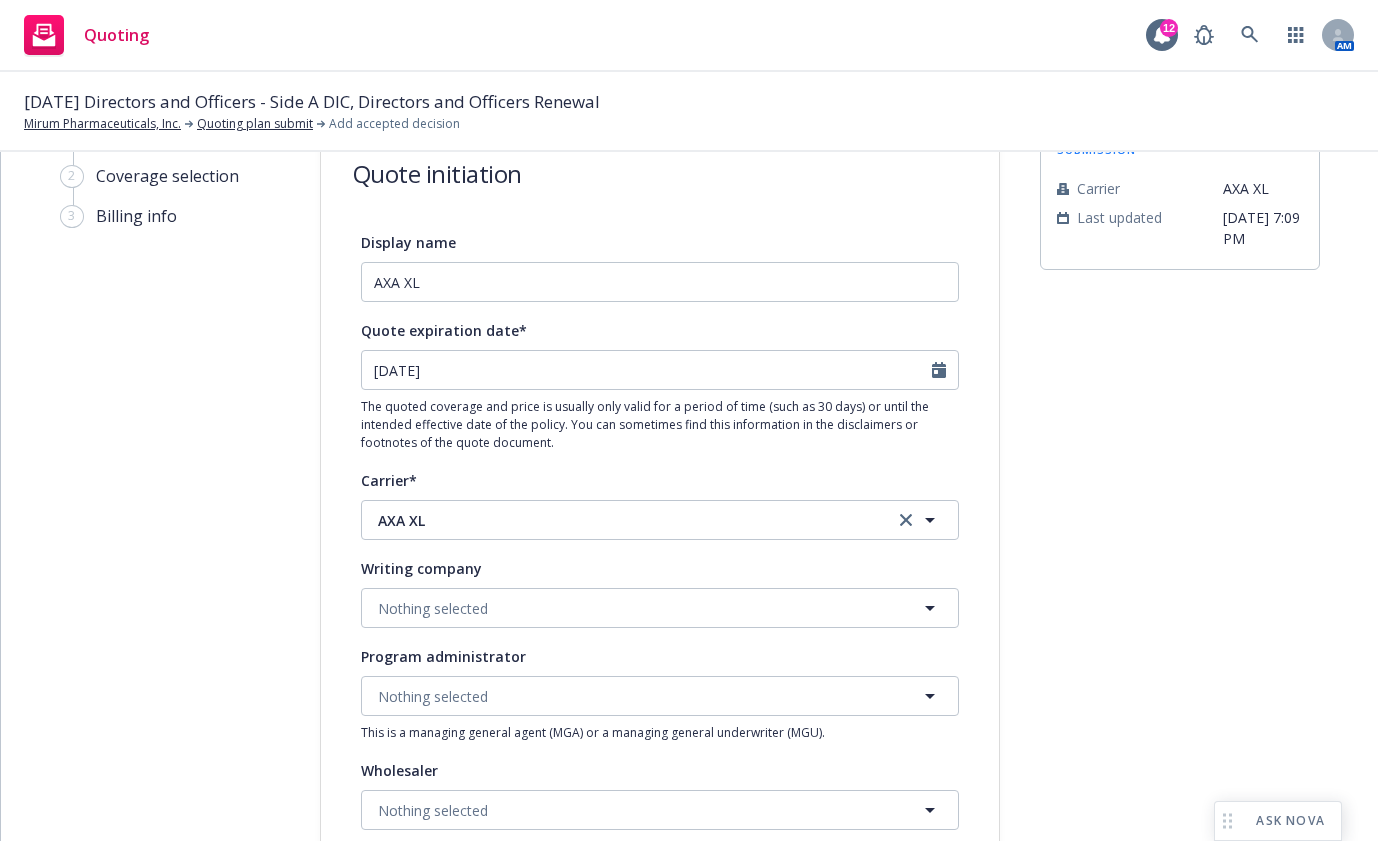 scroll, scrollTop: 200, scrollLeft: 0, axis: vertical 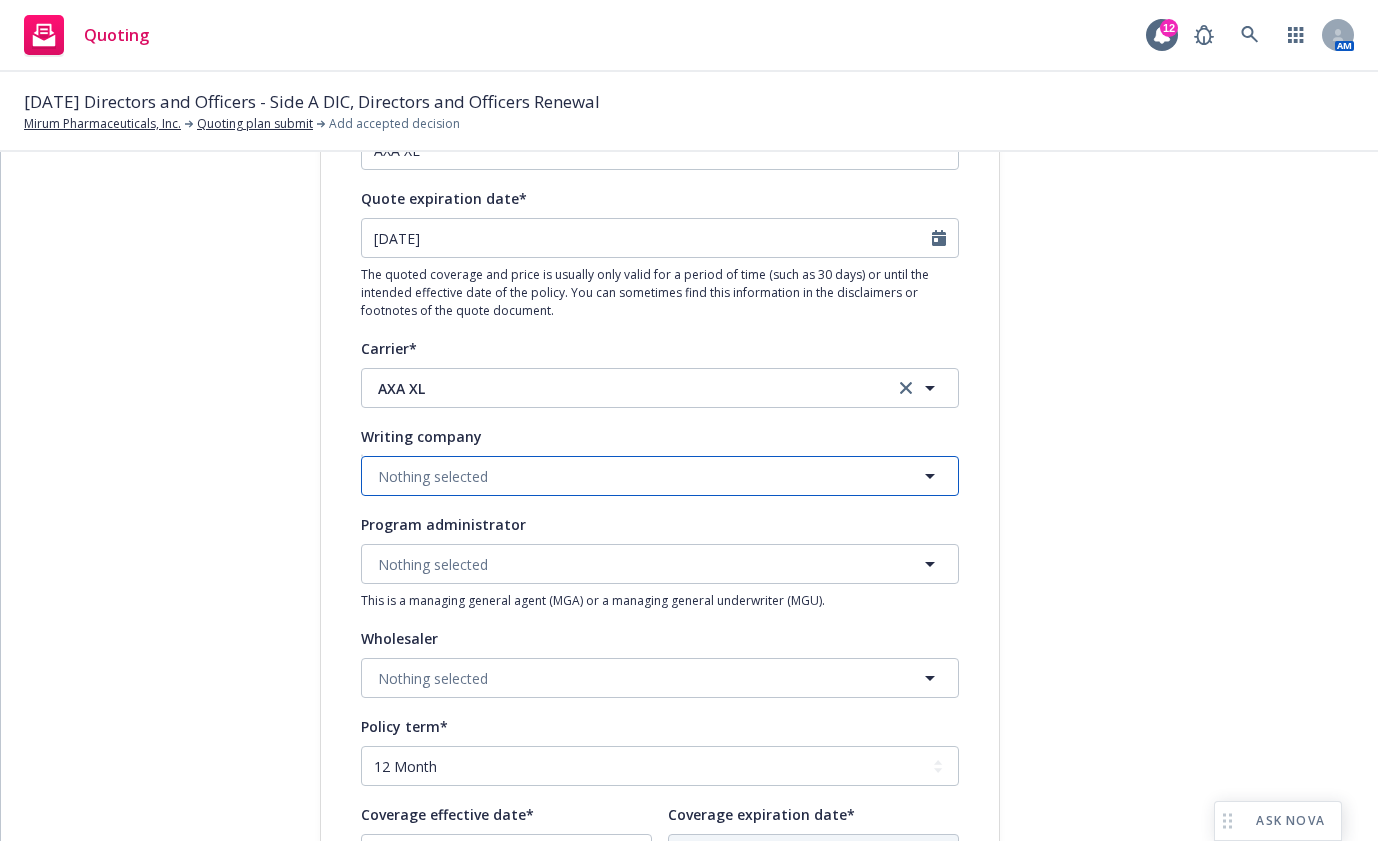 click on "Nothing selected" at bounding box center [660, 476] 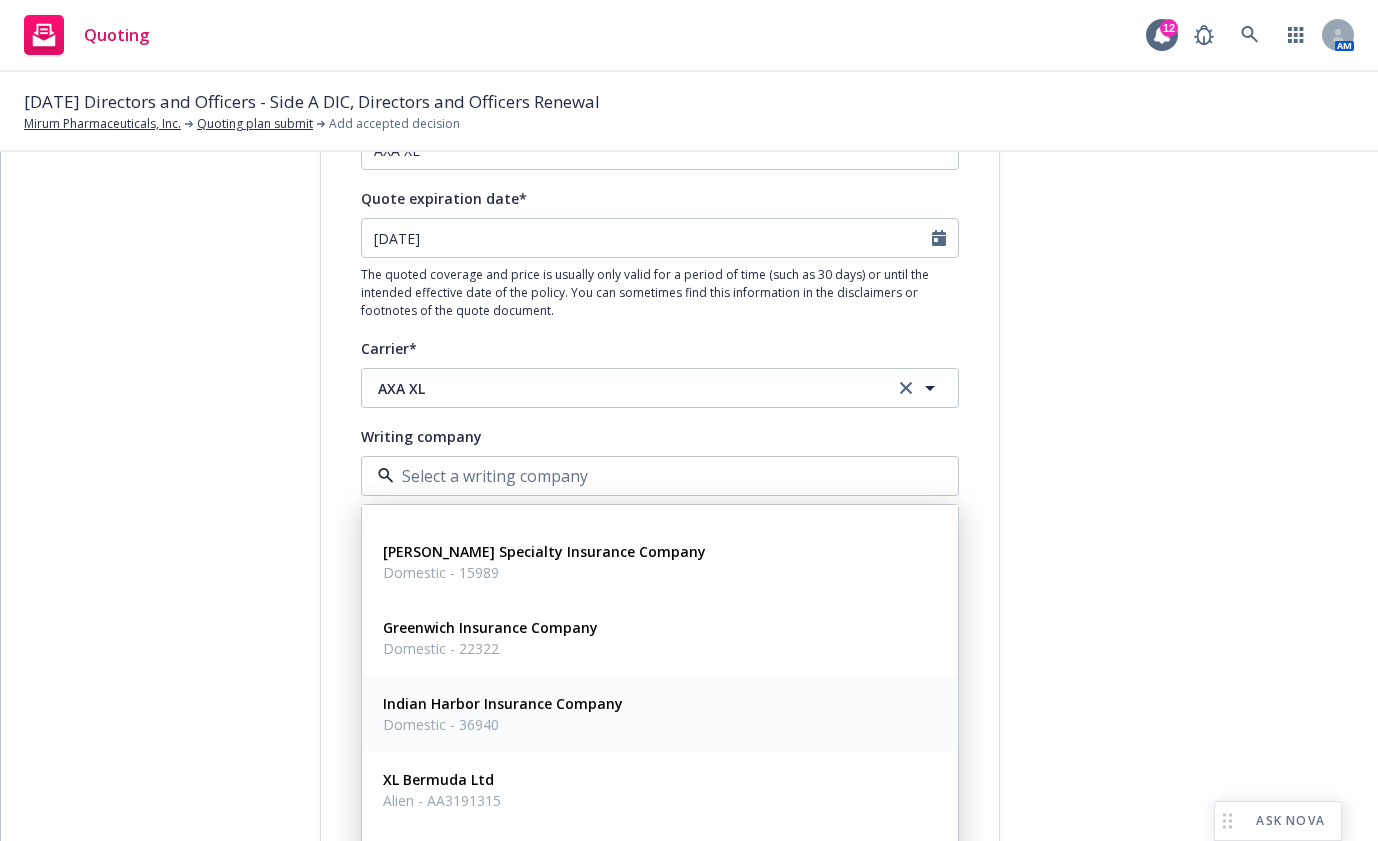 scroll, scrollTop: 108, scrollLeft: 0, axis: vertical 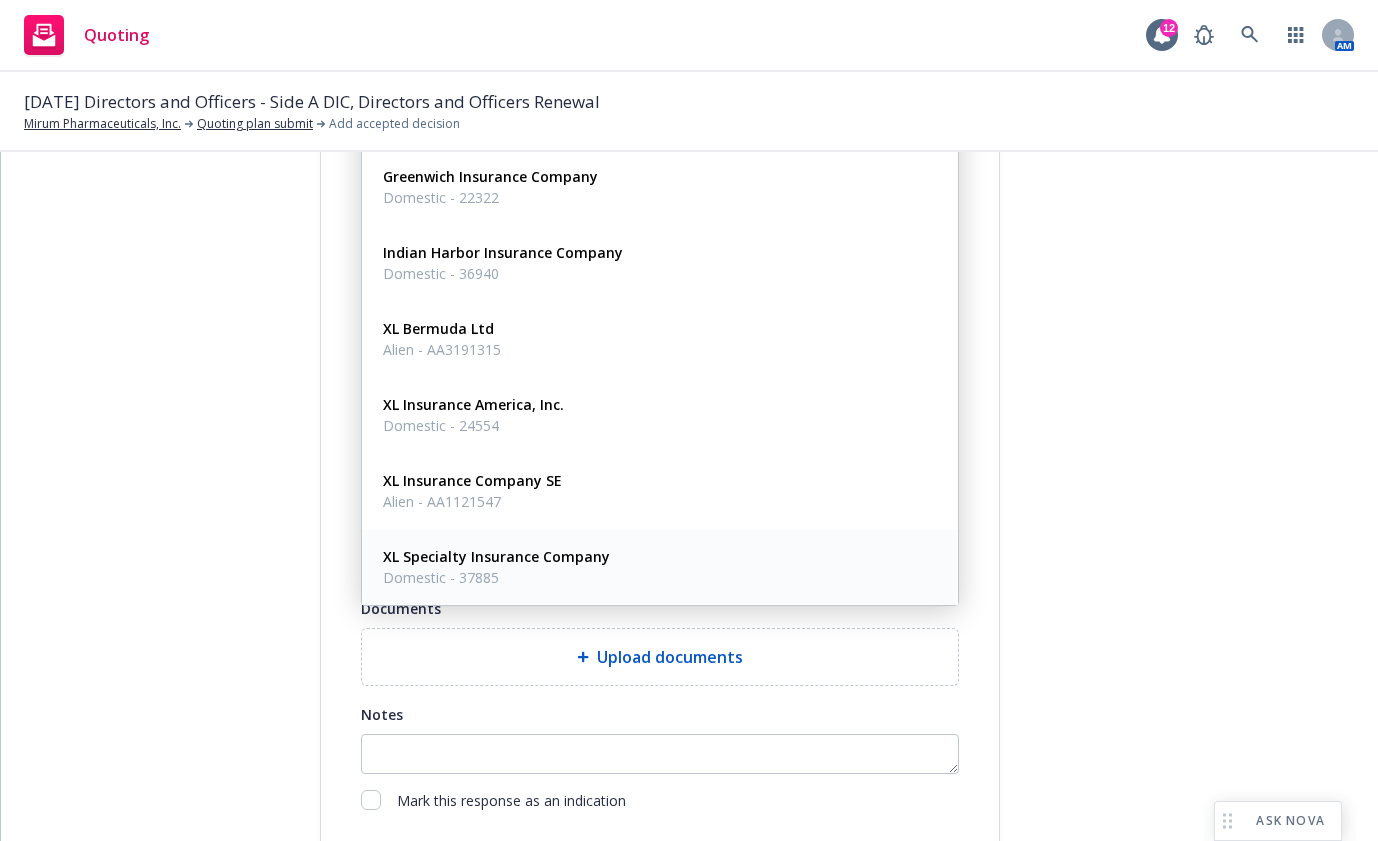 click on "XL Specialty Insurance Company" at bounding box center (496, 556) 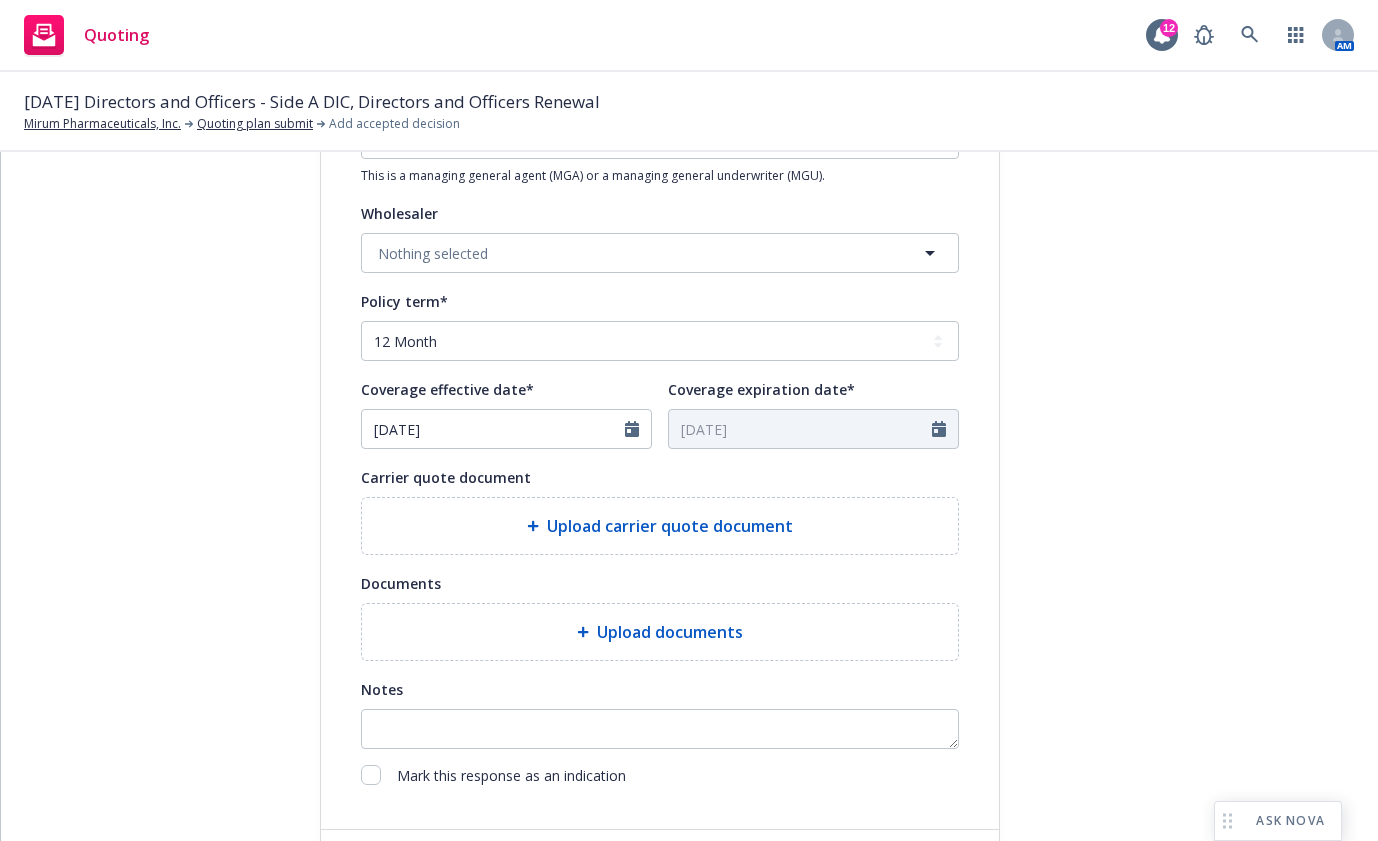scroll, scrollTop: 700, scrollLeft: 0, axis: vertical 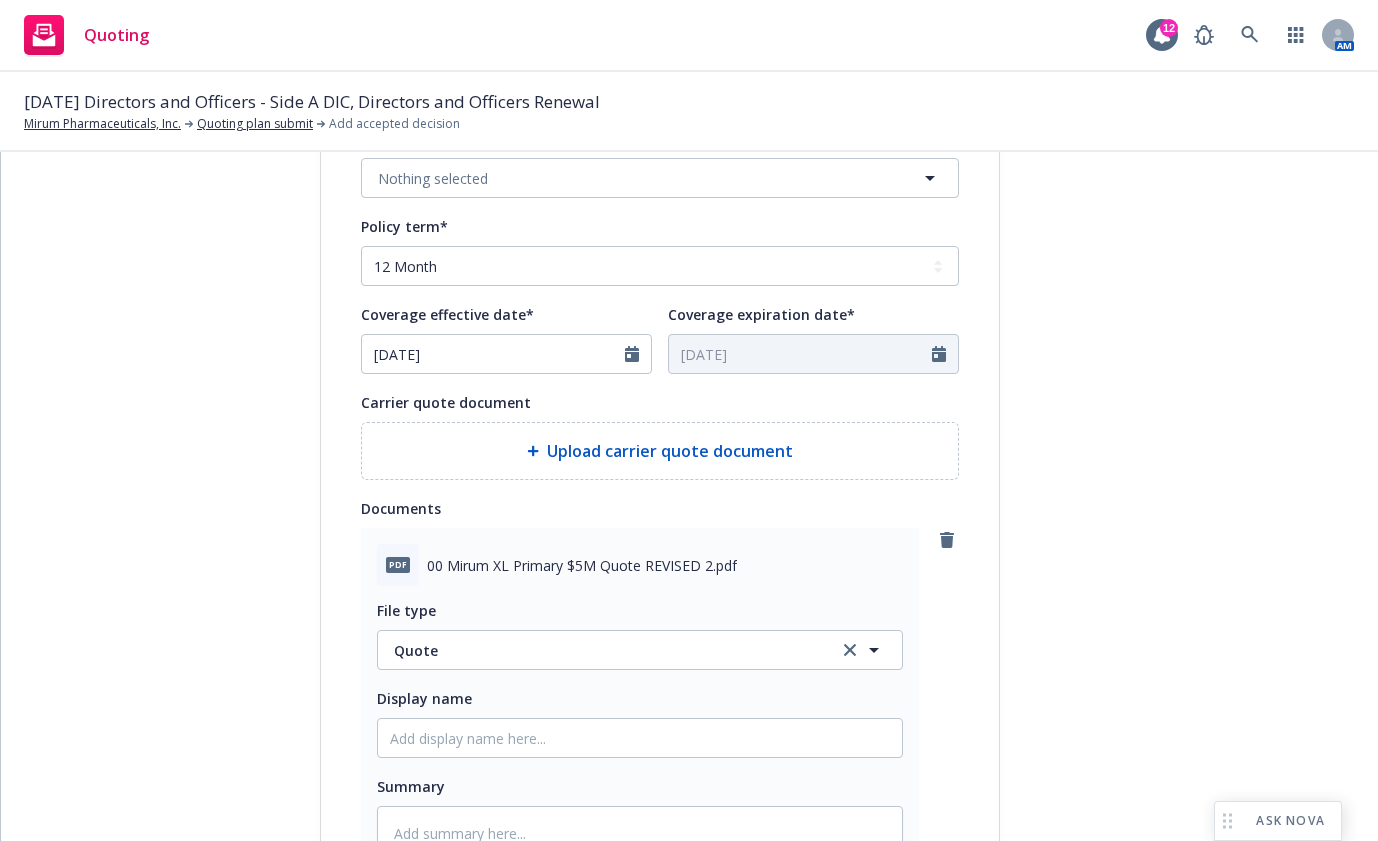 click 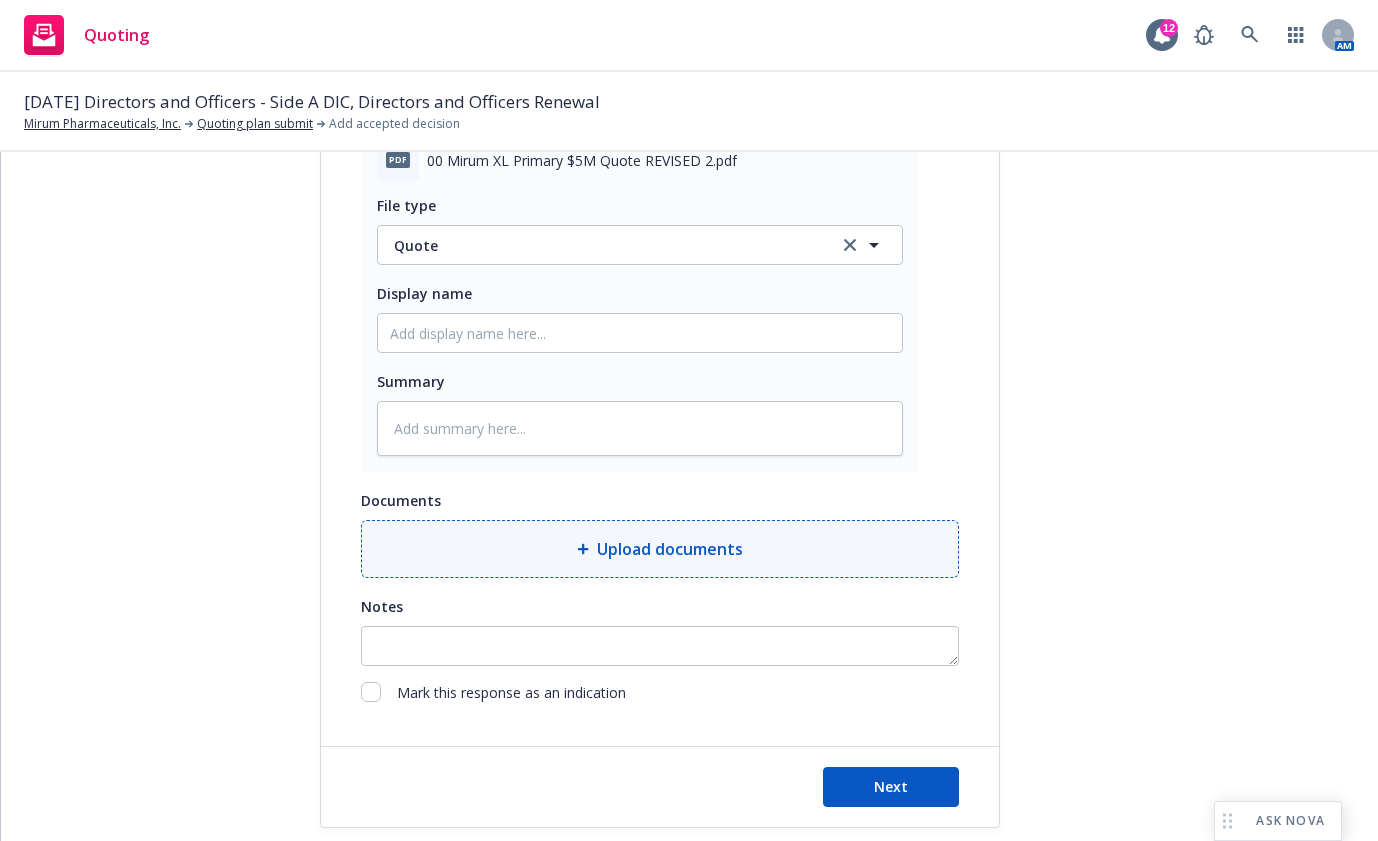 scroll, scrollTop: 1000, scrollLeft: 0, axis: vertical 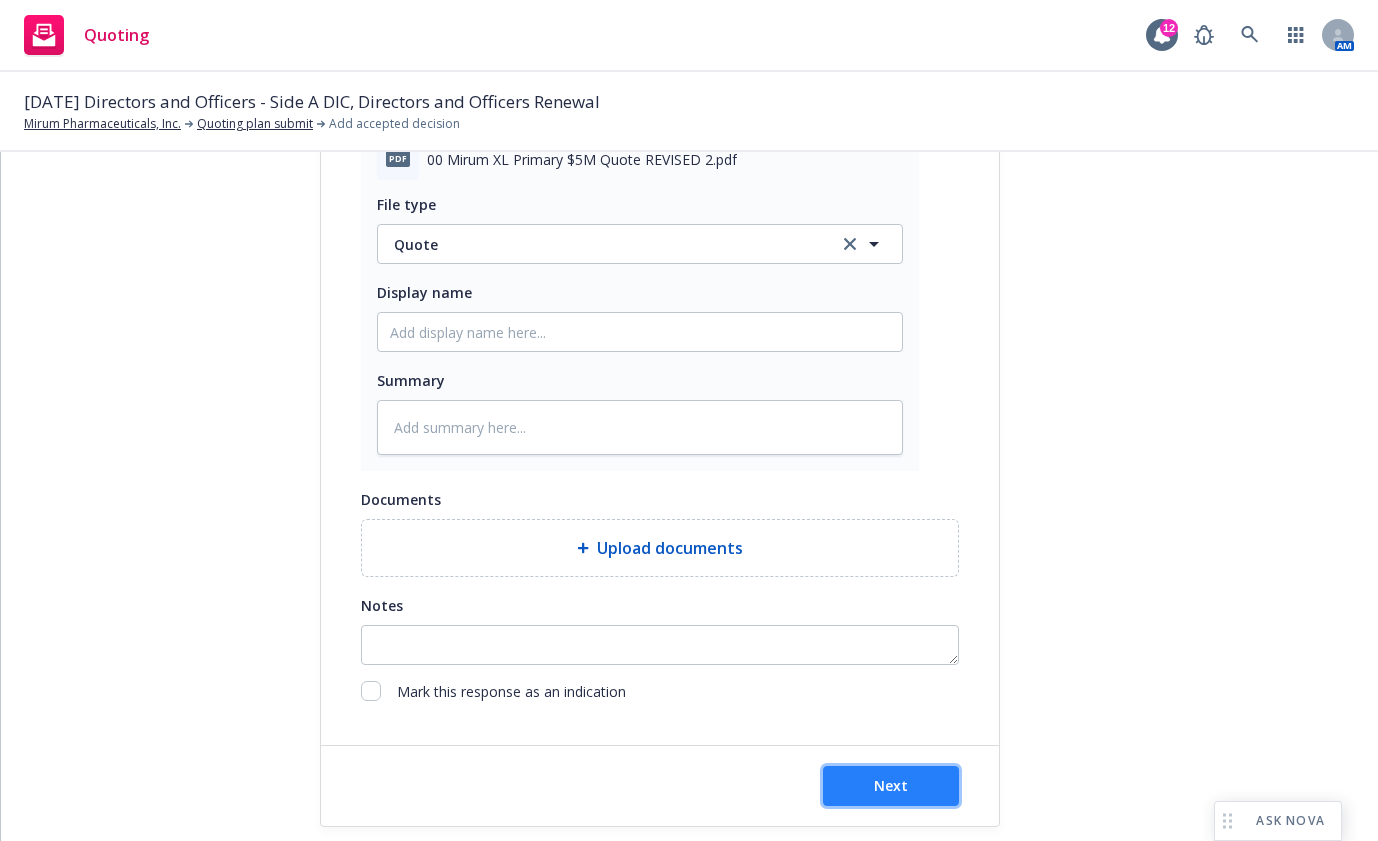 click on "Next" at bounding box center [891, 785] 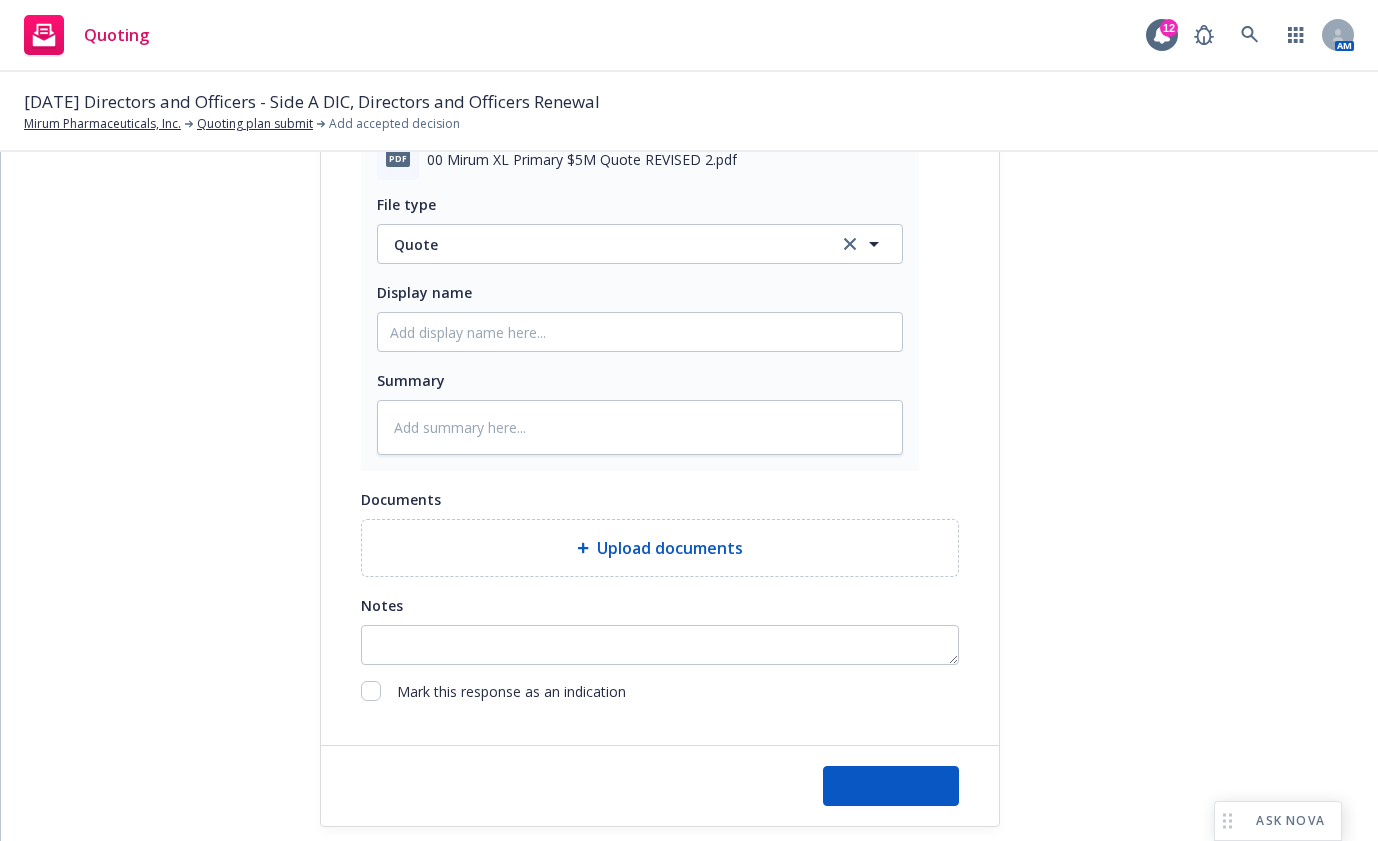 type on "x" 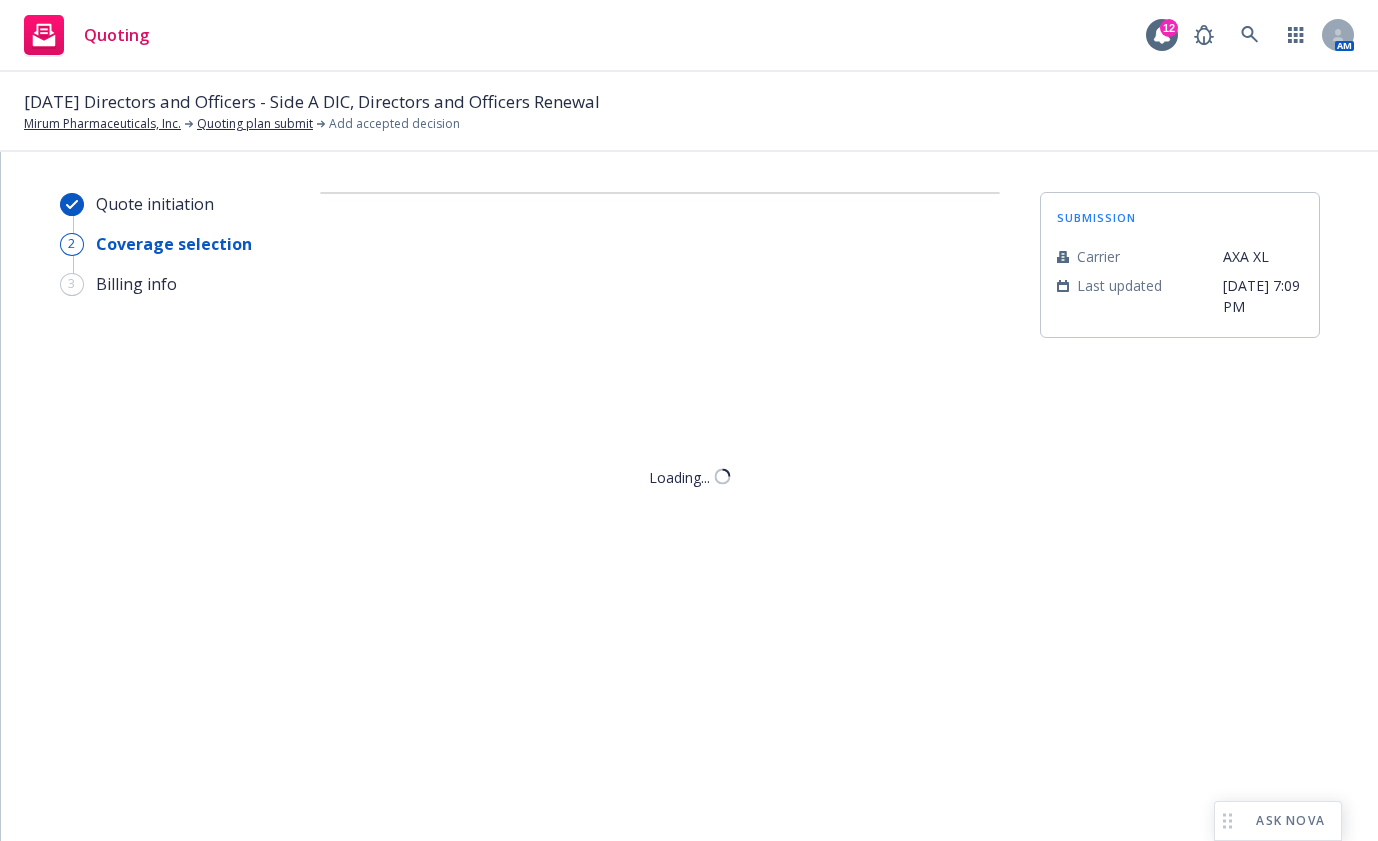 scroll, scrollTop: 0, scrollLeft: 0, axis: both 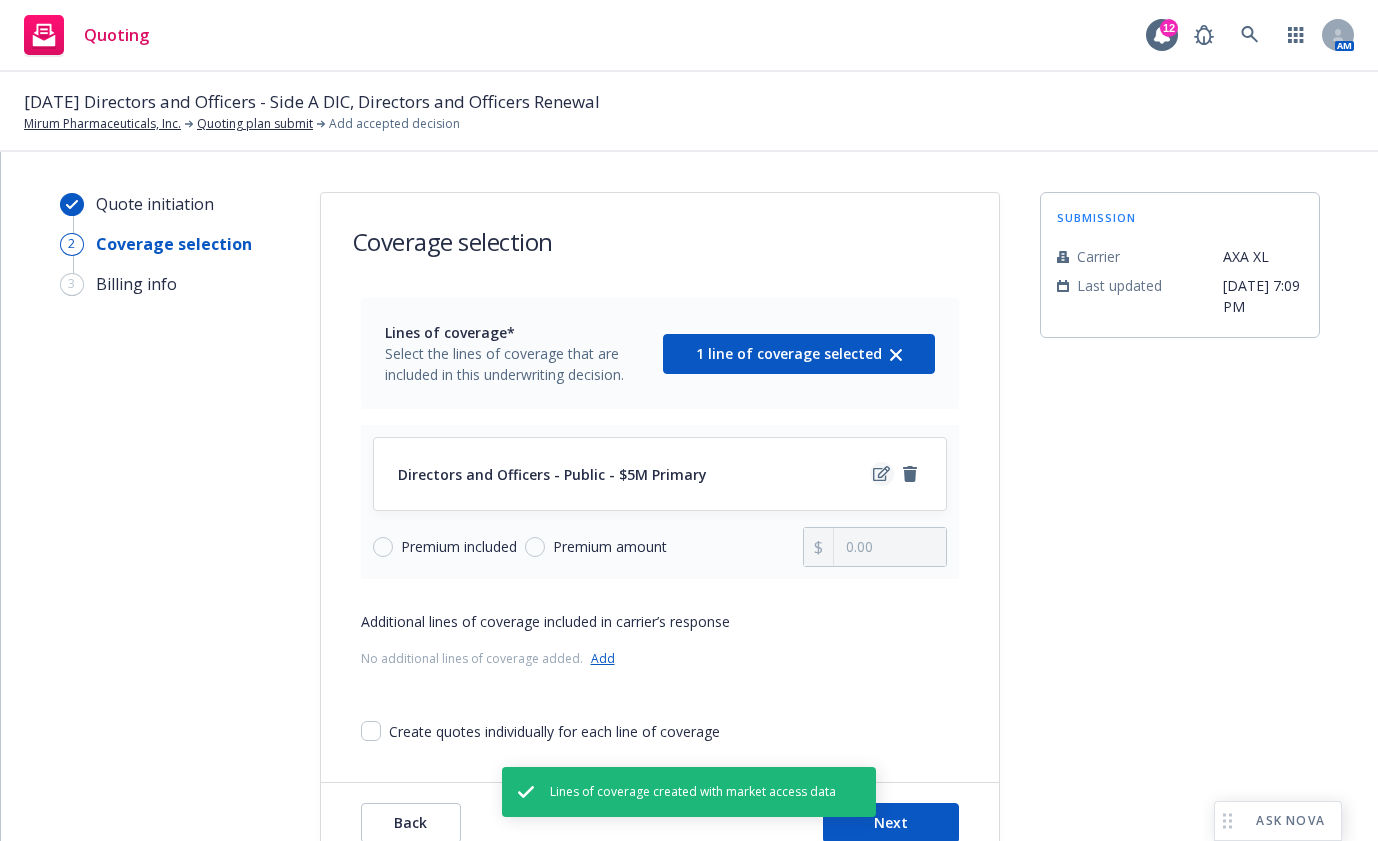 click 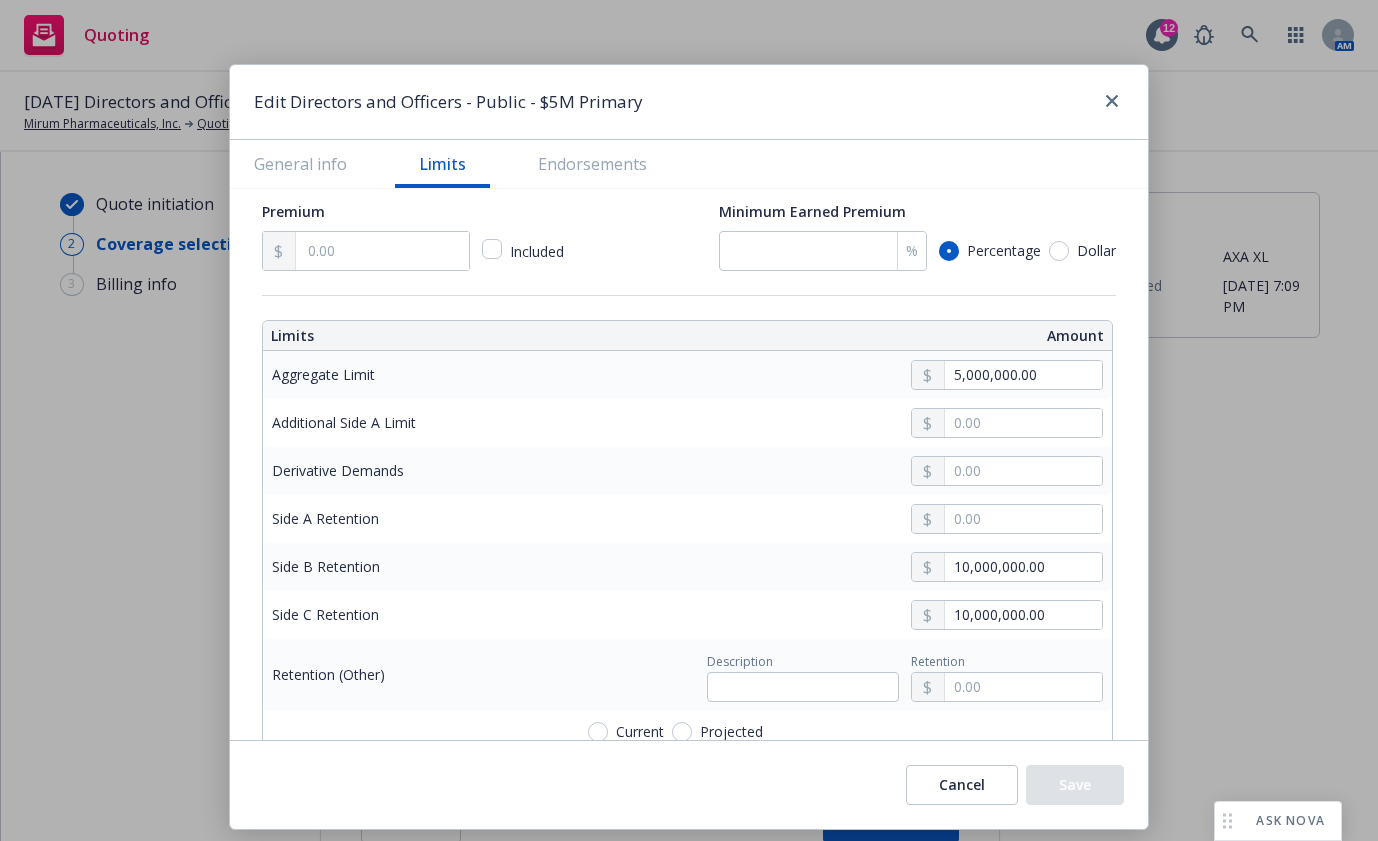 scroll, scrollTop: 500, scrollLeft: 0, axis: vertical 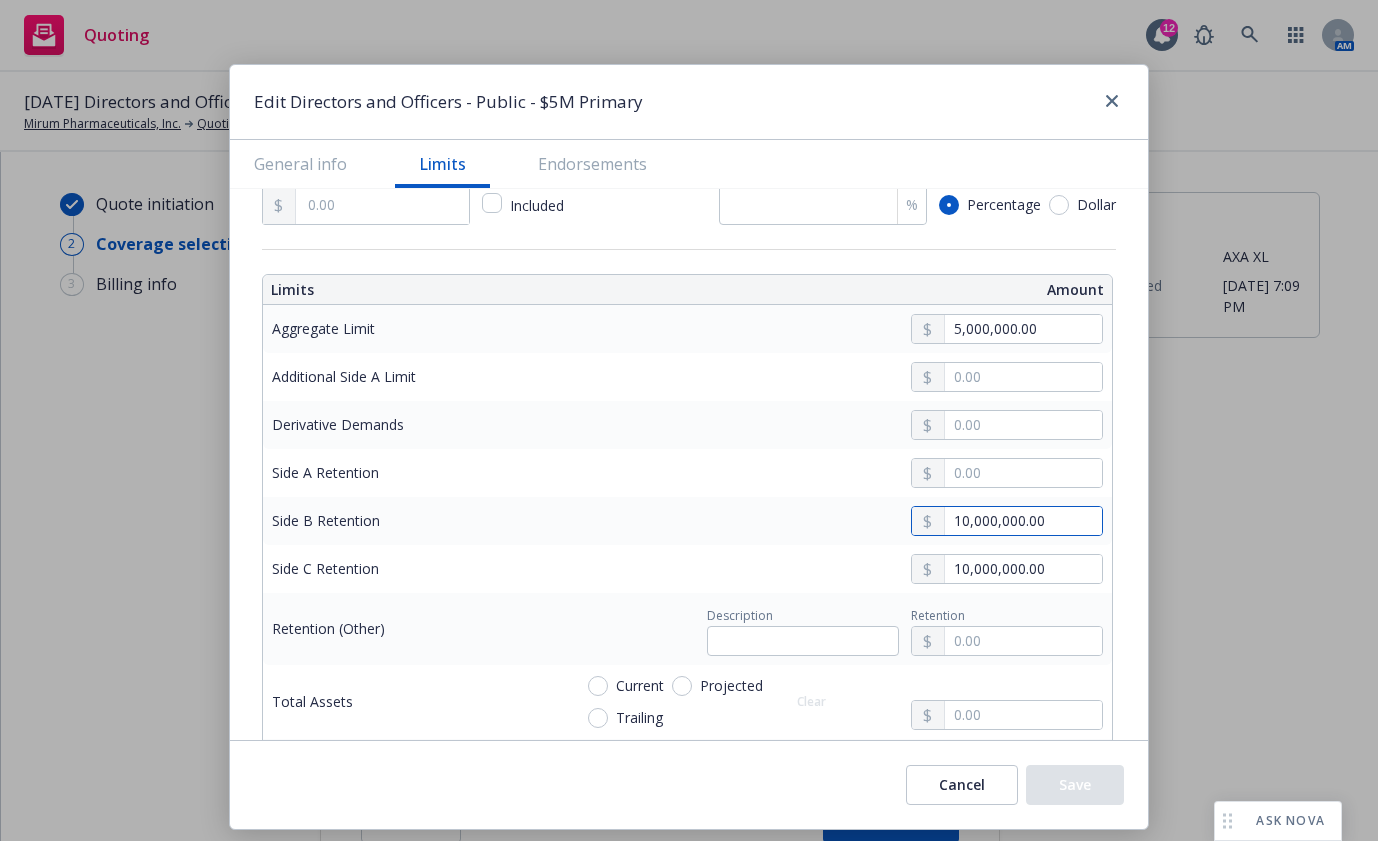click on "10,000,000.00" at bounding box center (1023, 521) 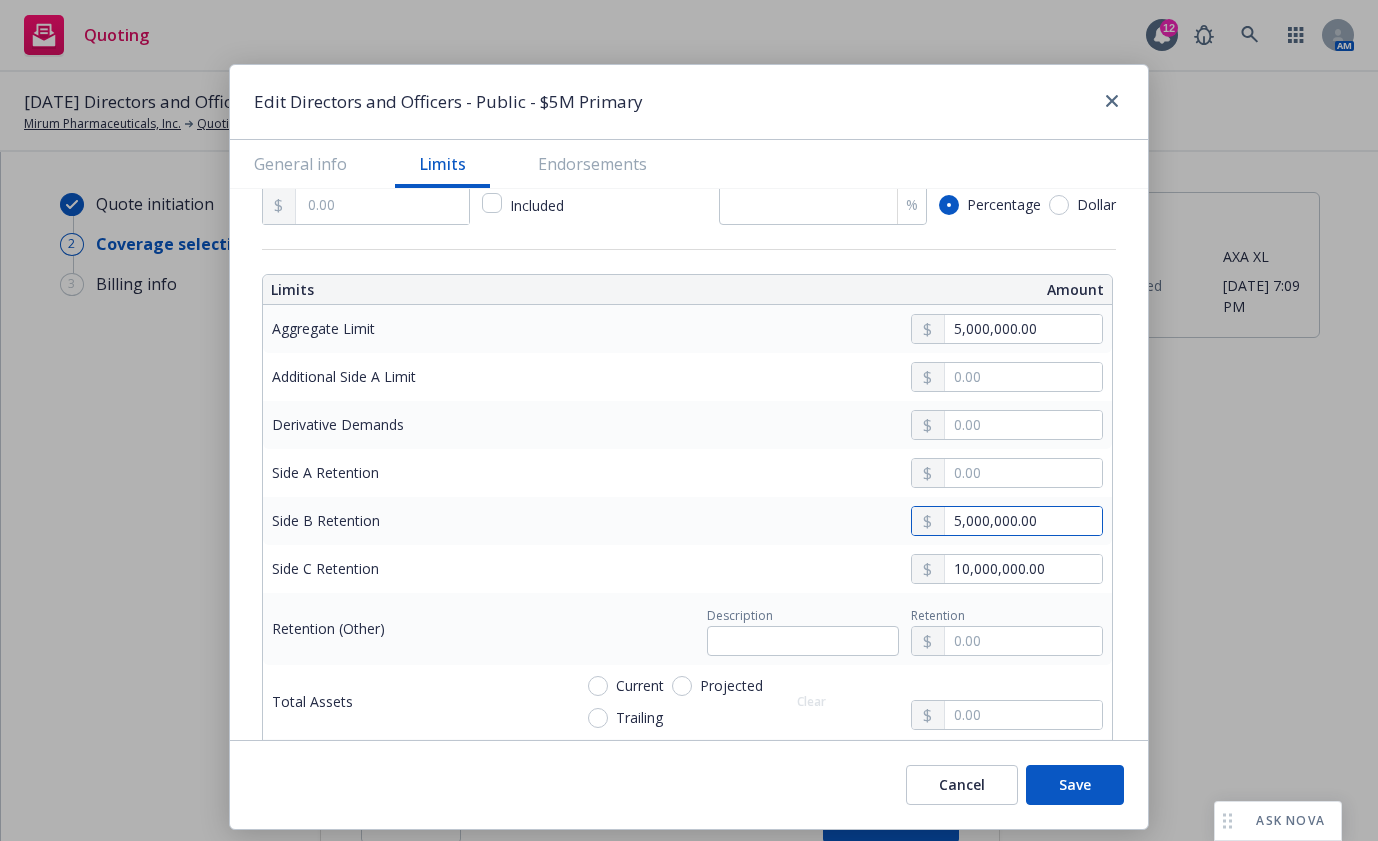 type on "5,000,000.00" 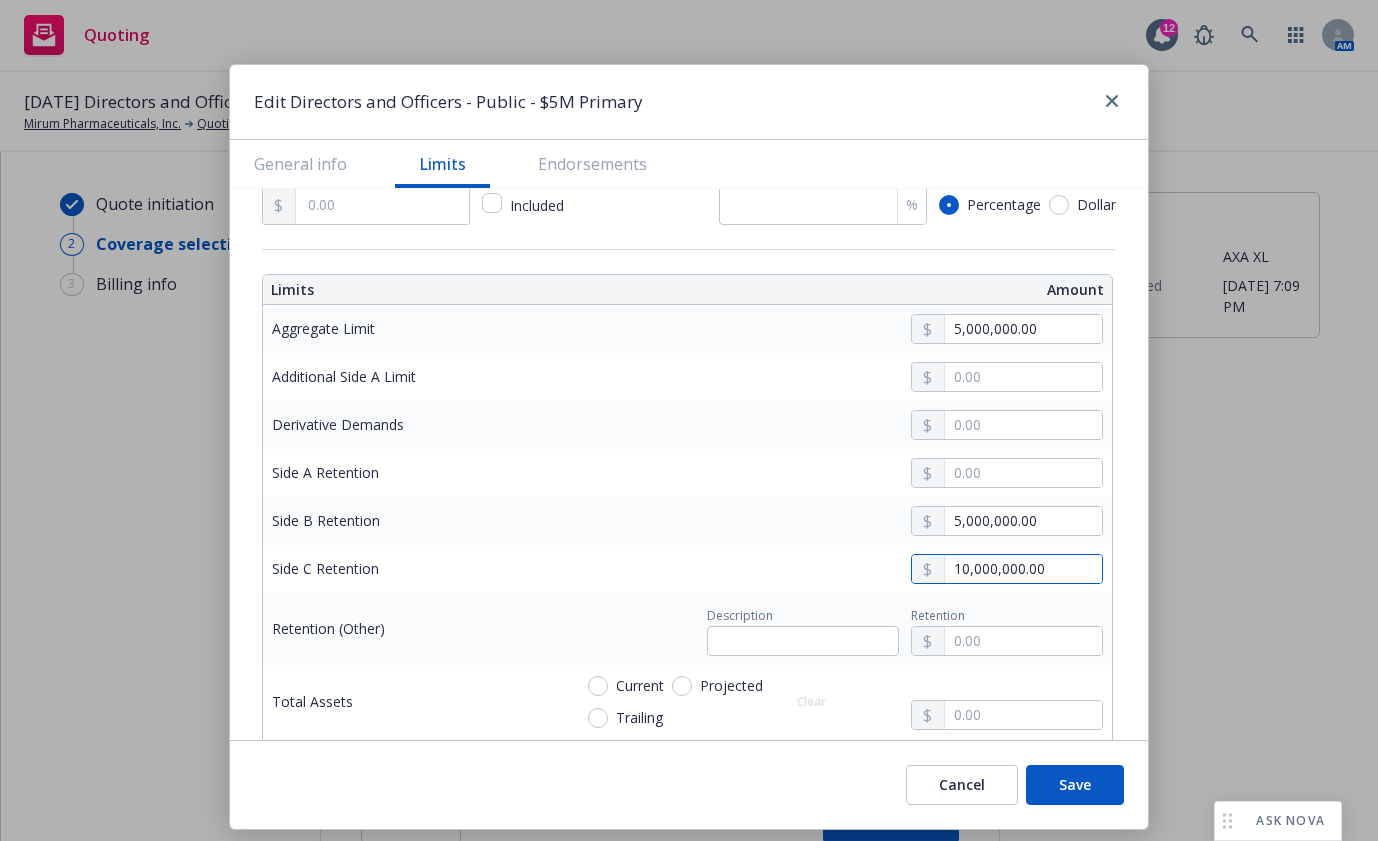 click on "10,000,000.00" at bounding box center [1023, 569] 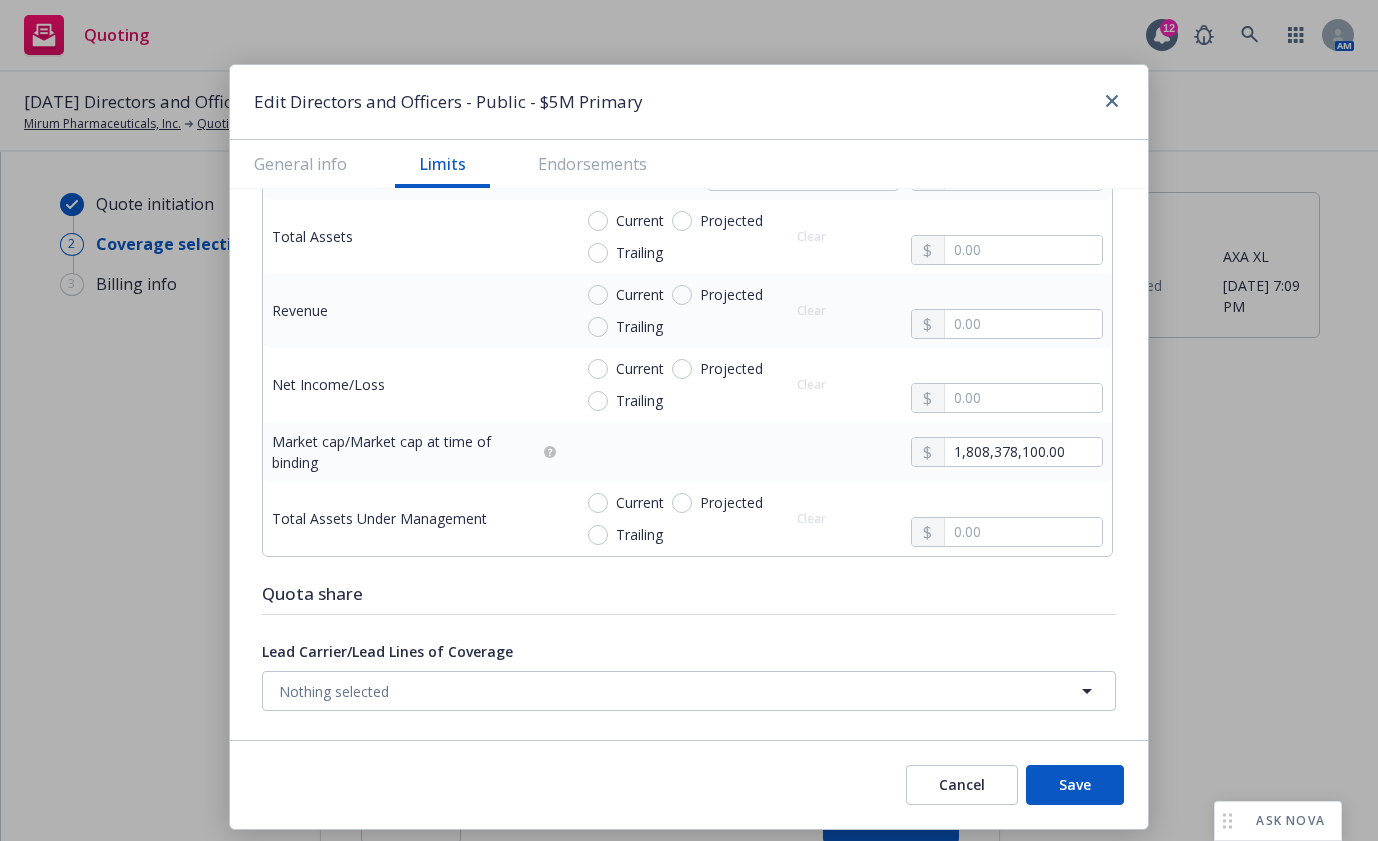 scroll, scrollTop: 1000, scrollLeft: 0, axis: vertical 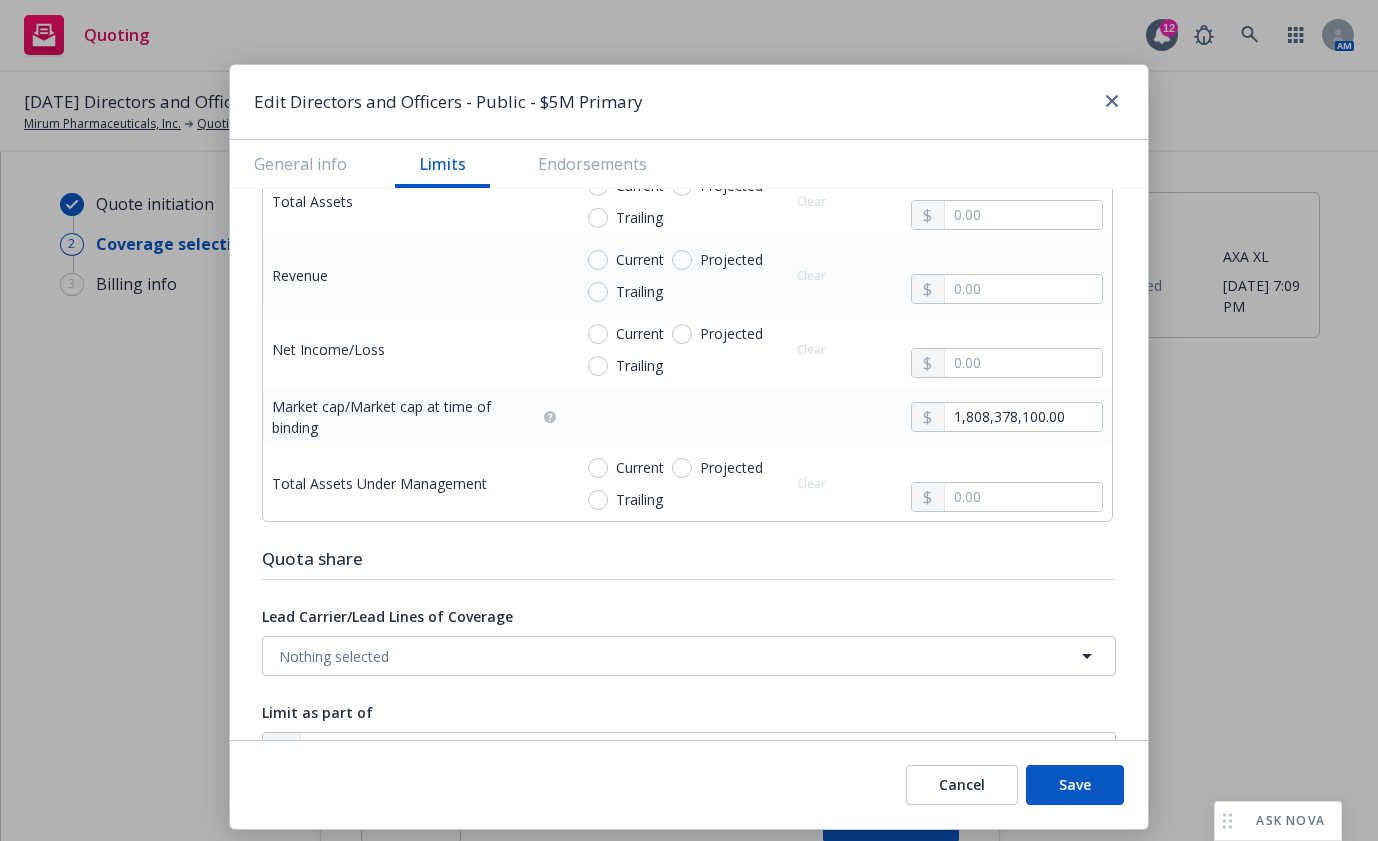 type on "5,000,000.00" 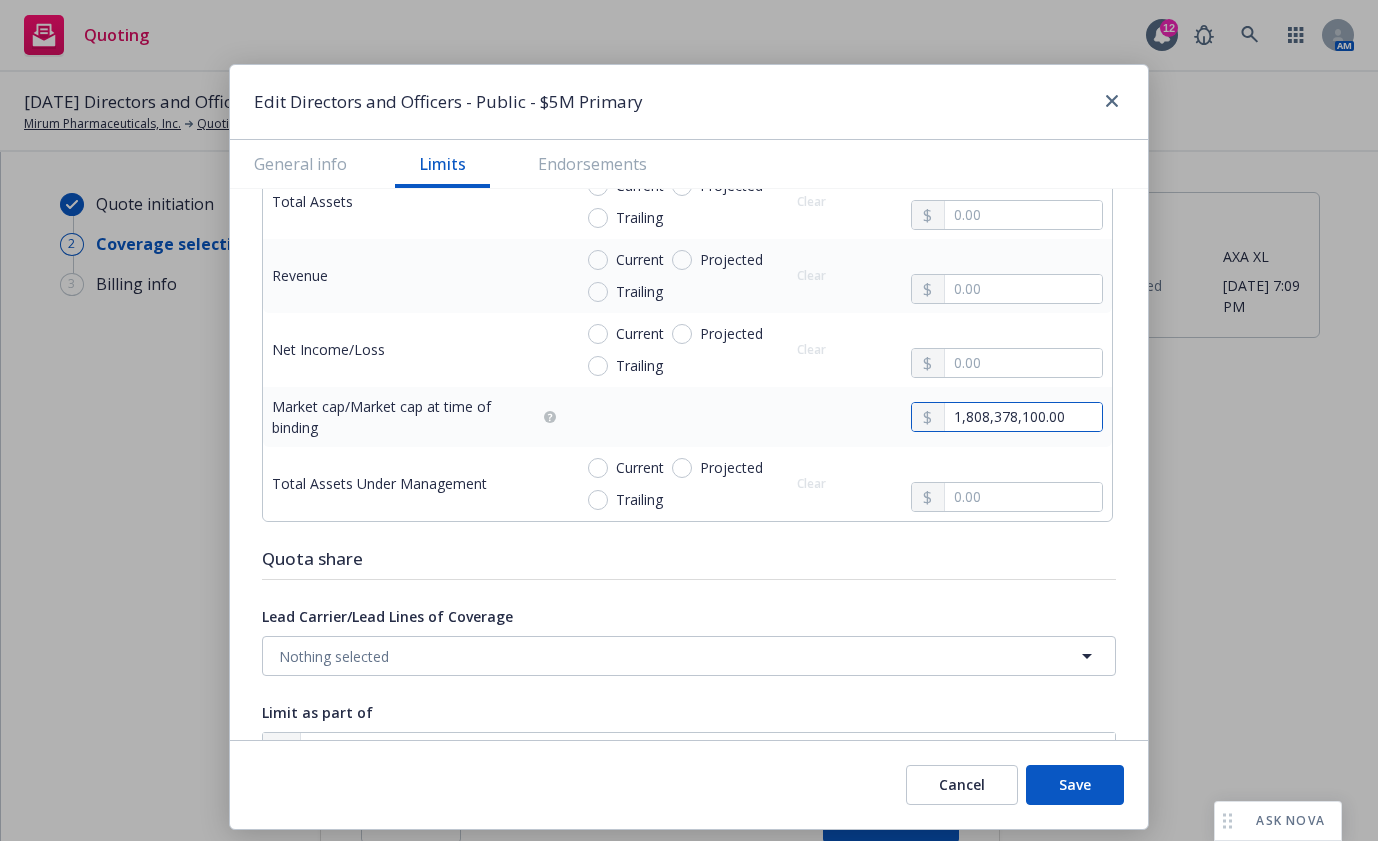 drag, startPoint x: 1061, startPoint y: 418, endPoint x: 911, endPoint y: 405, distance: 150.56229 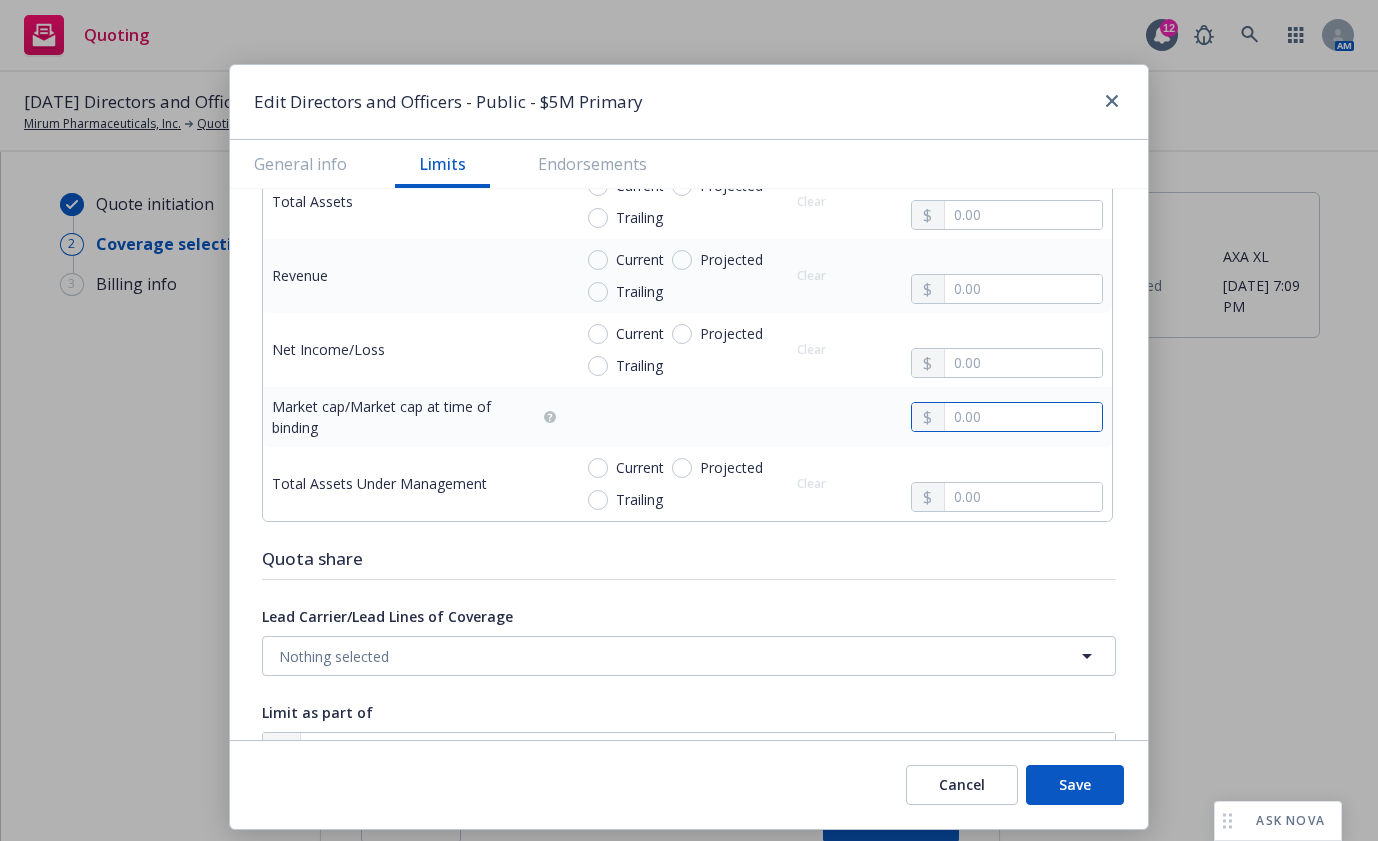 type 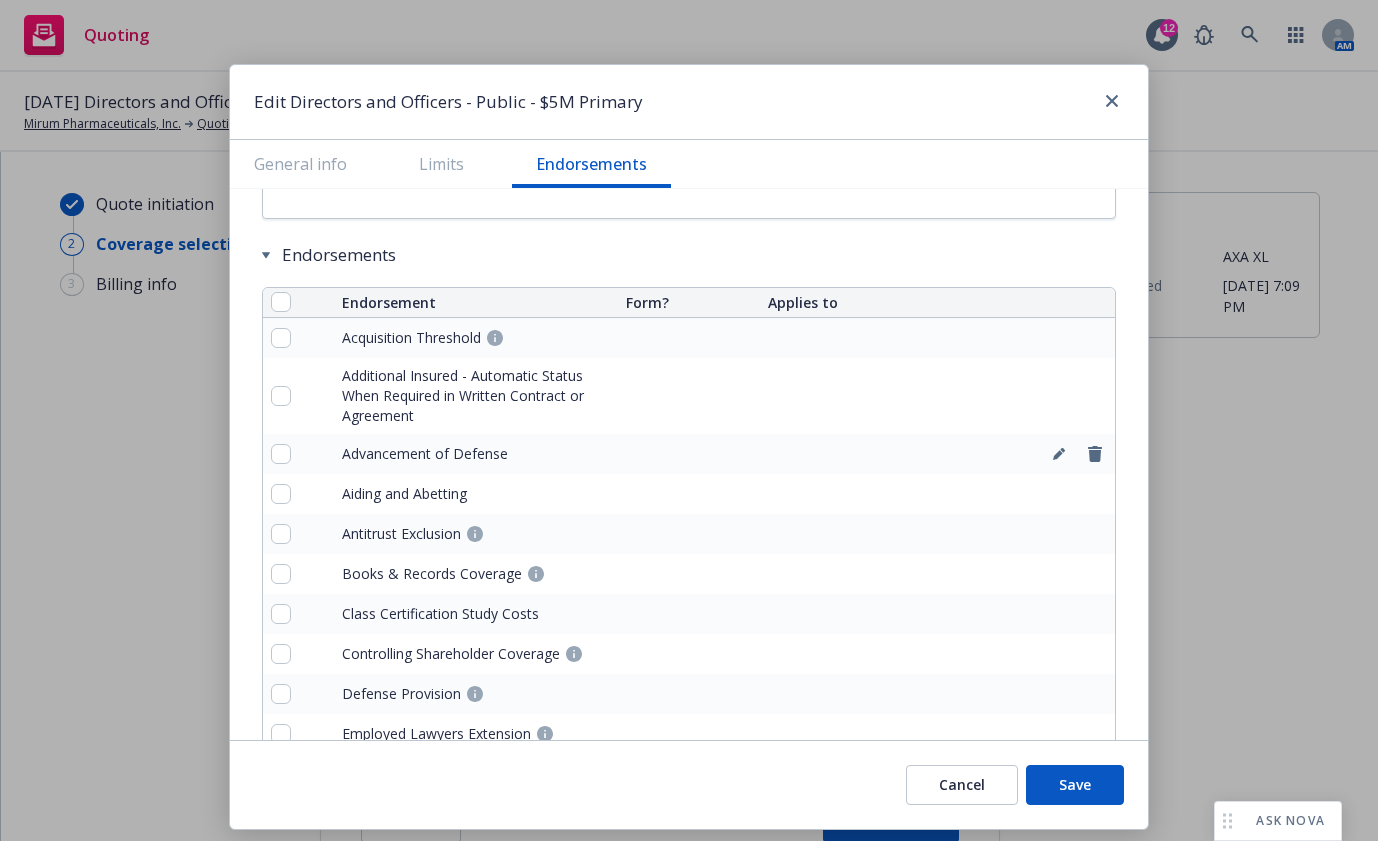 scroll, scrollTop: 1800, scrollLeft: 0, axis: vertical 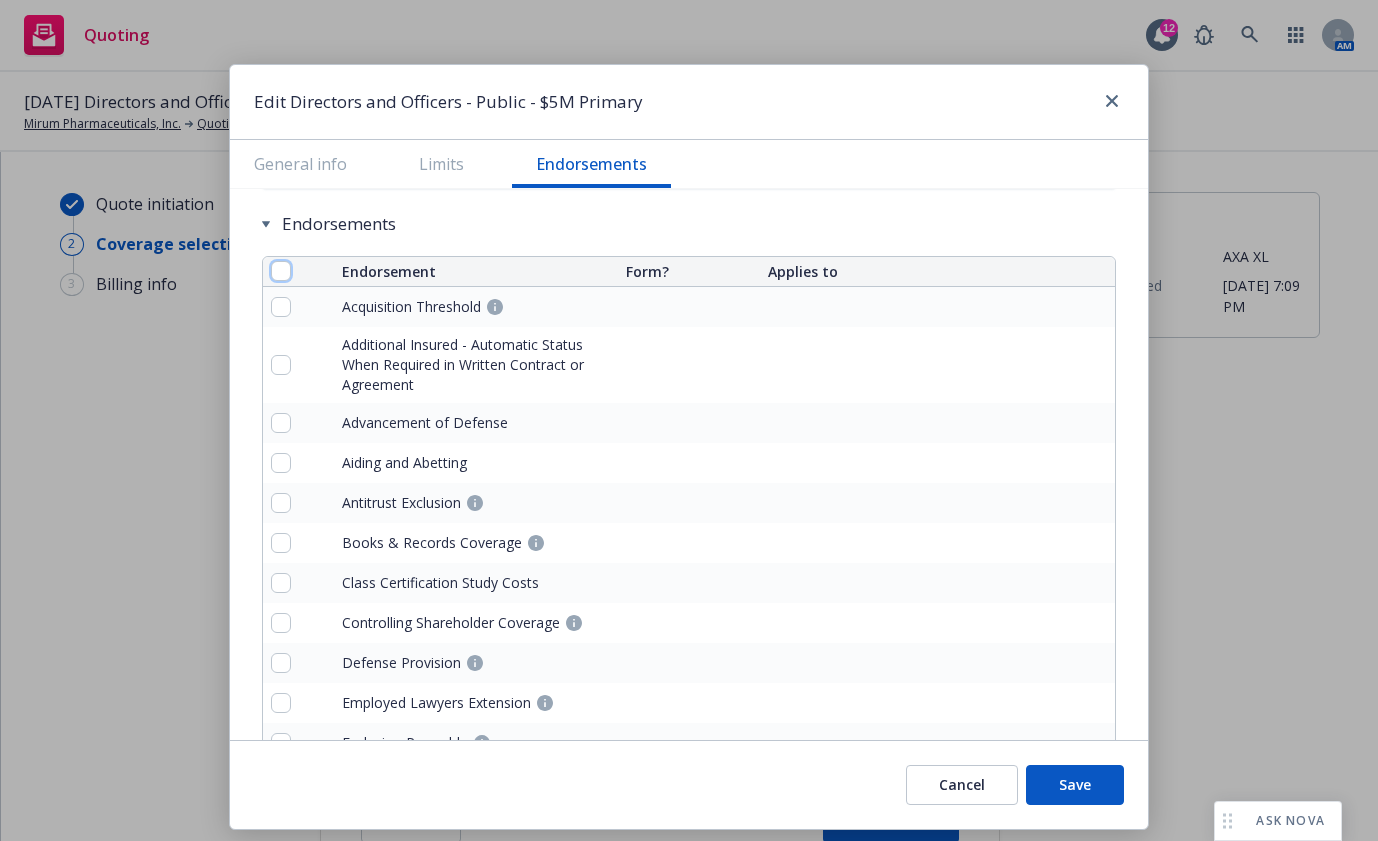 click at bounding box center (281, 271) 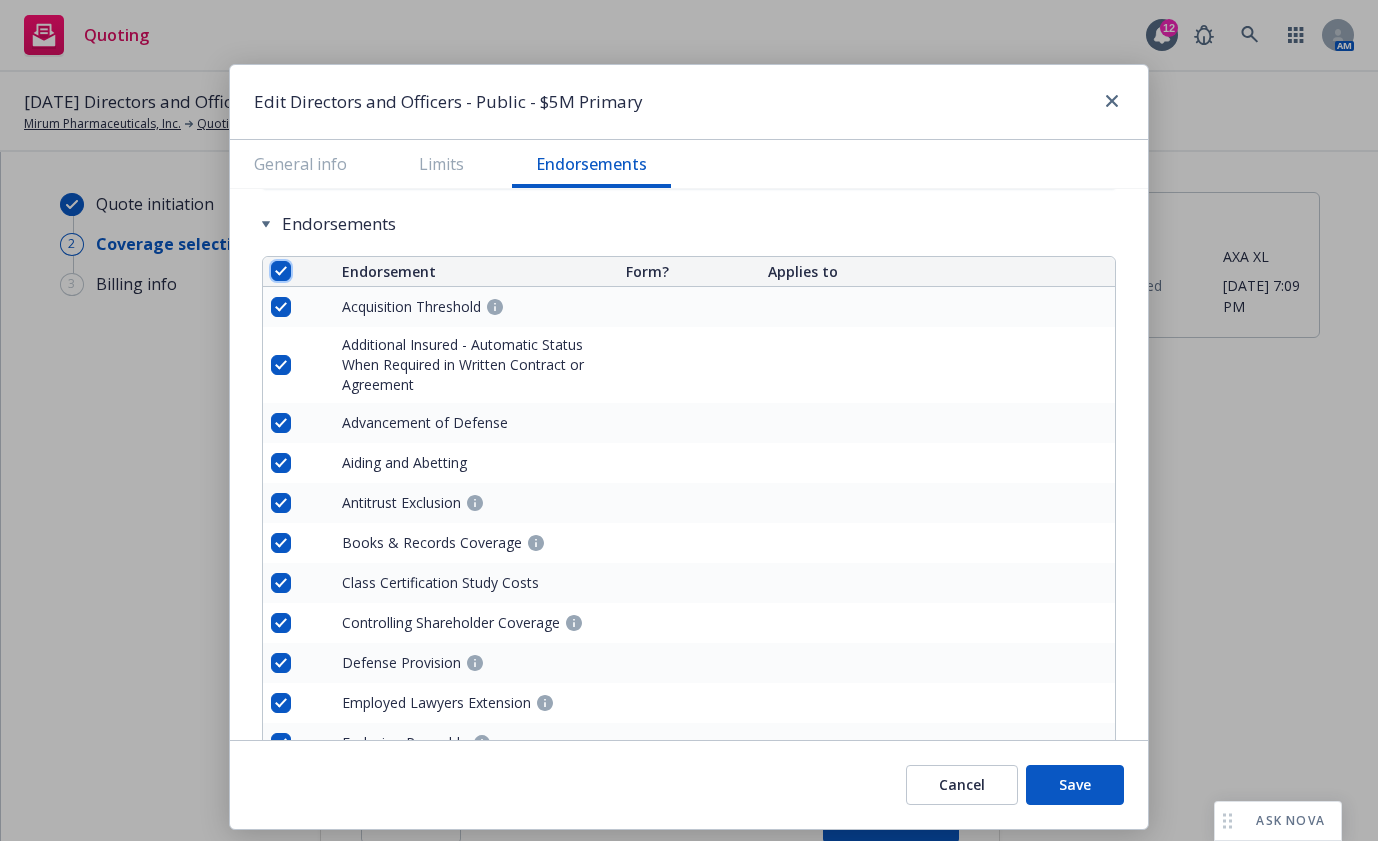 checkbox on "true" 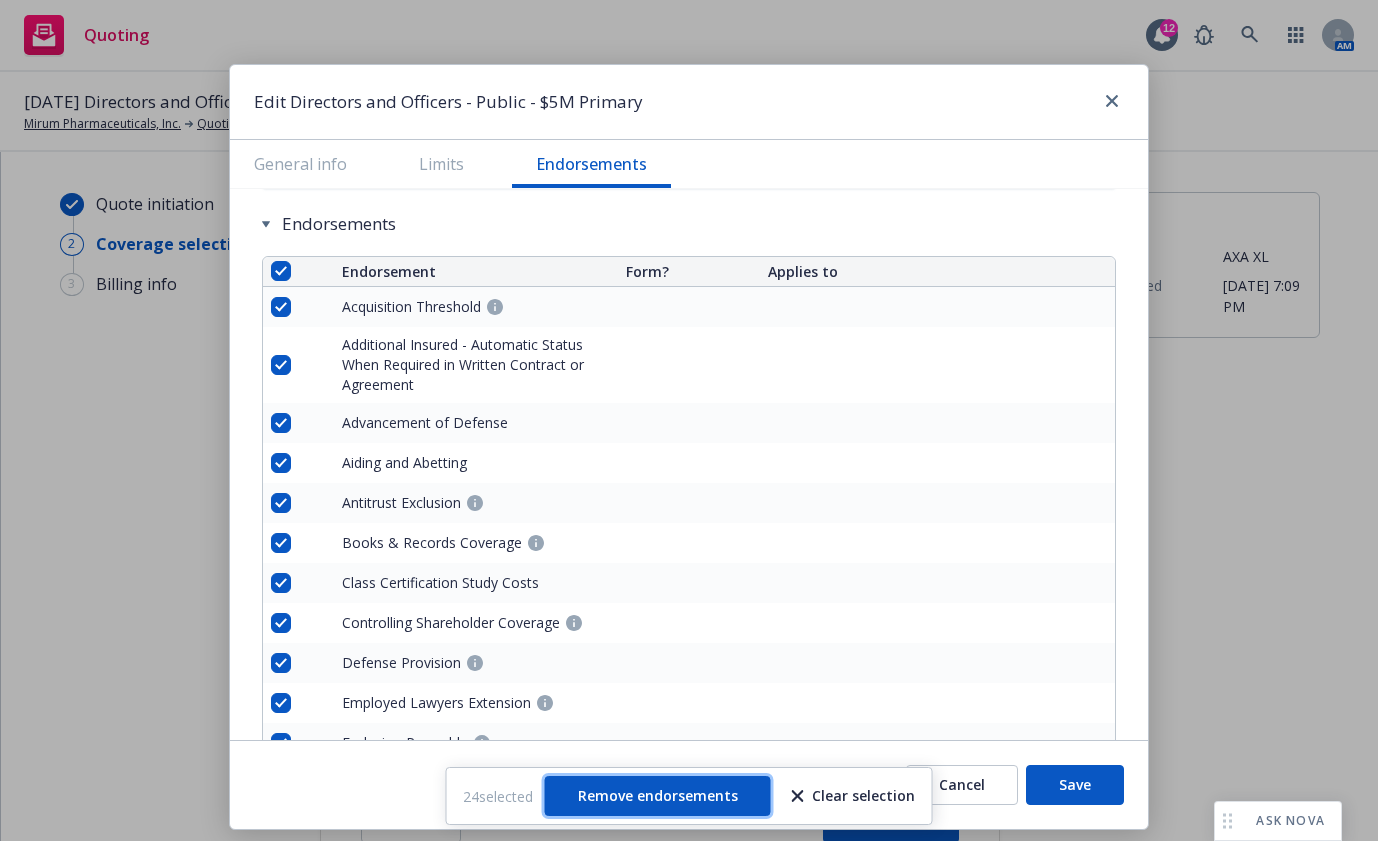 click on "Remove endorsements" at bounding box center (658, 795) 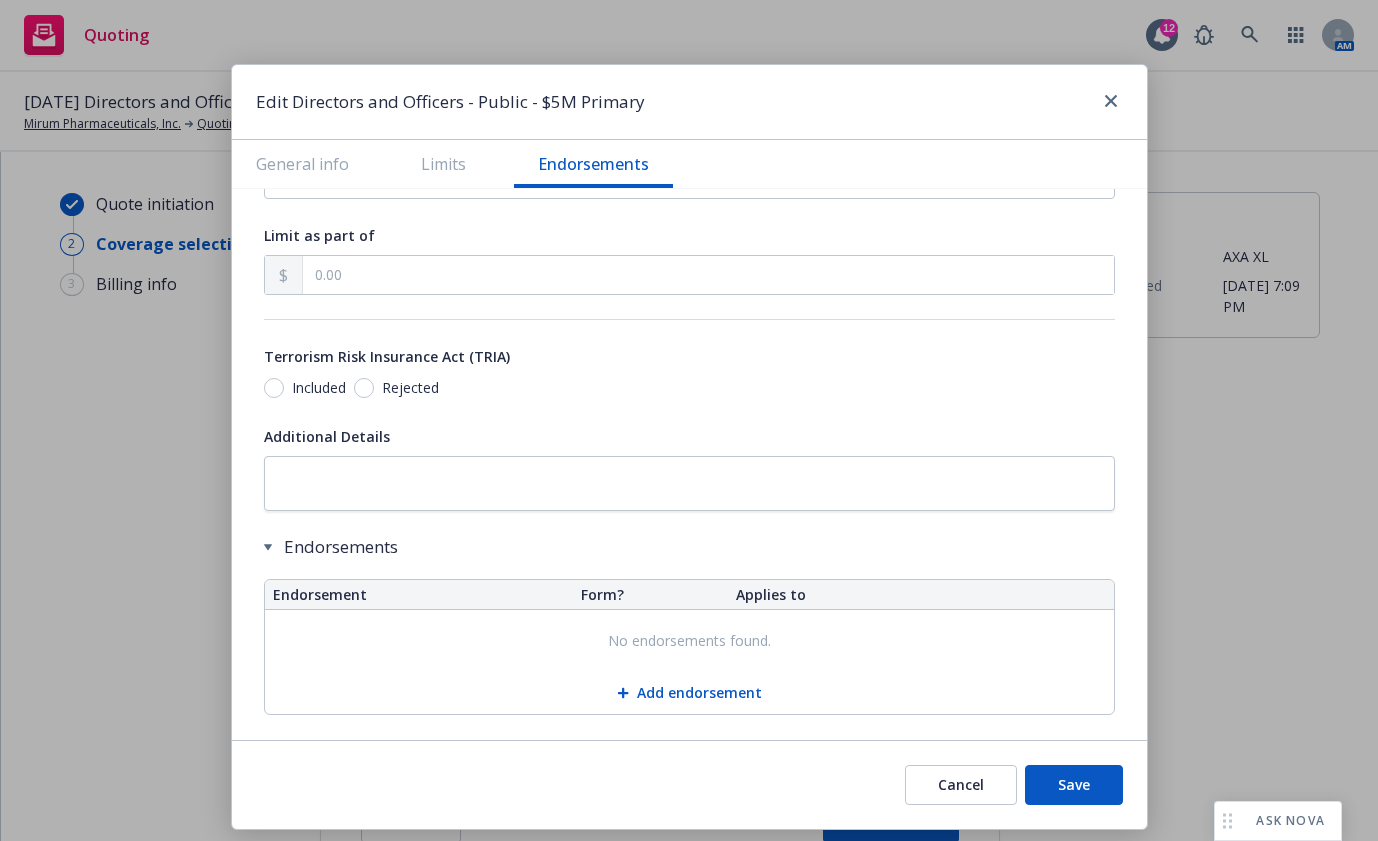 scroll, scrollTop: 1508, scrollLeft: 0, axis: vertical 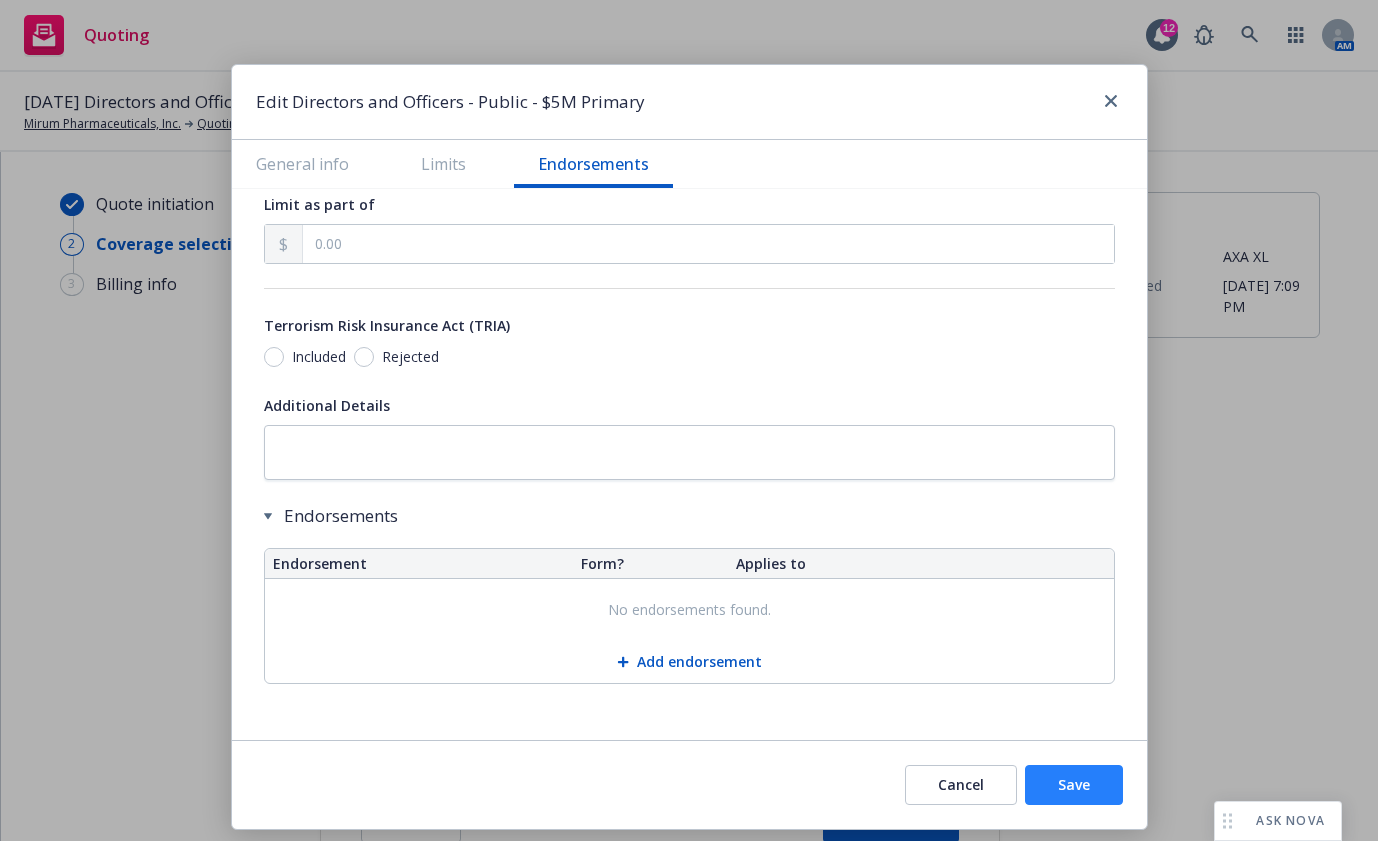 click on "Save" at bounding box center [1074, 785] 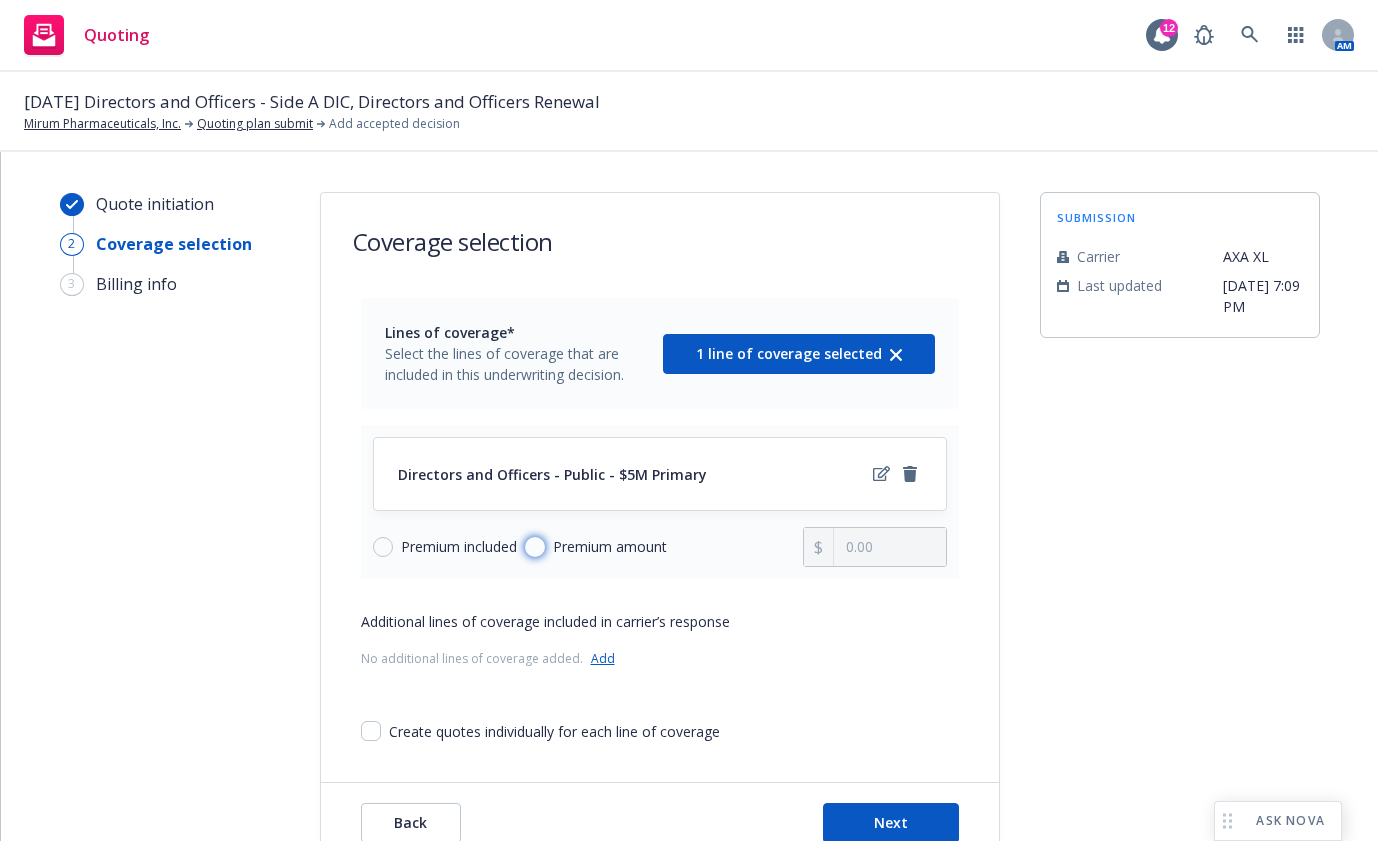 click on "Premium amount" at bounding box center [535, 547] 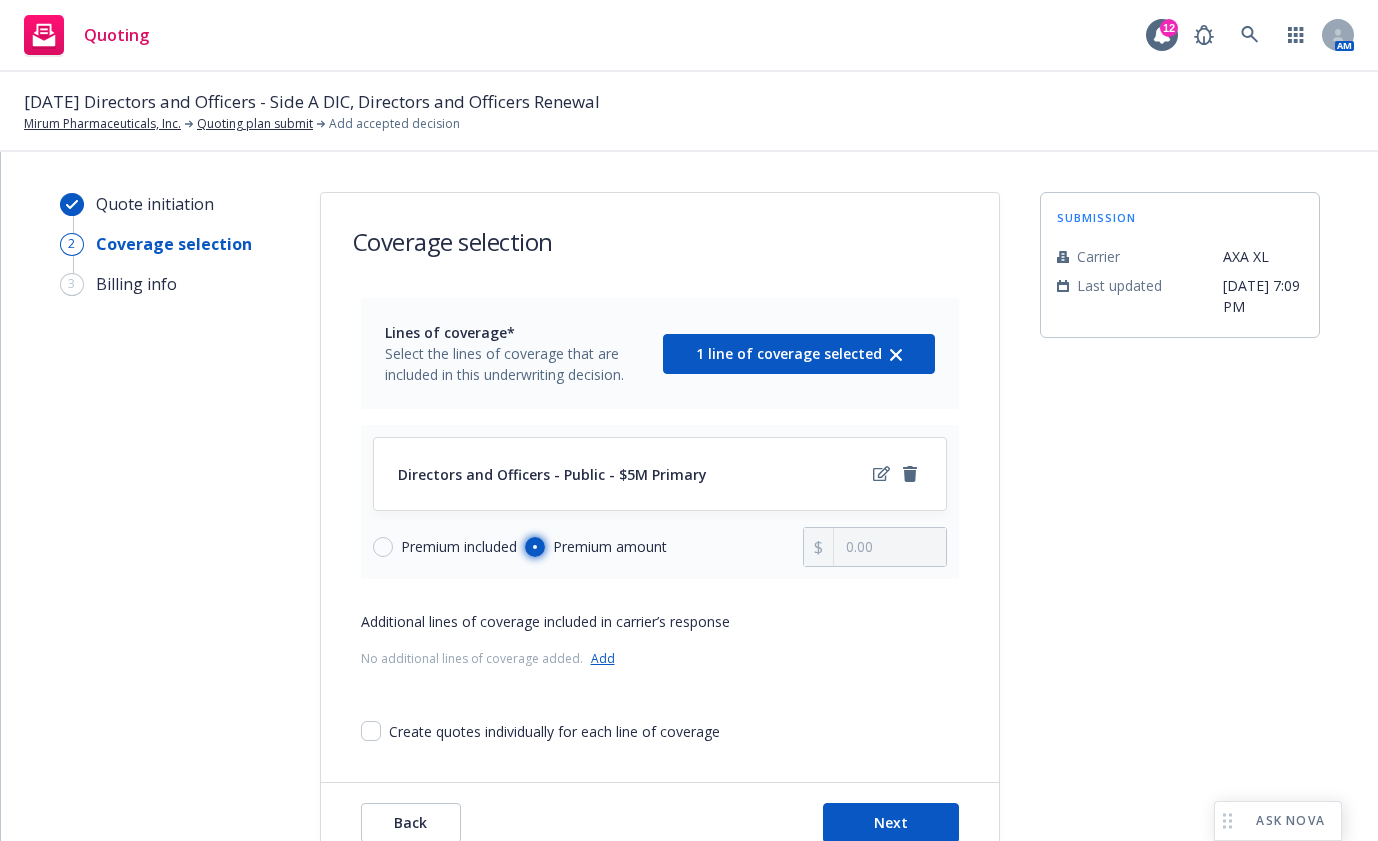 radio on "true" 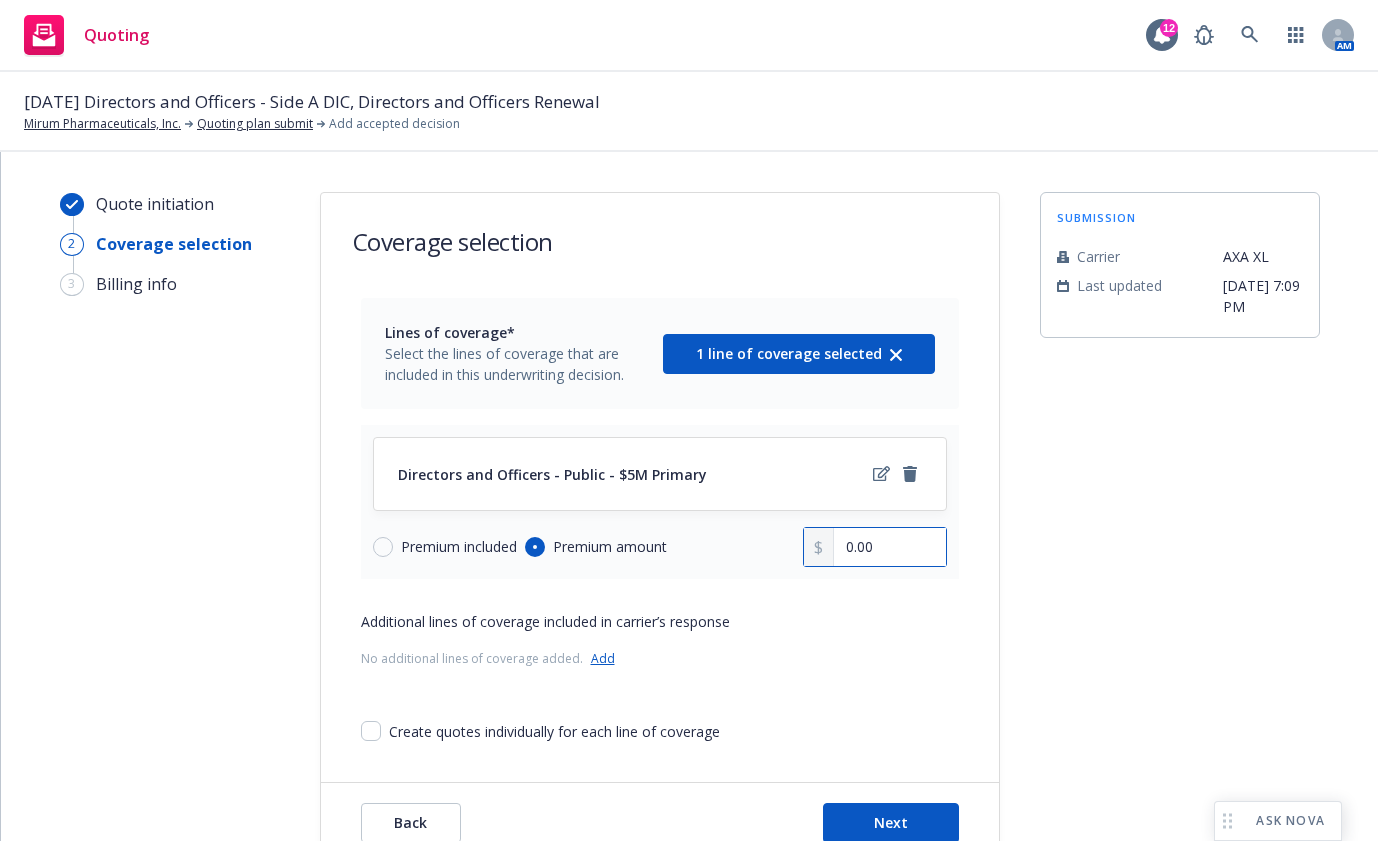 click on "0.00" at bounding box center [889, 547] 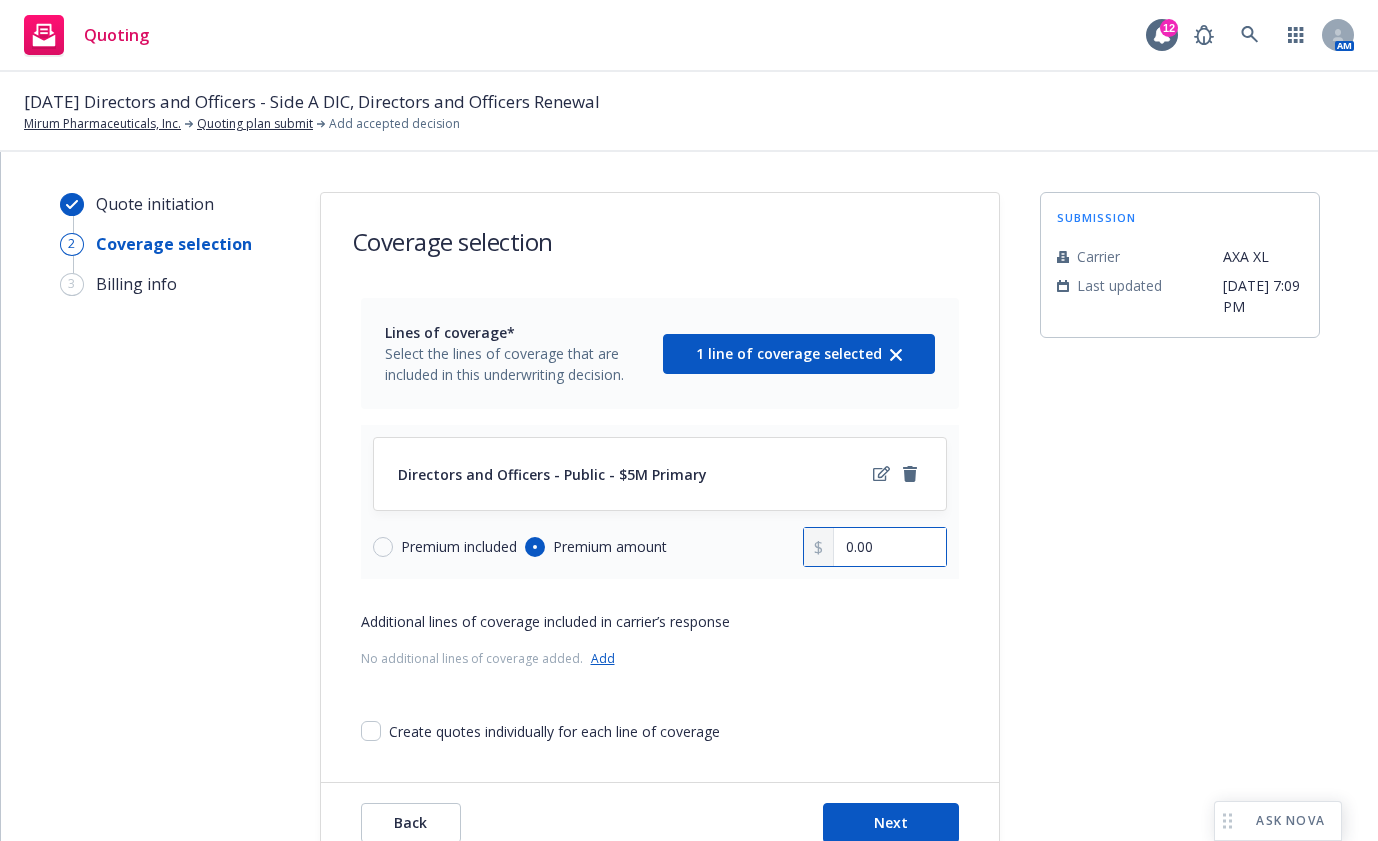 type on "0.00" 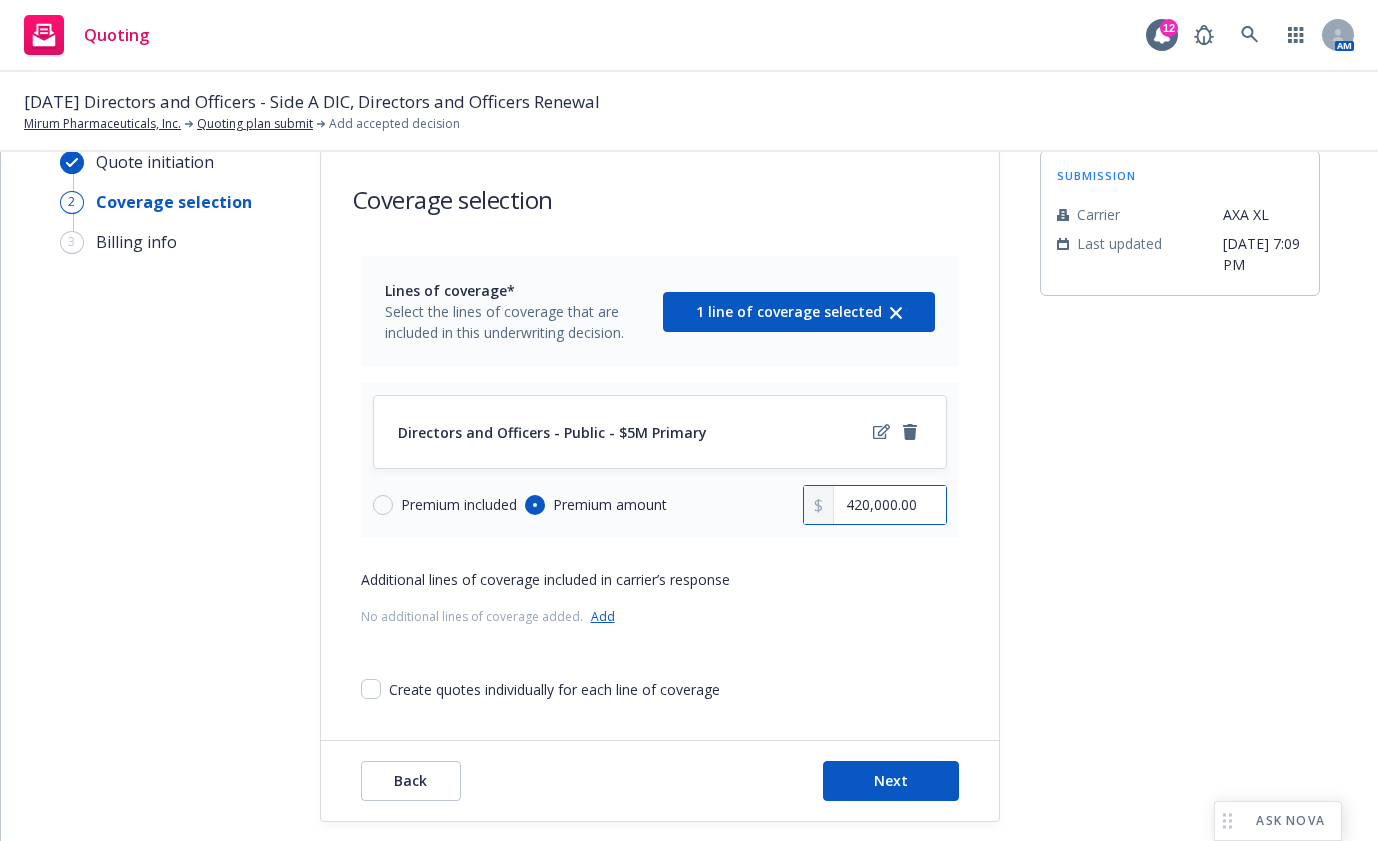 scroll, scrollTop: 63, scrollLeft: 0, axis: vertical 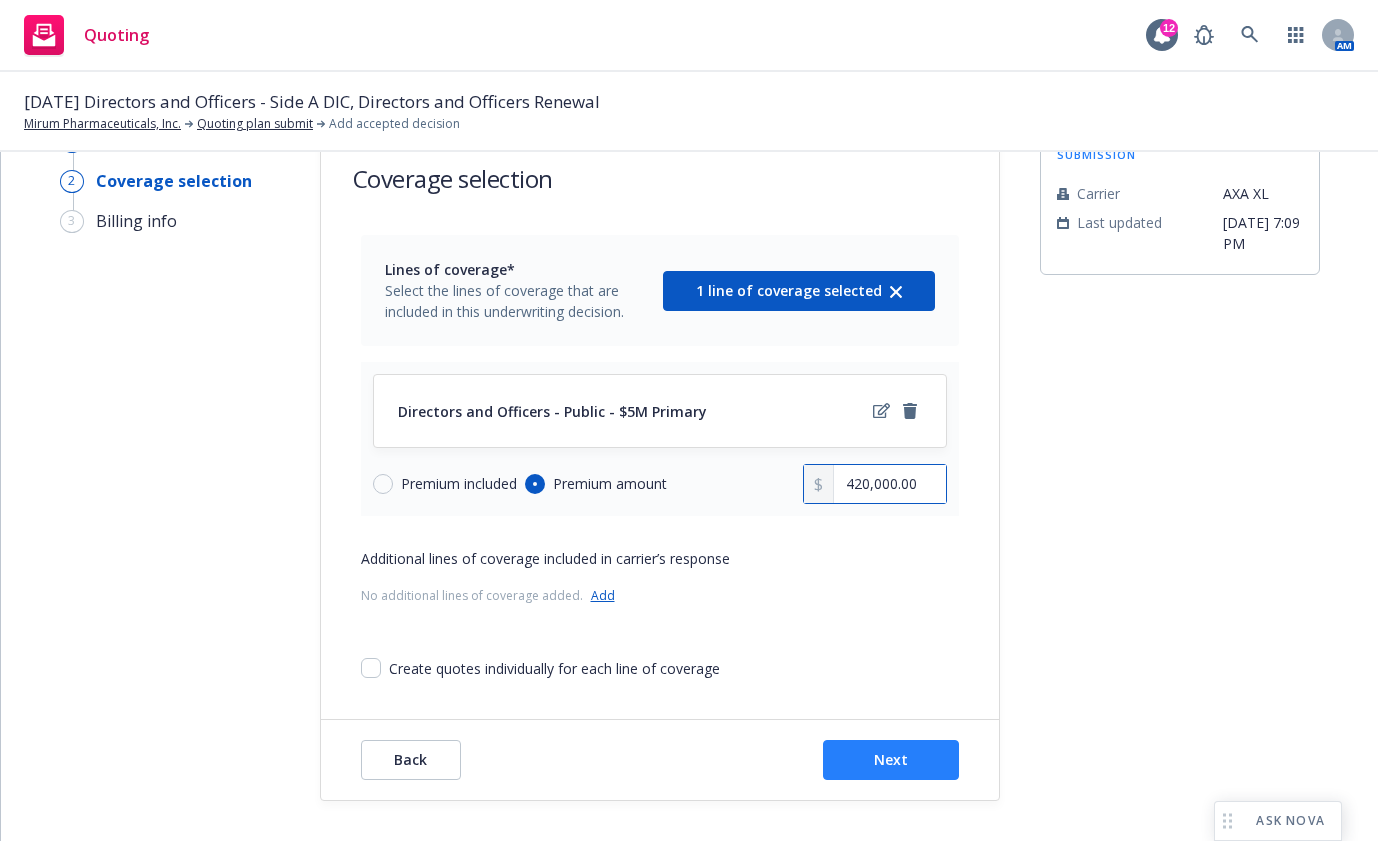 type on "420,000.00" 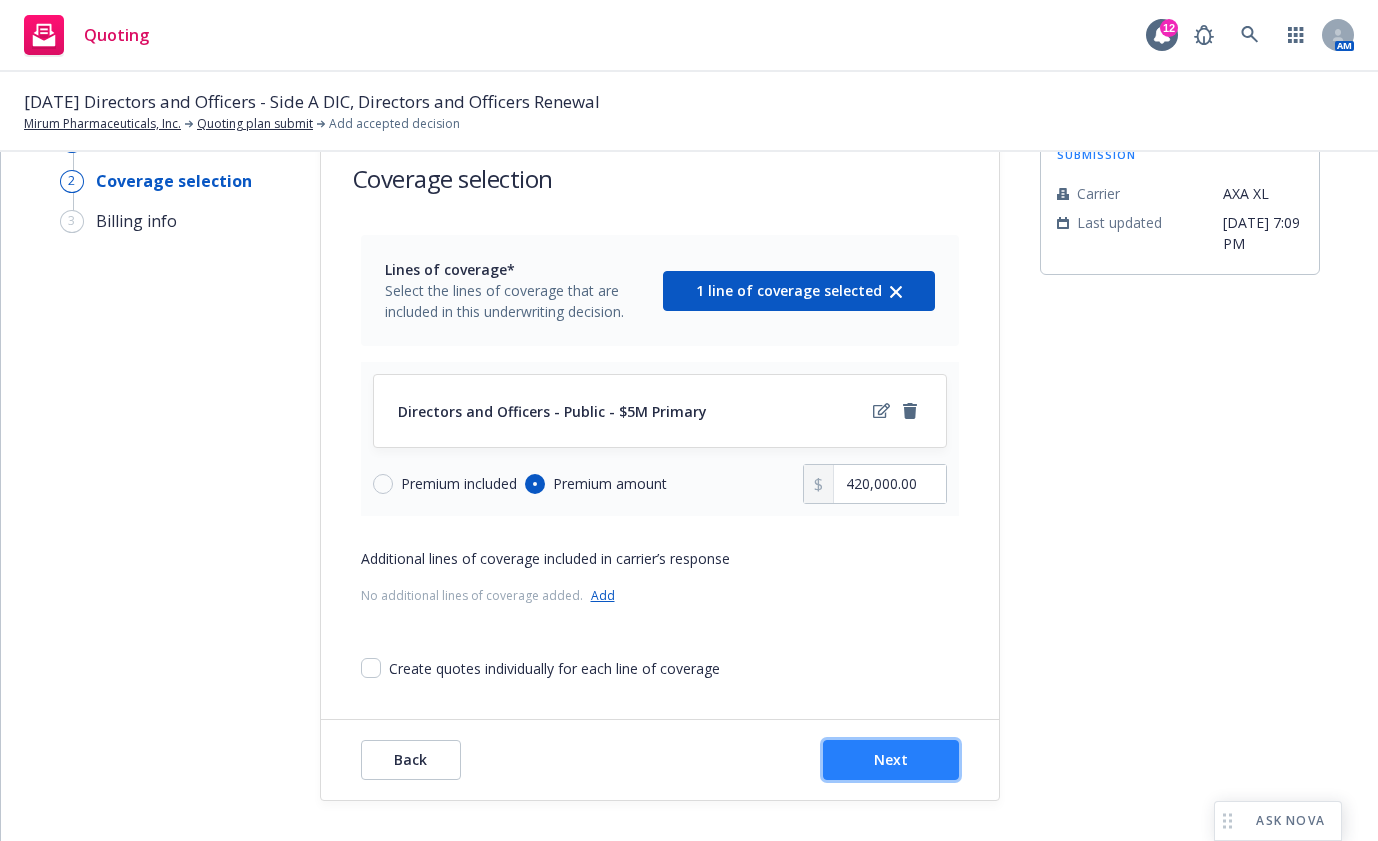 click on "Next" at bounding box center (891, 759) 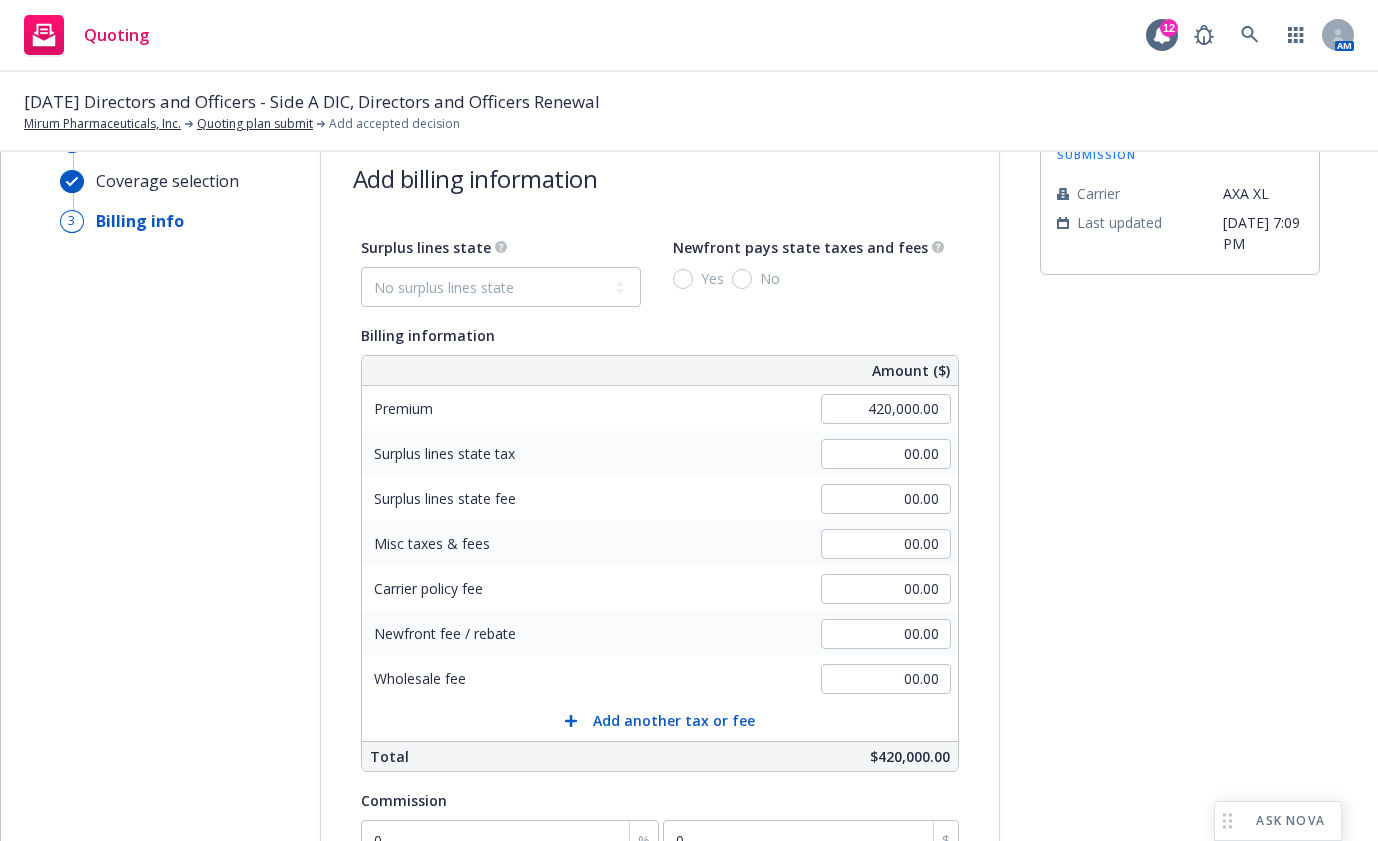 scroll, scrollTop: 363, scrollLeft: 0, axis: vertical 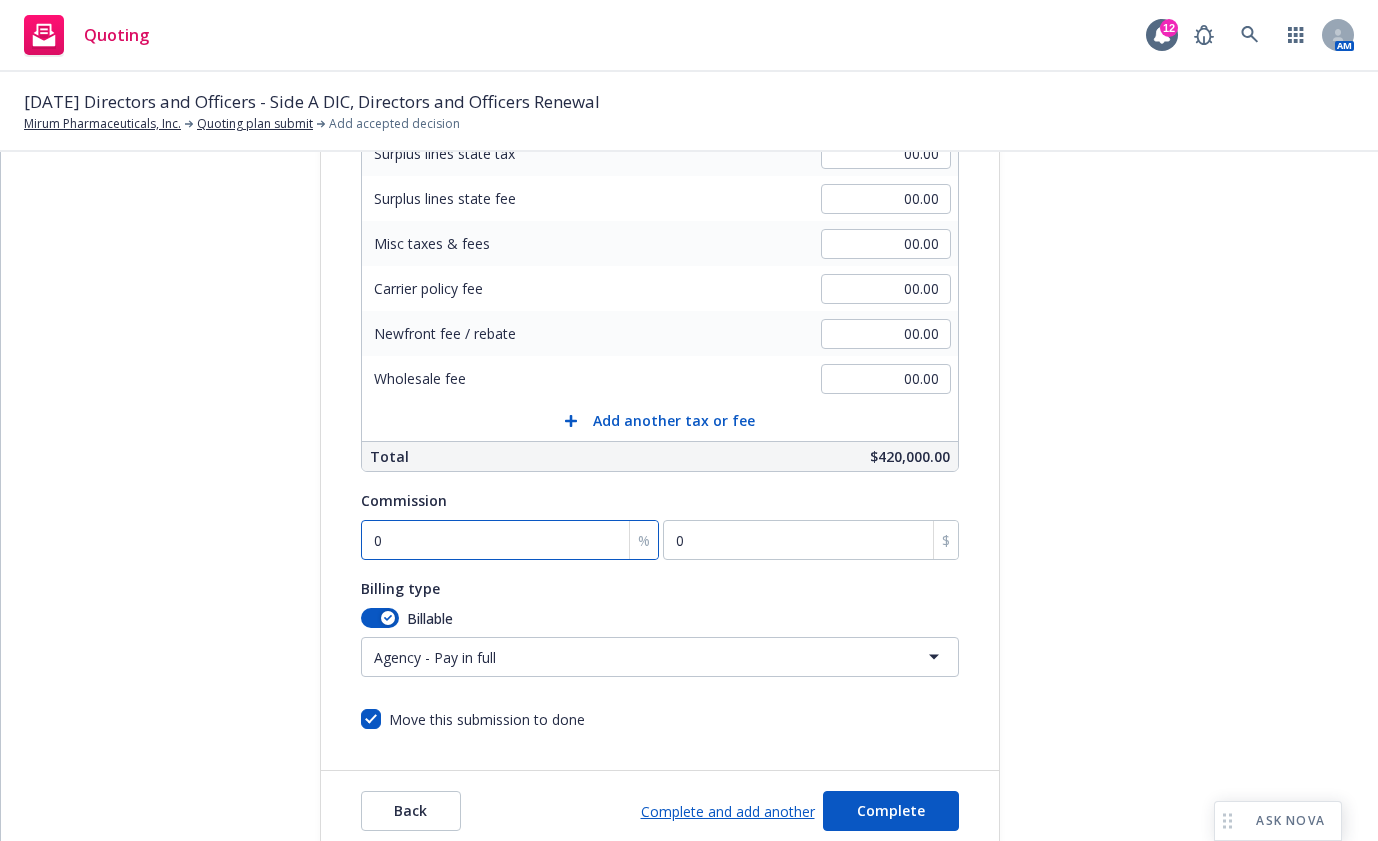 click on "0" at bounding box center [510, 540] 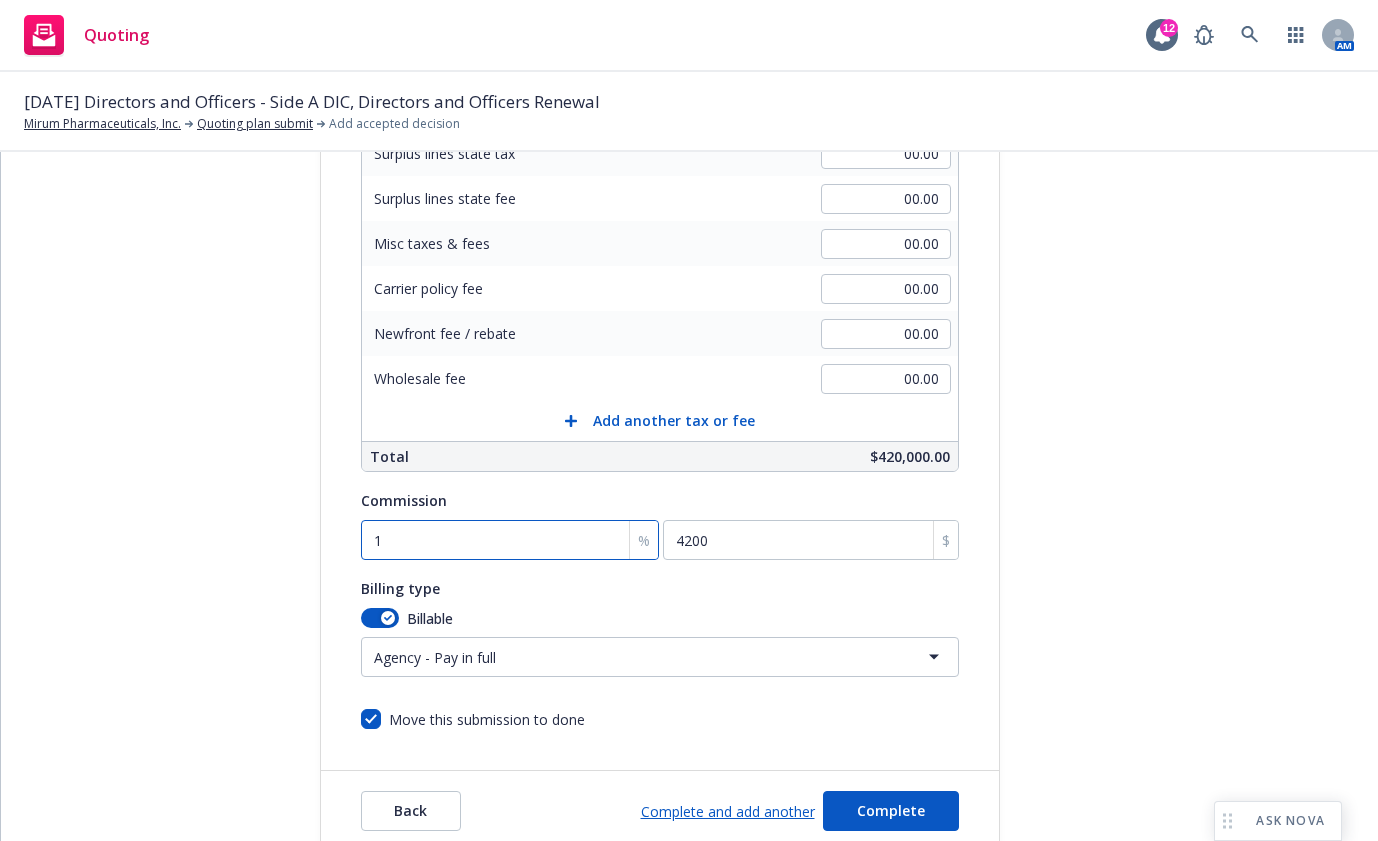 type on "15" 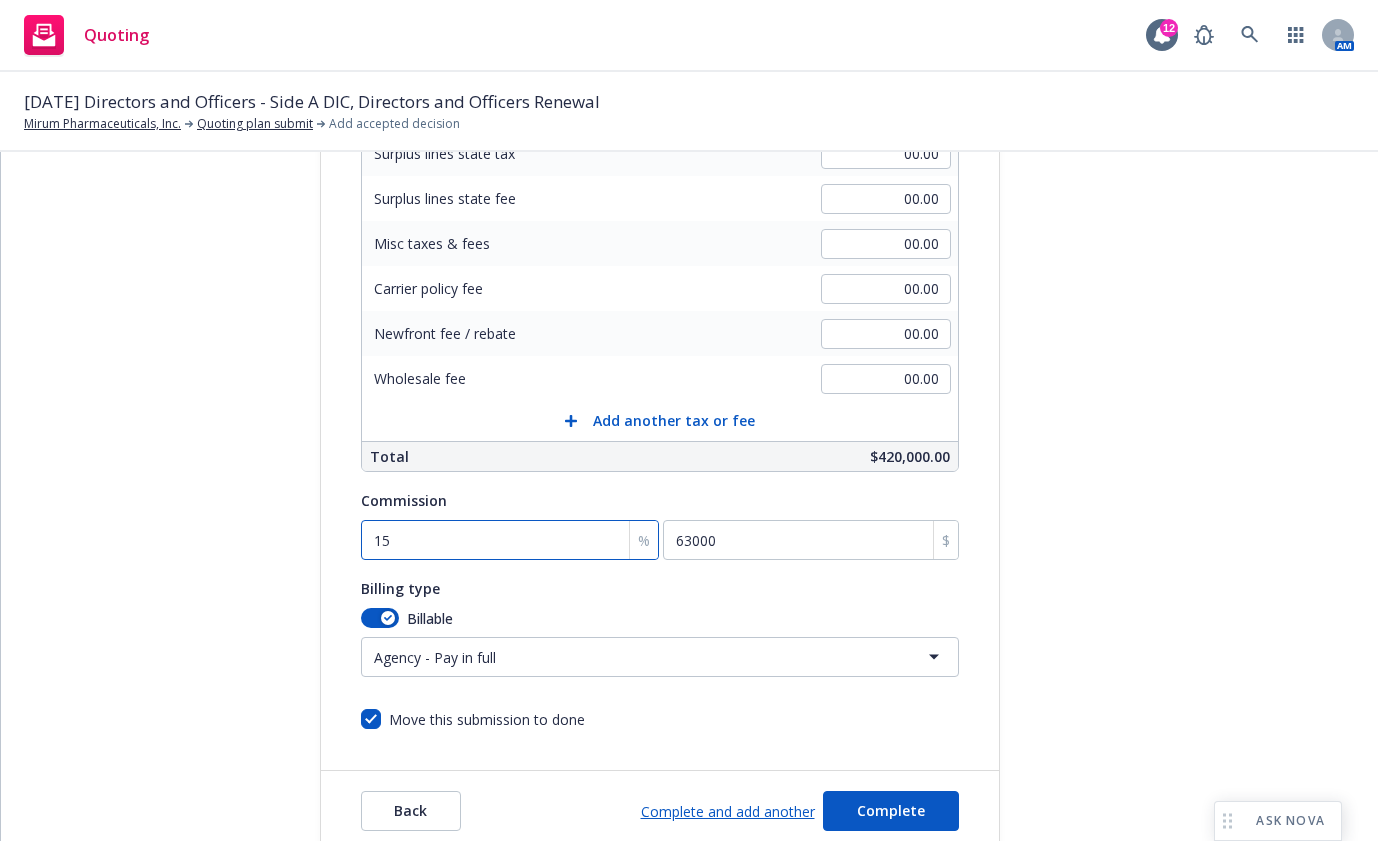 scroll, scrollTop: 414, scrollLeft: 0, axis: vertical 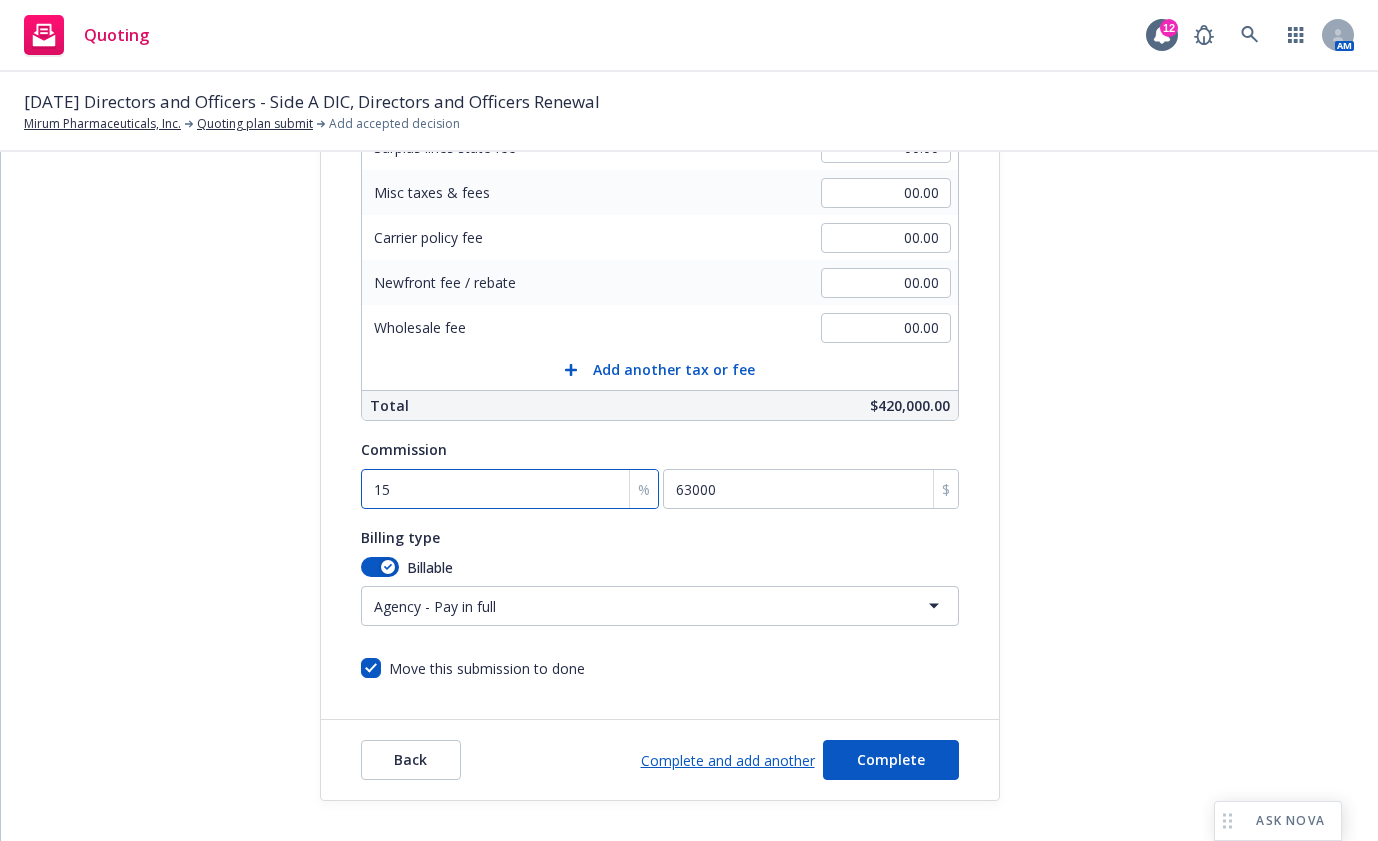 type on "15" 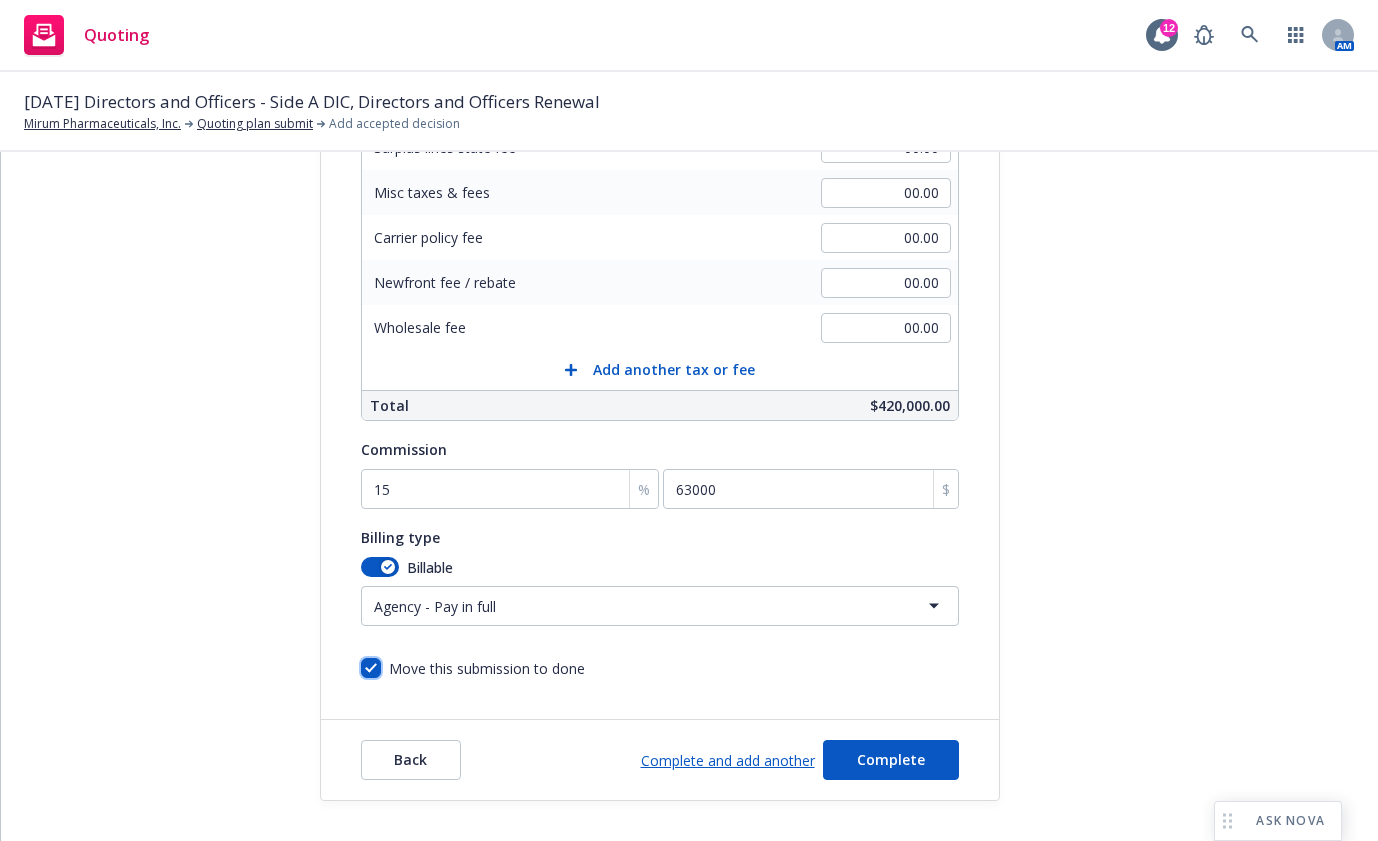 click on "Move this submission to done" at bounding box center (371, 668) 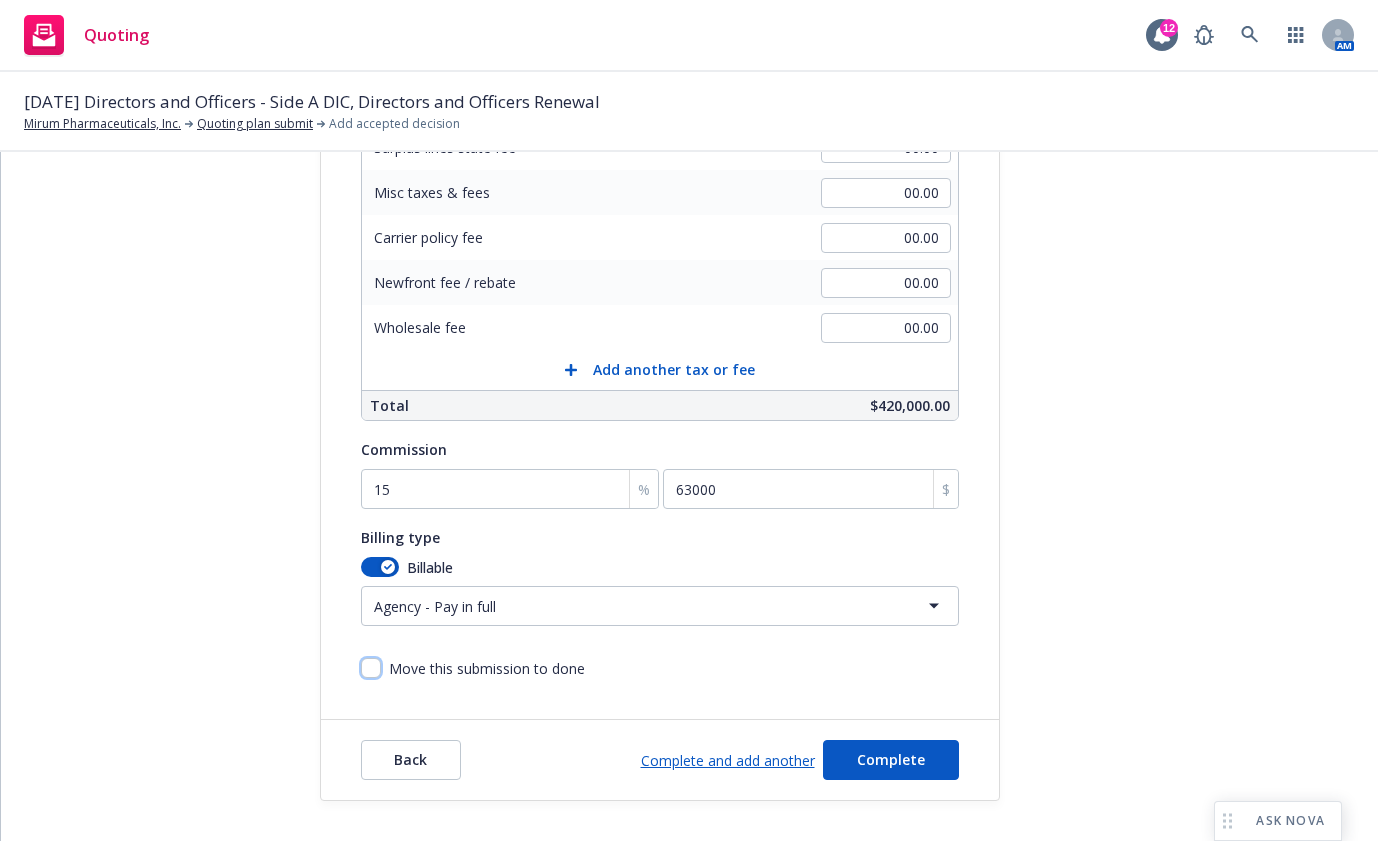 click on "Move this submission to done" at bounding box center (371, 668) 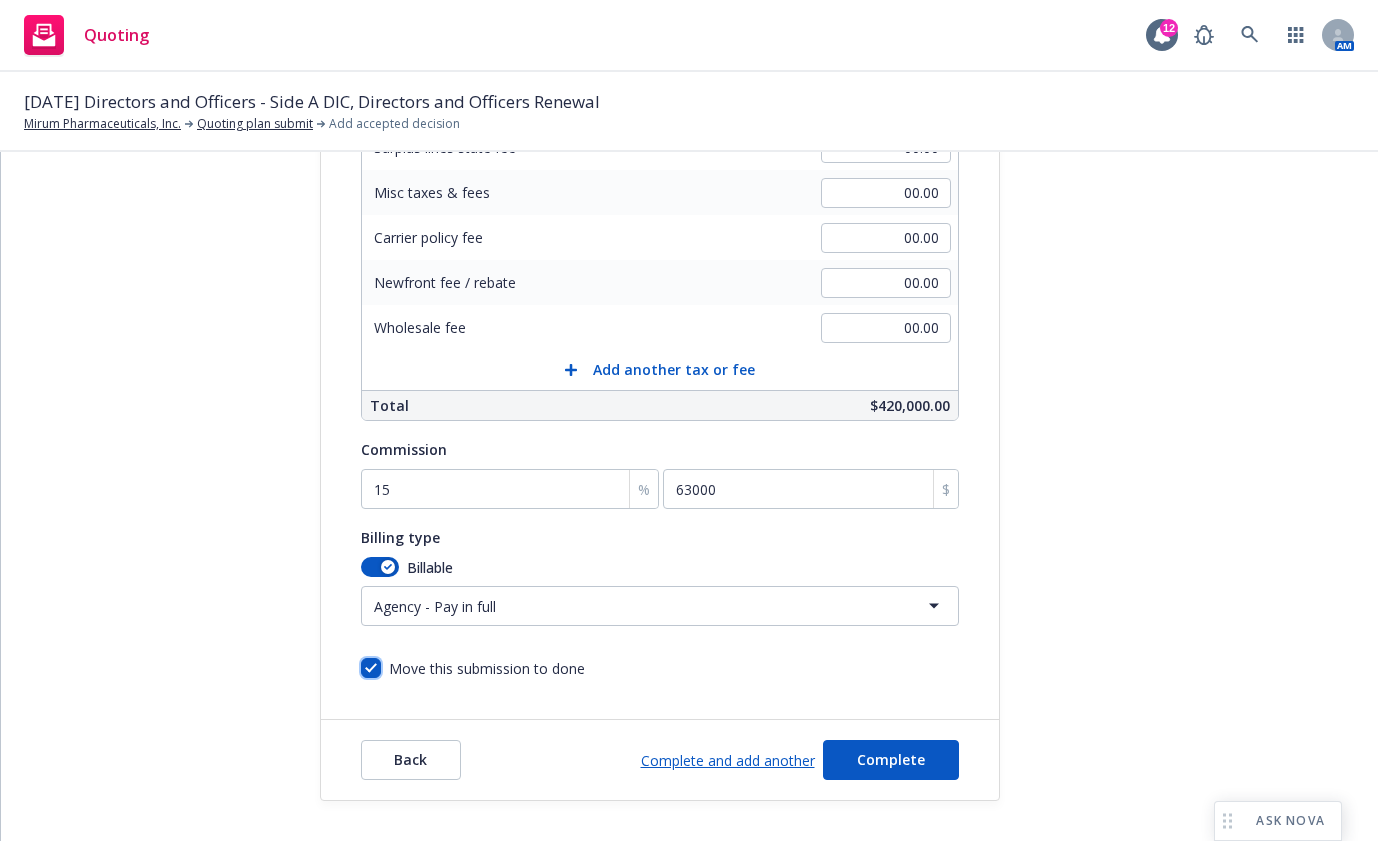 checkbox on "true" 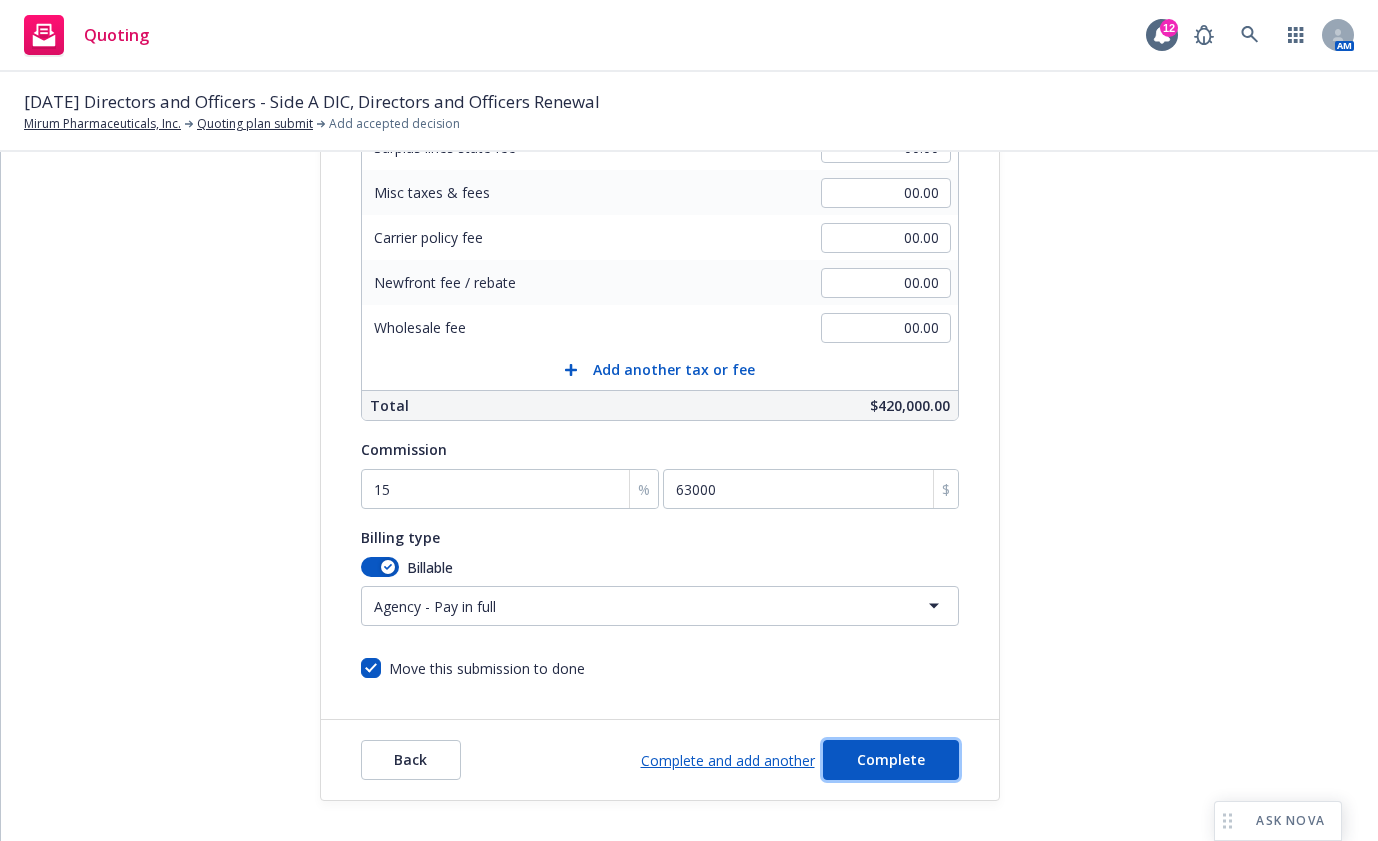 click on "Complete" at bounding box center (891, 760) 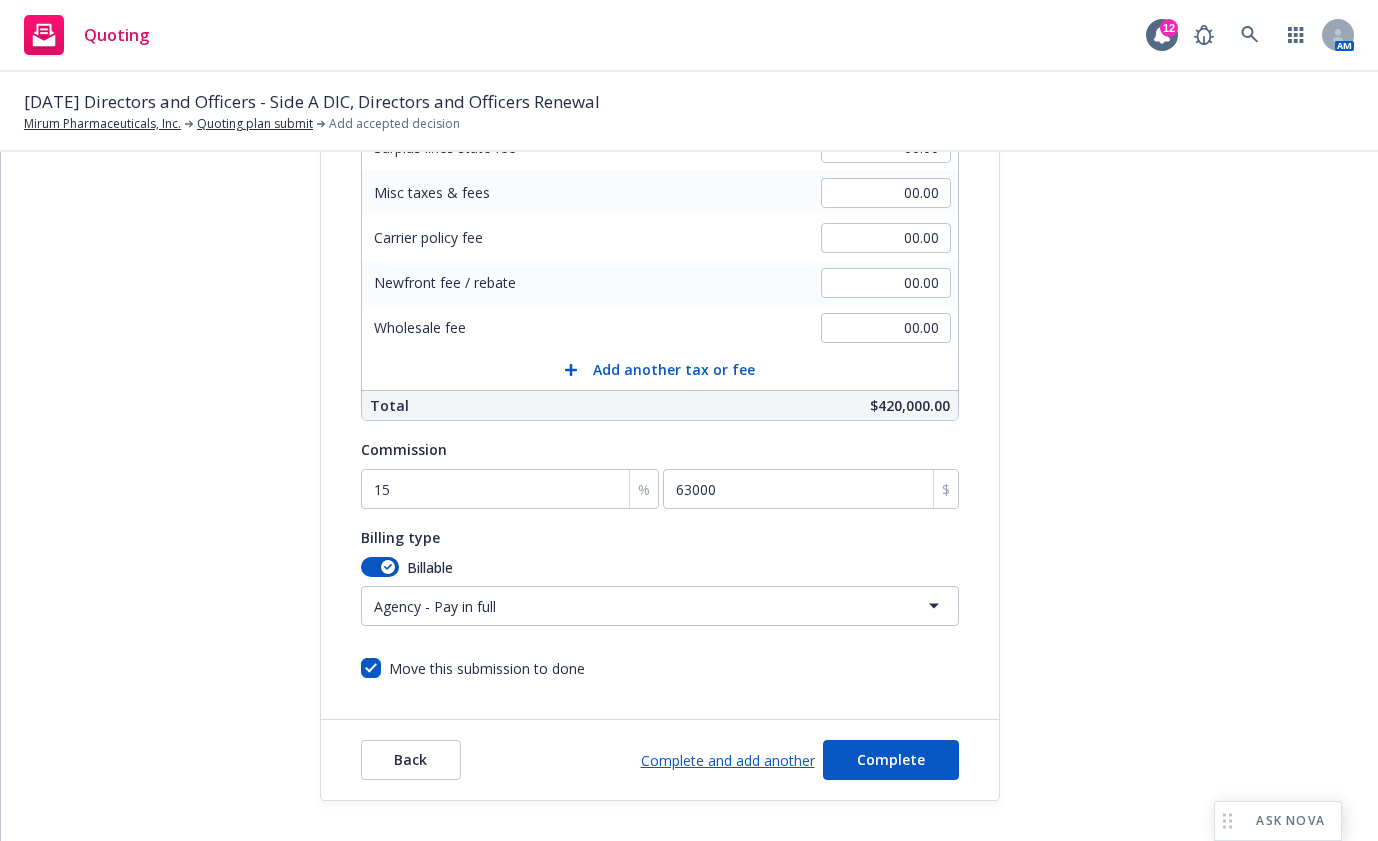 scroll, scrollTop: 0, scrollLeft: 0, axis: both 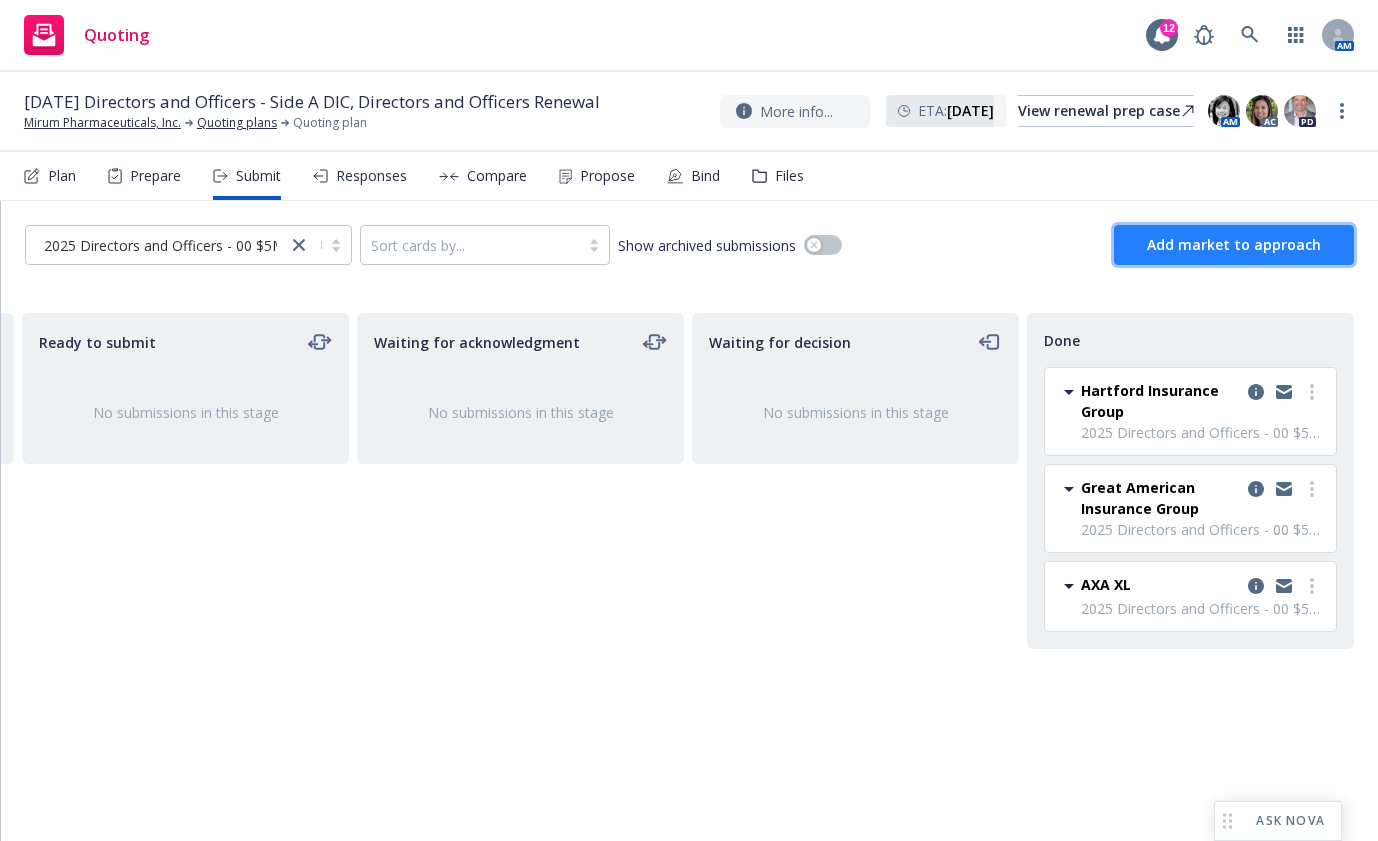 click on "Add market to approach" at bounding box center [1234, 244] 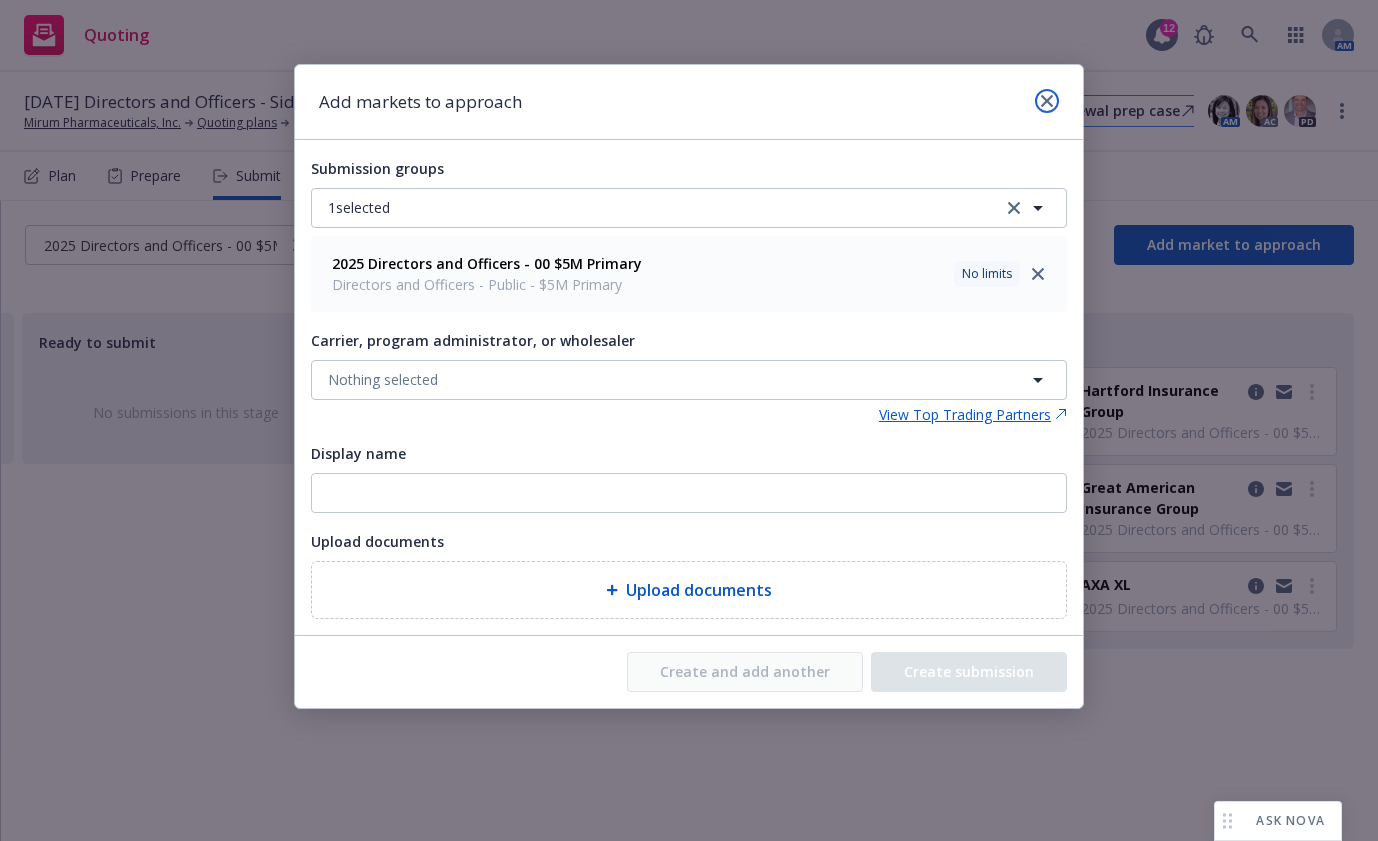 click at bounding box center (1047, 101) 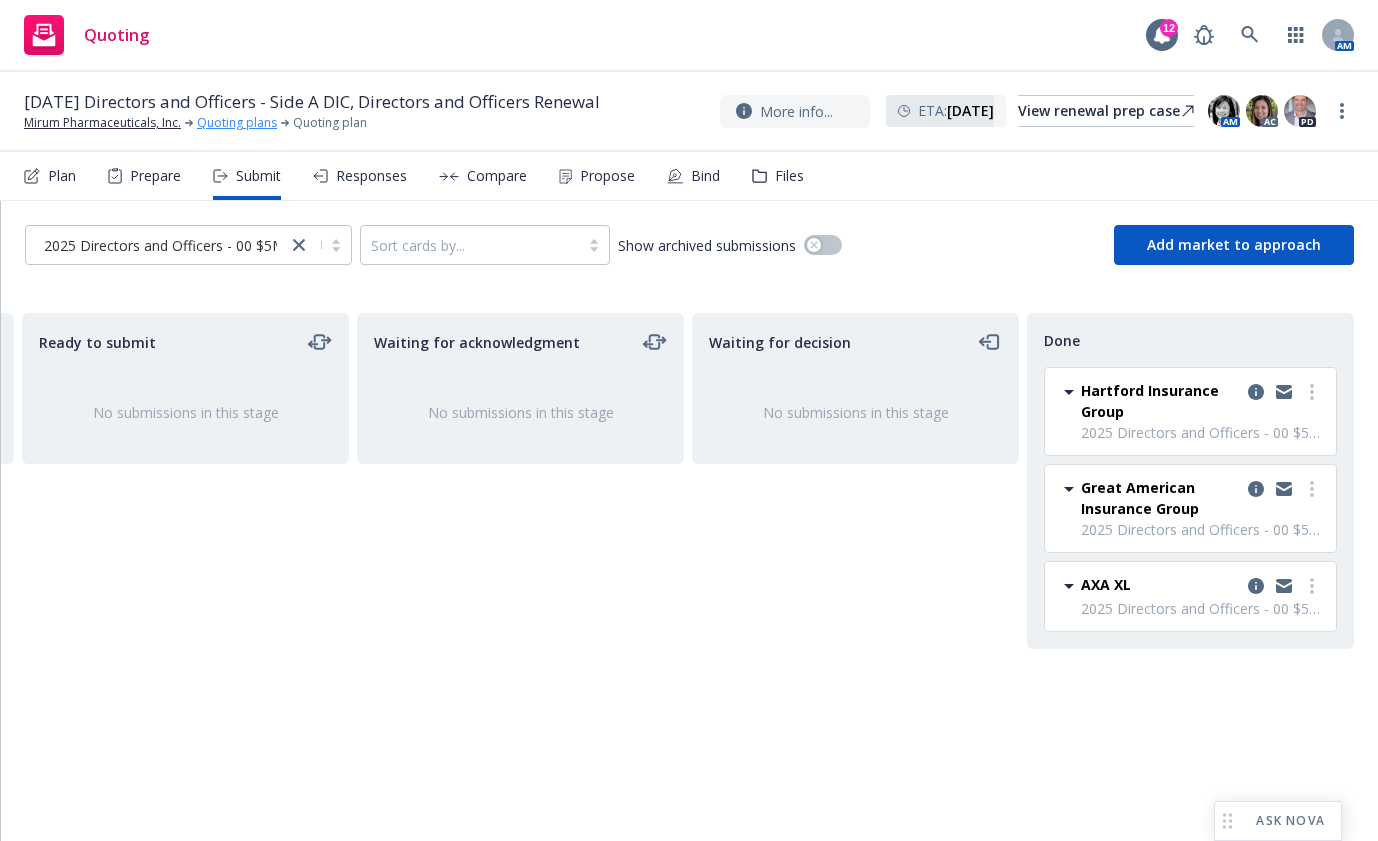 click on "Quoting plans" at bounding box center (237, 123) 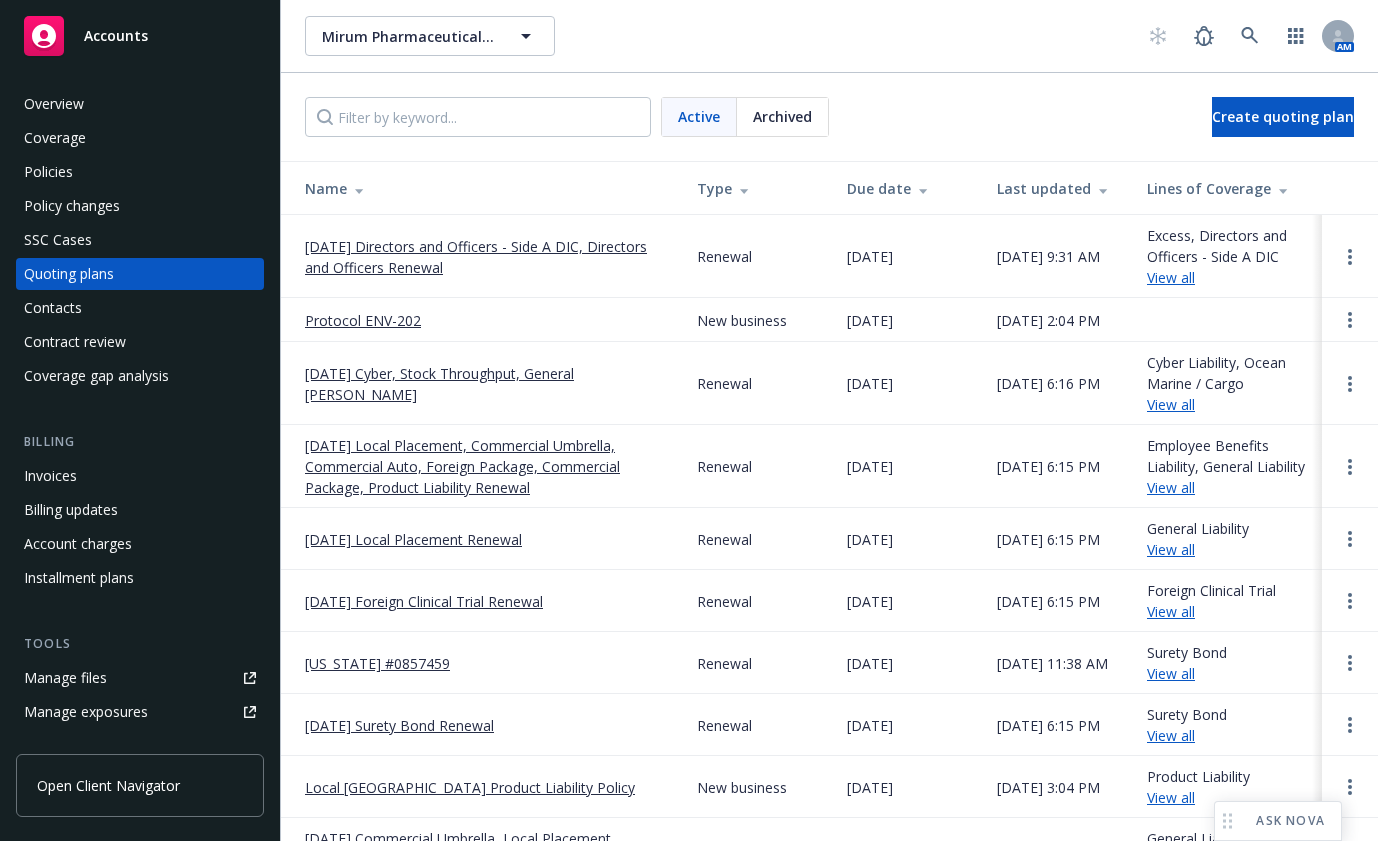 scroll, scrollTop: 0, scrollLeft: 0, axis: both 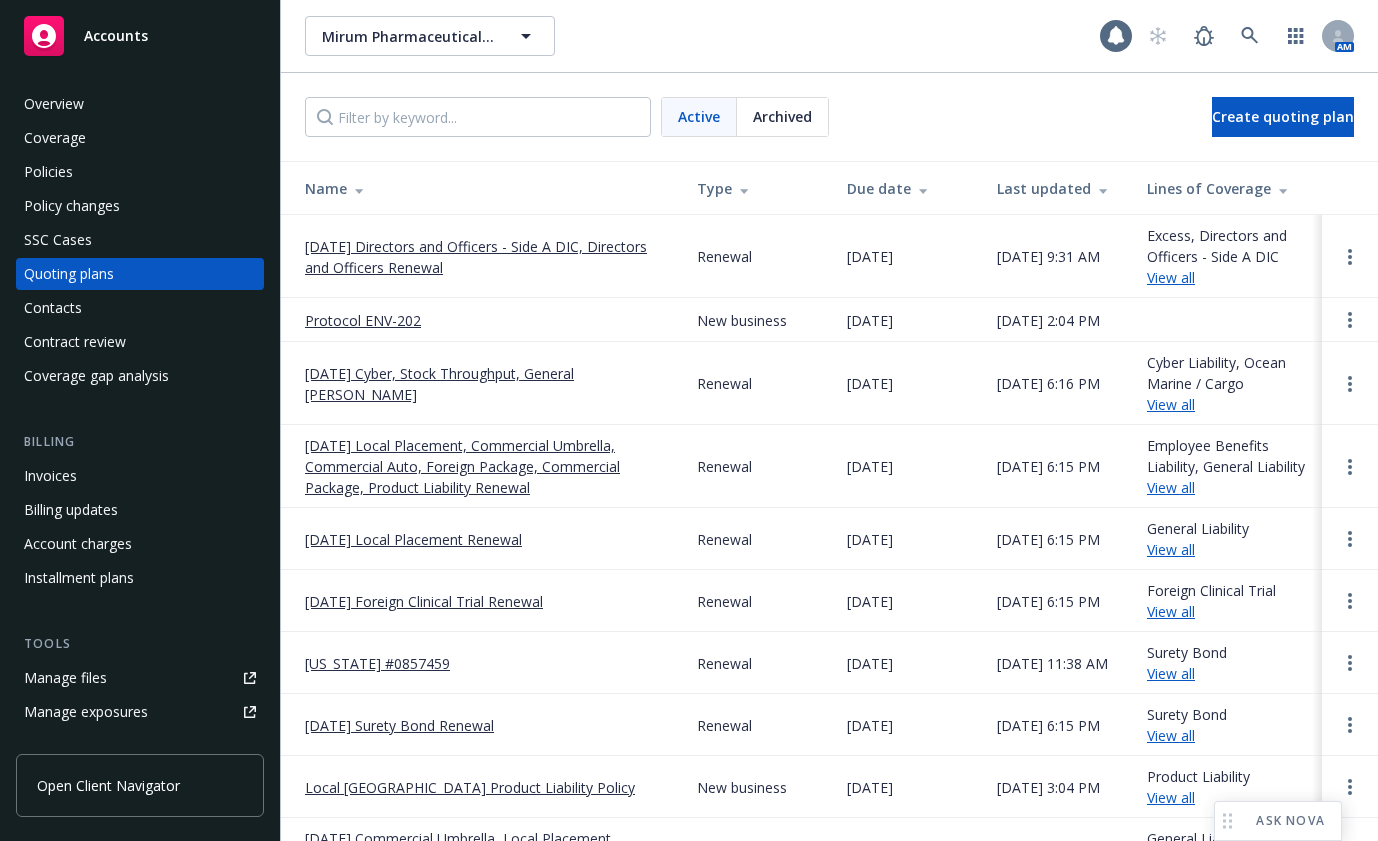 click on "Quoting plans" at bounding box center (69, 274) 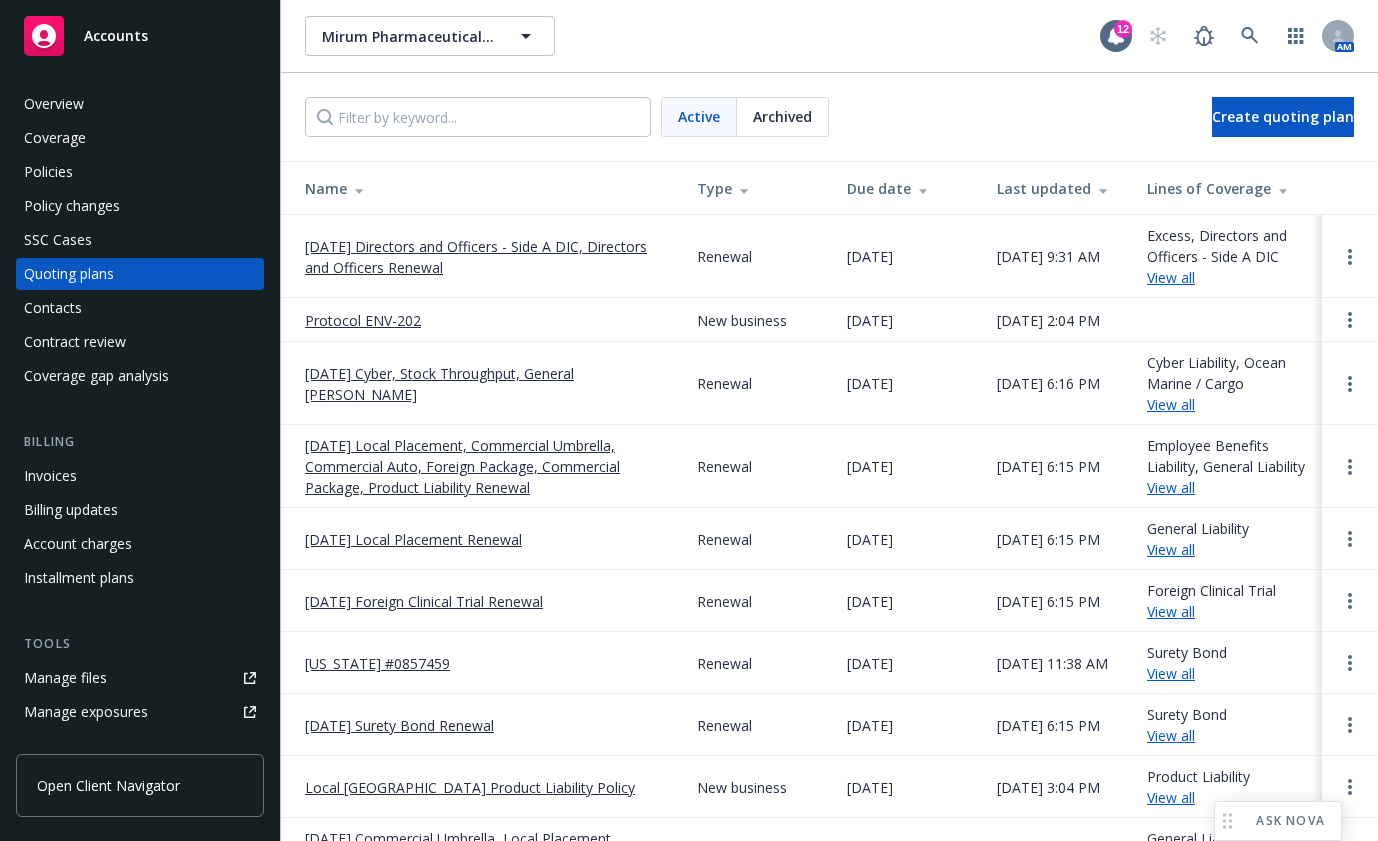 click on "[DATE] Directors and Officers - Side A DIC, Directors and Officers Renewal" at bounding box center (485, 257) 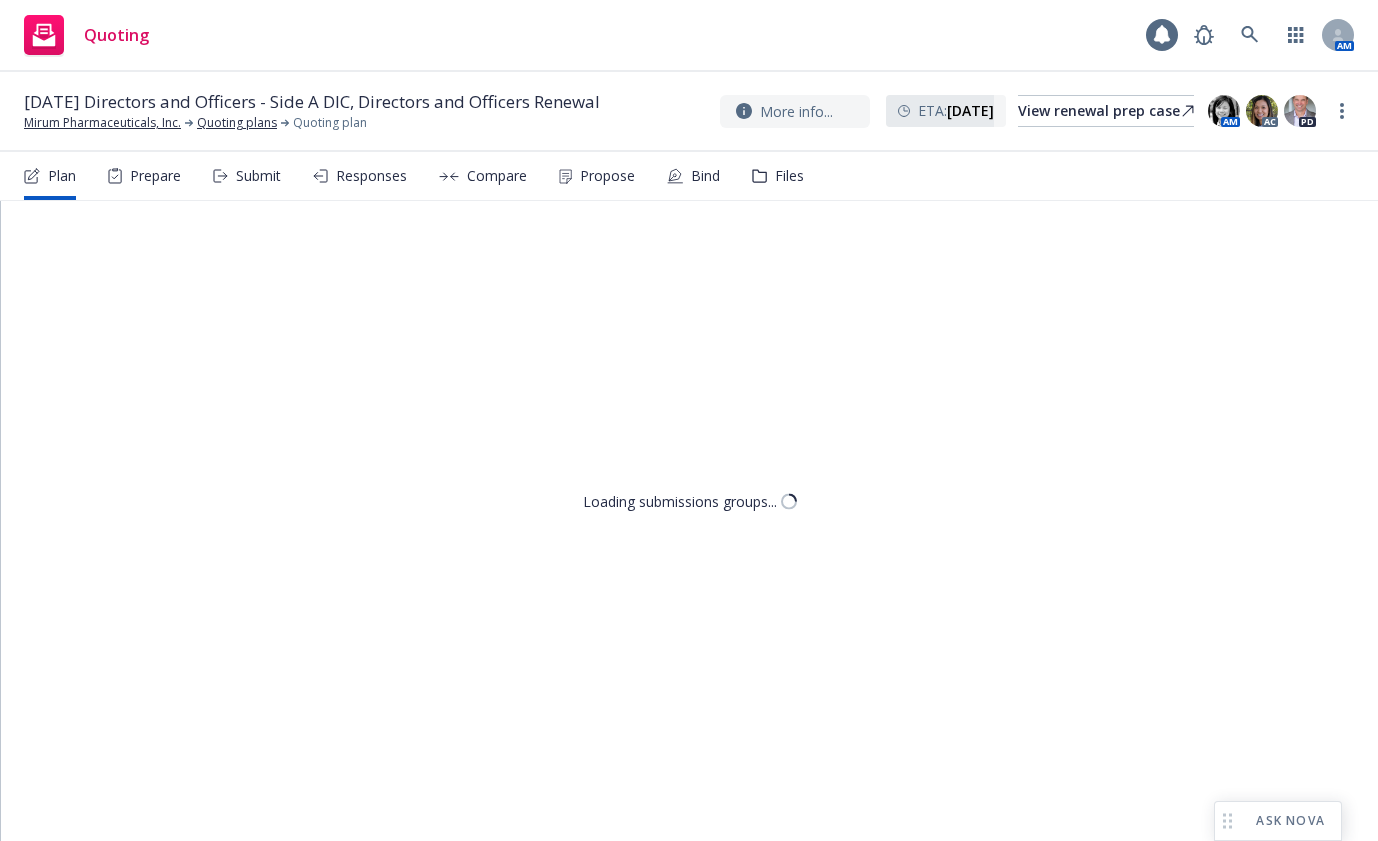 scroll, scrollTop: 0, scrollLeft: 0, axis: both 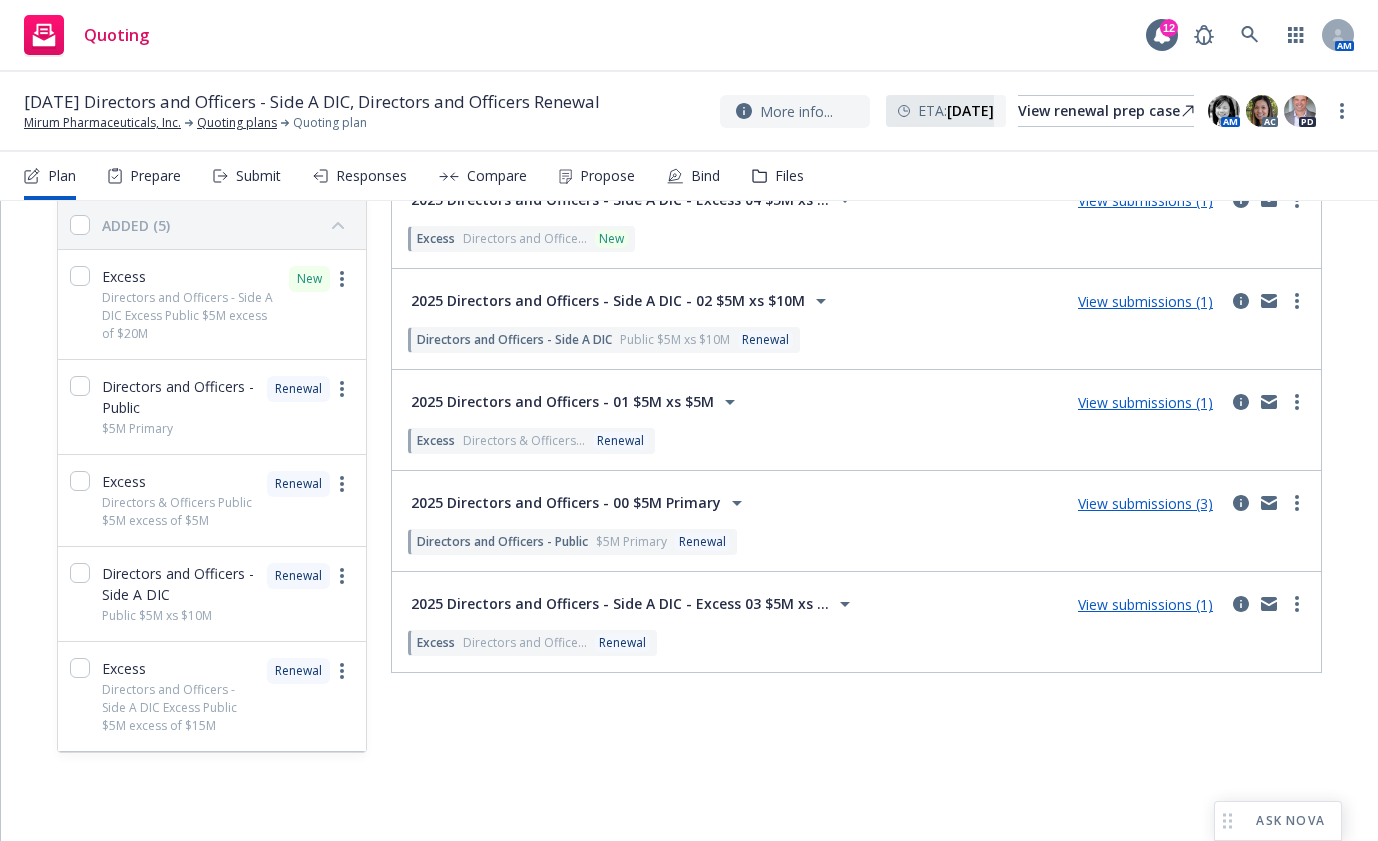 click on "2025 Directors and Officers - 00 $5M Primary" at bounding box center (566, 503) 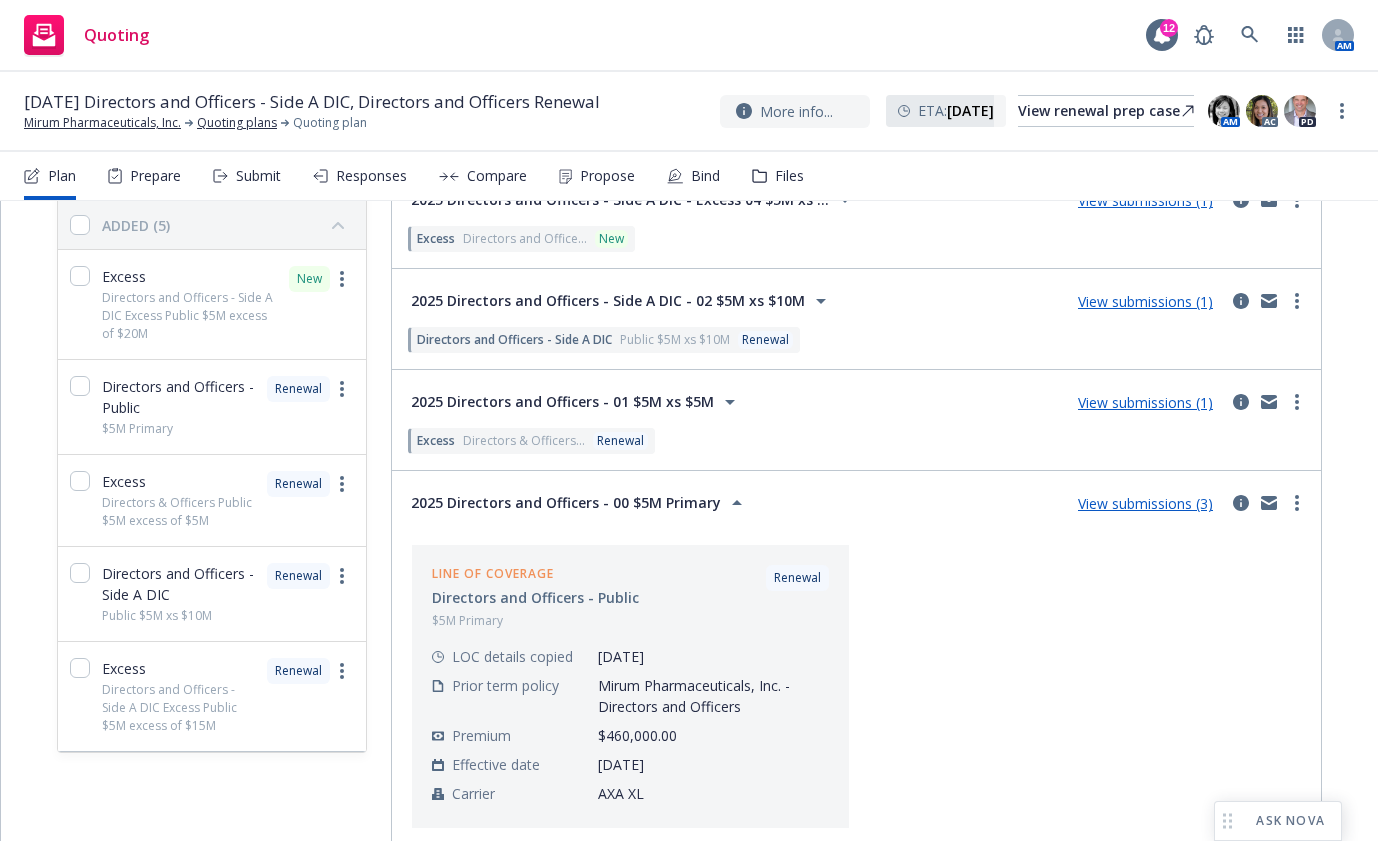 click on "View submissions (3)" at bounding box center (1145, 503) 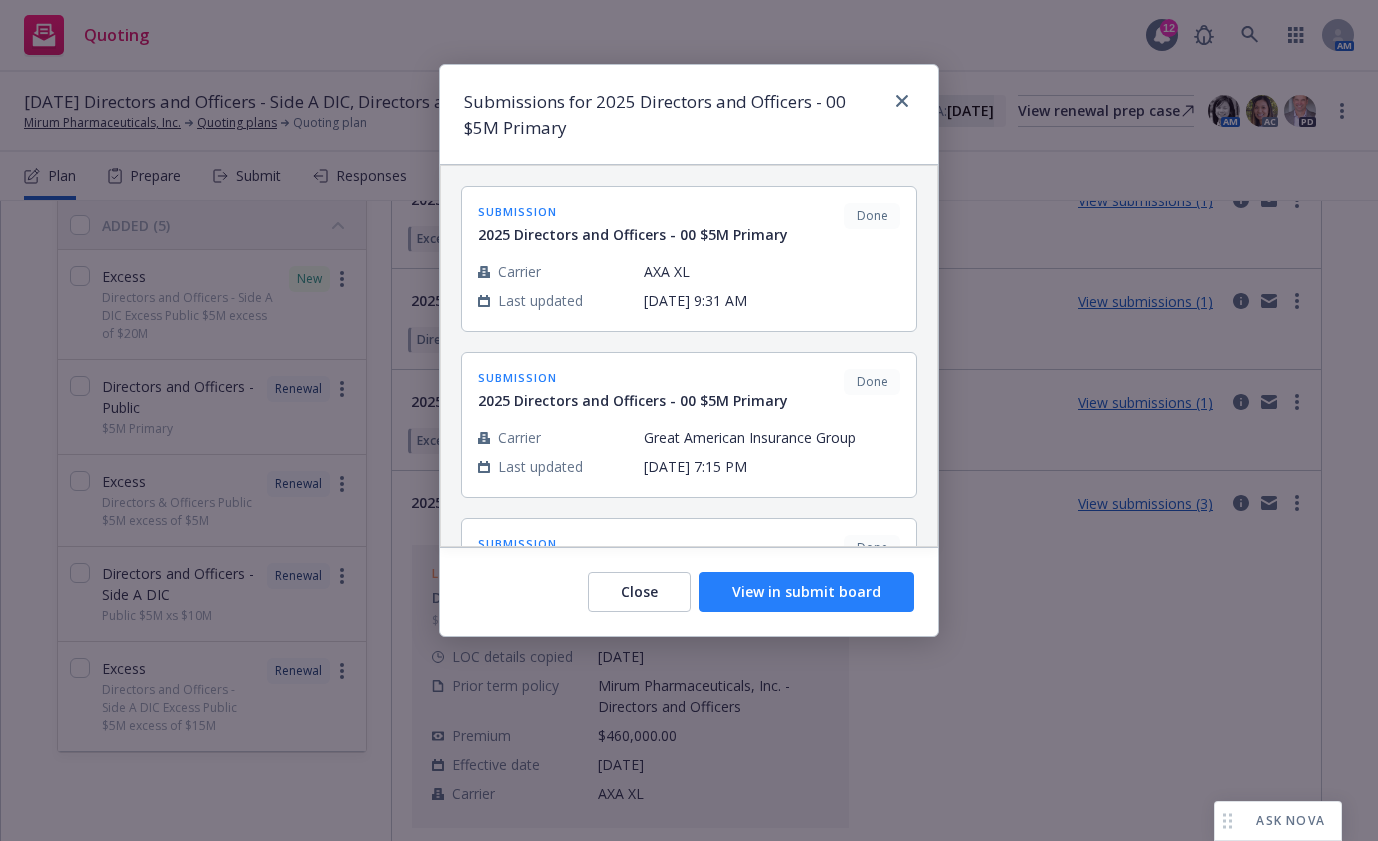 click on "View in submit board" at bounding box center [806, 592] 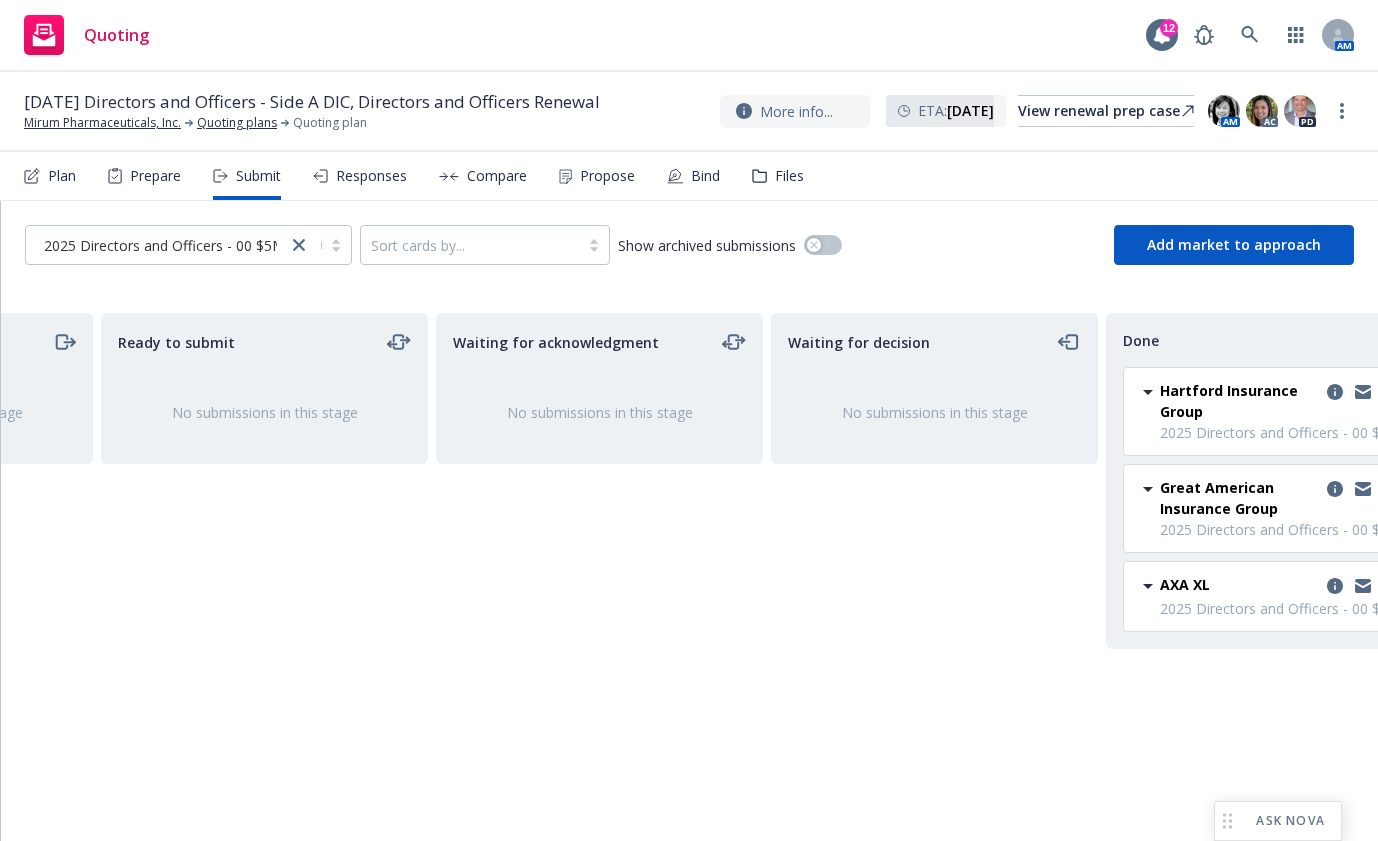 scroll, scrollTop: 0, scrollLeft: 338, axis: horizontal 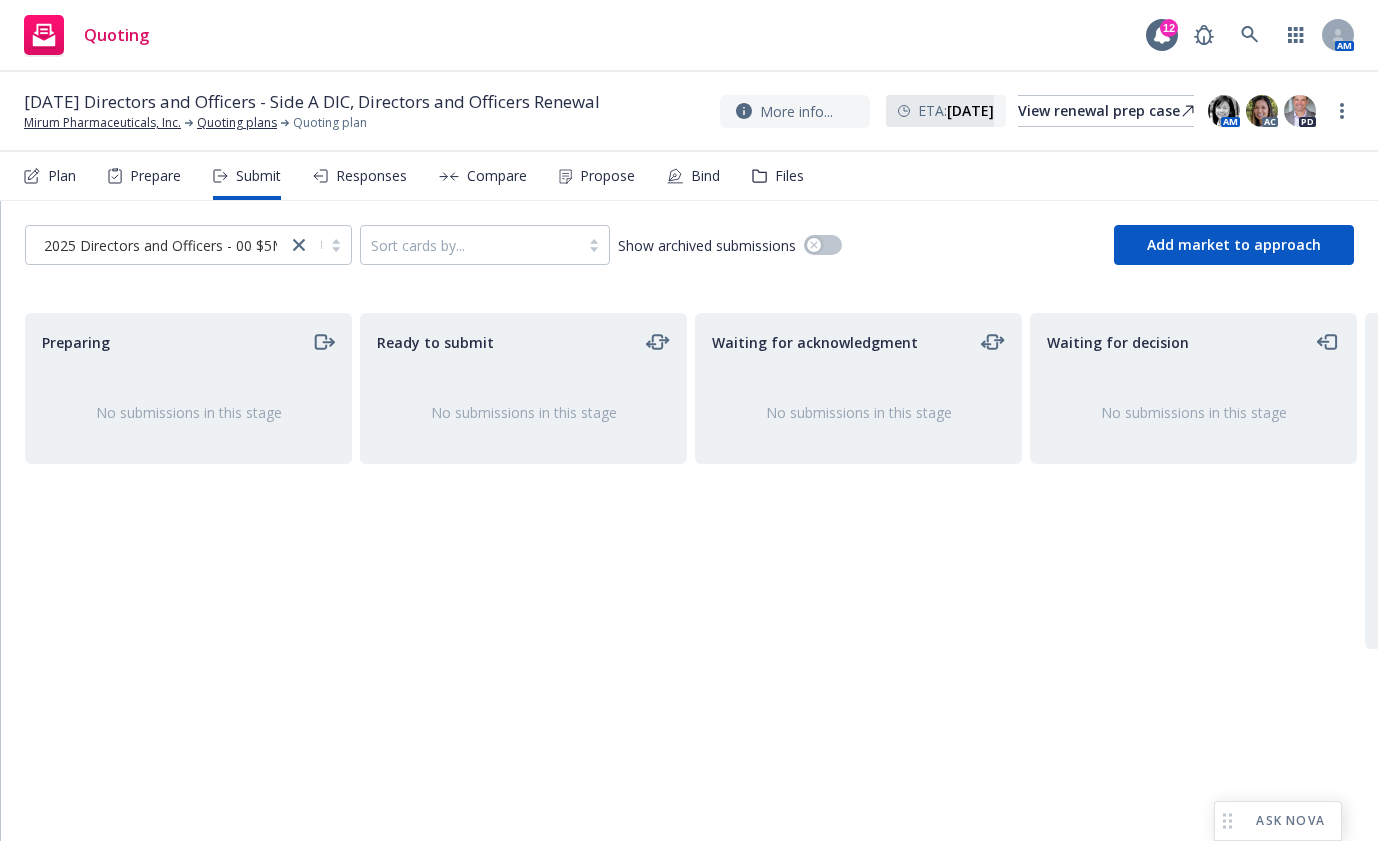click on "Ready to submit No submissions in this stage" at bounding box center (523, 556) 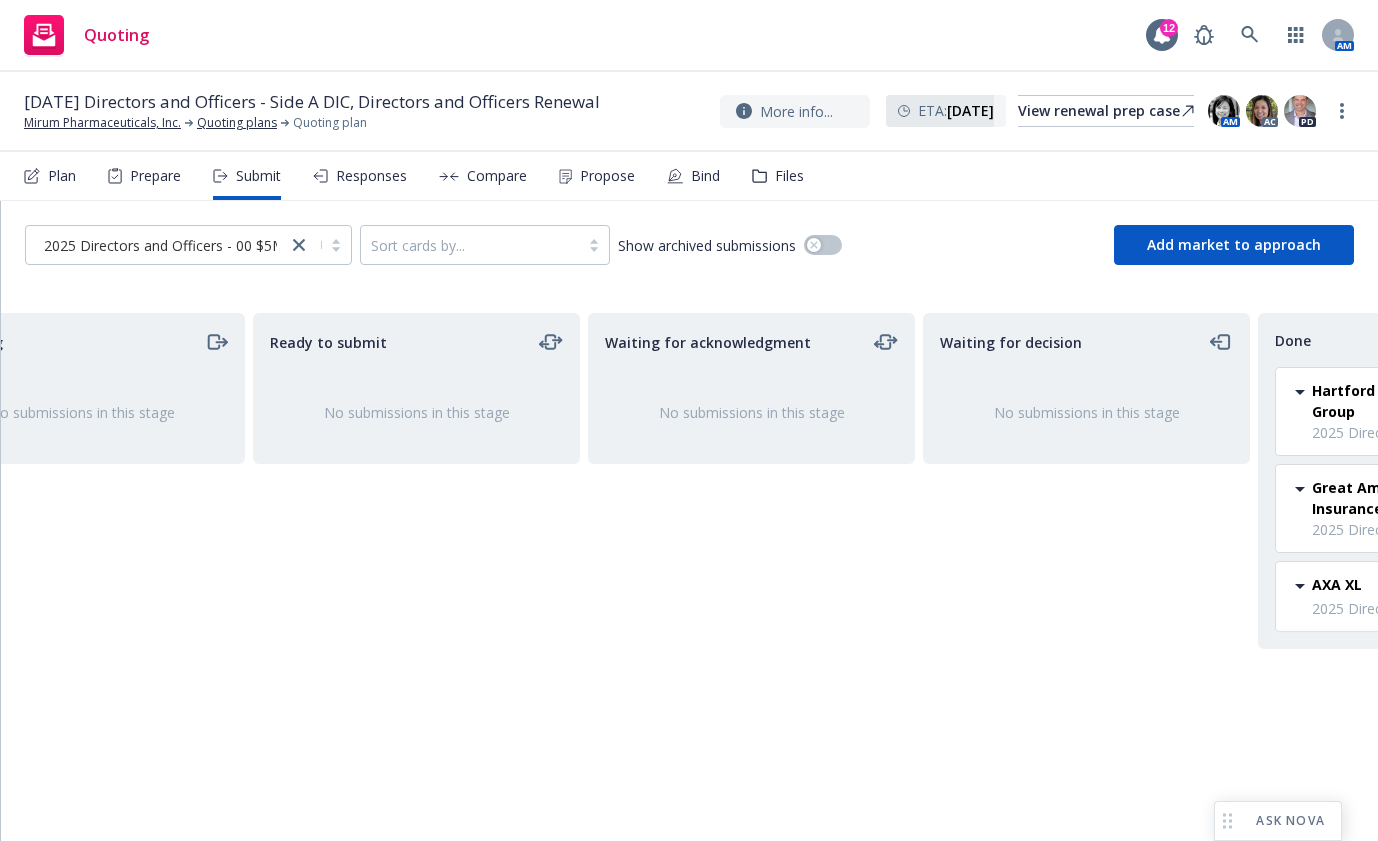 scroll, scrollTop: 0, scrollLeft: 273, axis: horizontal 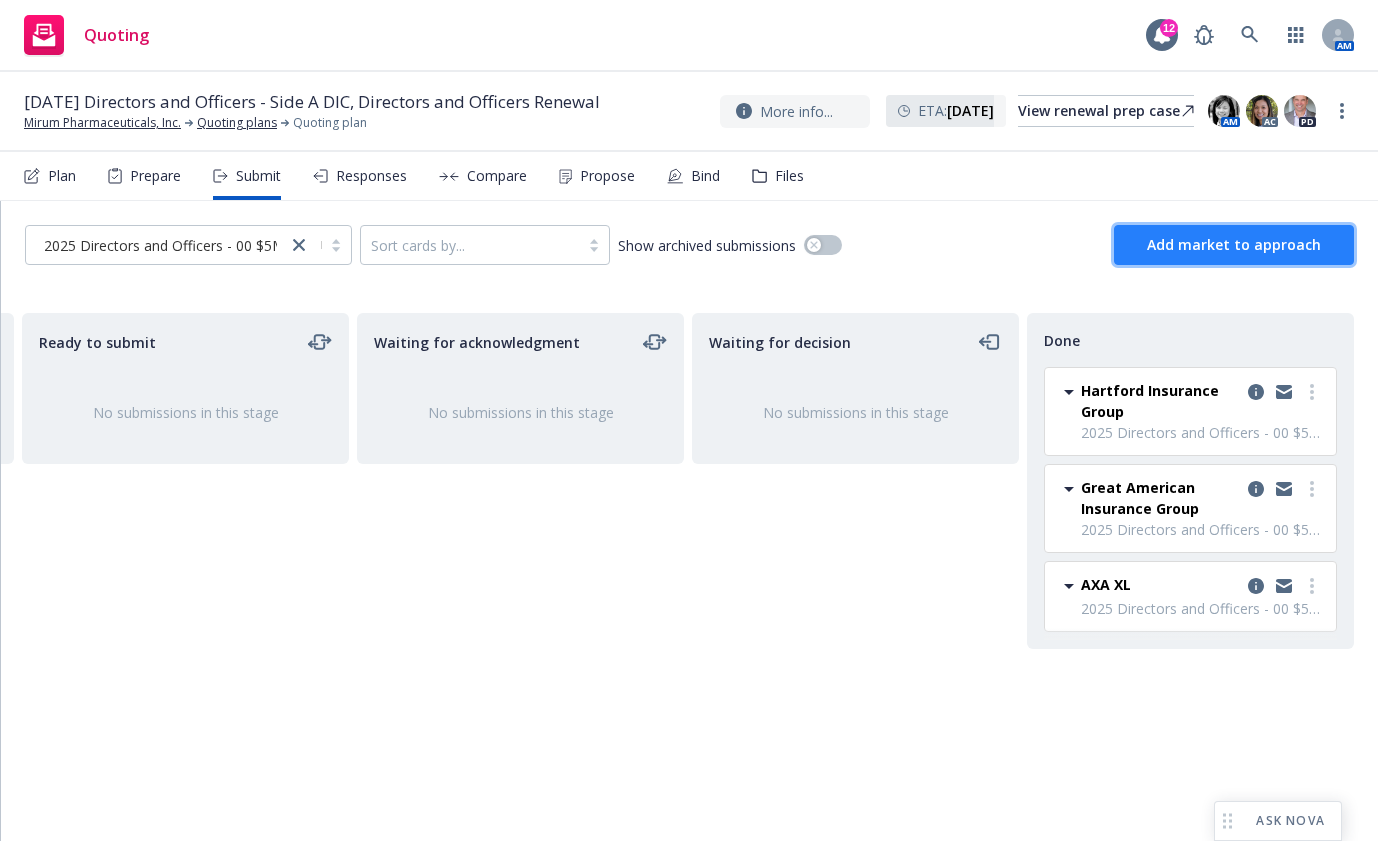 click on "Add market to approach" at bounding box center (1234, 244) 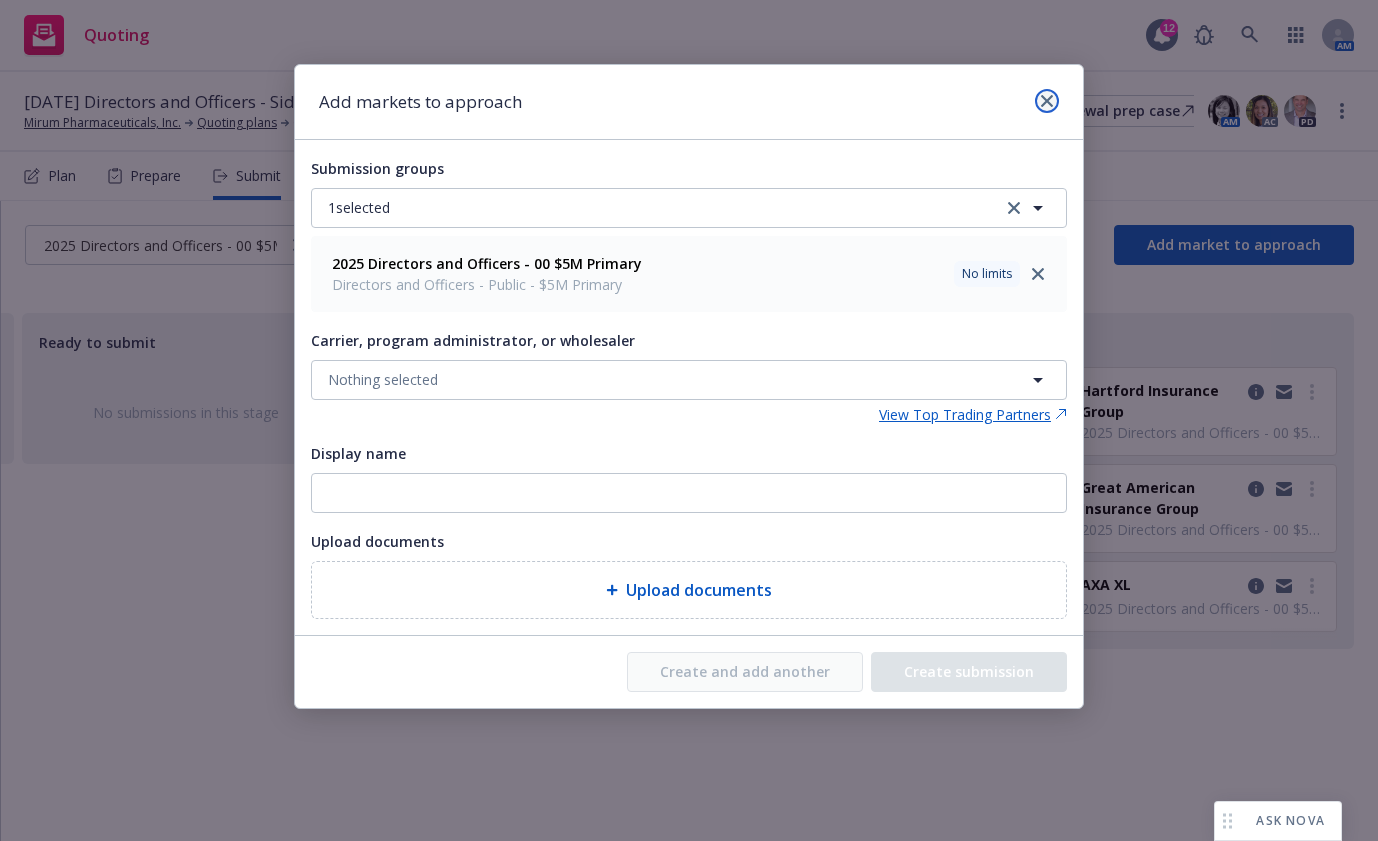 click 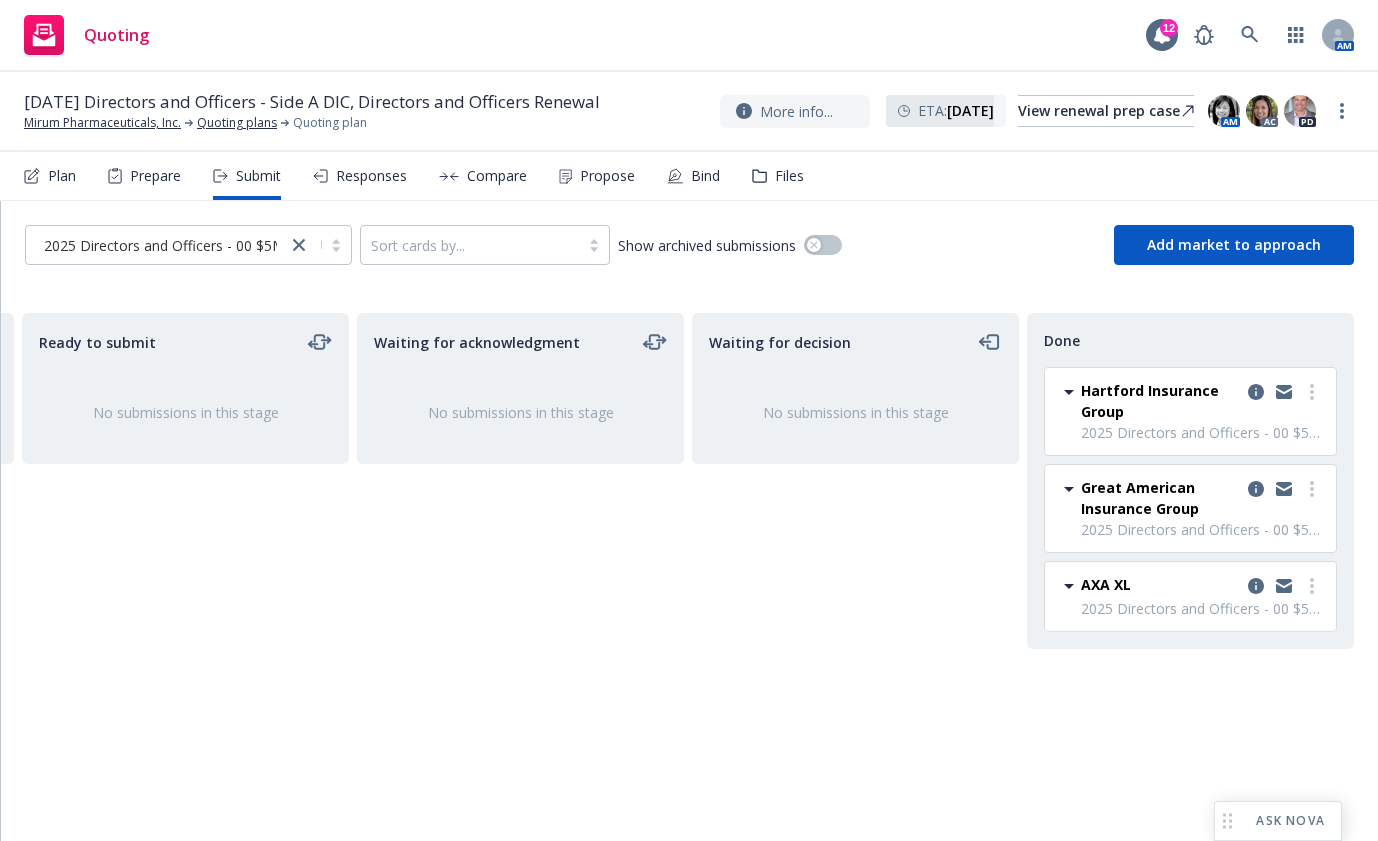 click on "Great American Insurance Group" at bounding box center [1160, 498] 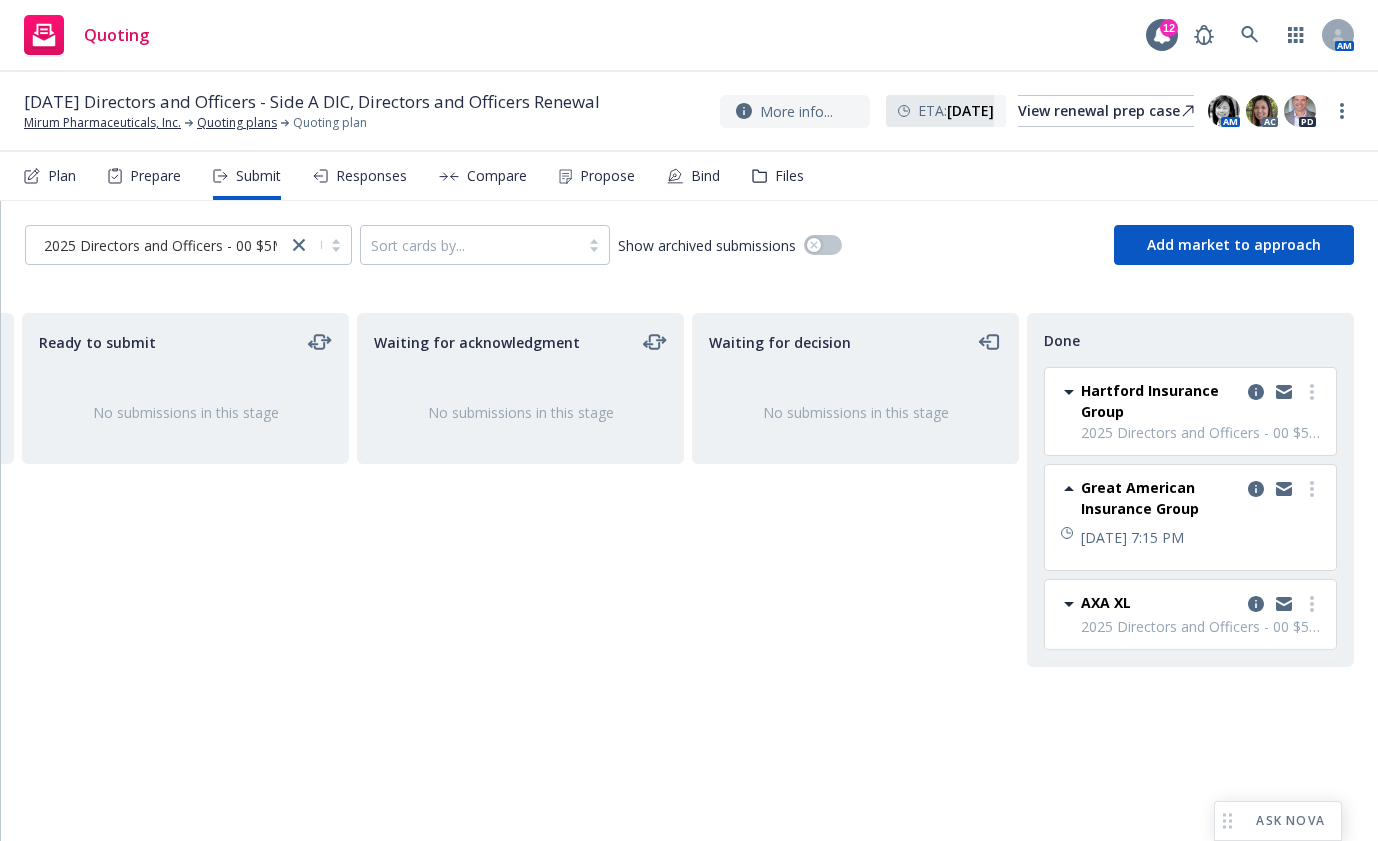 click on "Great American Insurance Group" at bounding box center [1160, 498] 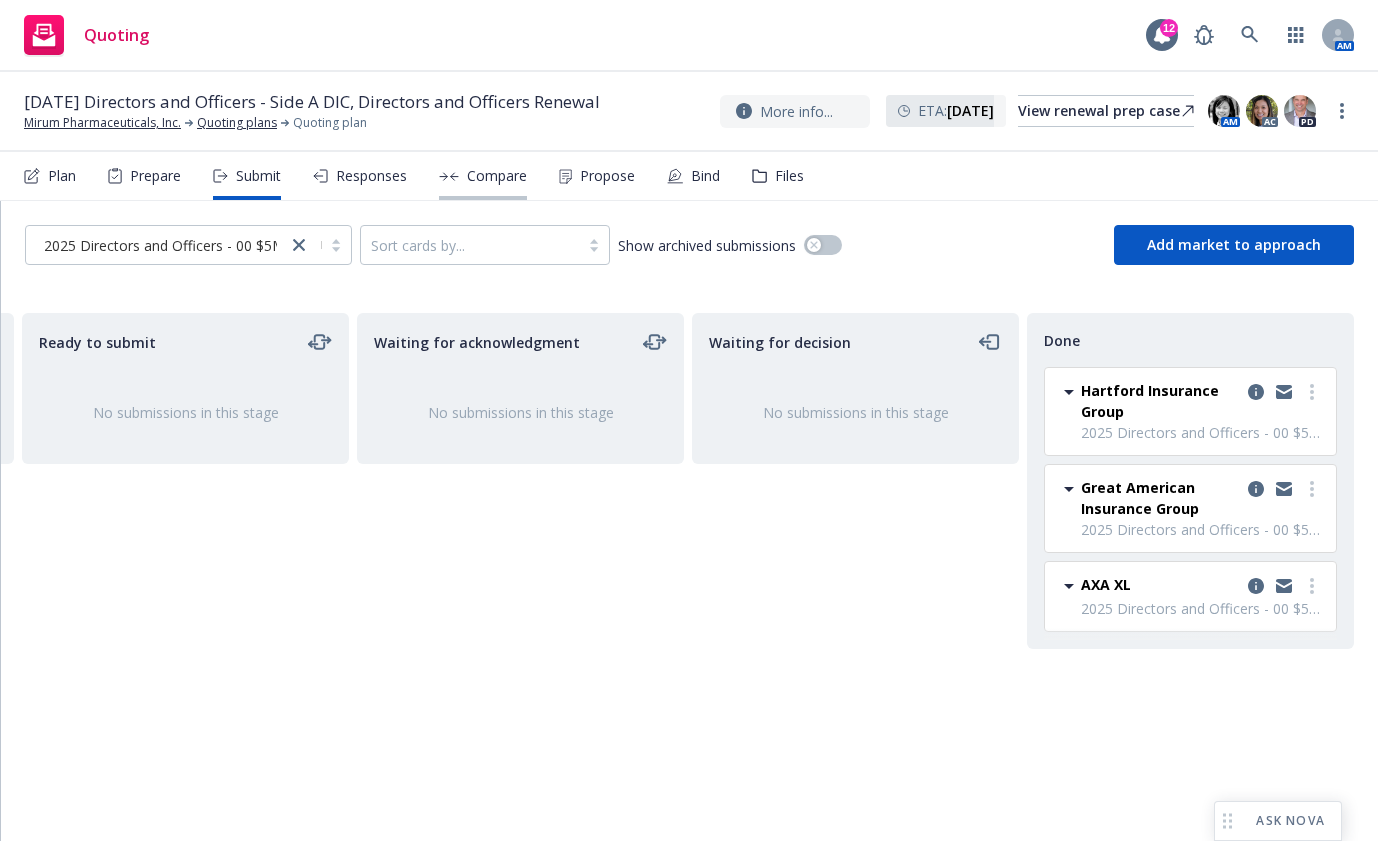 click on "Compare" at bounding box center [497, 176] 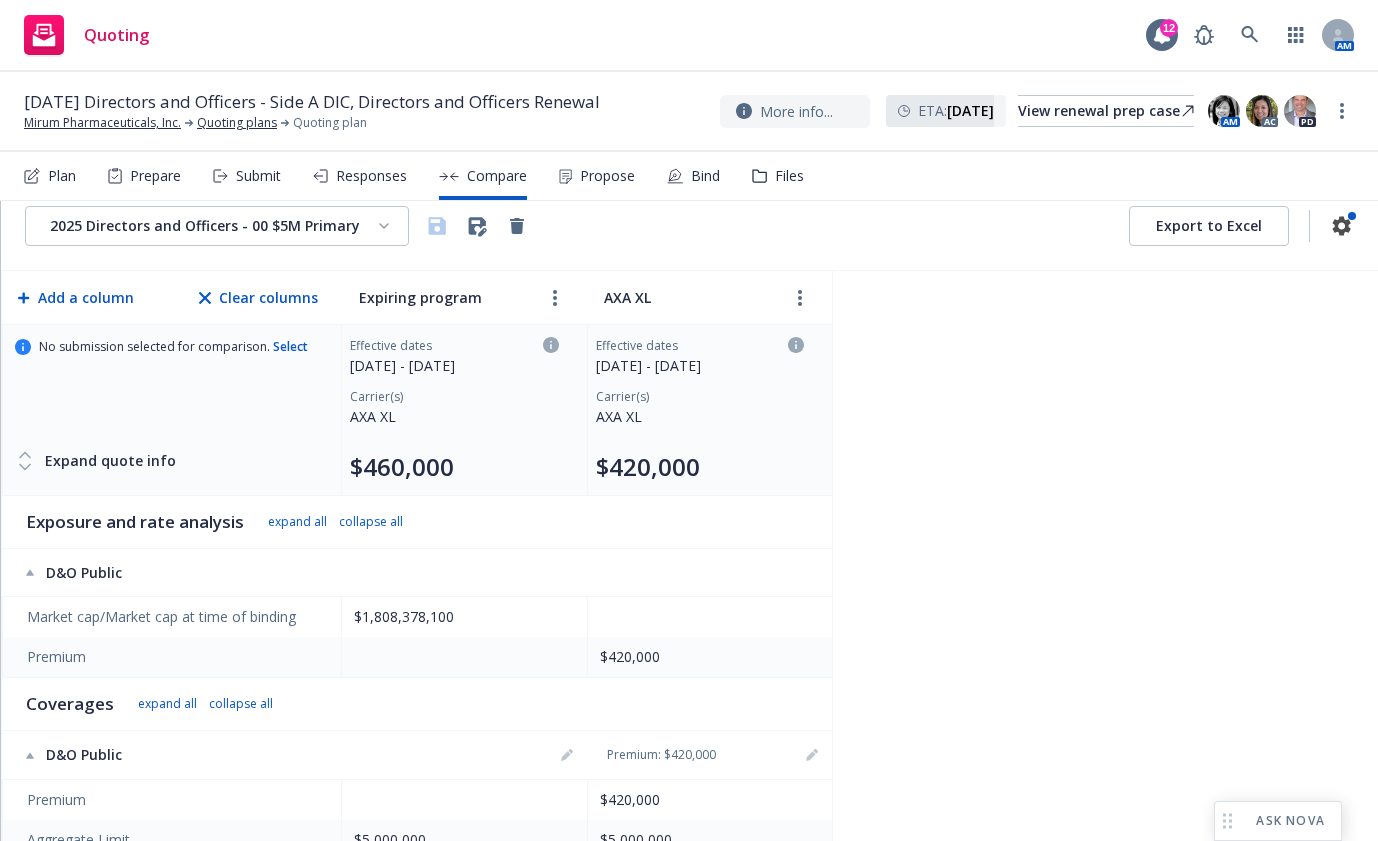 scroll, scrollTop: 0, scrollLeft: 0, axis: both 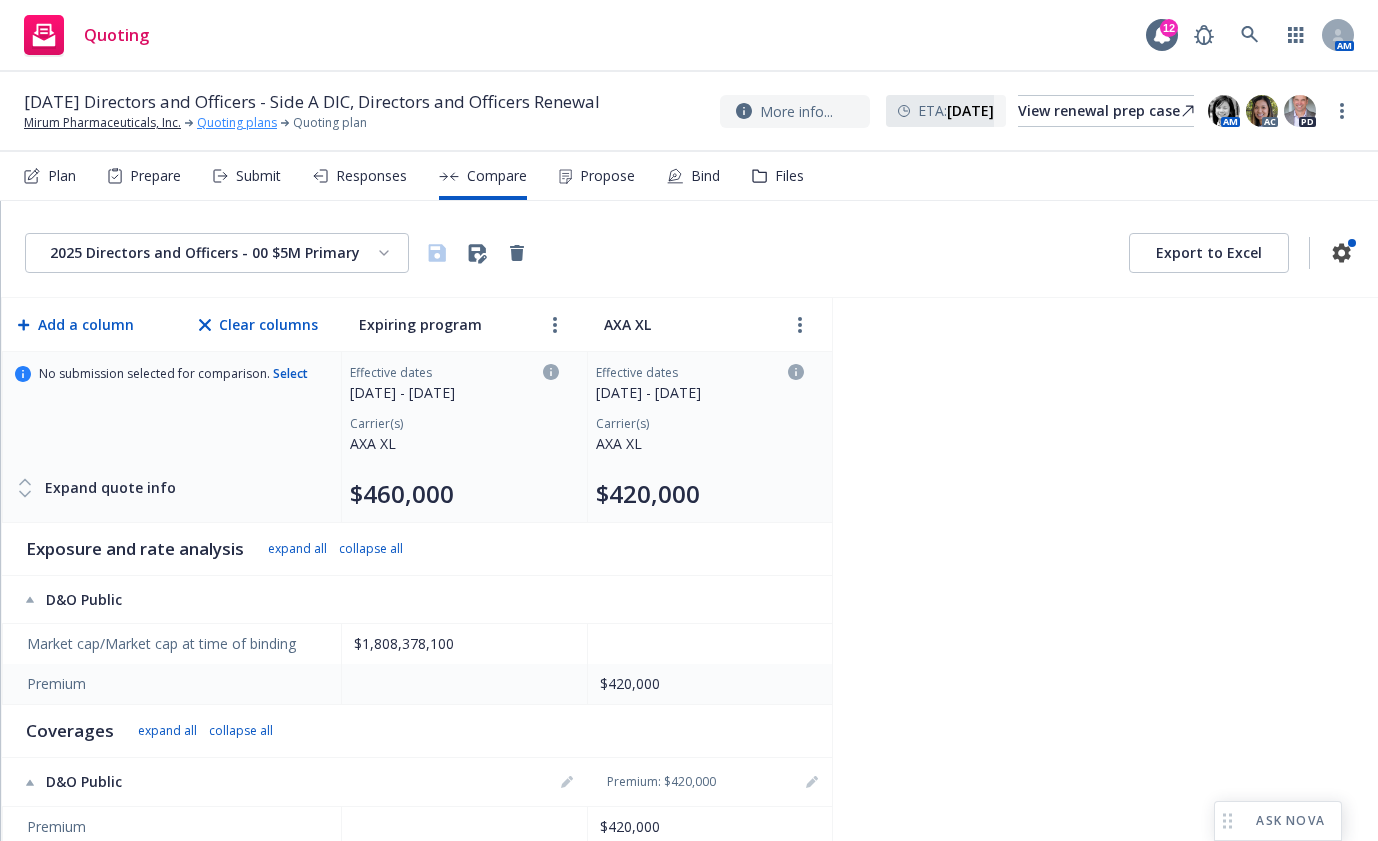 click on "Quoting plans" at bounding box center [237, 123] 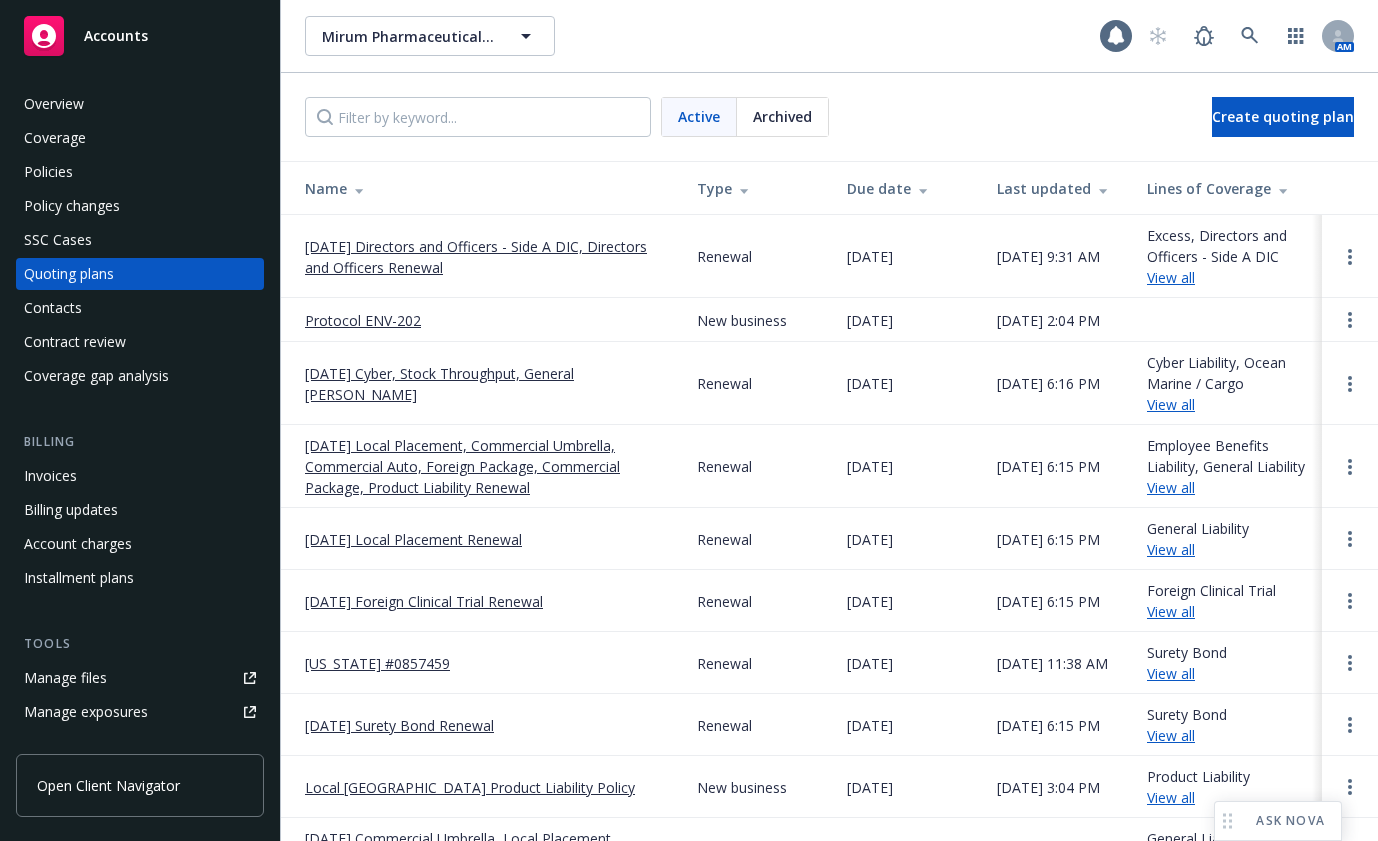 scroll, scrollTop: 0, scrollLeft: 0, axis: both 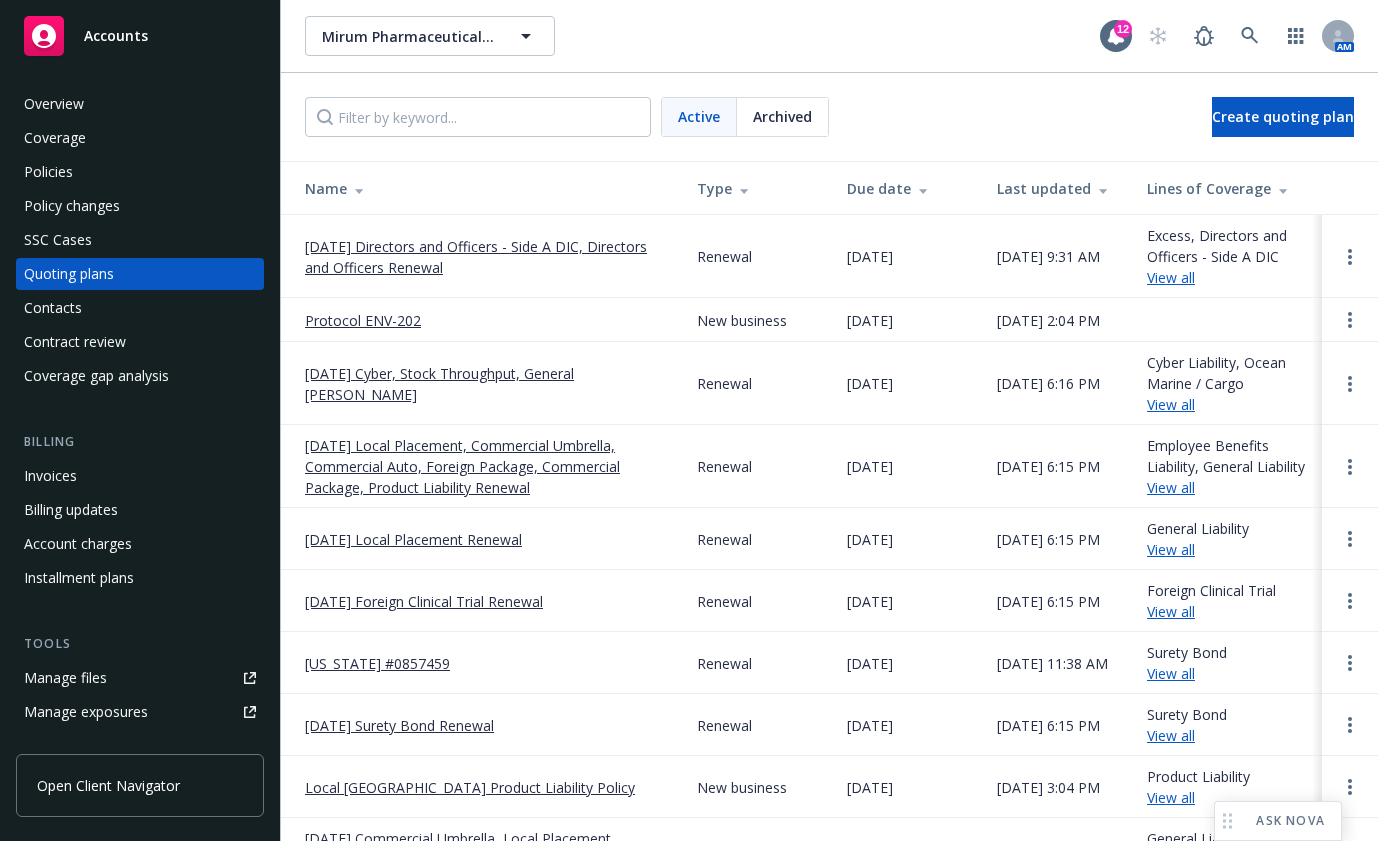 click on "[DATE] Directors and Officers - Side A DIC, Directors and Officers Renewal" at bounding box center (485, 257) 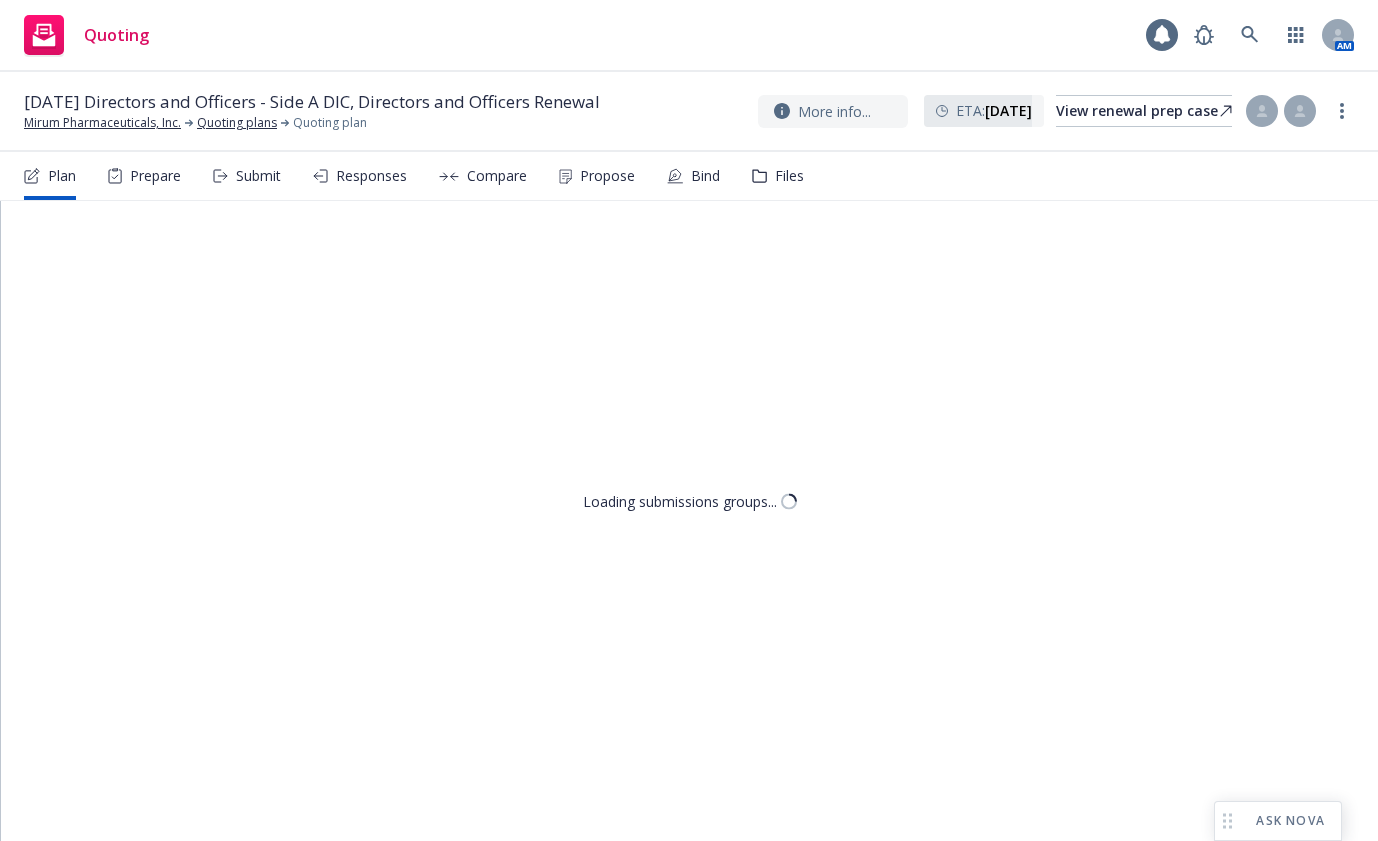 scroll, scrollTop: 0, scrollLeft: 0, axis: both 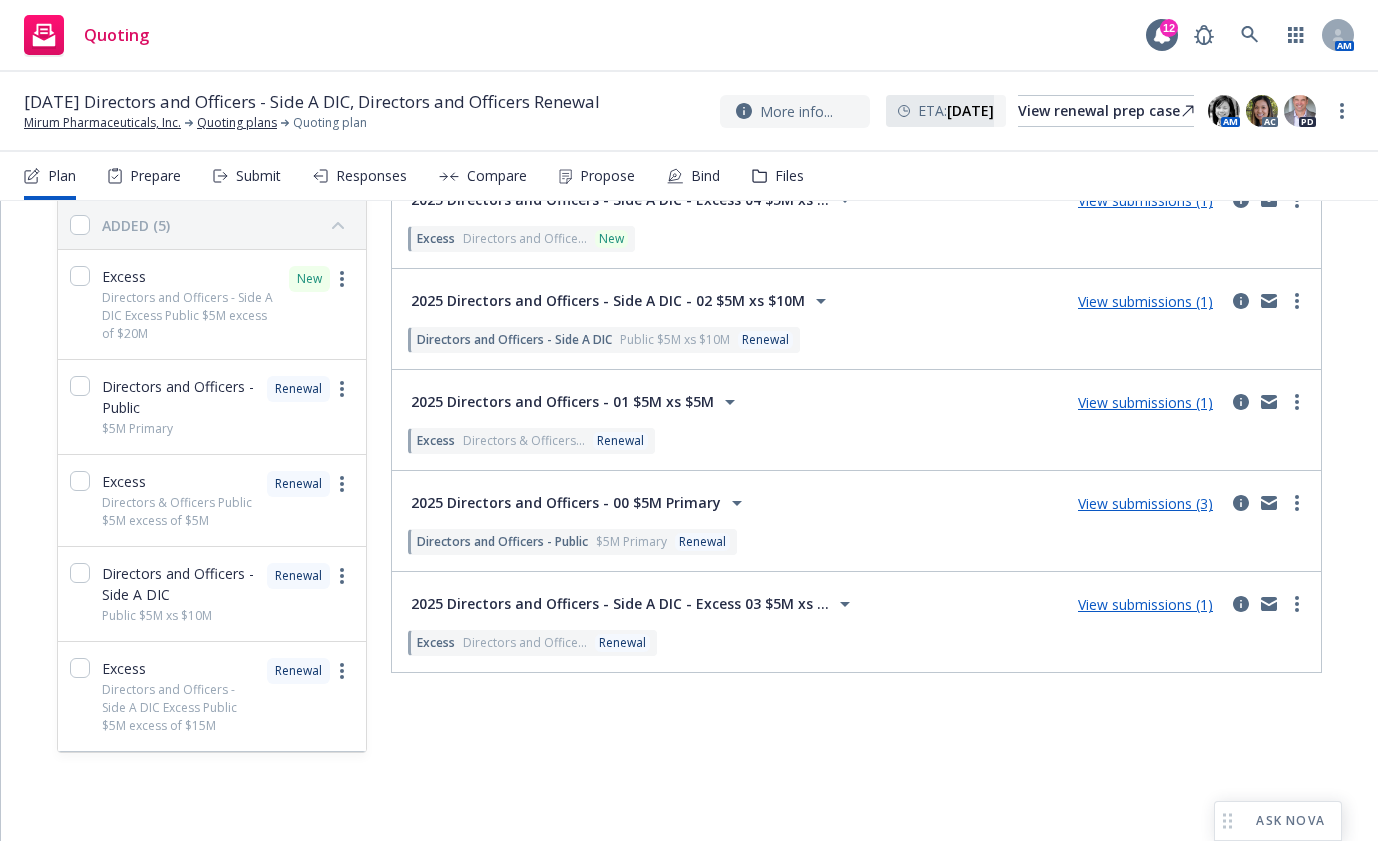 click on "View submissions (3)" at bounding box center (1145, 503) 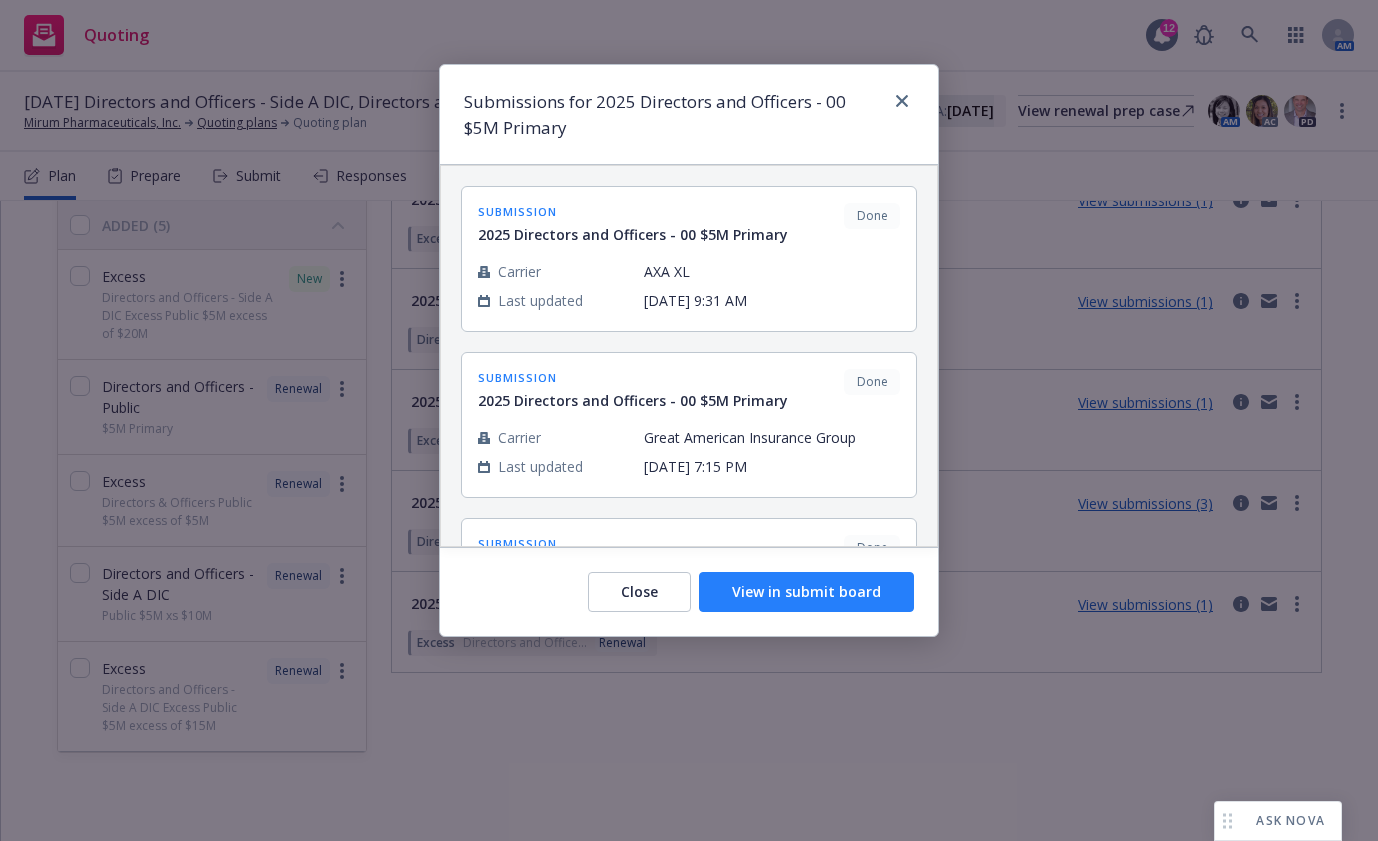 click on "View in submit board" at bounding box center (806, 592) 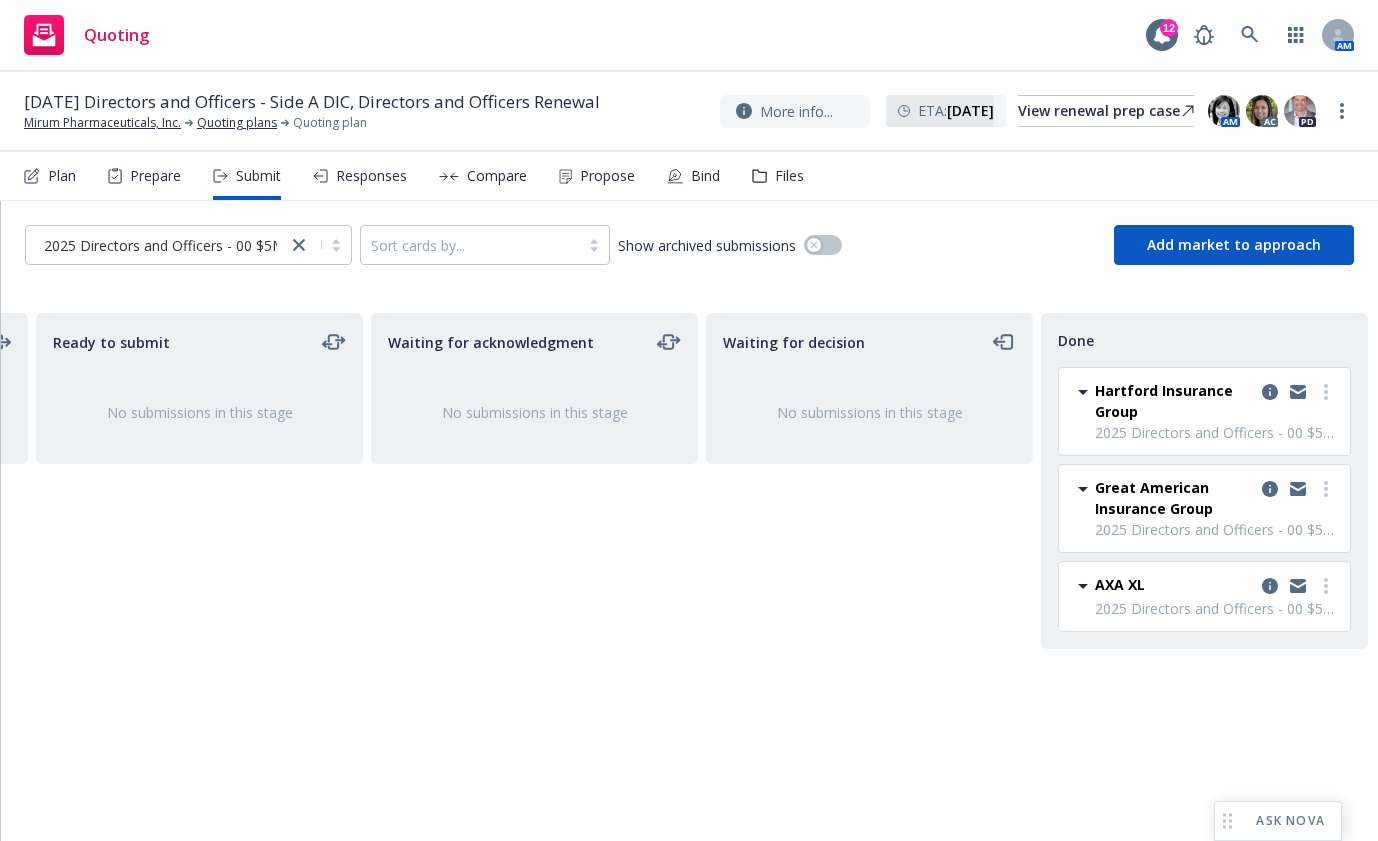 scroll, scrollTop: 0, scrollLeft: 338, axis: horizontal 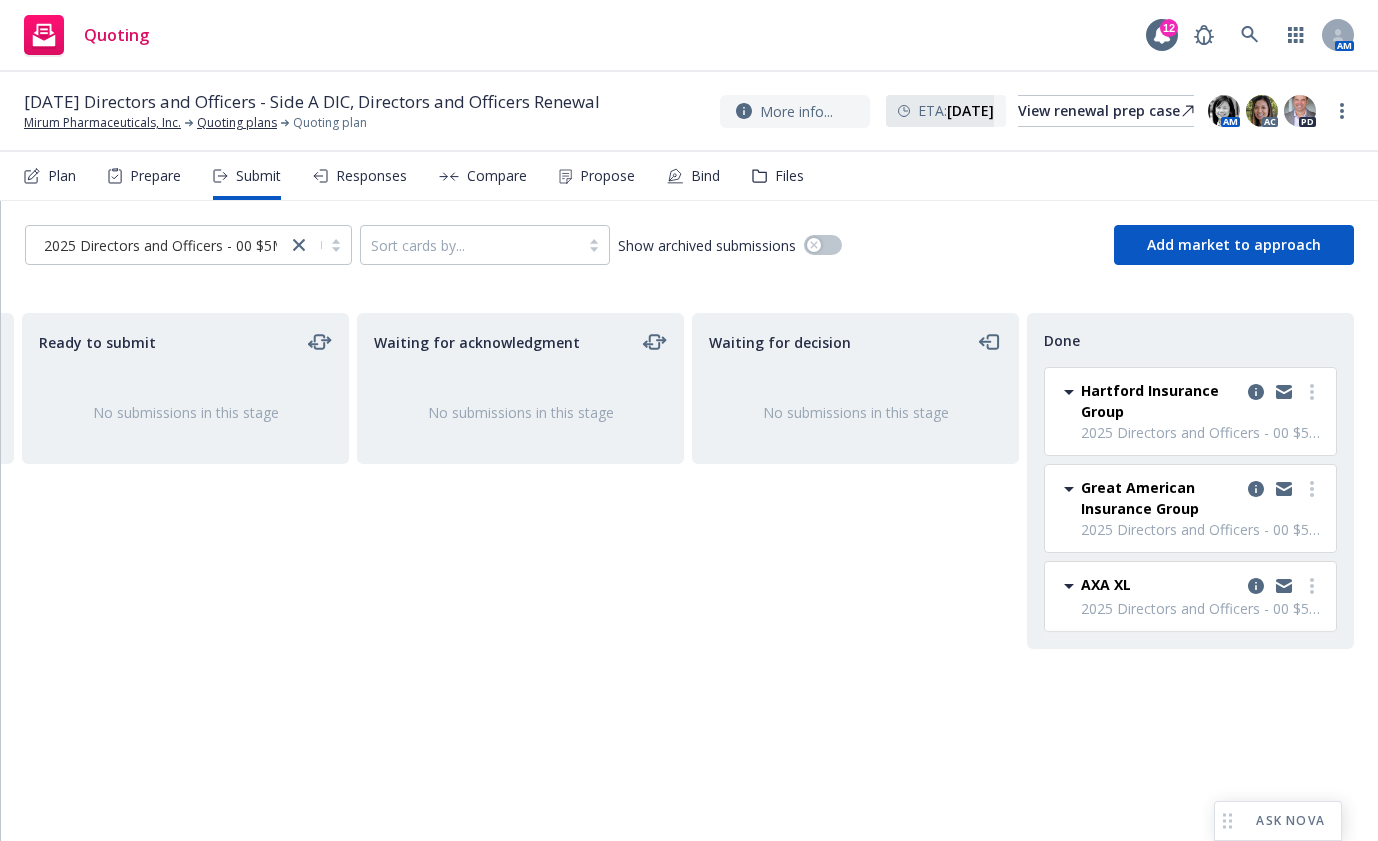 click on "Waiting for decision No submissions in this stage" at bounding box center [855, 556] 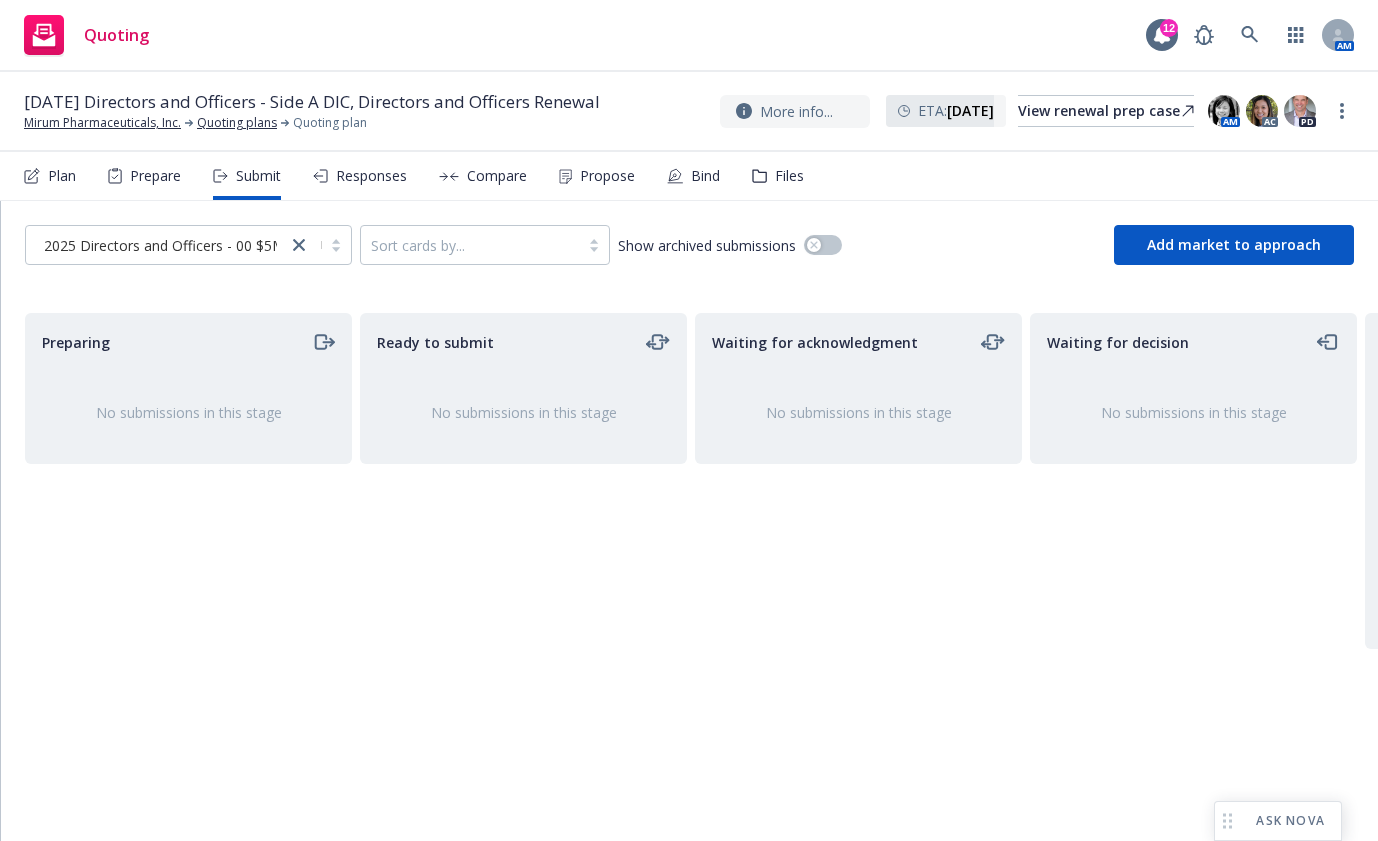 scroll, scrollTop: 0, scrollLeft: 338, axis: horizontal 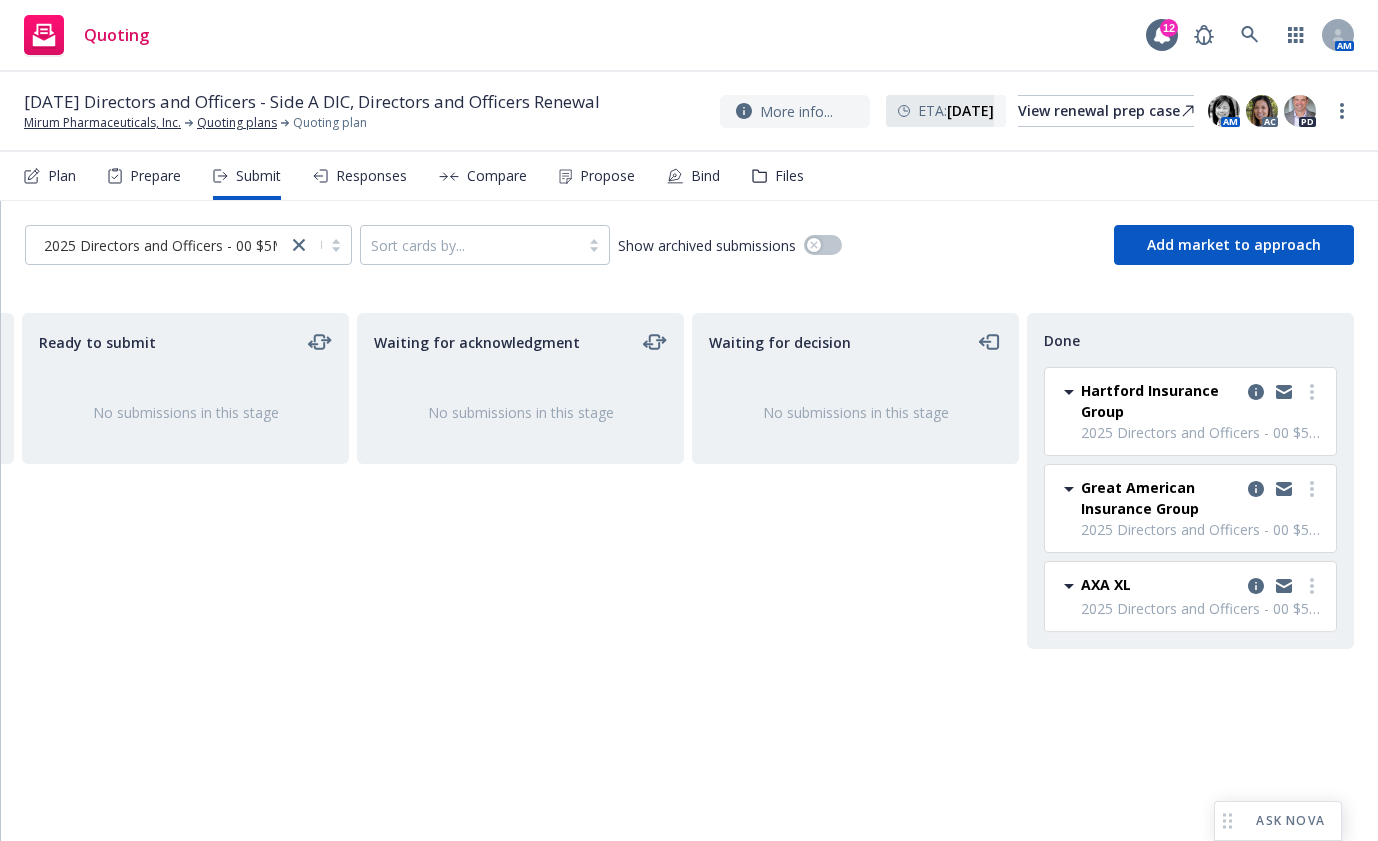 drag, startPoint x: 749, startPoint y: 656, endPoint x: 761, endPoint y: 655, distance: 12.0415945 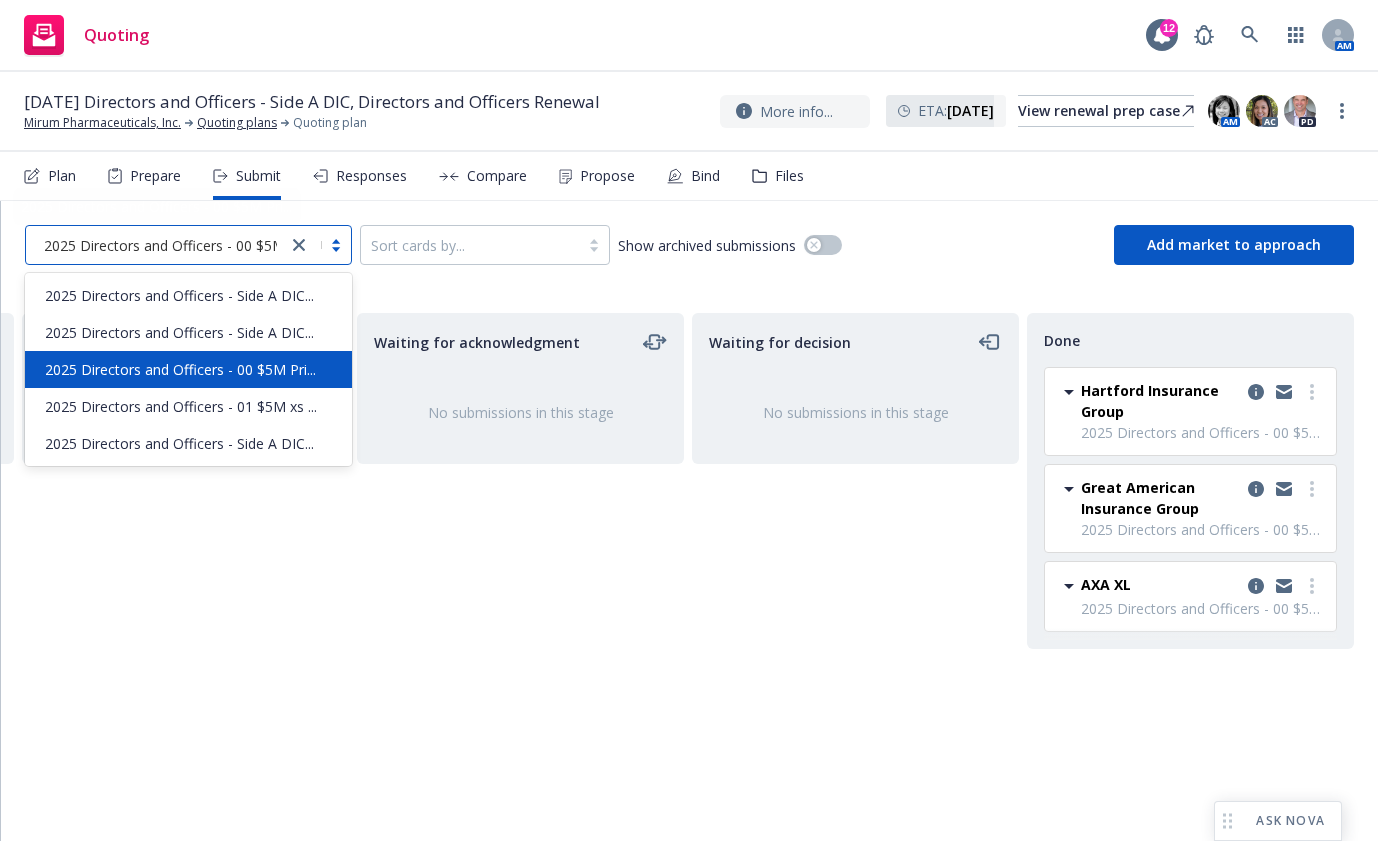 click on "2025 Directors and Officers - 00 $5M Pri..." at bounding box center (179, 245) 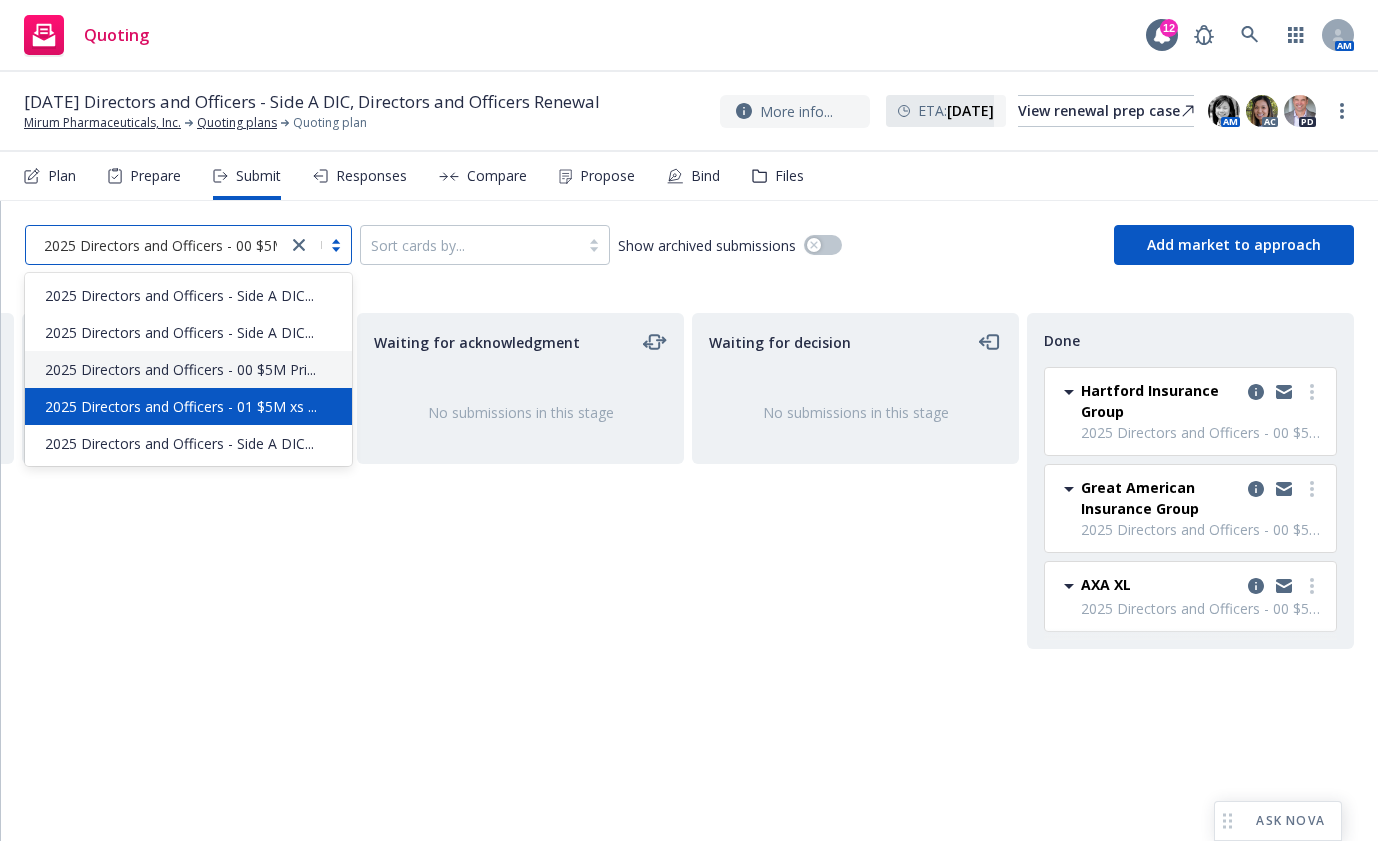 click on "2025 Directors and Officers - 01 $5M xs ..." at bounding box center [181, 406] 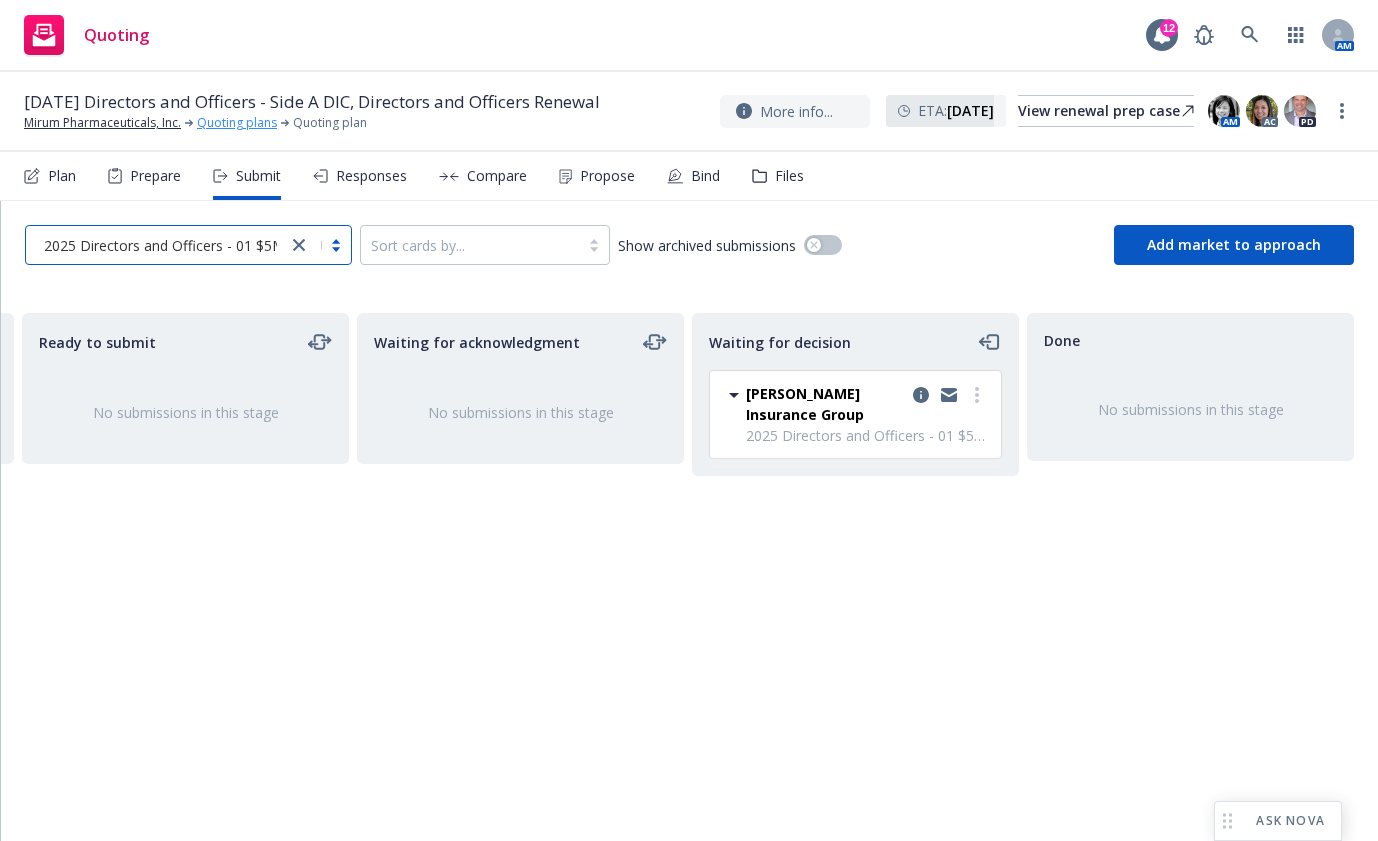 click on "Quoting plans" at bounding box center (237, 123) 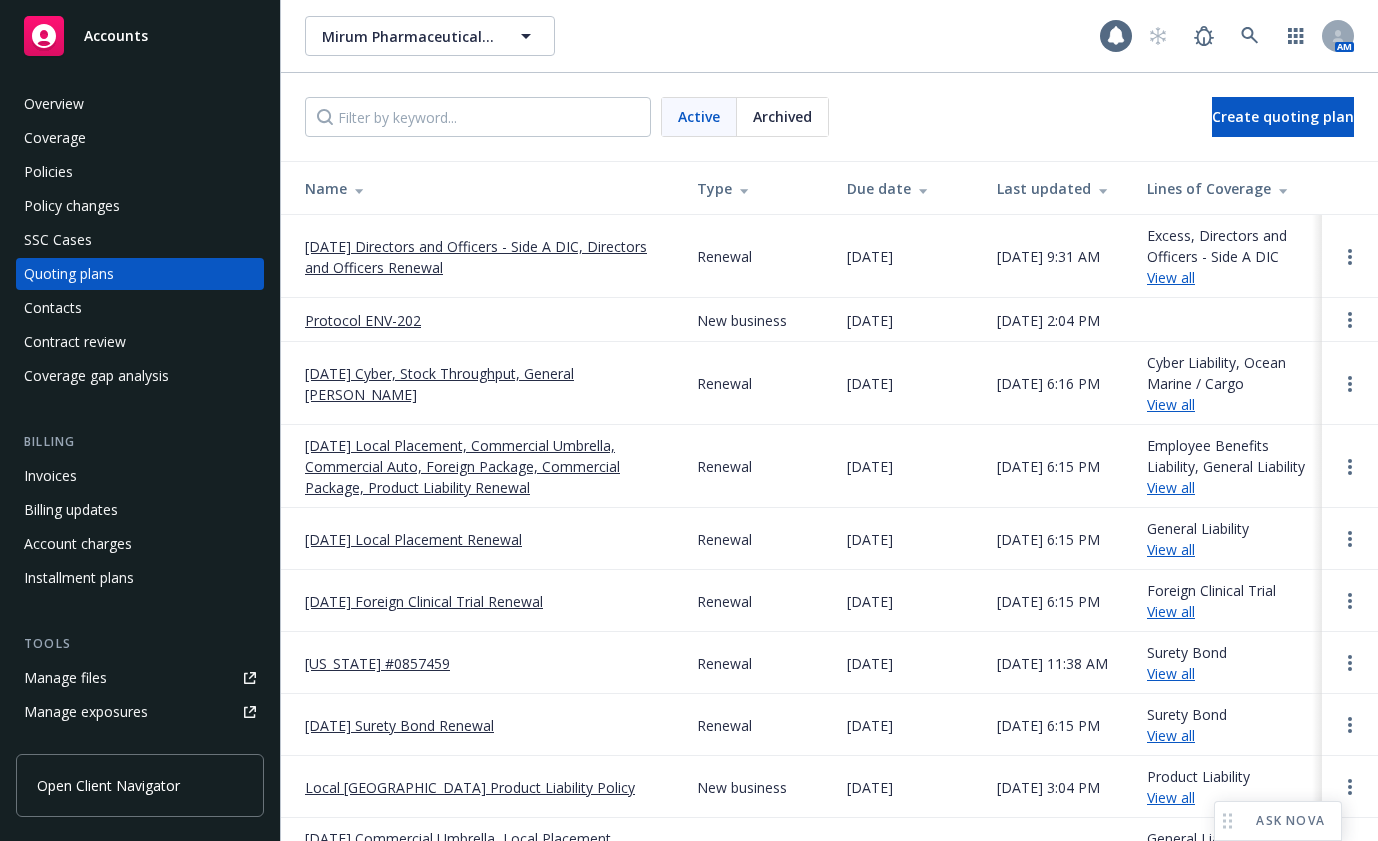 scroll, scrollTop: 0, scrollLeft: 0, axis: both 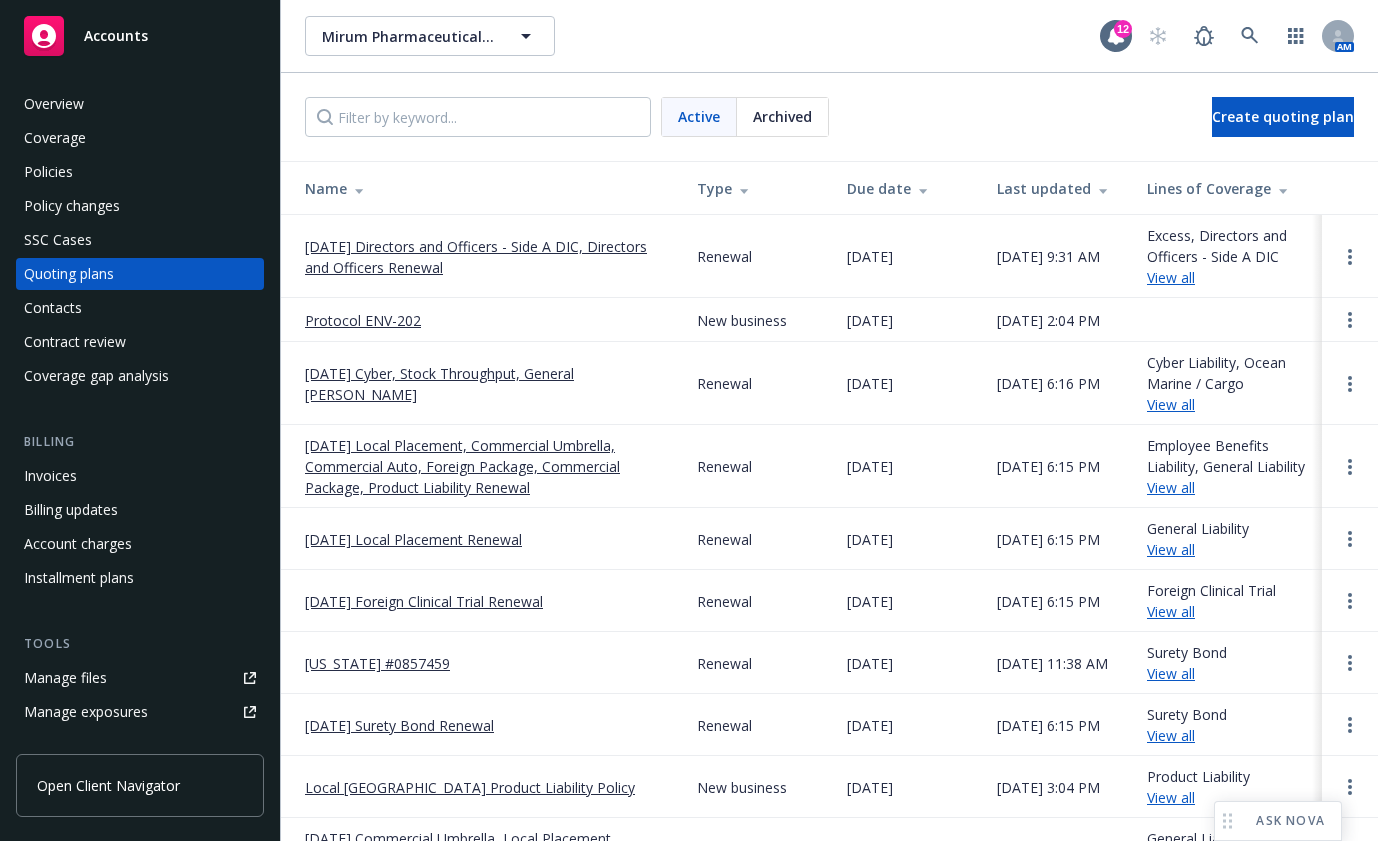 click on "[DATE] Directors and Officers - Side A DIC, Directors and Officers Renewal" at bounding box center [485, 257] 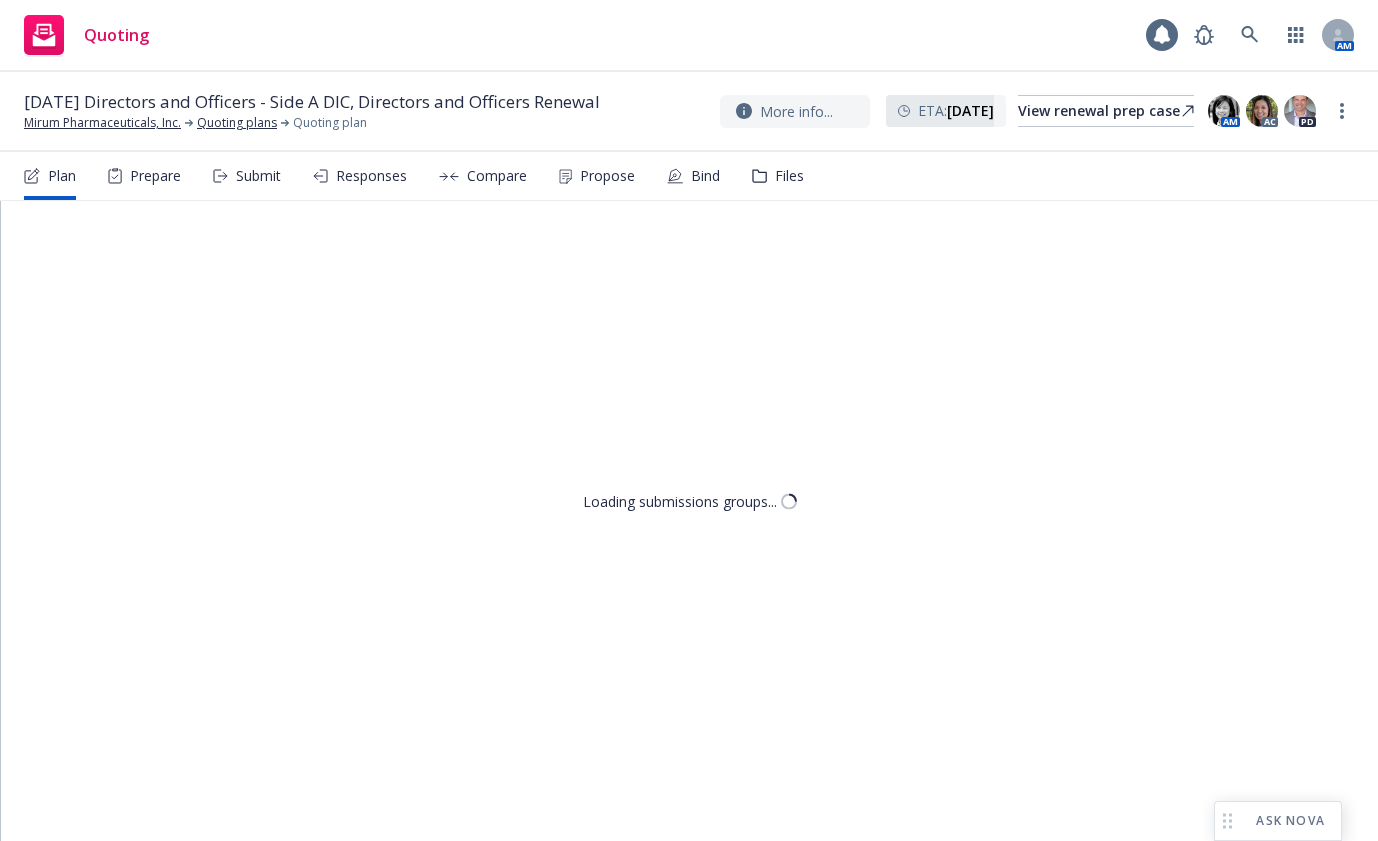 scroll, scrollTop: 0, scrollLeft: 0, axis: both 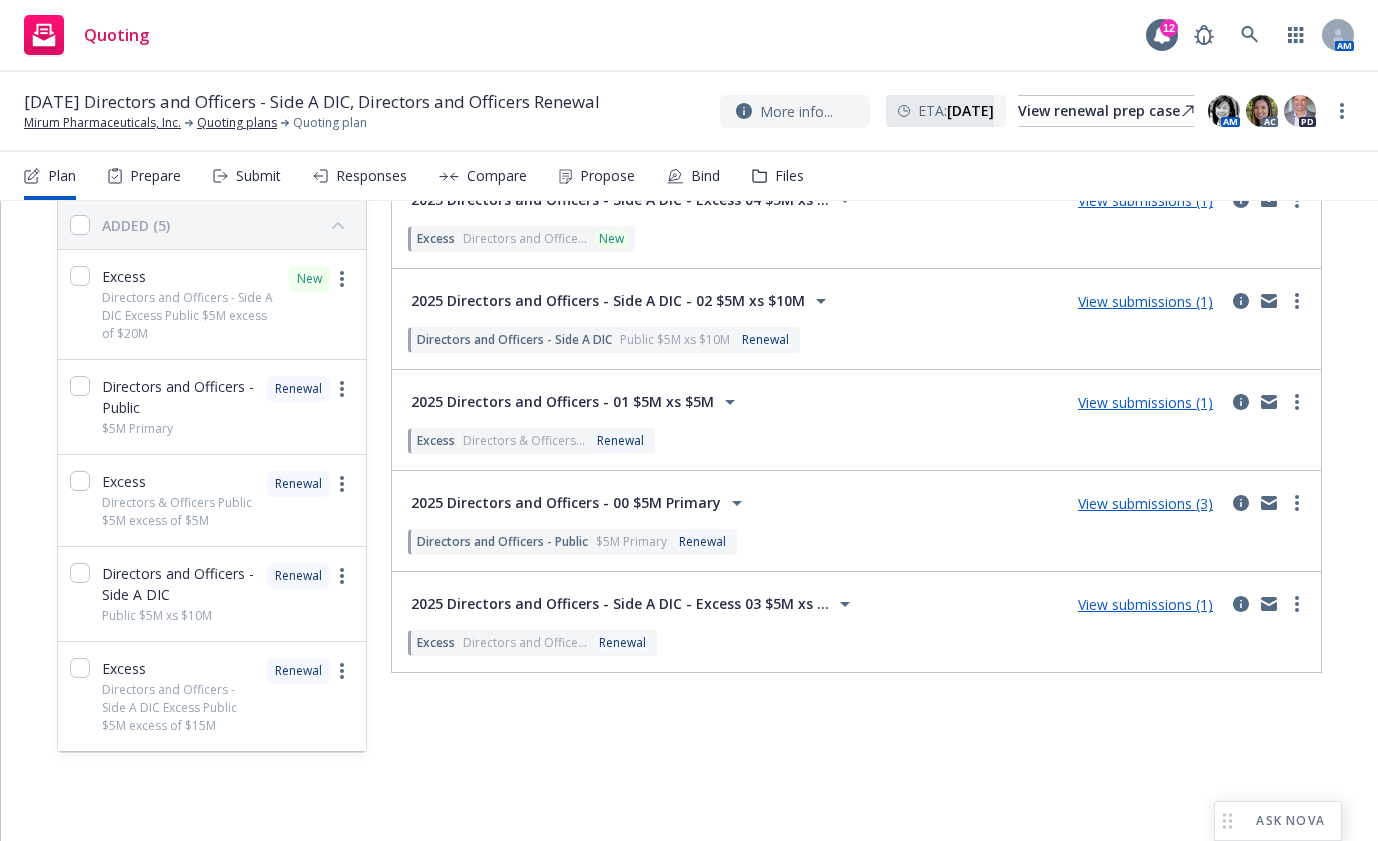 click on "View submissions (1)" at bounding box center (1145, 402) 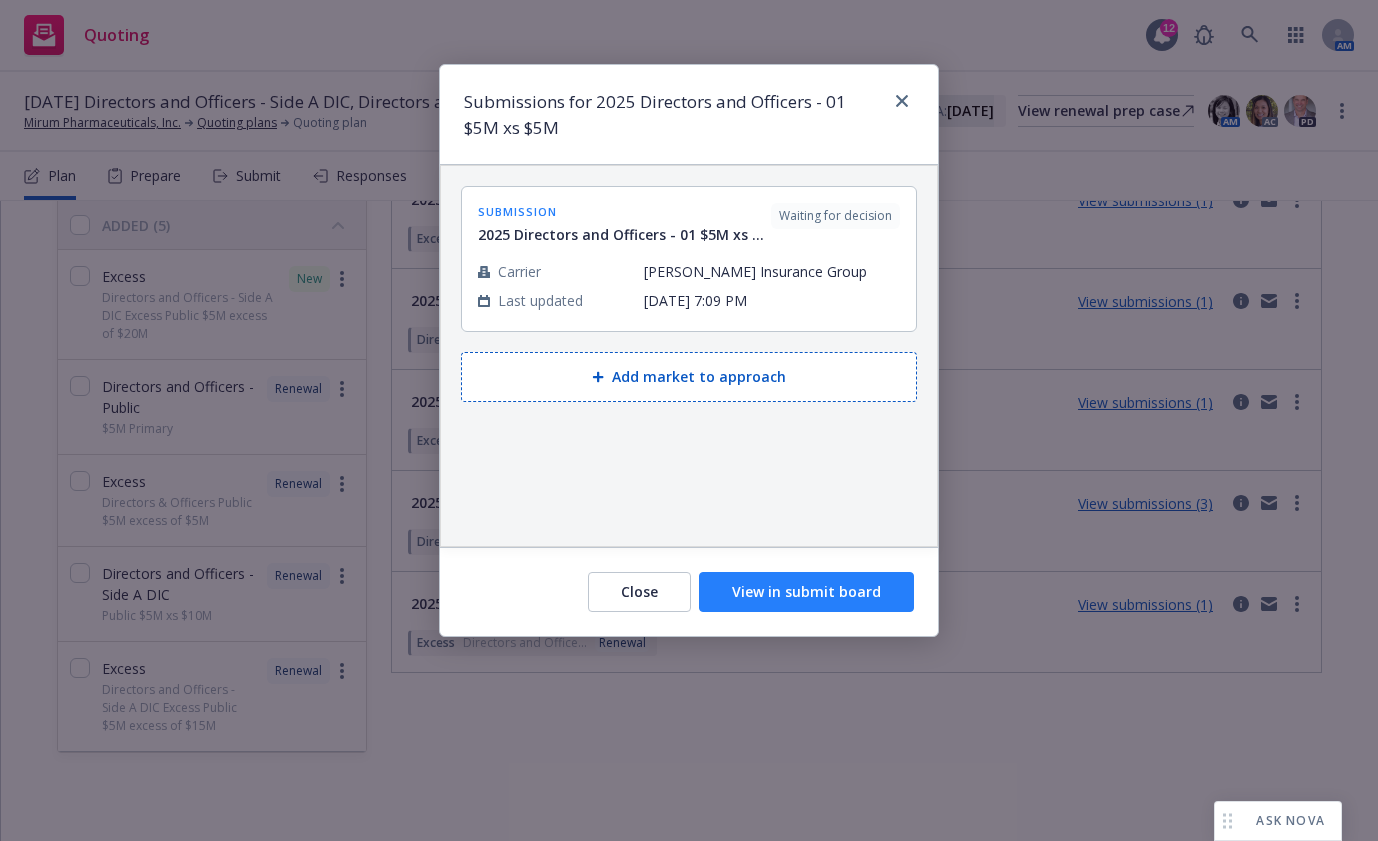 click on "View in submit board" at bounding box center [806, 592] 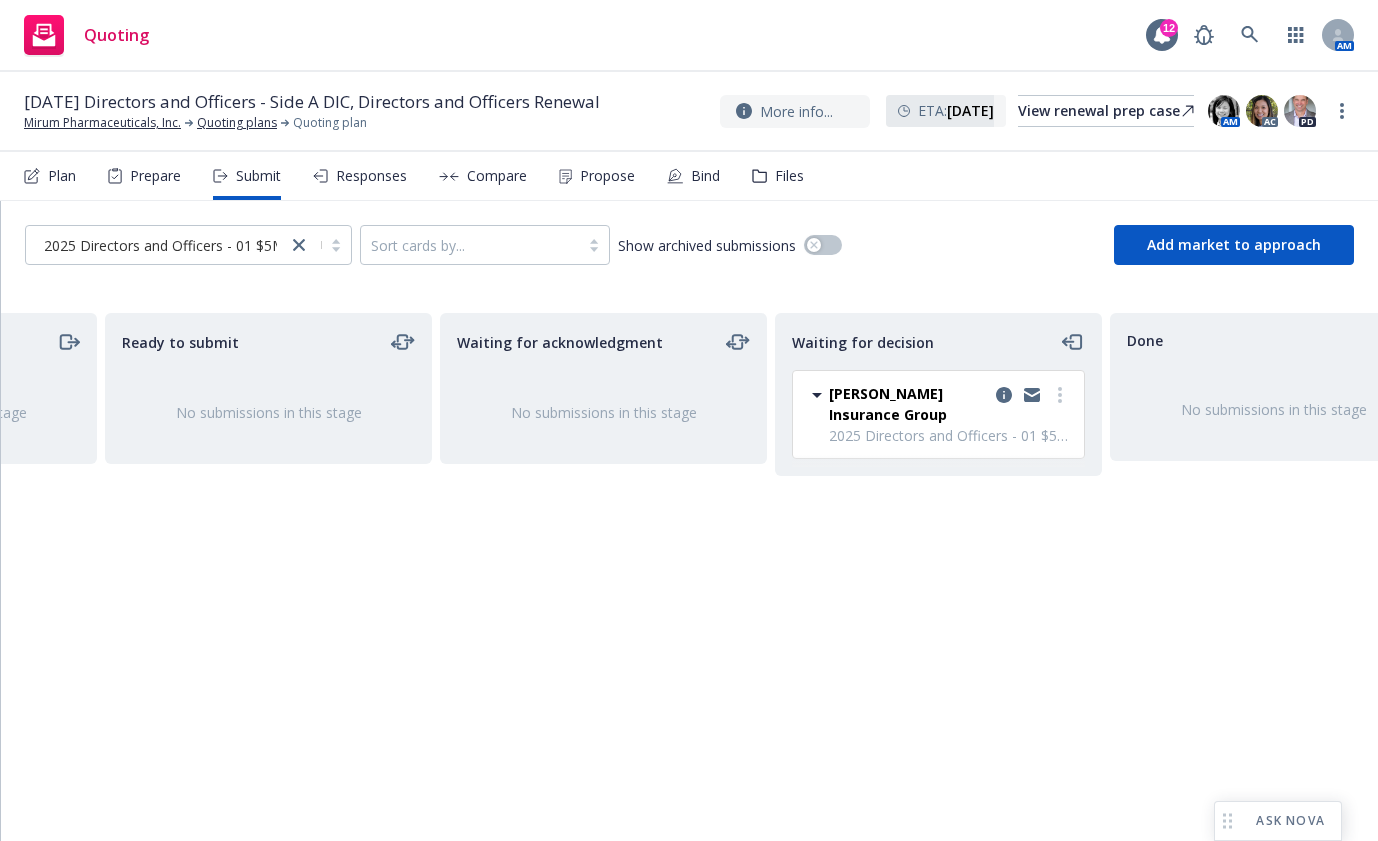 scroll, scrollTop: 0, scrollLeft: 338, axis: horizontal 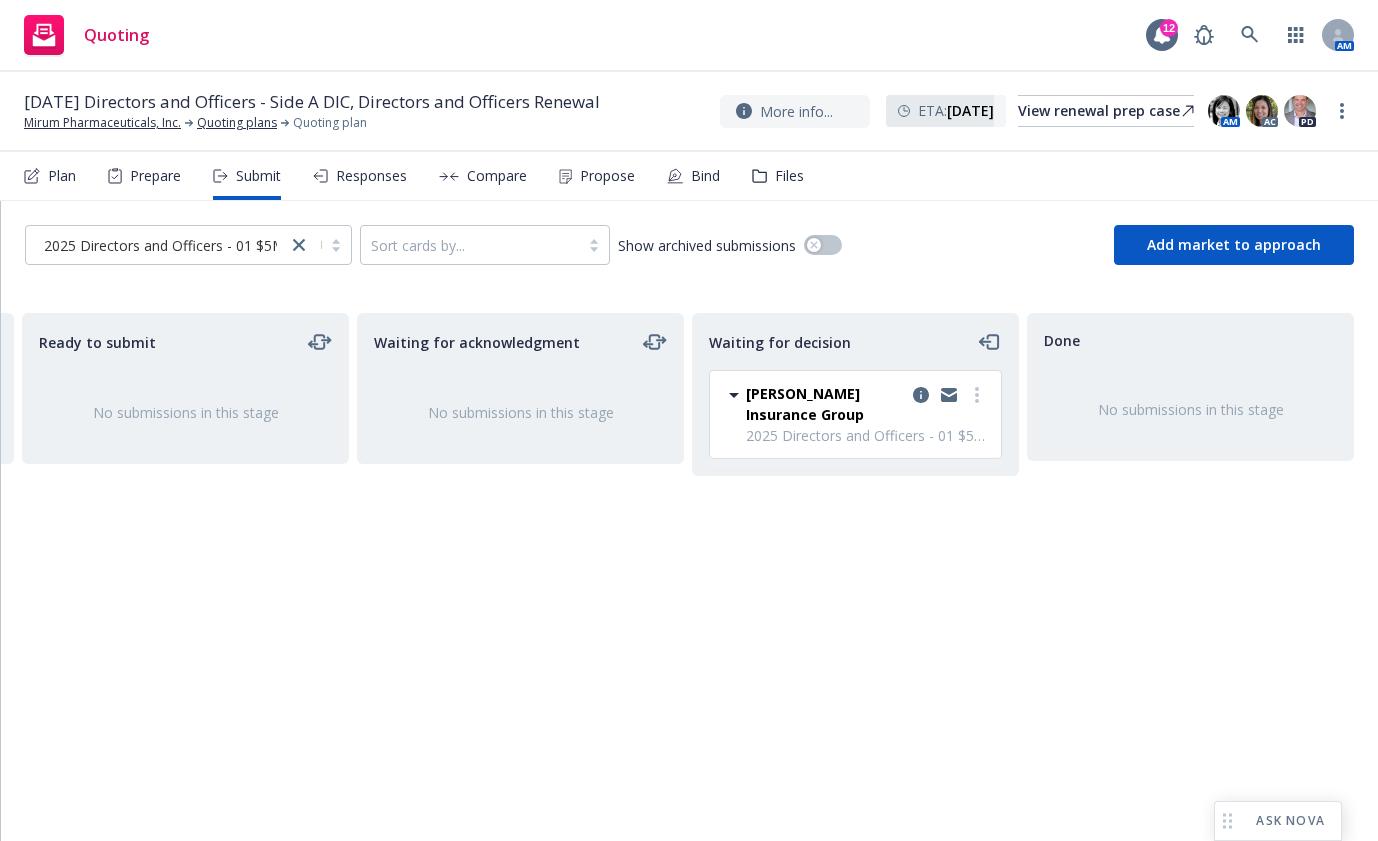 click on "Ready to submit No submissions in this stage" at bounding box center [185, 556] 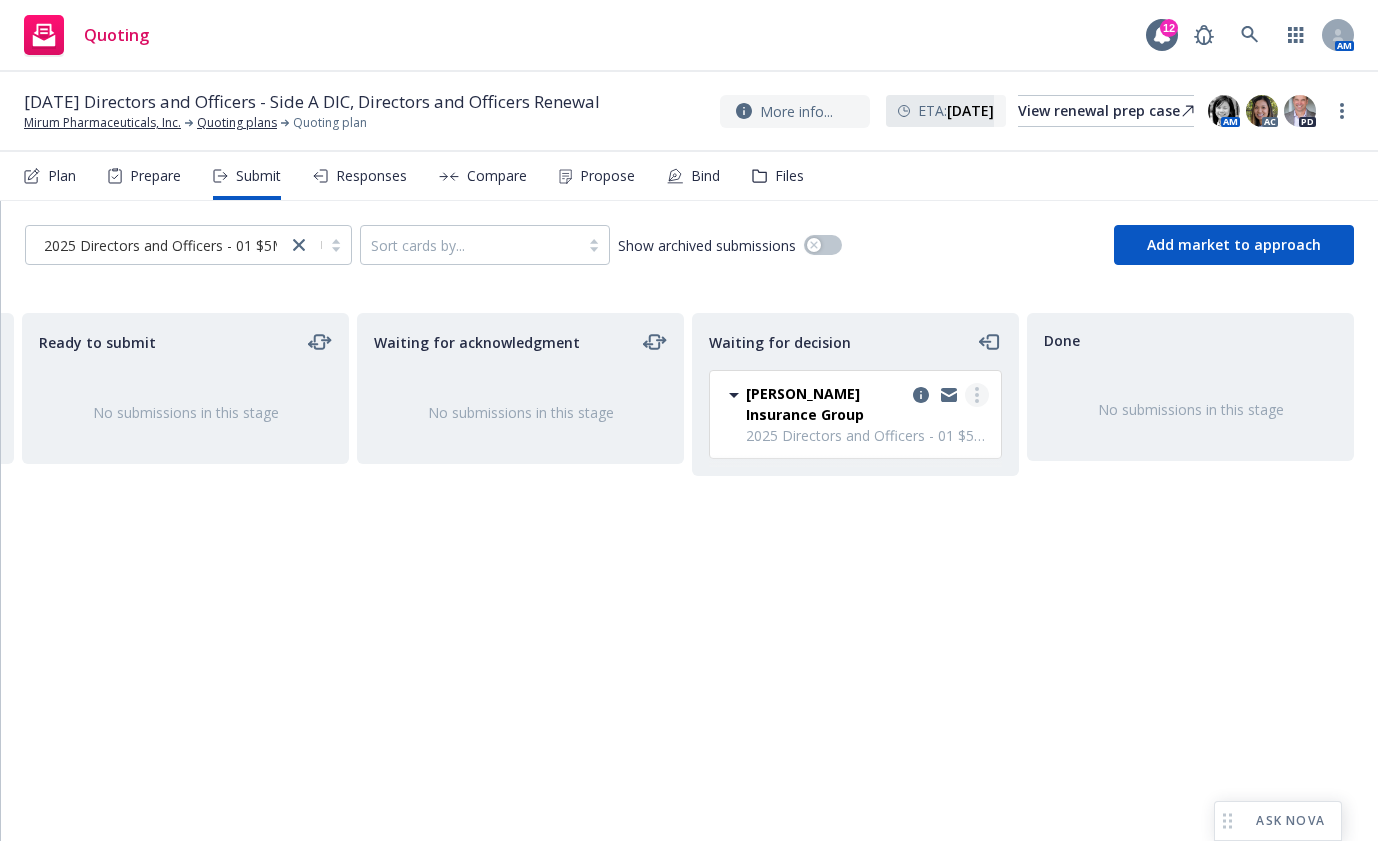 click at bounding box center (977, 395) 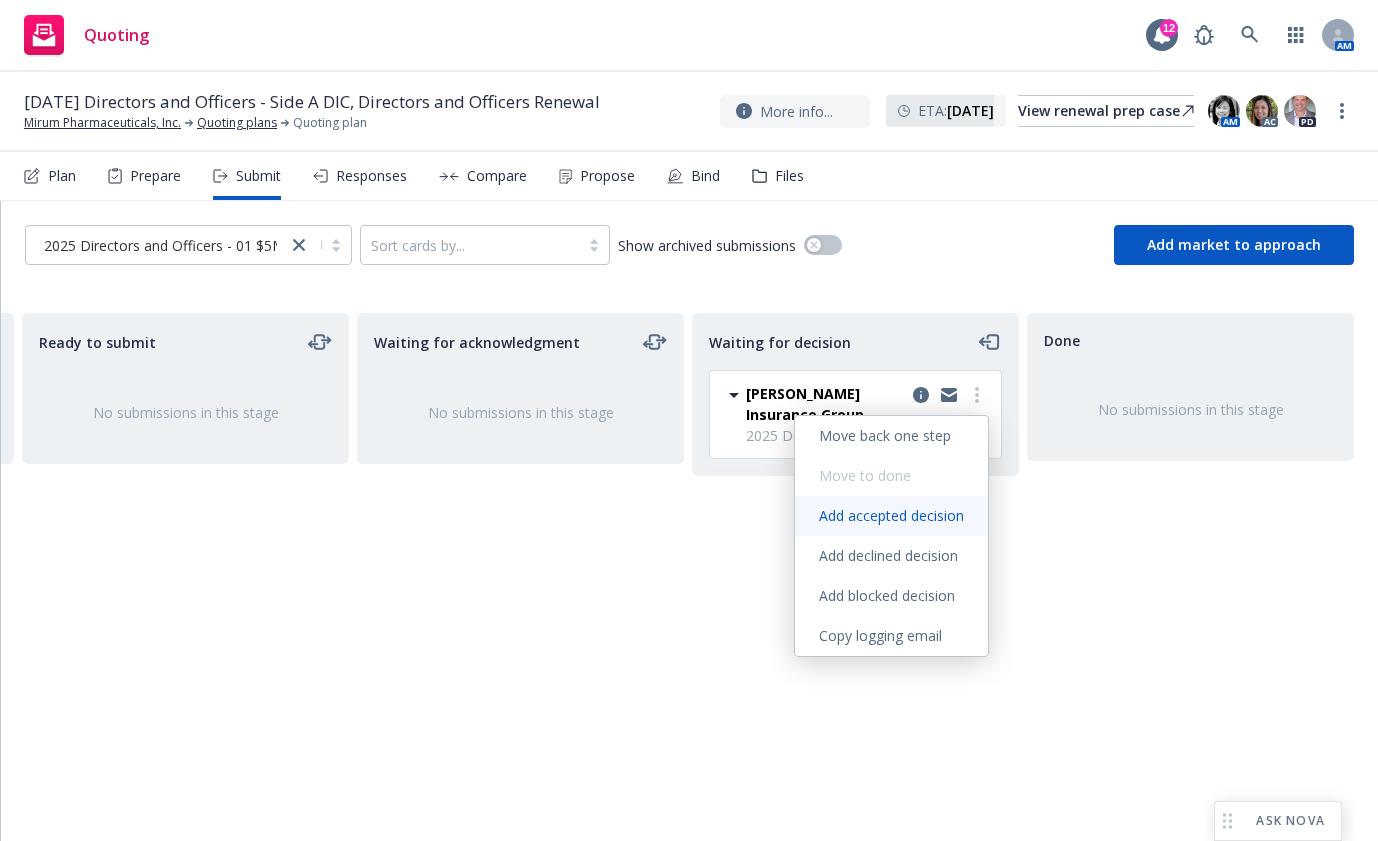 click on "Add accepted decision" at bounding box center (891, 515) 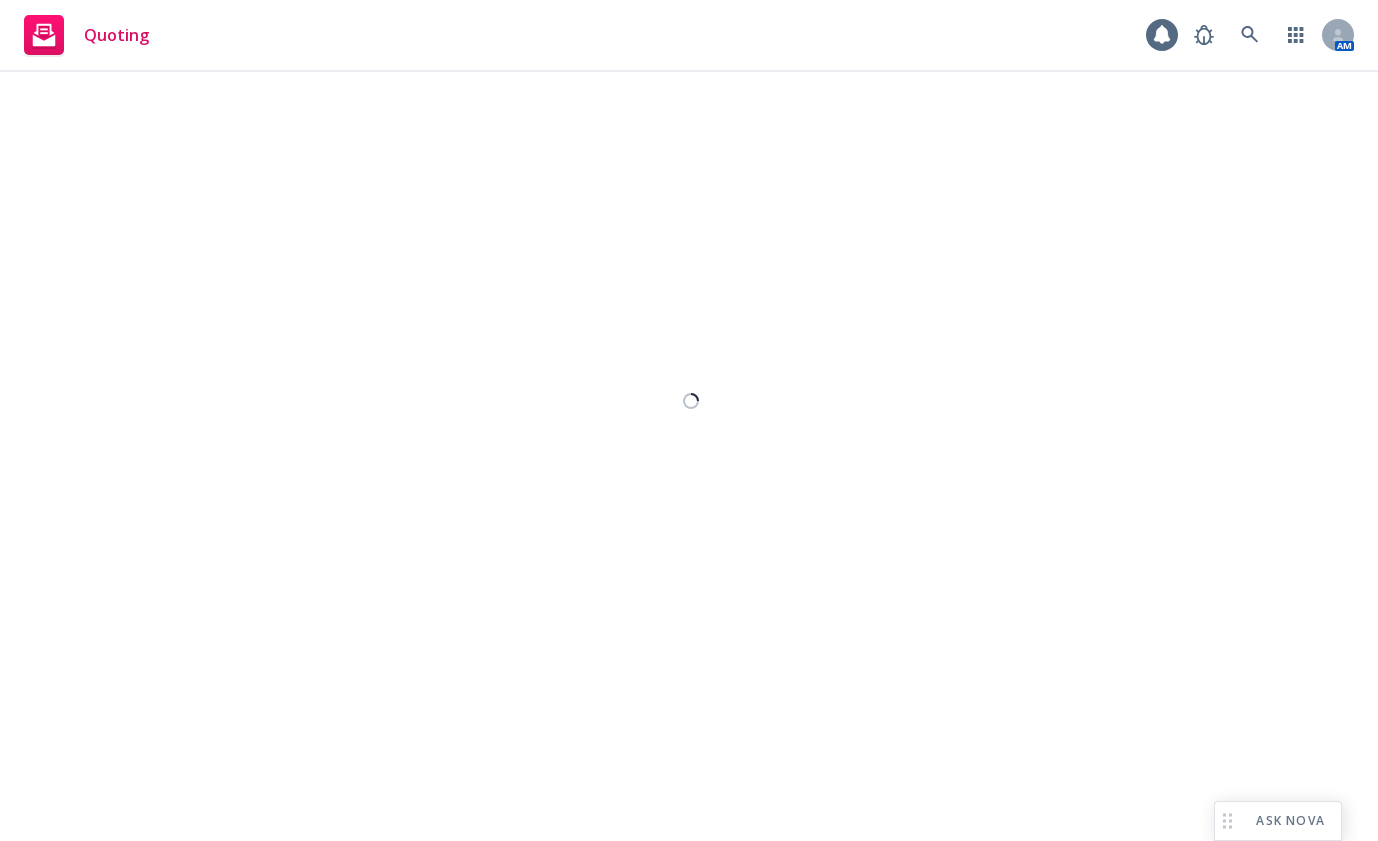 select on "12" 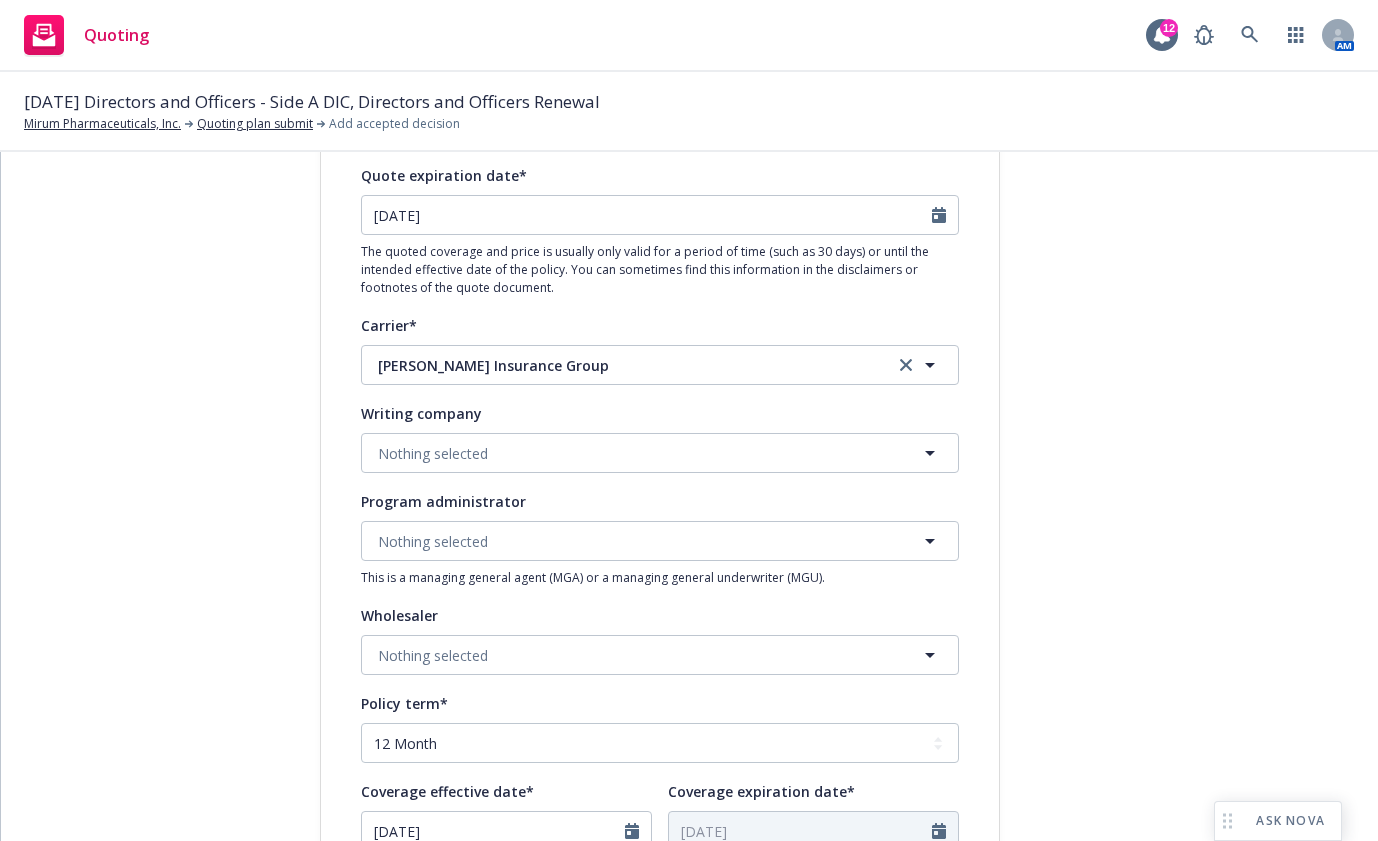 scroll, scrollTop: 300, scrollLeft: 0, axis: vertical 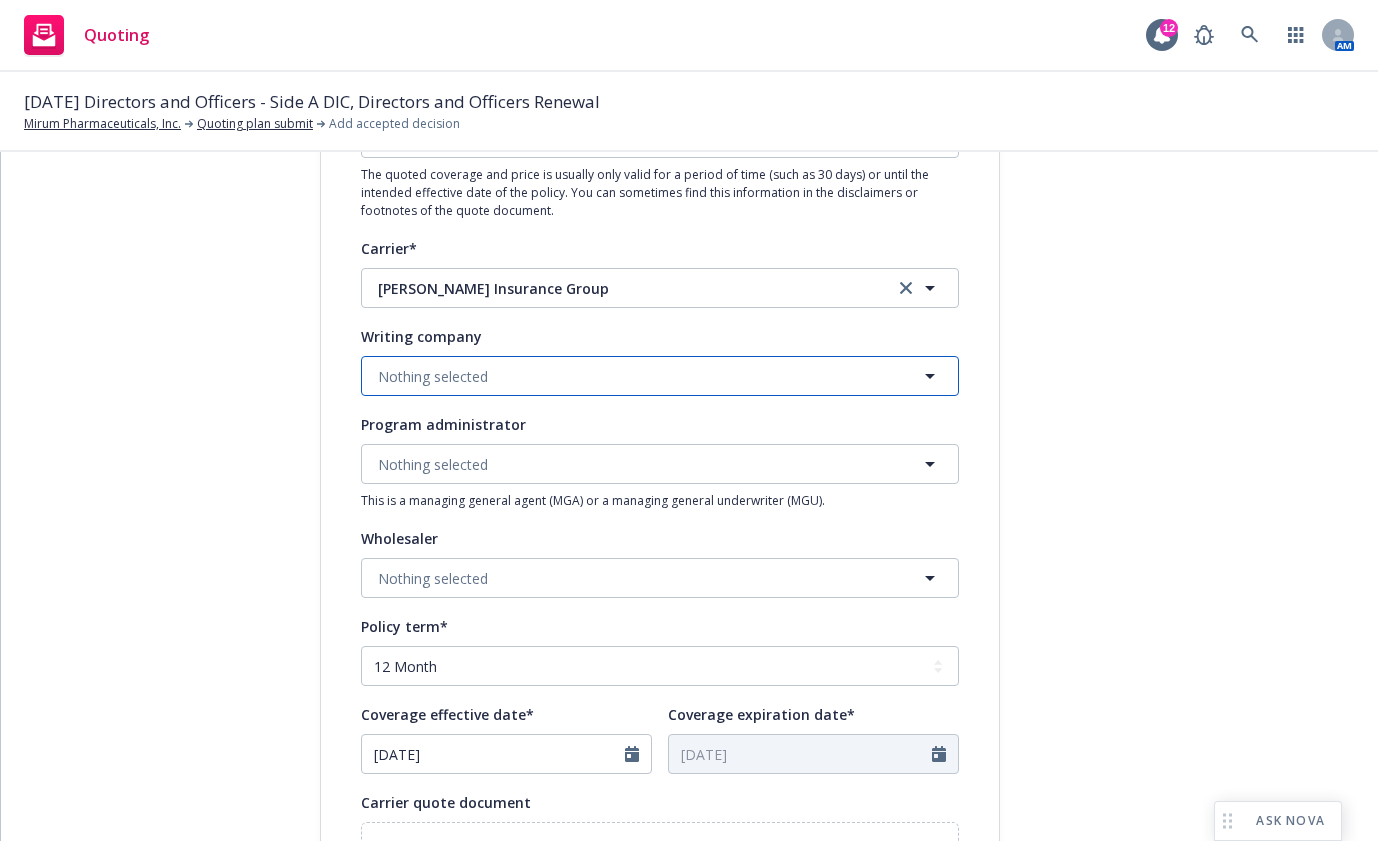 click on "Nothing selected" at bounding box center [660, 376] 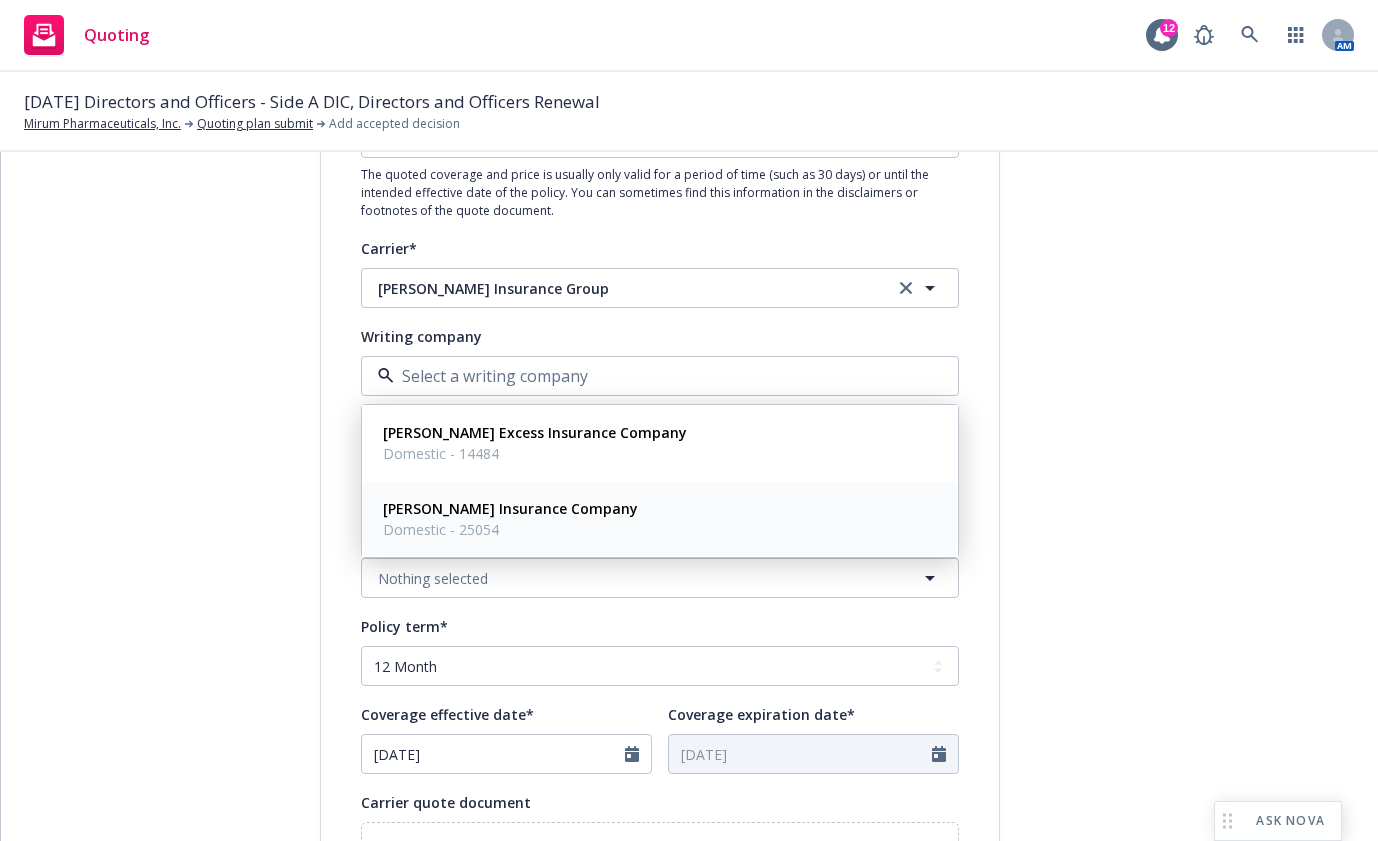 click on "Hudson Insurance Company" at bounding box center [510, 508] 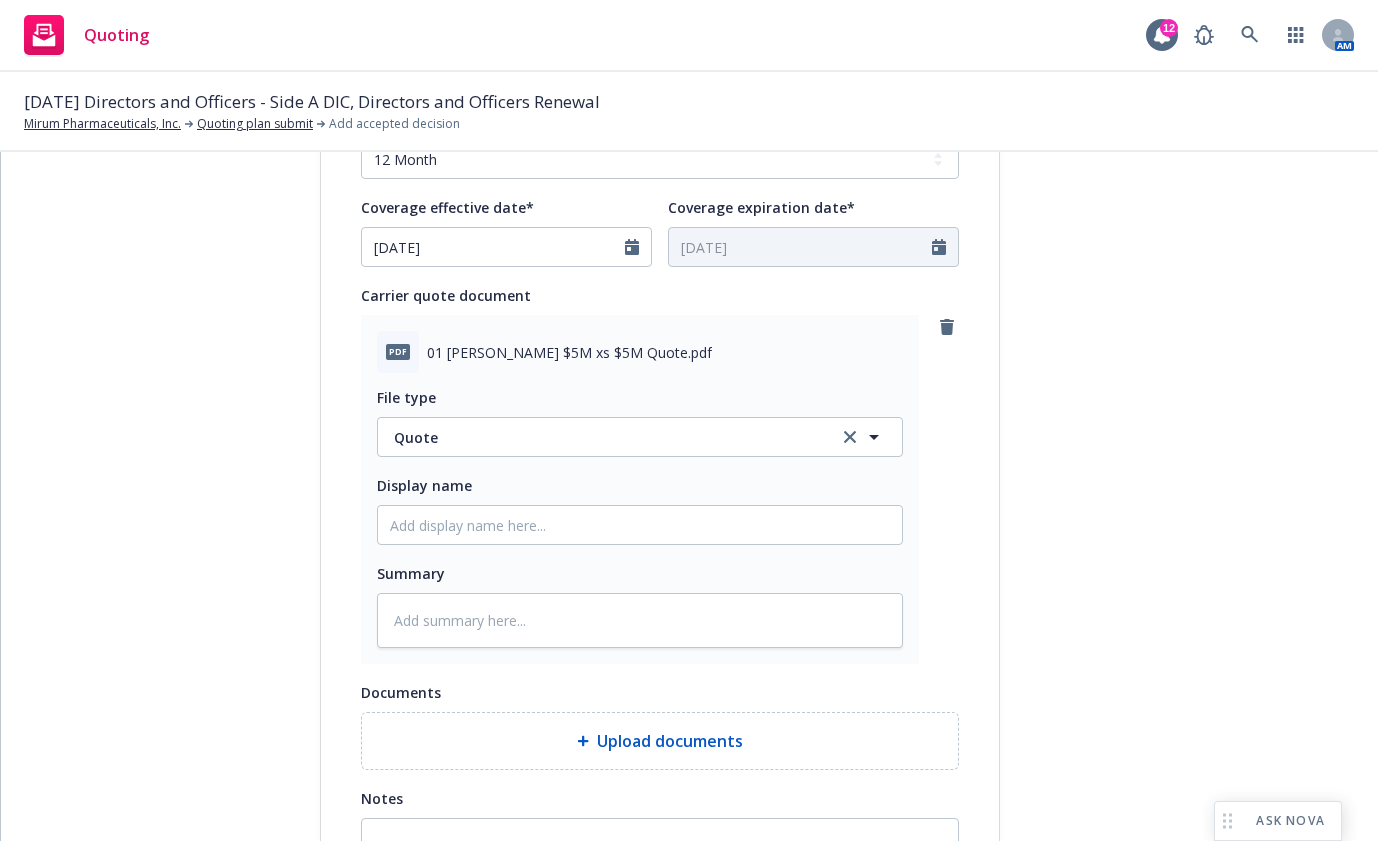 scroll, scrollTop: 1026, scrollLeft: 0, axis: vertical 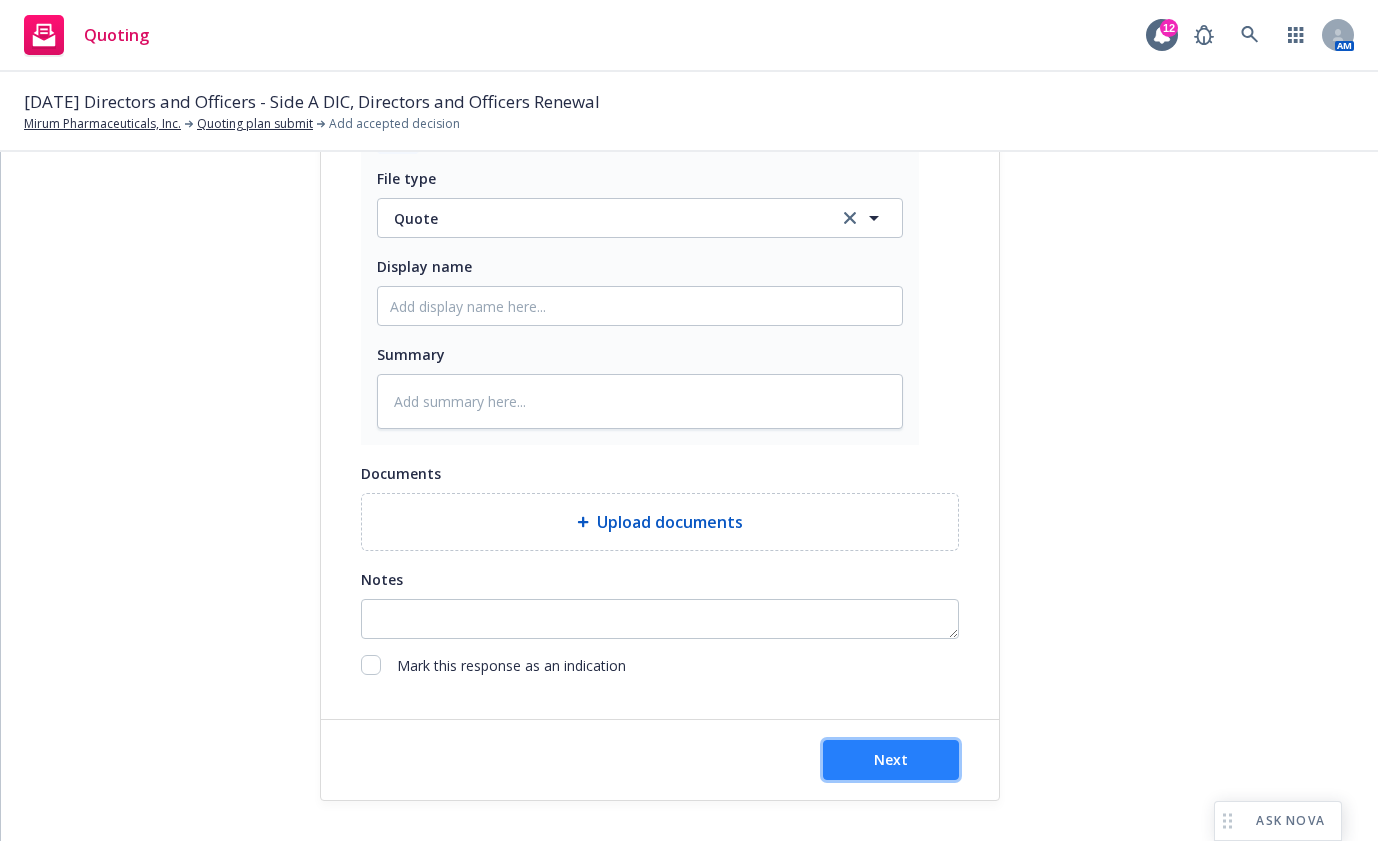 click on "Next" at bounding box center [891, 760] 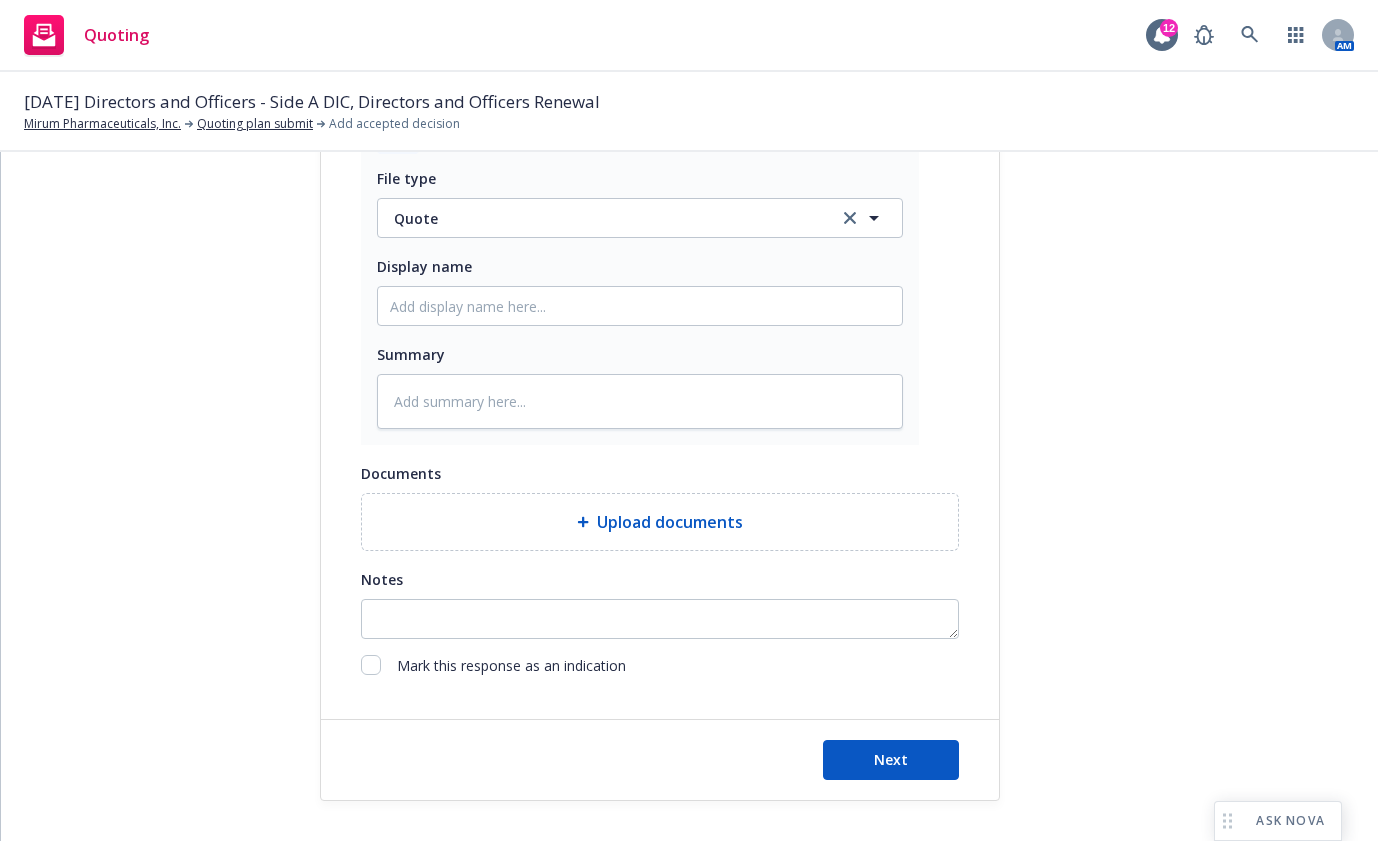 scroll, scrollTop: 0, scrollLeft: 0, axis: both 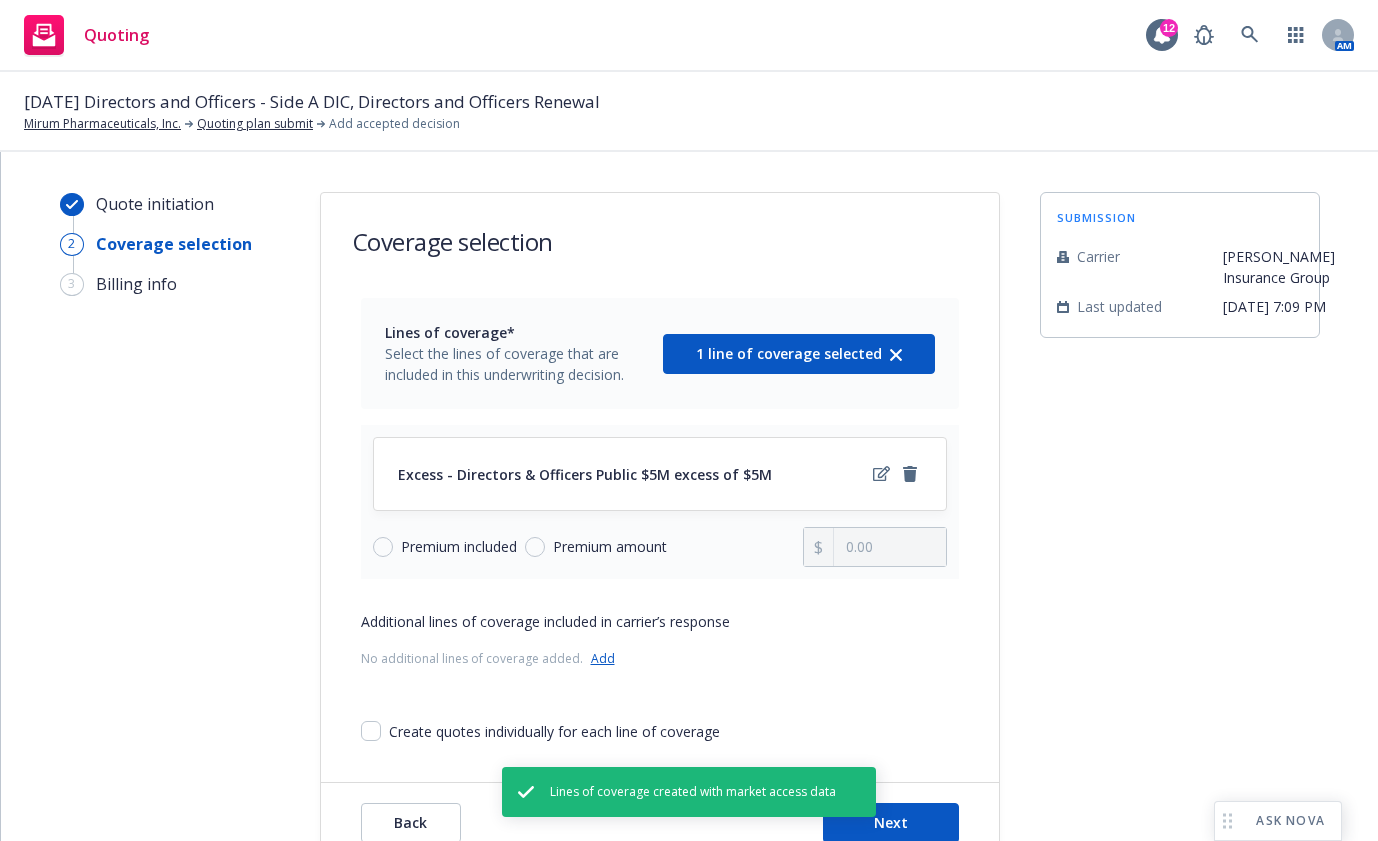 click on "Quote initiation 2 Coverage selection 3 Billing info" at bounding box center [170, 528] 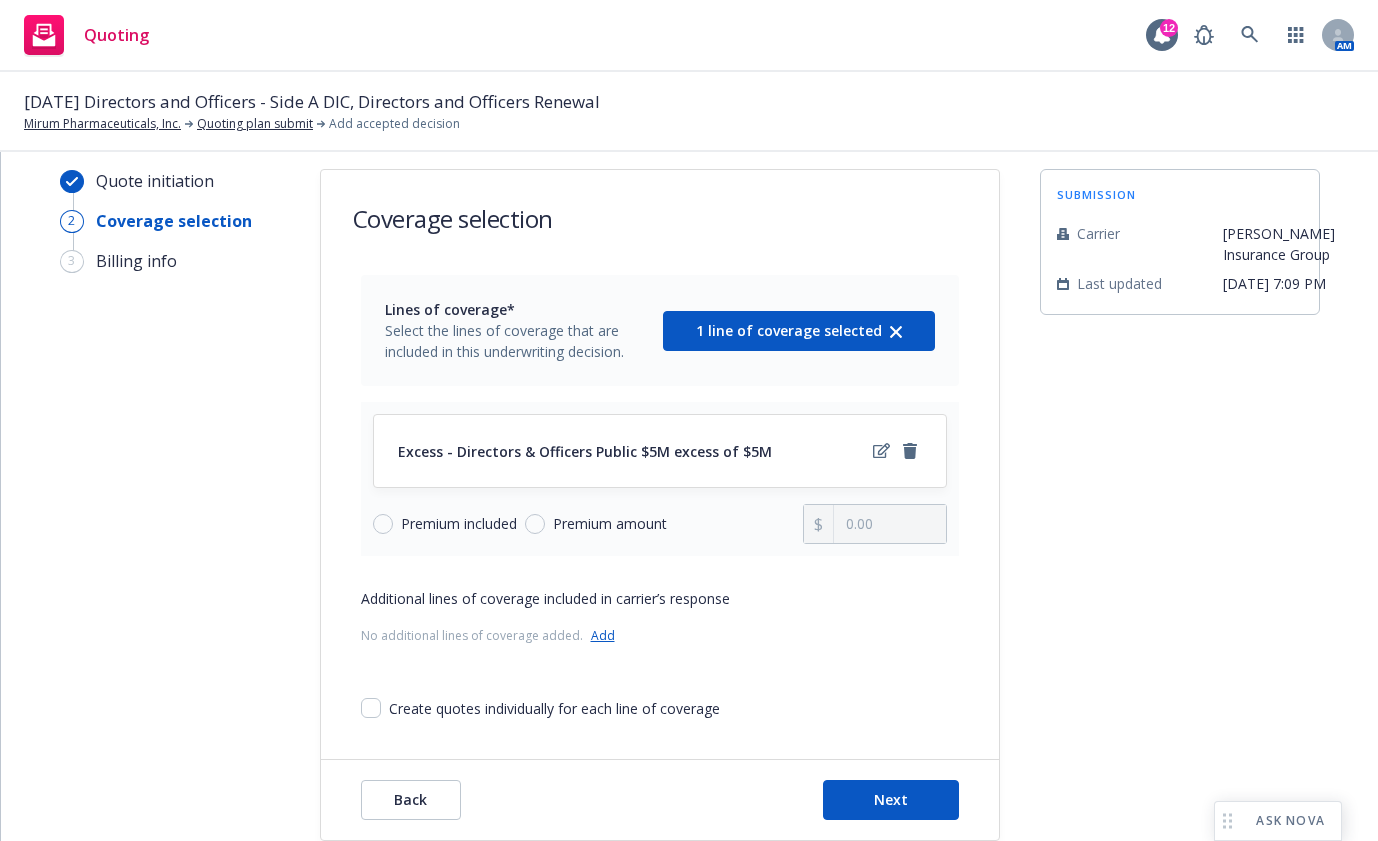 scroll, scrollTop: 63, scrollLeft: 0, axis: vertical 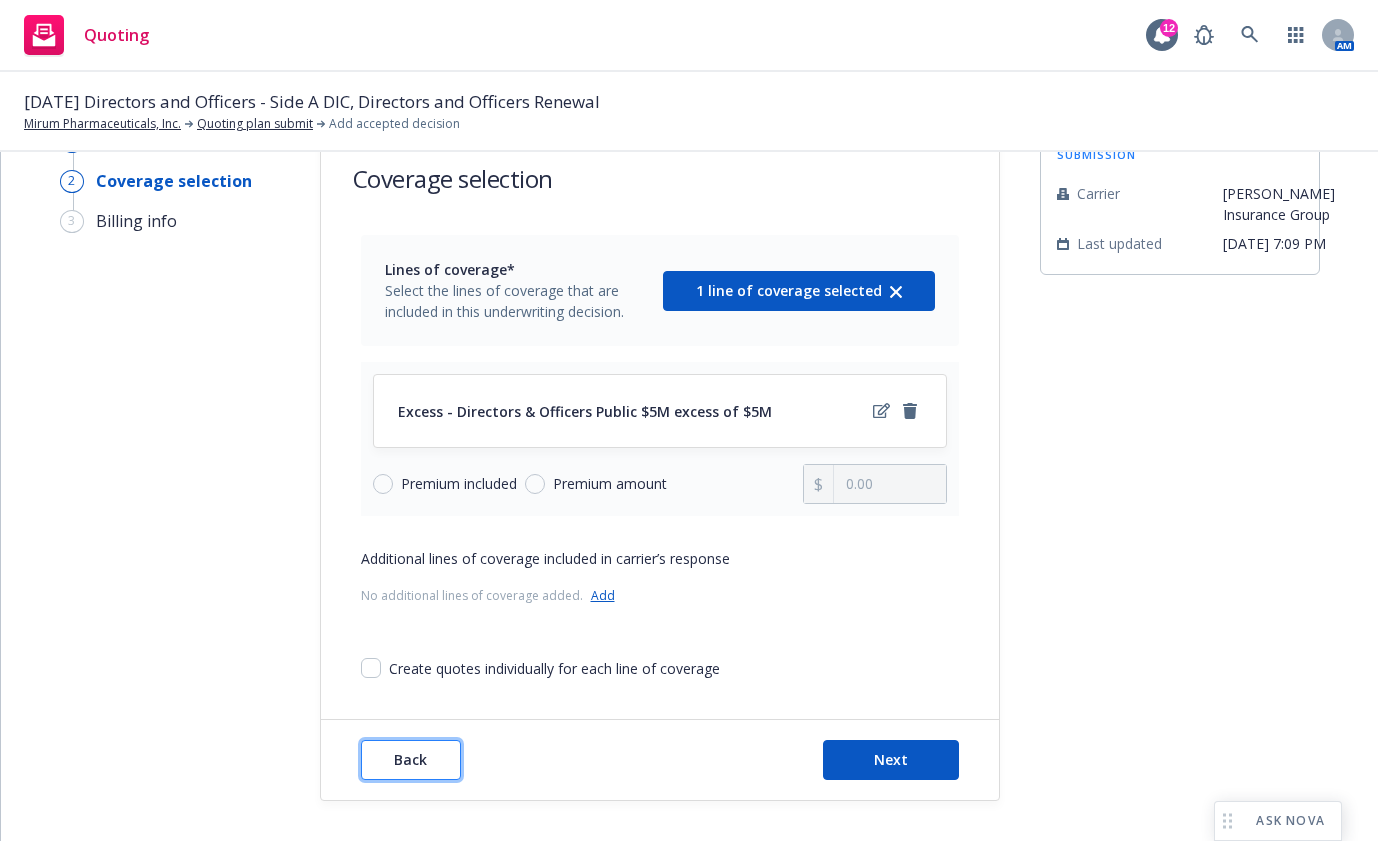 click on "Back" at bounding box center (411, 760) 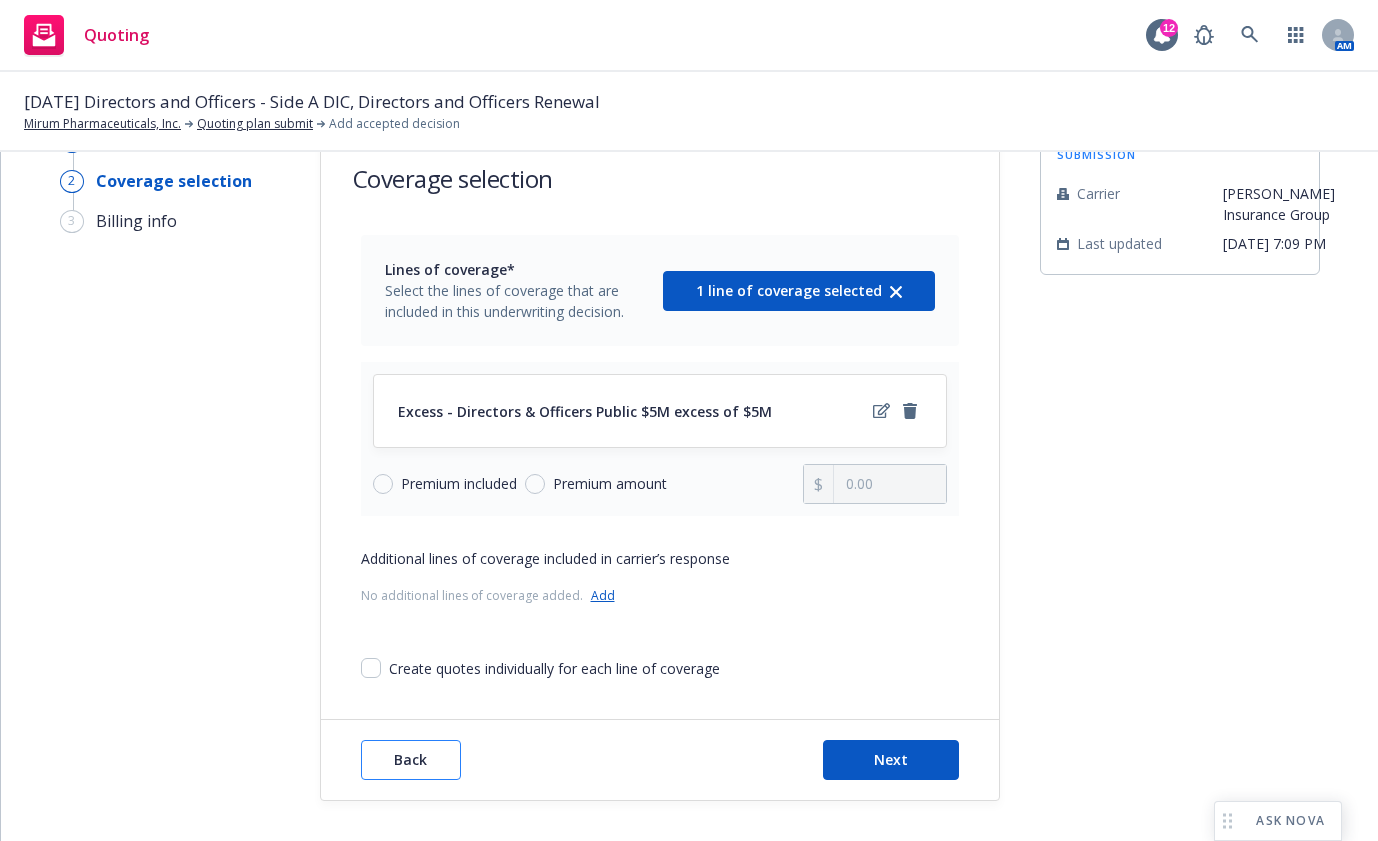 type on "x" 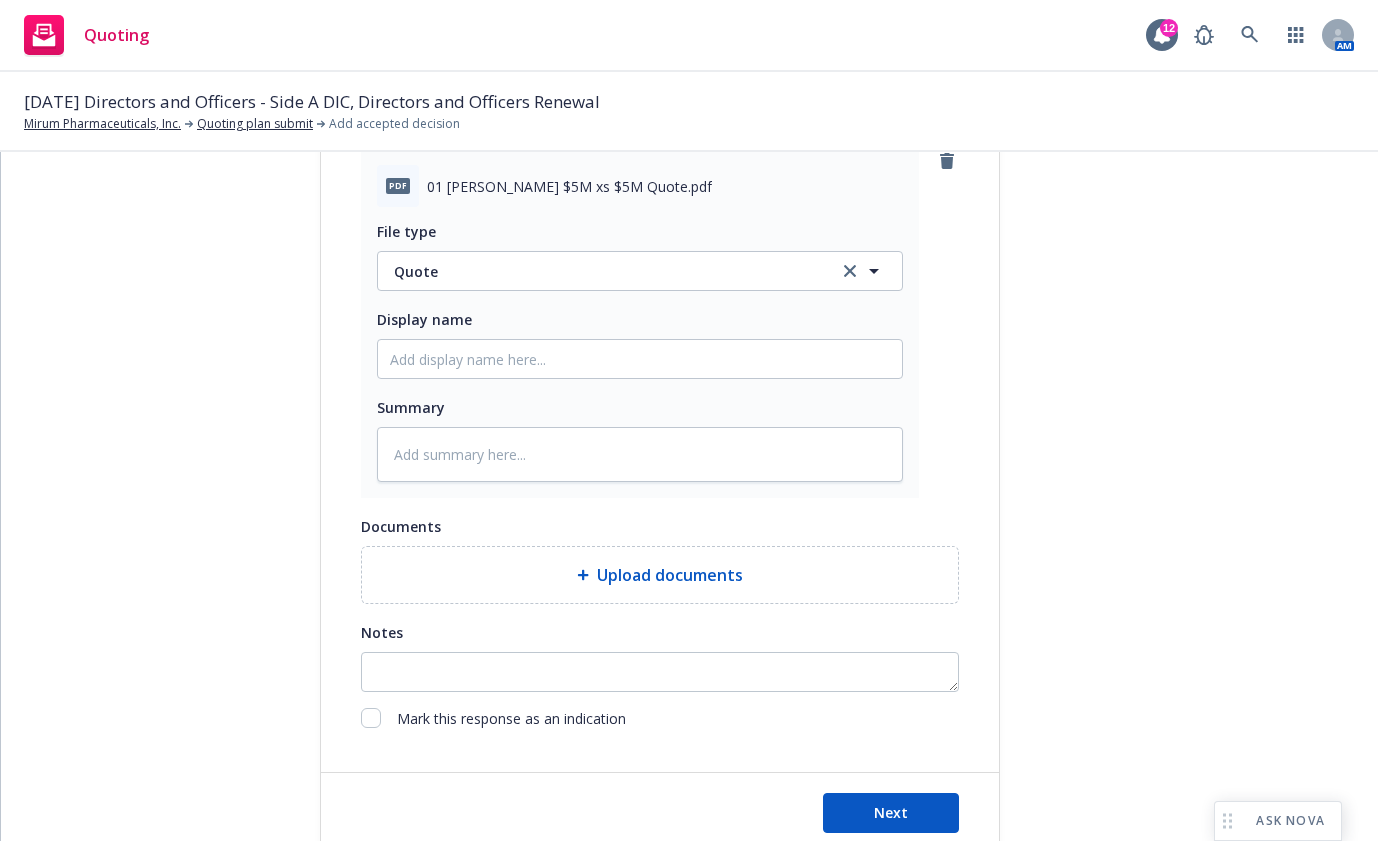 scroll, scrollTop: 1026, scrollLeft: 0, axis: vertical 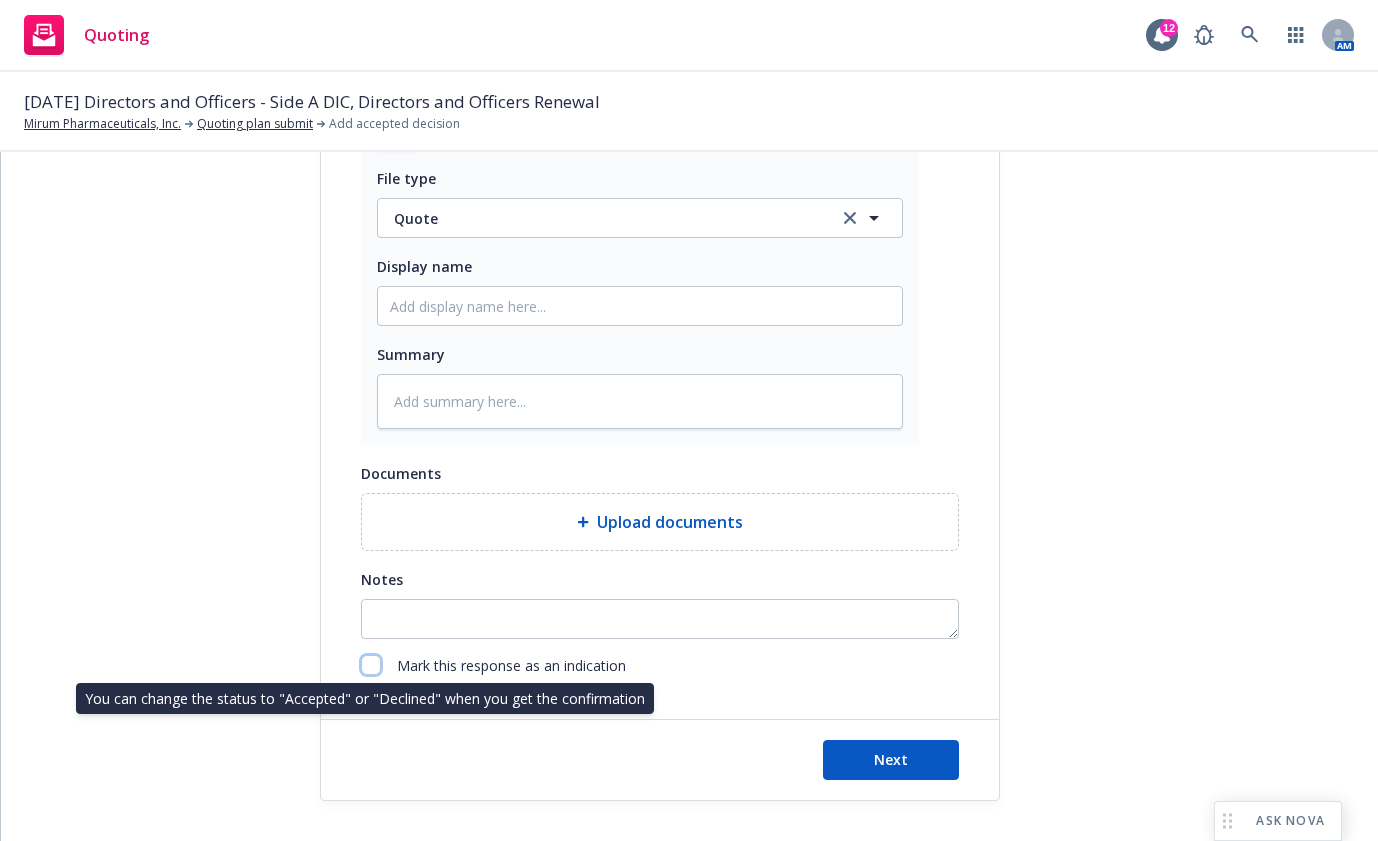click at bounding box center [371, 665] 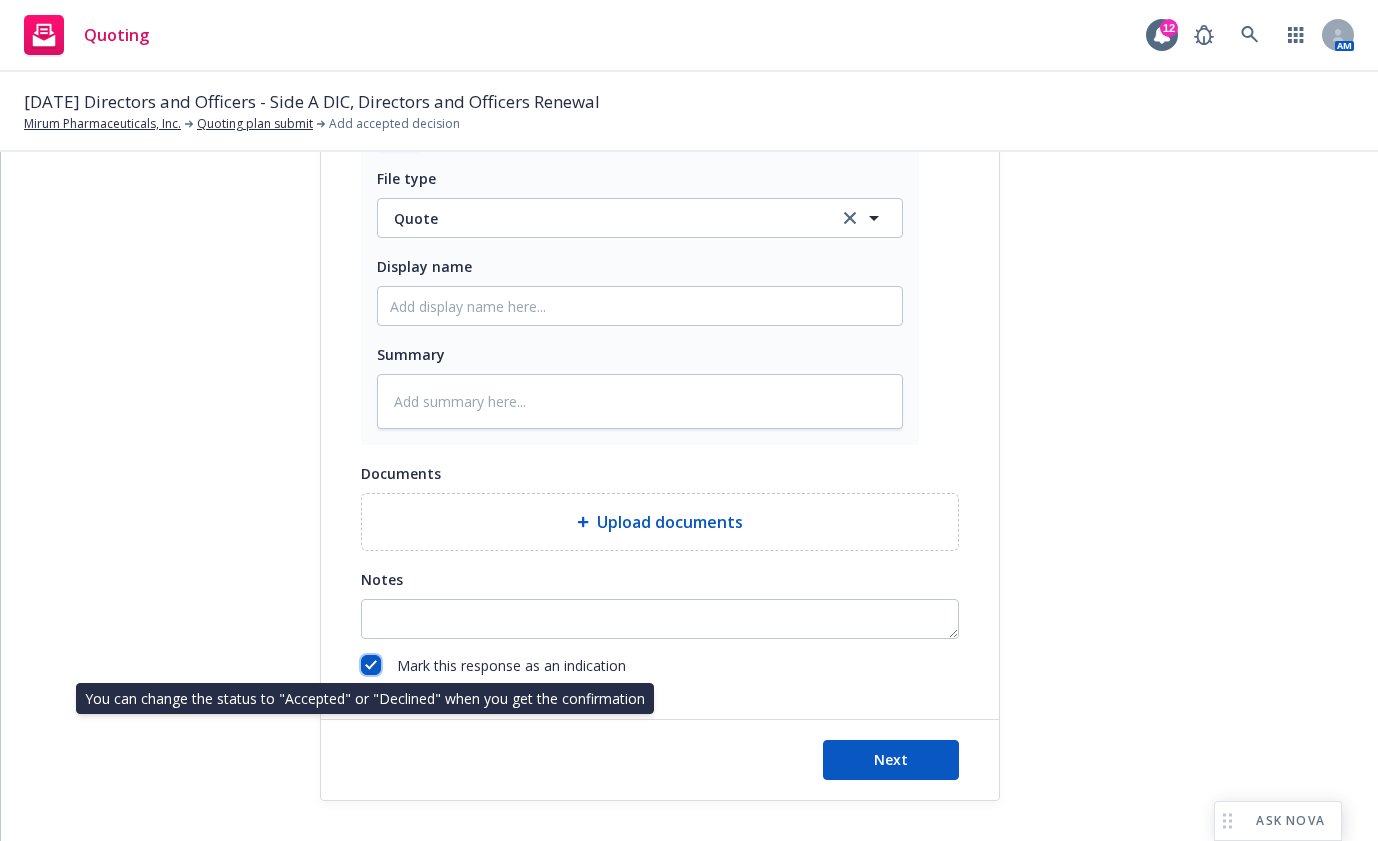 checkbox on "true" 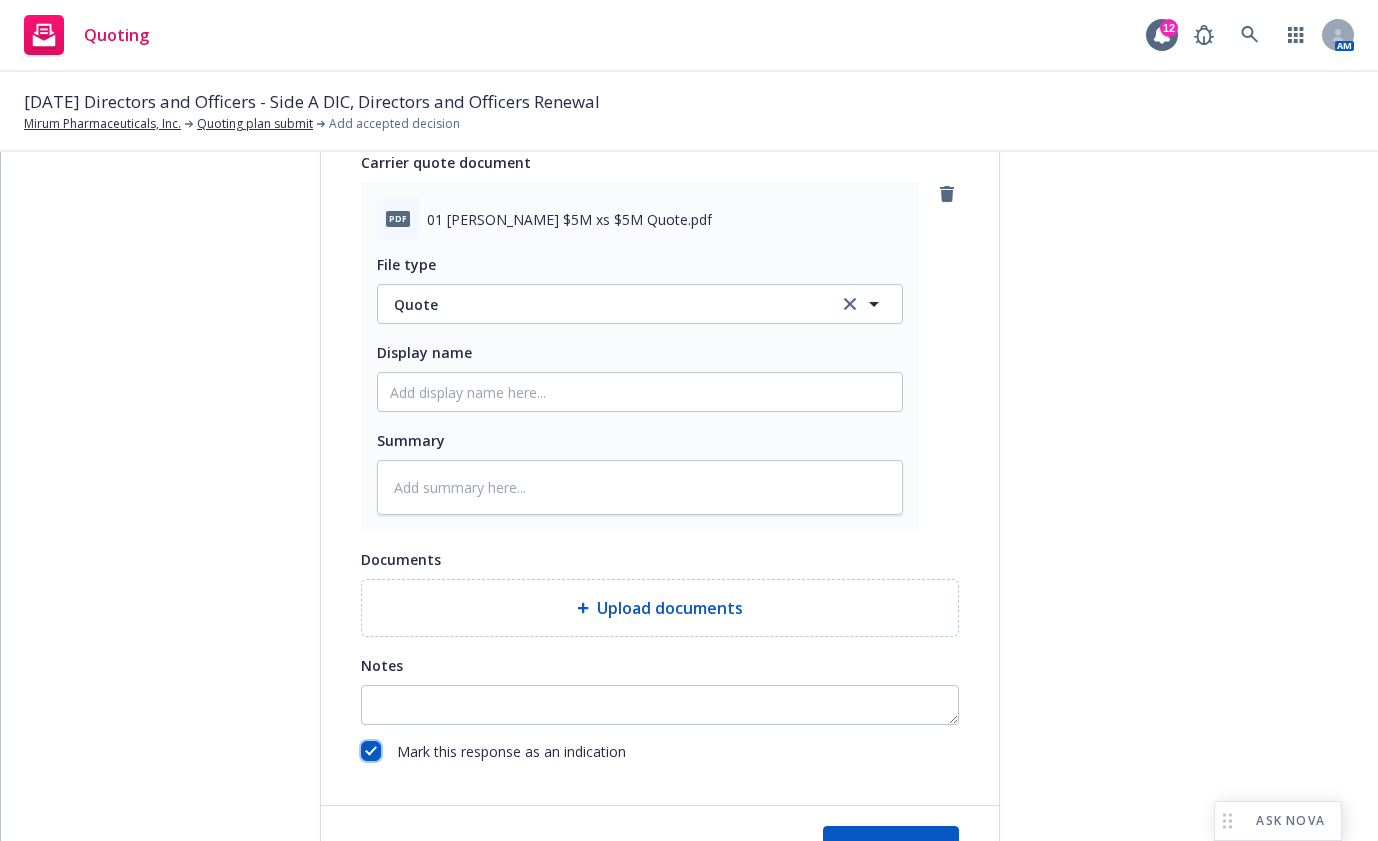 scroll, scrollTop: 826, scrollLeft: 0, axis: vertical 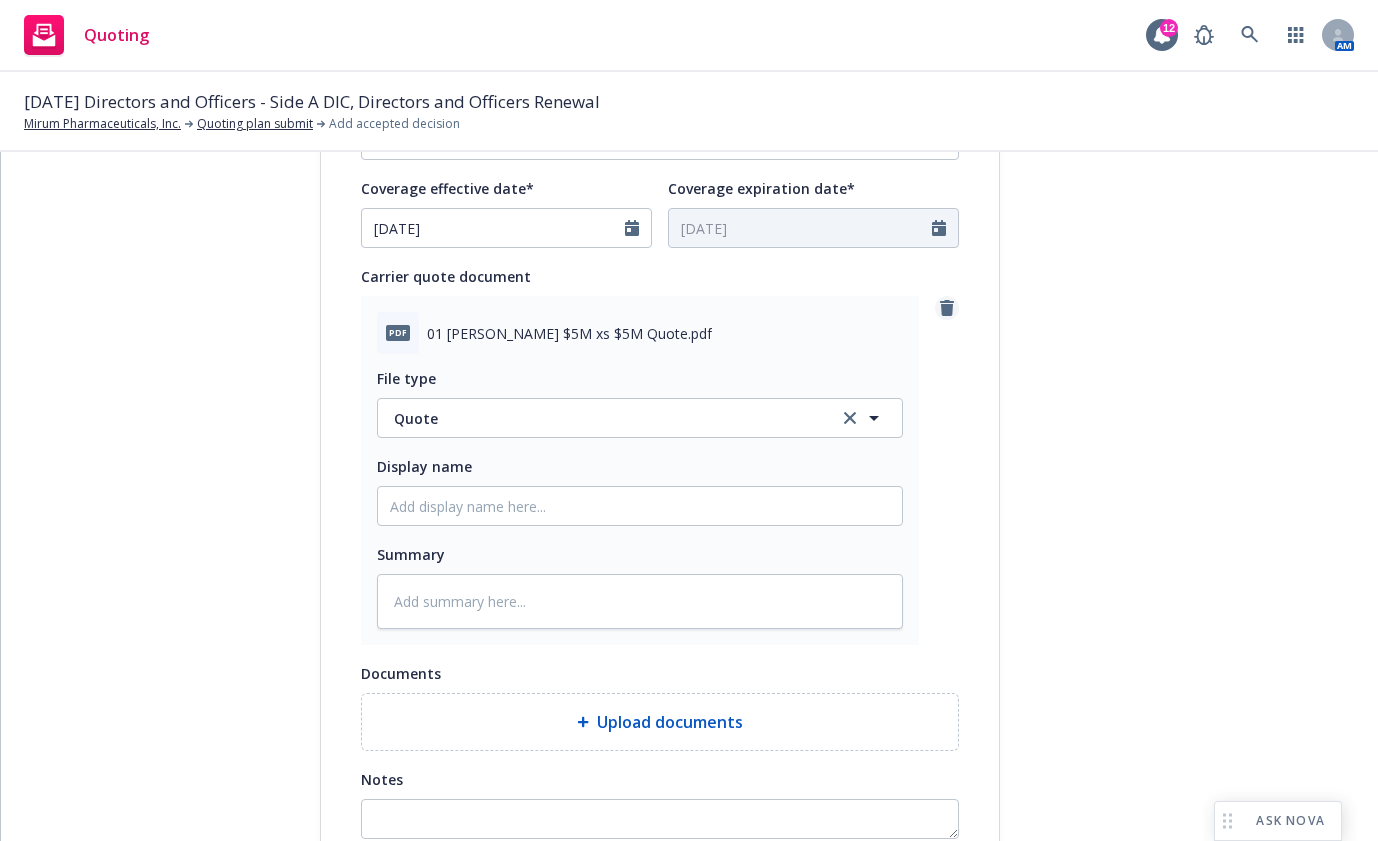 click 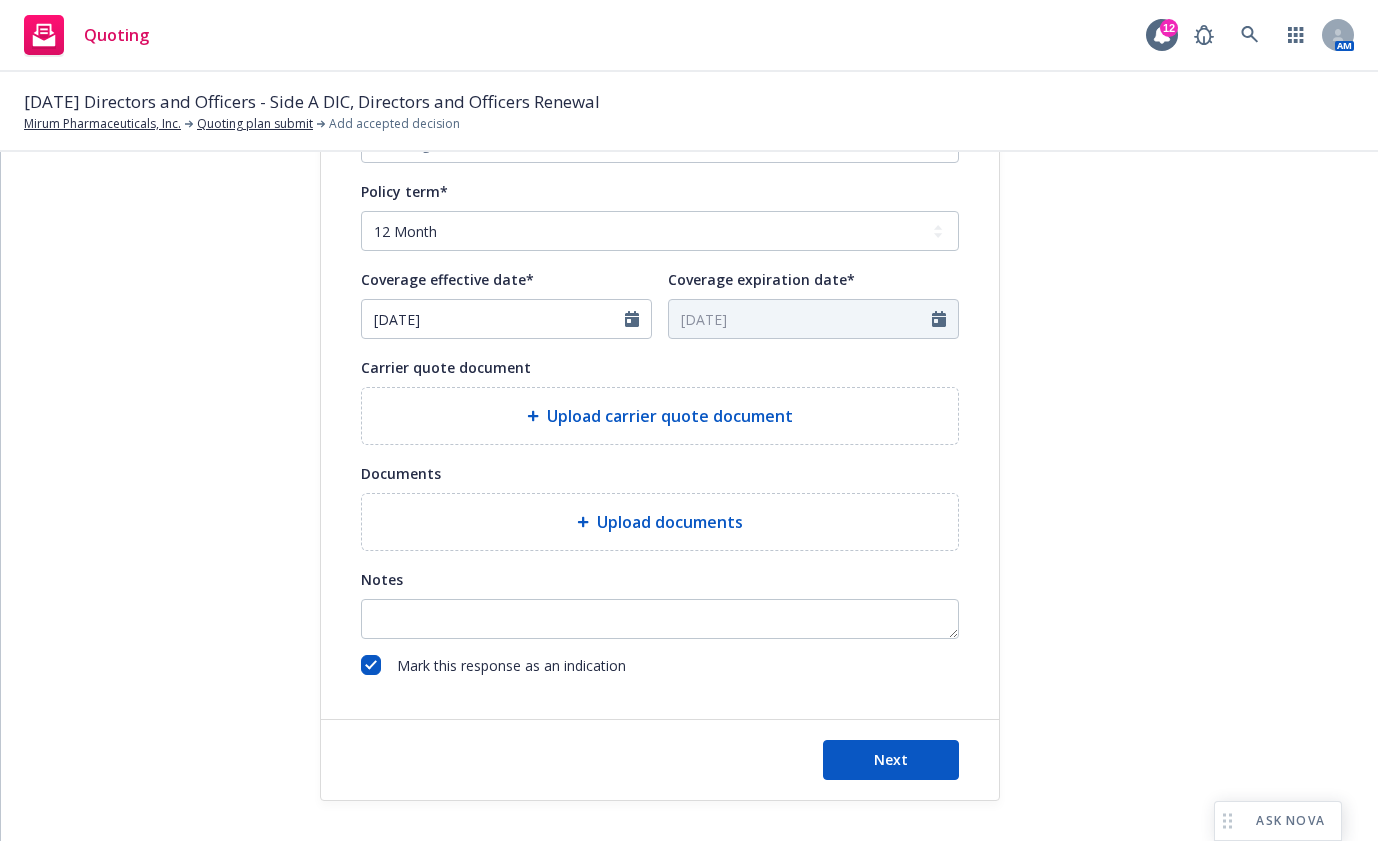 scroll, scrollTop: 735, scrollLeft: 0, axis: vertical 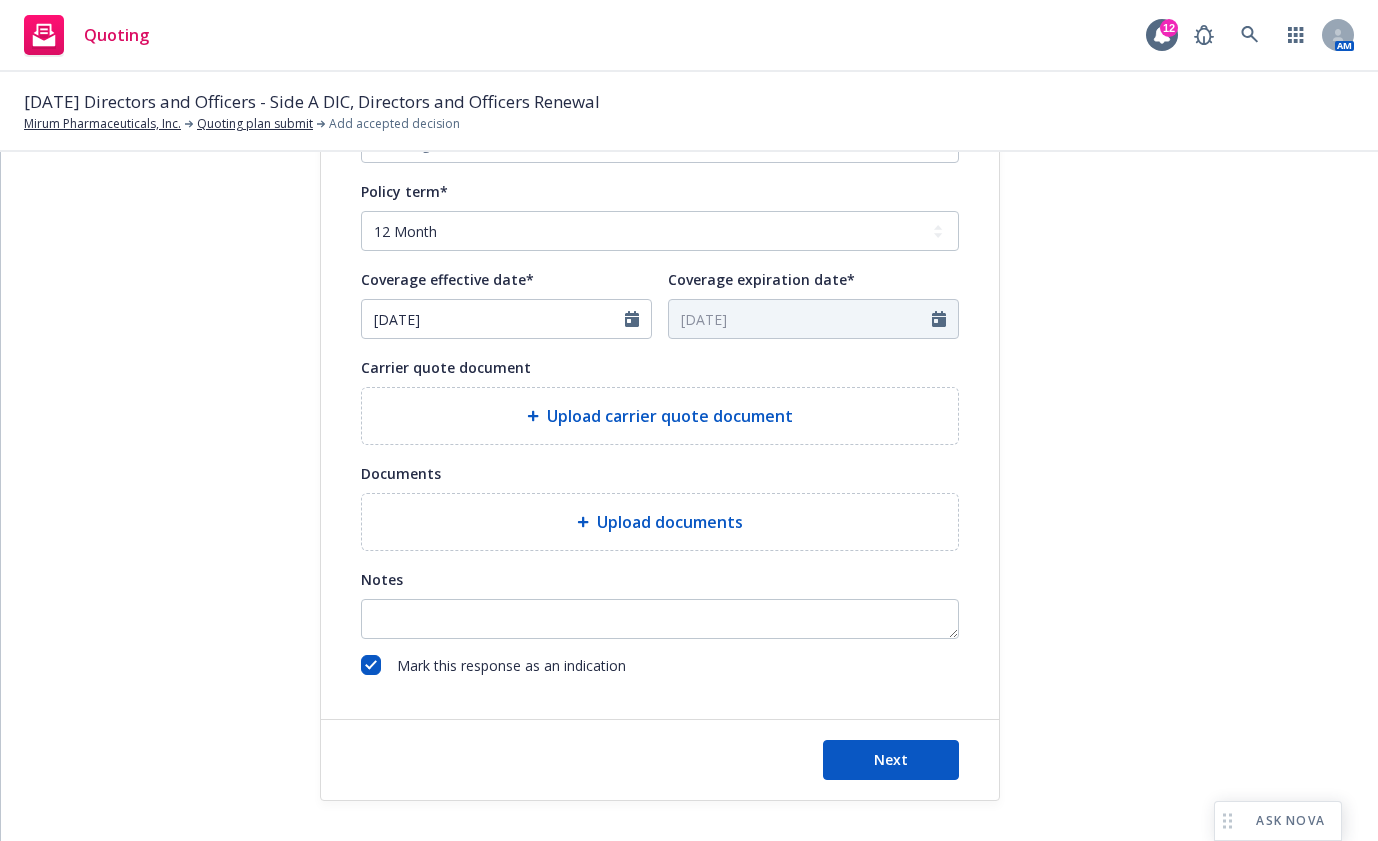 type on "x" 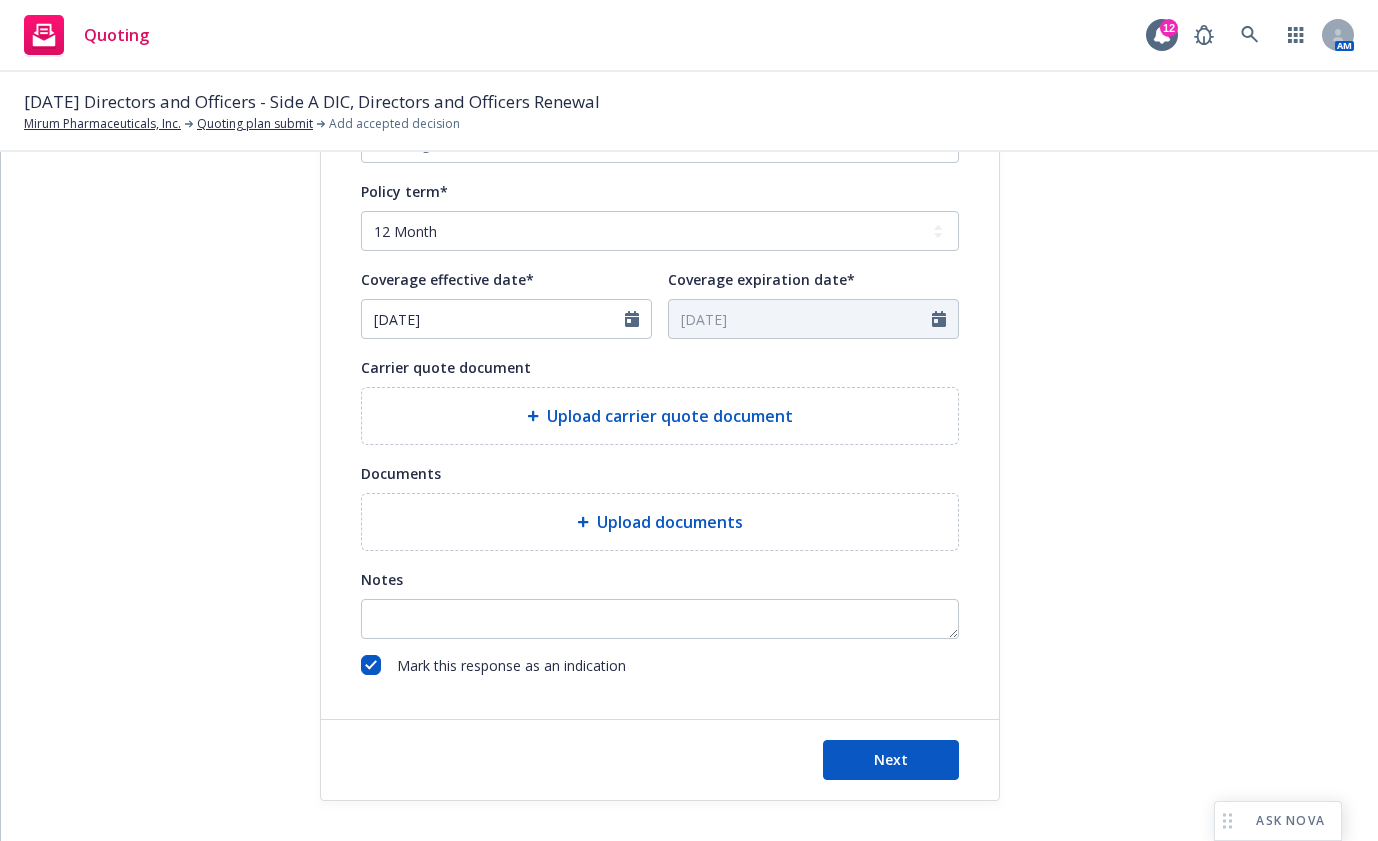 scroll, scrollTop: 826, scrollLeft: 0, axis: vertical 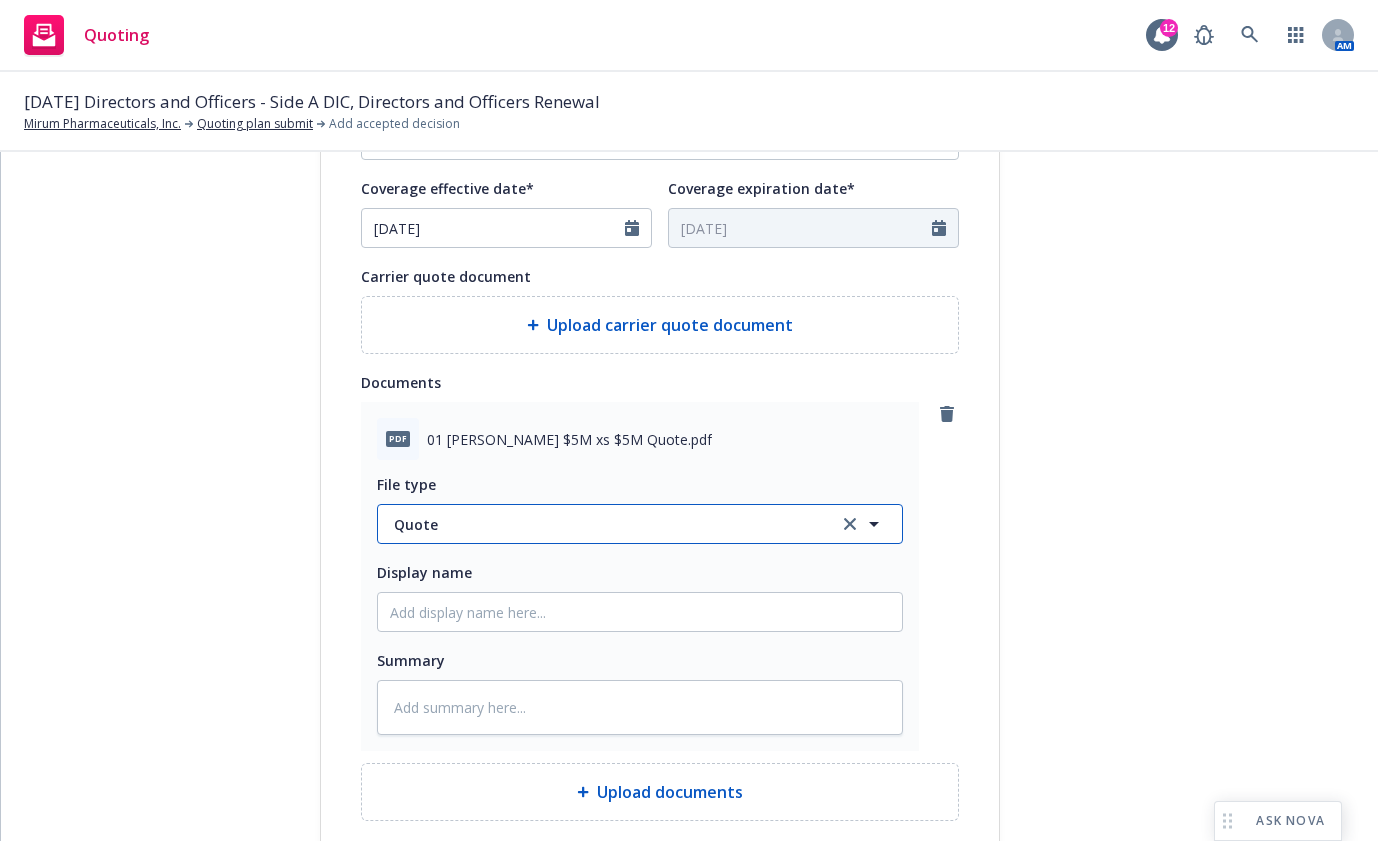 click on "Quote" at bounding box center (604, 524) 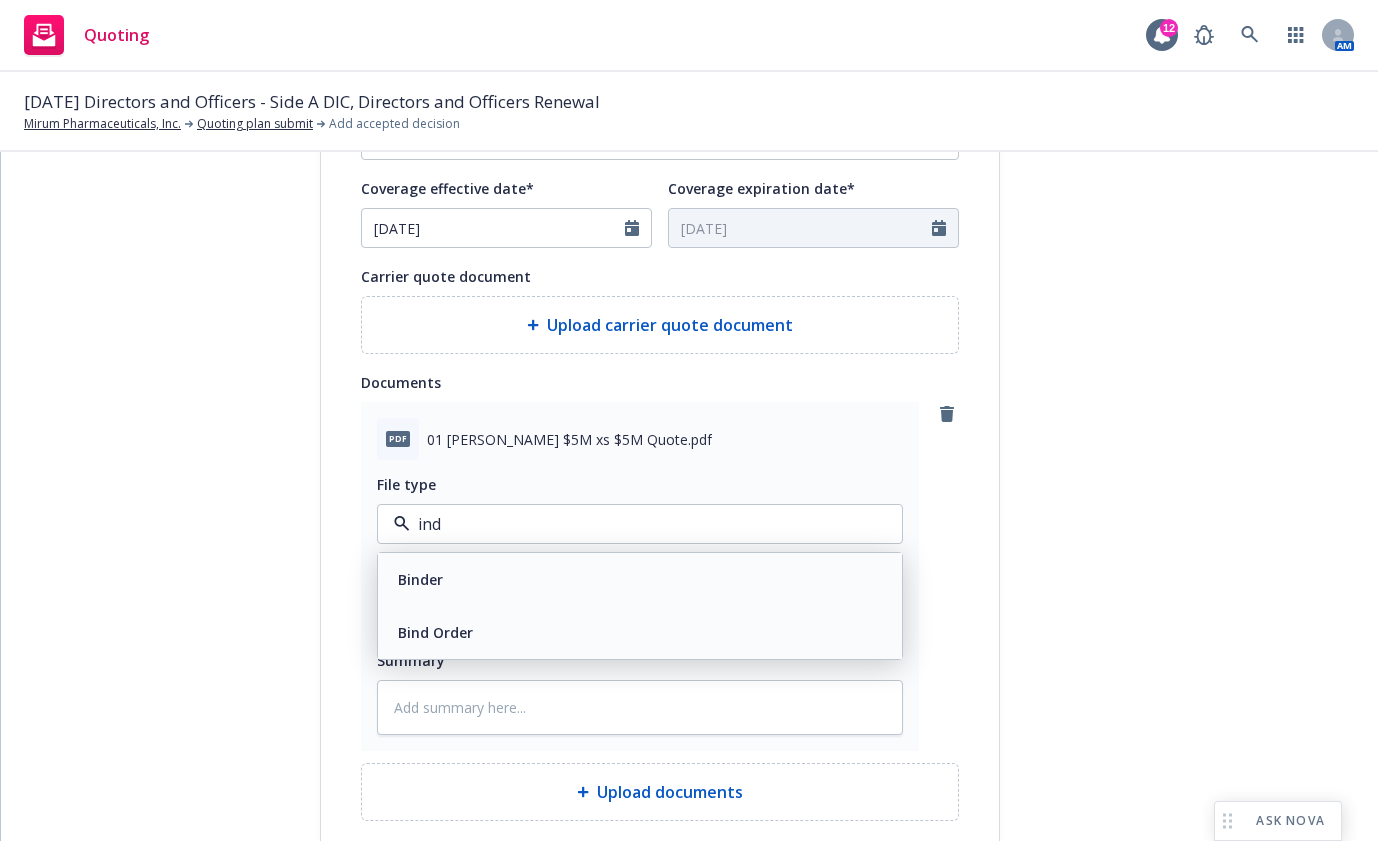 type on "indi" 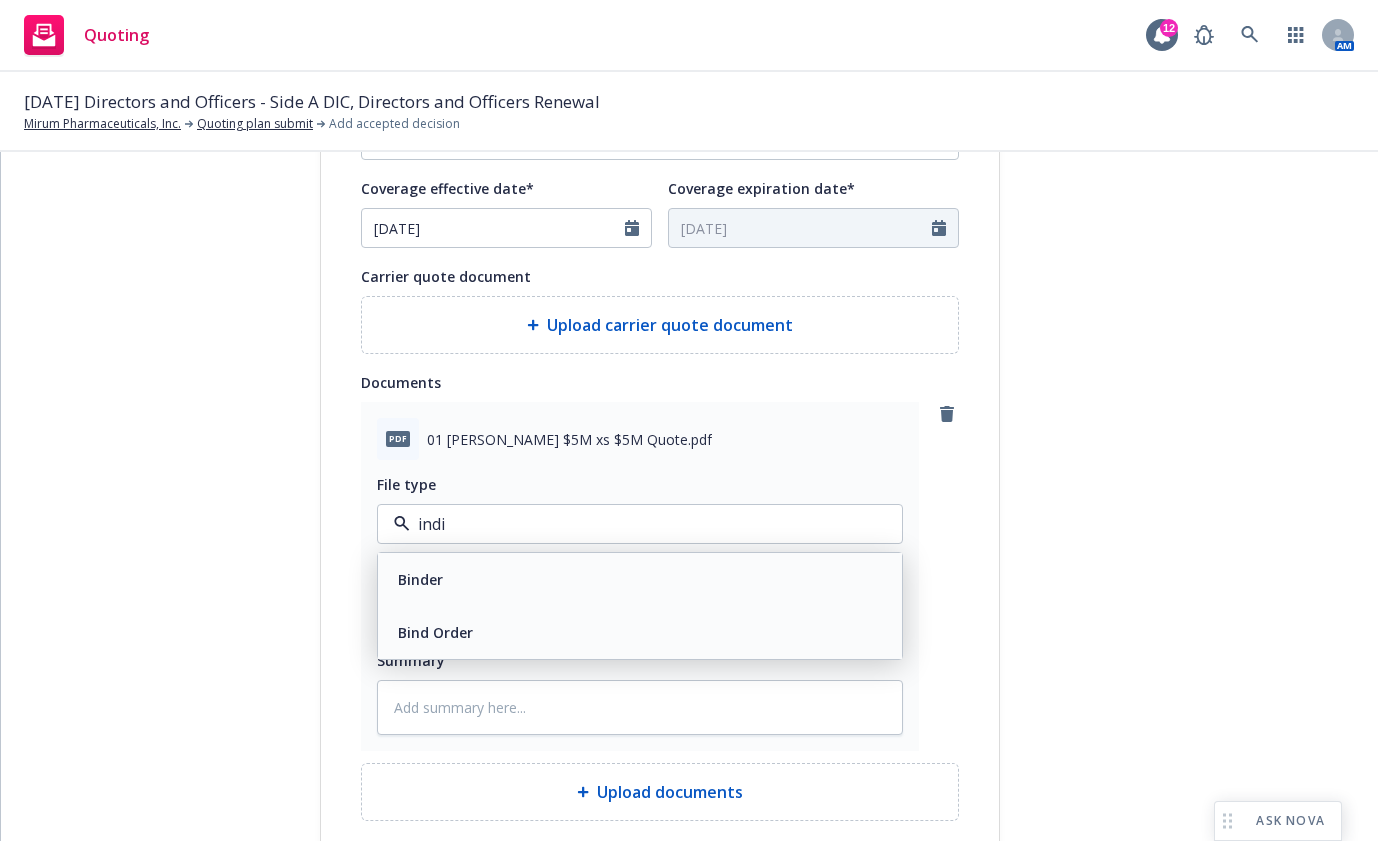 type on "x" 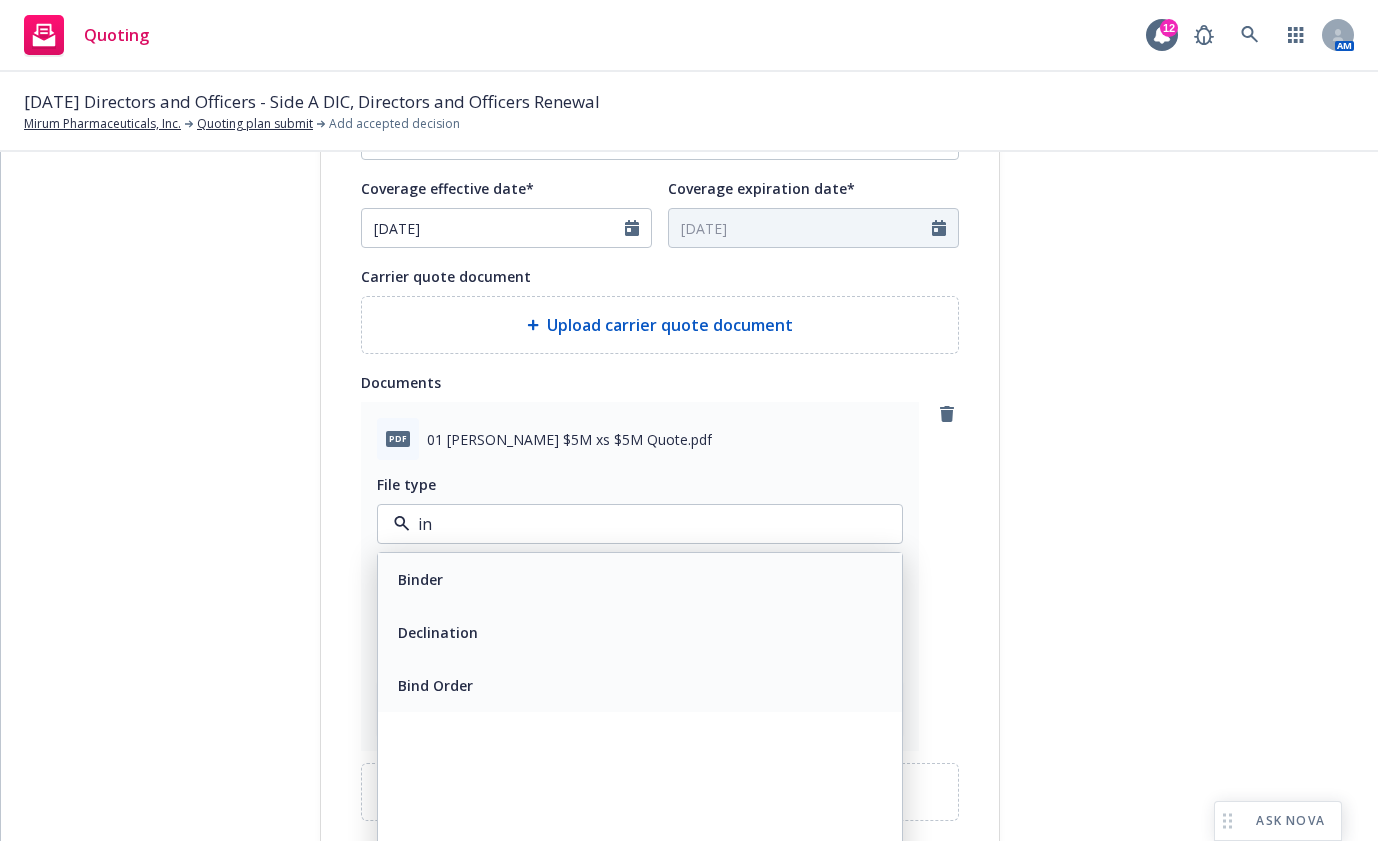 type on "i" 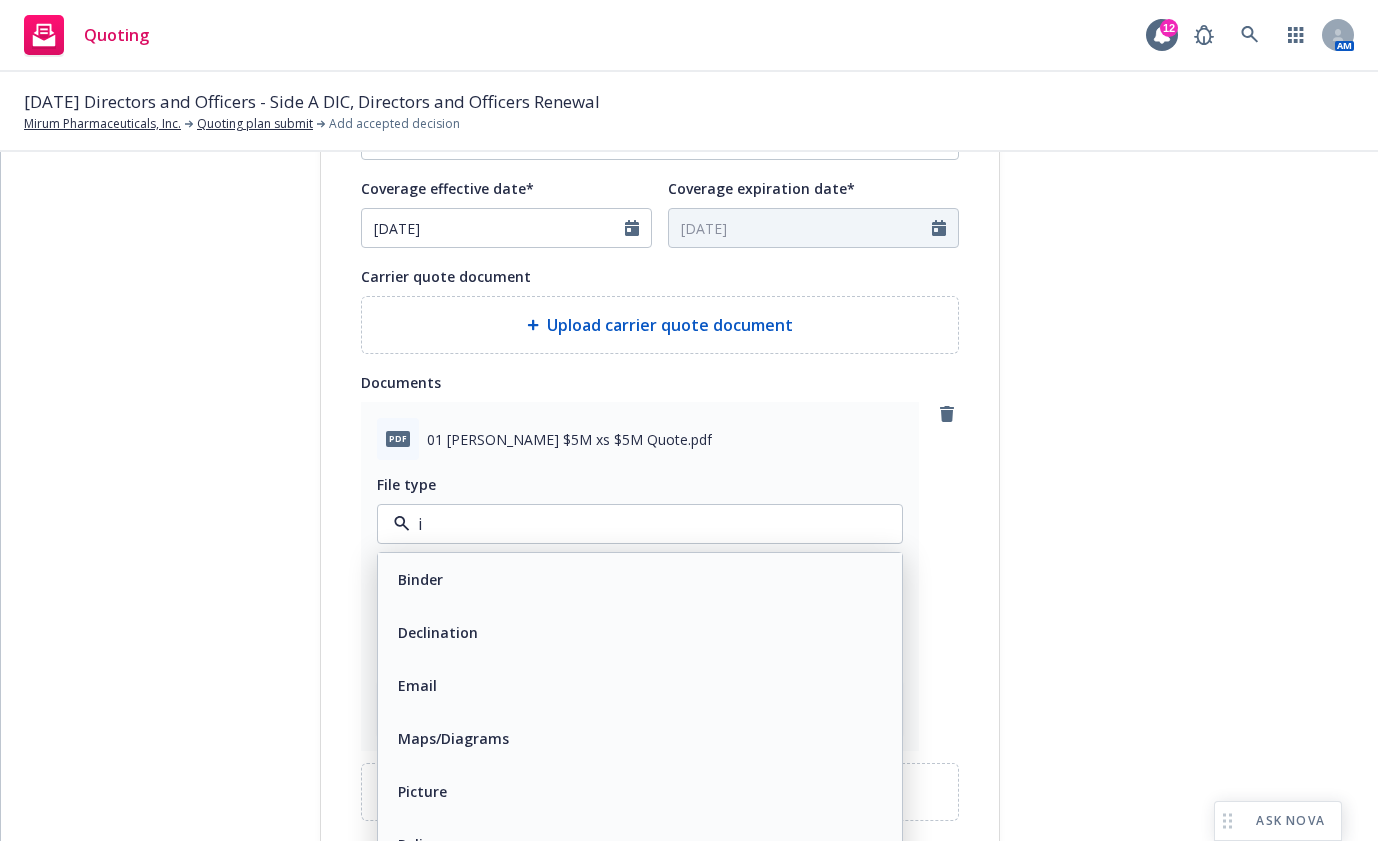 type 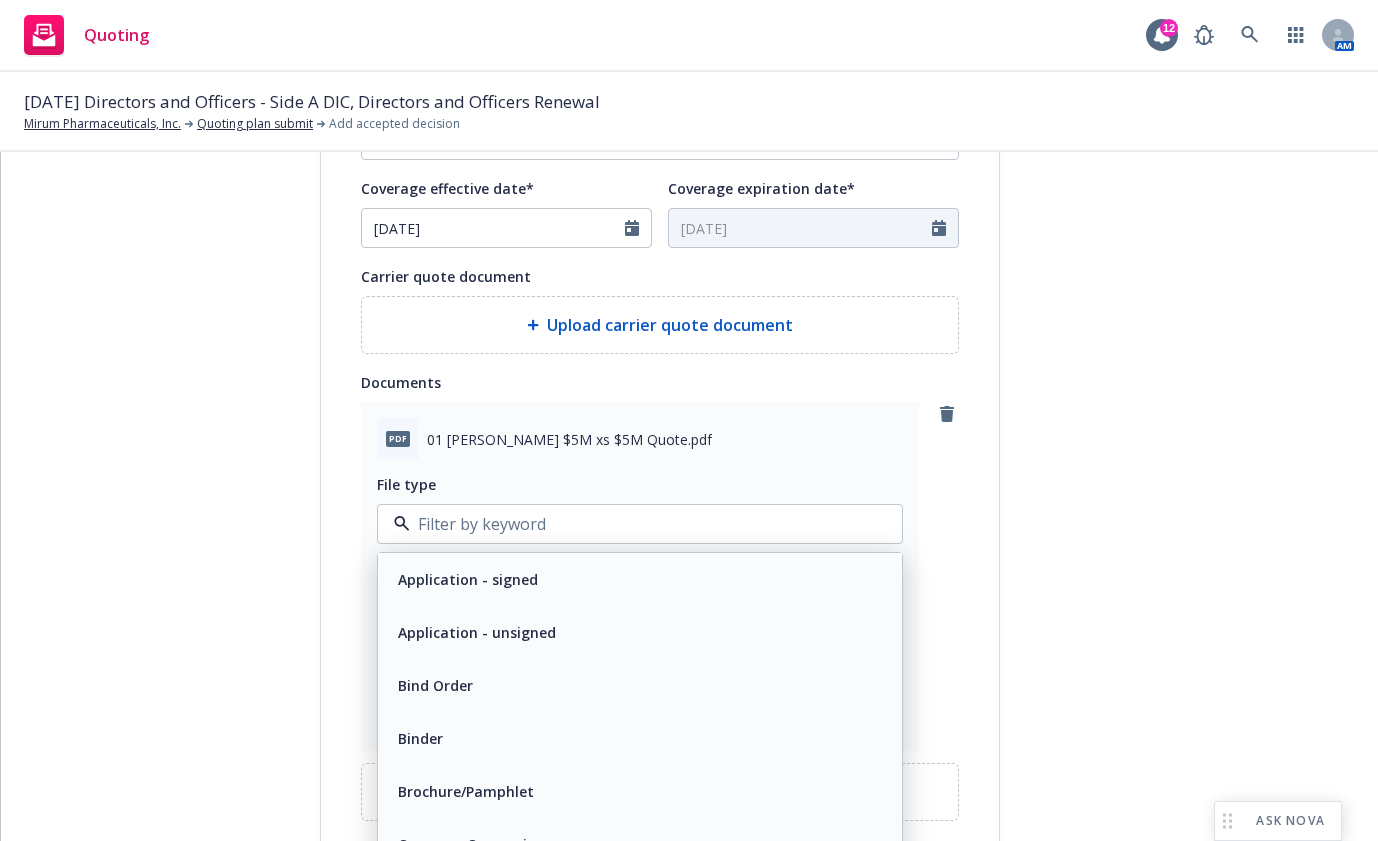 drag, startPoint x: 197, startPoint y: 600, endPoint x: 211, endPoint y: 599, distance: 14.035668 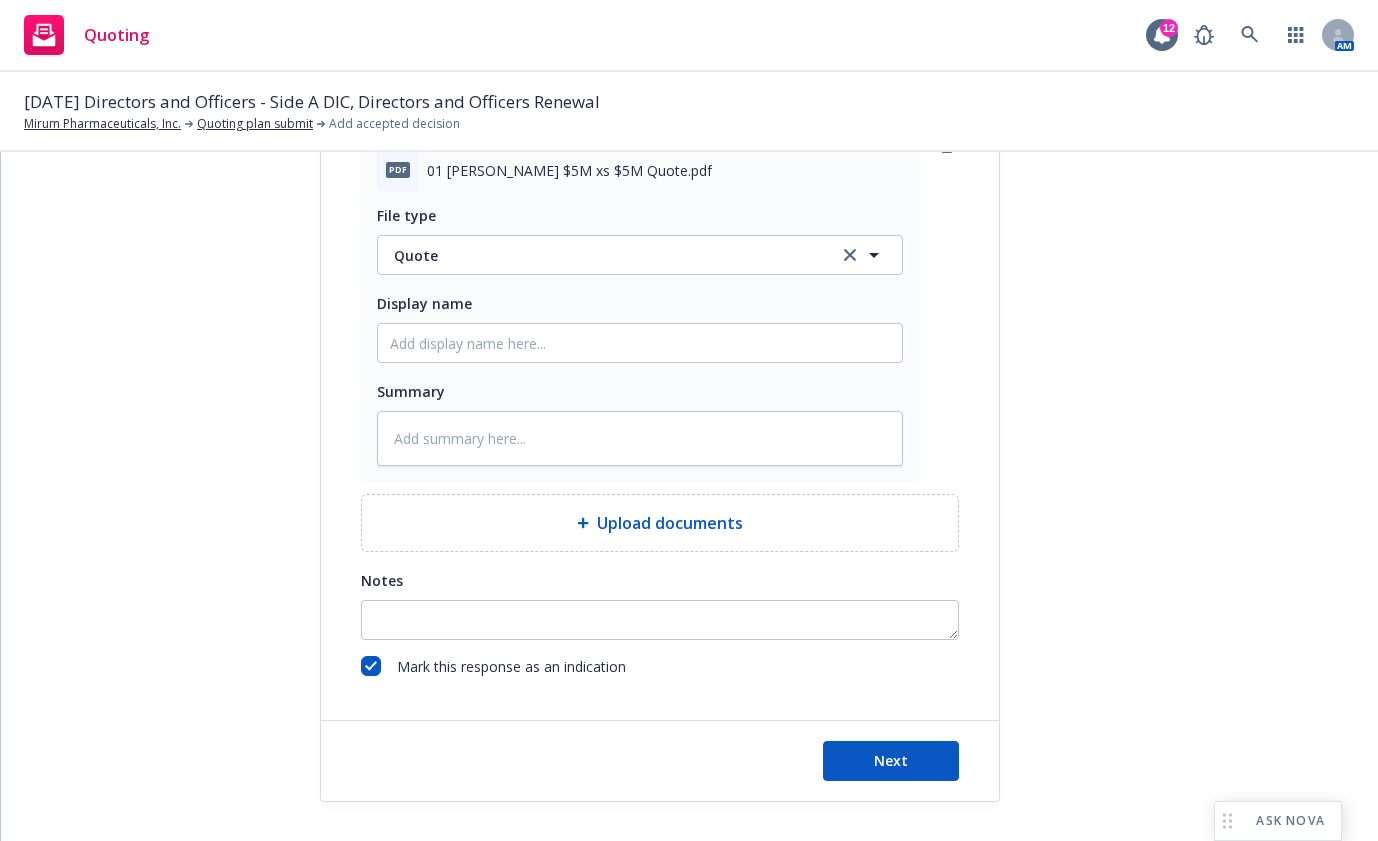 scroll, scrollTop: 1096, scrollLeft: 0, axis: vertical 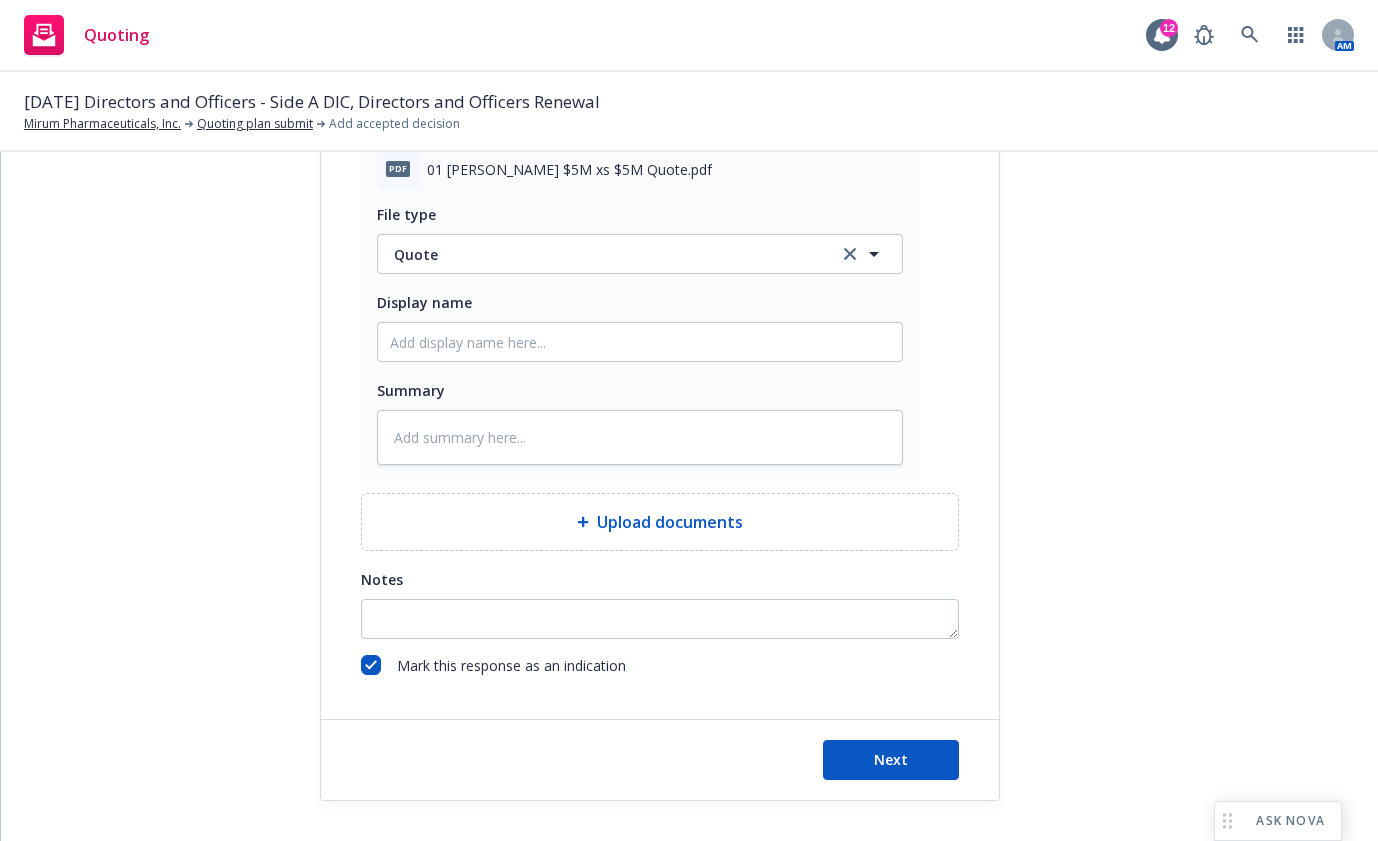 click at bounding box center [371, 667] 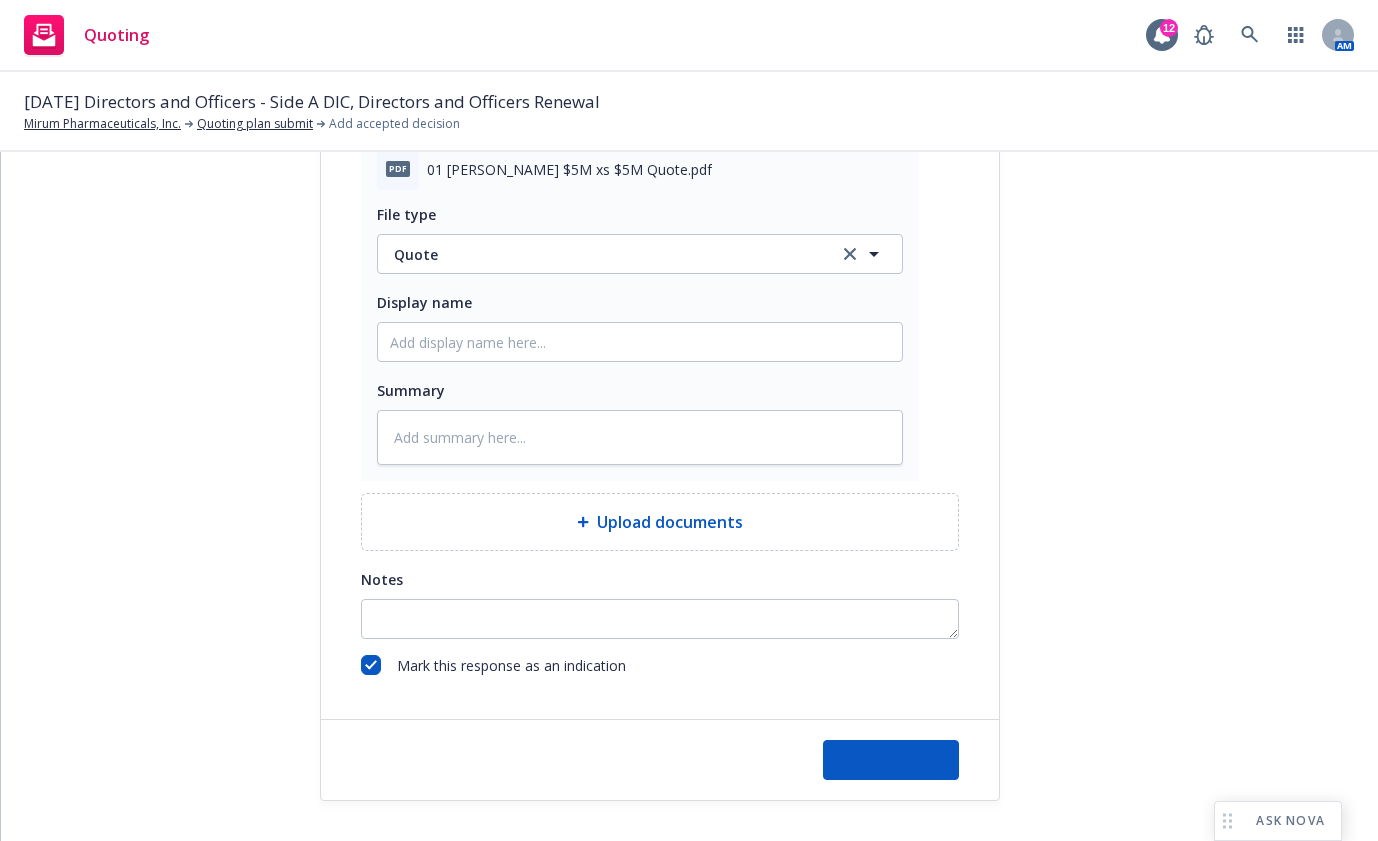 type on "x" 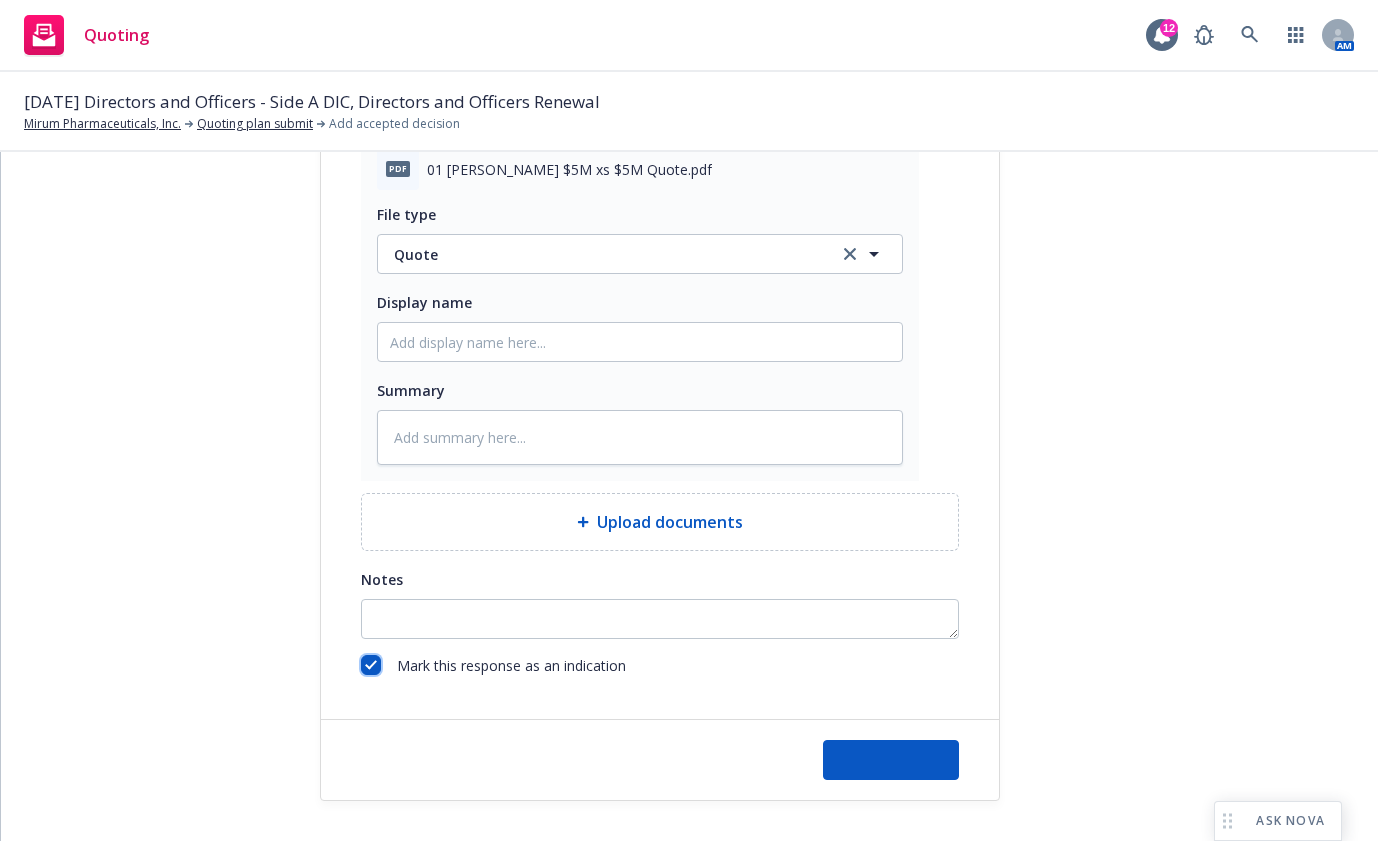 click at bounding box center [371, 665] 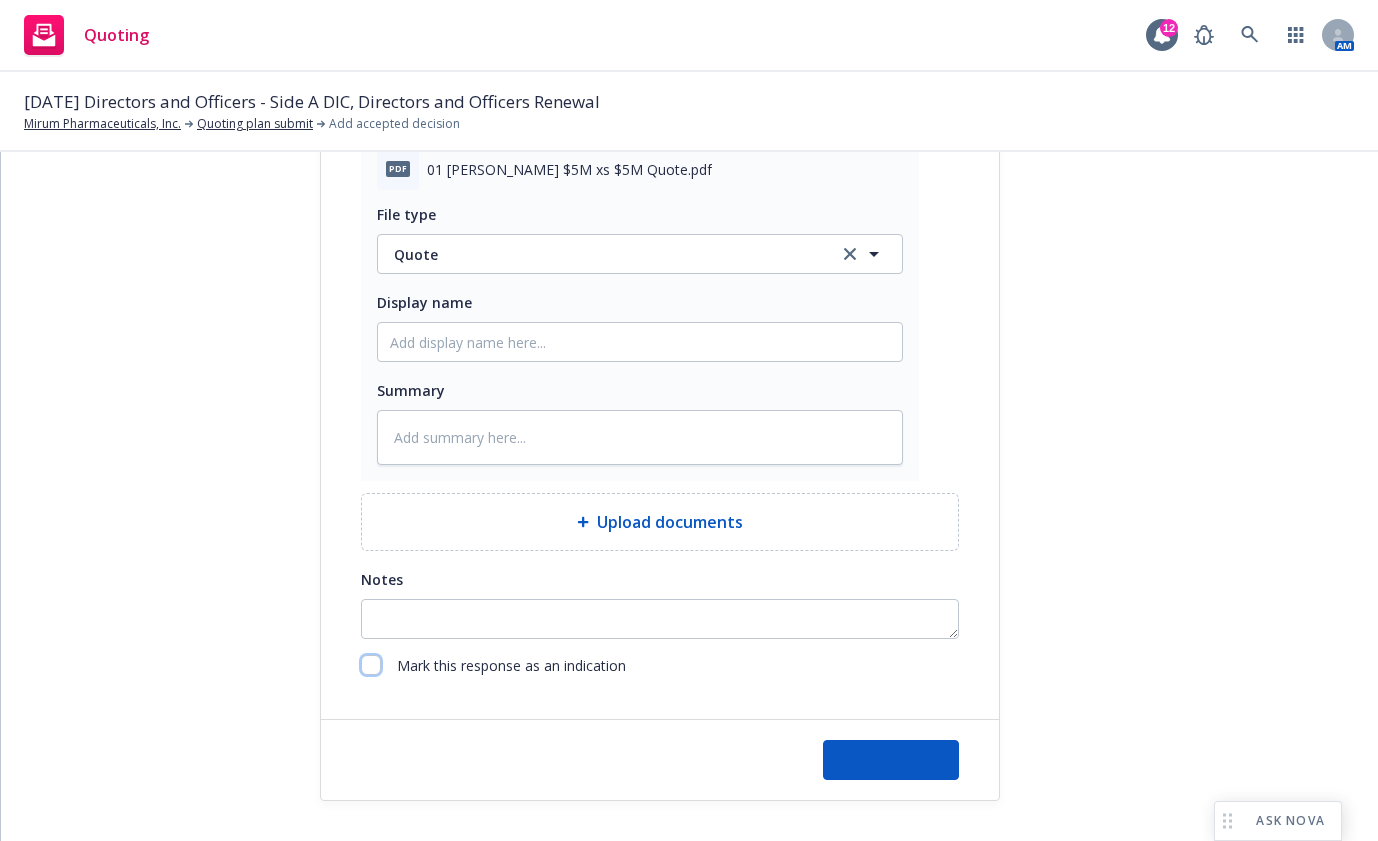 checkbox on "false" 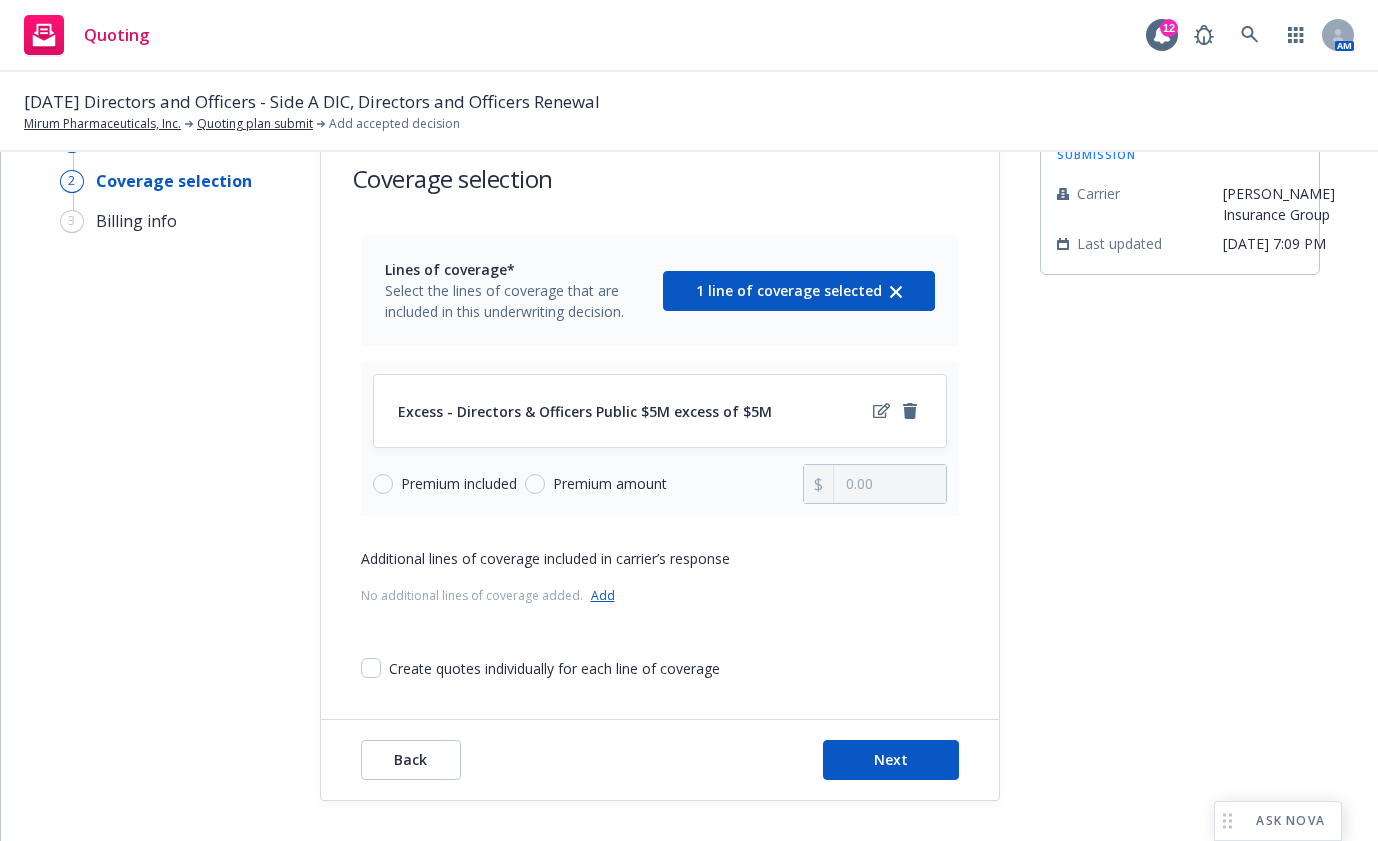 scroll, scrollTop: 63, scrollLeft: 0, axis: vertical 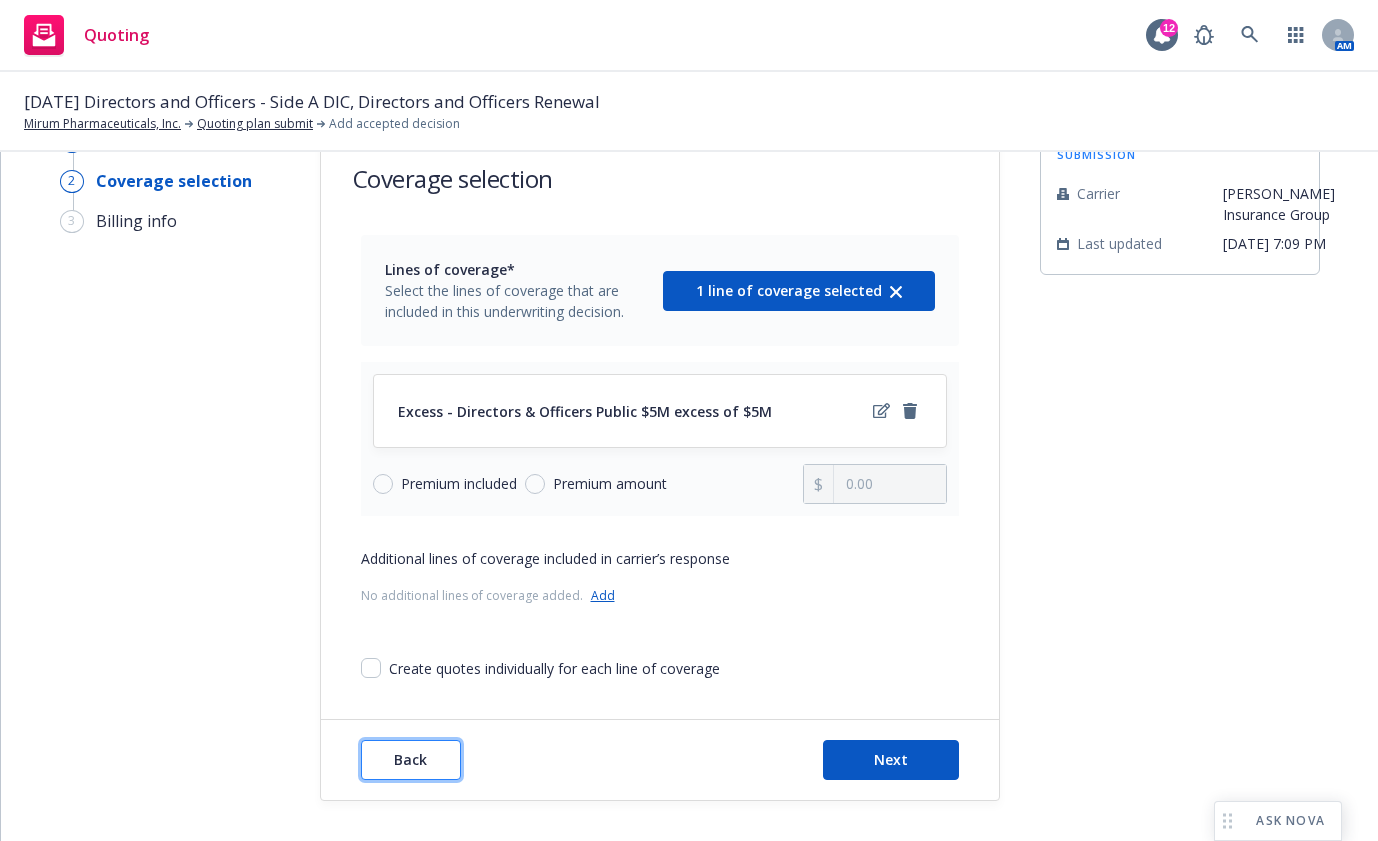click on "Back" at bounding box center [411, 760] 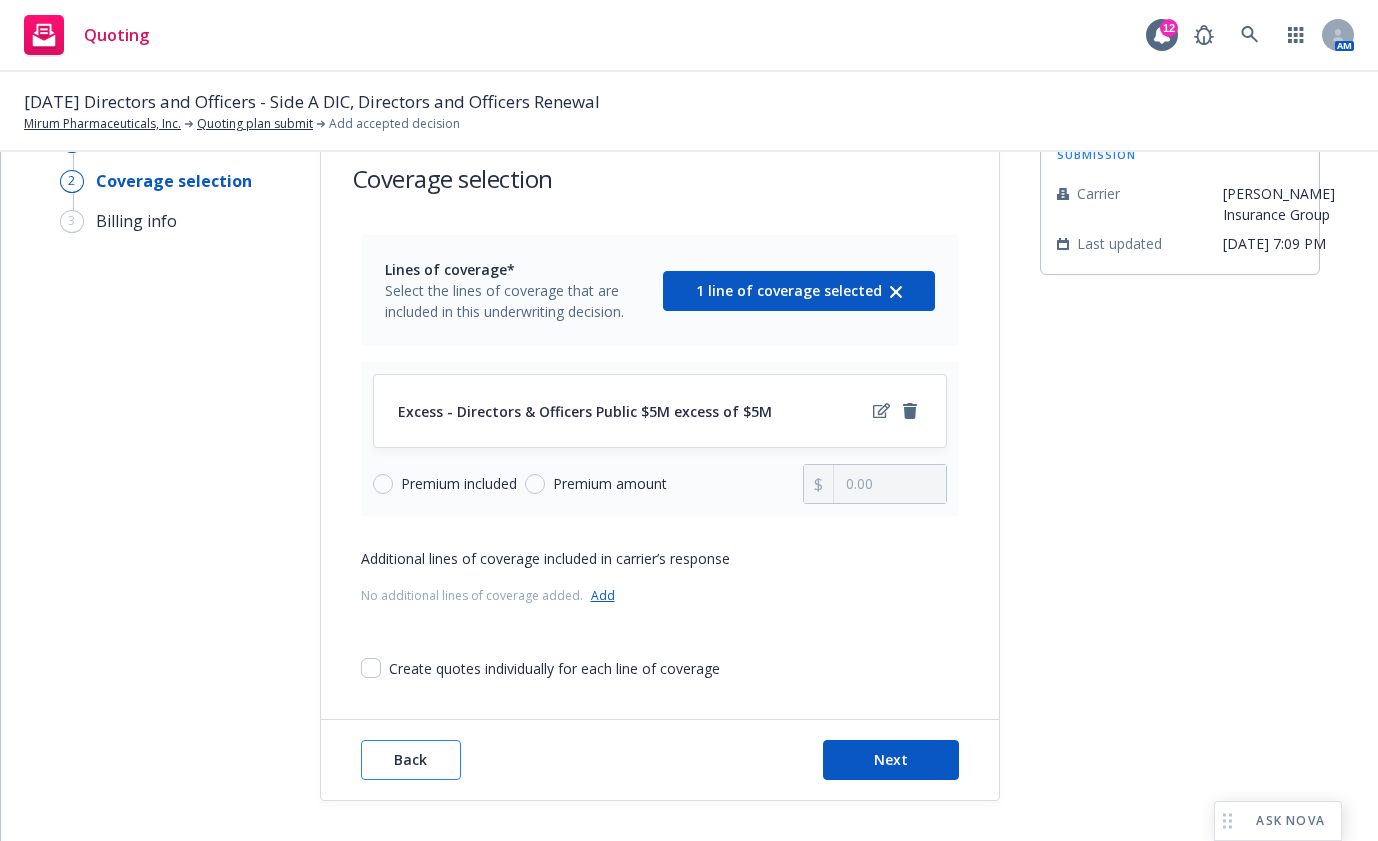 type on "x" 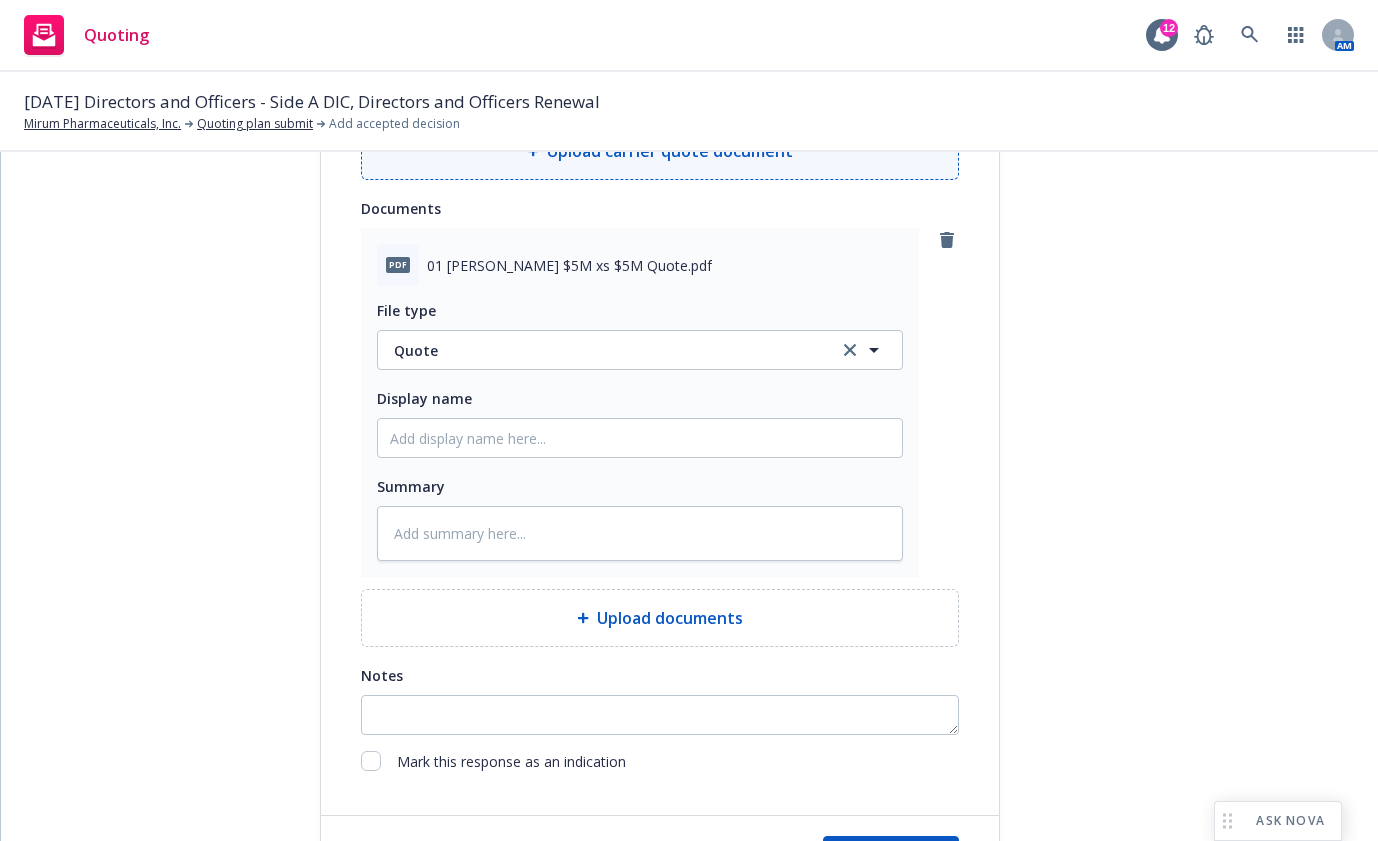 scroll, scrollTop: 1096, scrollLeft: 0, axis: vertical 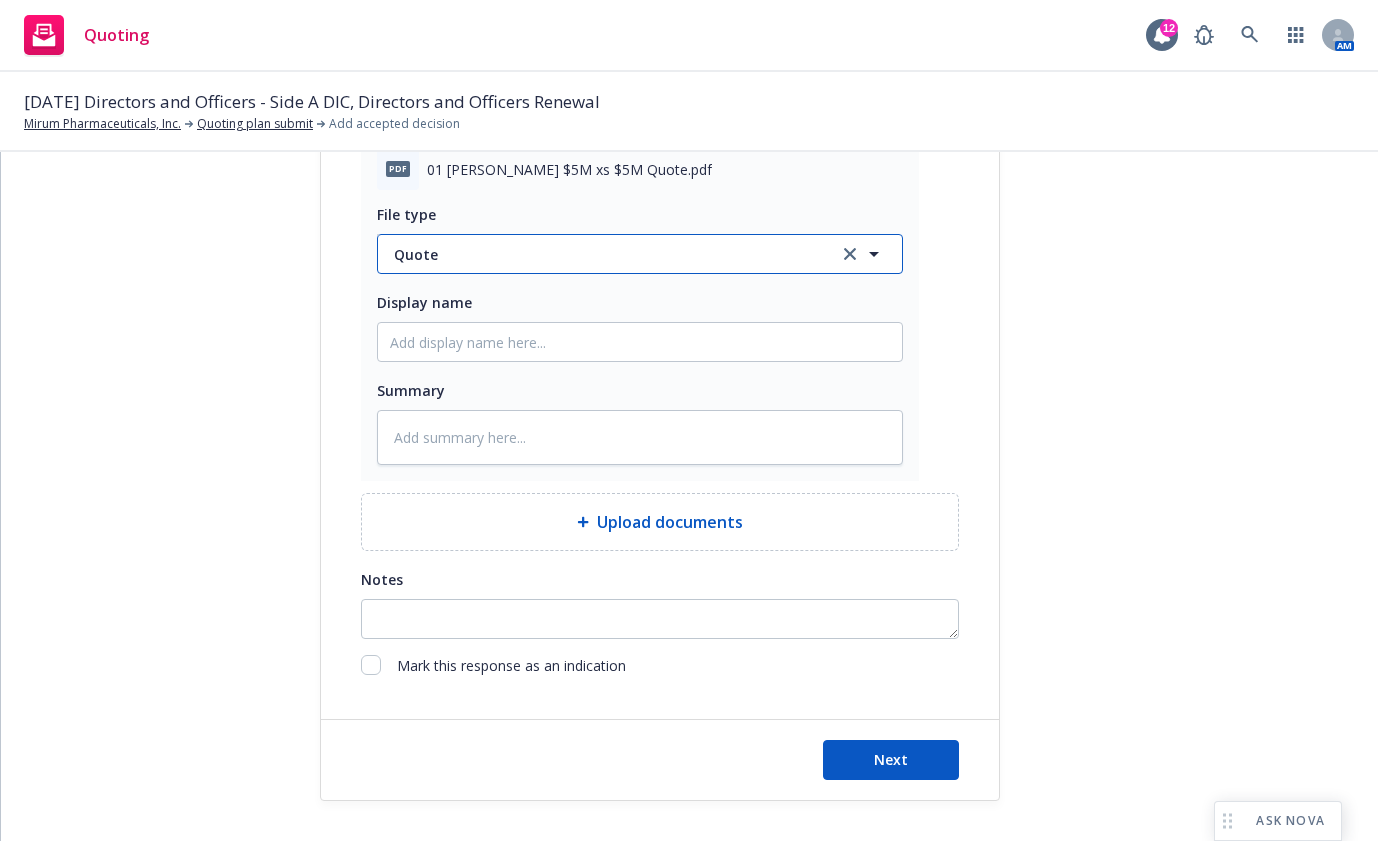 click on "Quote" at bounding box center [604, 254] 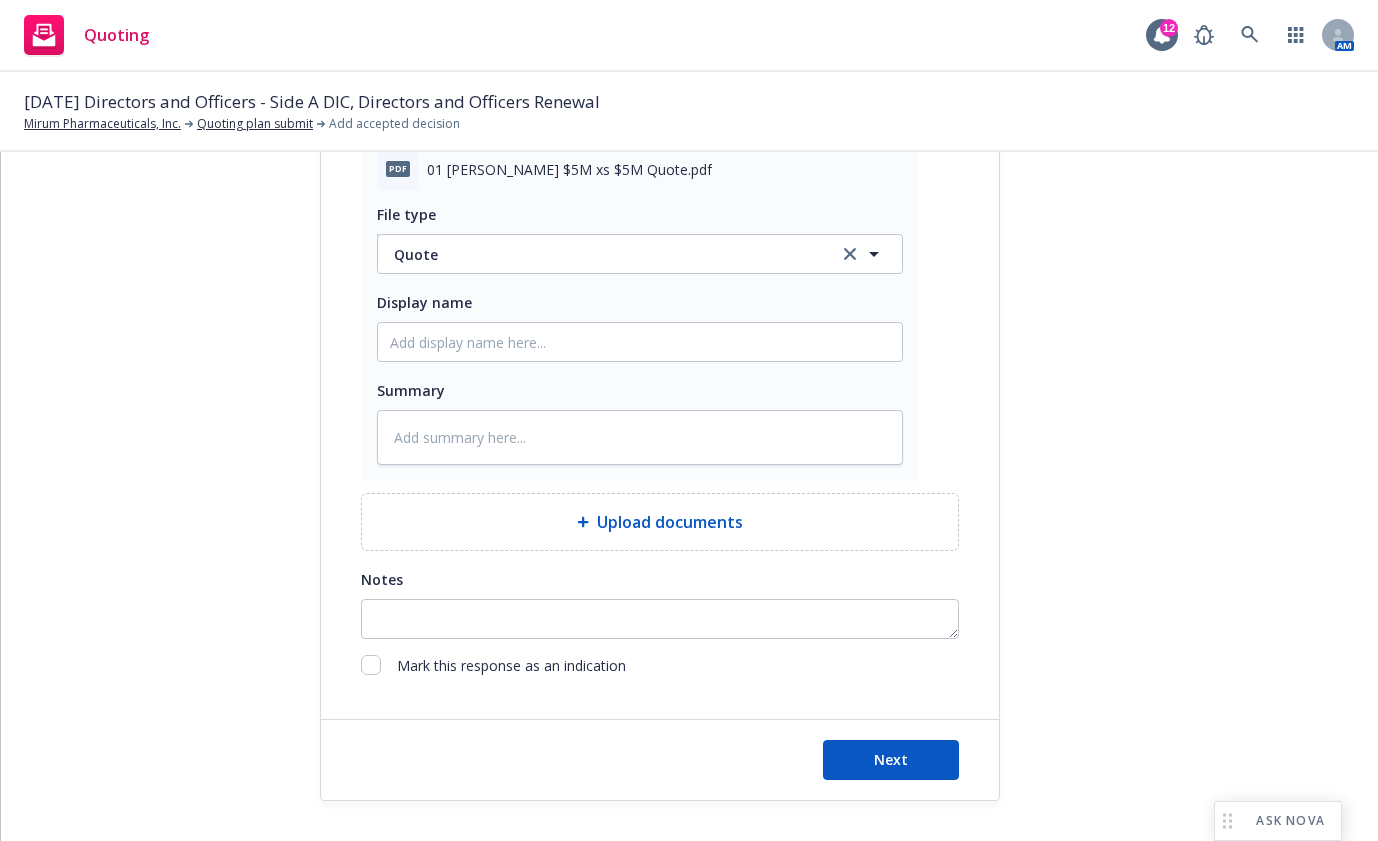 type 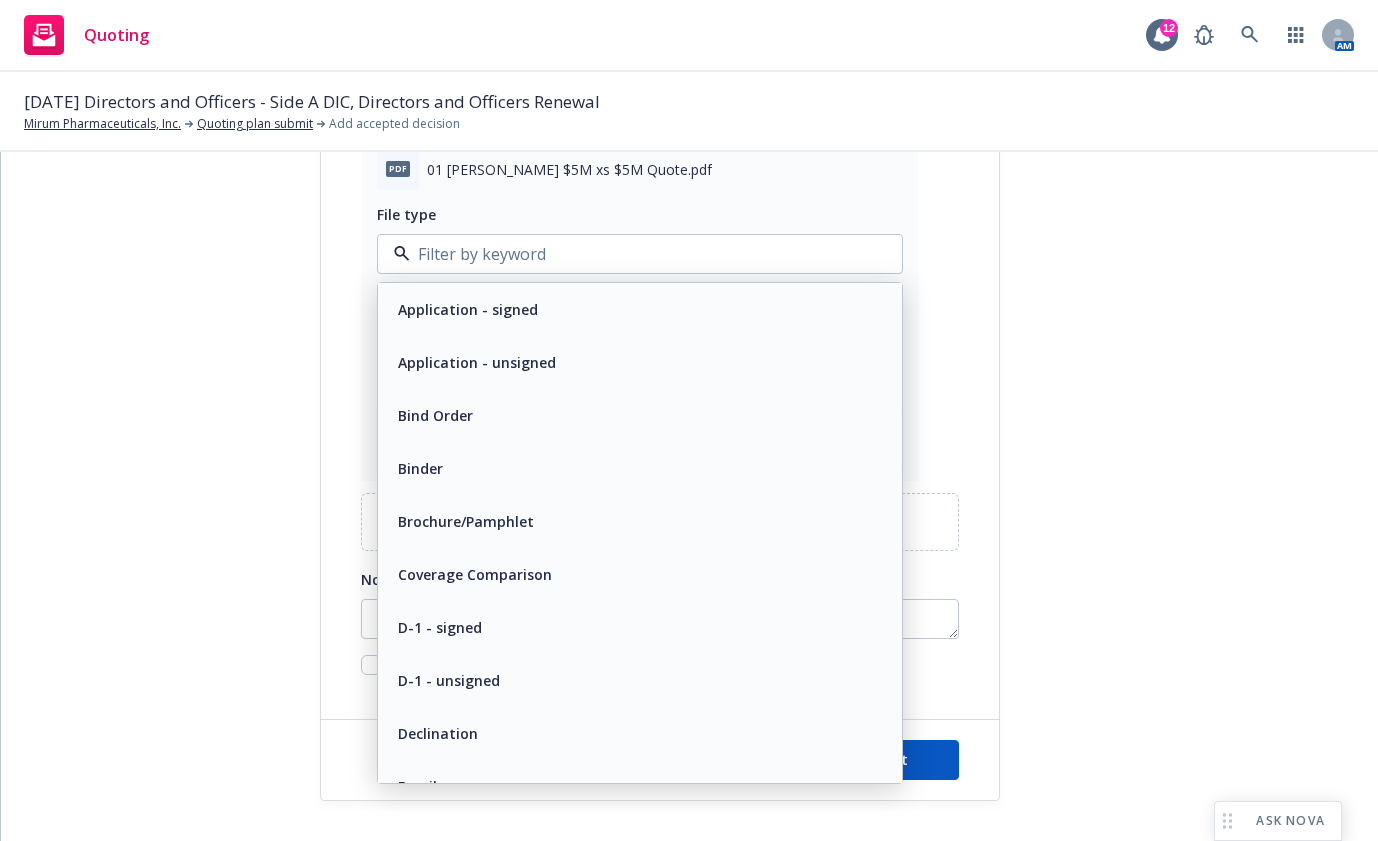 click at bounding box center [636, 254] 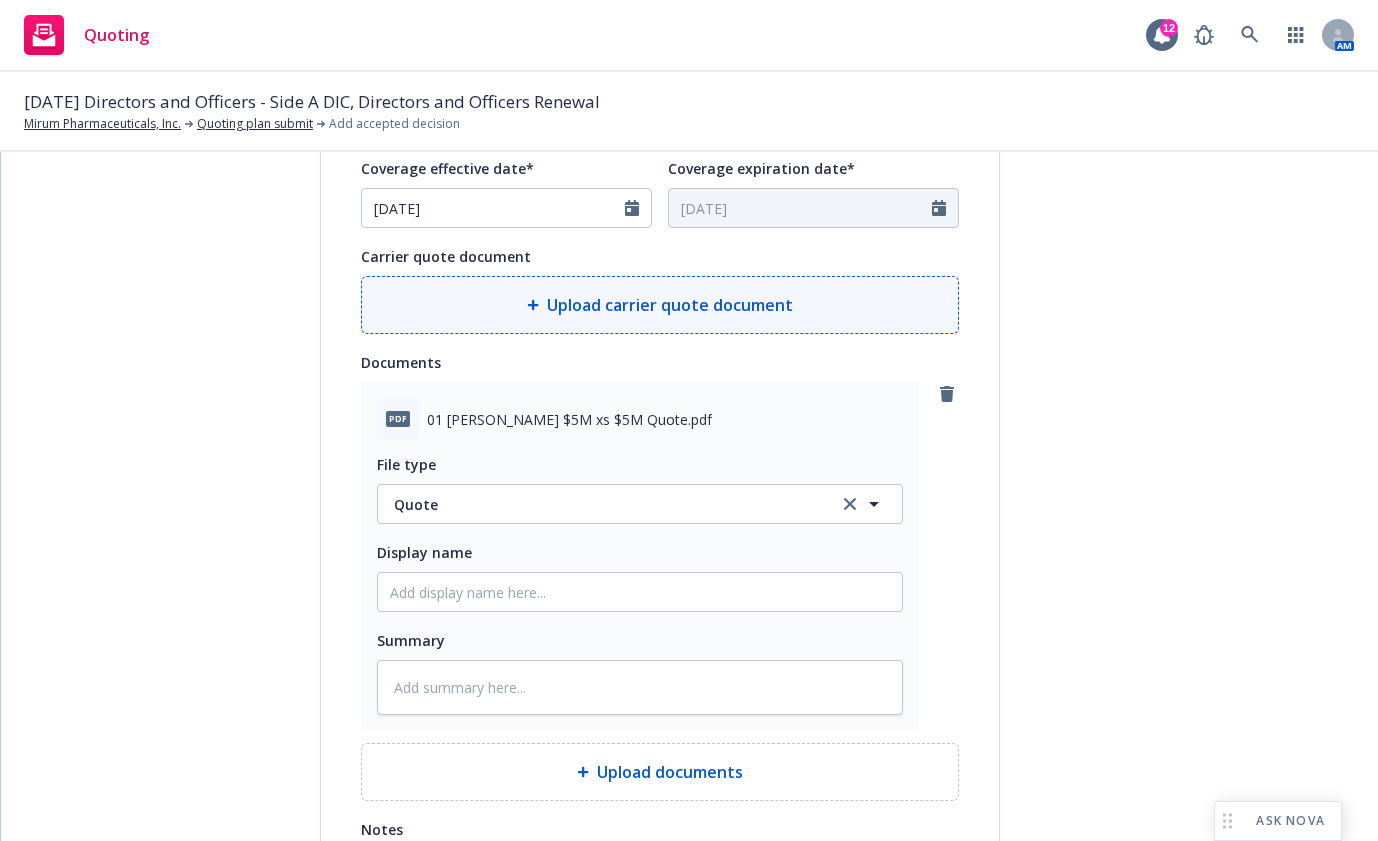 scroll, scrollTop: 796, scrollLeft: 0, axis: vertical 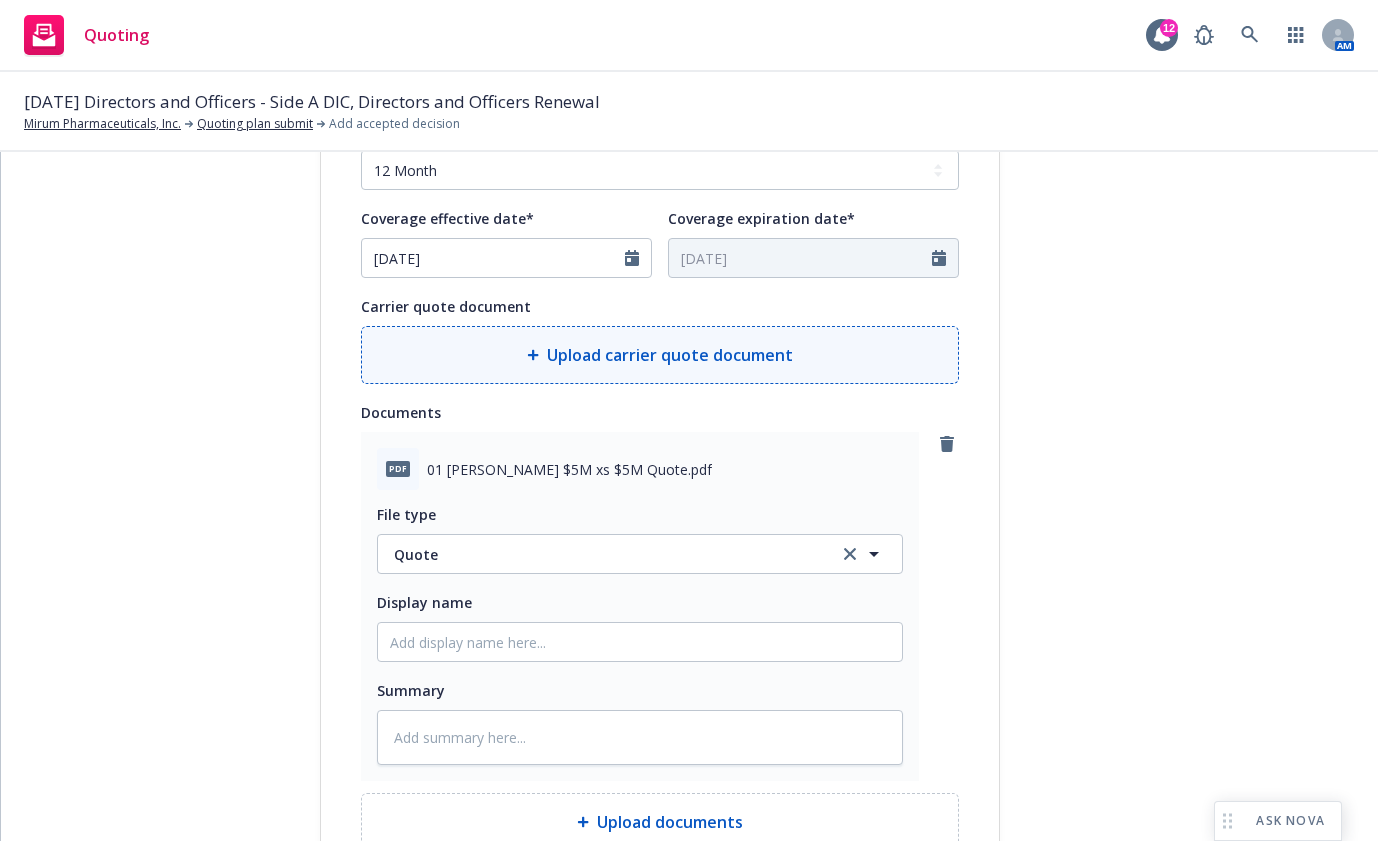 click 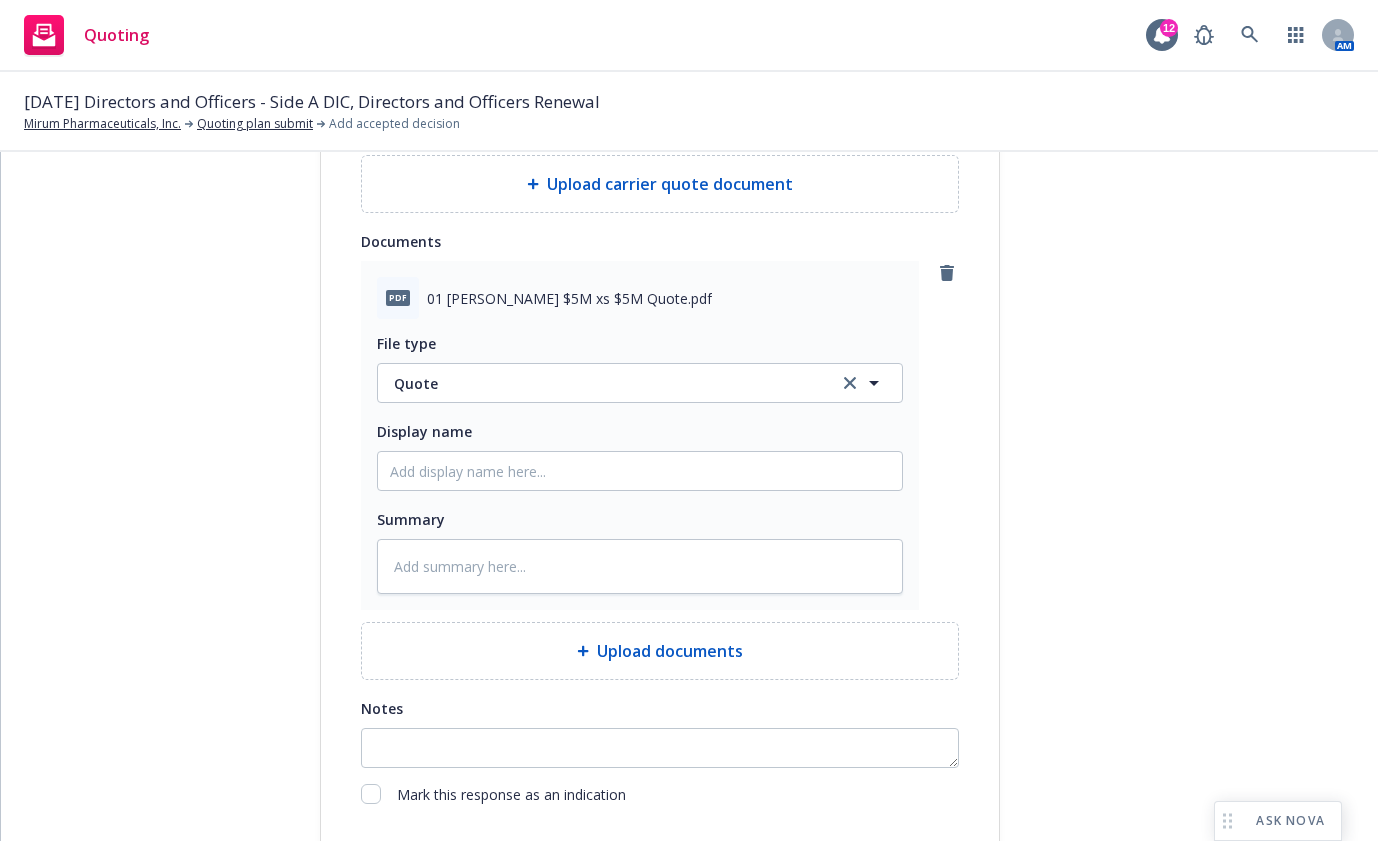 scroll, scrollTop: 1096, scrollLeft: 0, axis: vertical 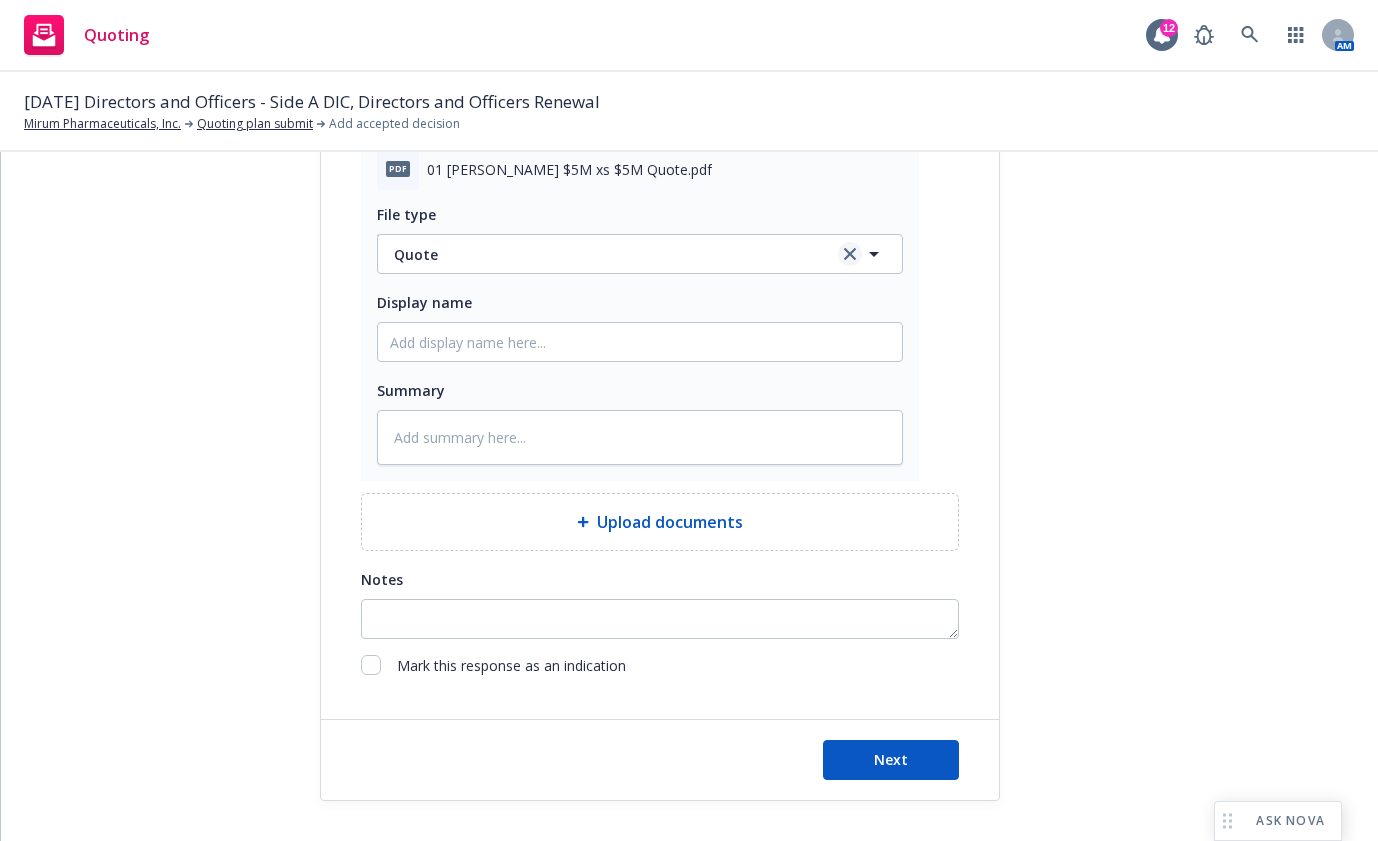 click 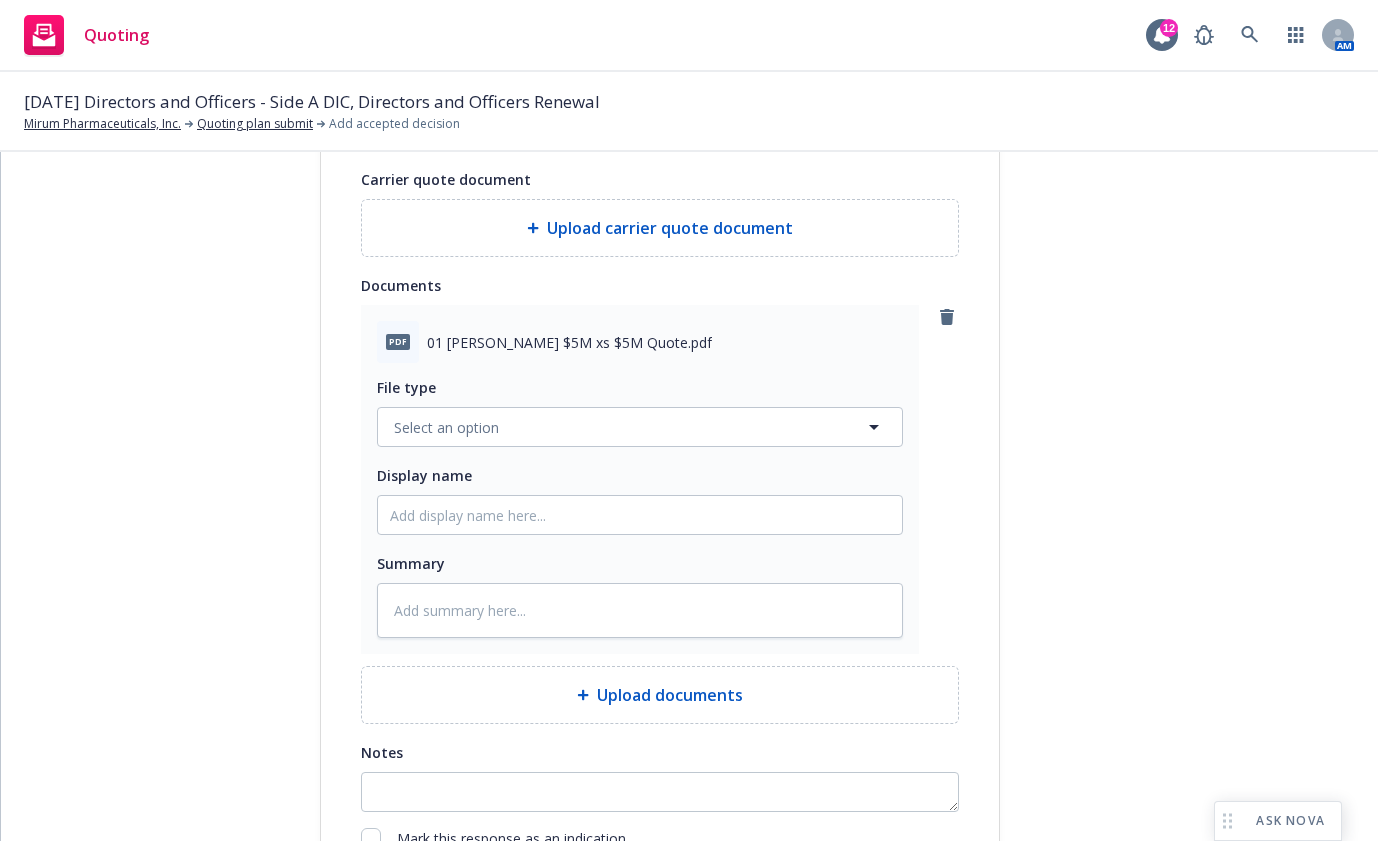 scroll, scrollTop: 1096, scrollLeft: 0, axis: vertical 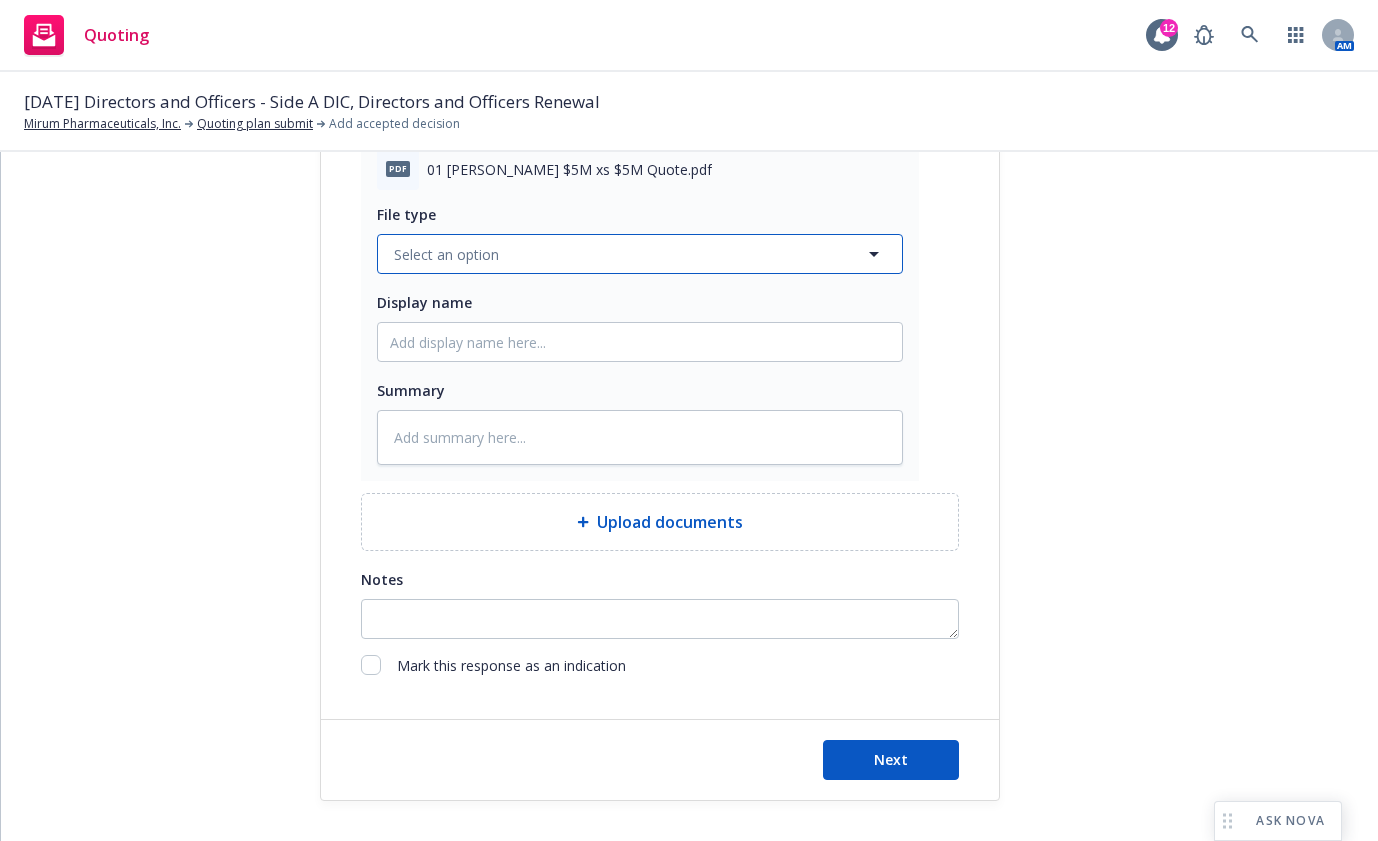 click on "Select an option" at bounding box center [640, 254] 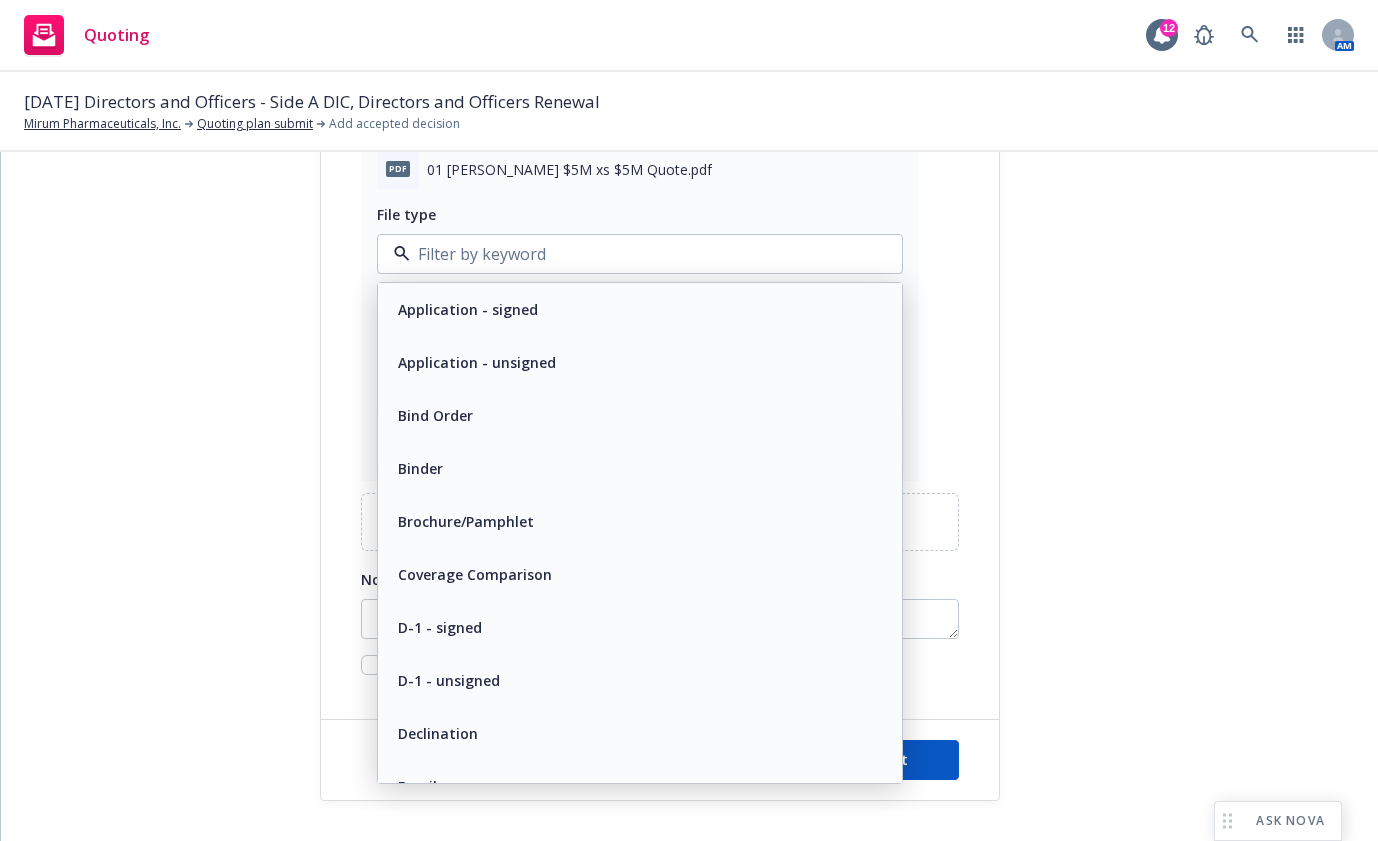 click at bounding box center [636, 254] 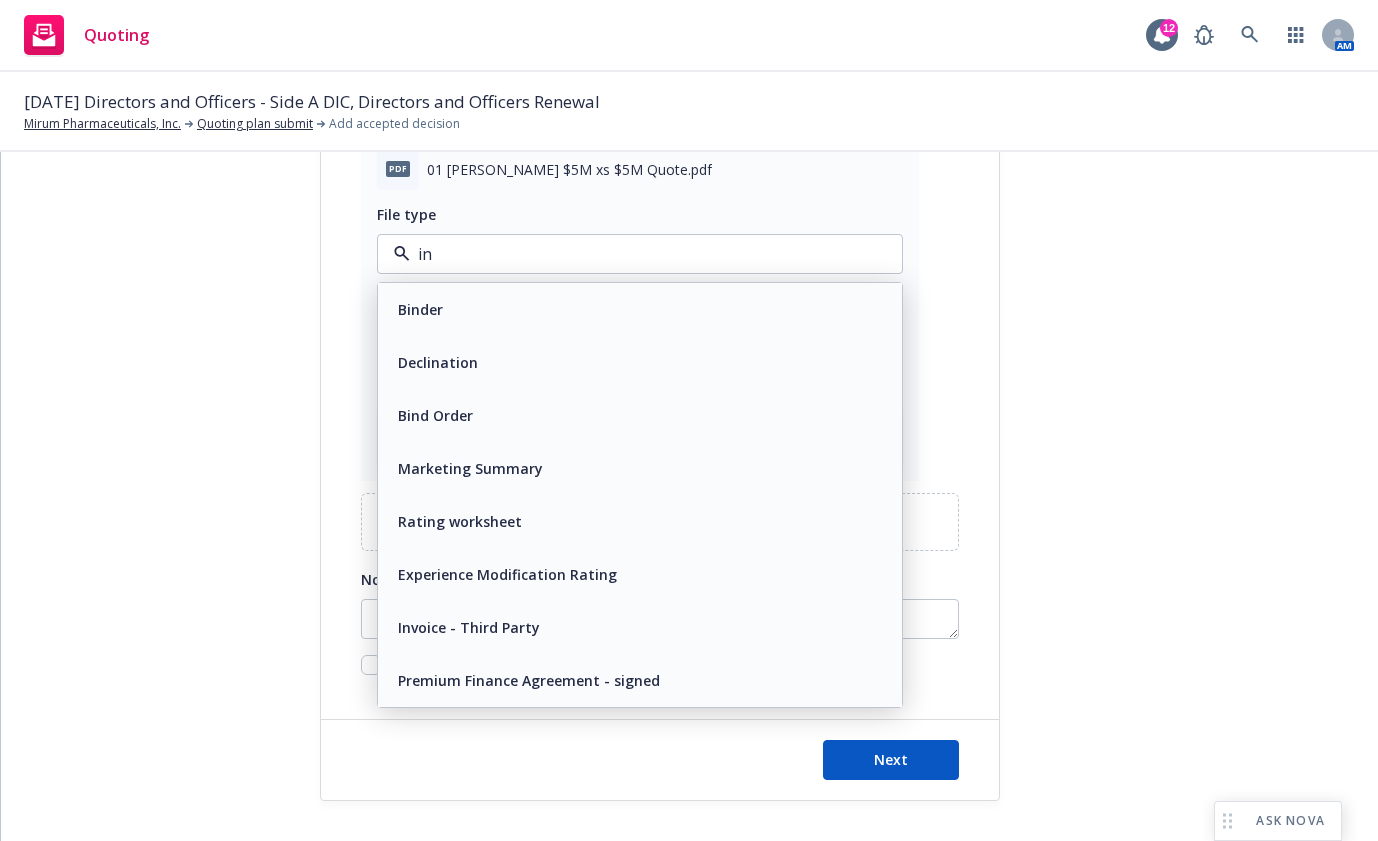 type on "i" 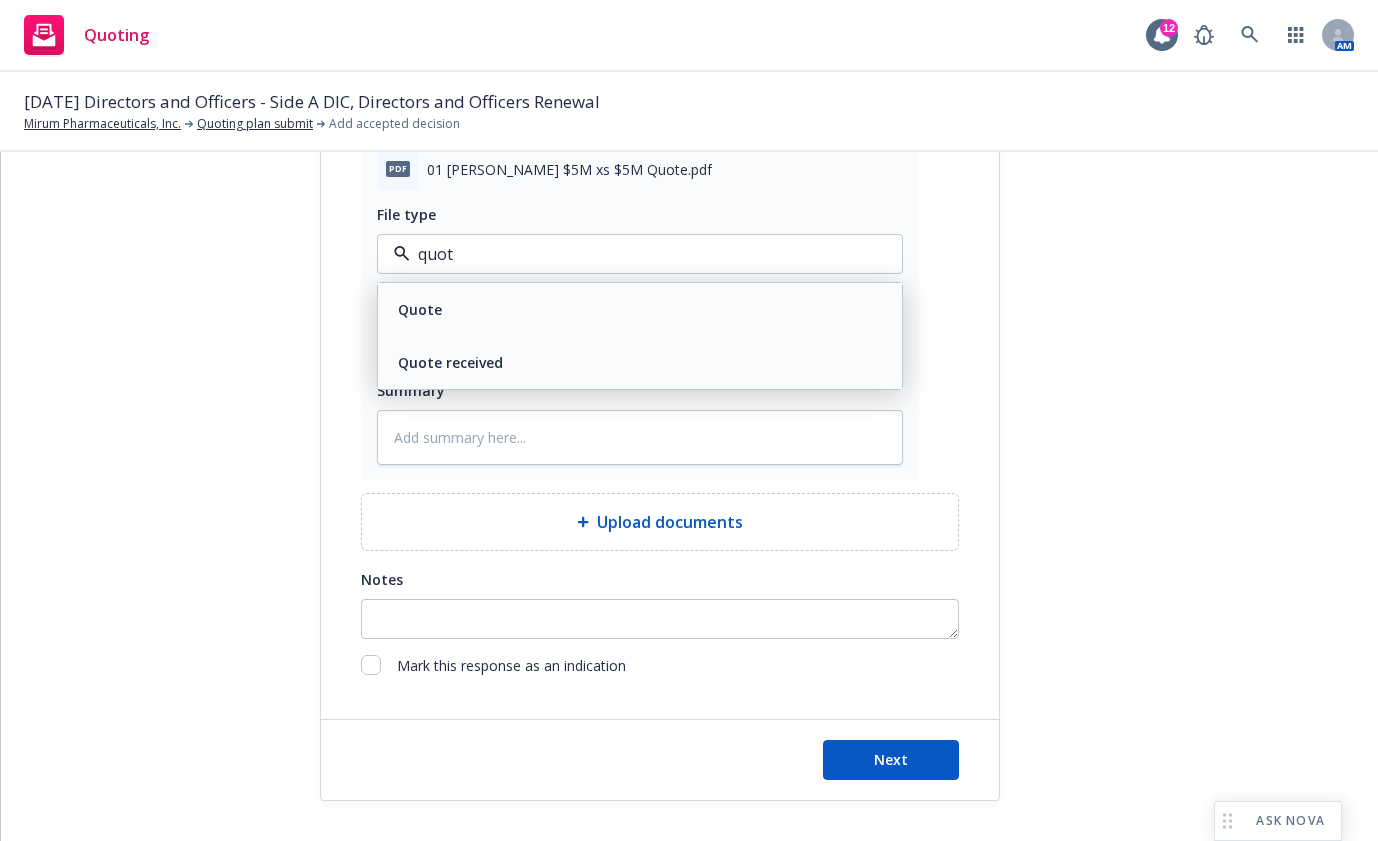type on "quote" 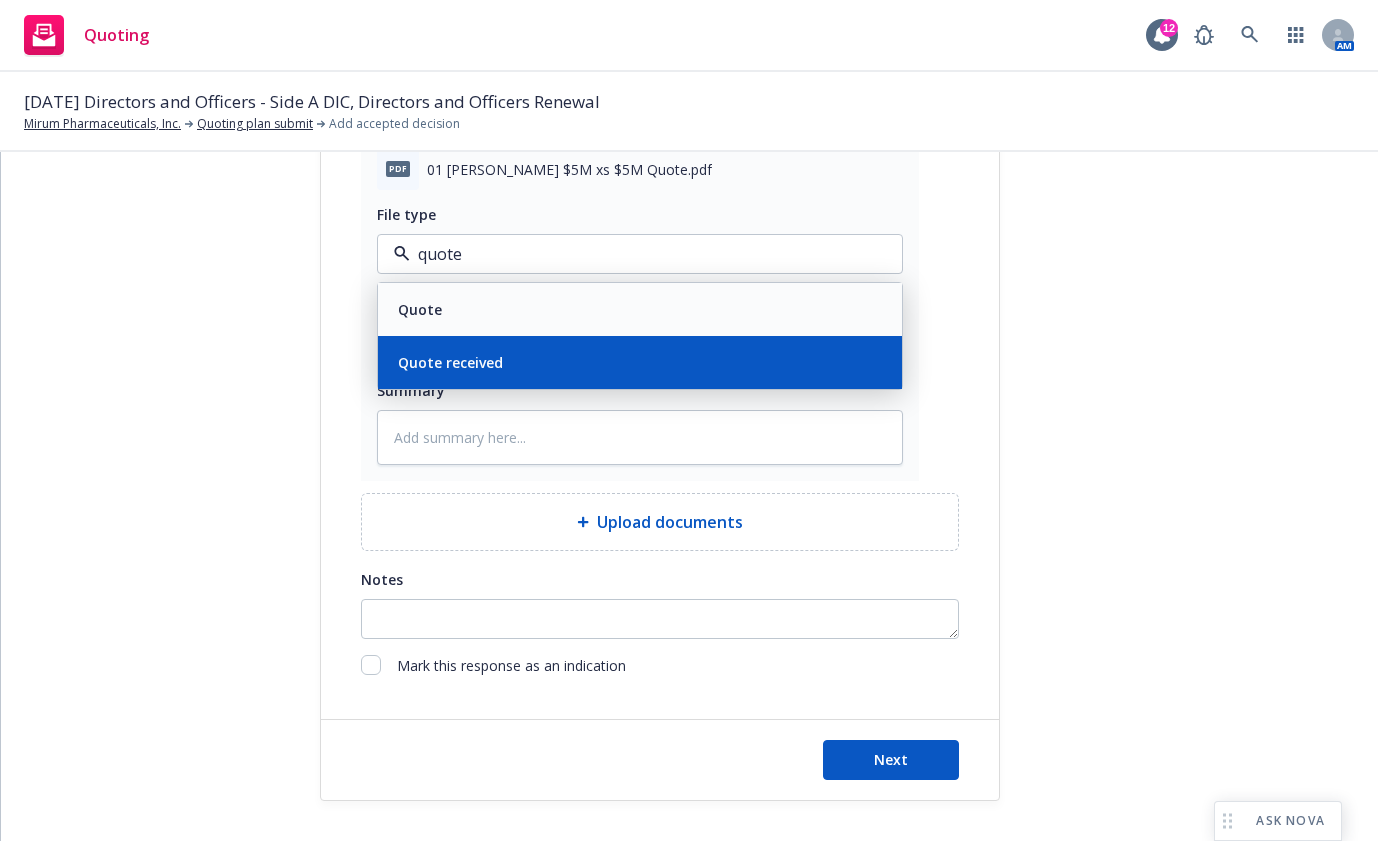 click on "Quote received" at bounding box center [450, 362] 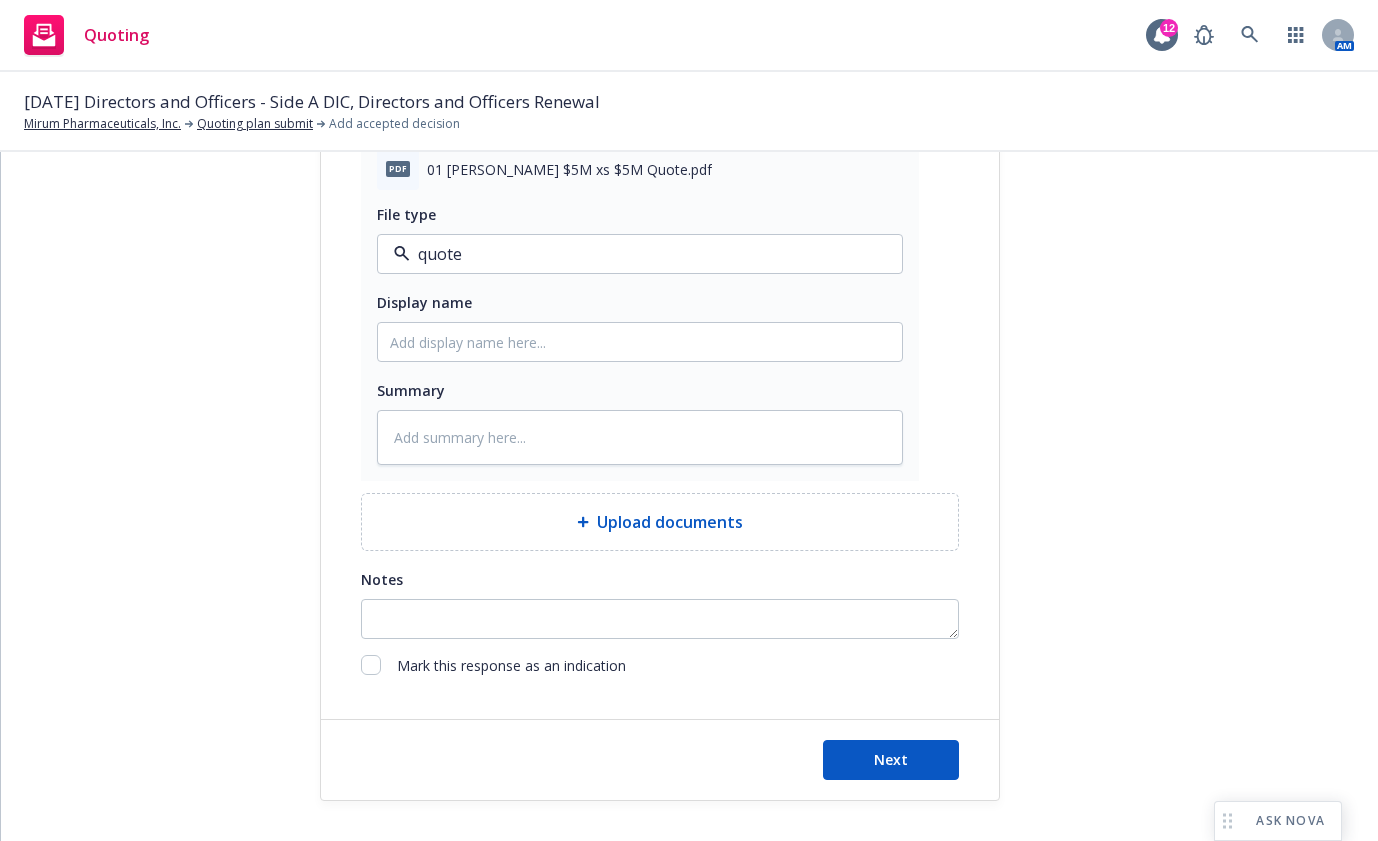 type on "x" 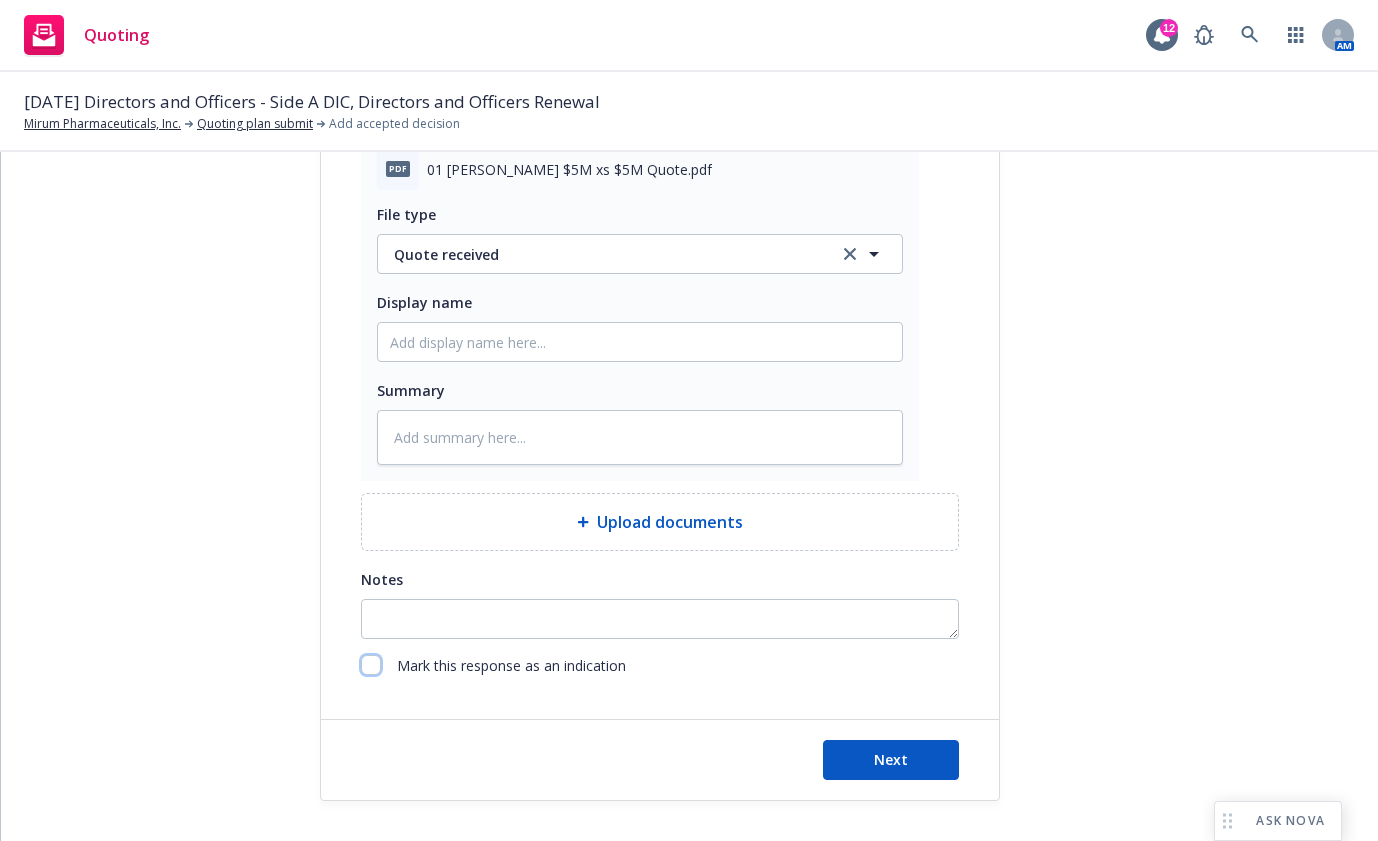 click at bounding box center [371, 665] 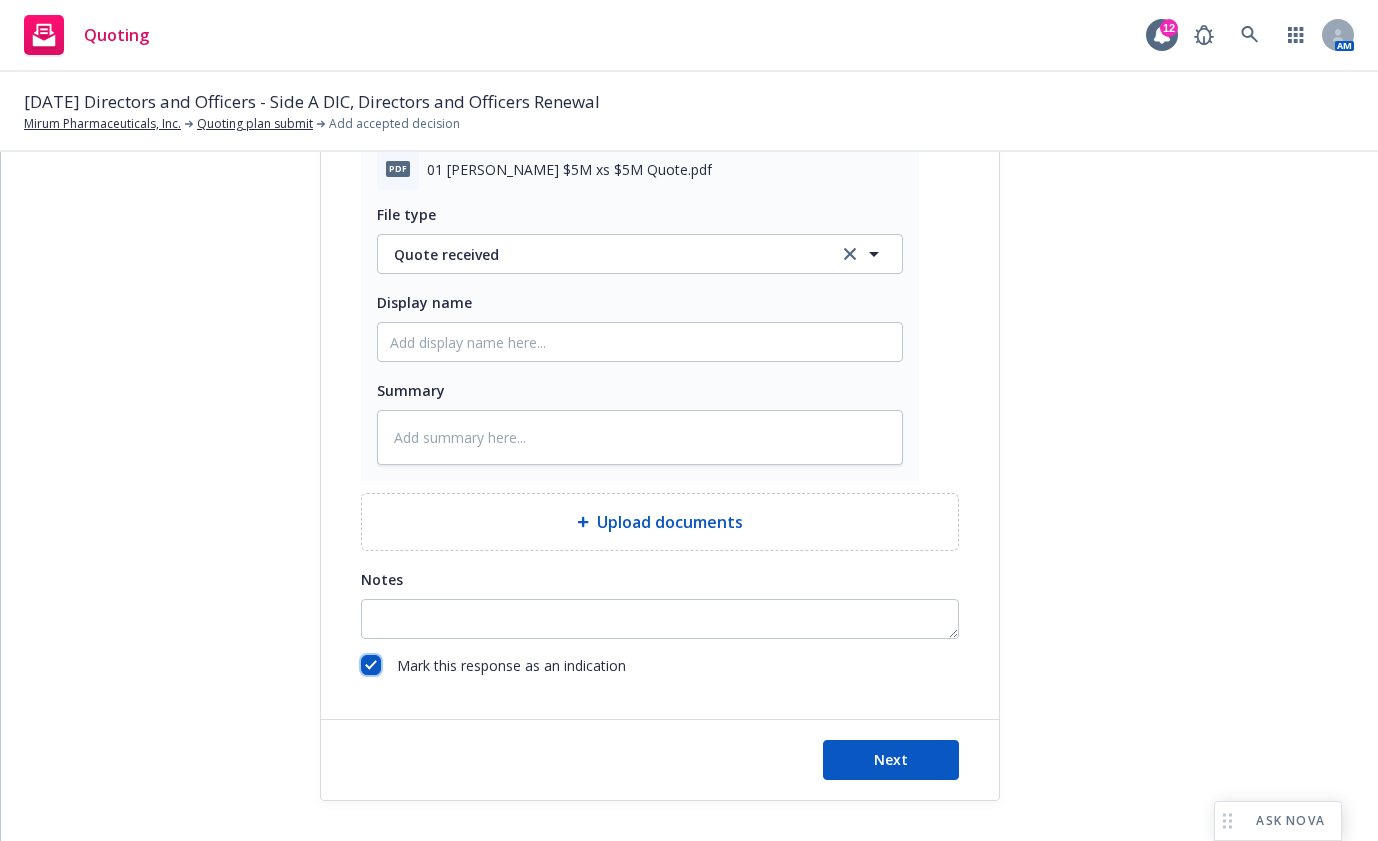 checkbox on "true" 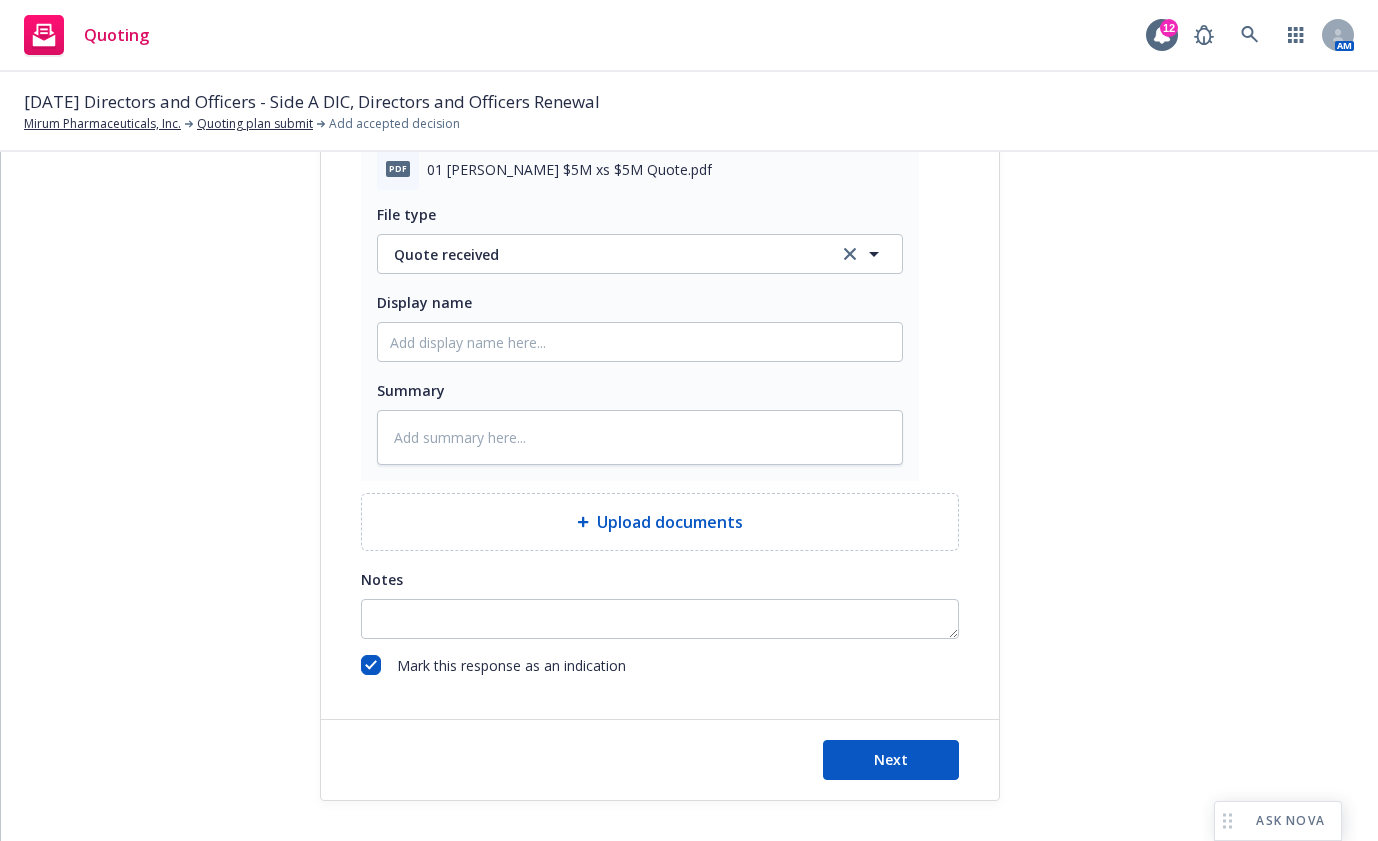 drag, startPoint x: 207, startPoint y: 414, endPoint x: 249, endPoint y: 380, distance: 54.037025 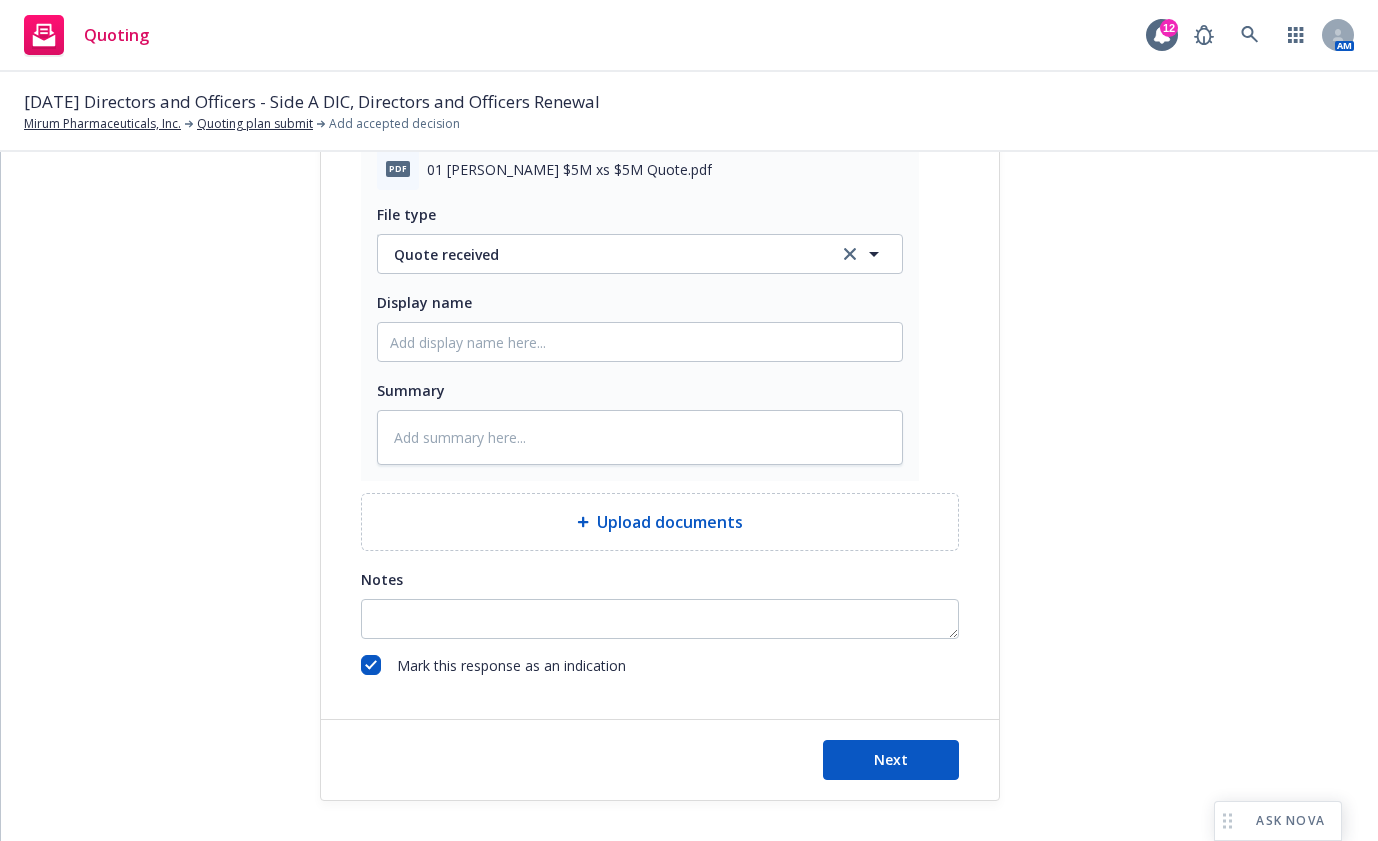 click 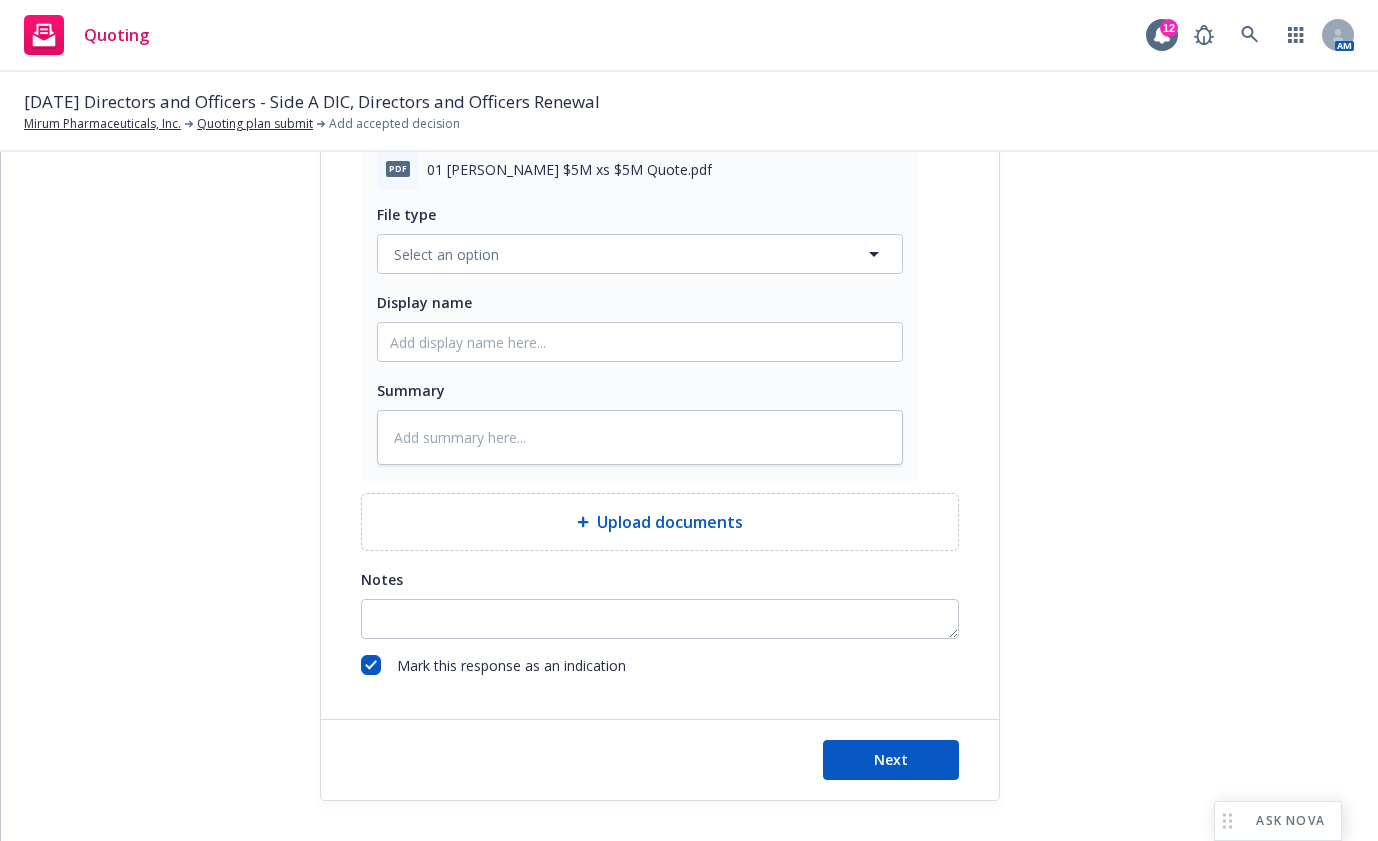 click on "Quote initiation 2 Coverage selection 3 Billing info" at bounding box center [170, -52] 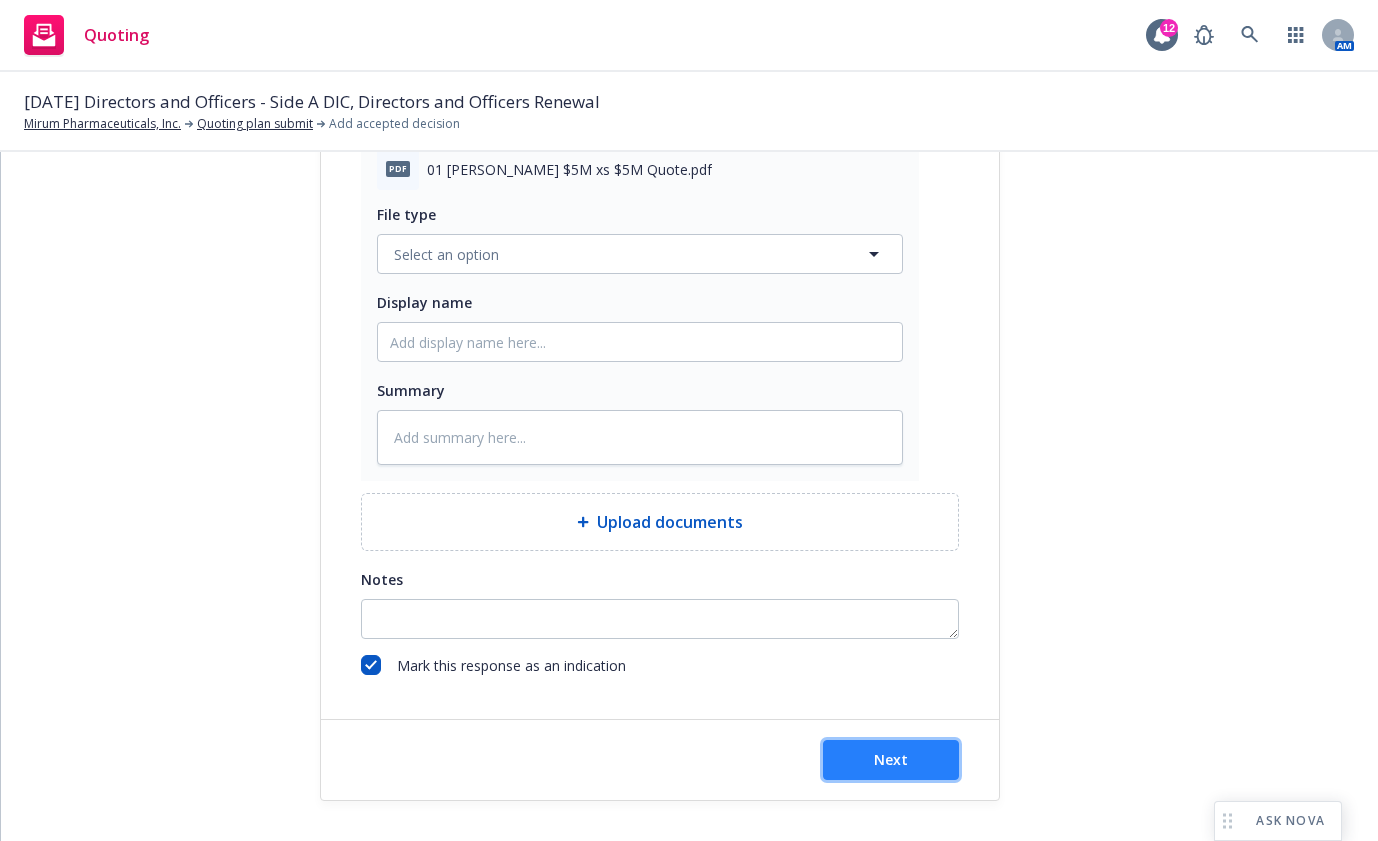 click on "Next" at bounding box center [891, 759] 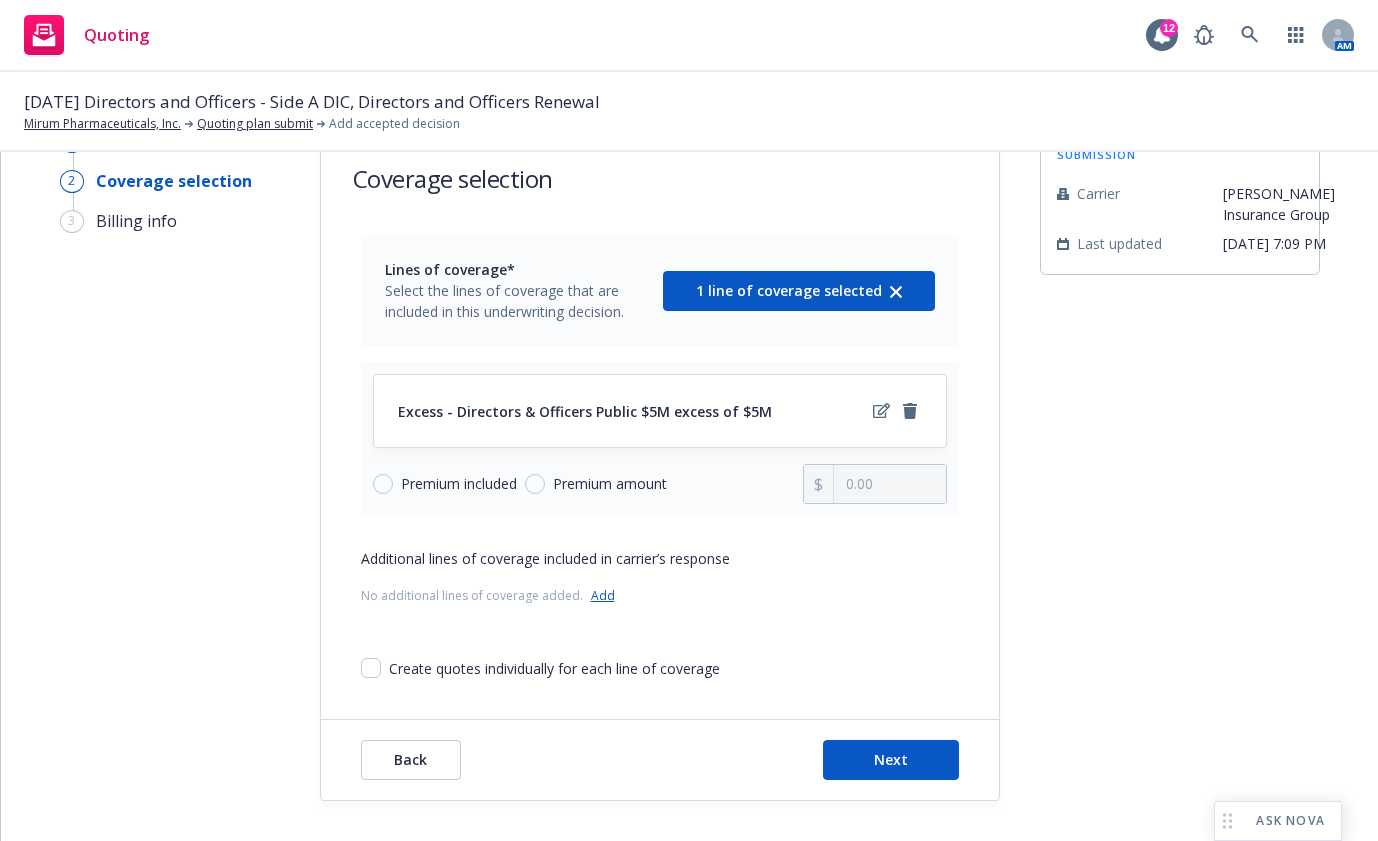 scroll, scrollTop: 63, scrollLeft: 0, axis: vertical 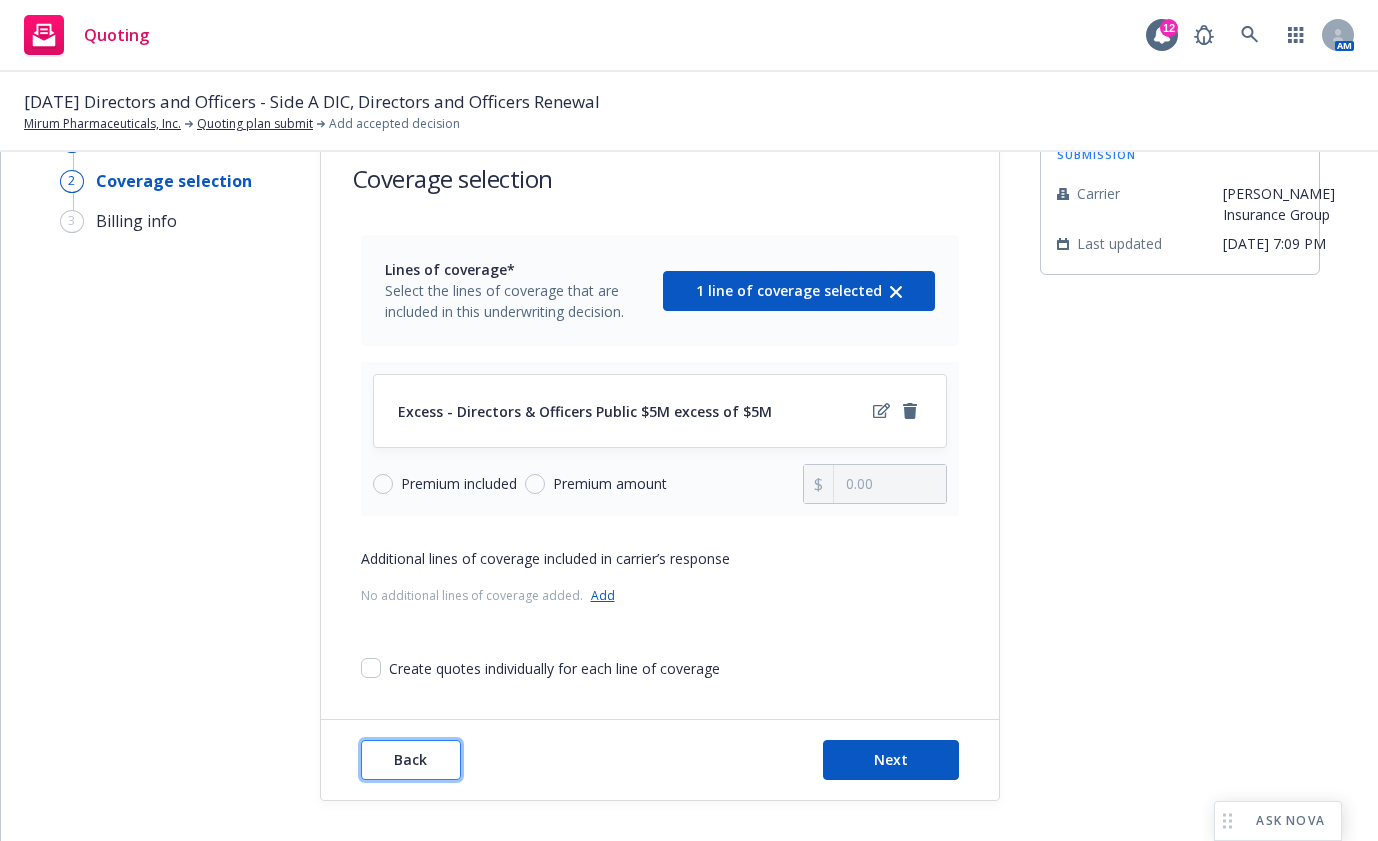 click on "Back" at bounding box center (410, 759) 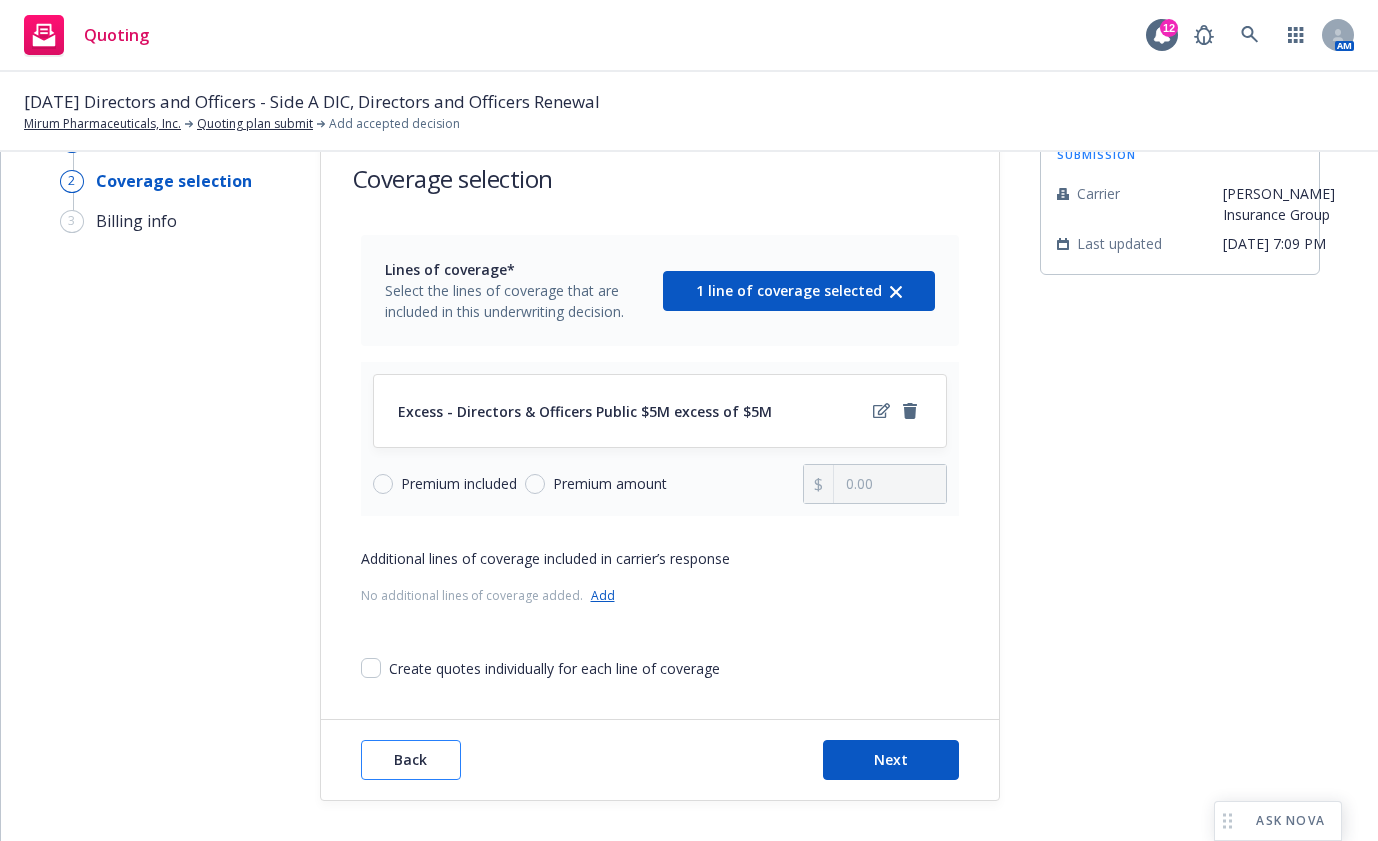 type on "x" 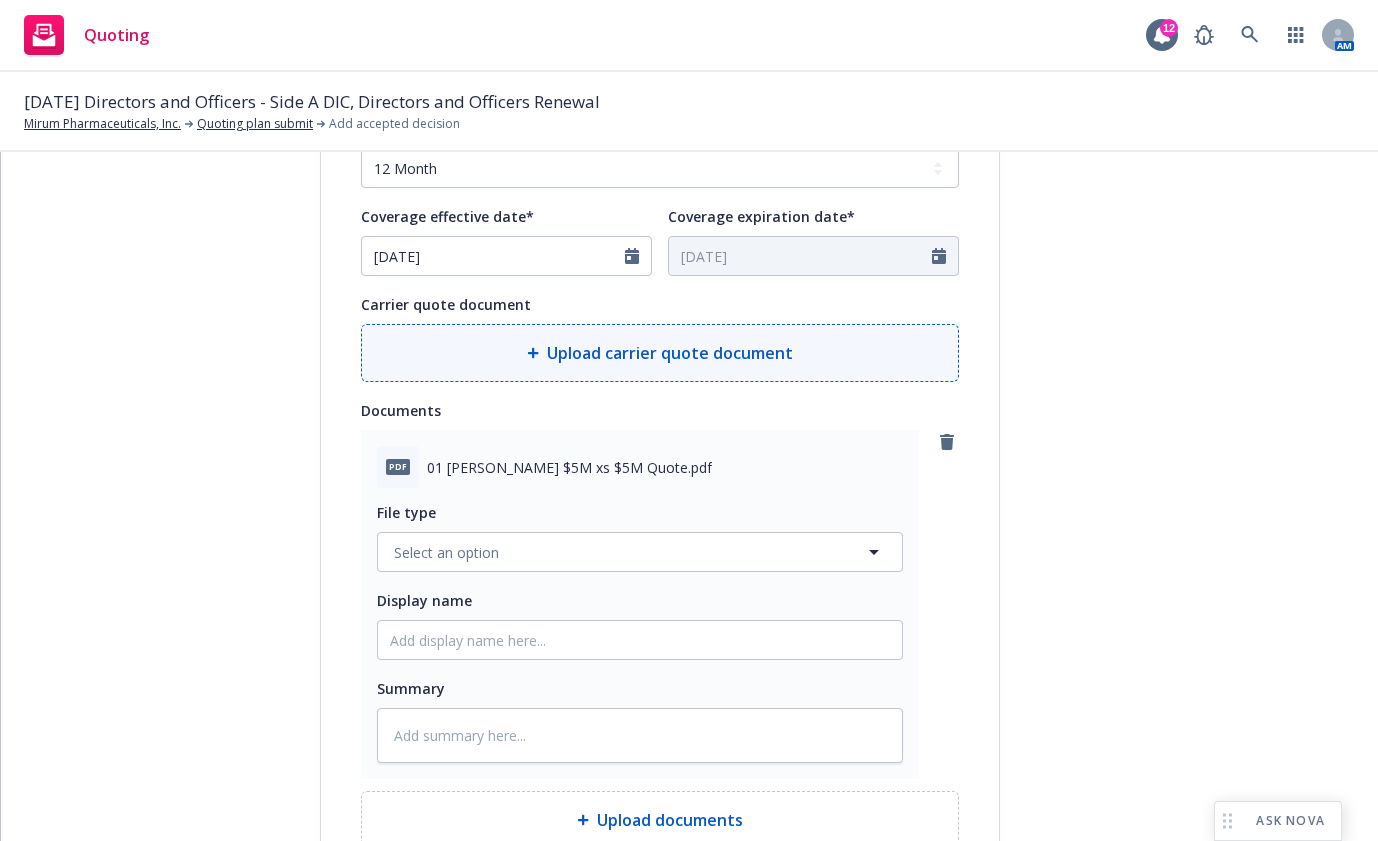scroll, scrollTop: 763, scrollLeft: 0, axis: vertical 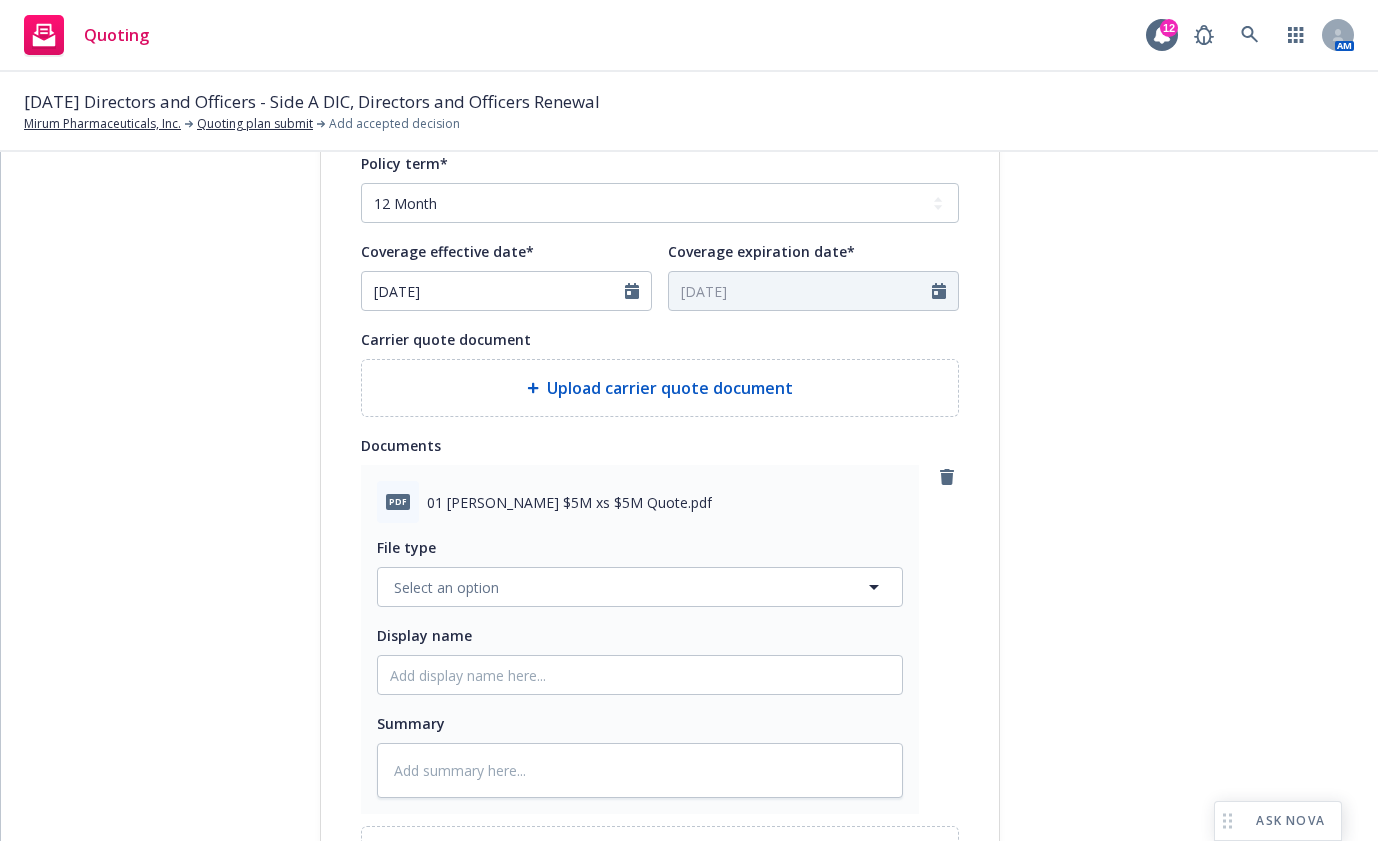 click on "Display name Hudson Insurance Group Quote expiration date* 08/09/2025 The quoted coverage and price is usually only valid for a period of time (such as 30 days) or until the intended effective date of the policy. You can sometimes find this information in the disclaimers or footnotes of the quote document. Carrier* Hudson Insurance Group Hudson Insurance Group Writing company Hudson Insurance Company Hudson Insurance Company Program administrator Nothing selected This is a managing general agent (MGA) or a managing general underwriter (MGU). Wholesaler Nothing selected Policy term* Select policy term 12 Month 6 Month 4 Month 3 Month 2 Month 1 Month 36 Month (3 yr) 72 Month (6 yr) 120 Month (10 yr) 180 Month (15 yr) 240 Month (20 yr) 300 Month (25 yr) 360 Month (30 yr) Other Coverage effective date* 07/17/2025 Coverage expiration date* 07/17/2026 Carrier quote document Upload carrier quote document Documents pdf 01 Mirum Hudson $5M xs $5M Quote.pdf File type Select an option Display name Summary Notes" at bounding box center (660, 273) 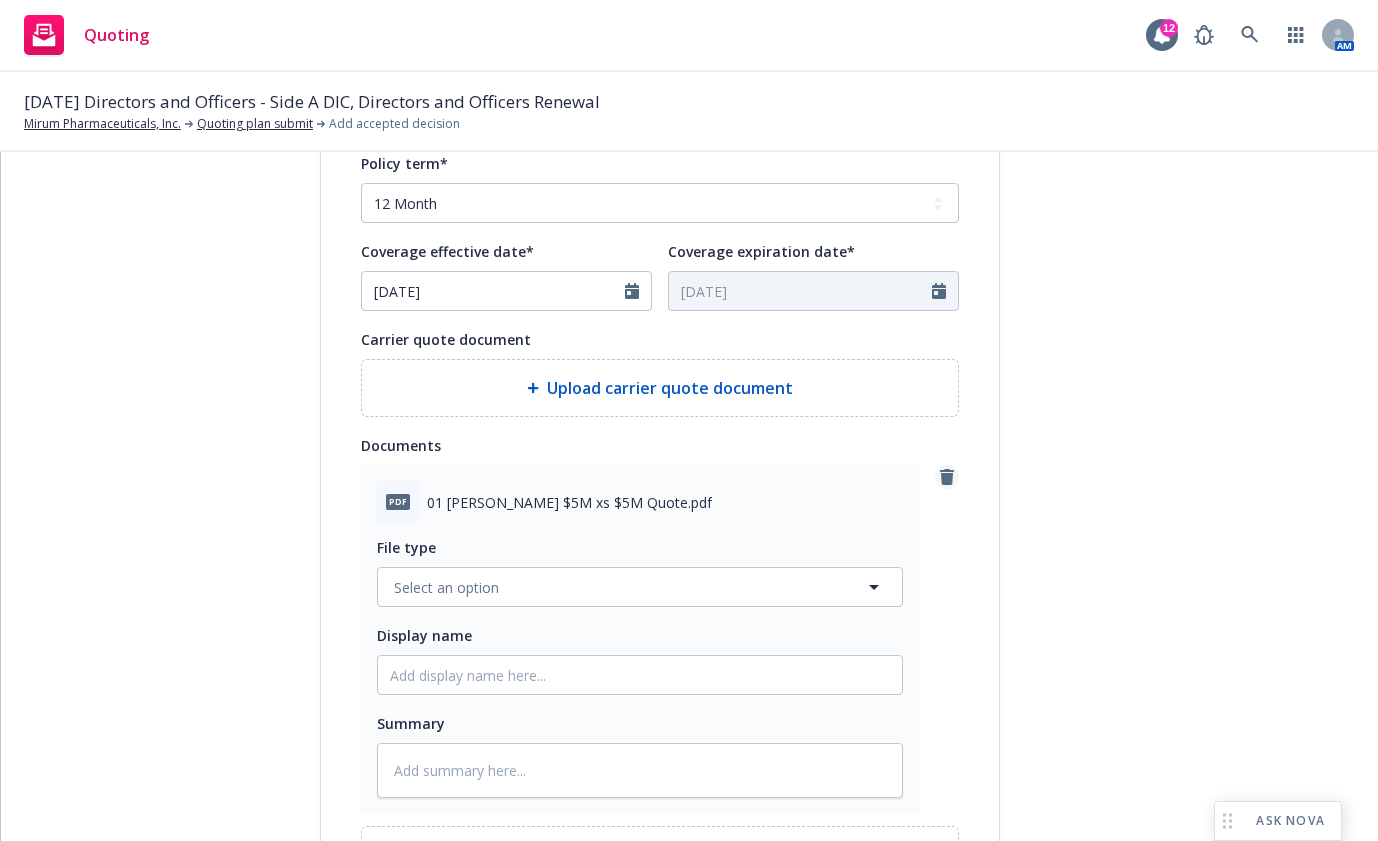 click 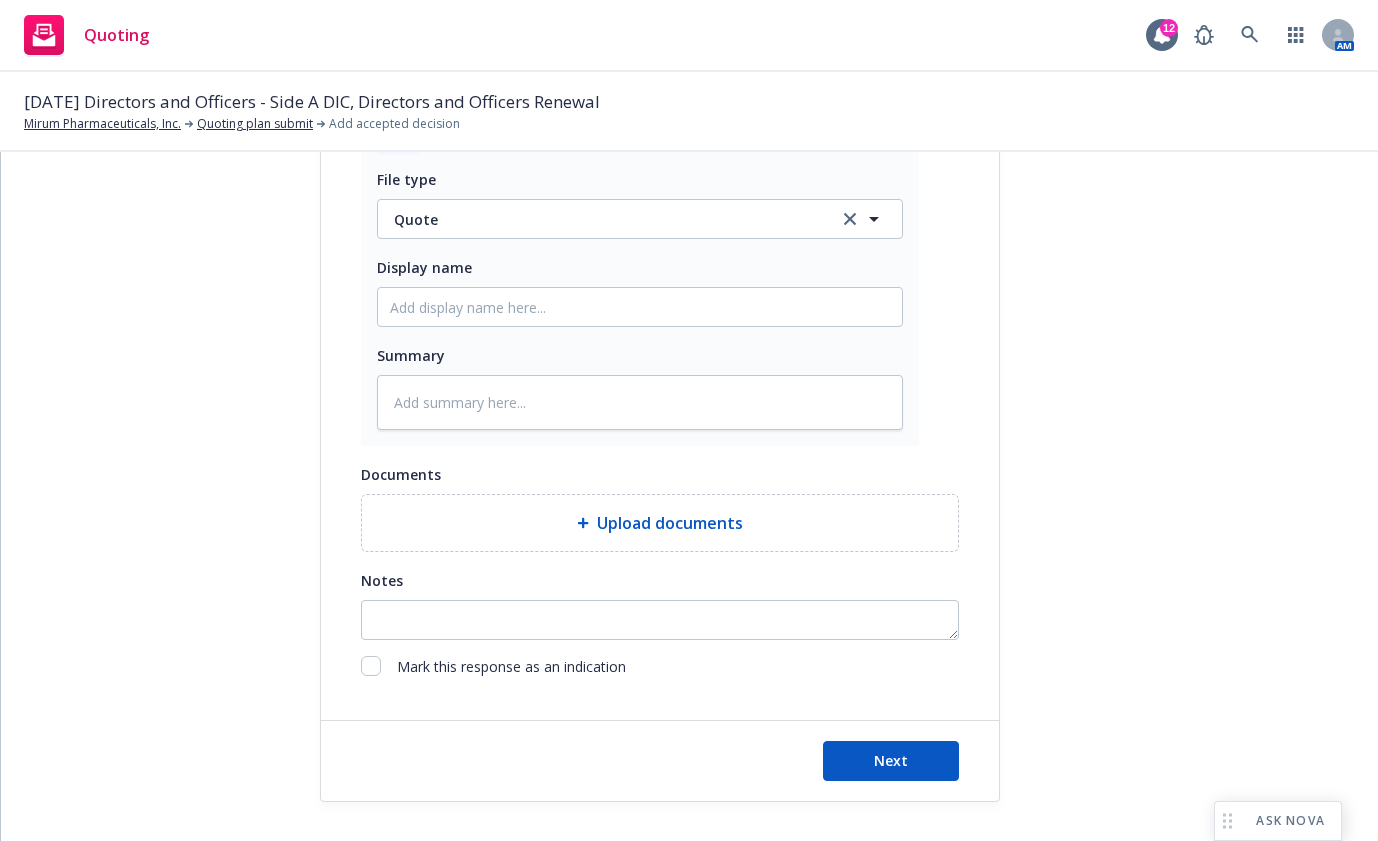 scroll, scrollTop: 1026, scrollLeft: 0, axis: vertical 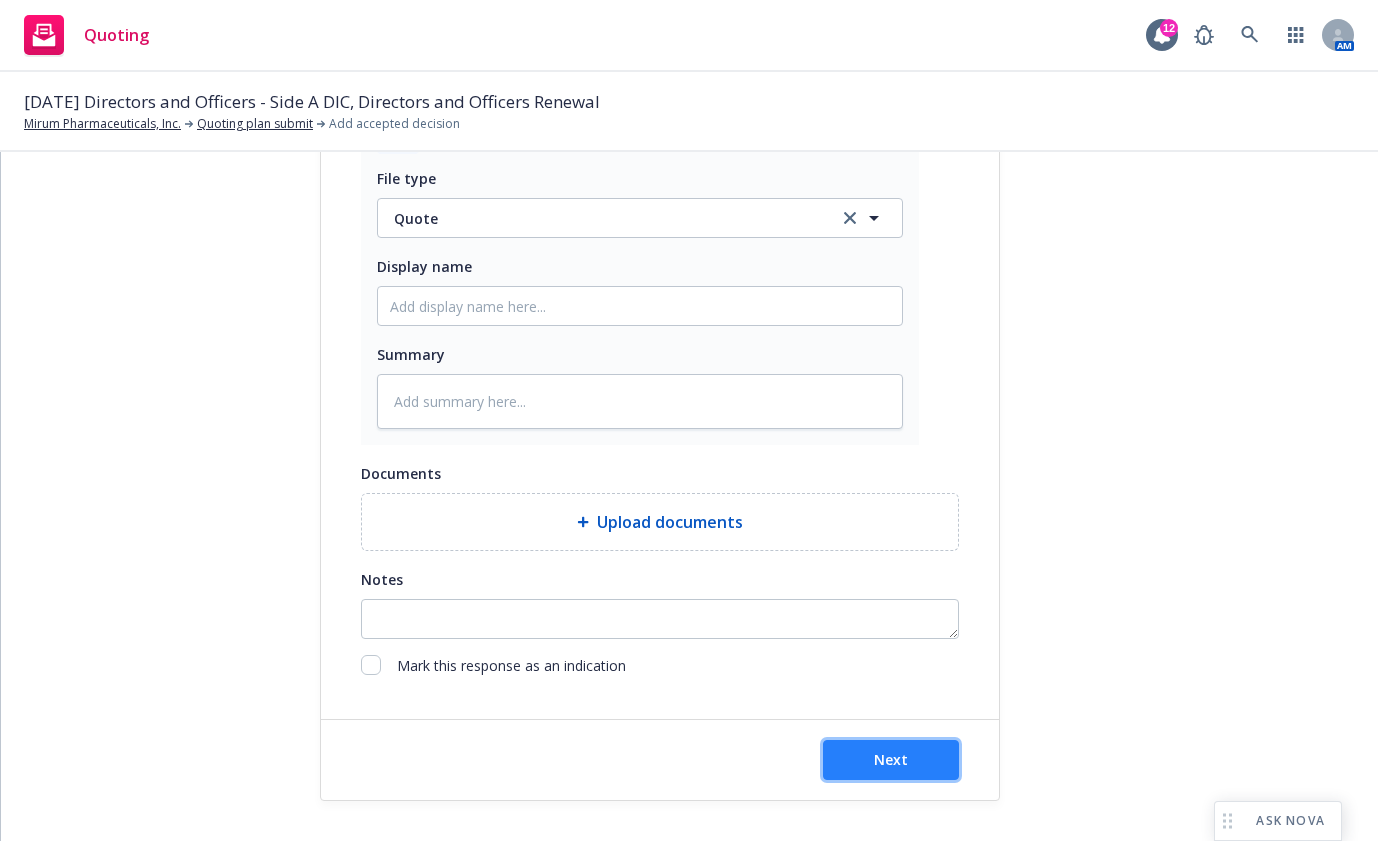 click on "Next" at bounding box center (891, 759) 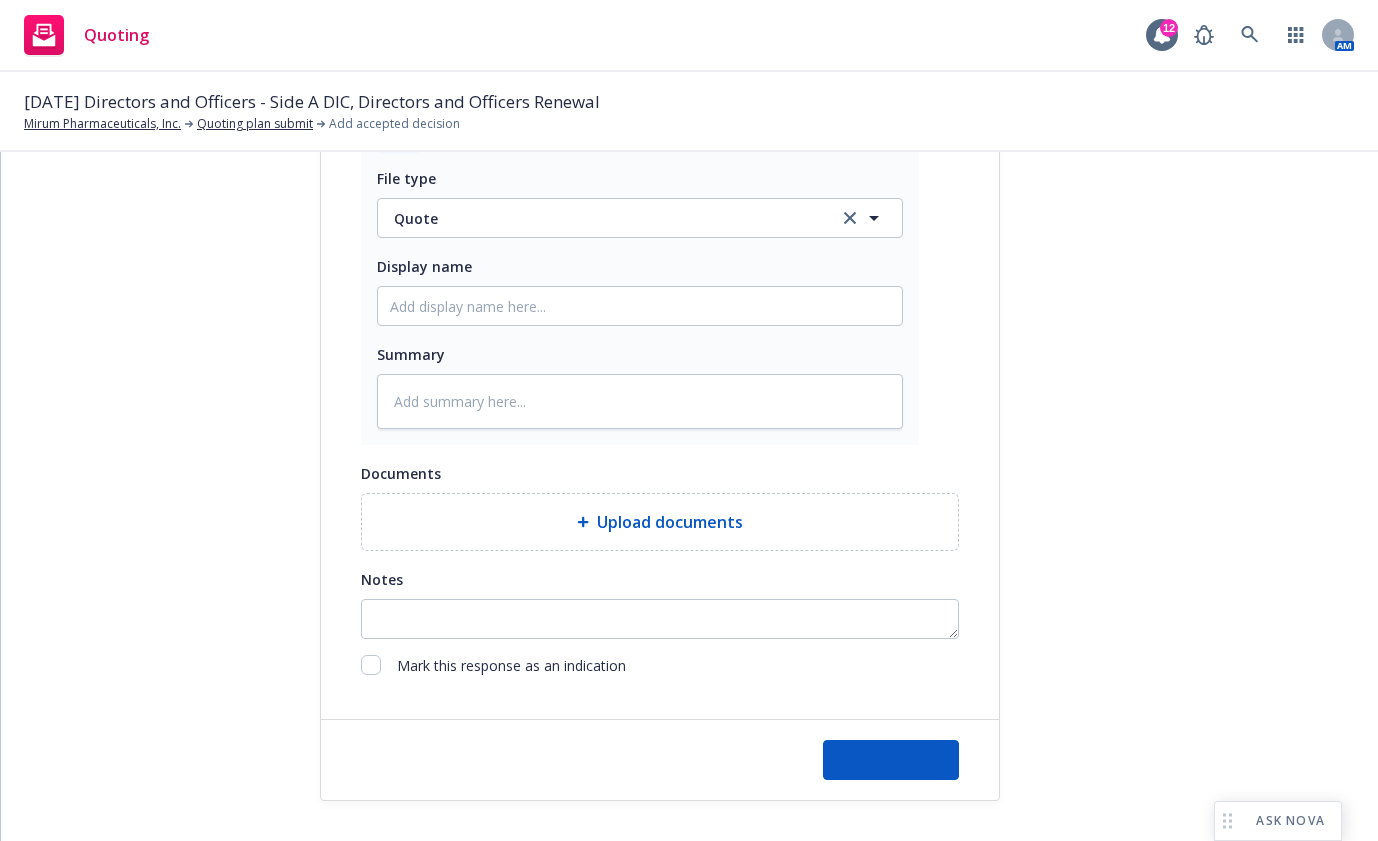 type on "x" 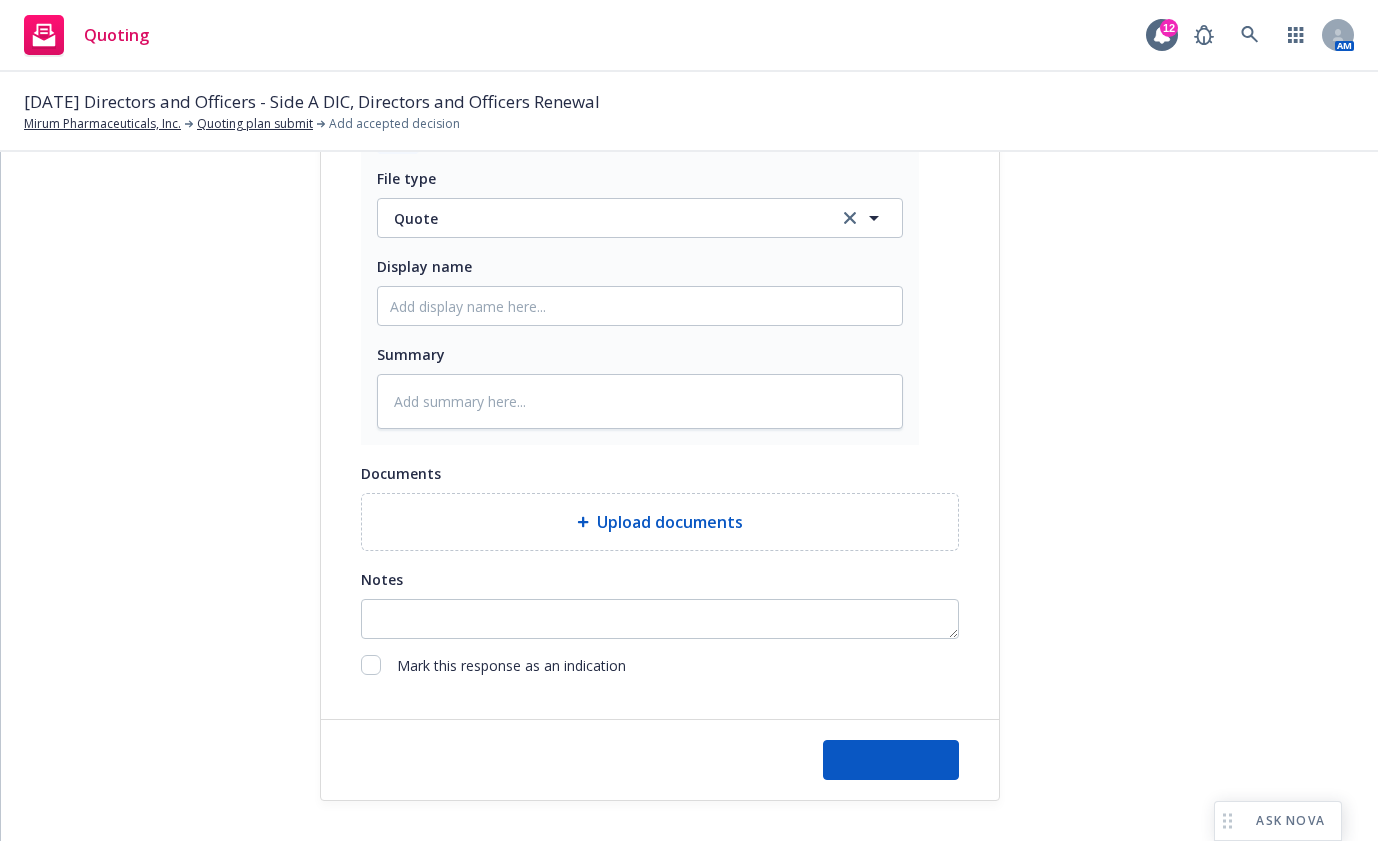 scroll, scrollTop: 63, scrollLeft: 0, axis: vertical 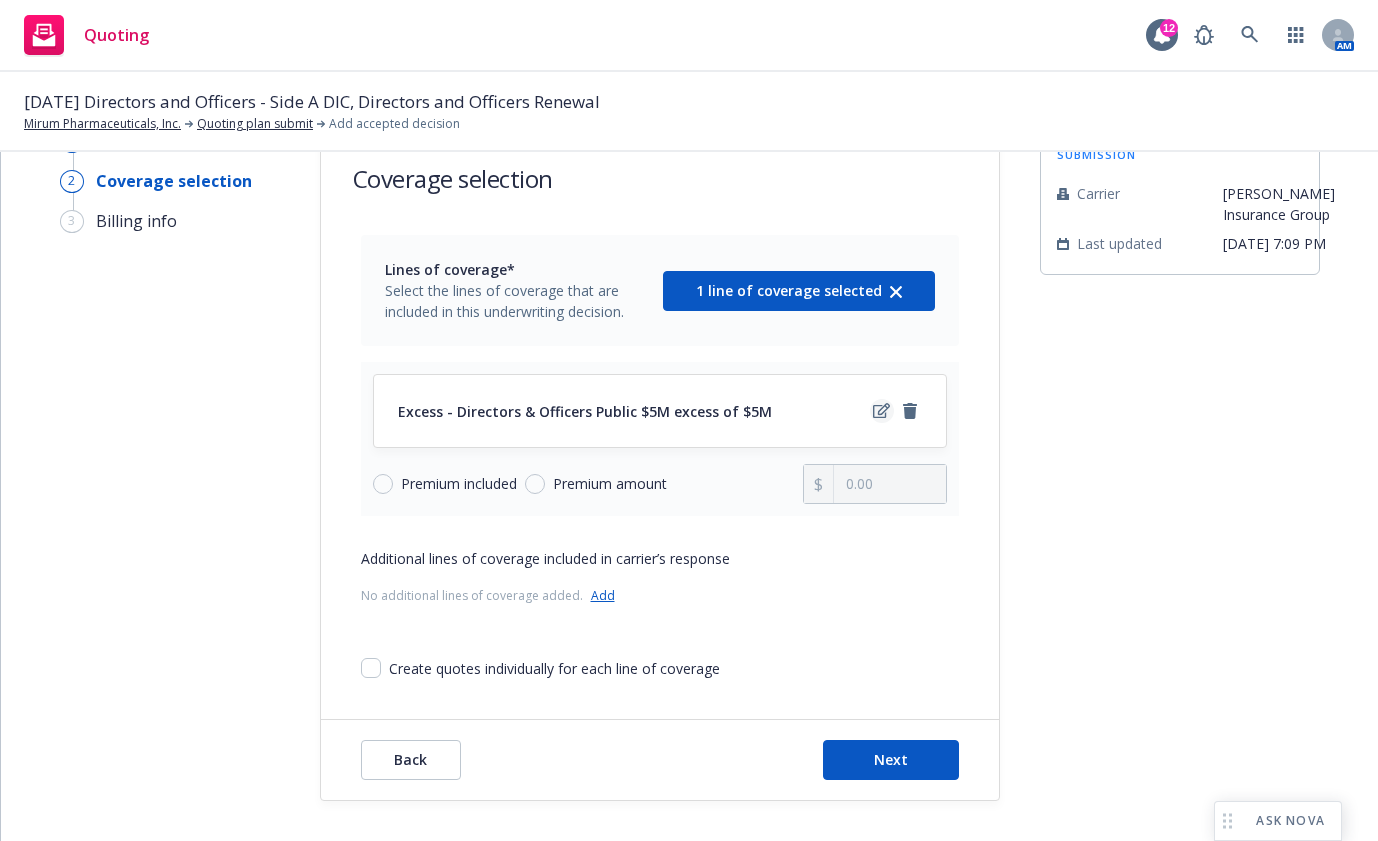 click 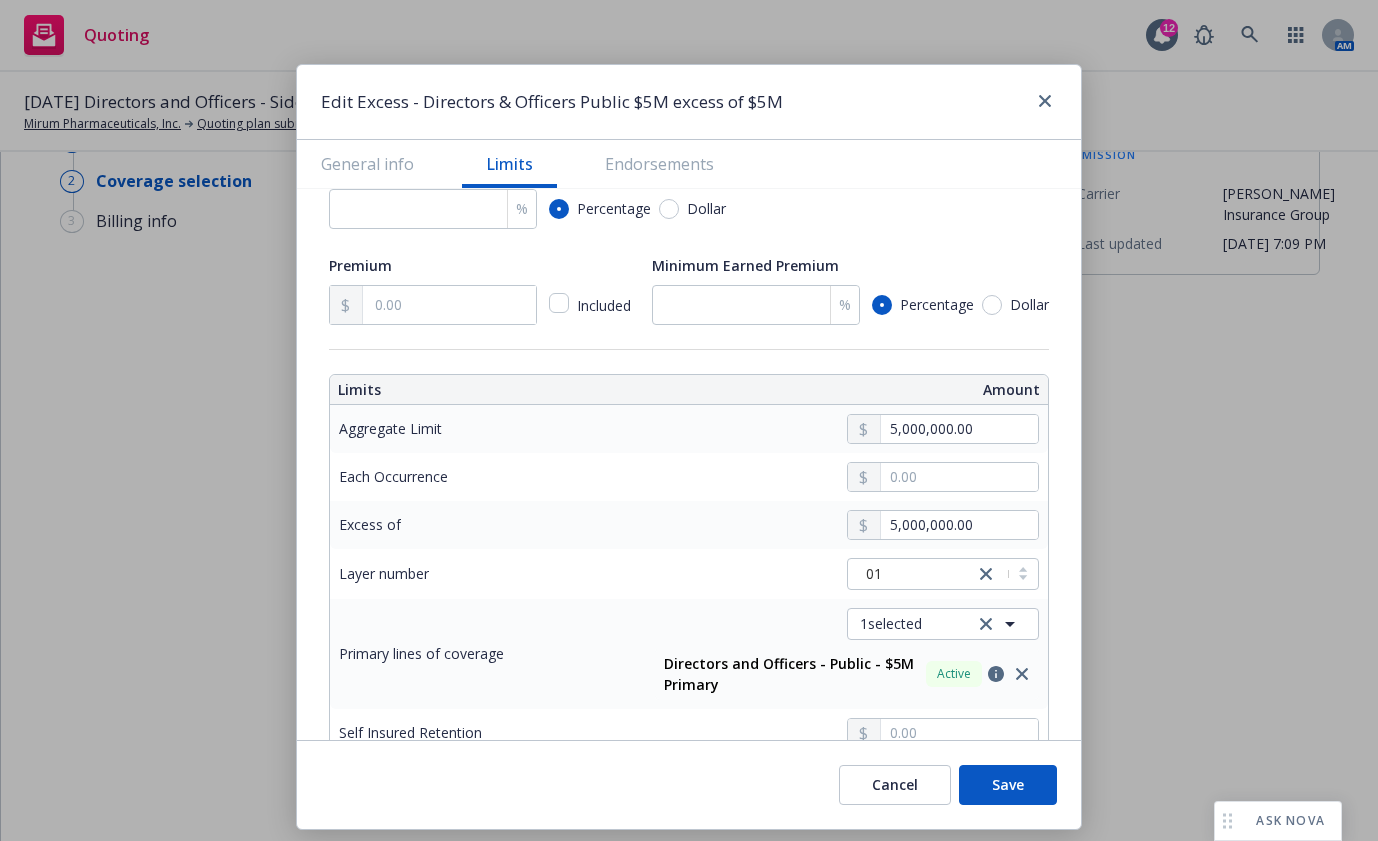 scroll, scrollTop: 500, scrollLeft: 0, axis: vertical 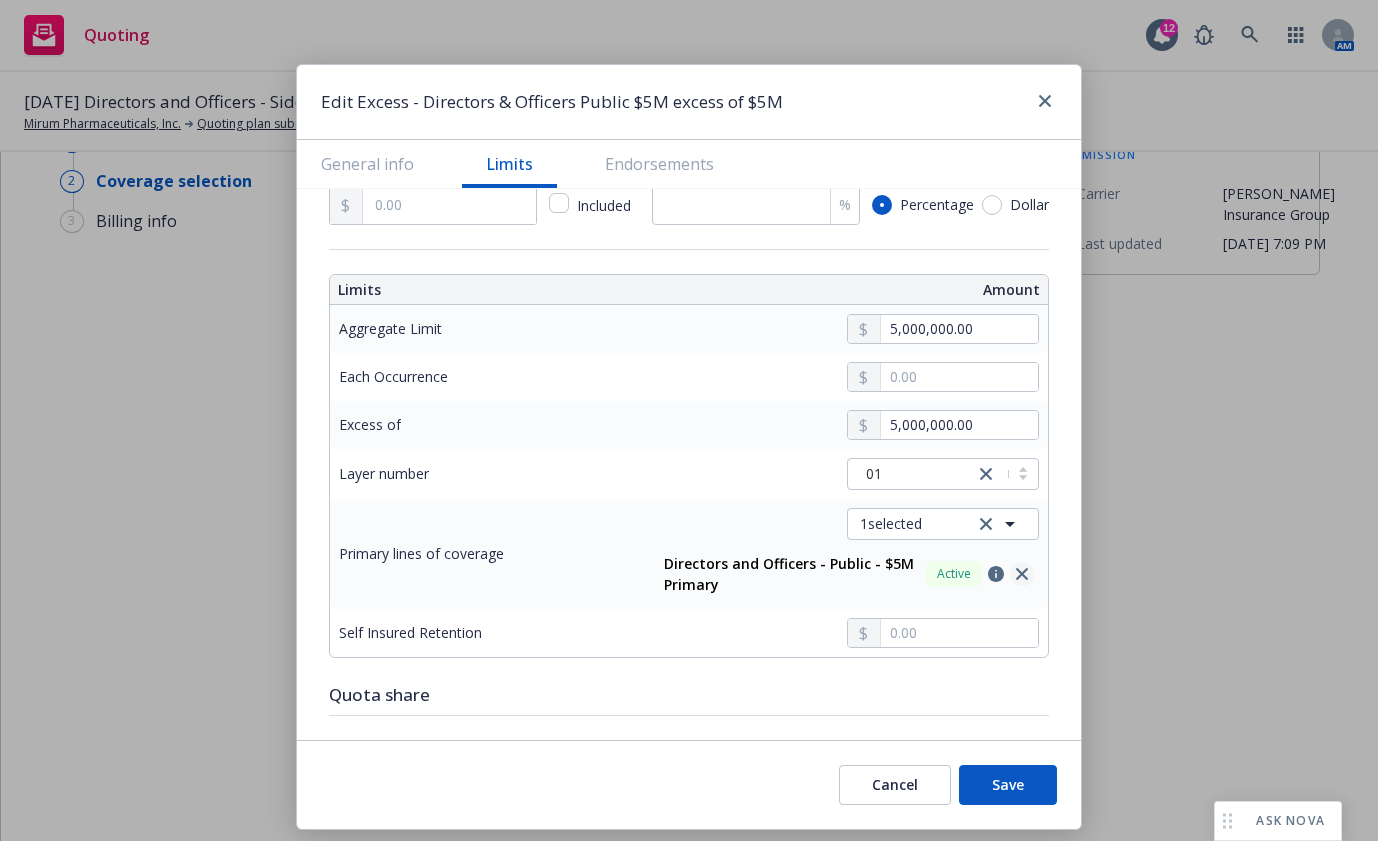 click 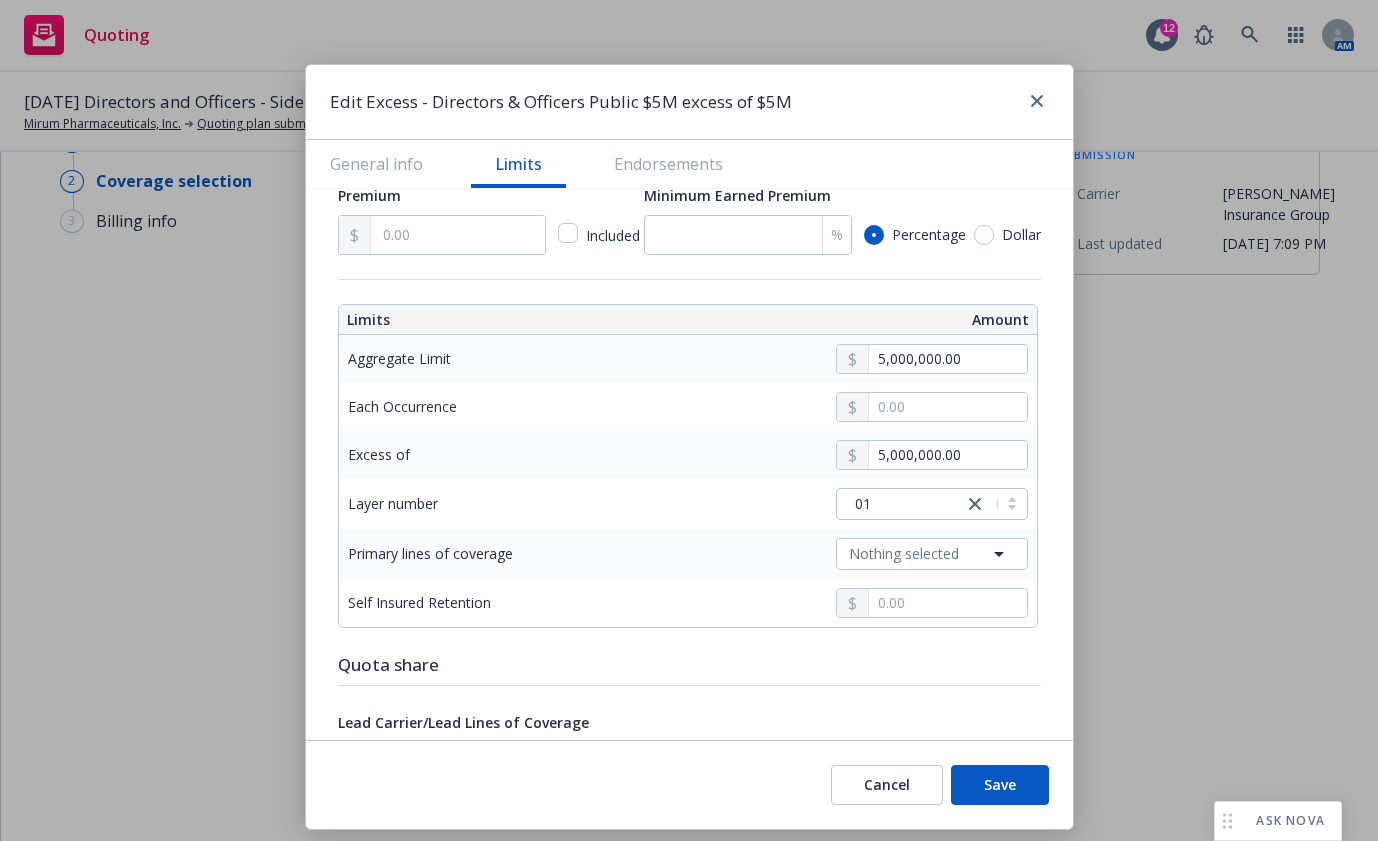 scroll, scrollTop: 448, scrollLeft: 0, axis: vertical 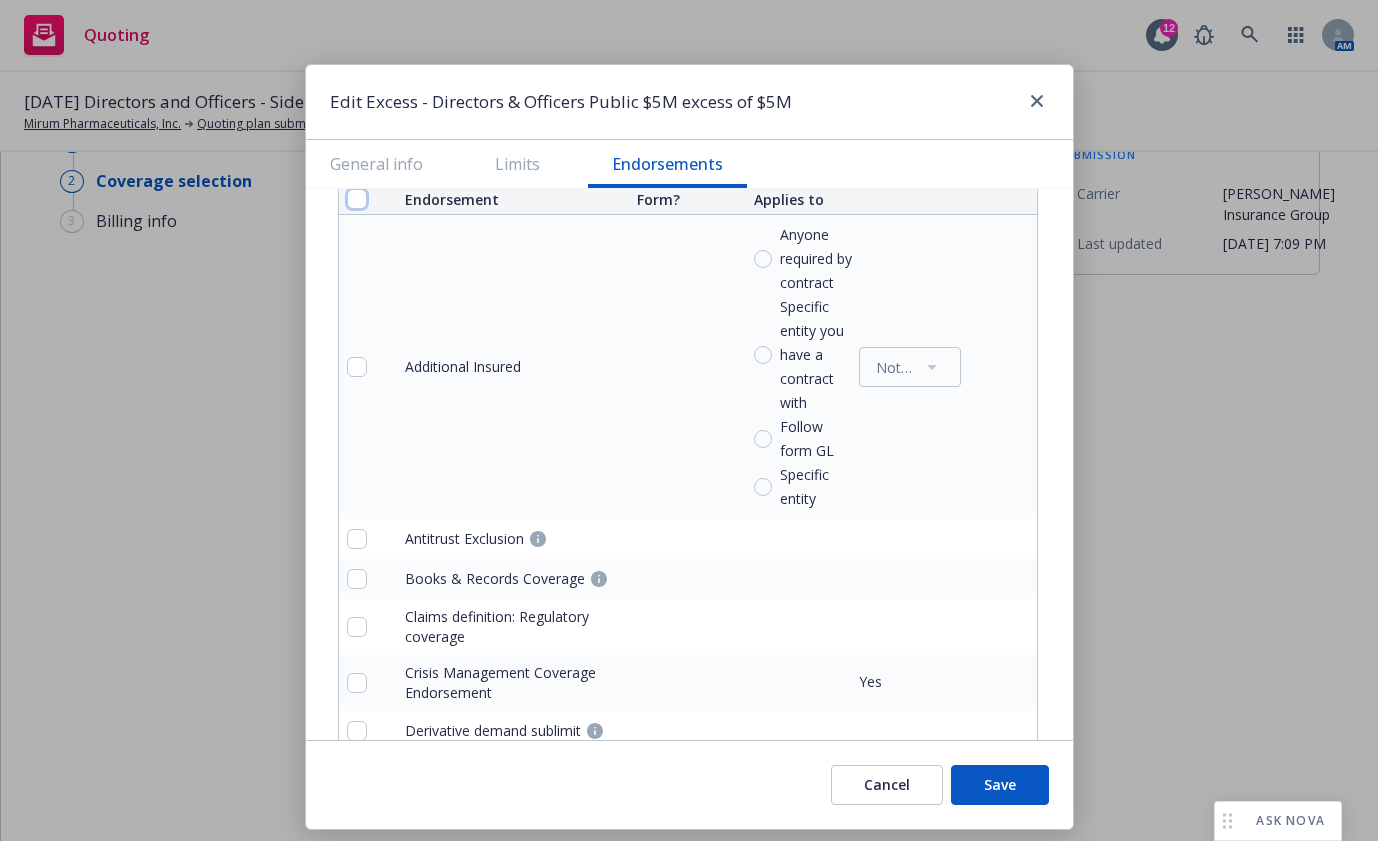 click at bounding box center [357, 199] 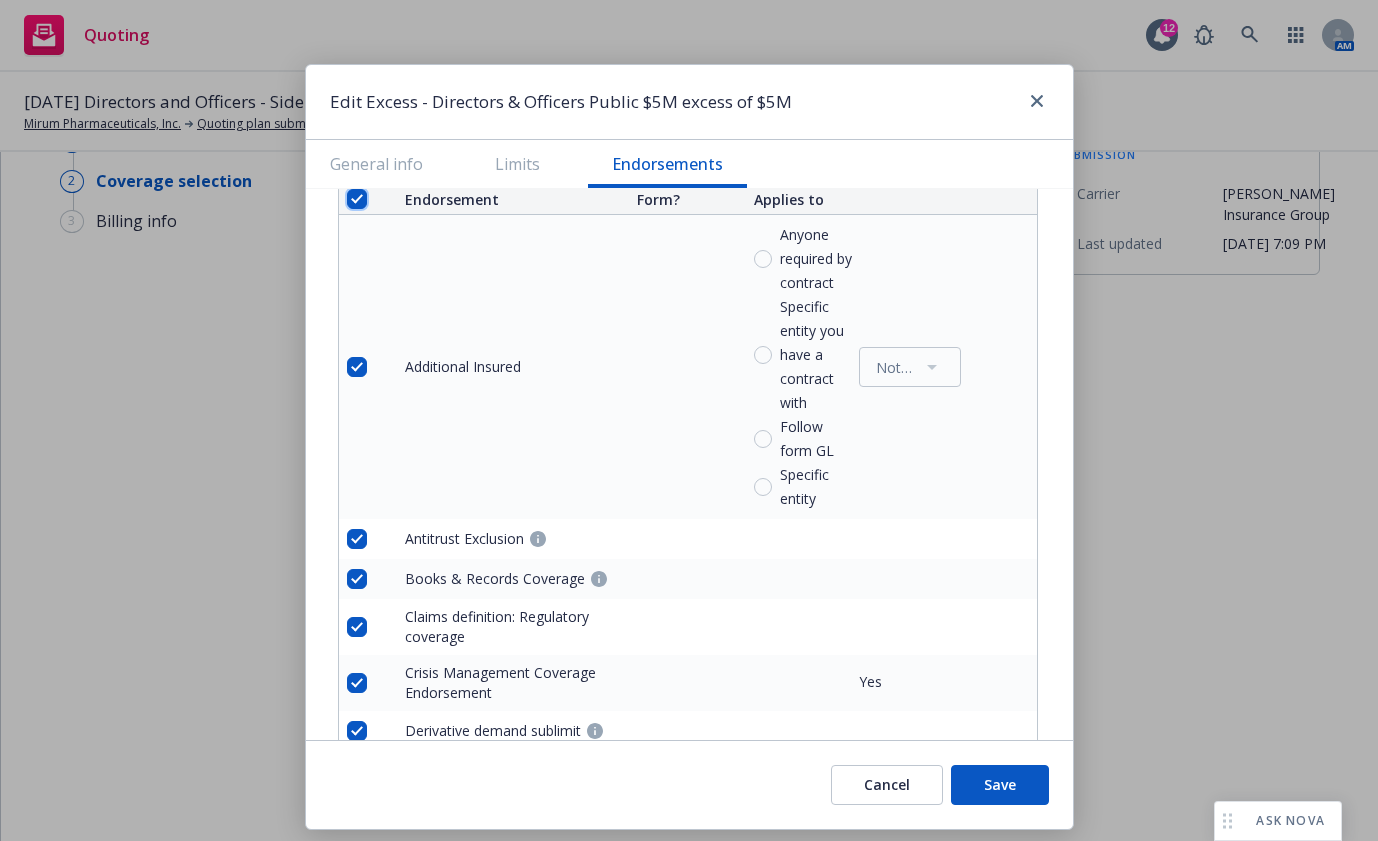 checkbox on "true" 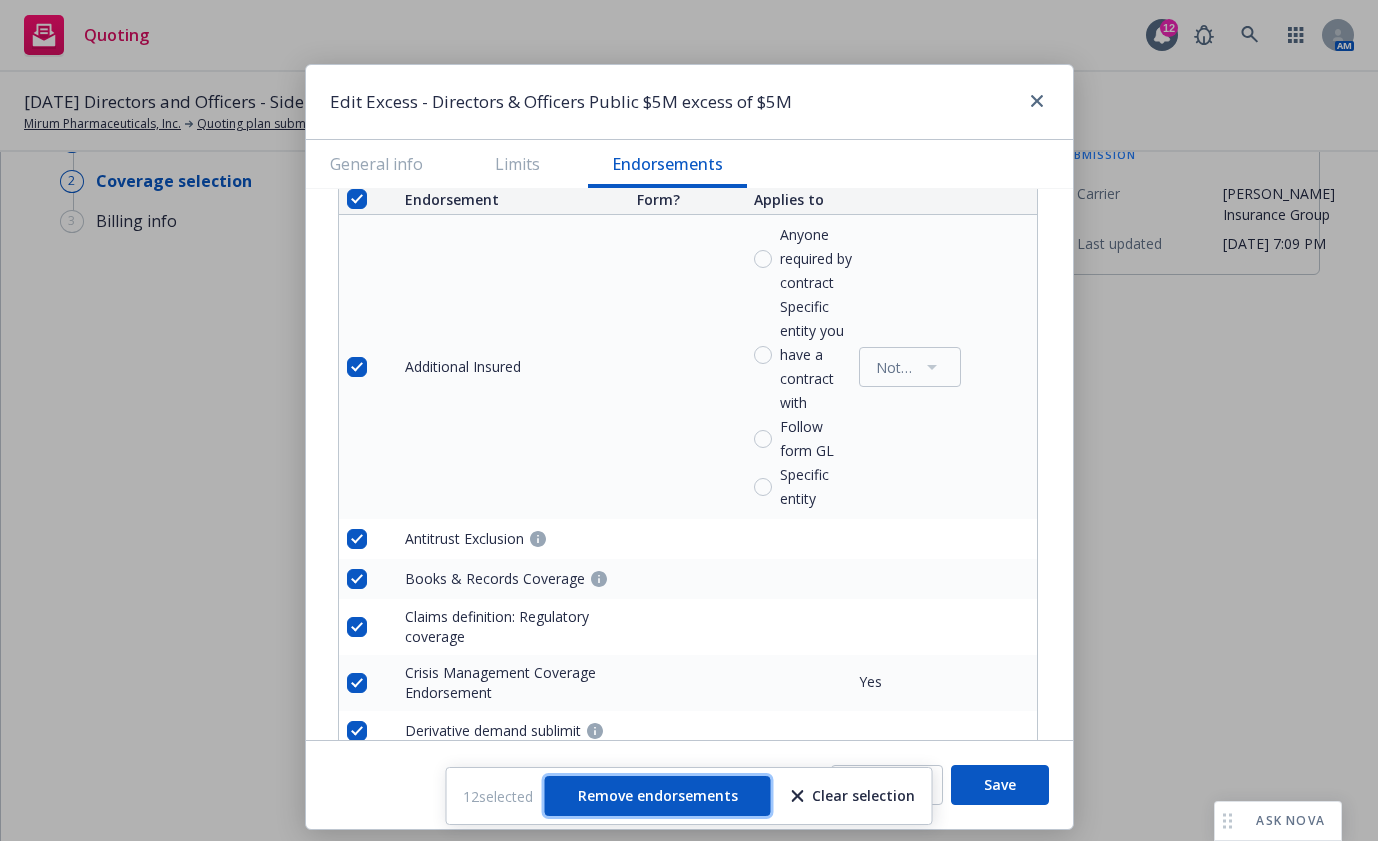 drag, startPoint x: 712, startPoint y: 797, endPoint x: 743, endPoint y: 773, distance: 39.20459 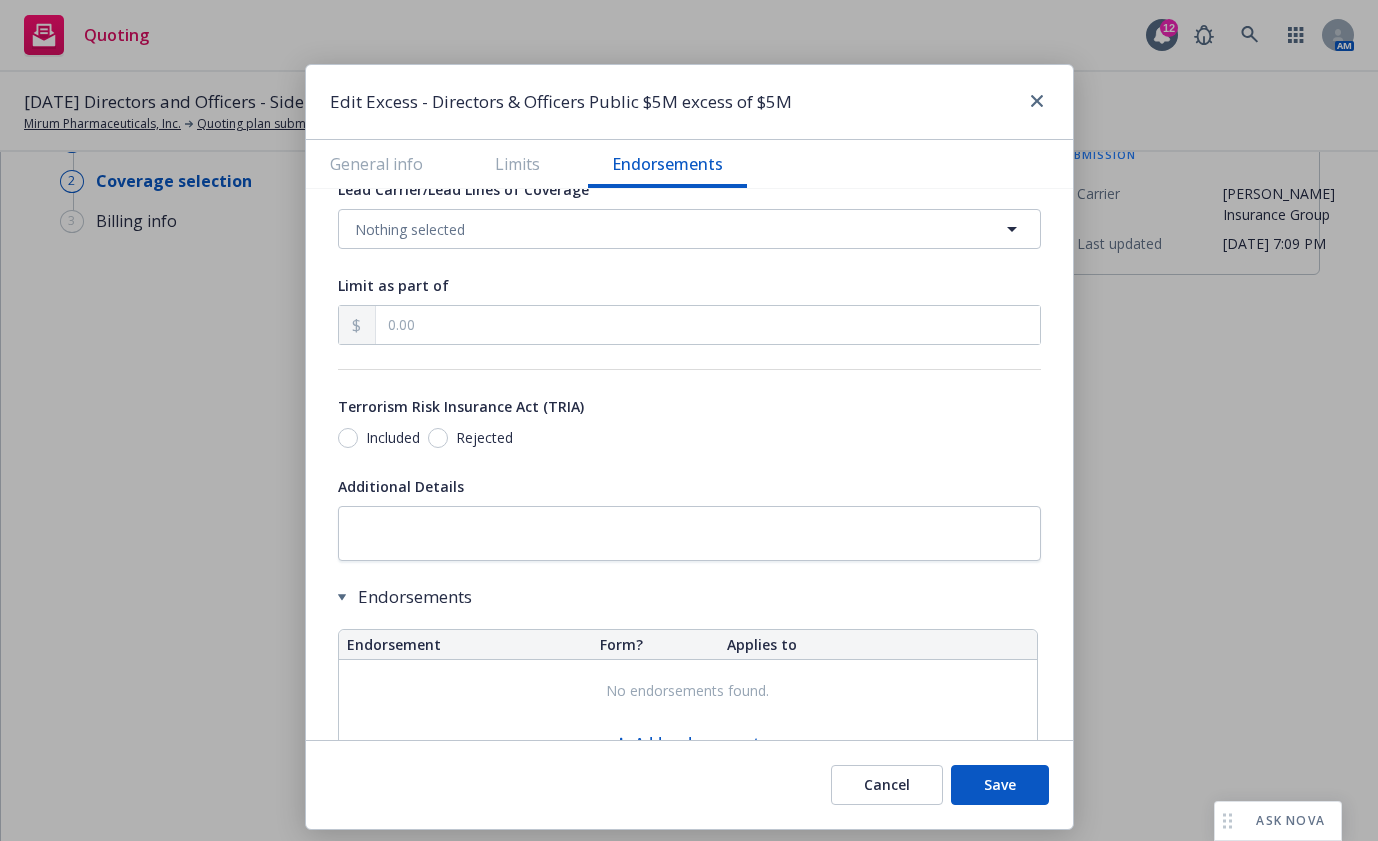 scroll, scrollTop: 1084, scrollLeft: 0, axis: vertical 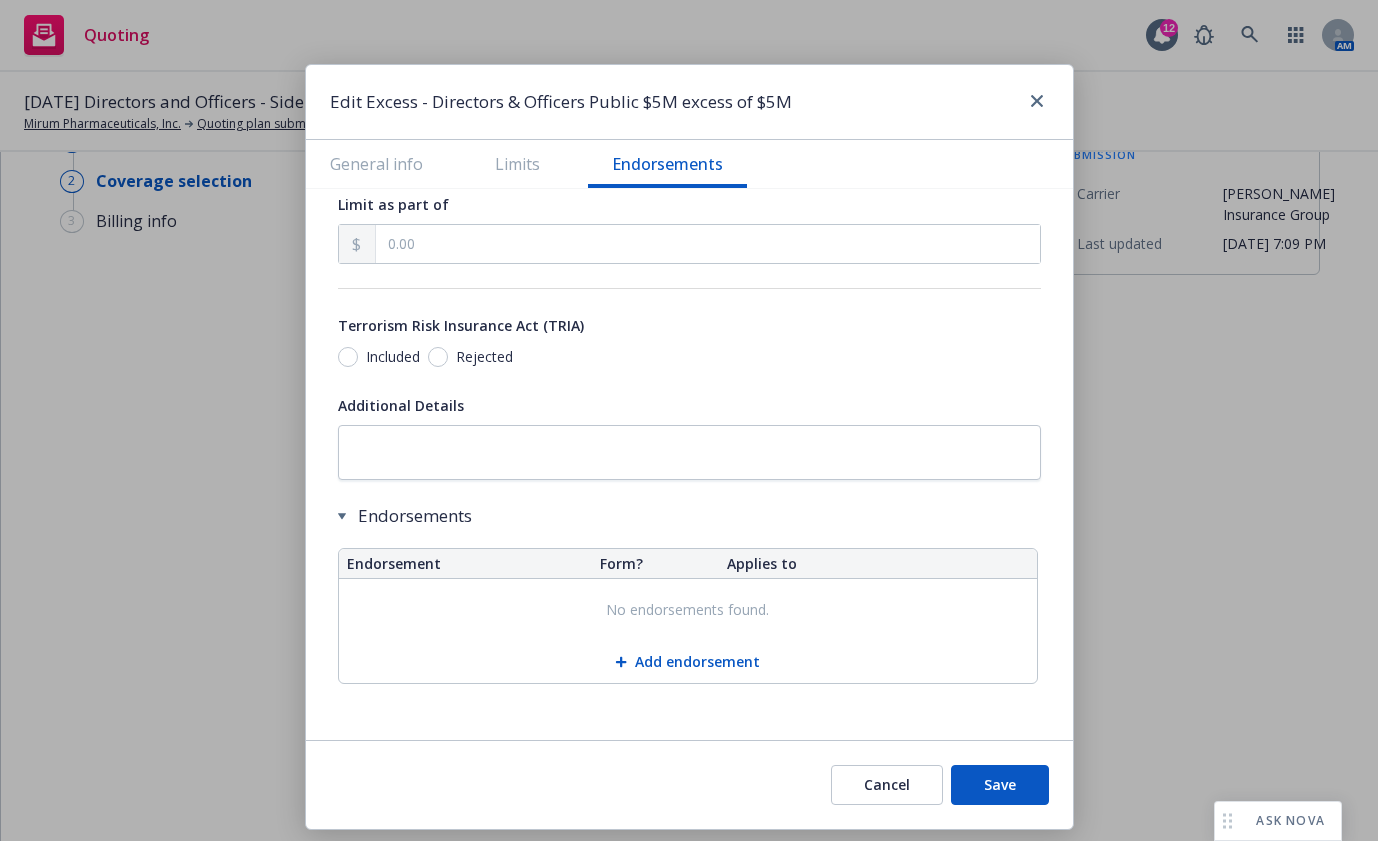 drag, startPoint x: 983, startPoint y: 792, endPoint x: 988, endPoint y: 778, distance: 14.866069 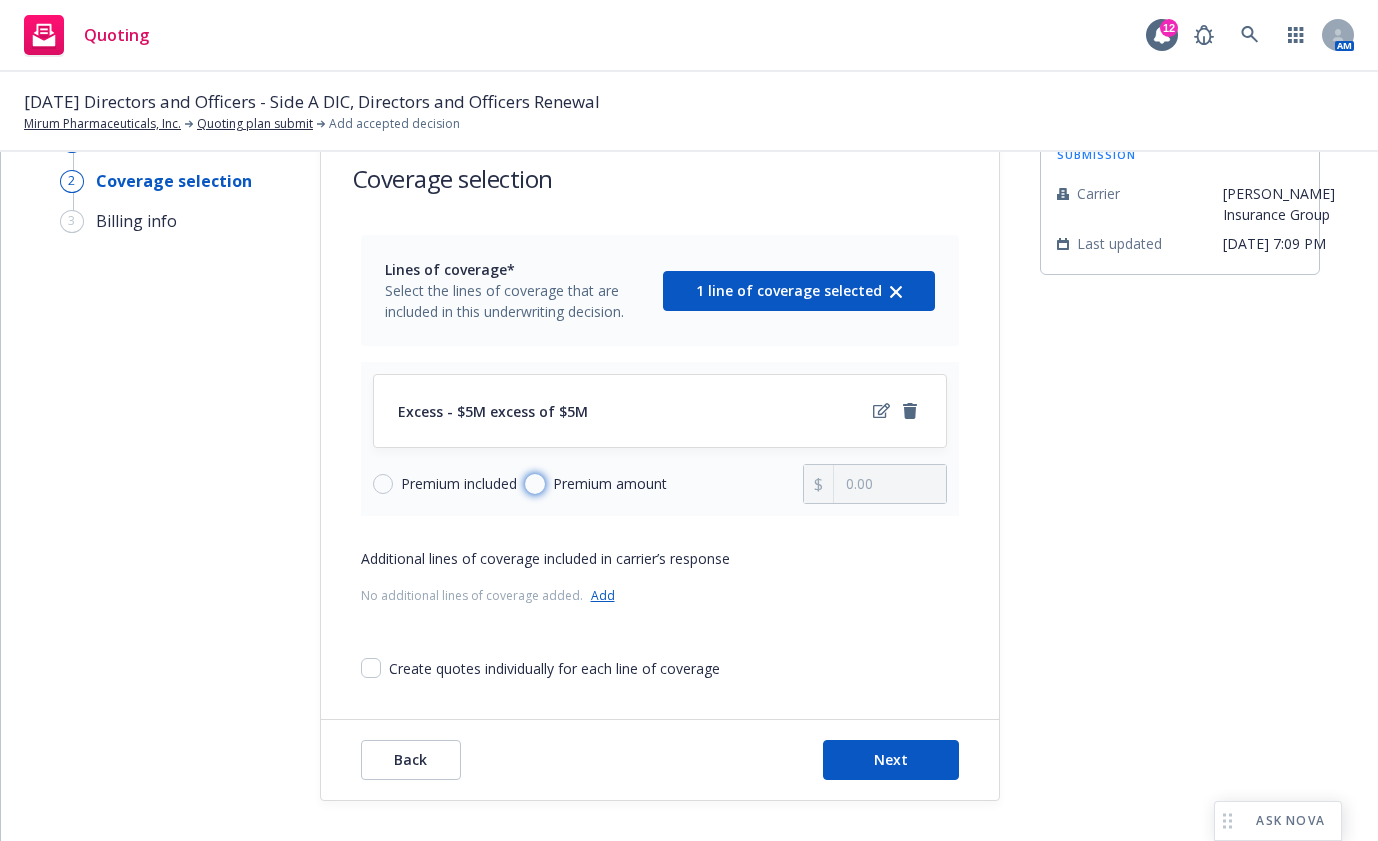 click on "Premium amount" at bounding box center [535, 484] 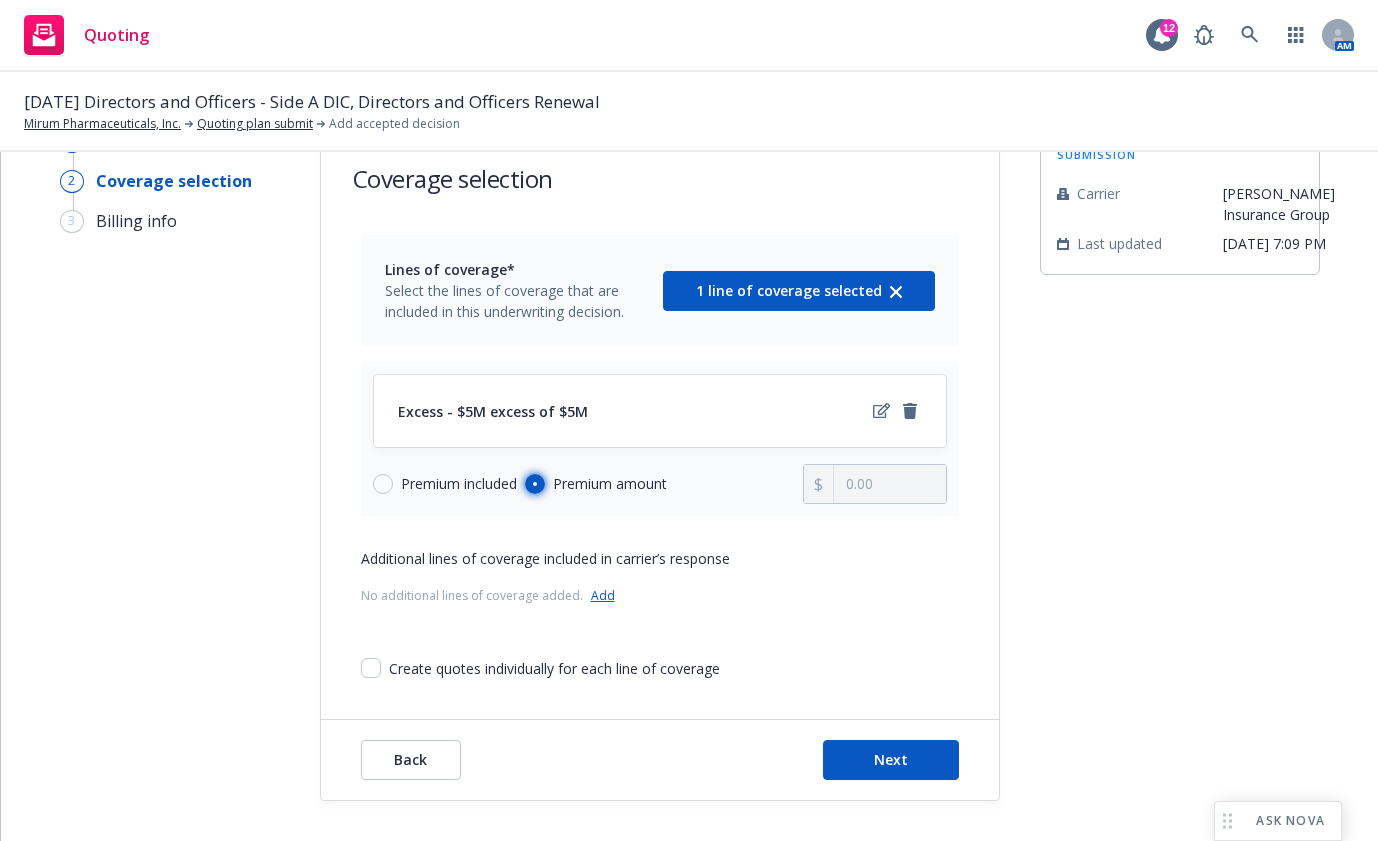 radio on "true" 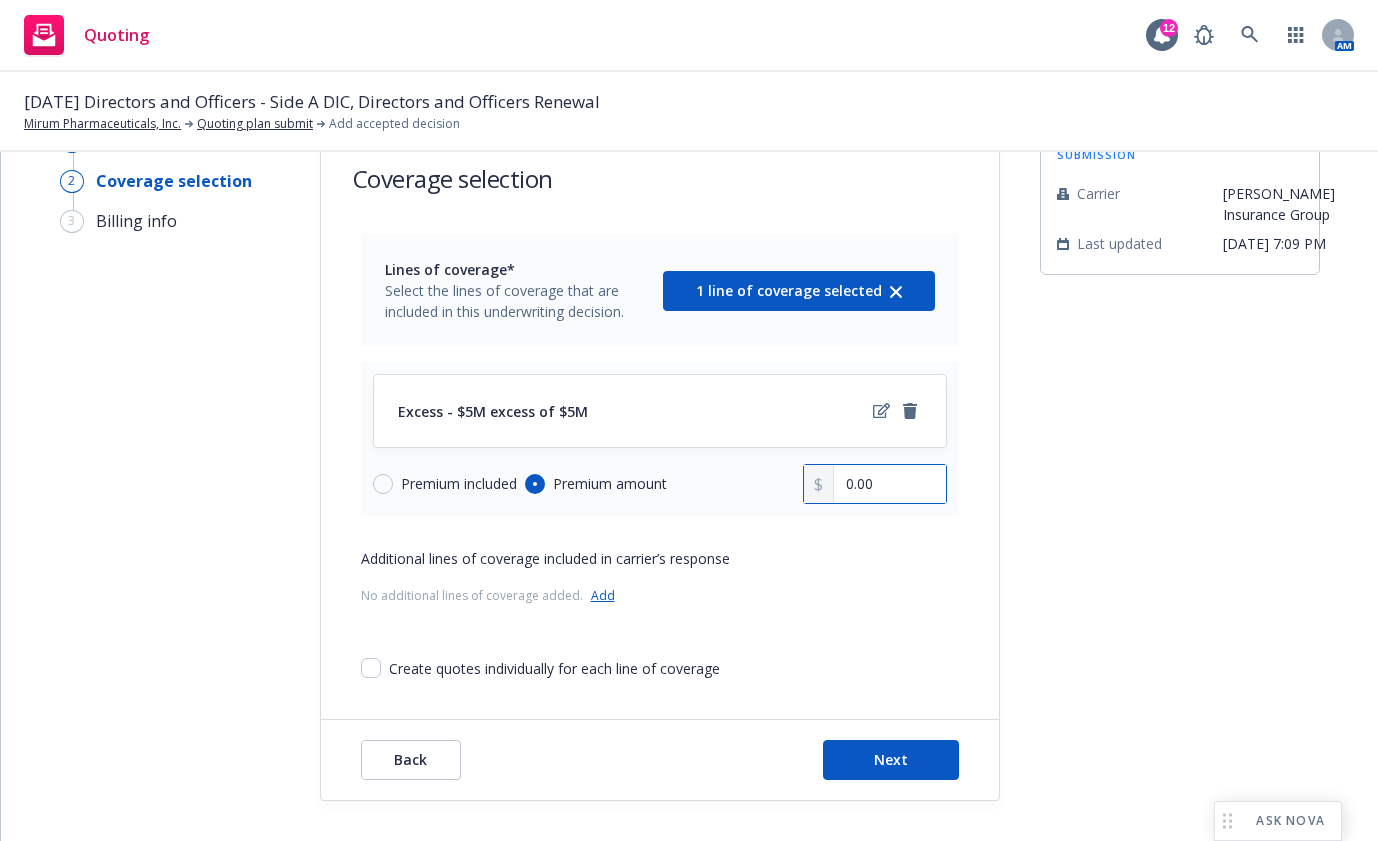 drag, startPoint x: 882, startPoint y: 490, endPoint x: 867, endPoint y: 494, distance: 15.524175 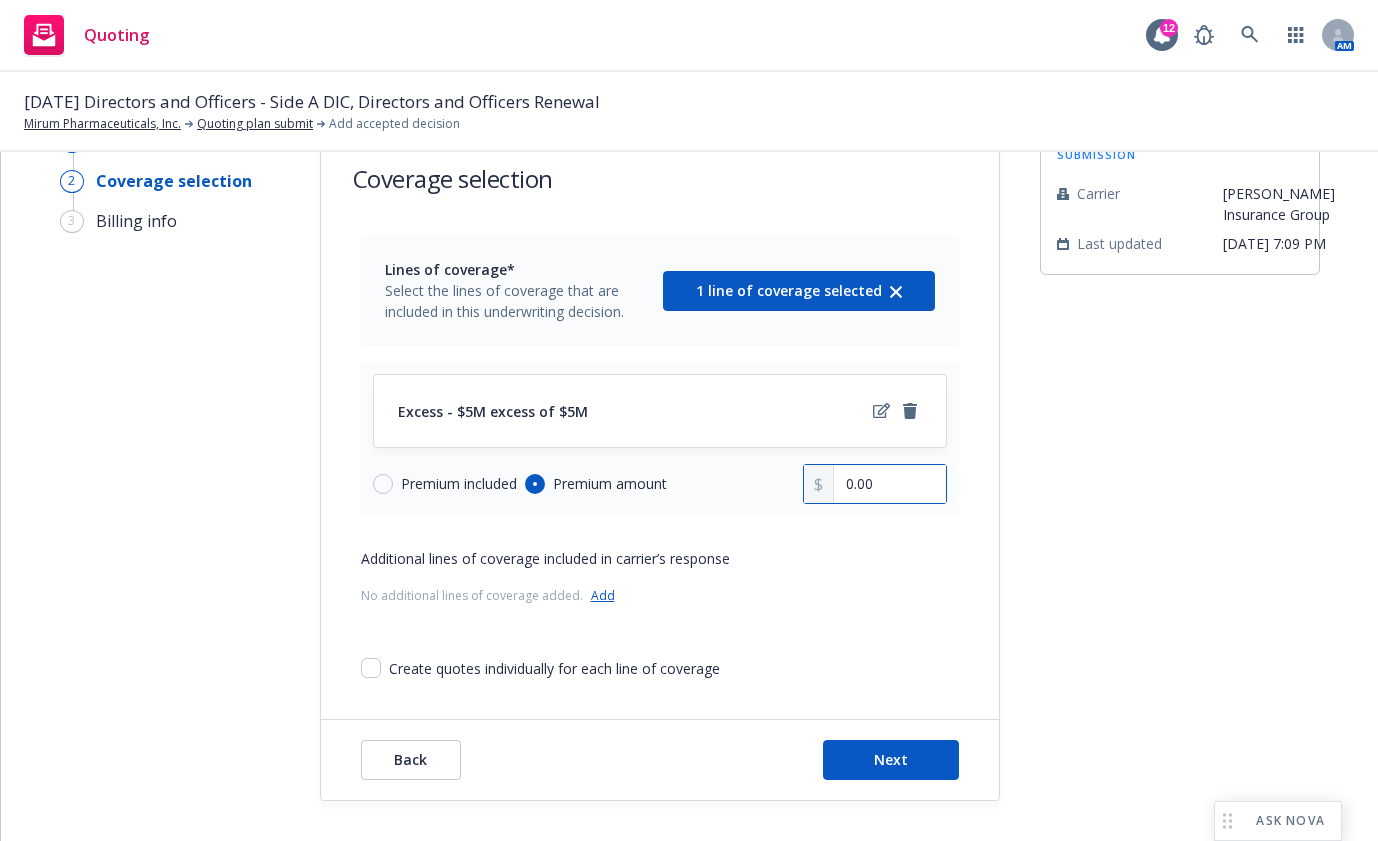 type on "0.00" 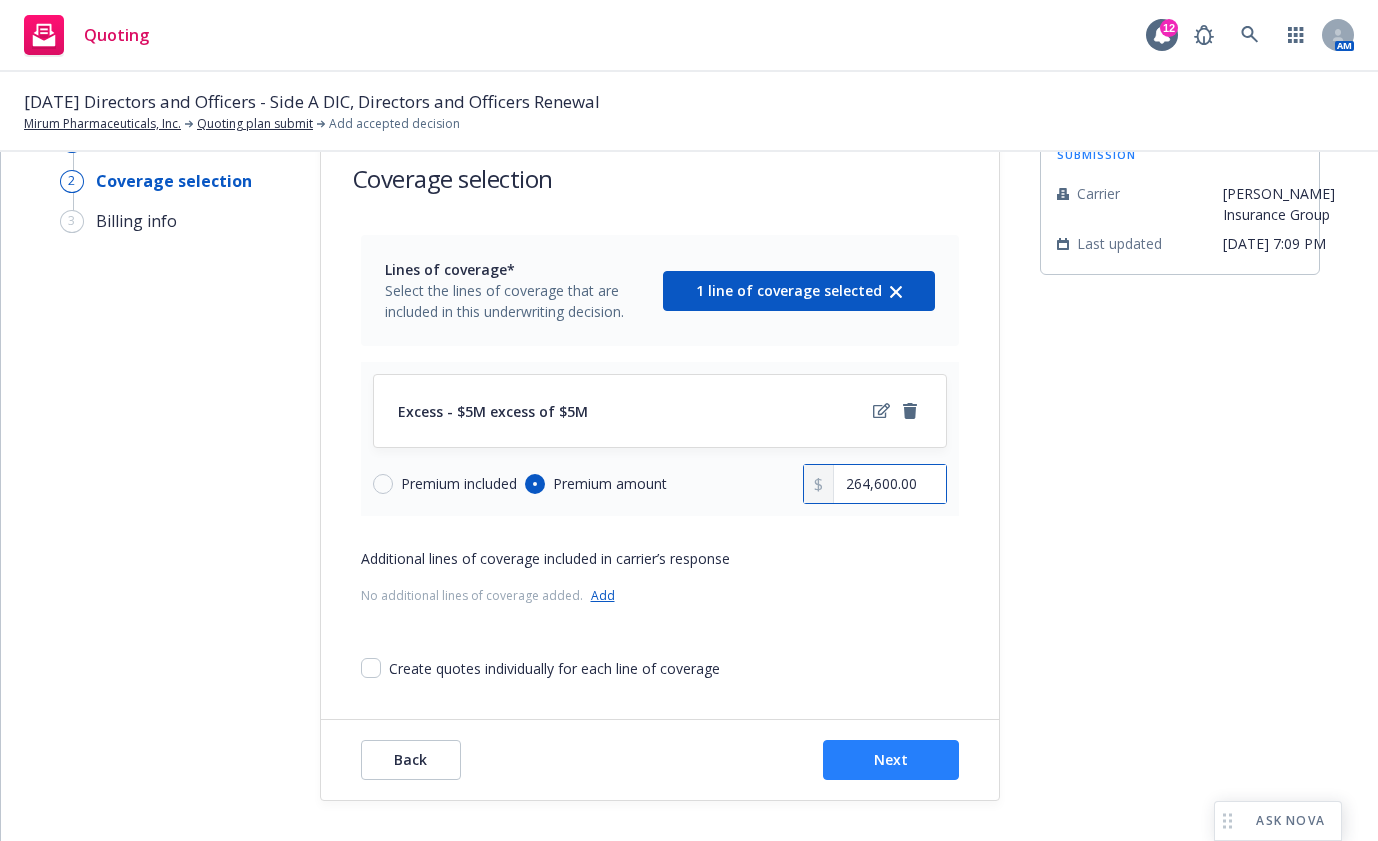 type on "264,600.00" 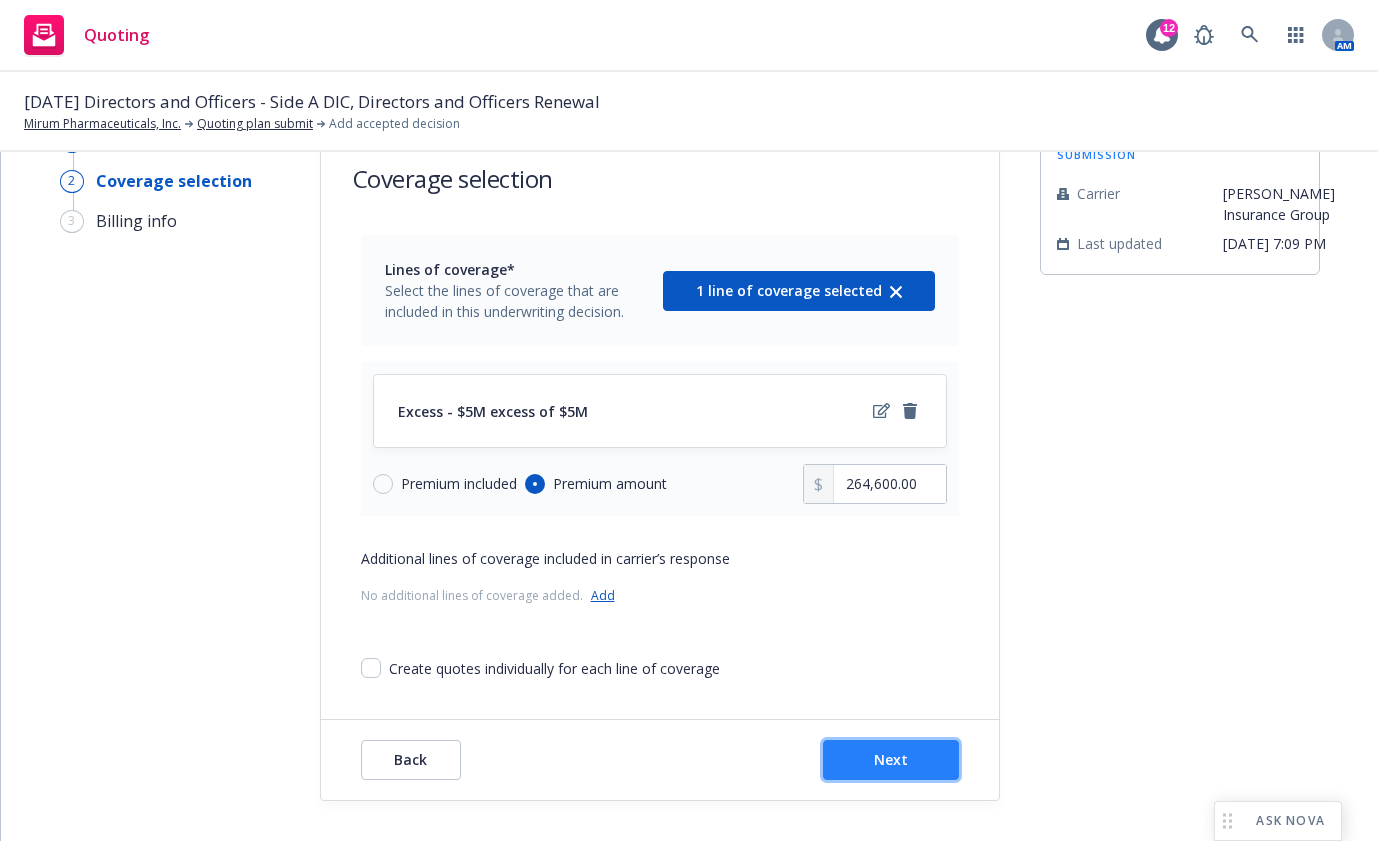 click on "Next" at bounding box center (891, 759) 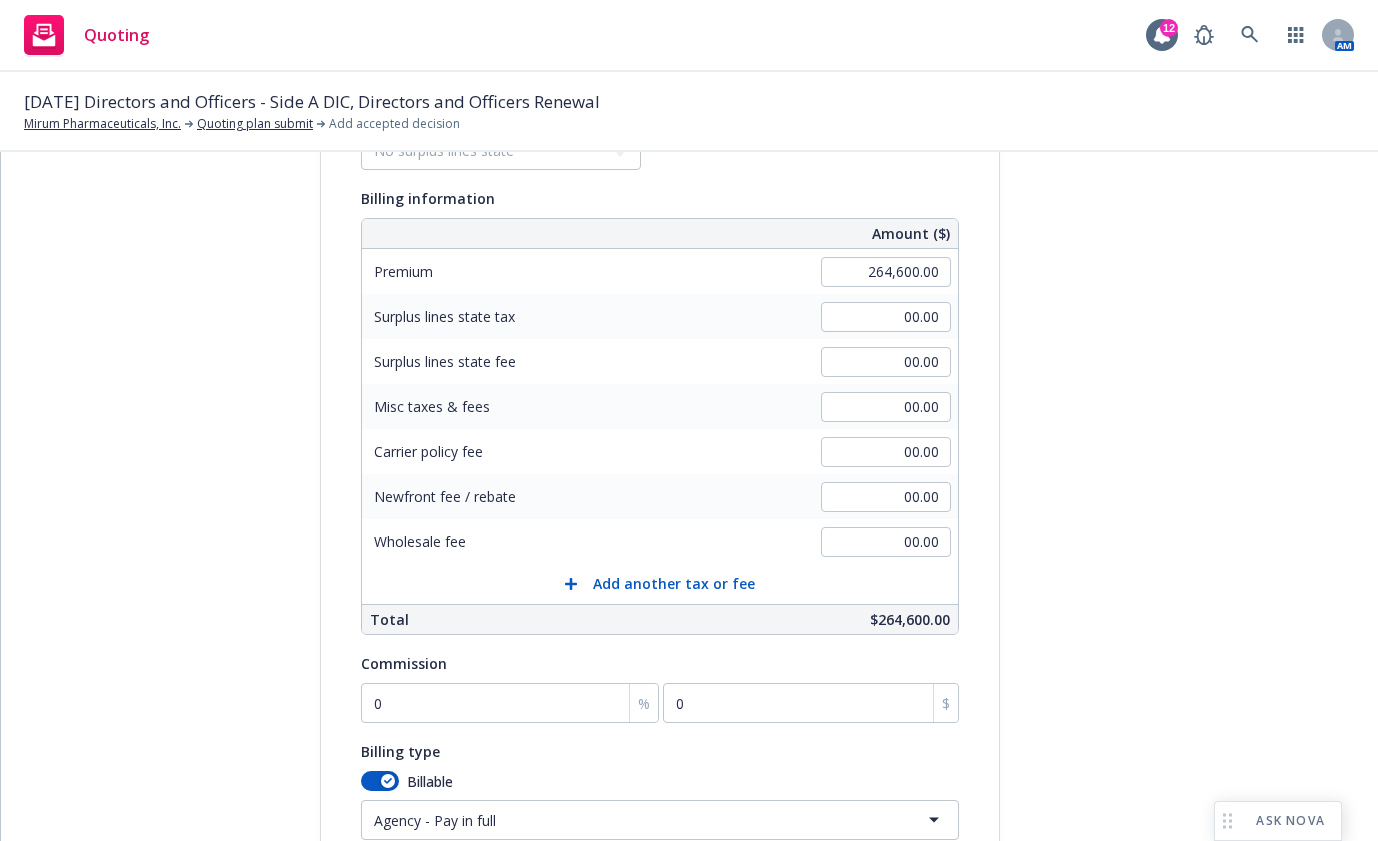 scroll, scrollTop: 363, scrollLeft: 0, axis: vertical 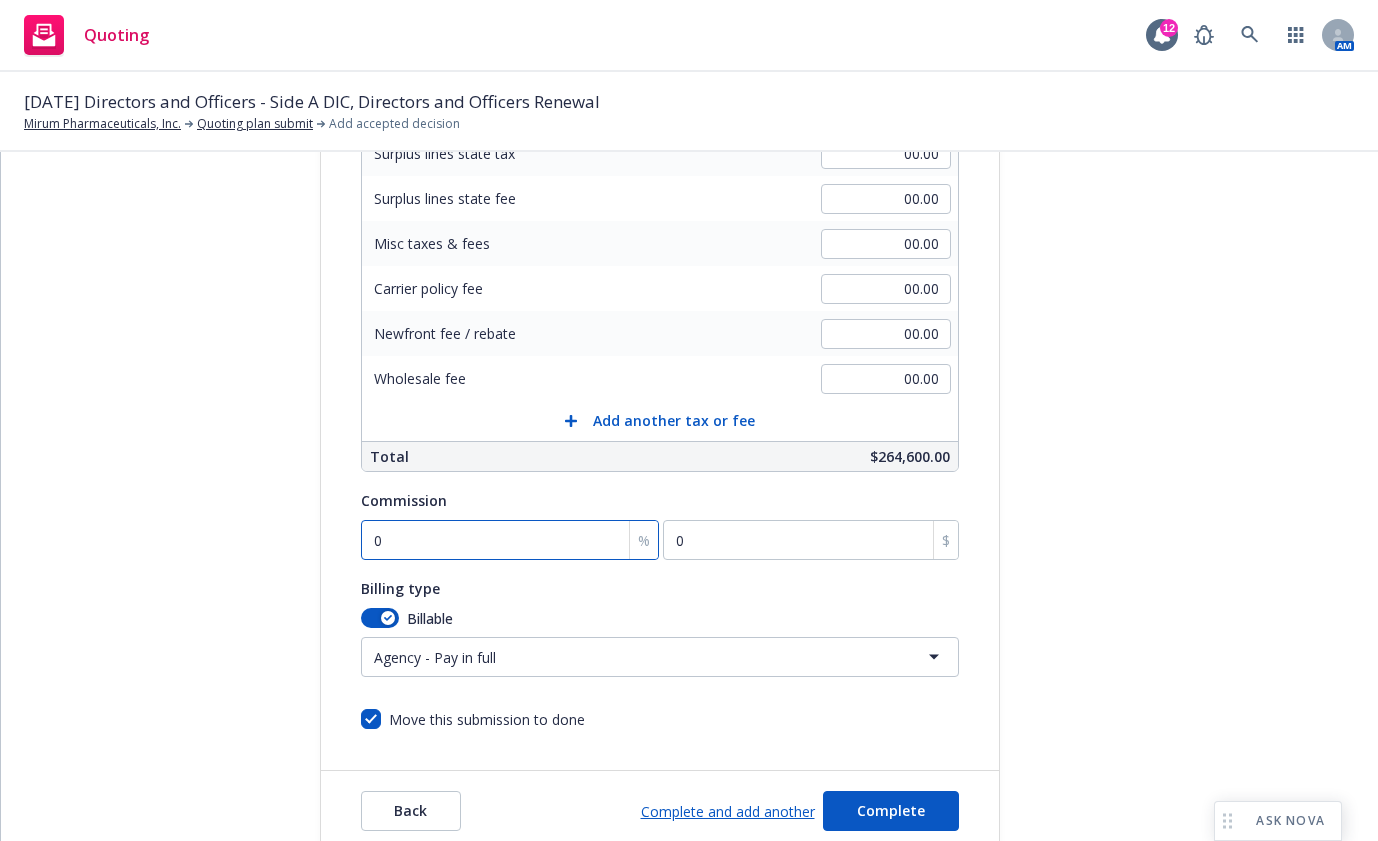 click on "0" at bounding box center [510, 540] 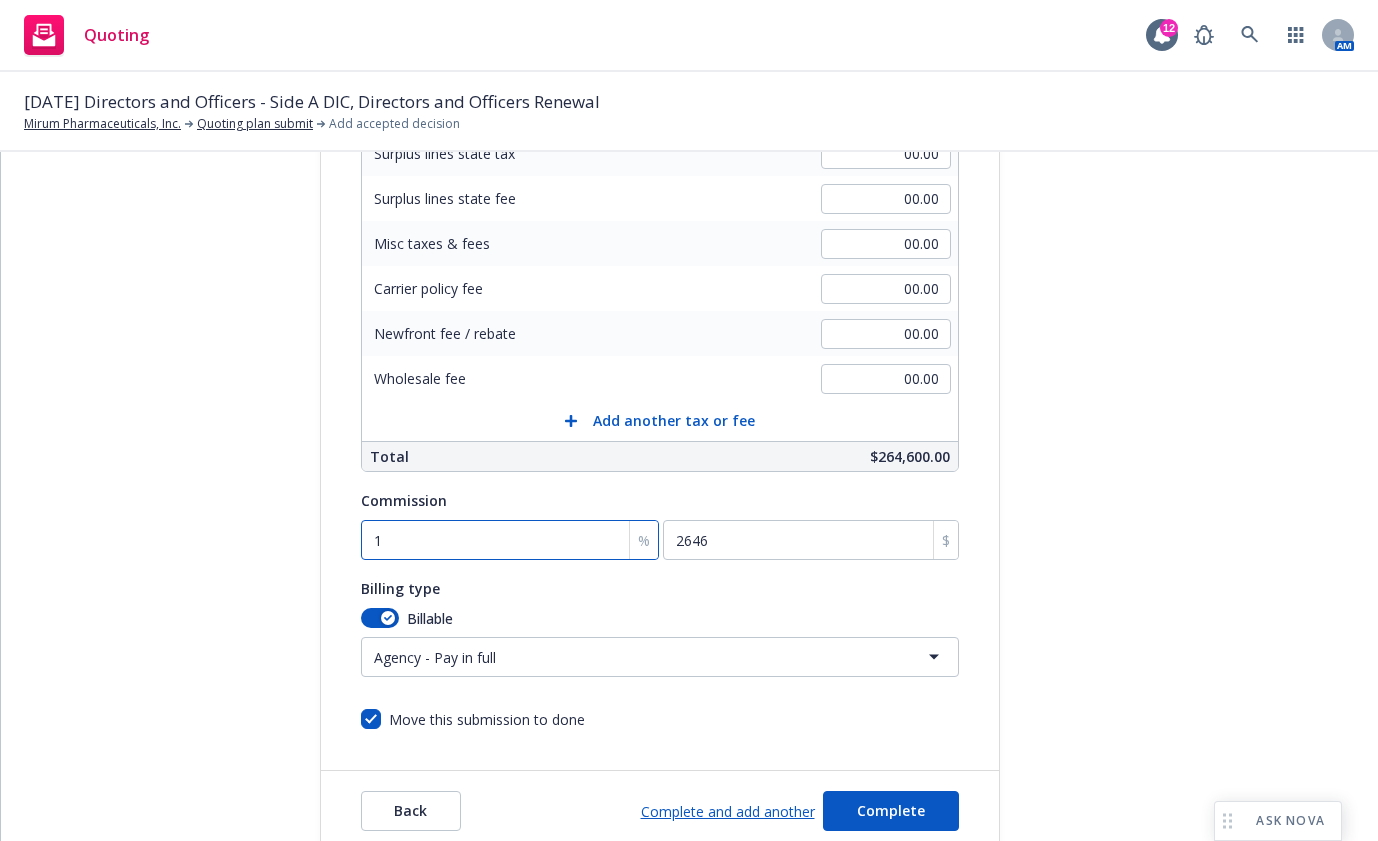 type on "15" 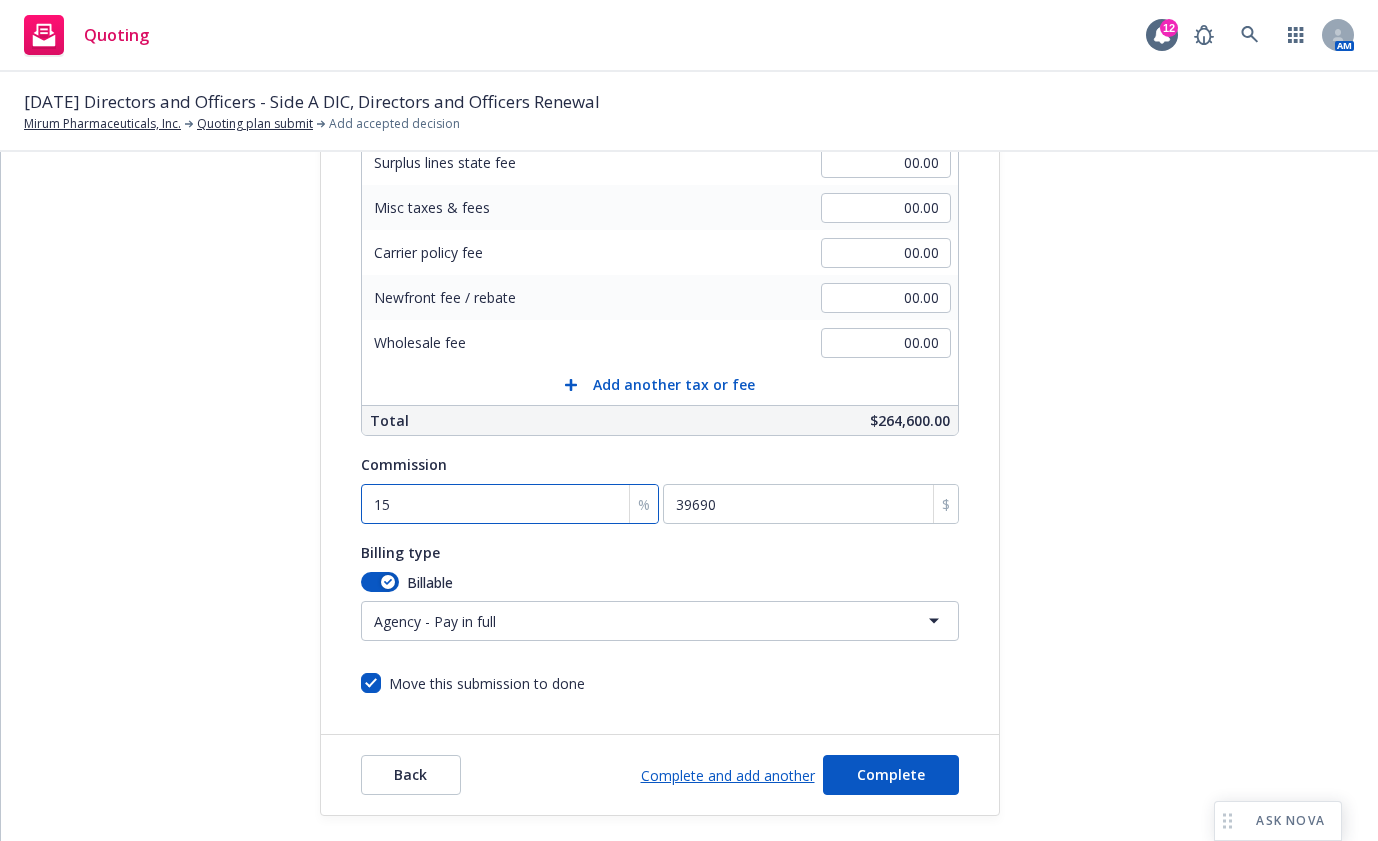 scroll, scrollTop: 414, scrollLeft: 0, axis: vertical 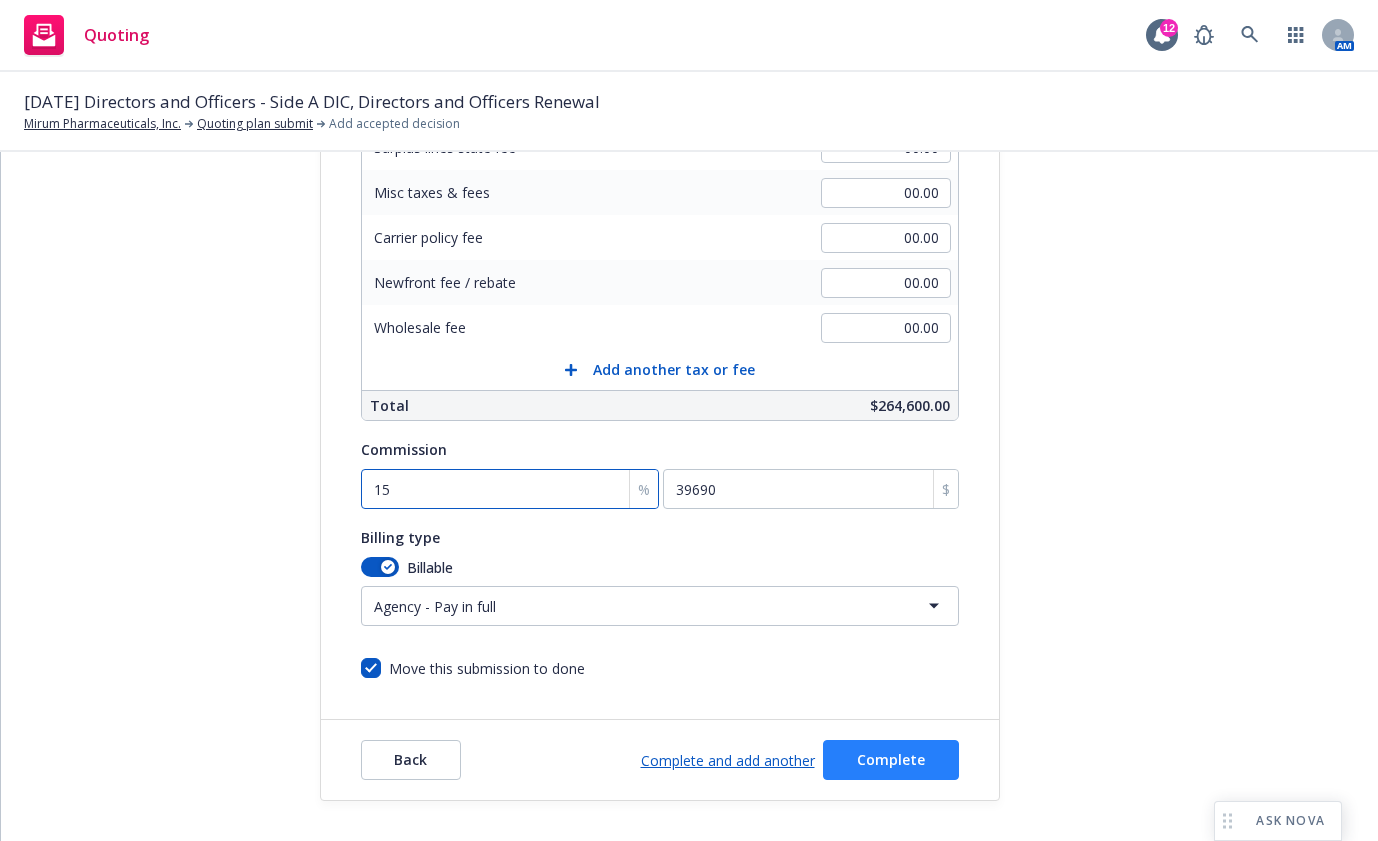 type on "15" 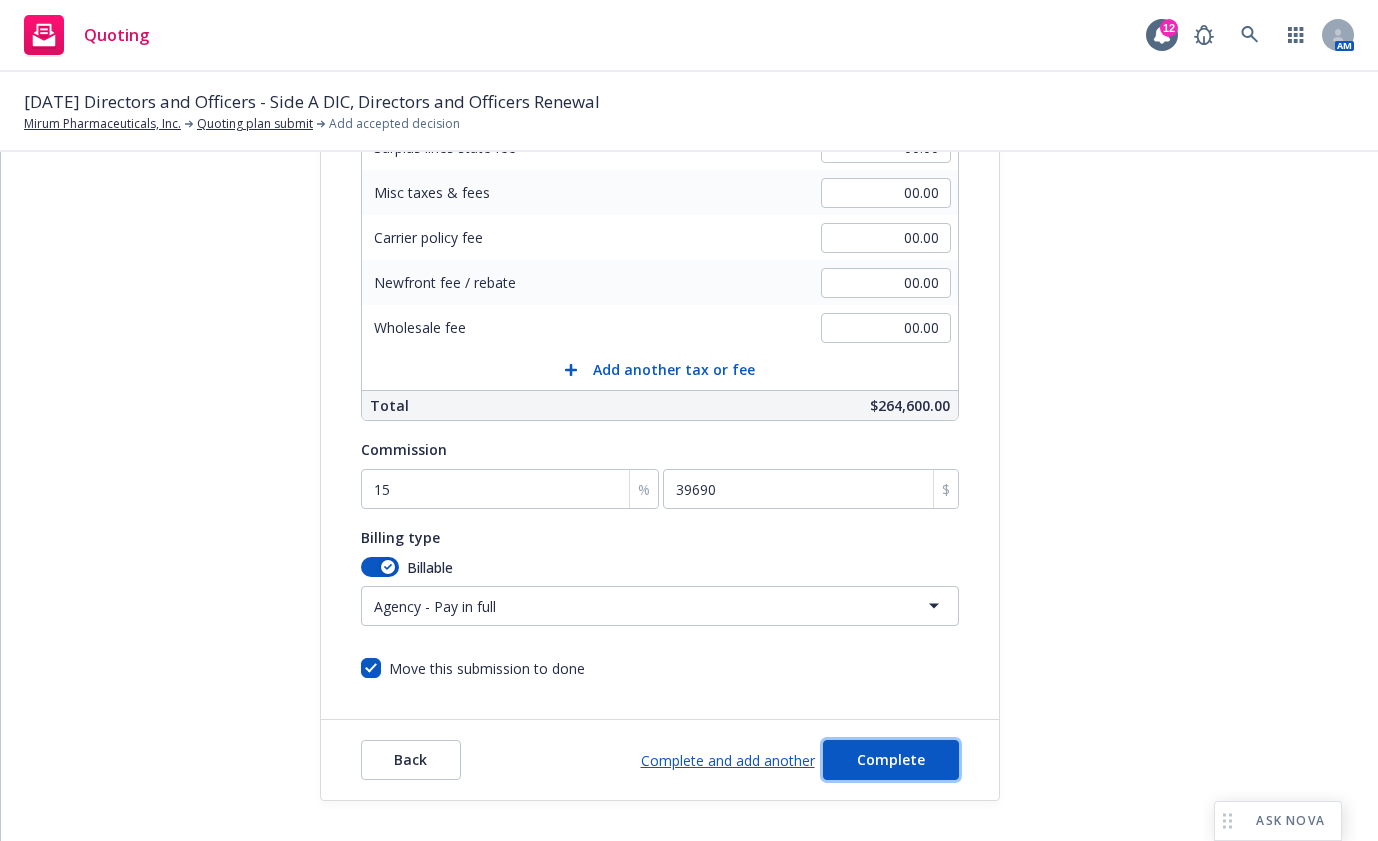 click on "Complete" at bounding box center (891, 760) 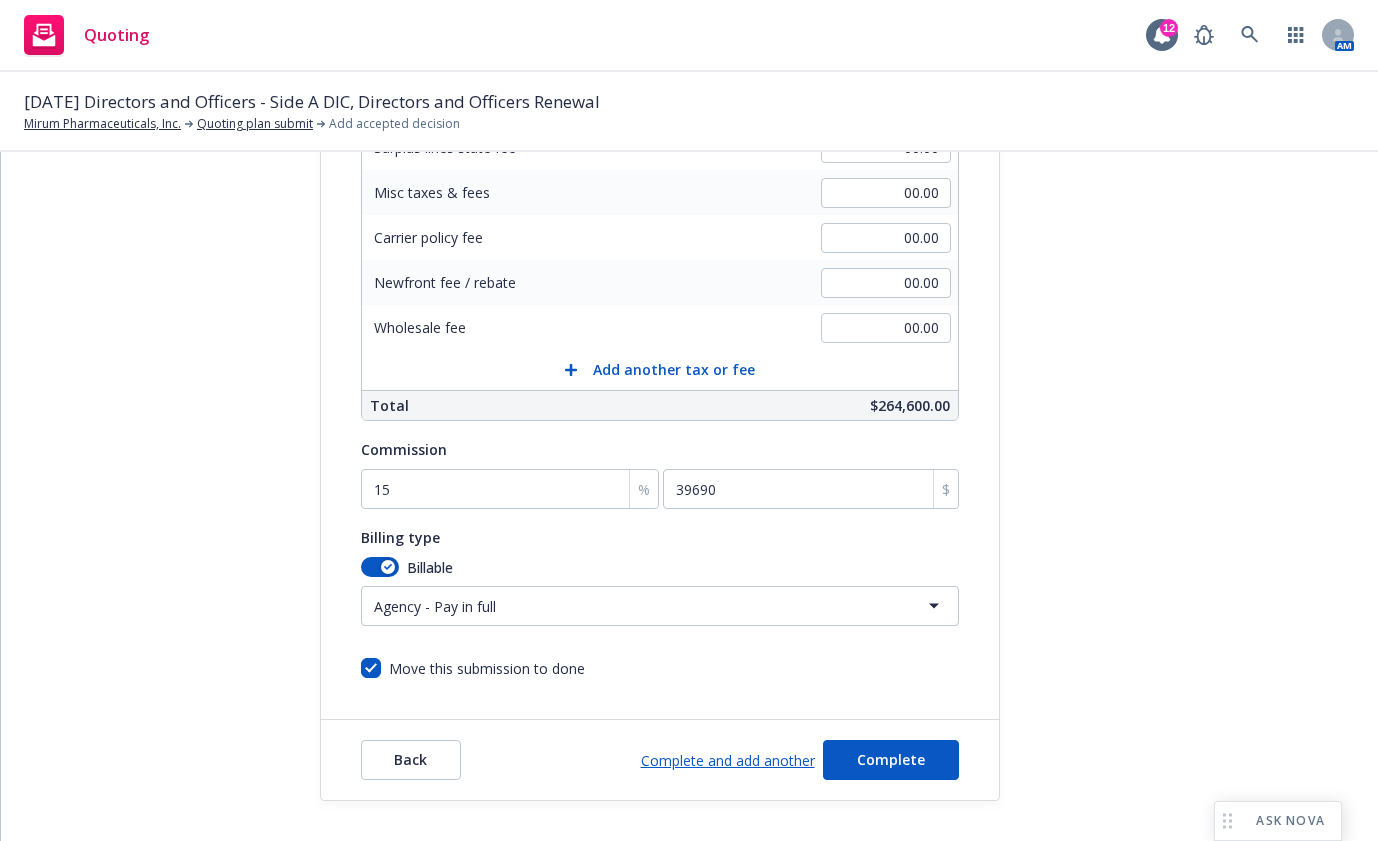scroll, scrollTop: 0, scrollLeft: 0, axis: both 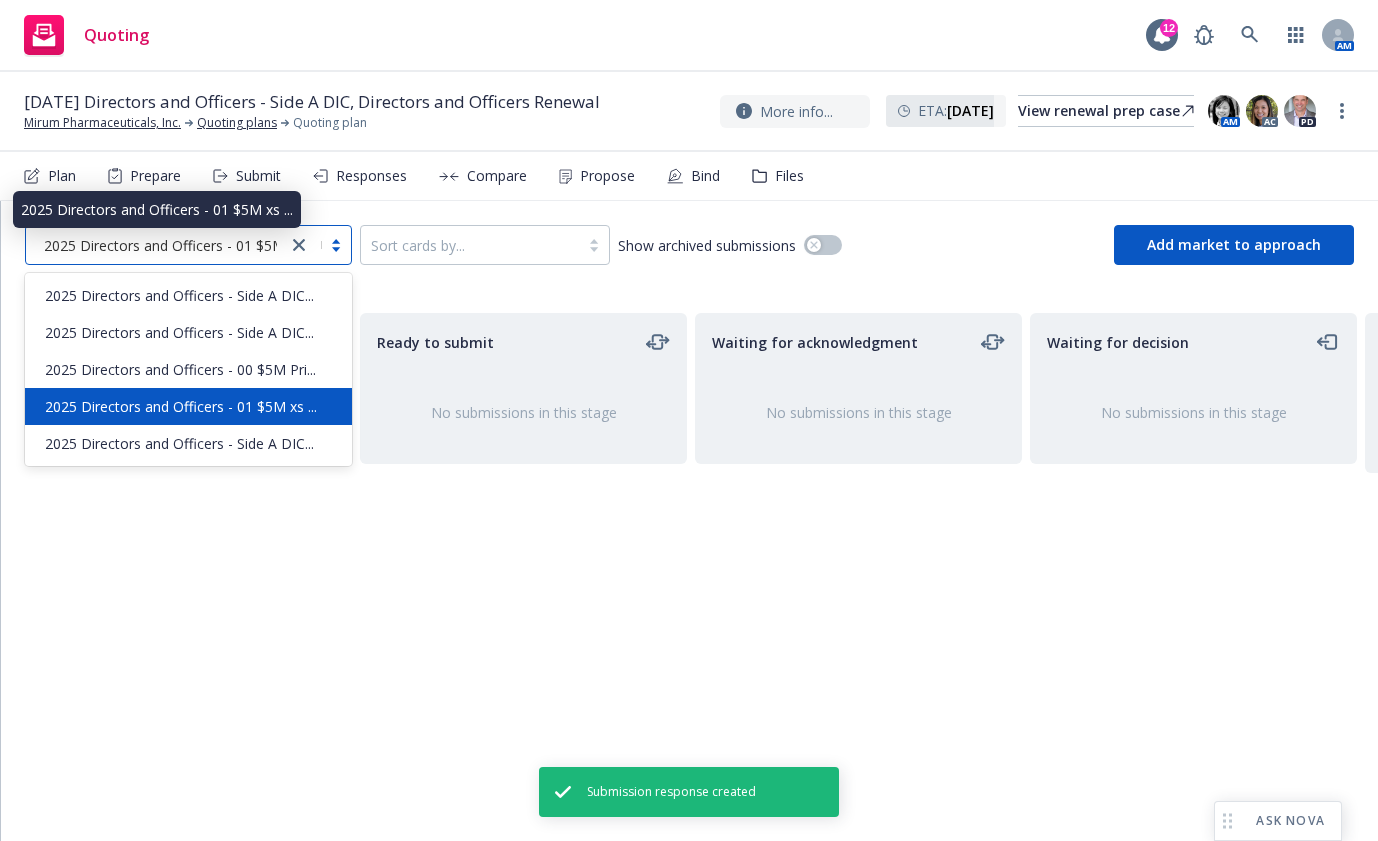 click on "2025 Directors and Officers - 01 $5M xs ..." at bounding box center (180, 245) 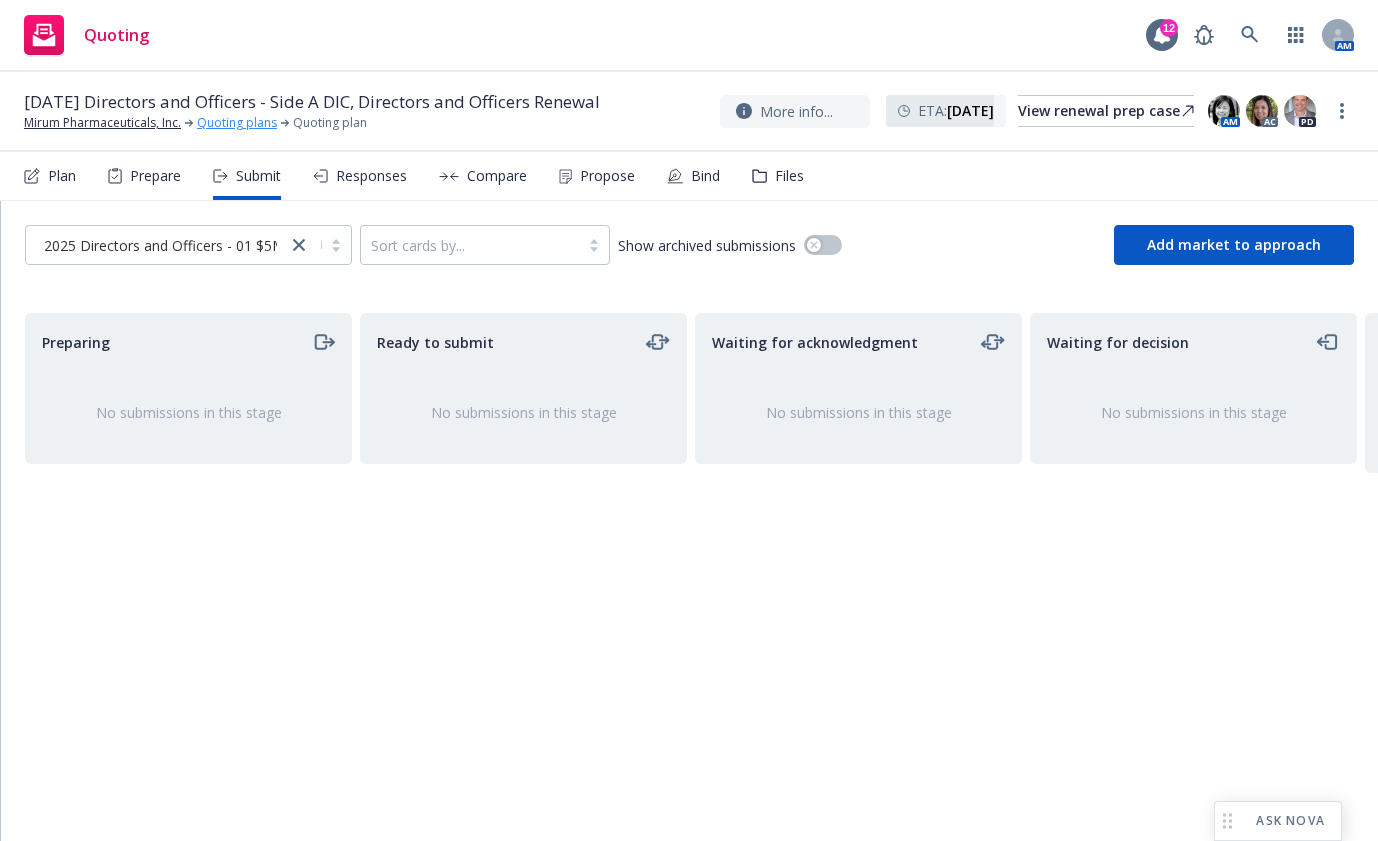 click on "Quoting plans" at bounding box center (237, 123) 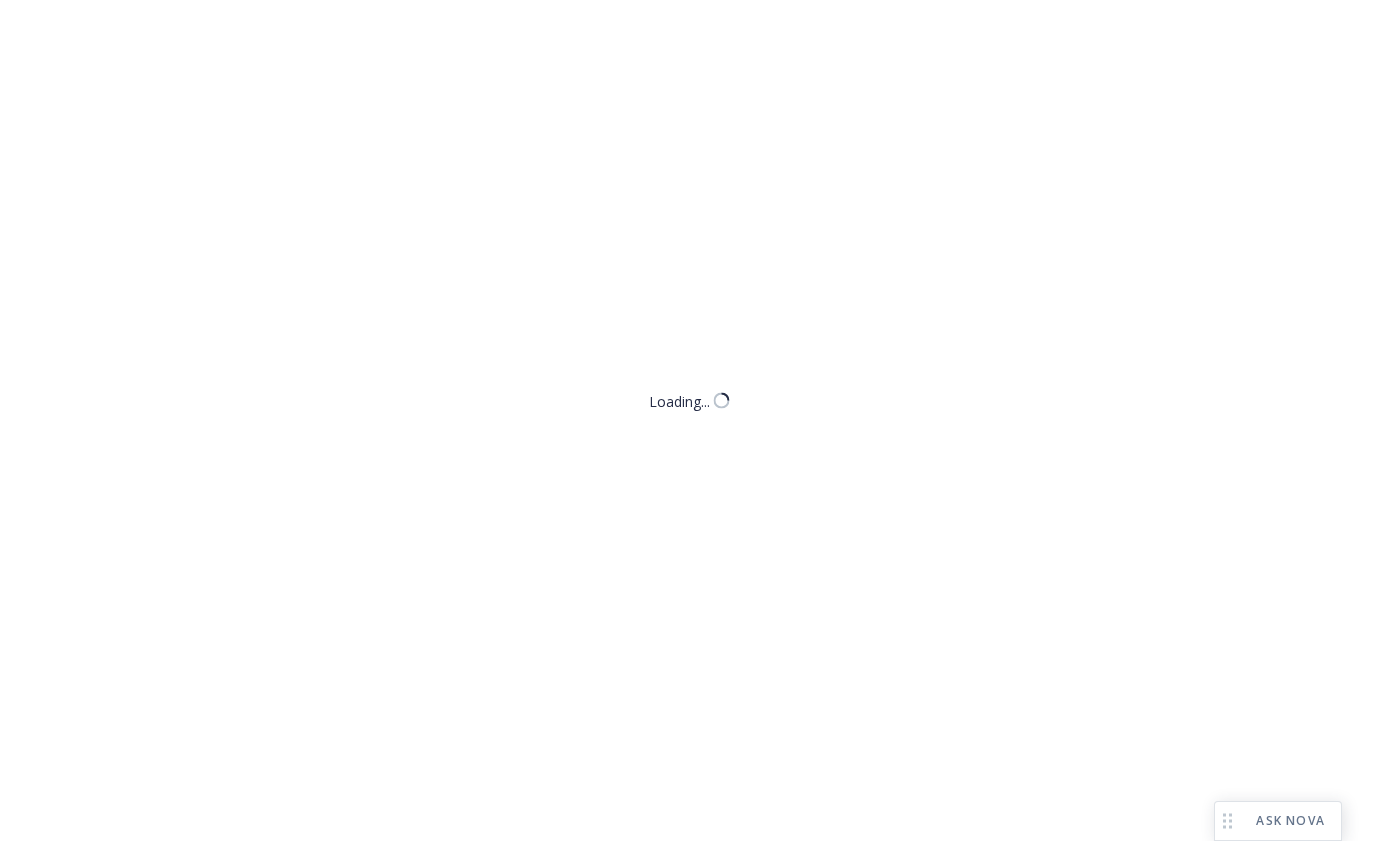 scroll, scrollTop: 0, scrollLeft: 0, axis: both 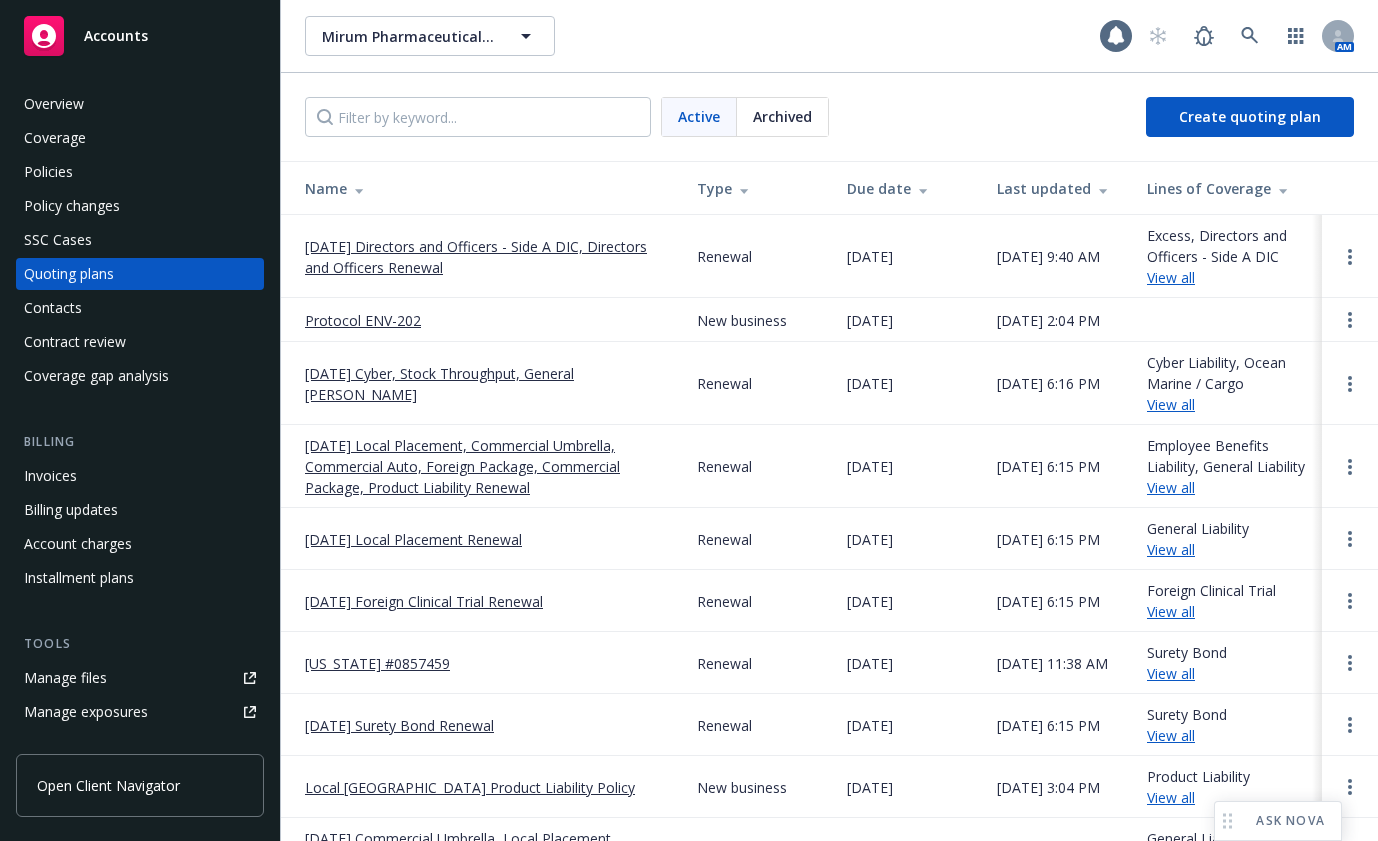 click on "[DATE] Directors and Officers - Side A DIC, Directors and Officers Renewal" at bounding box center [485, 257] 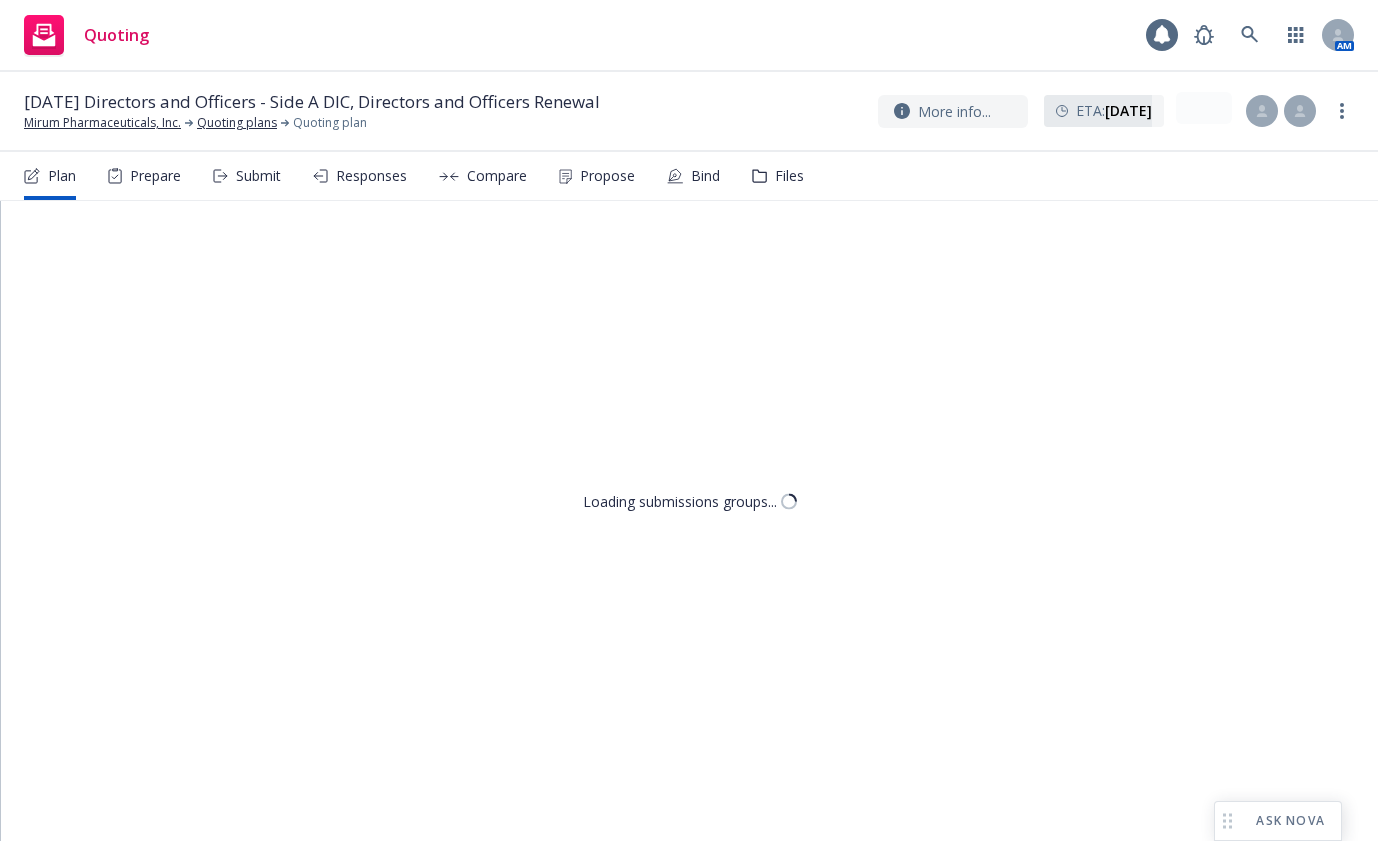scroll, scrollTop: 0, scrollLeft: 0, axis: both 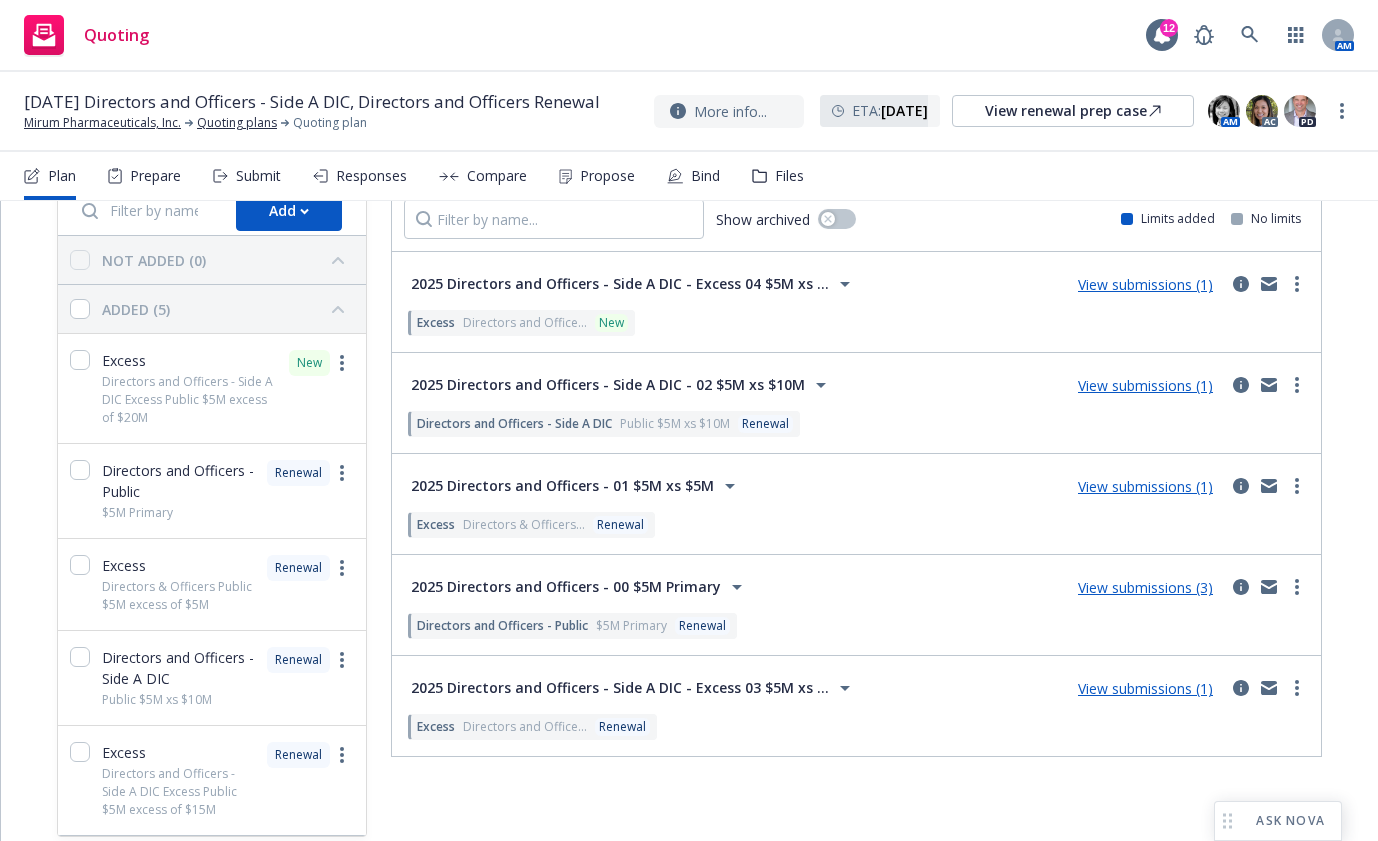 click on "2025 Directors and Officers - Side A DIC - 02 $5M xs $10M" at bounding box center (608, 385) 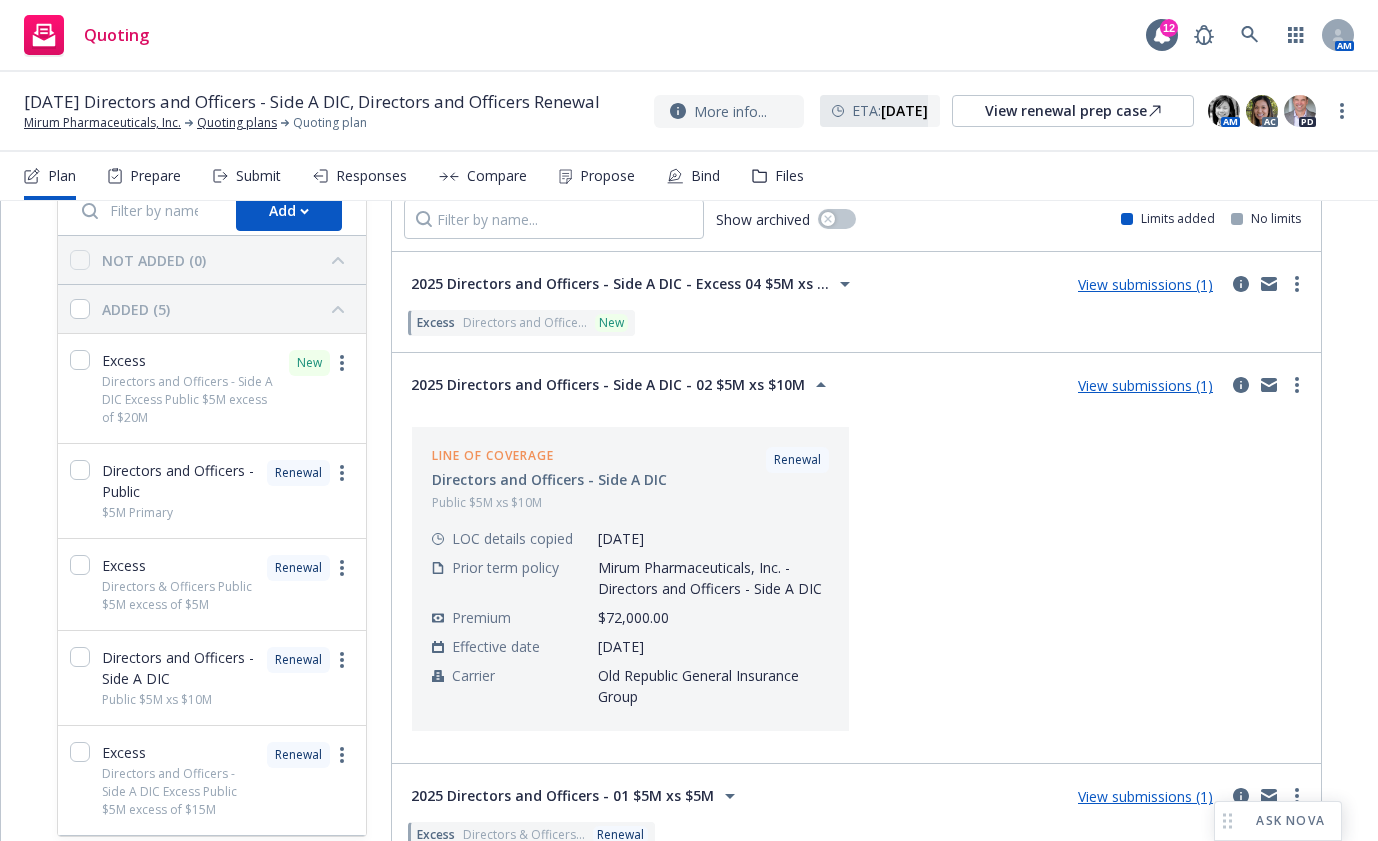 click on "View submissions (1)" at bounding box center [1145, 385] 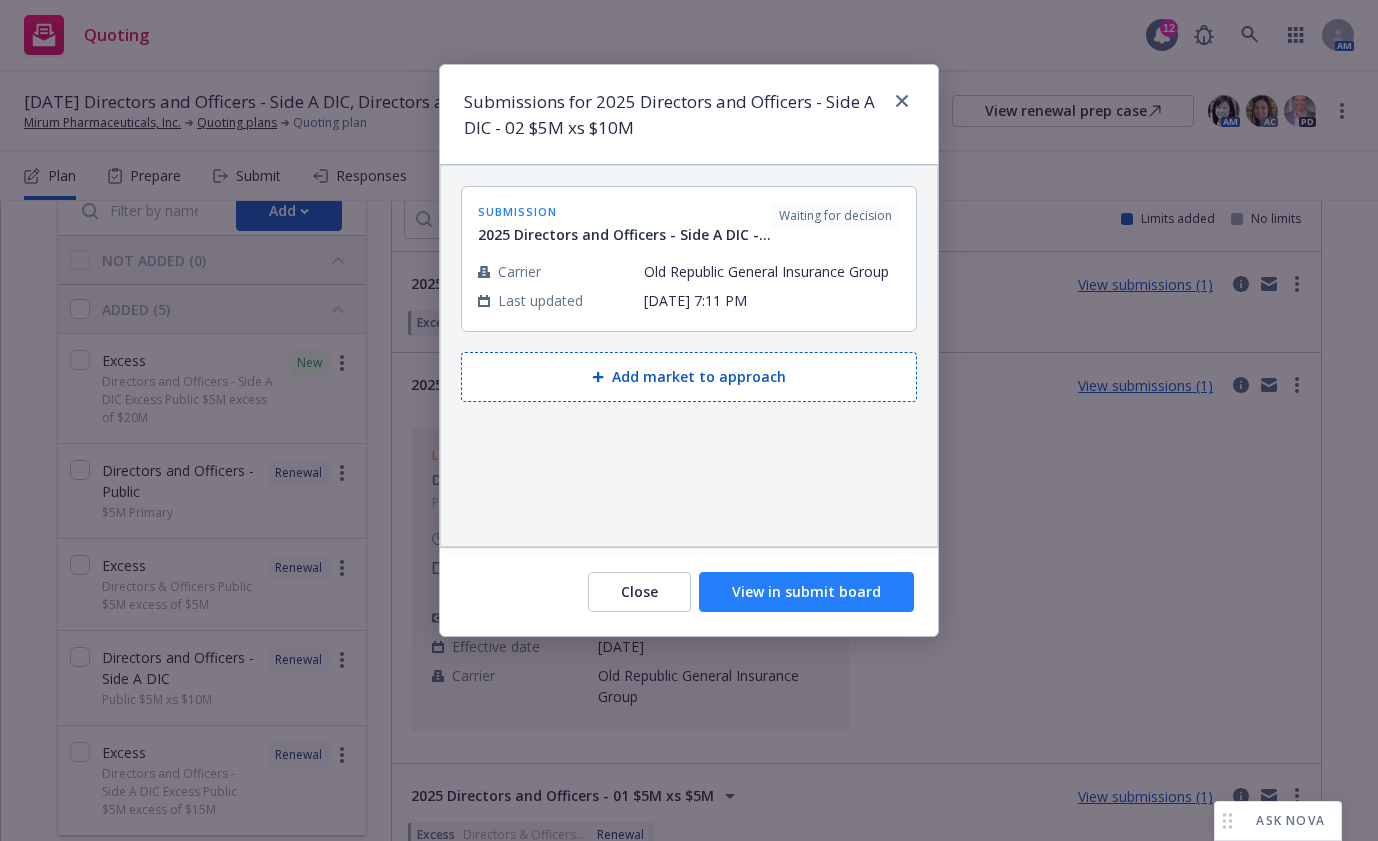click on "View in submit board" at bounding box center [806, 592] 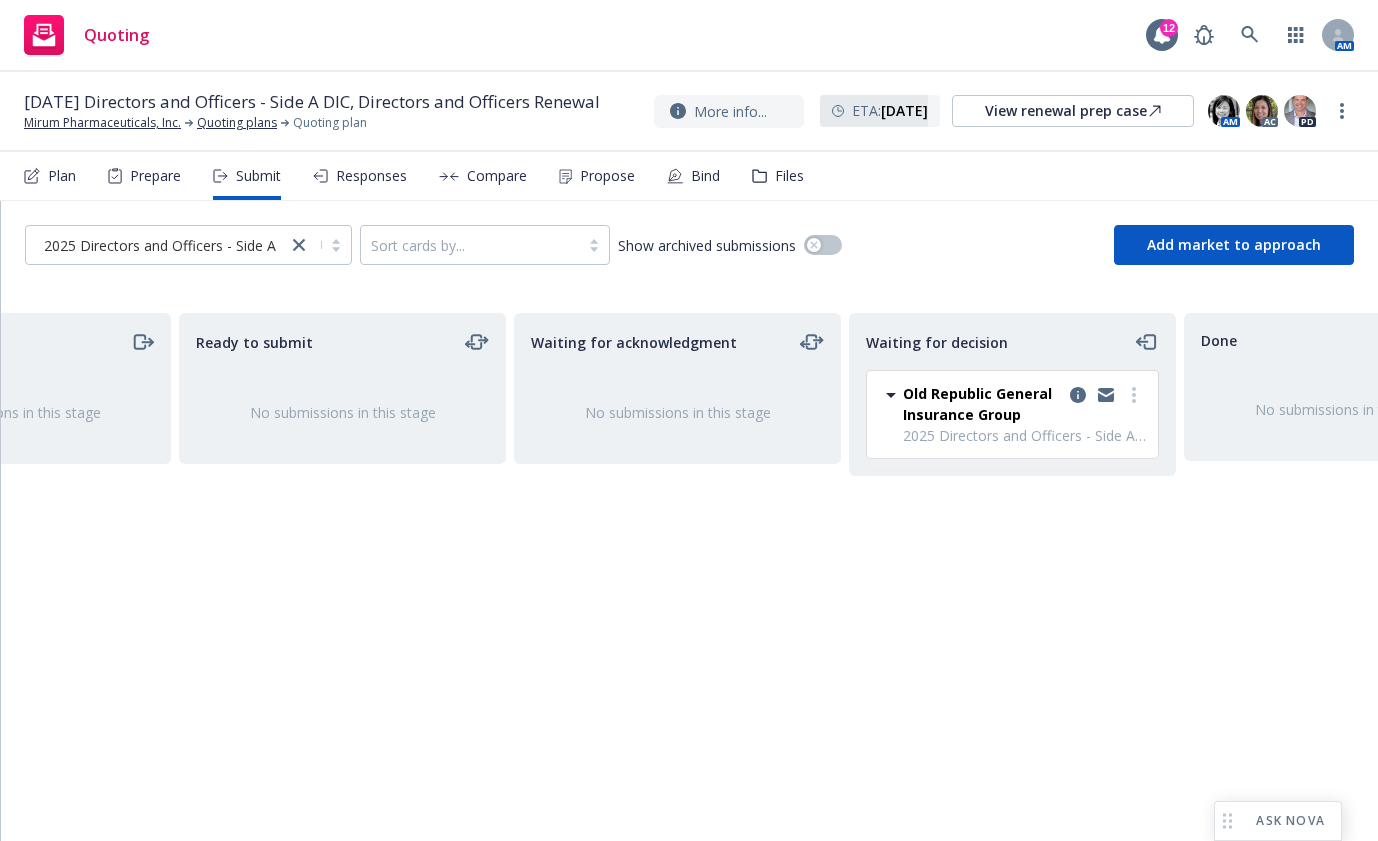 scroll, scrollTop: 0, scrollLeft: 184, axis: horizontal 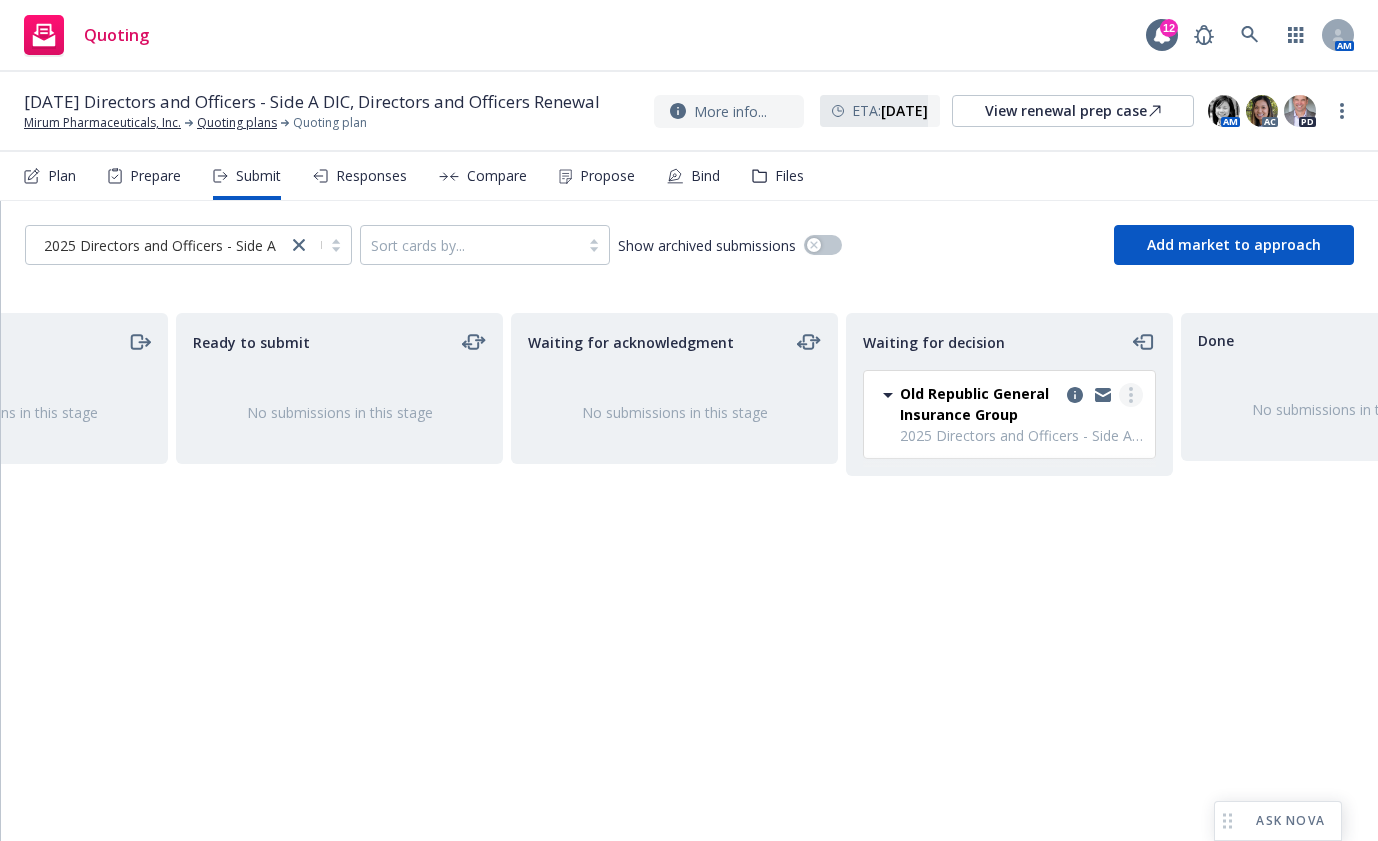 click at bounding box center (1131, 395) 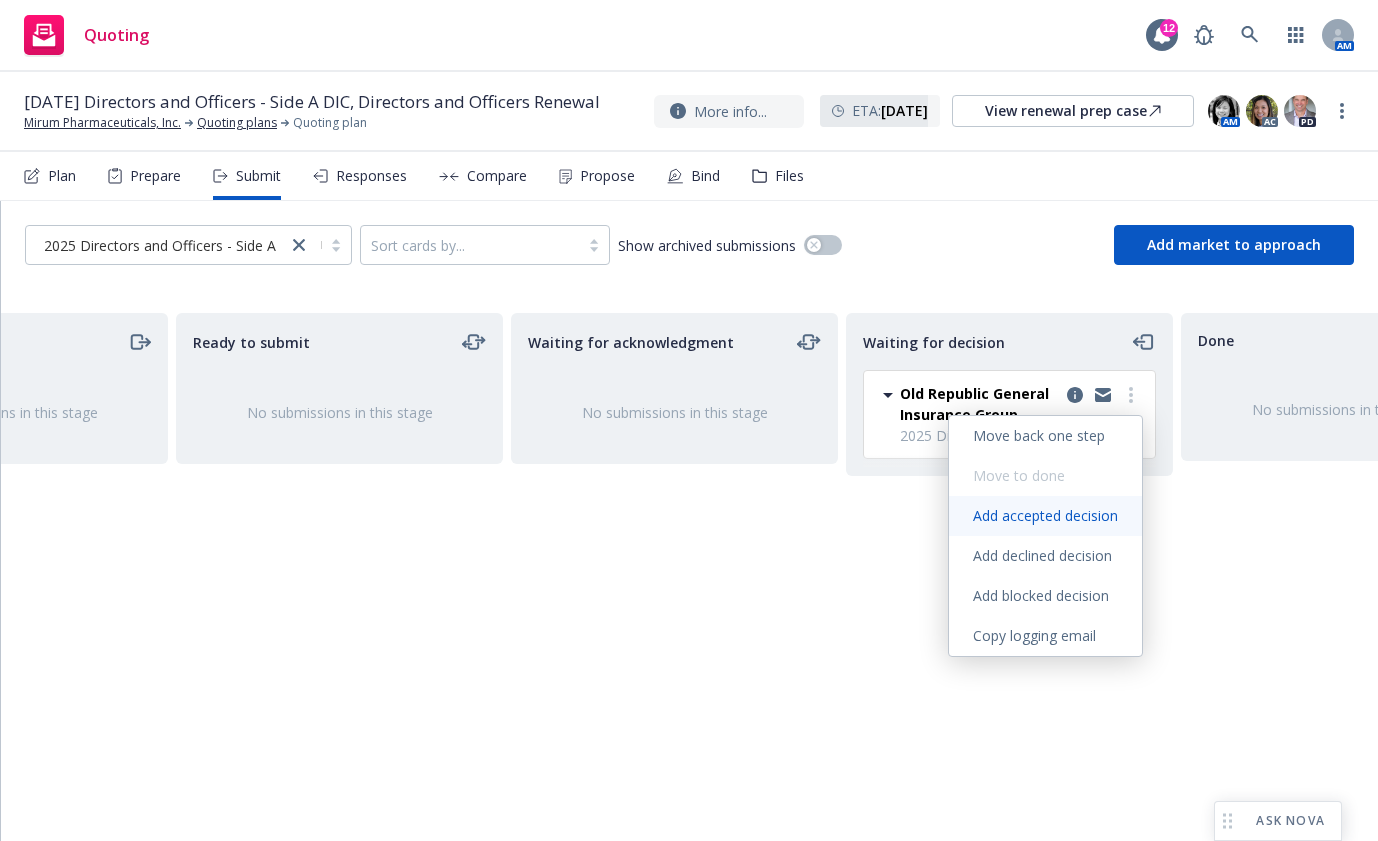 click on "Add accepted decision" at bounding box center (1045, 515) 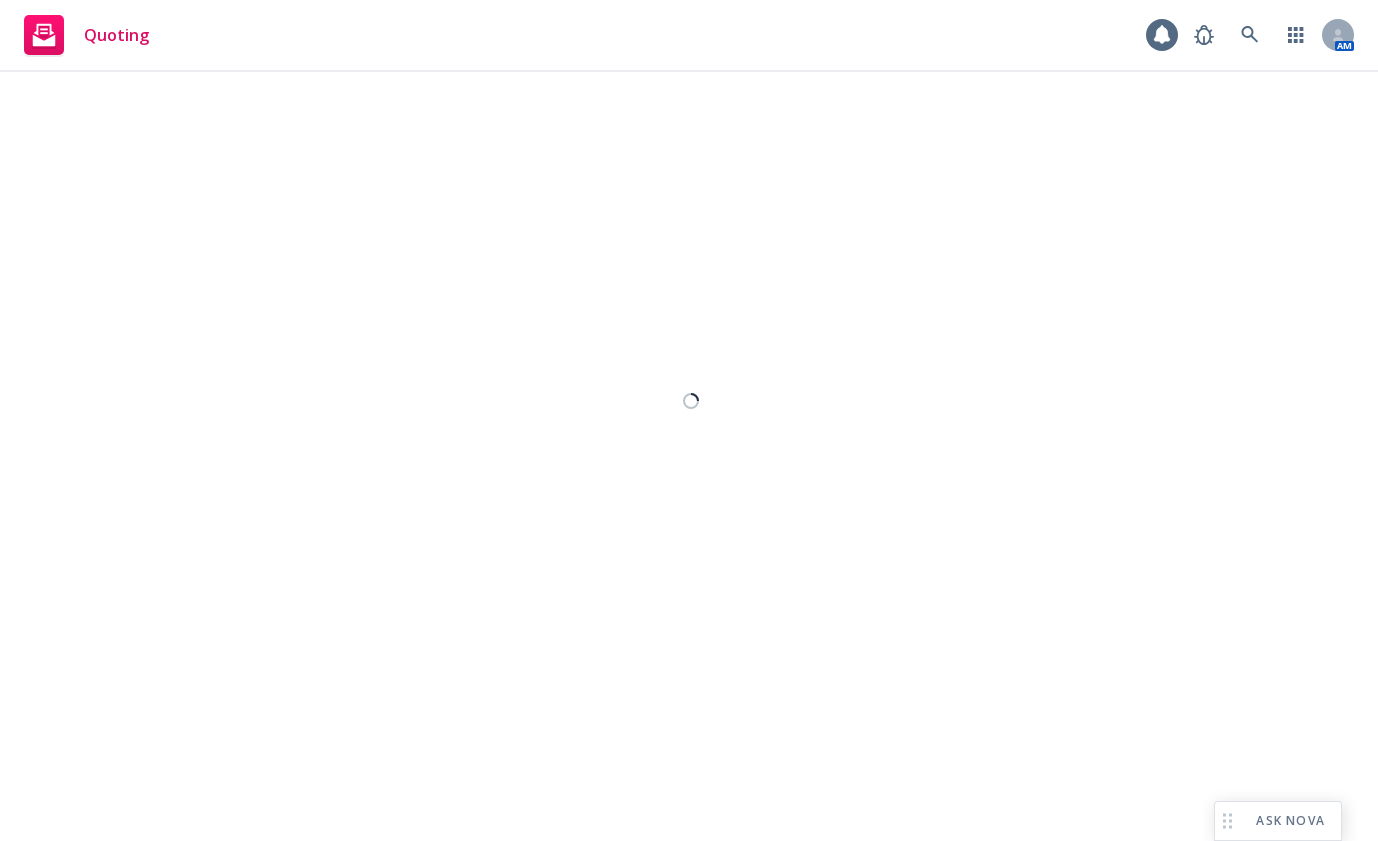 select on "12" 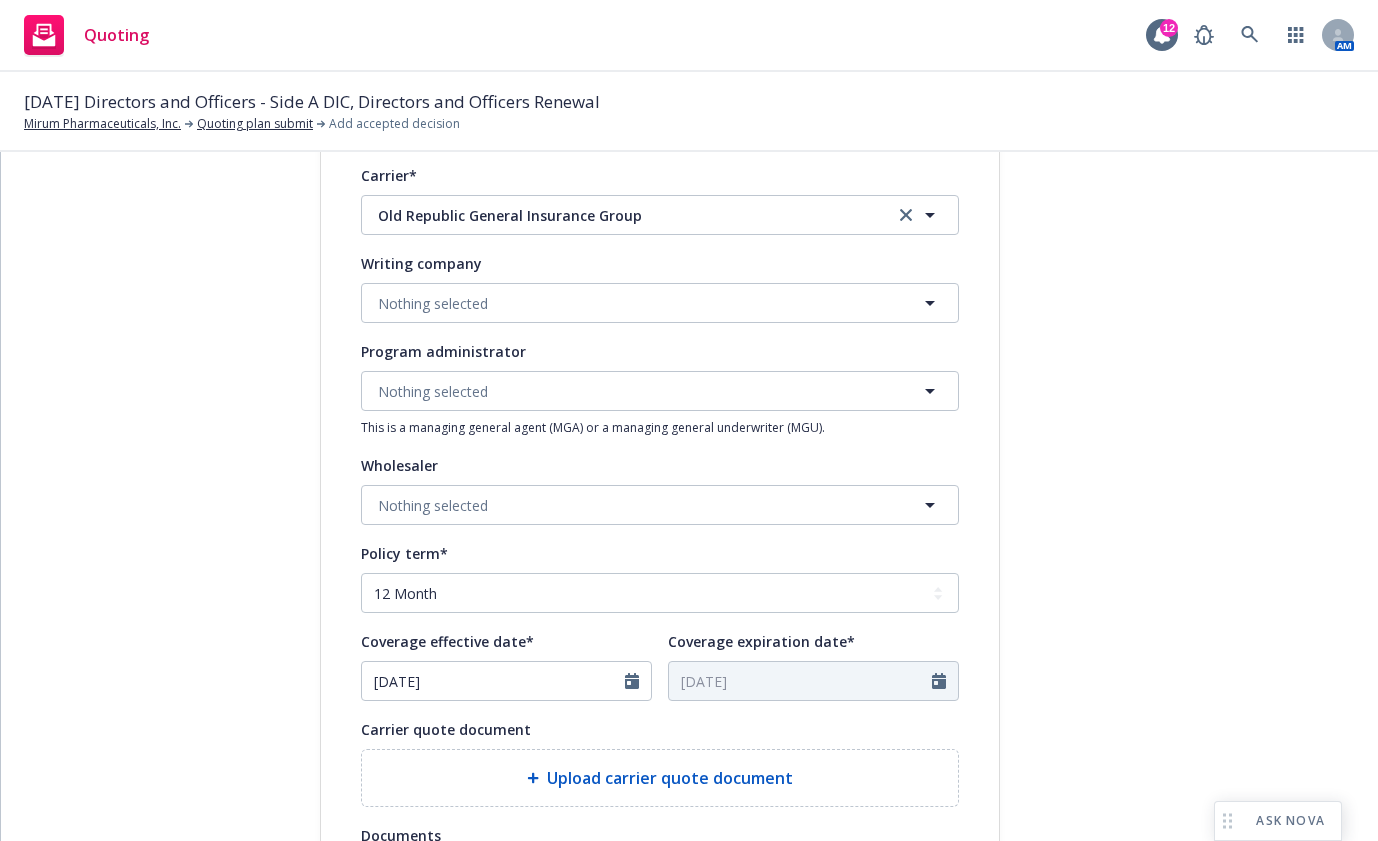 scroll, scrollTop: 400, scrollLeft: 0, axis: vertical 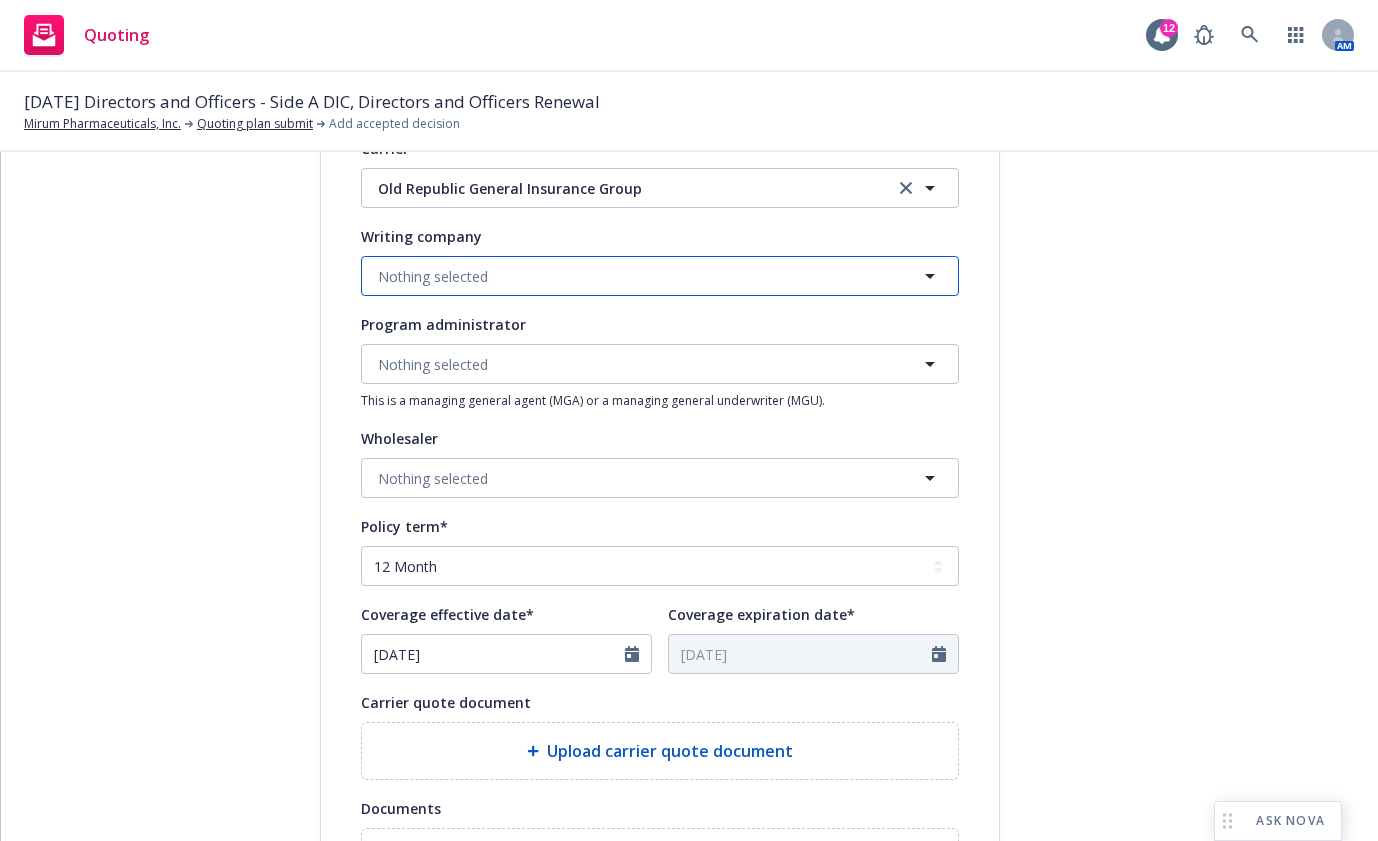 click on "Nothing selected" at bounding box center [660, 276] 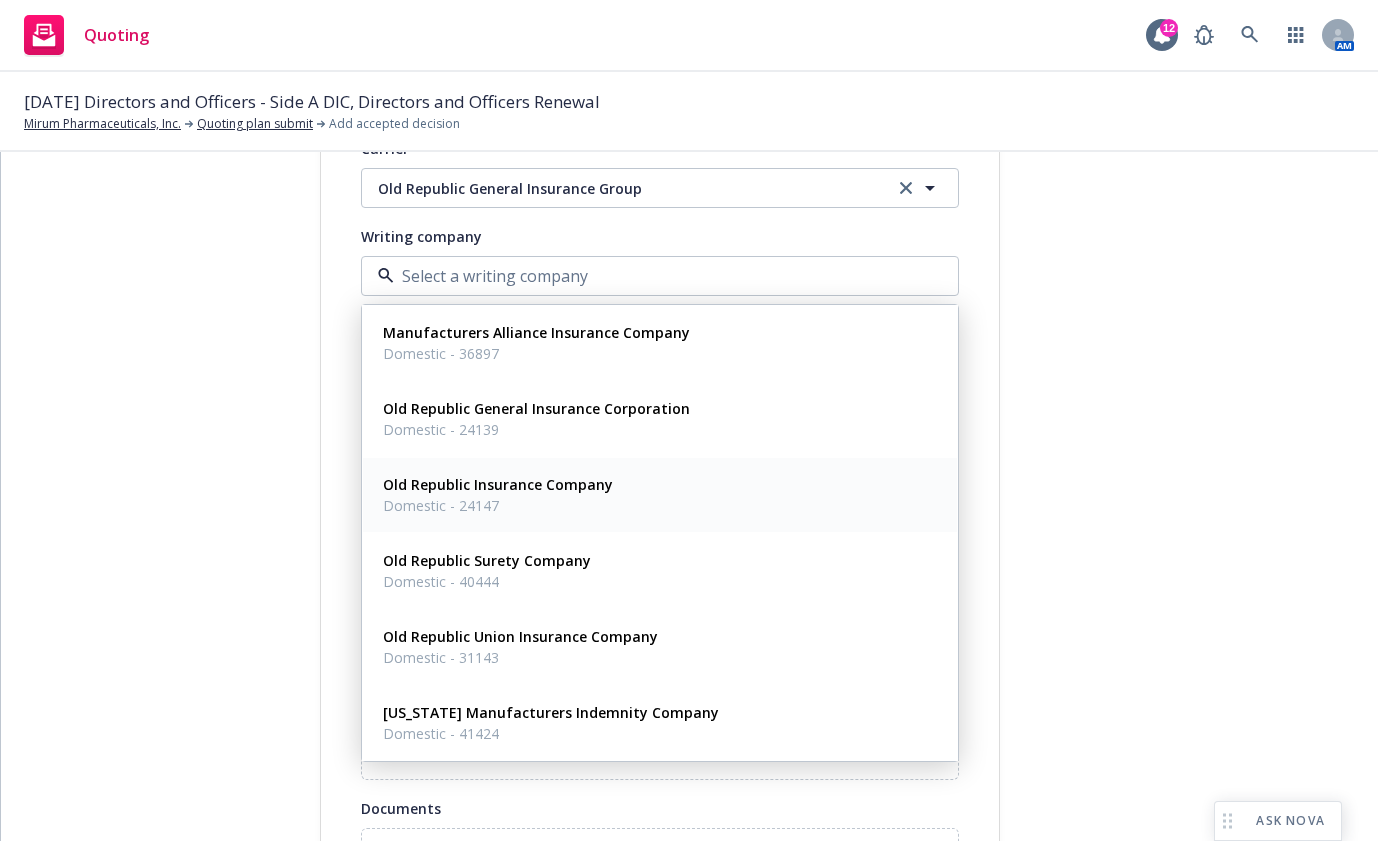 click on "Domestic - 24147" at bounding box center [498, 505] 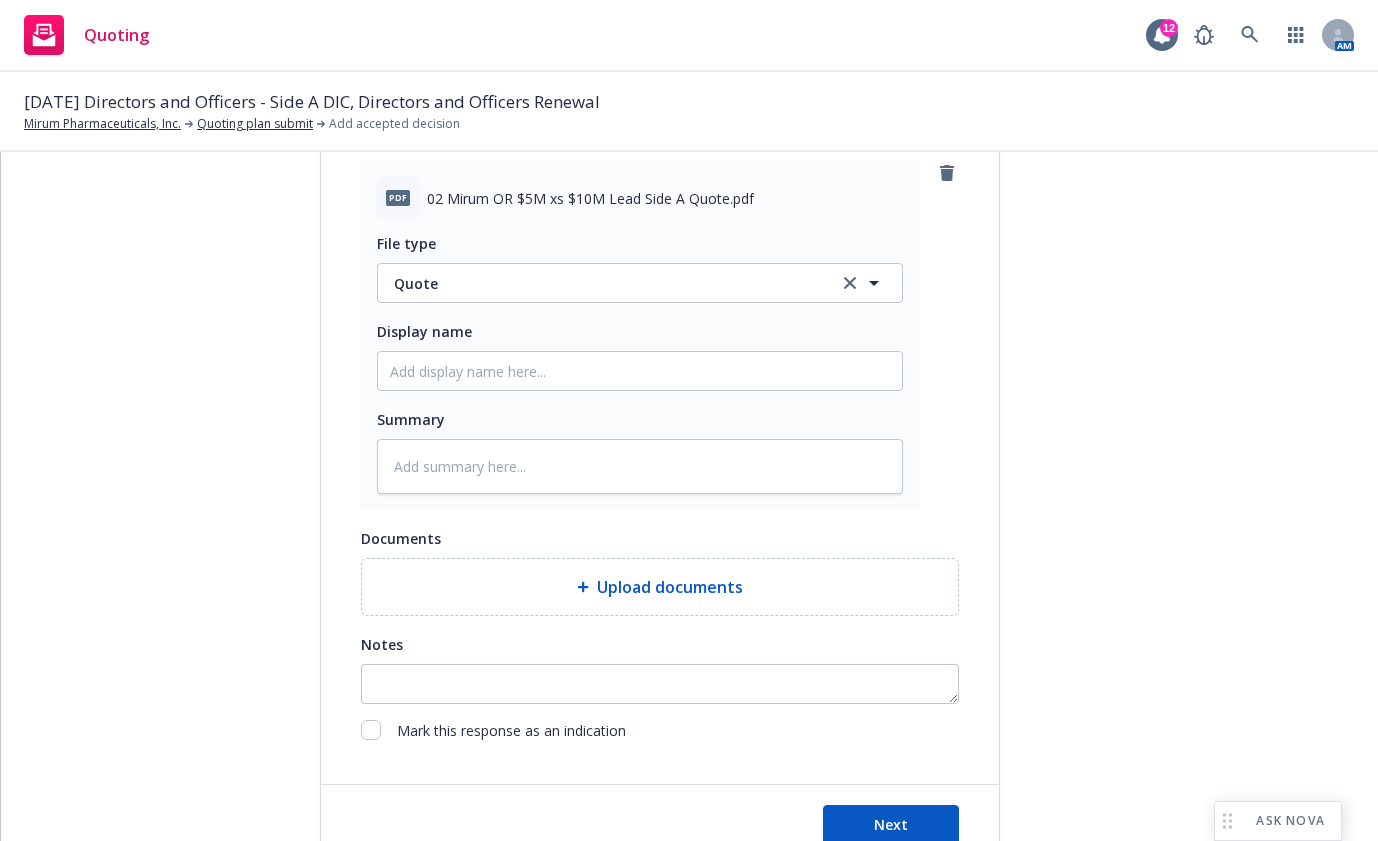 scroll, scrollTop: 1026, scrollLeft: 0, axis: vertical 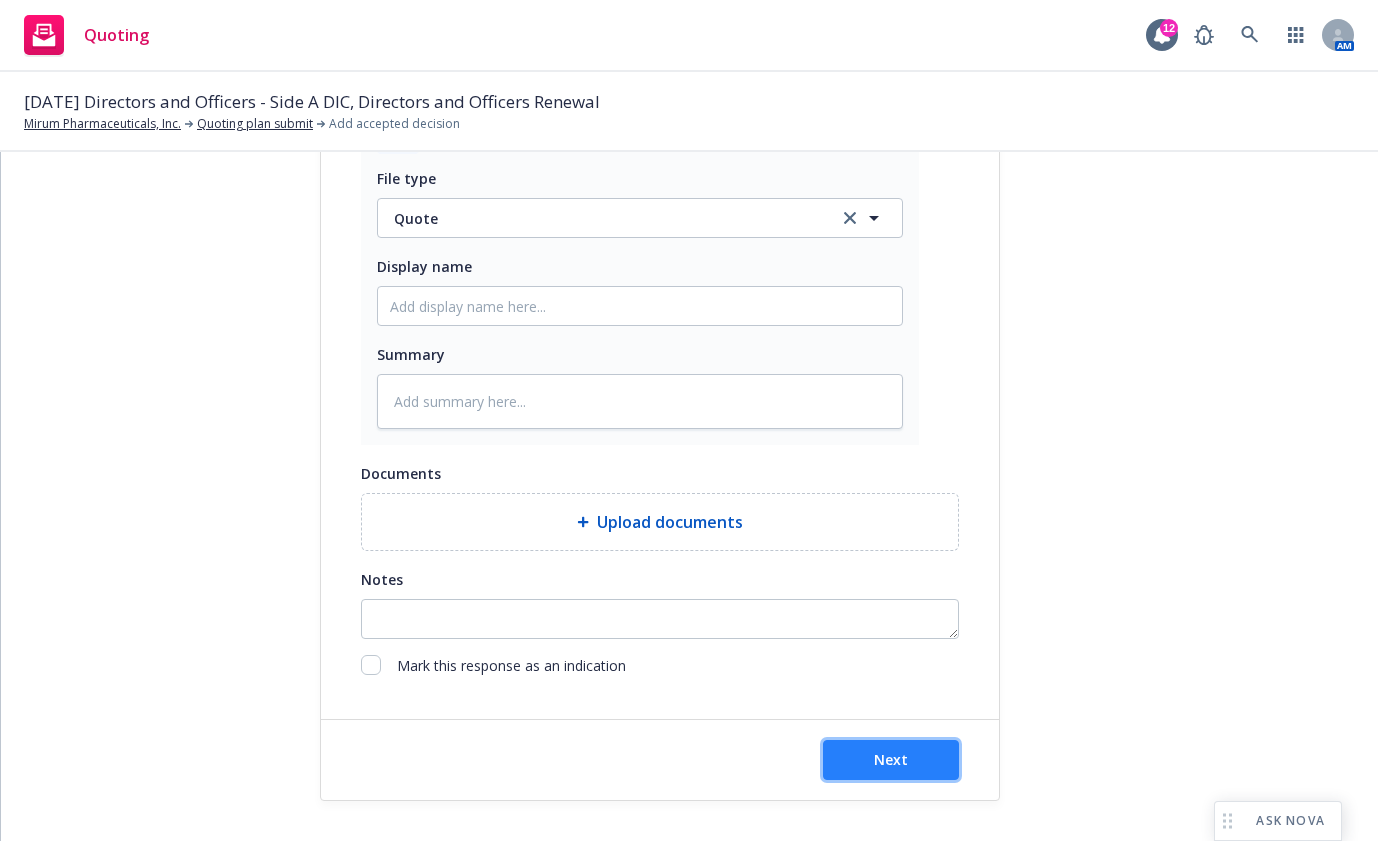 click on "Next" at bounding box center [891, 760] 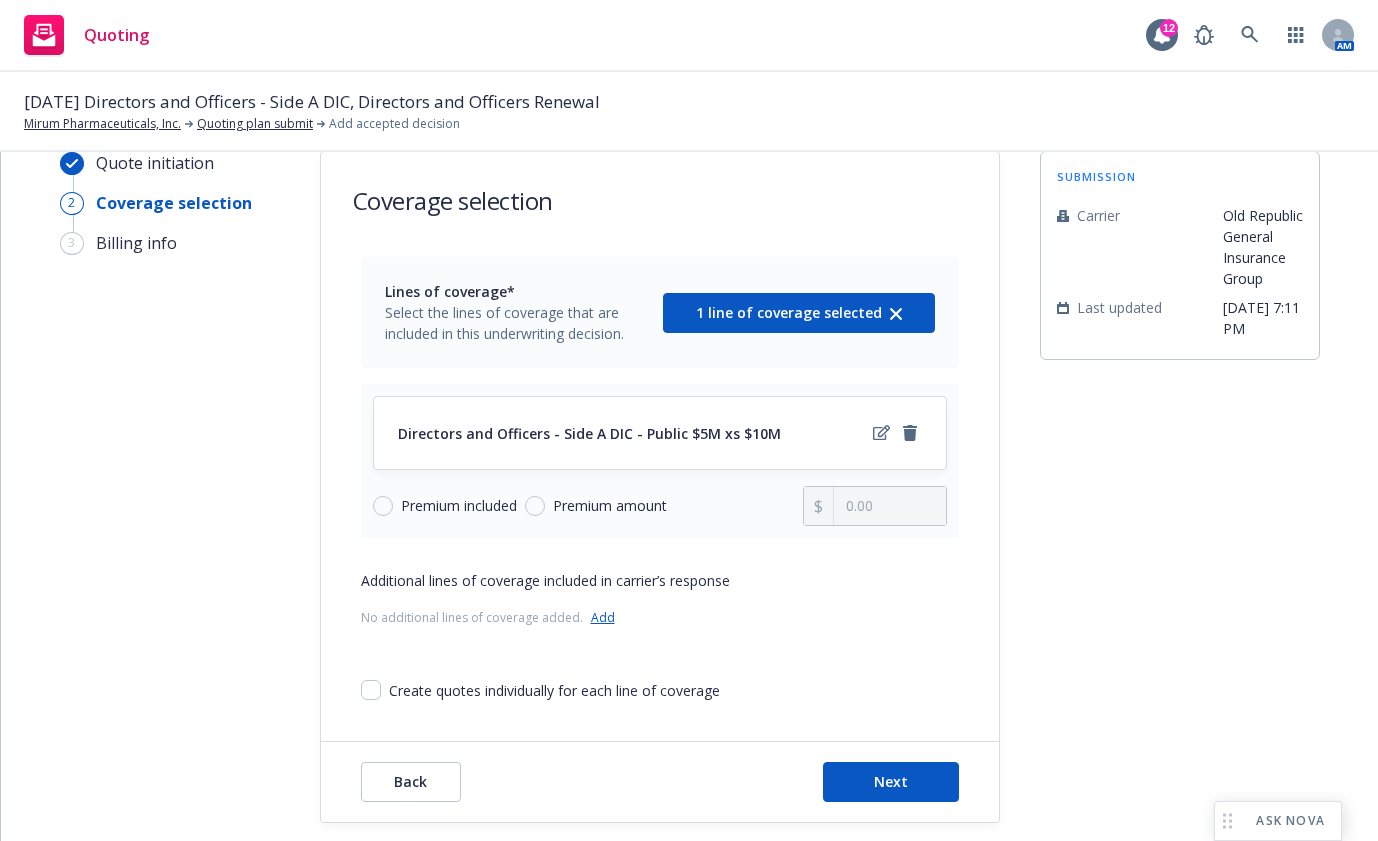 scroll, scrollTop: 63, scrollLeft: 0, axis: vertical 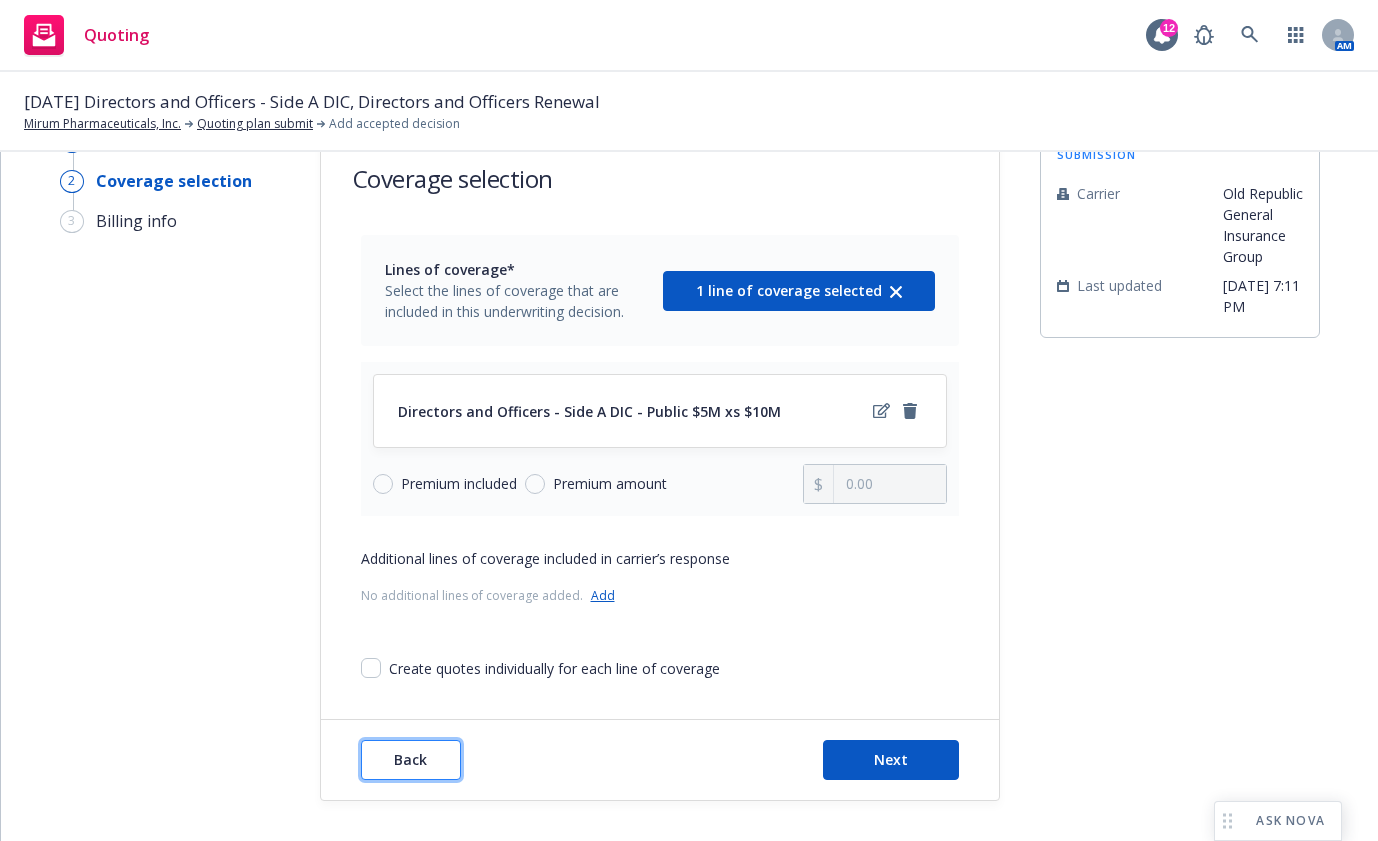 click on "Back" at bounding box center (410, 759) 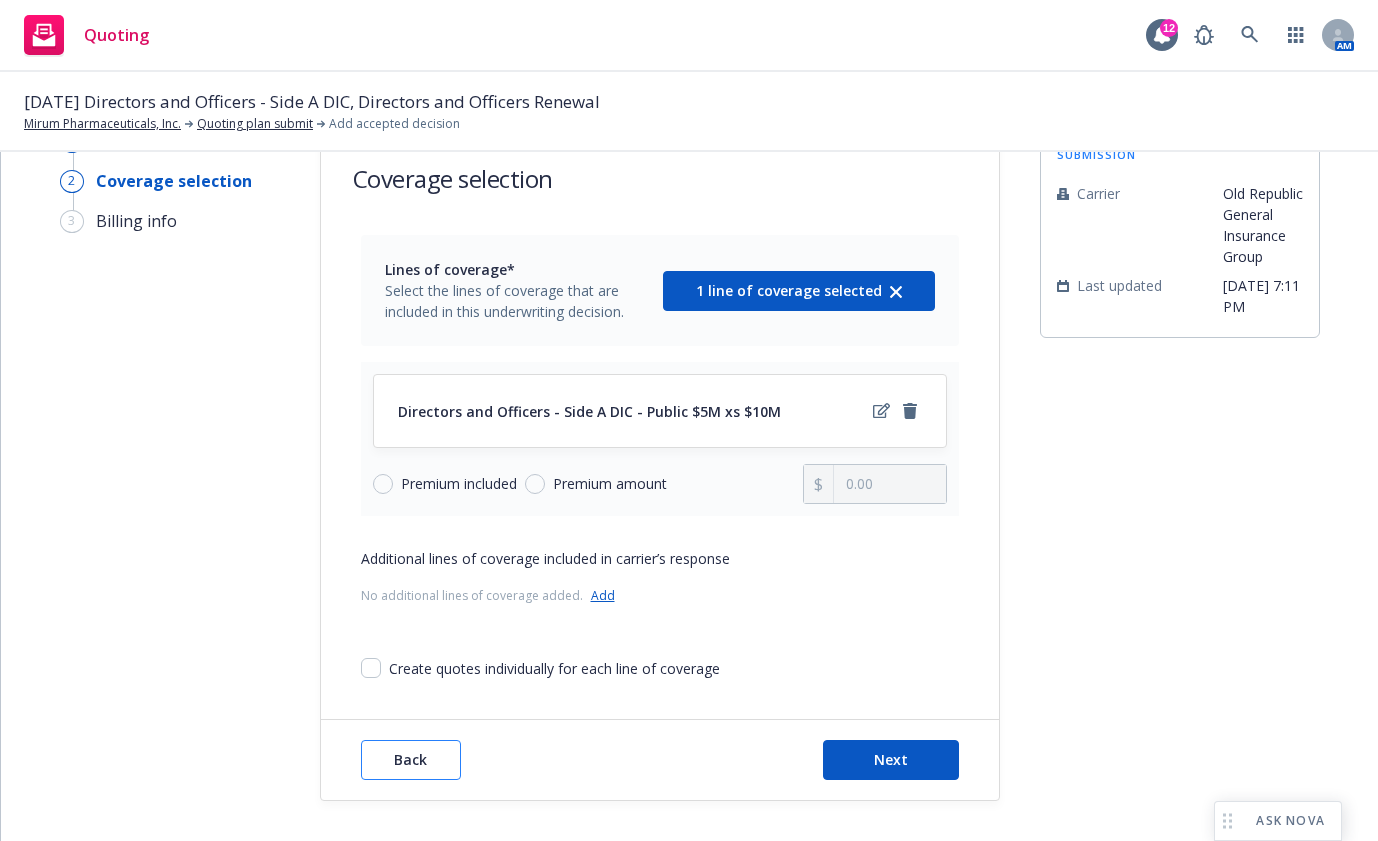 type on "x" 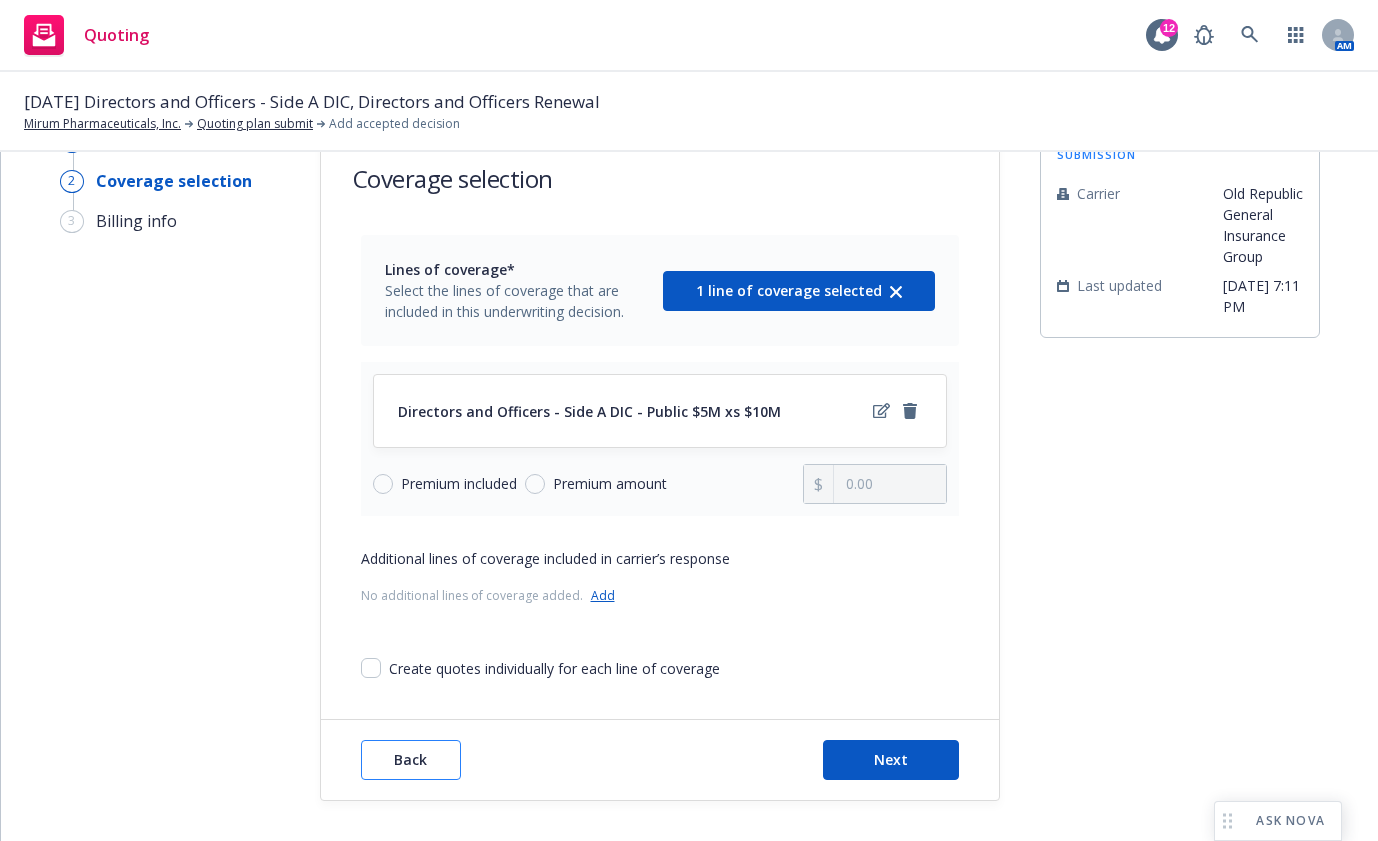 select on "12" 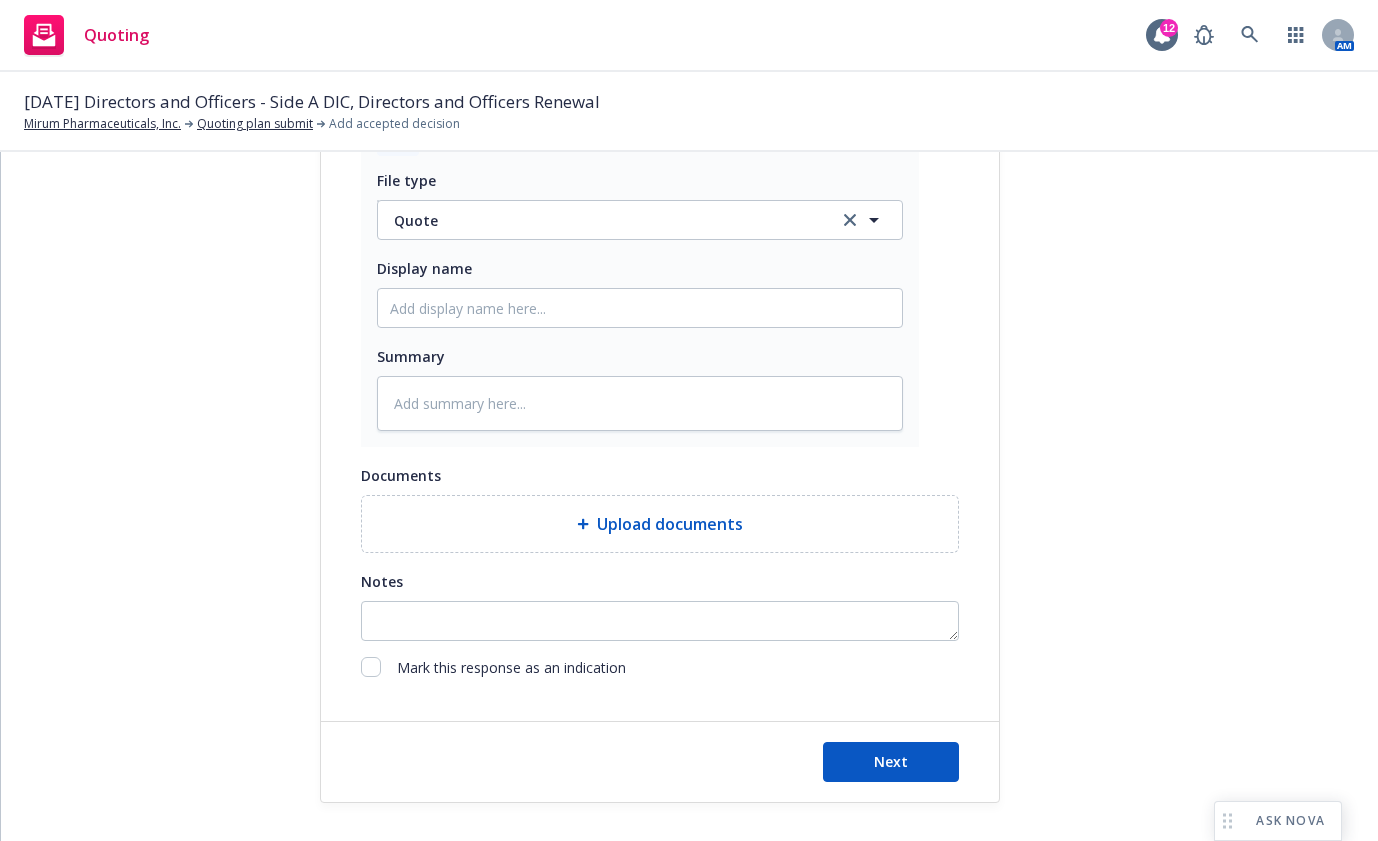 scroll, scrollTop: 1026, scrollLeft: 0, axis: vertical 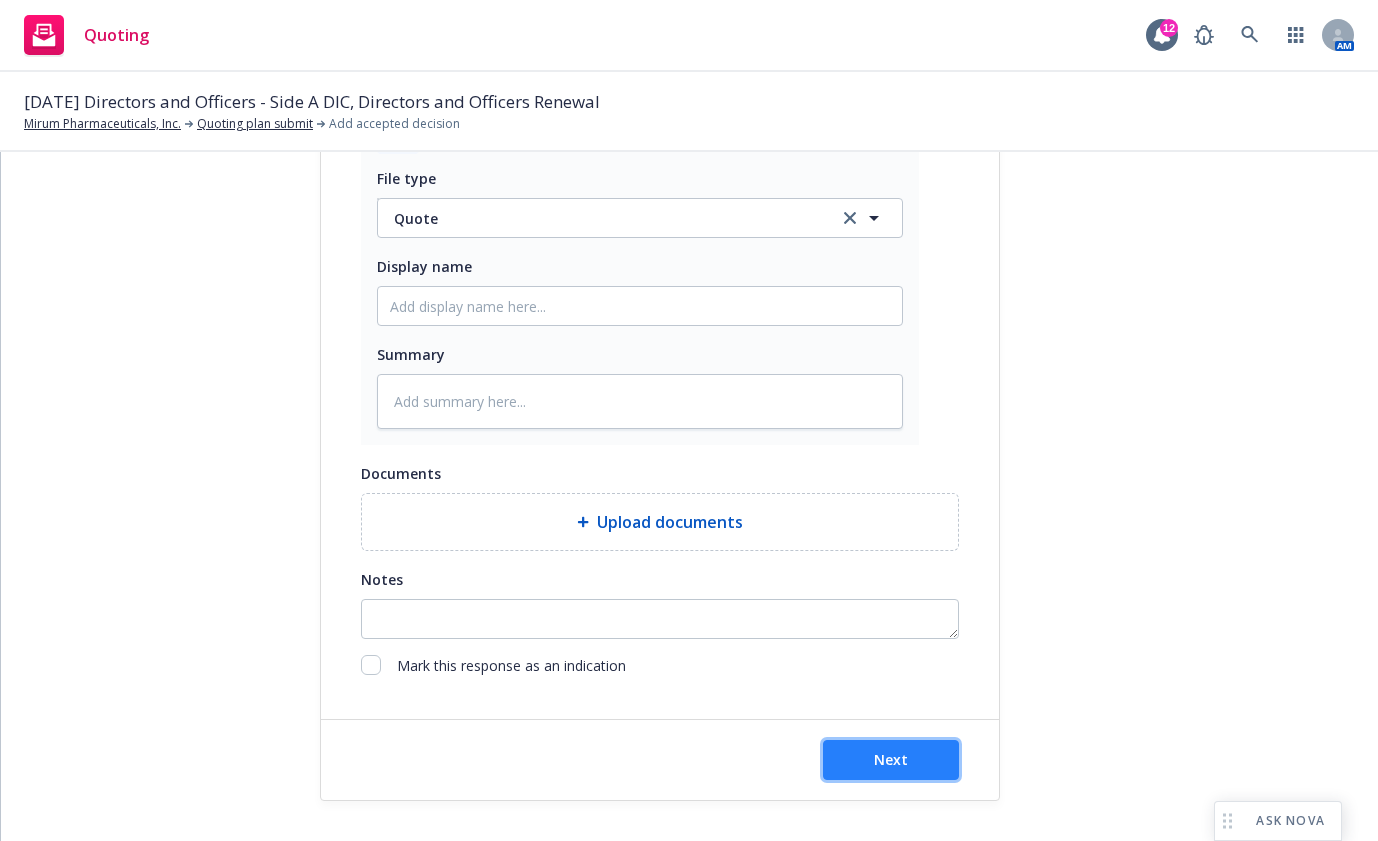 click on "Next" at bounding box center [891, 760] 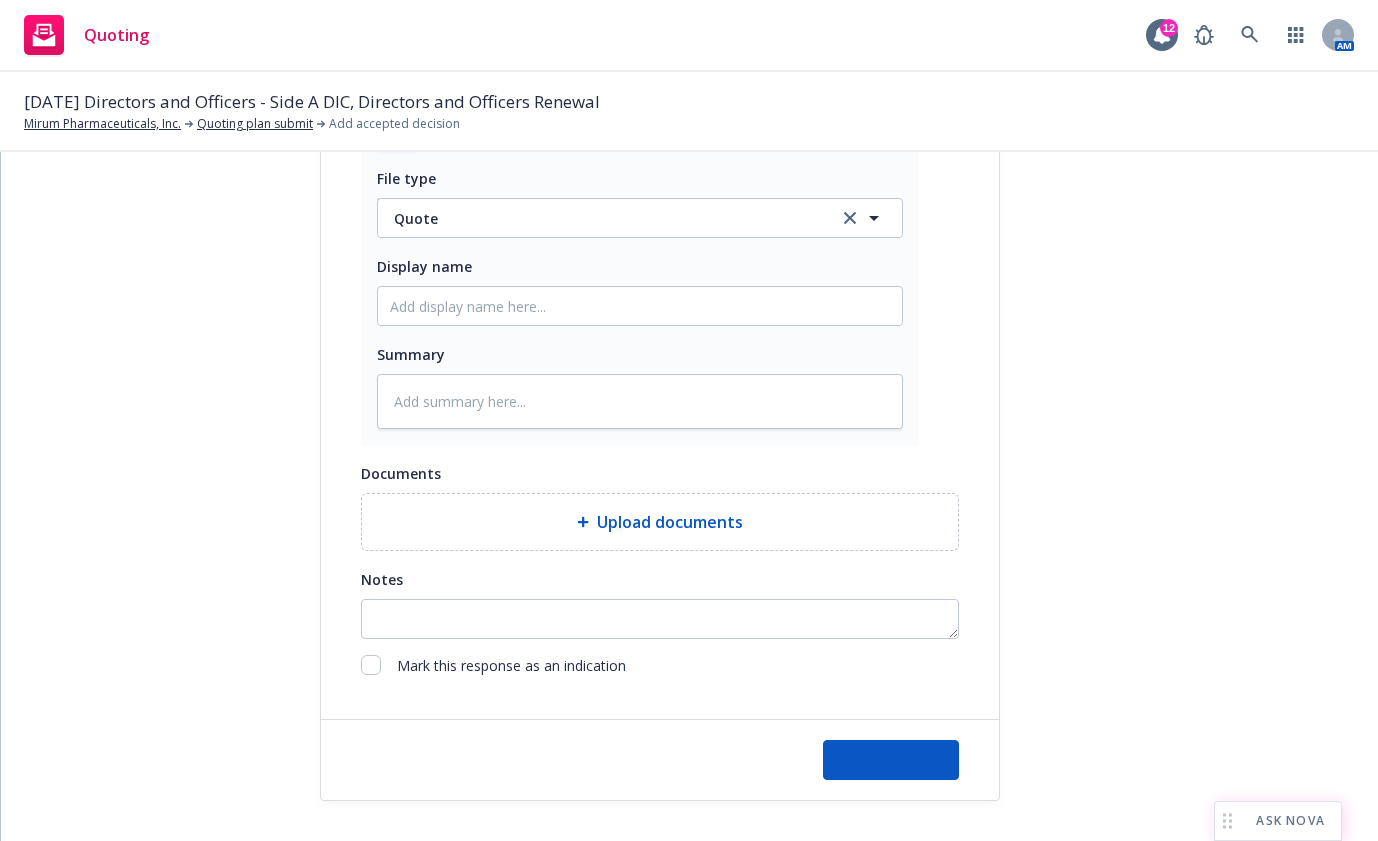 type on "x" 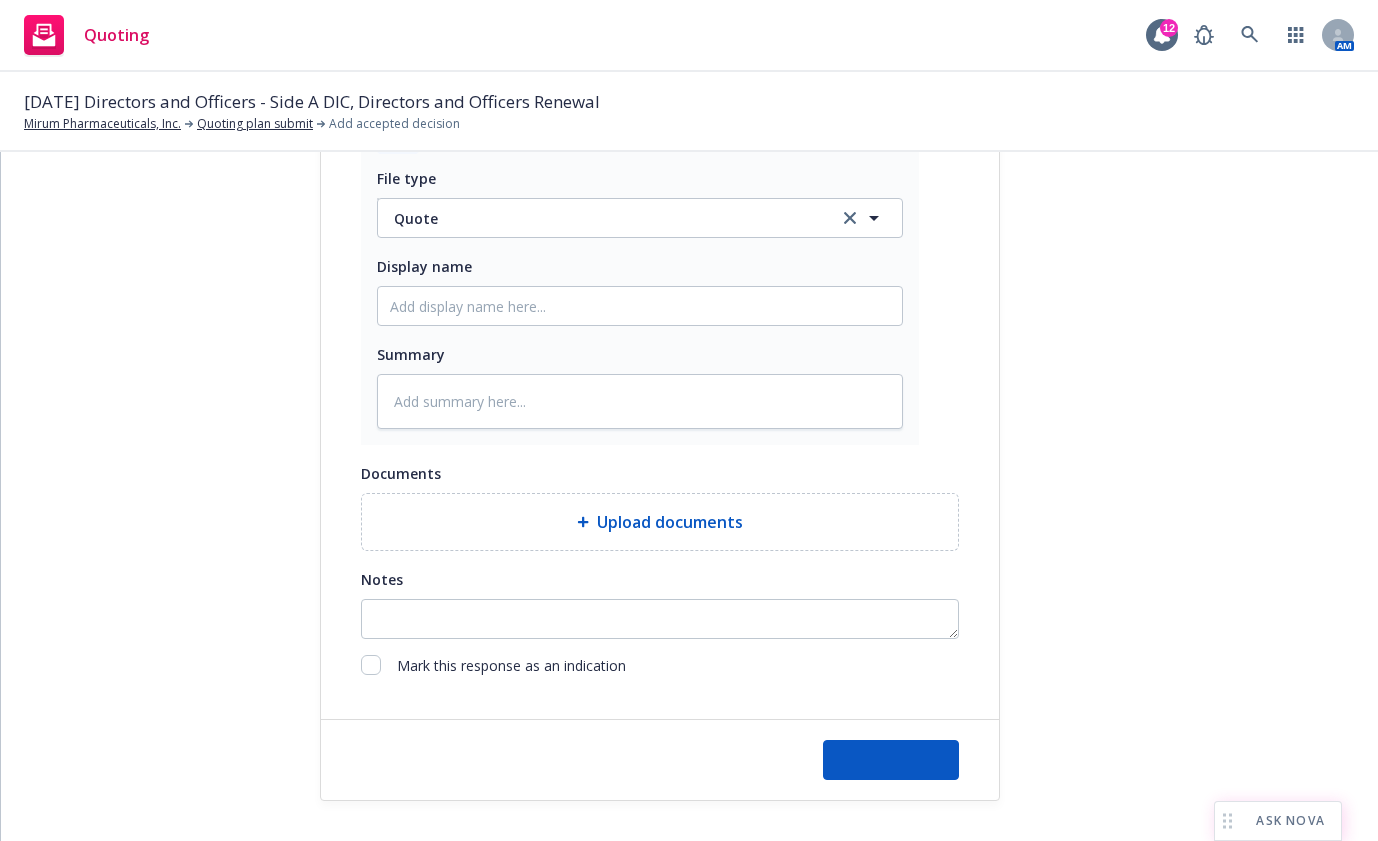 scroll, scrollTop: 63, scrollLeft: 0, axis: vertical 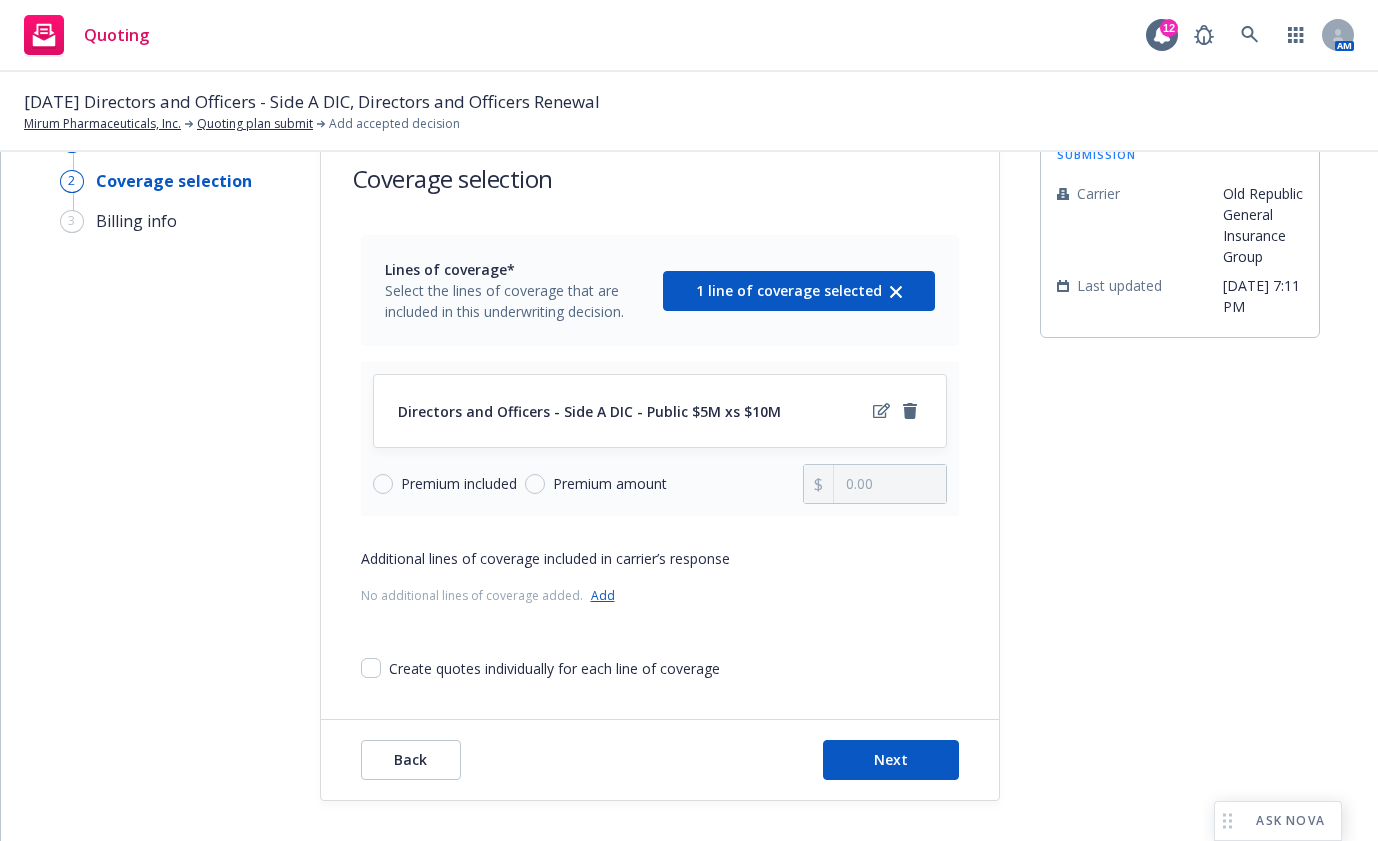 click on "Quote initiation 2 Coverage selection 3 Billing info" at bounding box center [170, 465] 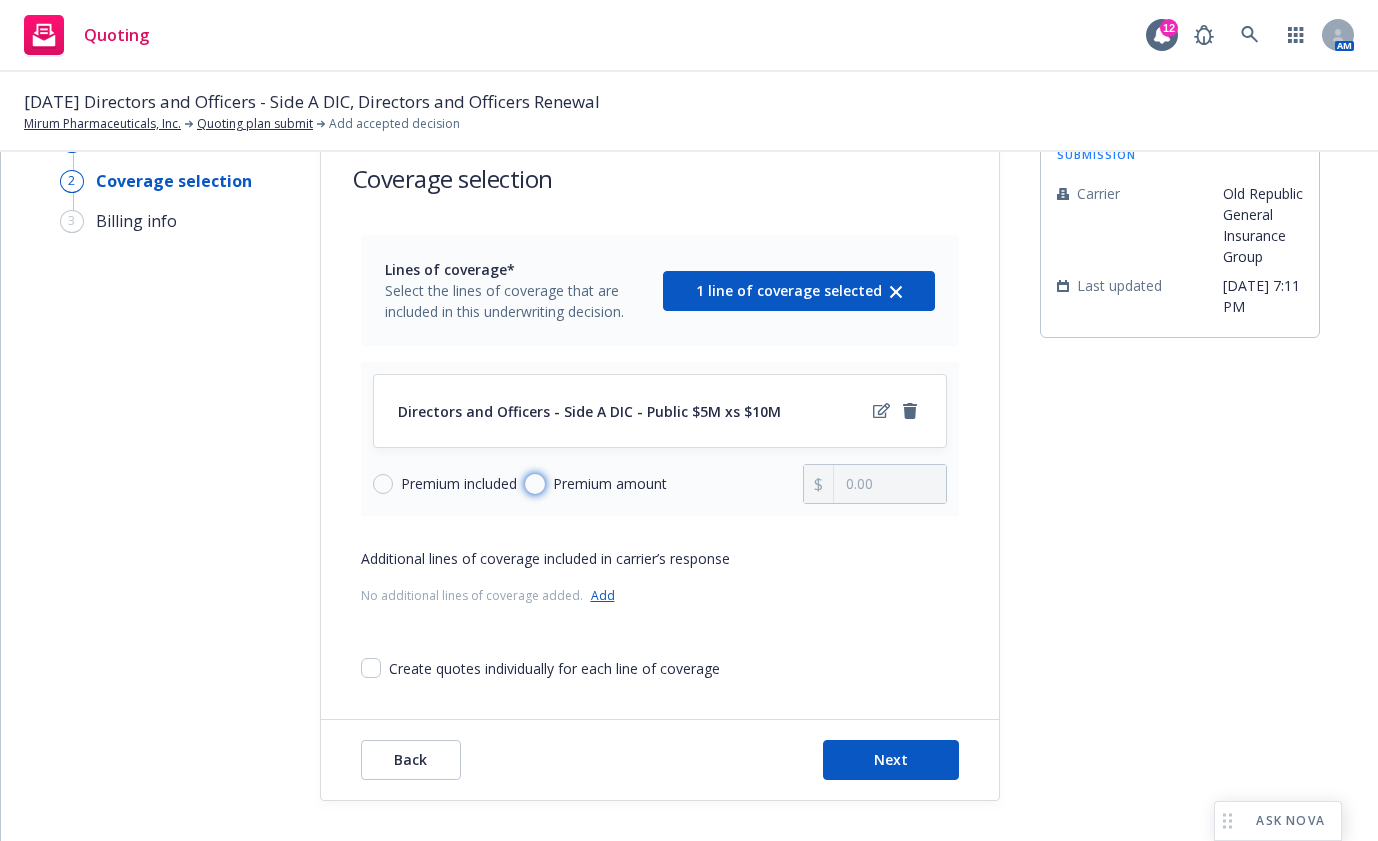 click on "Premium amount" at bounding box center [535, 484] 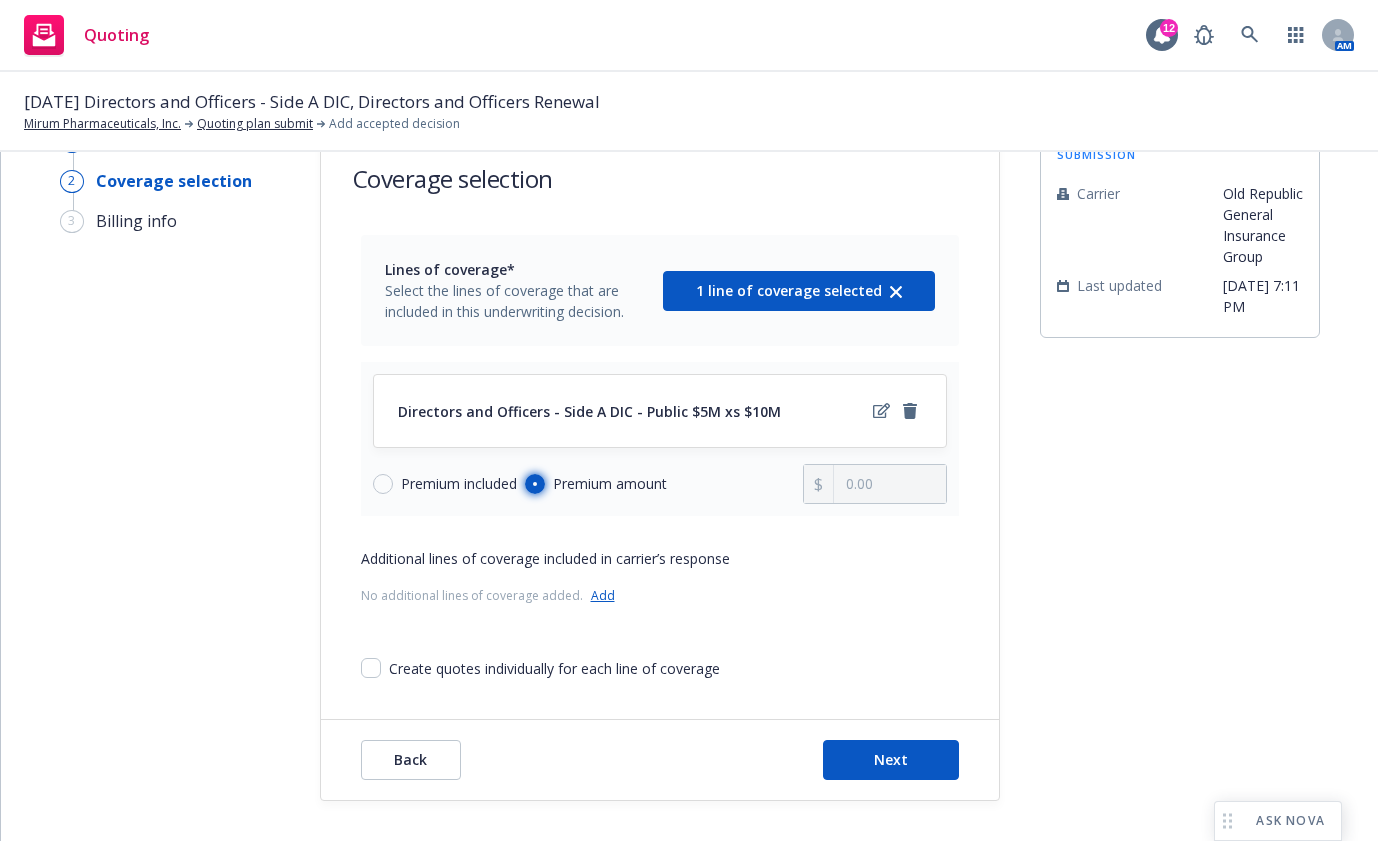 radio on "true" 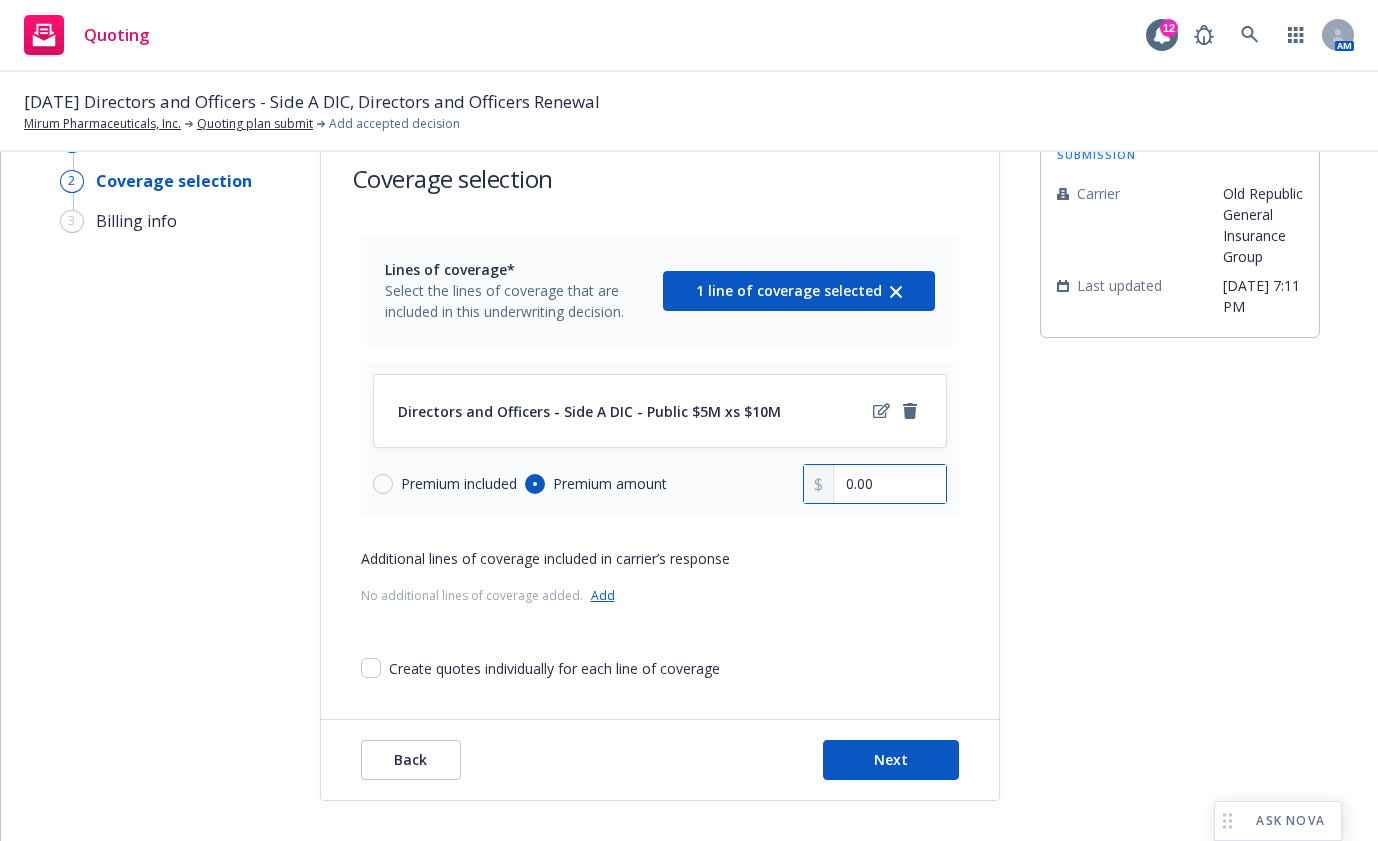 click on "0.00" at bounding box center (889, 484) 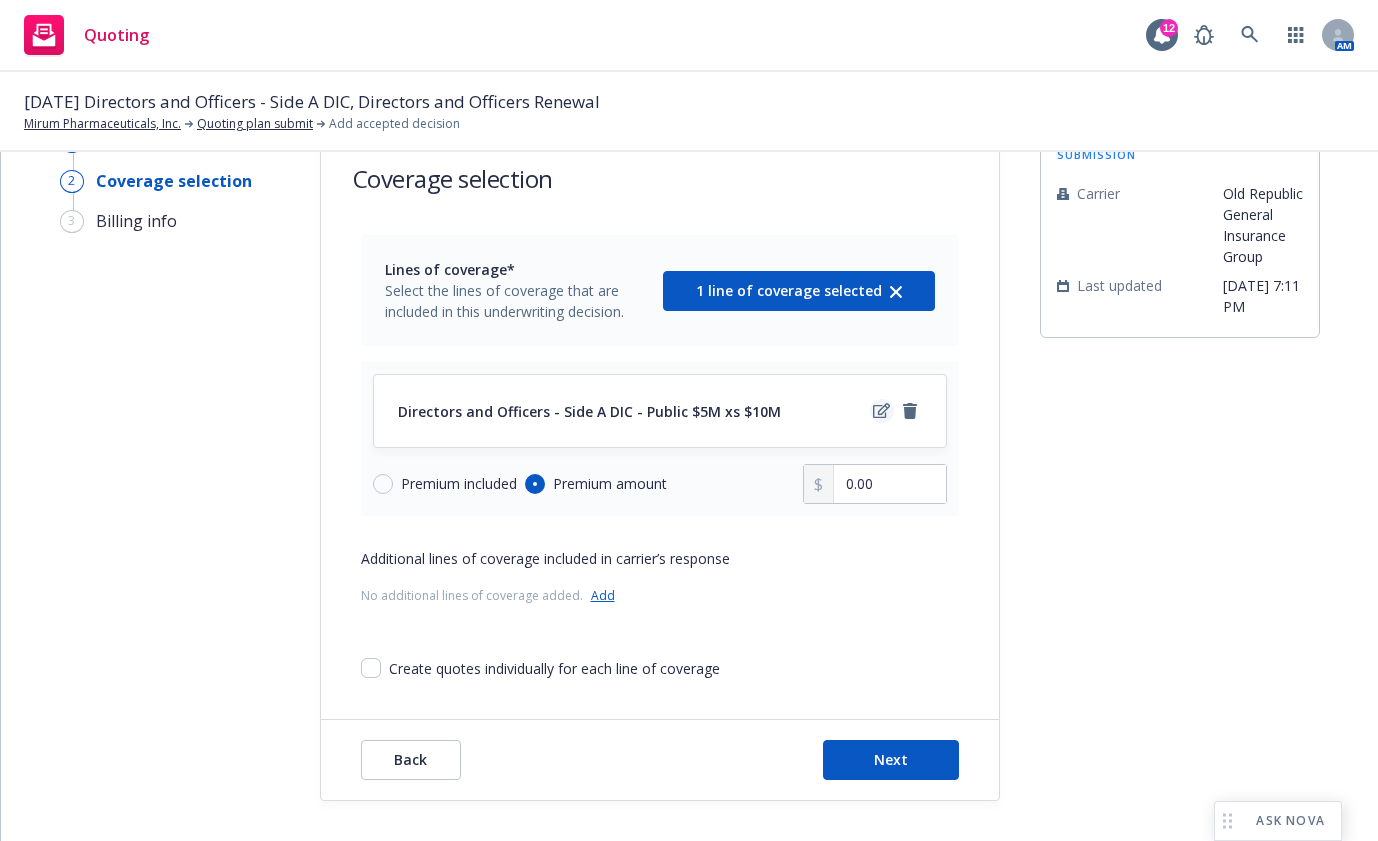 click at bounding box center [882, 411] 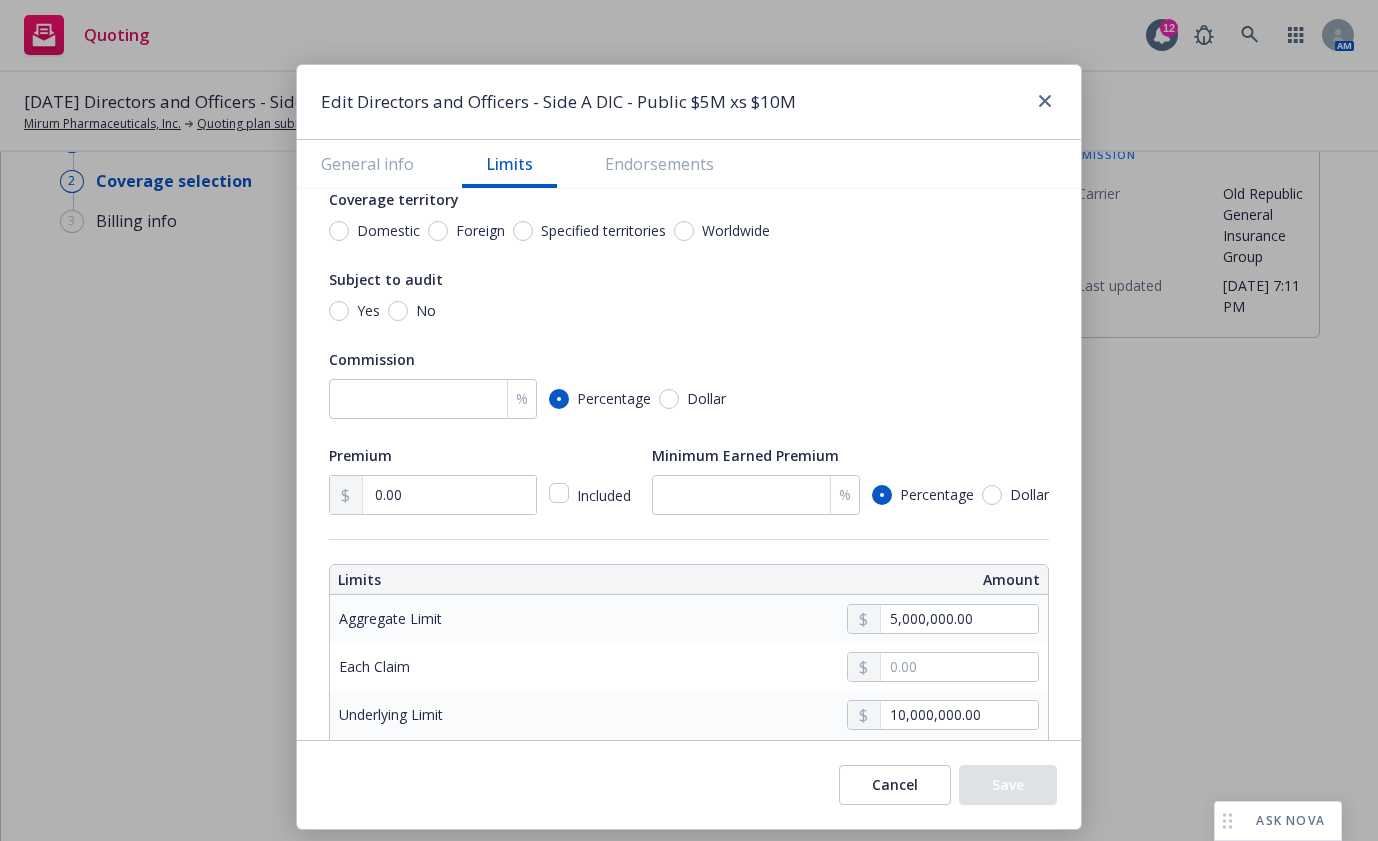 scroll, scrollTop: 500, scrollLeft: 0, axis: vertical 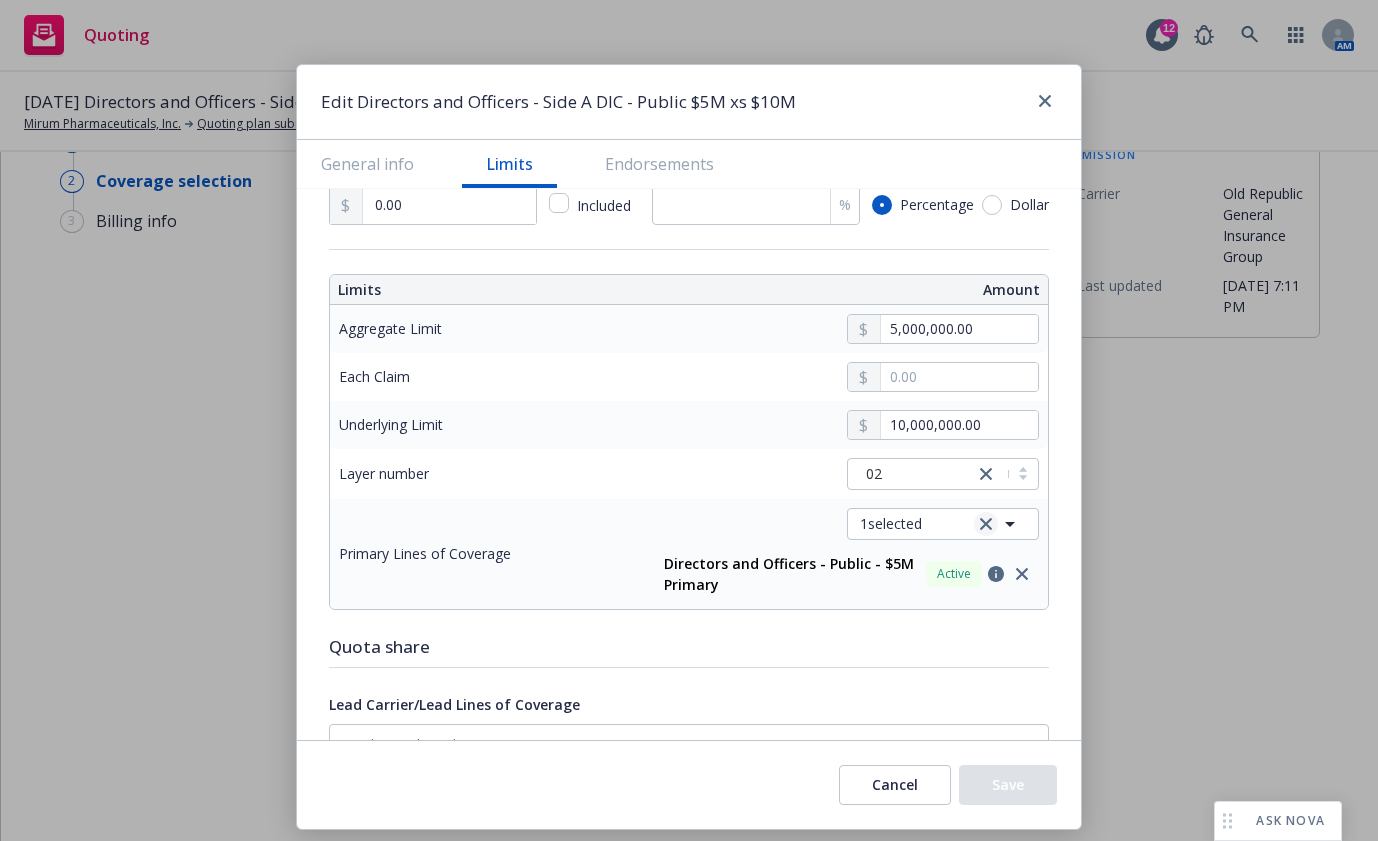click 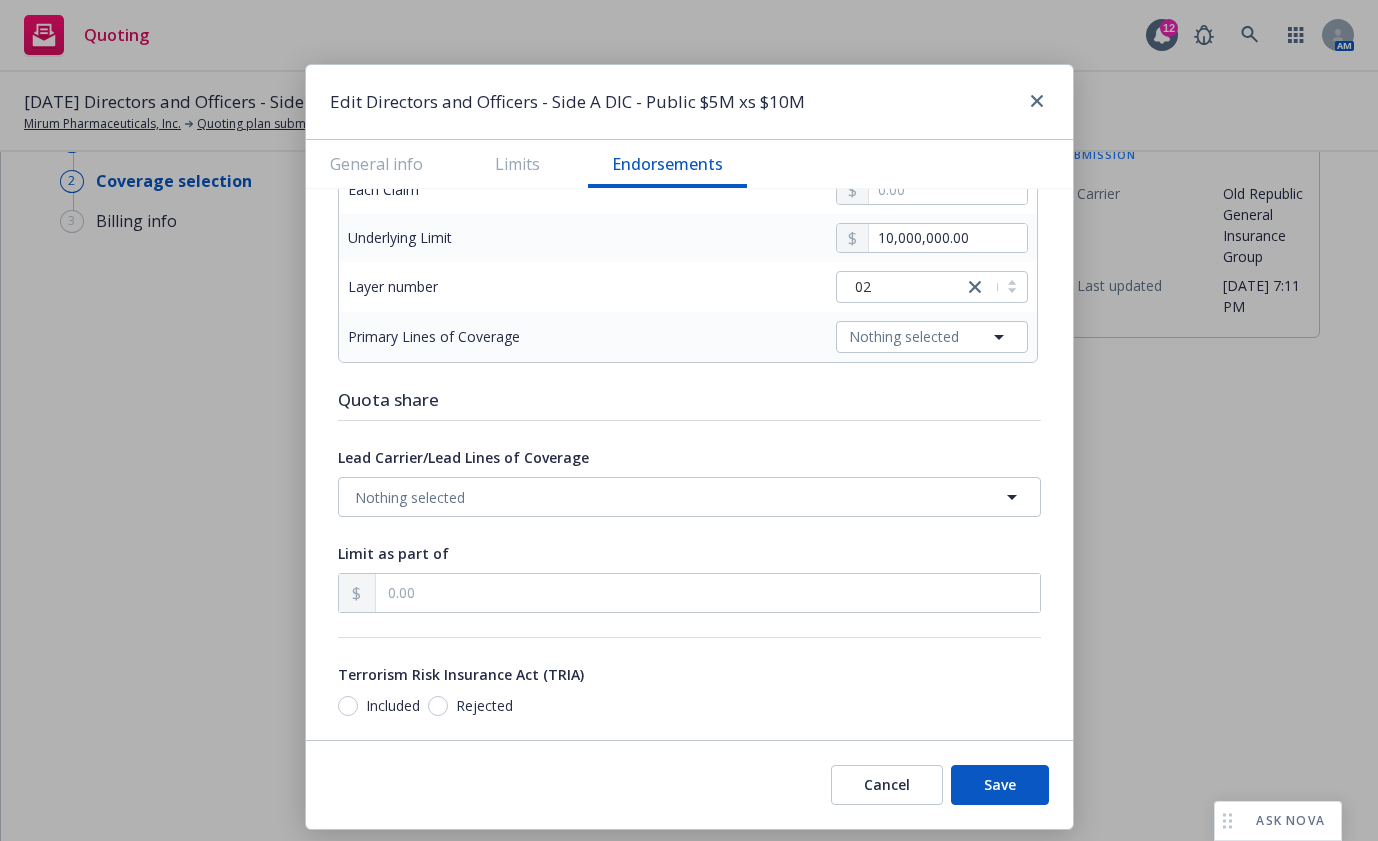 scroll, scrollTop: 436, scrollLeft: 0, axis: vertical 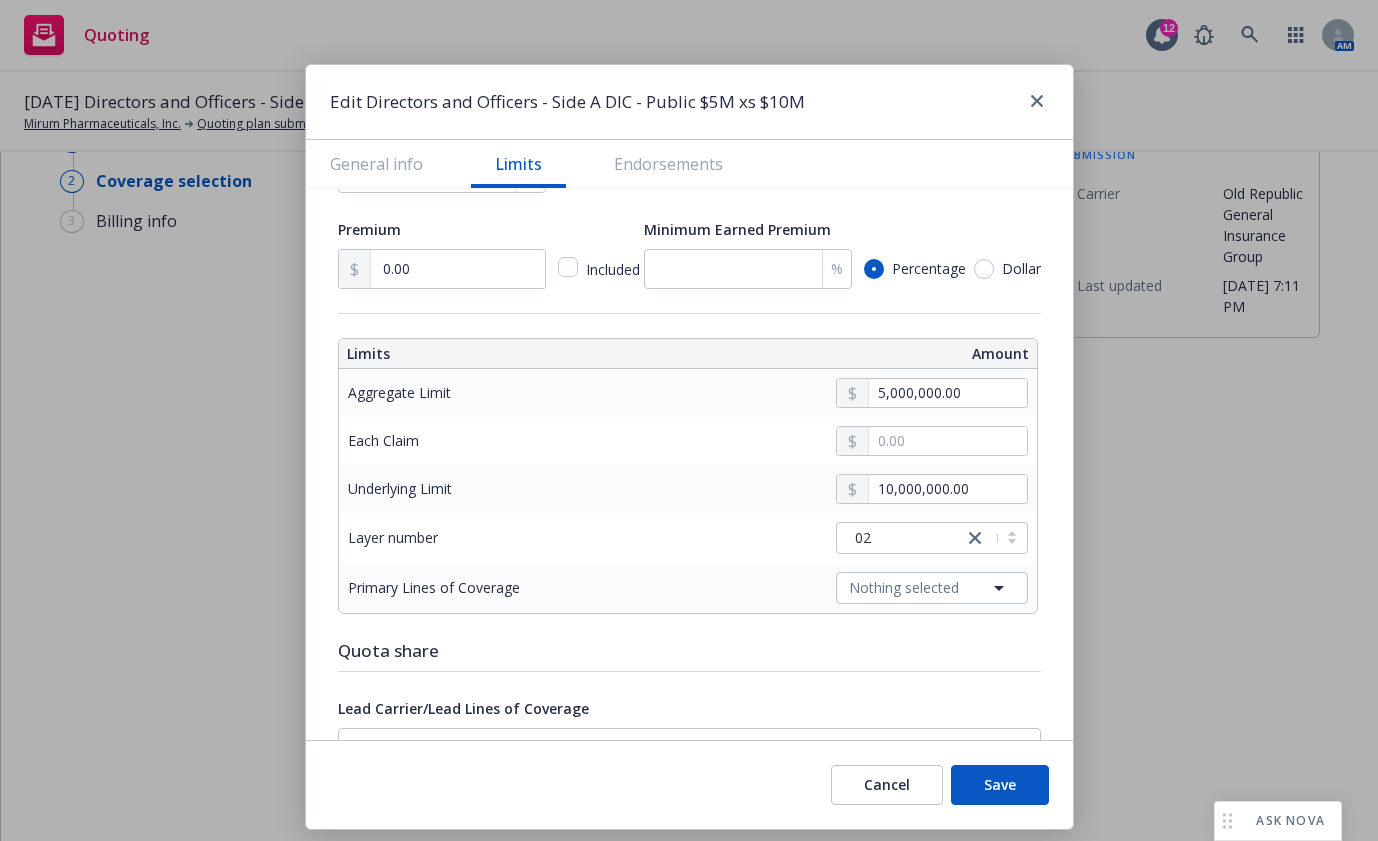 click on "Save" at bounding box center [1000, 785] 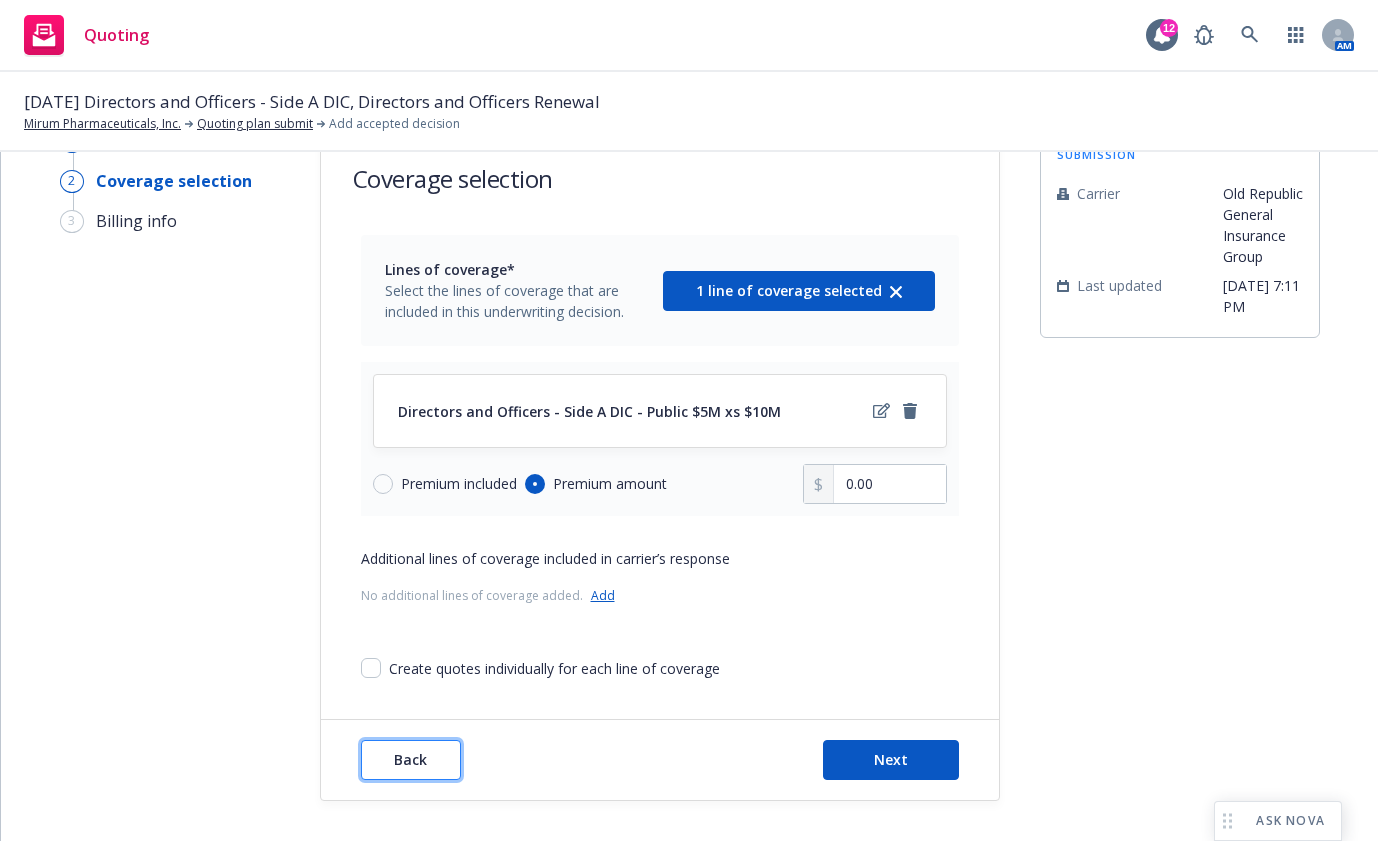 click on "Back" at bounding box center [411, 760] 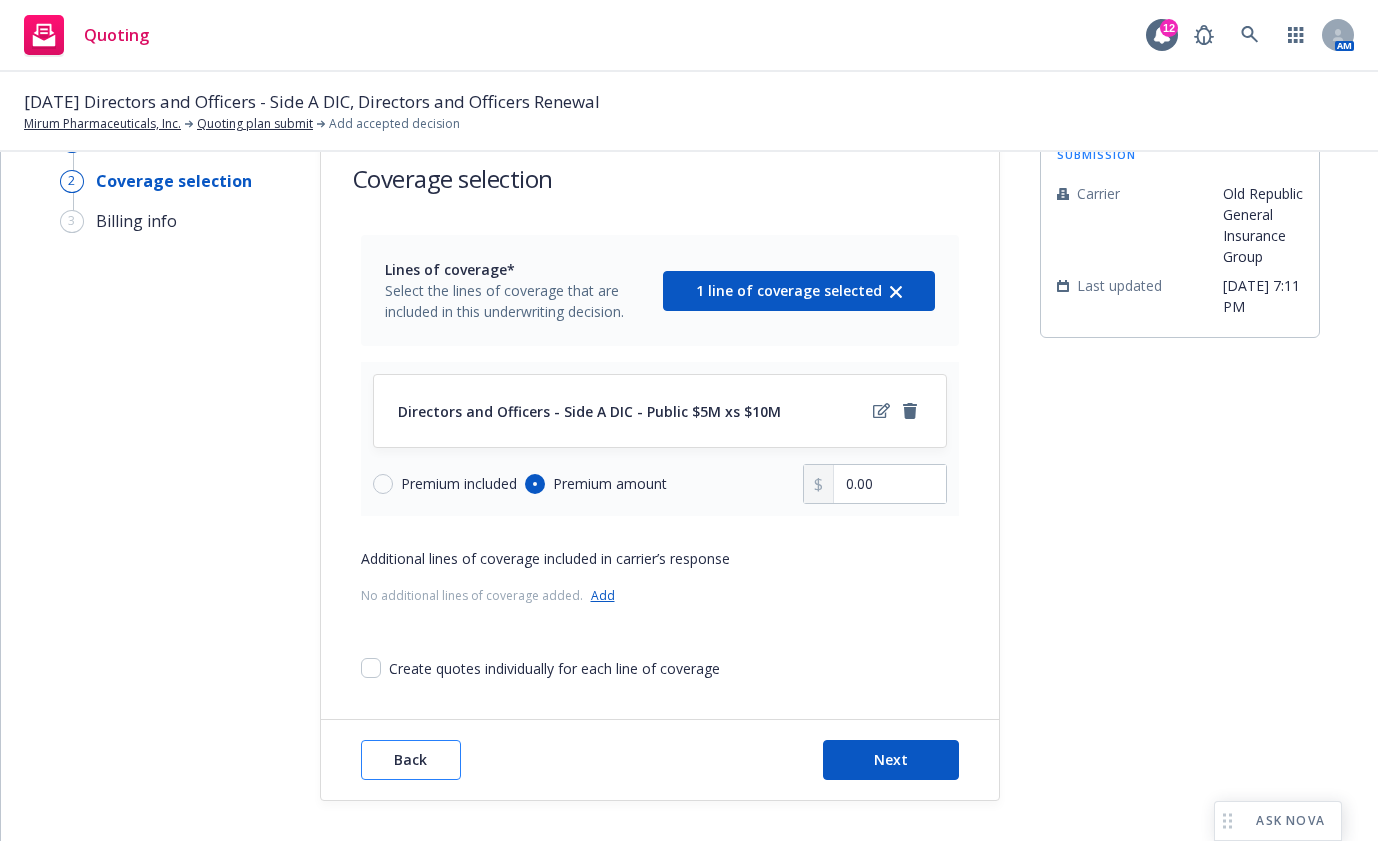 type on "x" 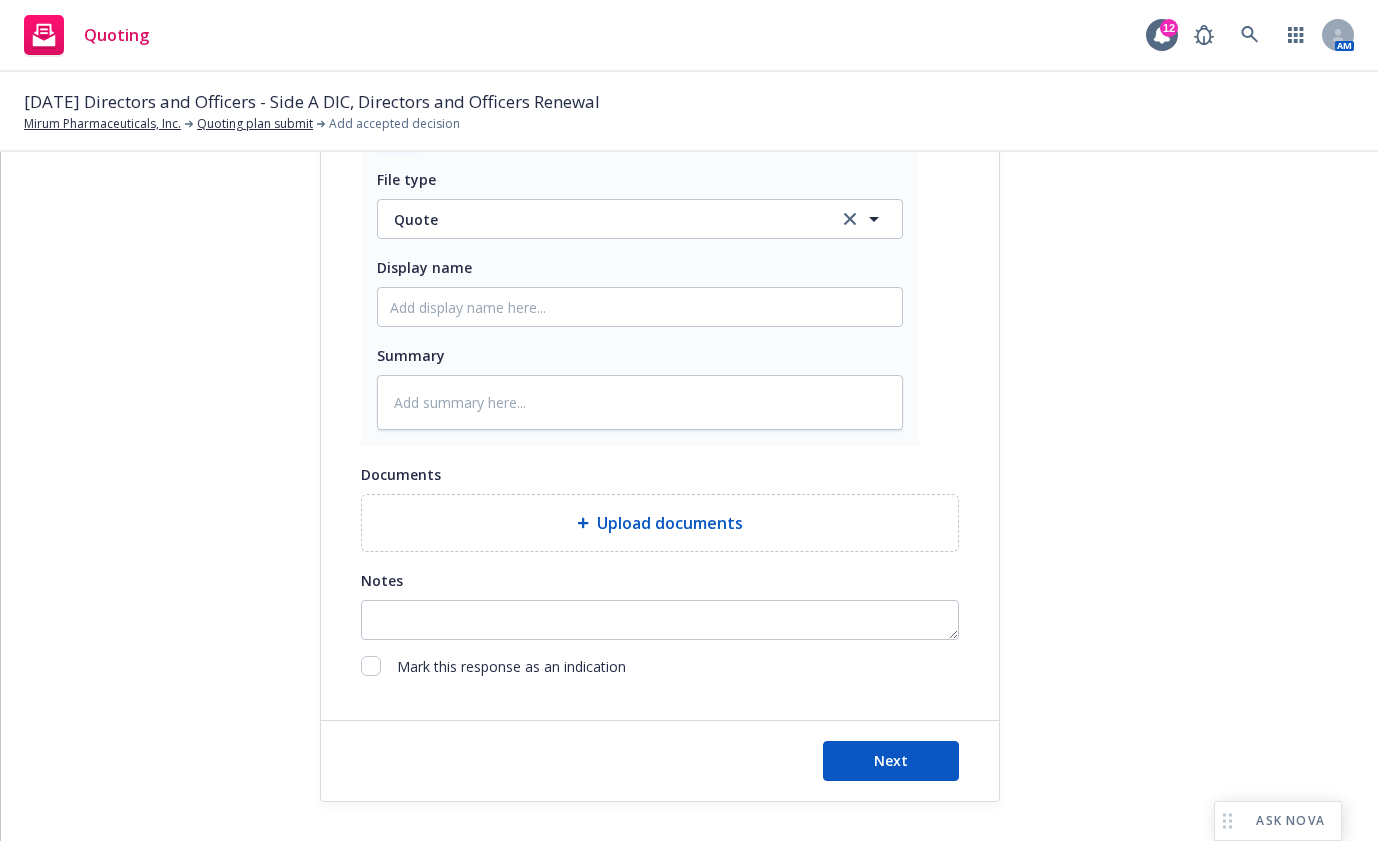 scroll, scrollTop: 1026, scrollLeft: 0, axis: vertical 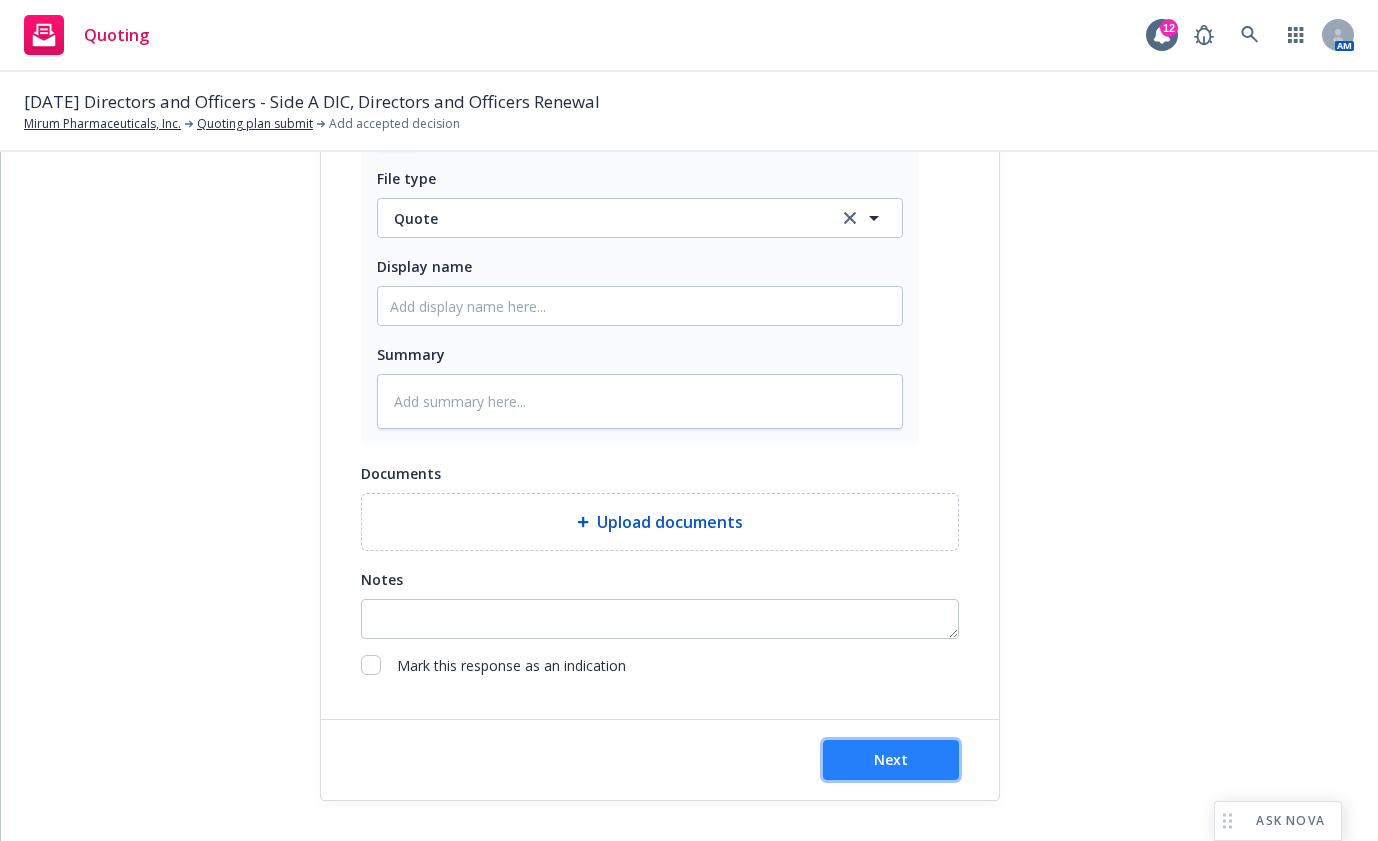 click on "Next" at bounding box center (891, 760) 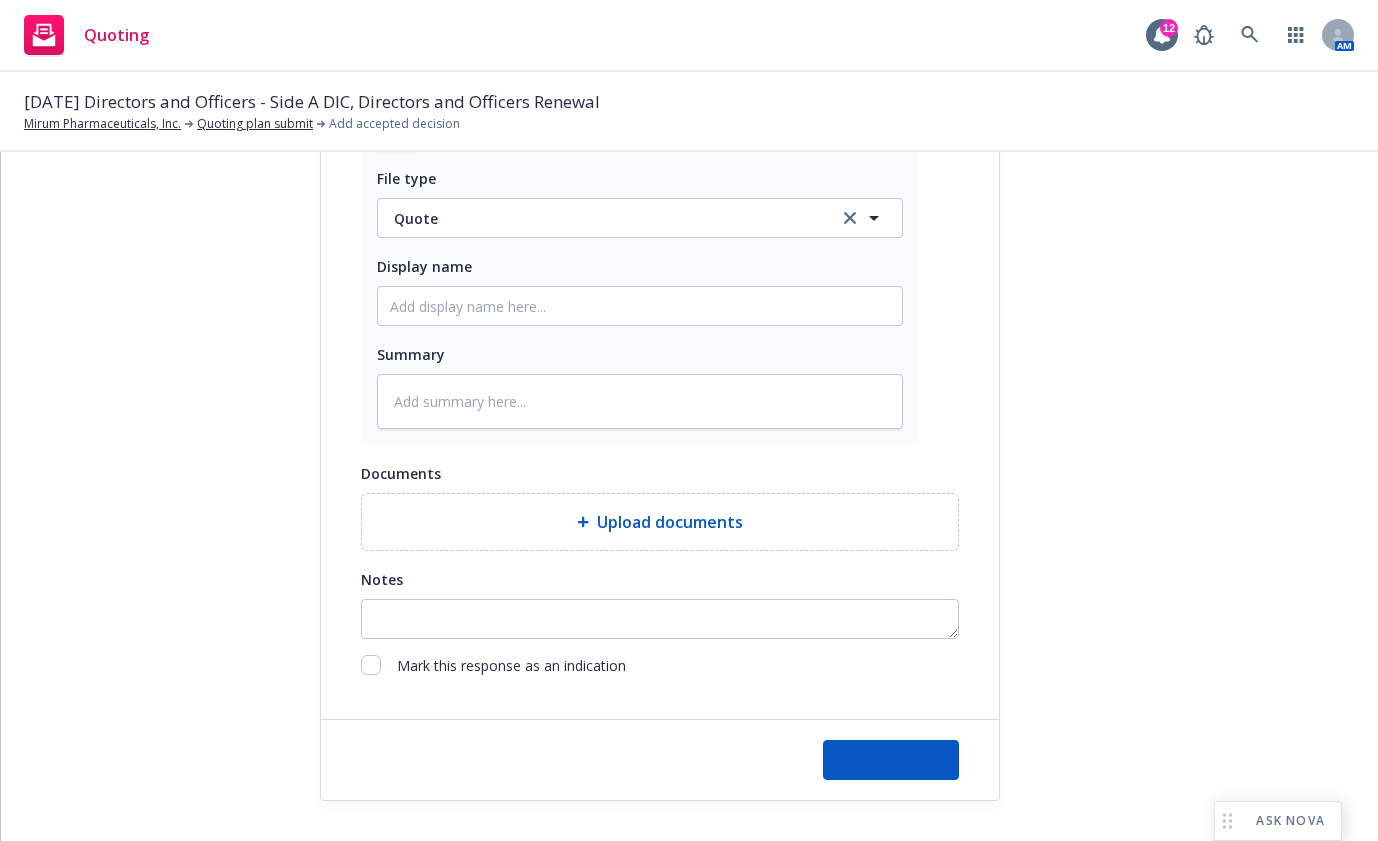 type on "x" 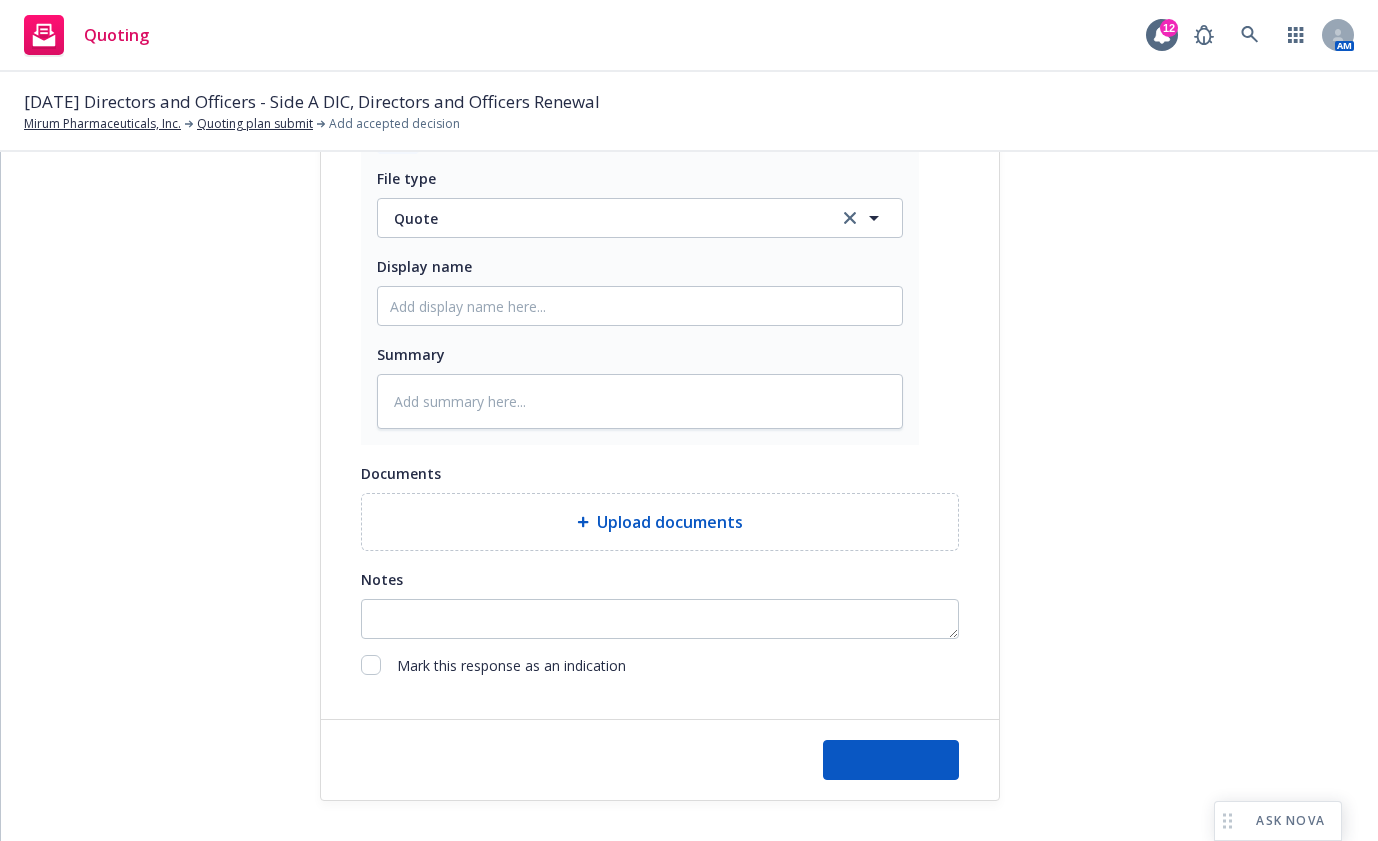 scroll, scrollTop: 63, scrollLeft: 0, axis: vertical 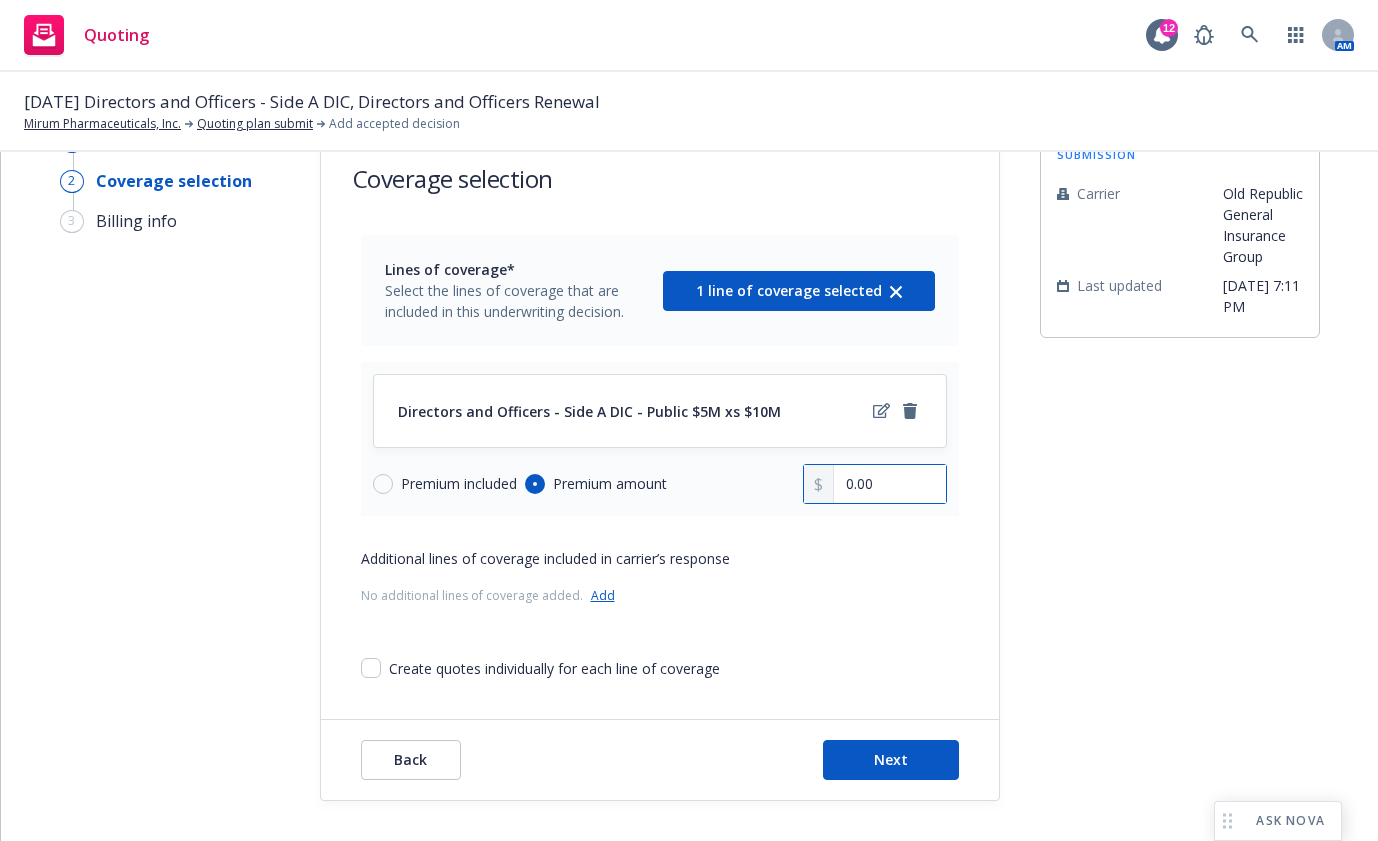 click on "0.00" at bounding box center [889, 484] 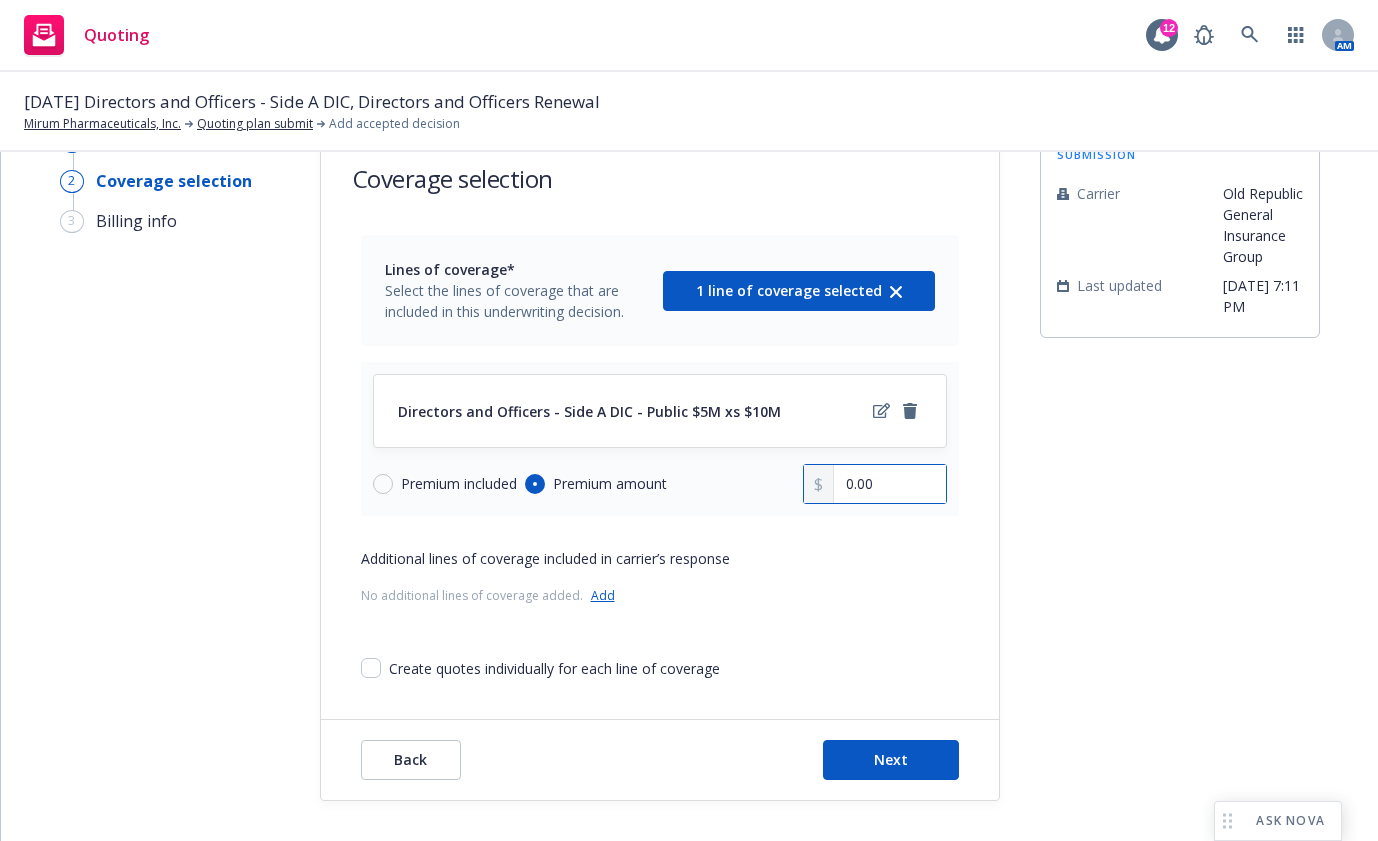 type on "0.00" 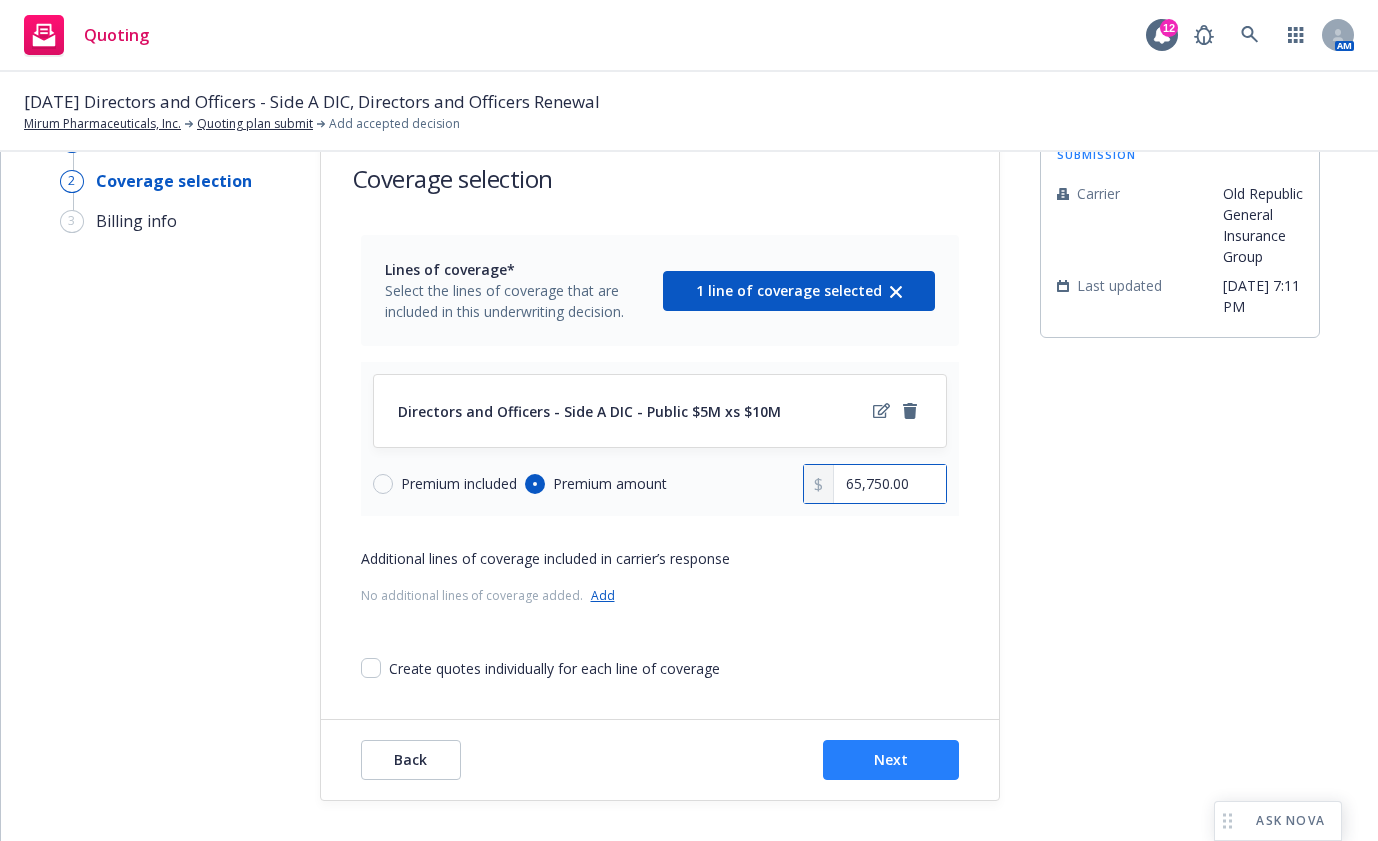 type on "65,750.00" 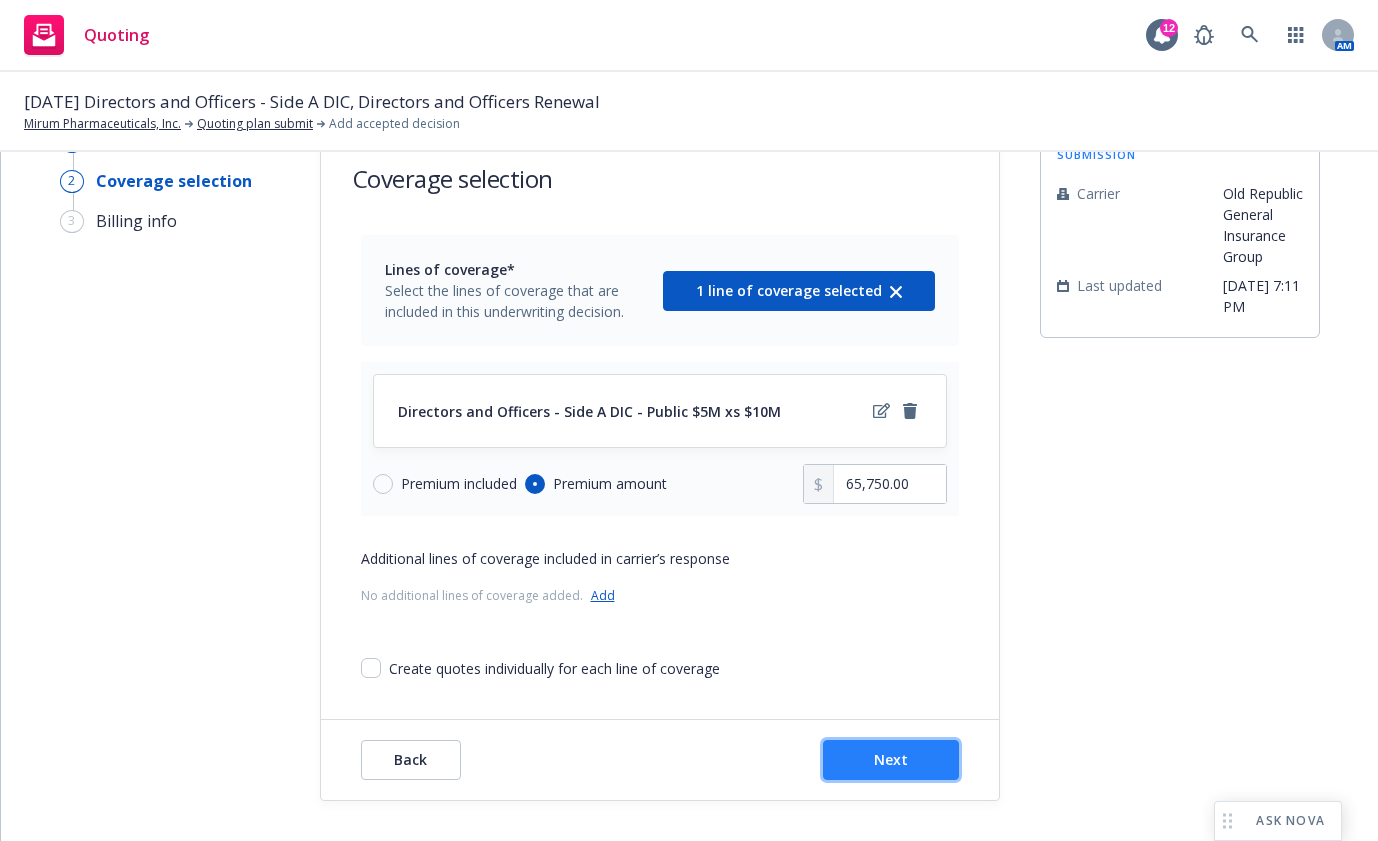 click on "Next" at bounding box center [891, 759] 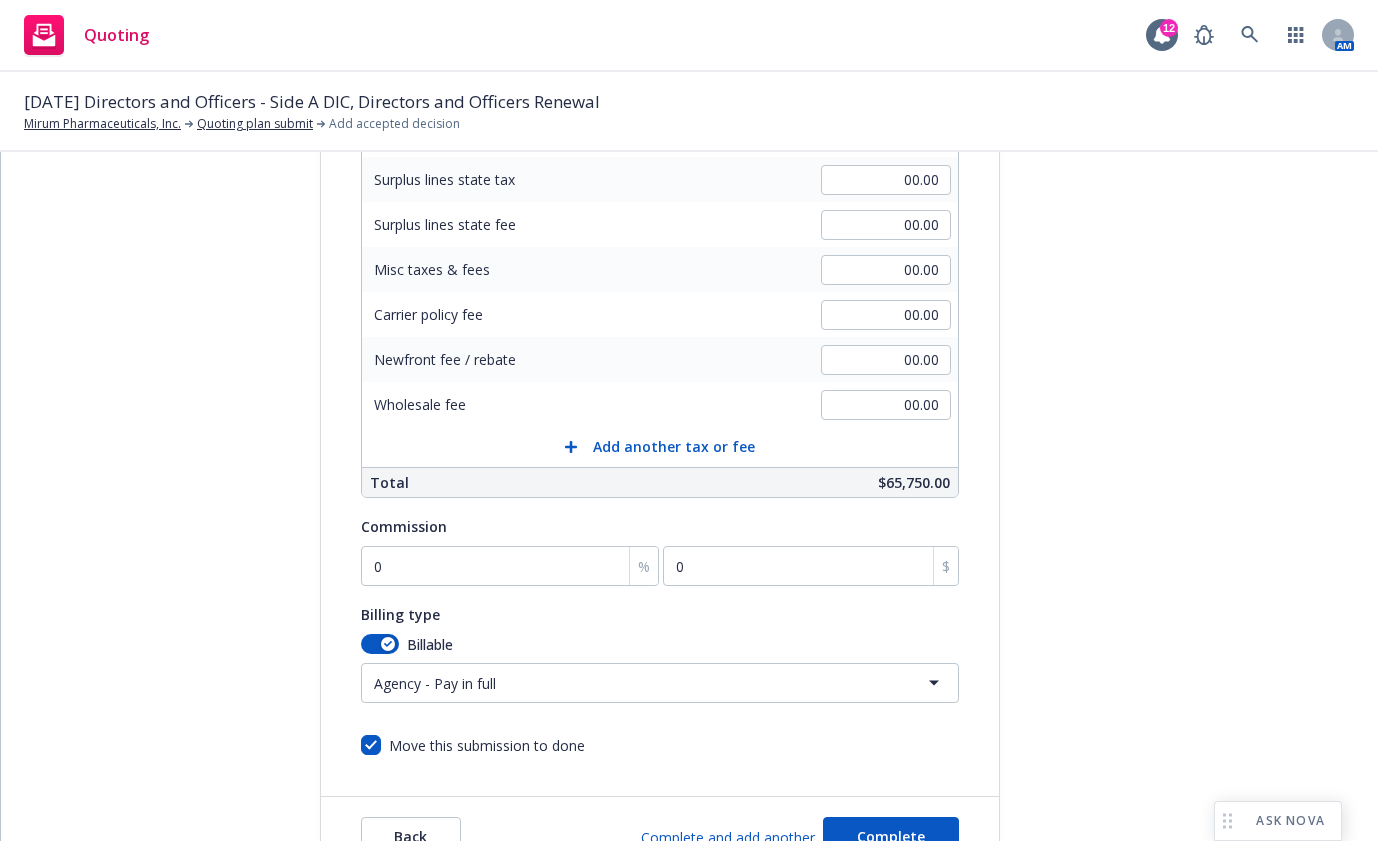 scroll, scrollTop: 414, scrollLeft: 0, axis: vertical 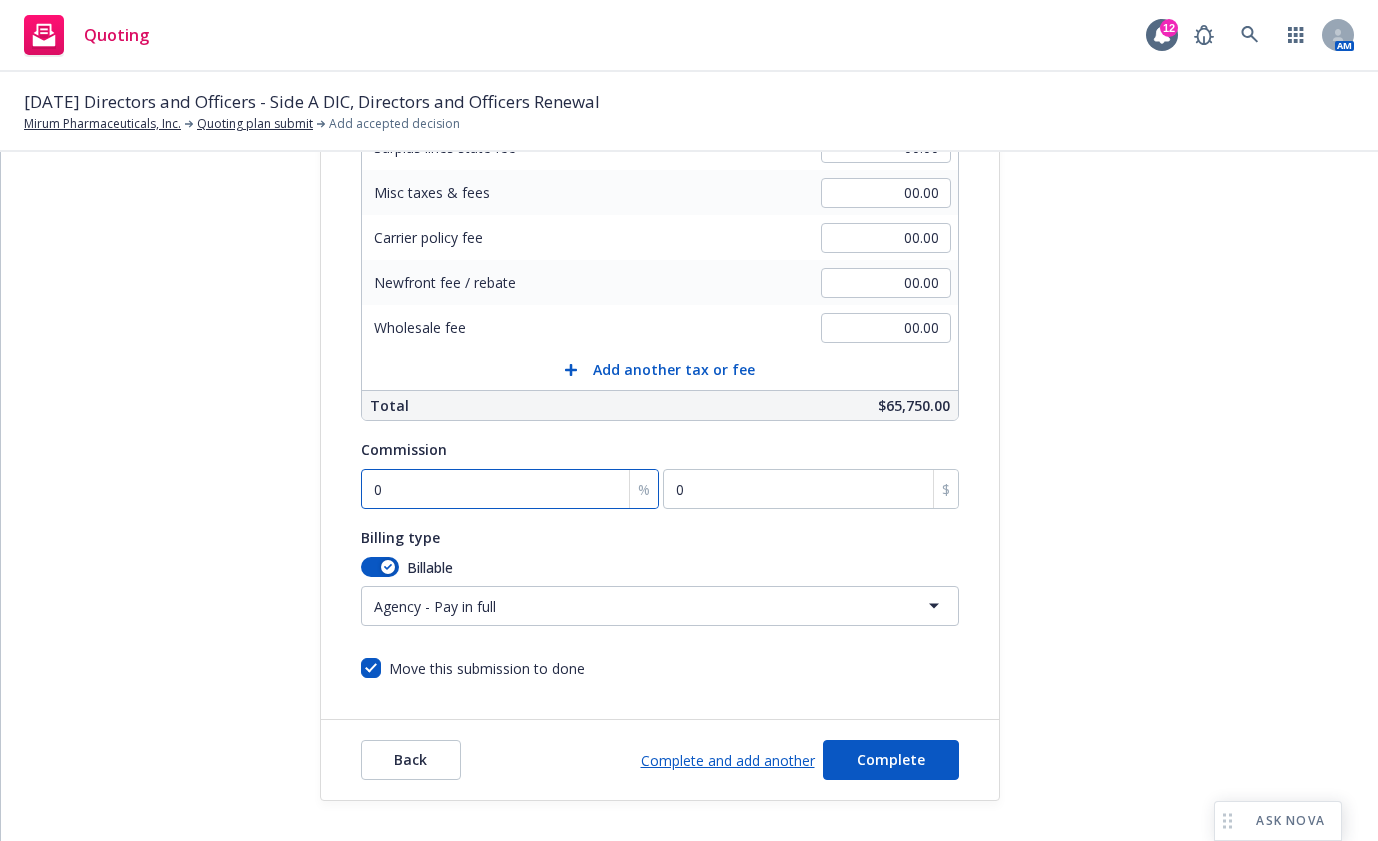 click on "0" at bounding box center [510, 489] 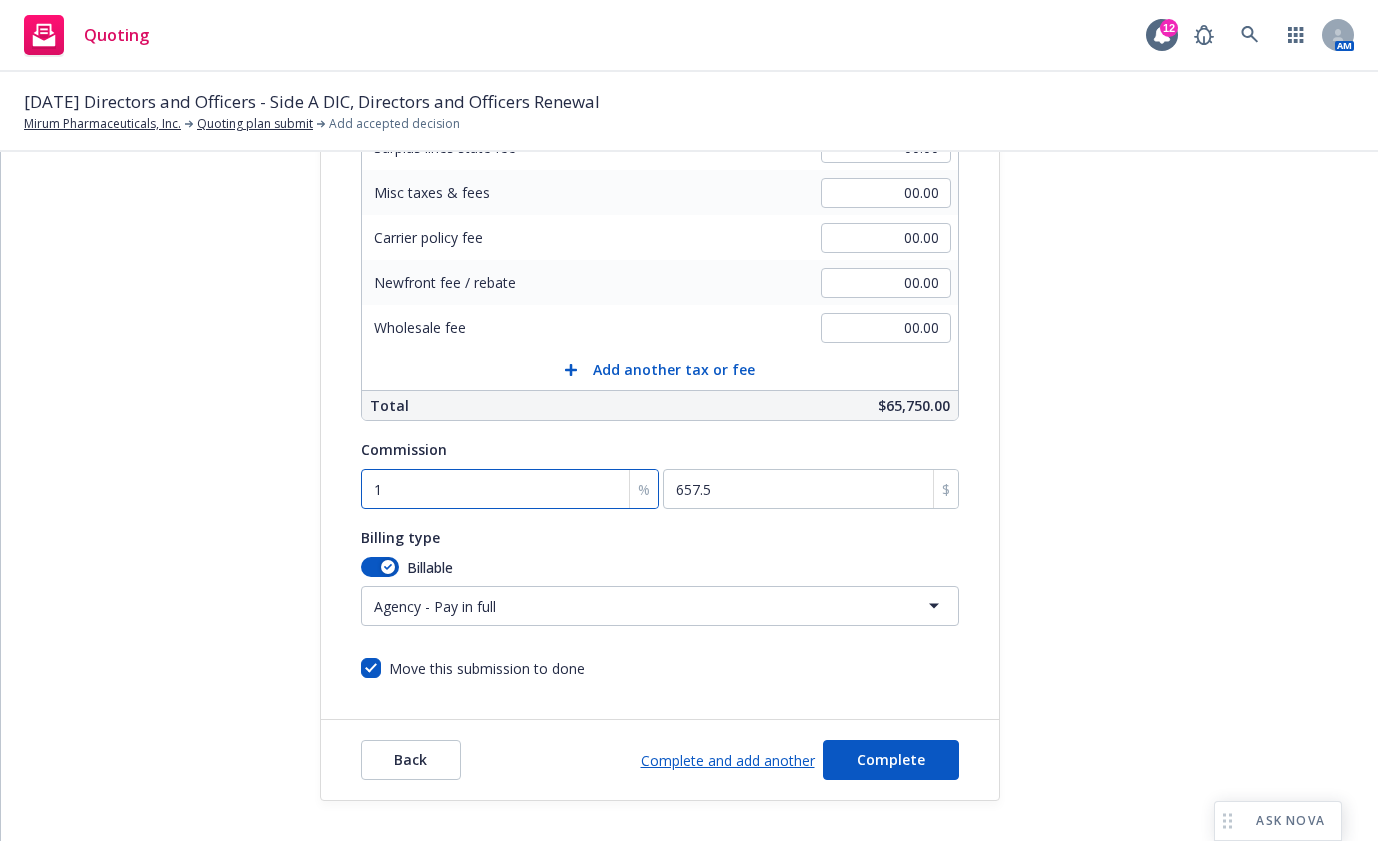 type on "15" 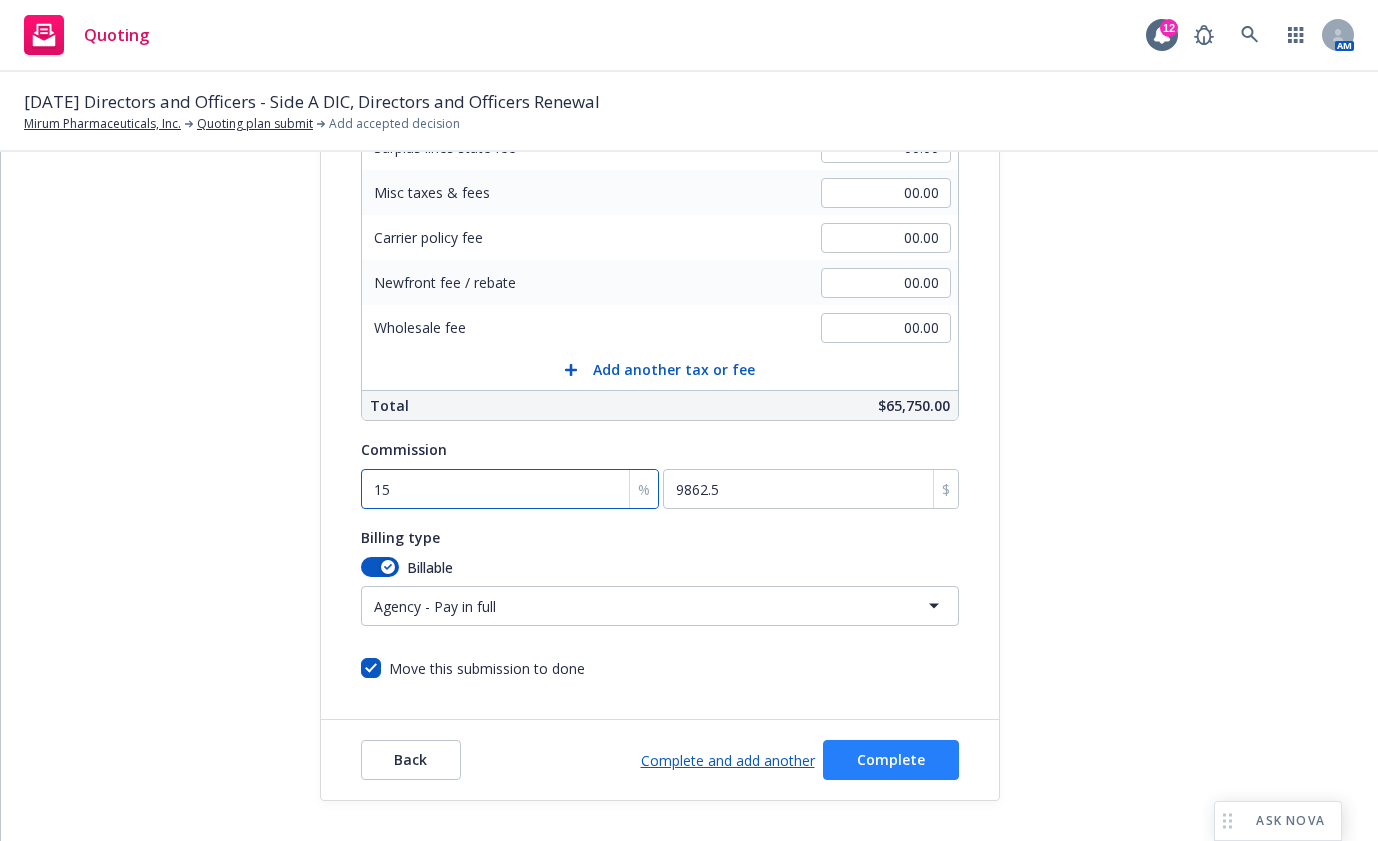 type on "15" 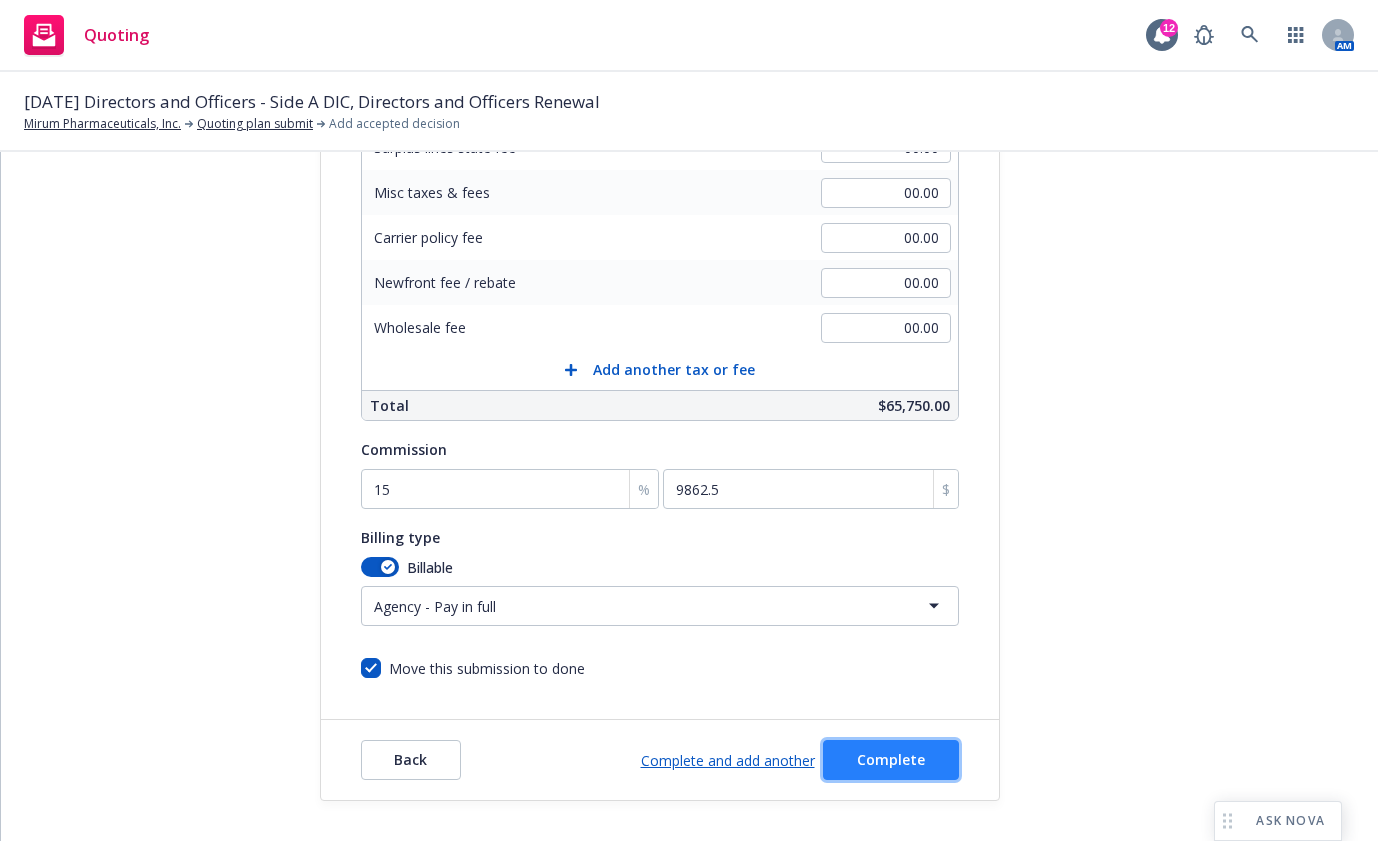 click on "Complete" at bounding box center [891, 759] 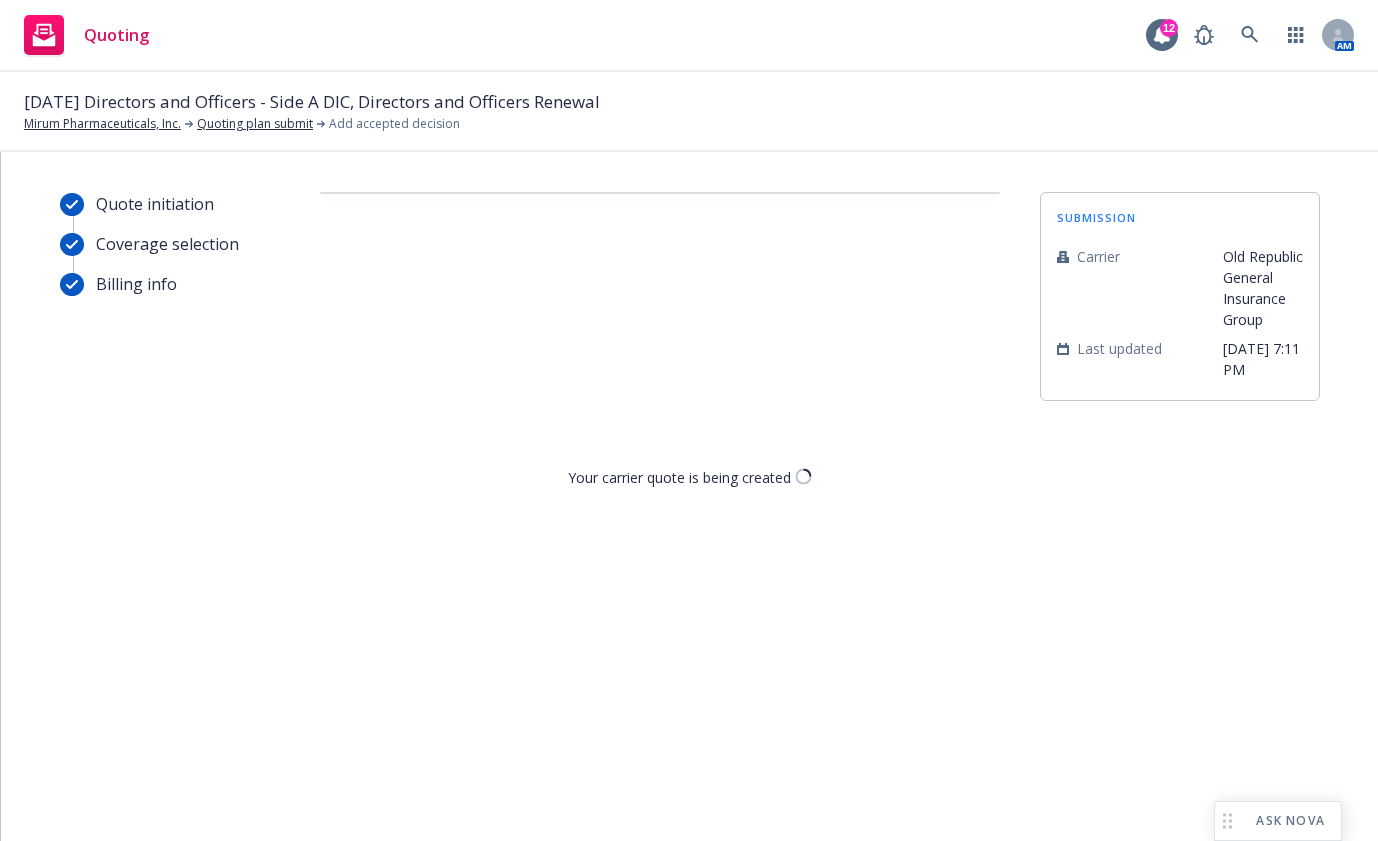 scroll, scrollTop: 0, scrollLeft: 0, axis: both 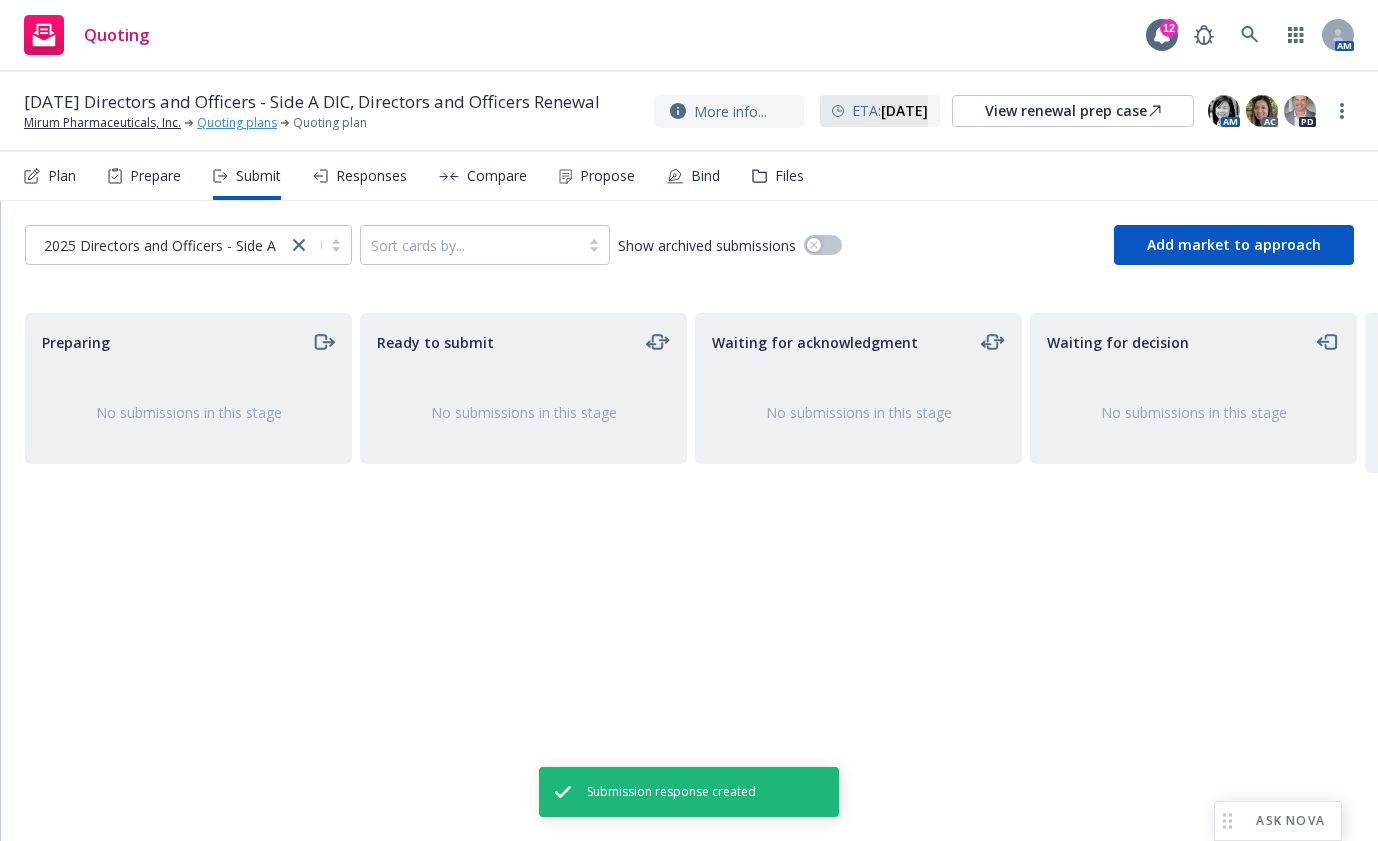 click on "Quoting plans" at bounding box center [237, 123] 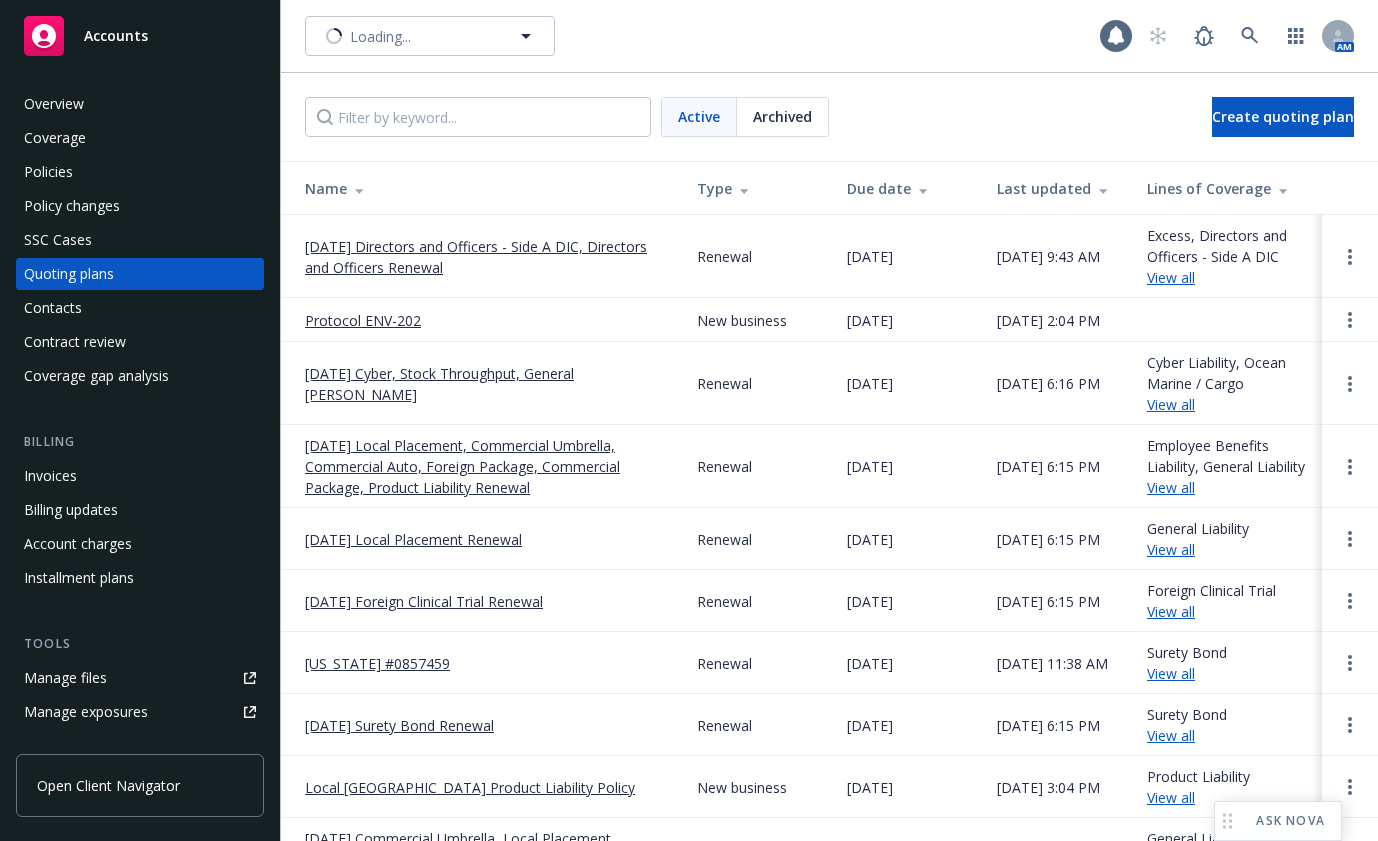 scroll, scrollTop: 0, scrollLeft: 0, axis: both 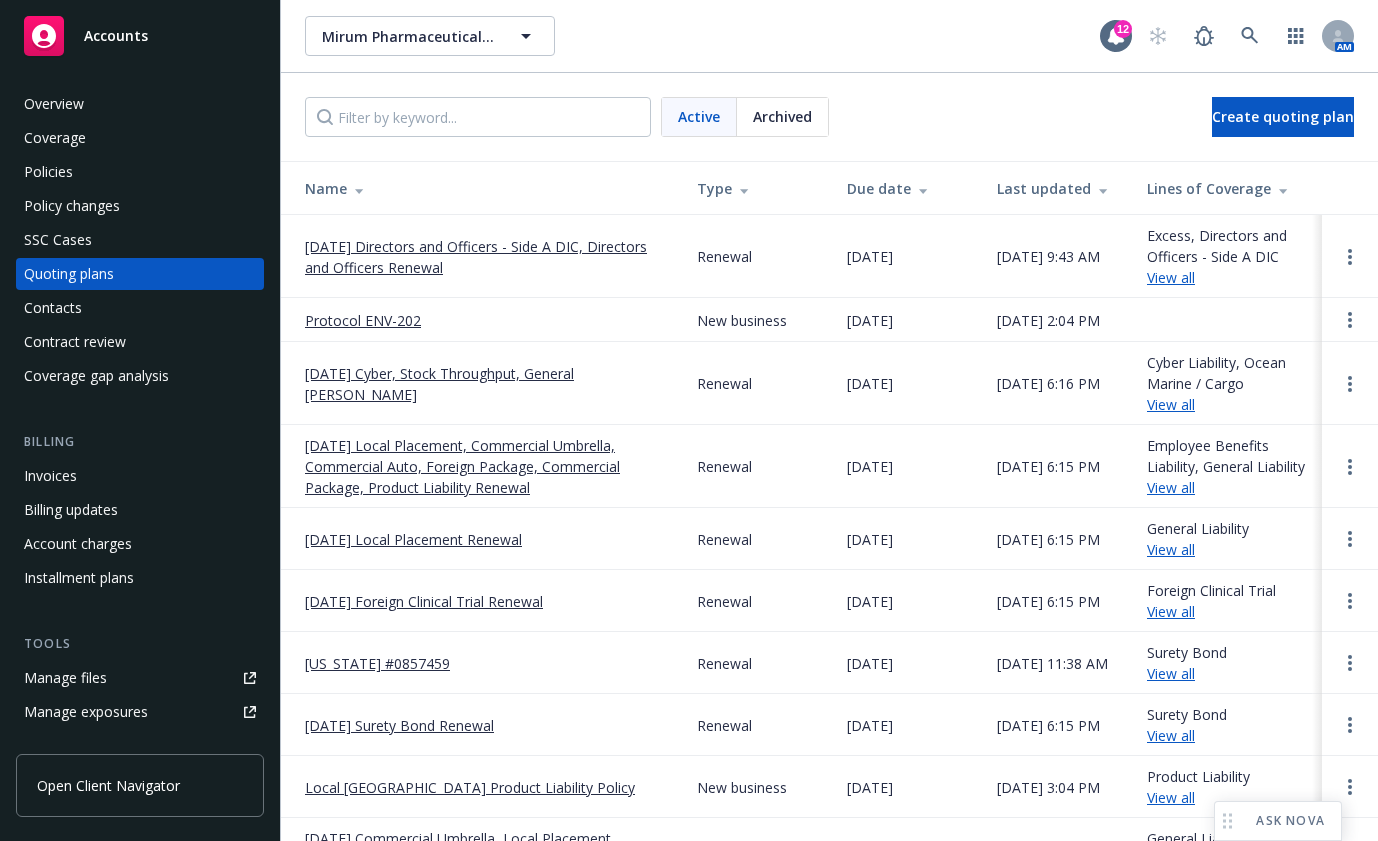 click on "[DATE] Directors and Officers - Side A DIC, Directors and Officers Renewal" at bounding box center [485, 257] 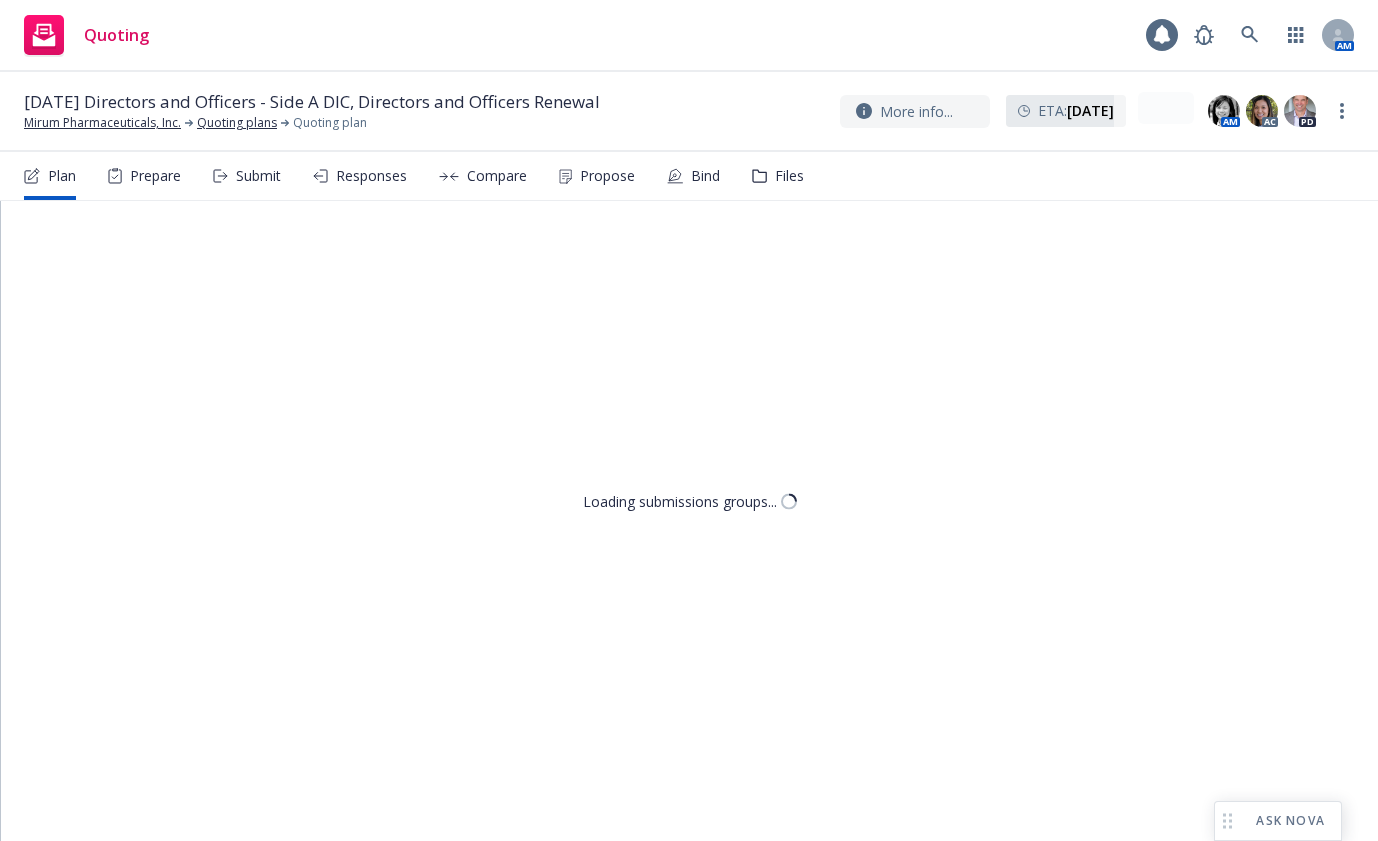 scroll, scrollTop: 0, scrollLeft: 0, axis: both 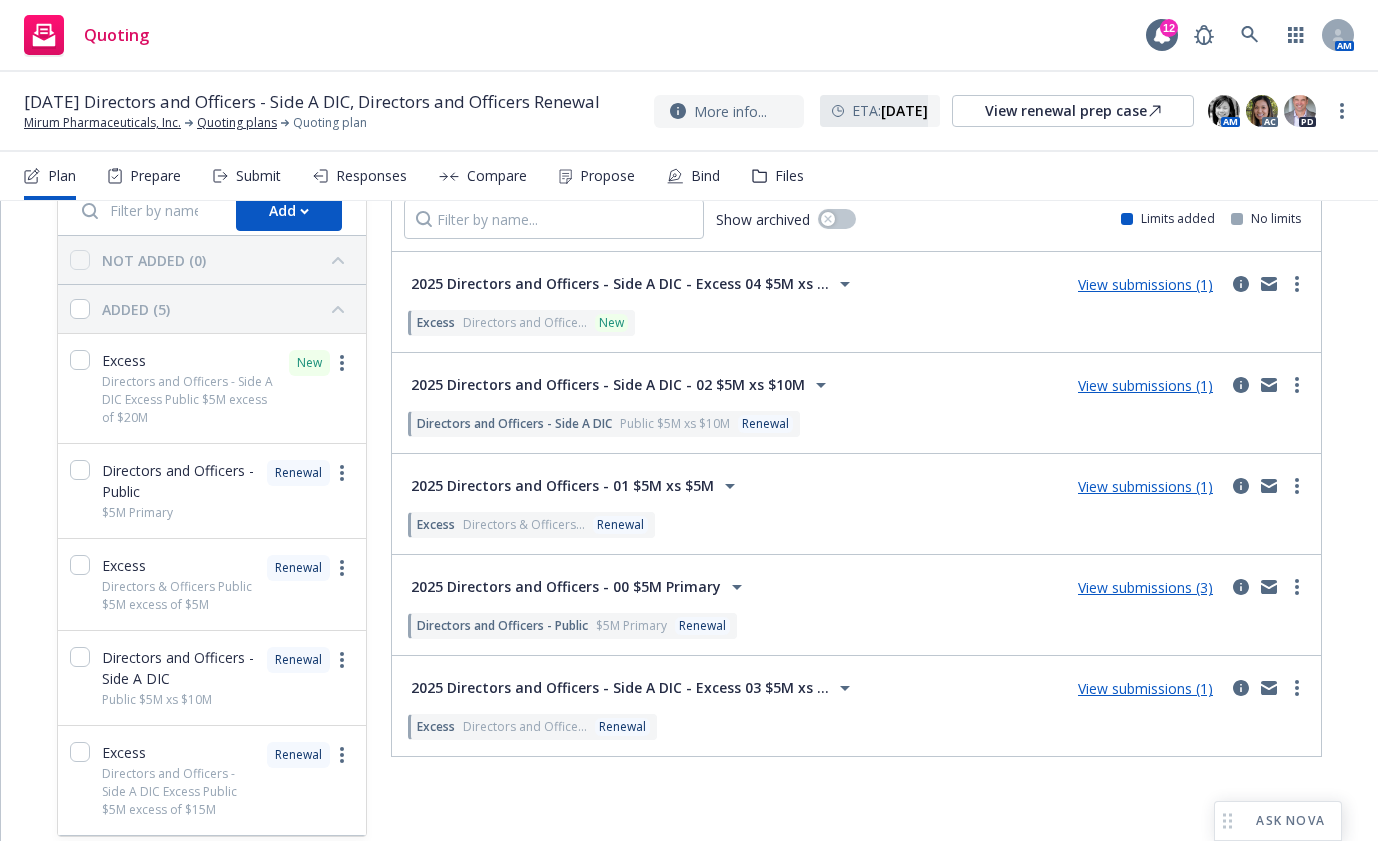 click on "View submissions (1)" at bounding box center (1145, 688) 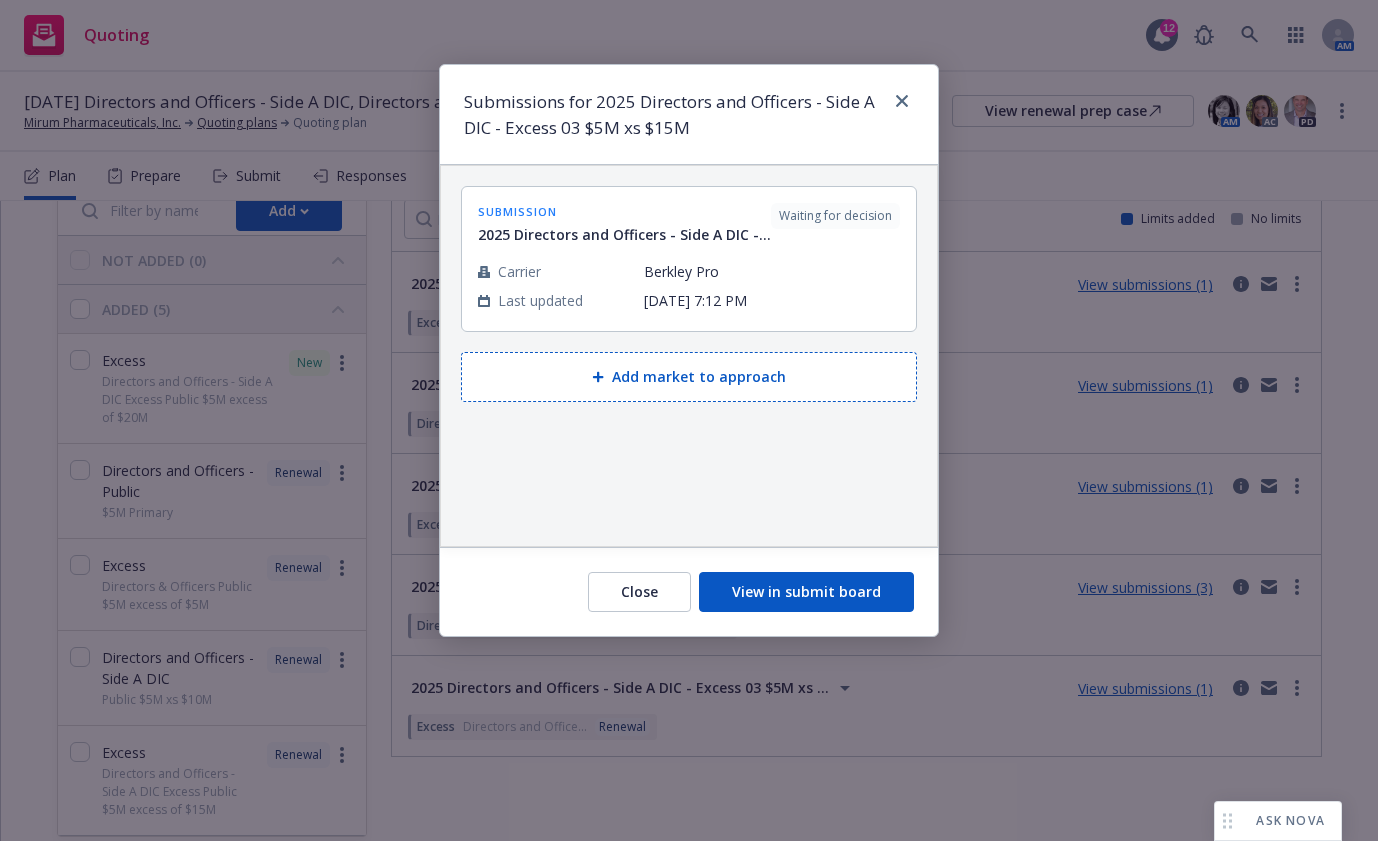 click on "Submissions for 2025 Directors and Officers - Side A DIC - Excess 03 $5M xs $15M  submission 2025 Directors and Officers - Side A DIC - Excess 03 $5M xs $15M  Waiting for decision Carrier Berkley Pro Last updated 3/25, 7:12 PM Add market to approach Close View in submit board" at bounding box center [689, 420] 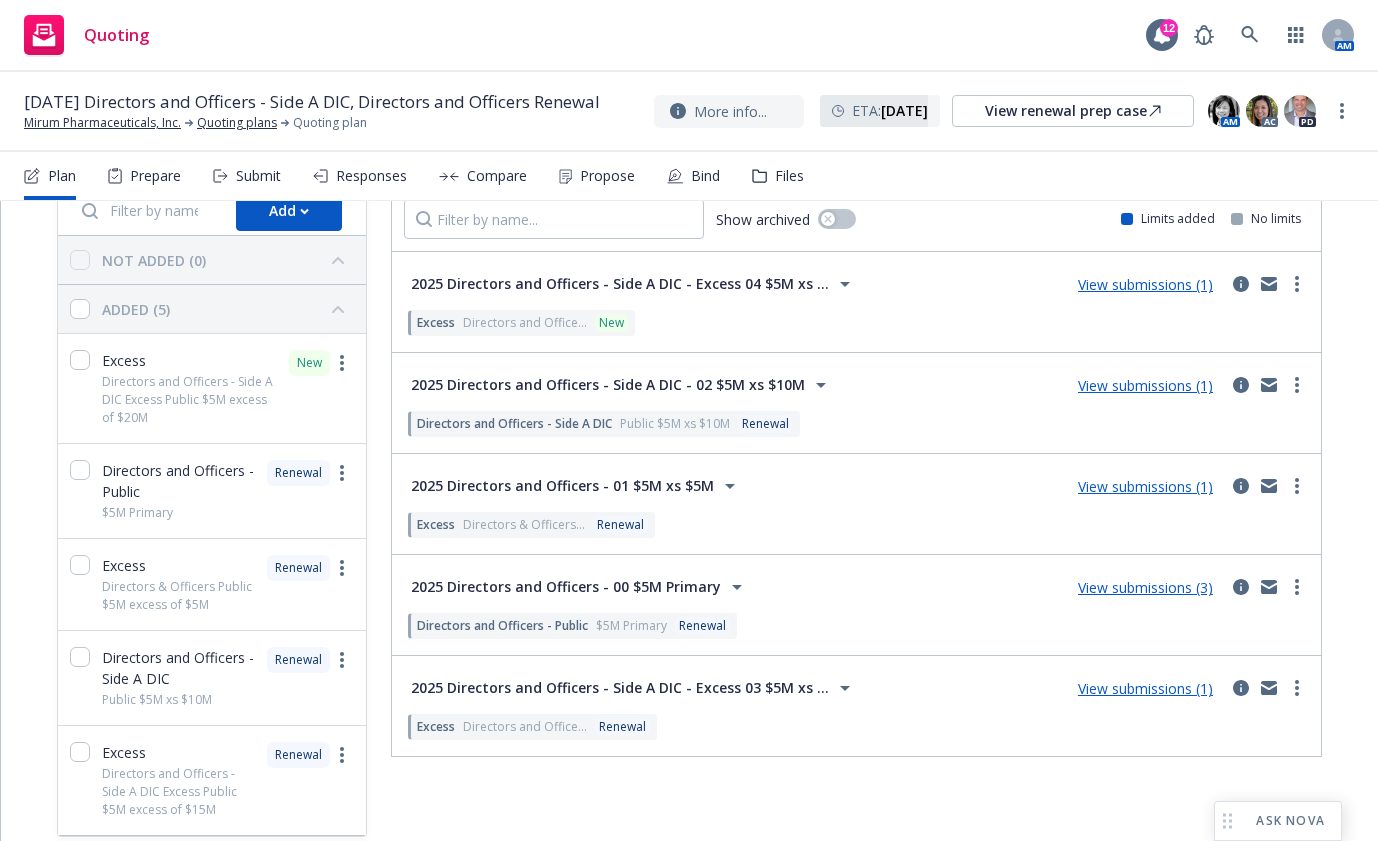 click on "Submission groups Show archived Limits added No limits 2025 Directors and Officers - Side A DIC - Excess 04 $5M xs ... View submissions (1) Excess Directors and Office... New Line of coverage Excess Directors and Officers - Side A DIC Excess Public $5M excess of $20M New LOC details copied 07/09/2025 2025 Directors and Officers - Side A DIC - 02 $5M xs $10M View submissions (1) Directors and Officers - Side A DIC Public $5M xs $10M Renewal Line of coverage Directors and Officers - Side A DIC Public $5M xs $10M Renewal LOC details copied 02/17/2025 Prior term policy Mirum Pharmaceuticals, Inc. - Directors and Officers - Side A DIC Premium $72,000.00 Effective date 07/17/2024 Carrier Old Republic General Insurance Group 2025 Directors and Officers - 01 $5M xs $5M View submissions (1) Excess Directors & Officers... Renewal Line of coverage Excess Directors & Officers Public $5M excess of $5M Renewal LOC details copied 02/17/2025 Prior term policy Mirum Pharmaceuticals, Inc. - Excess Liability Premium $289,800.00" at bounding box center (856, 485) 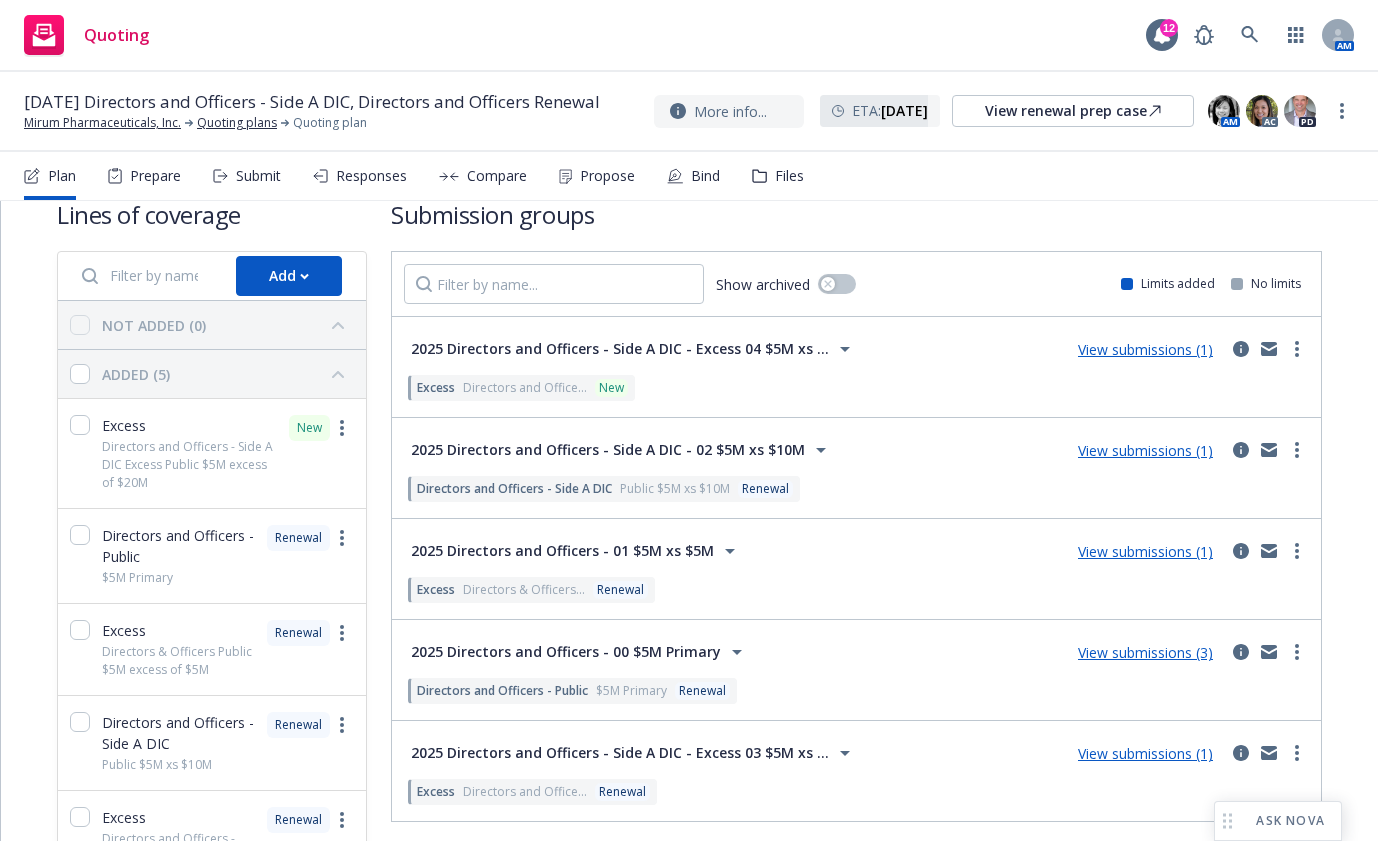 scroll, scrollTop: 0, scrollLeft: 0, axis: both 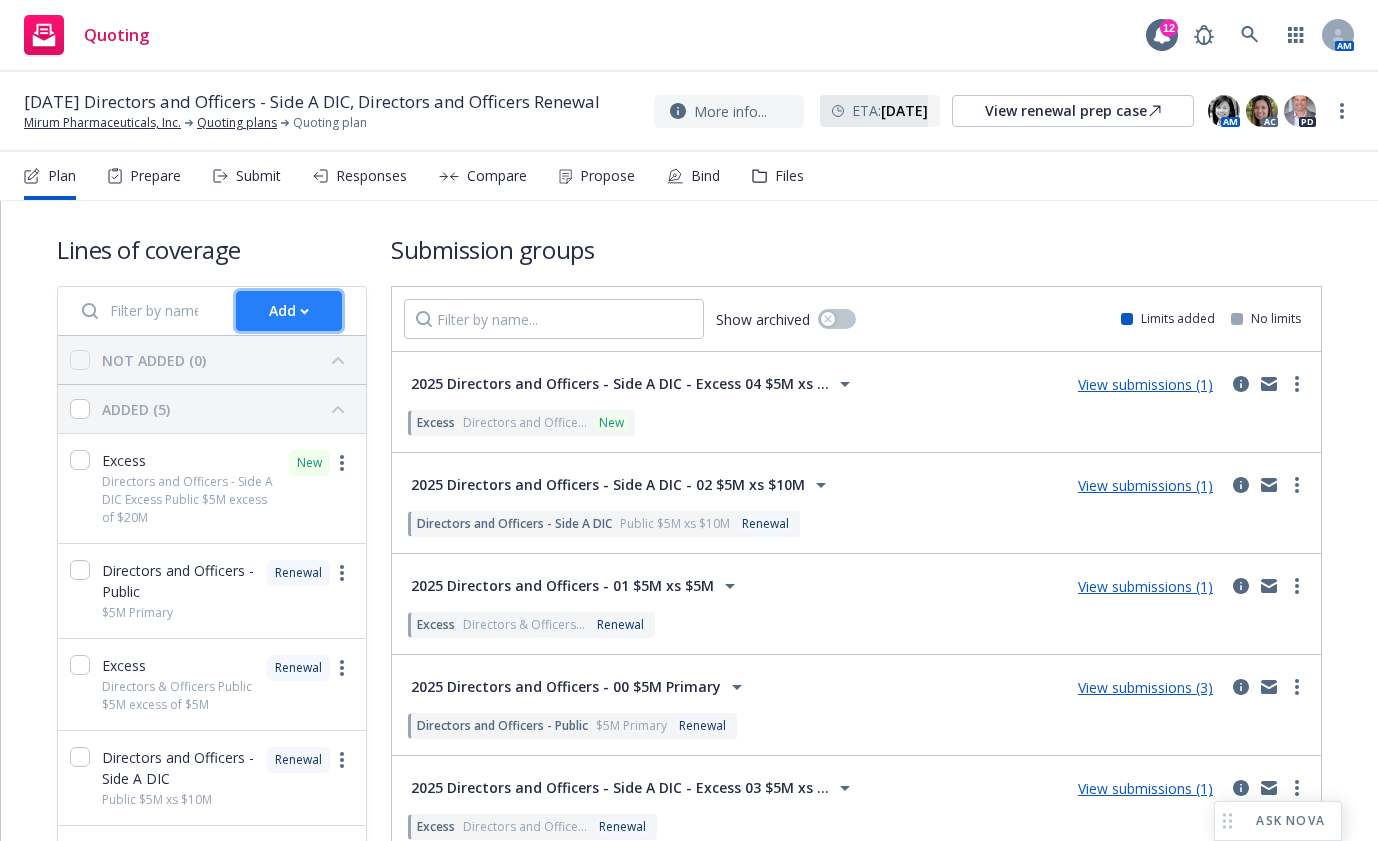 click on "Add" at bounding box center [289, 311] 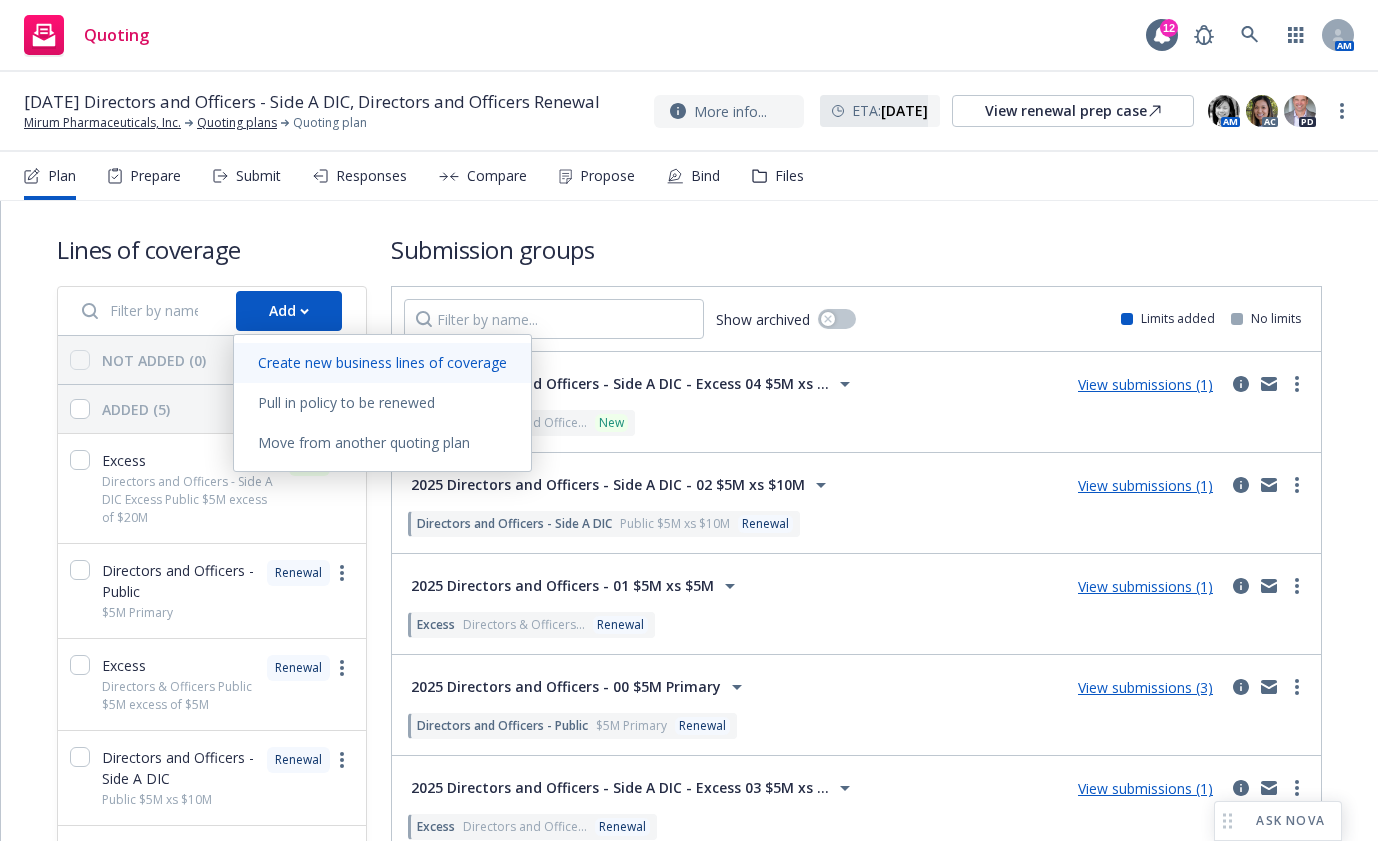 click on "Create new business lines of coverage" at bounding box center [382, 362] 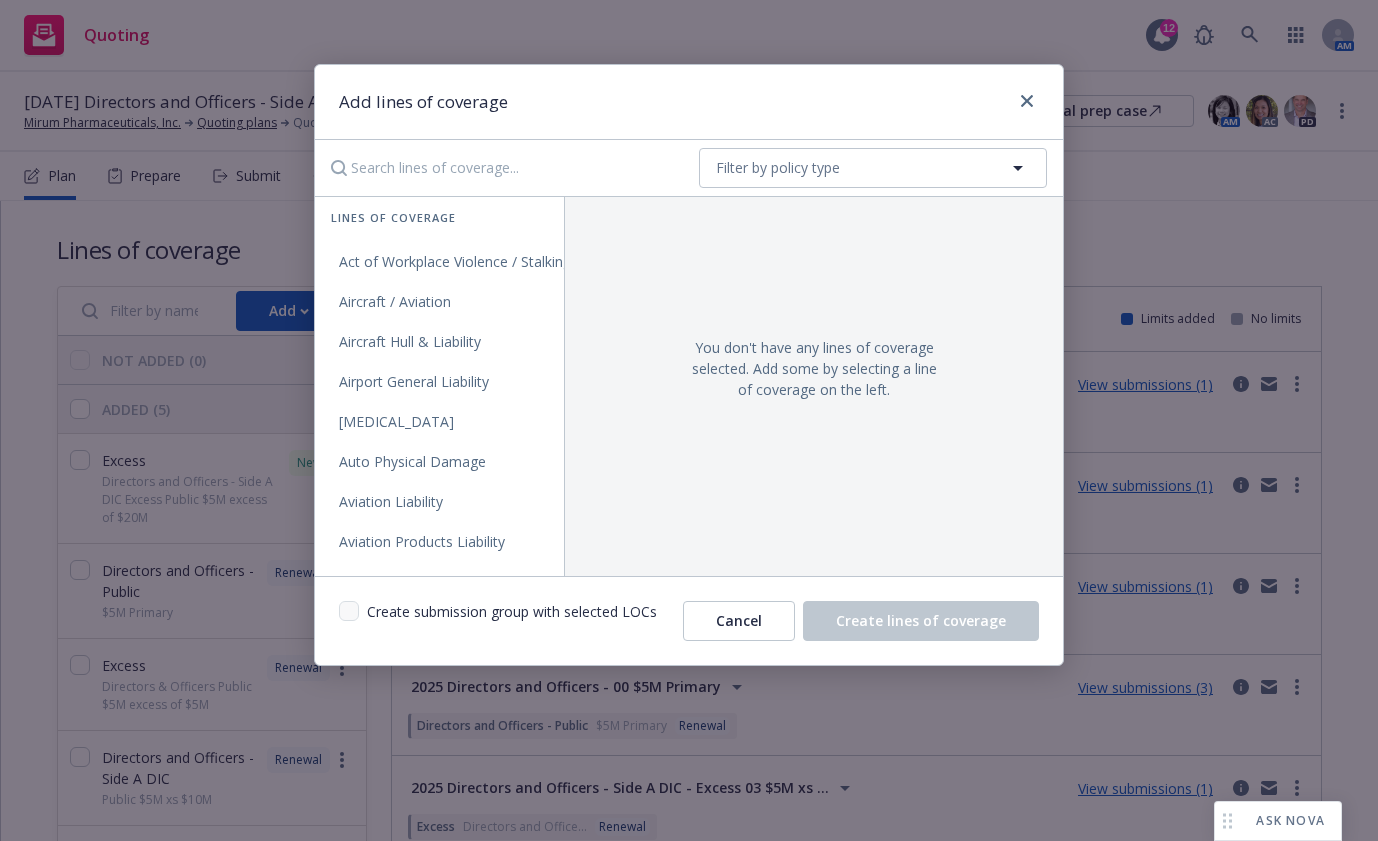 click at bounding box center (501, 168) 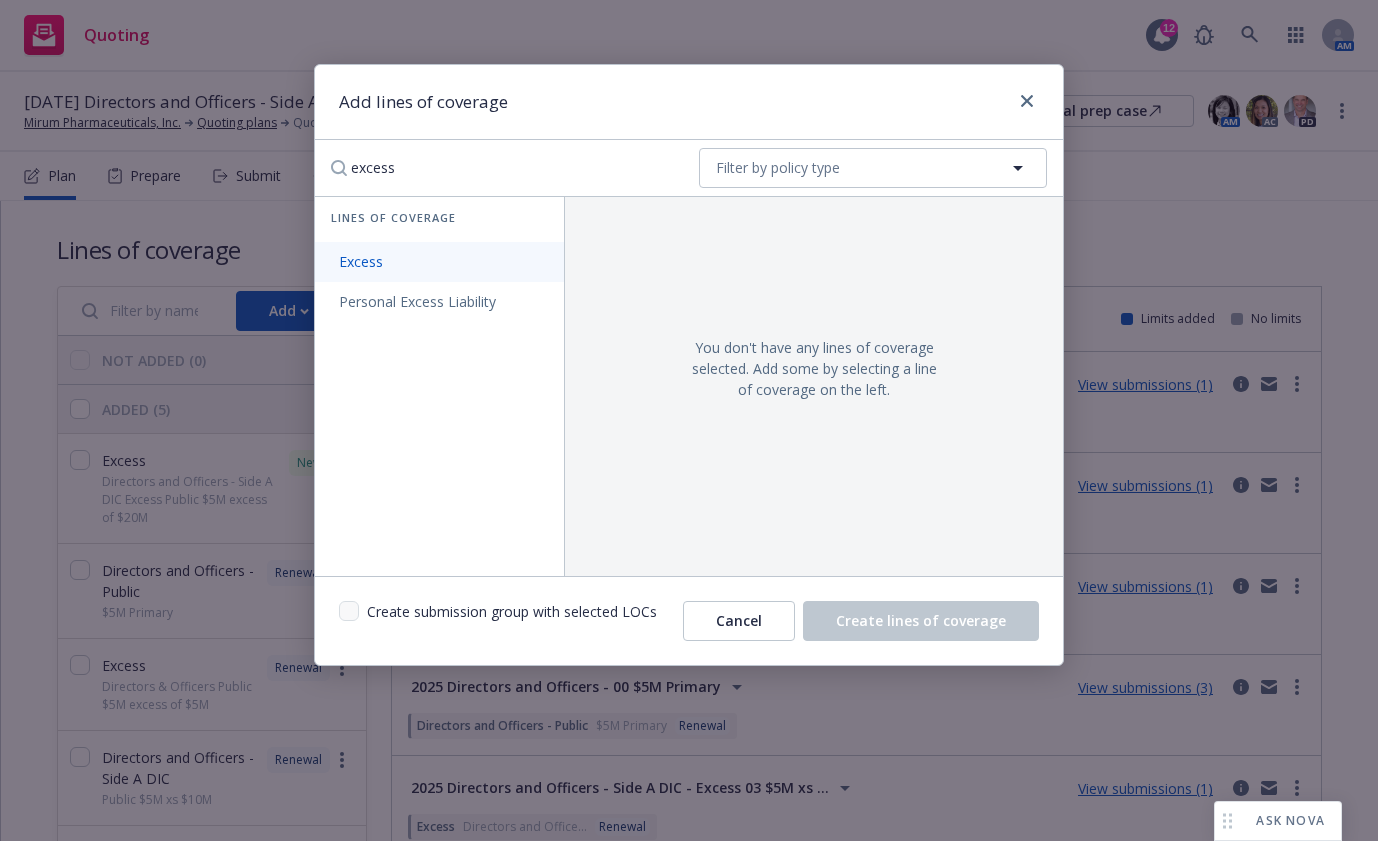 type on "excess" 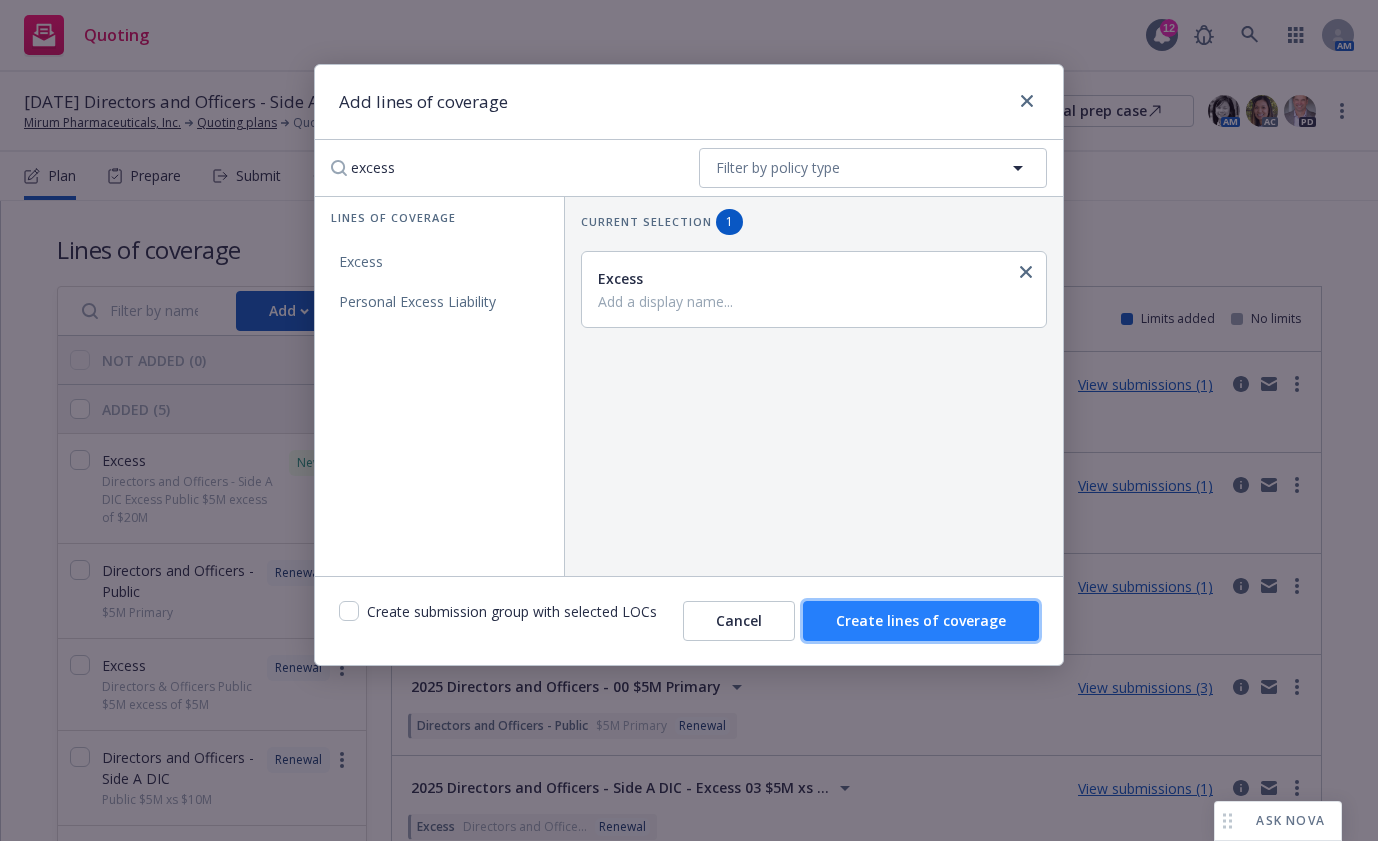 click on "Create lines of coverage" at bounding box center [921, 620] 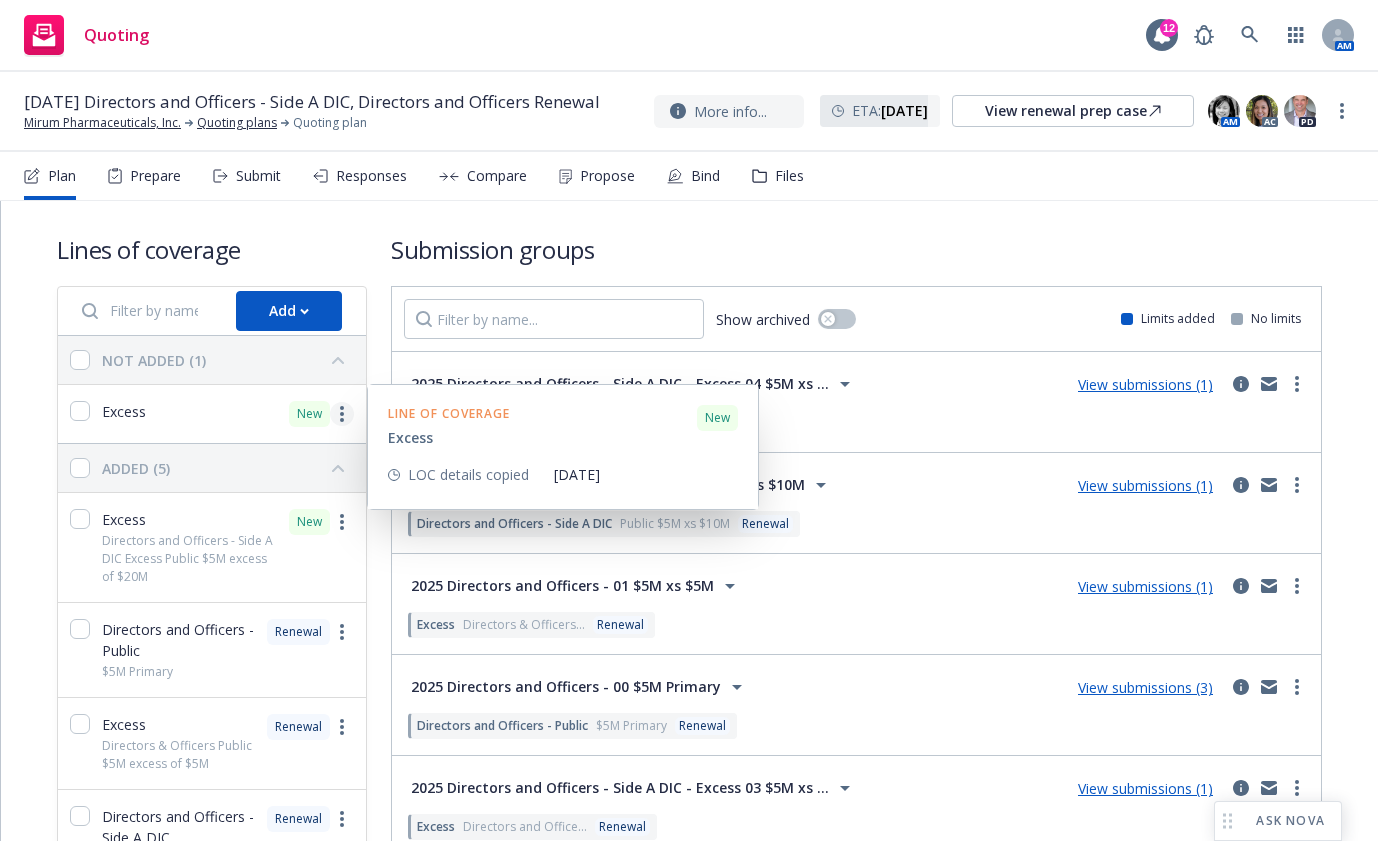 click at bounding box center (342, 414) 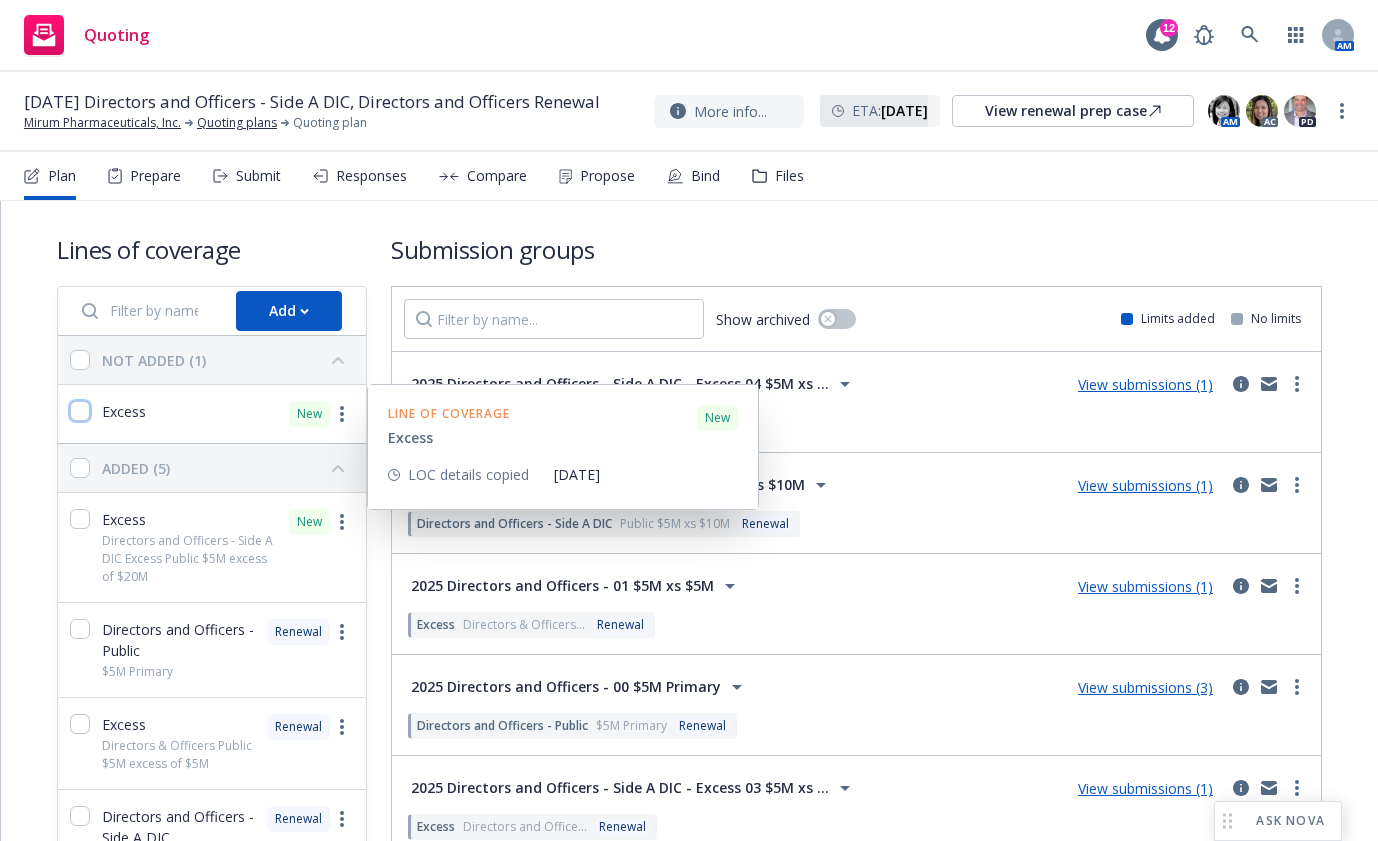 click at bounding box center [80, 411] 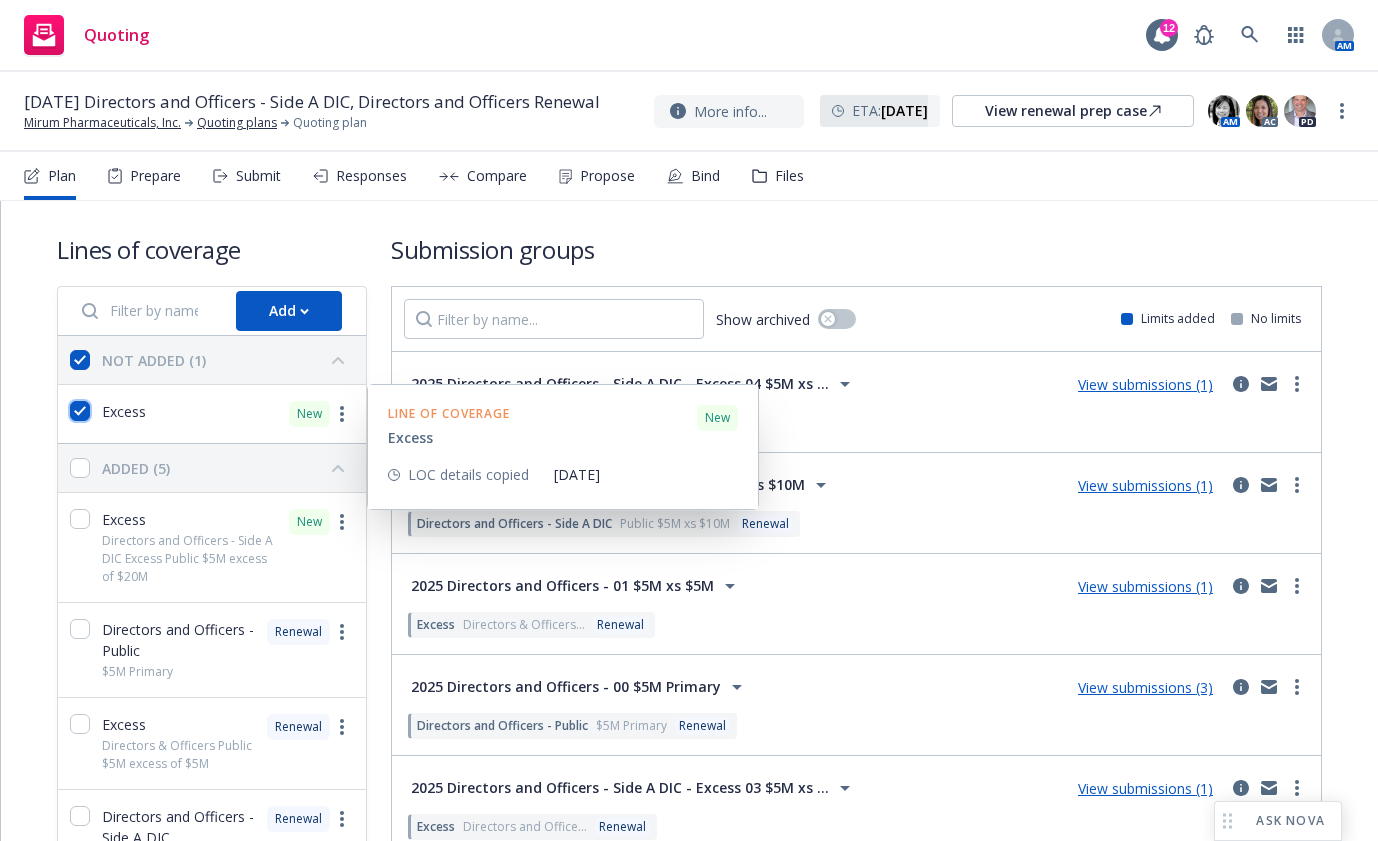 checkbox on "true" 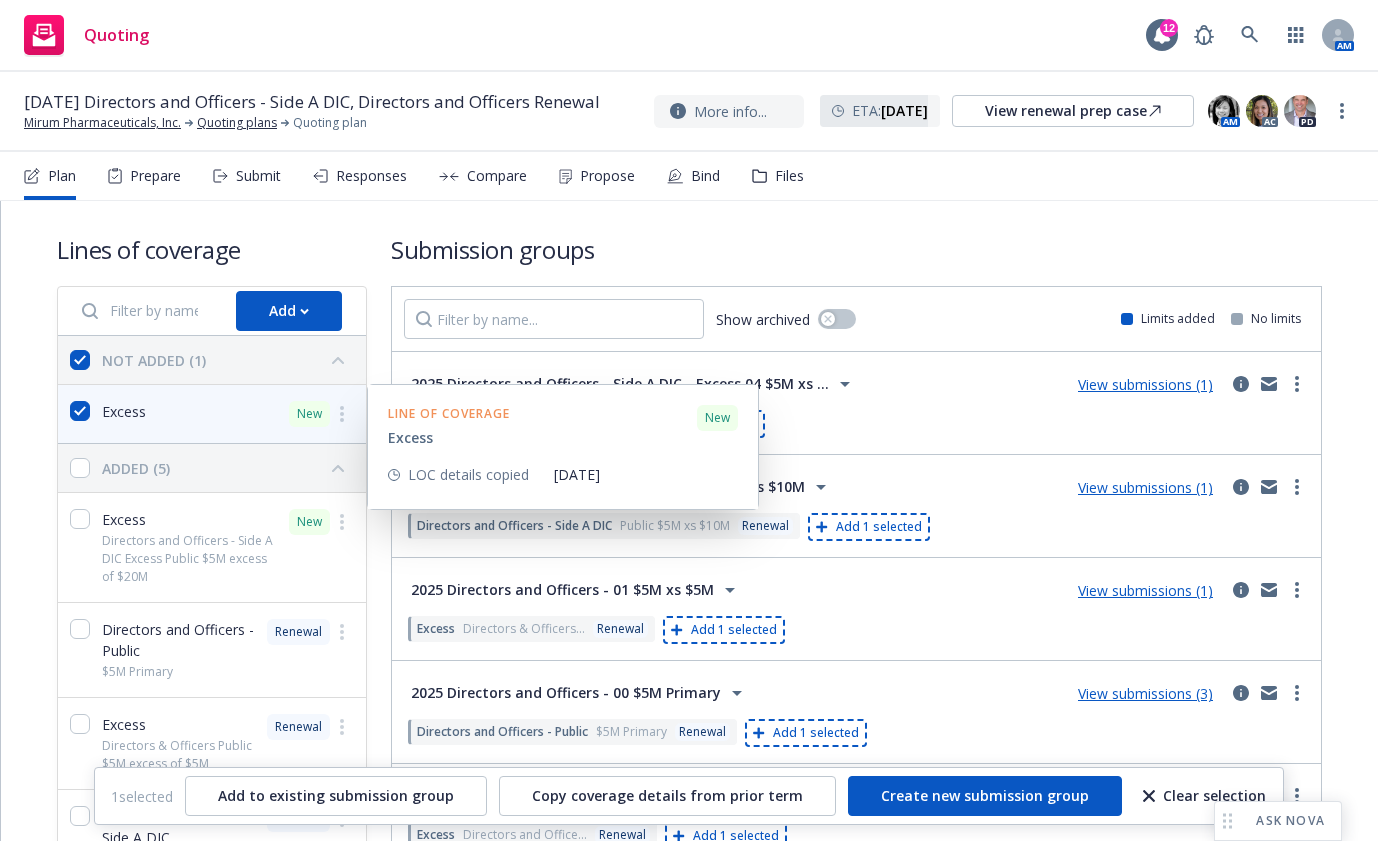 click at bounding box center [342, 414] 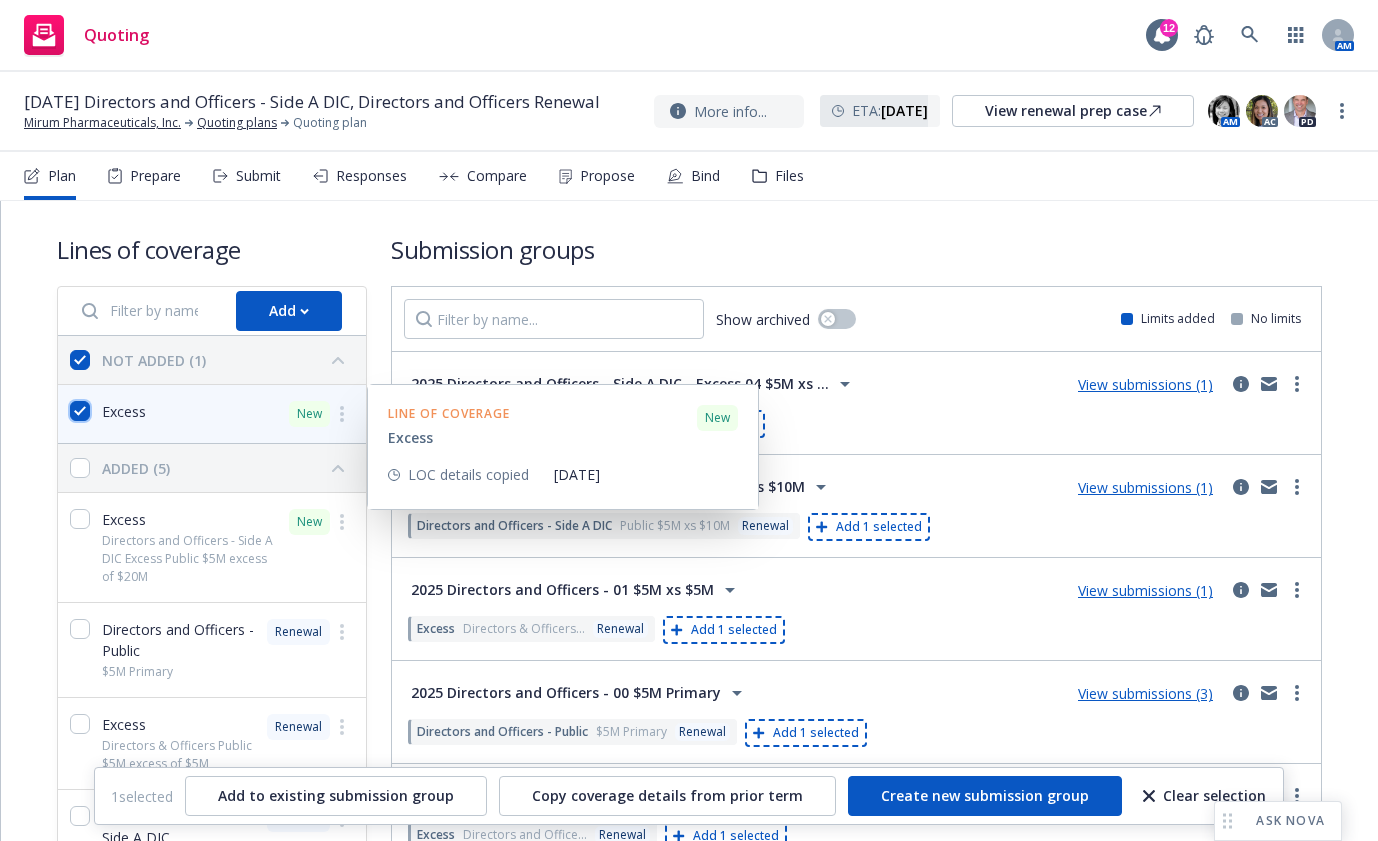 click at bounding box center [80, 411] 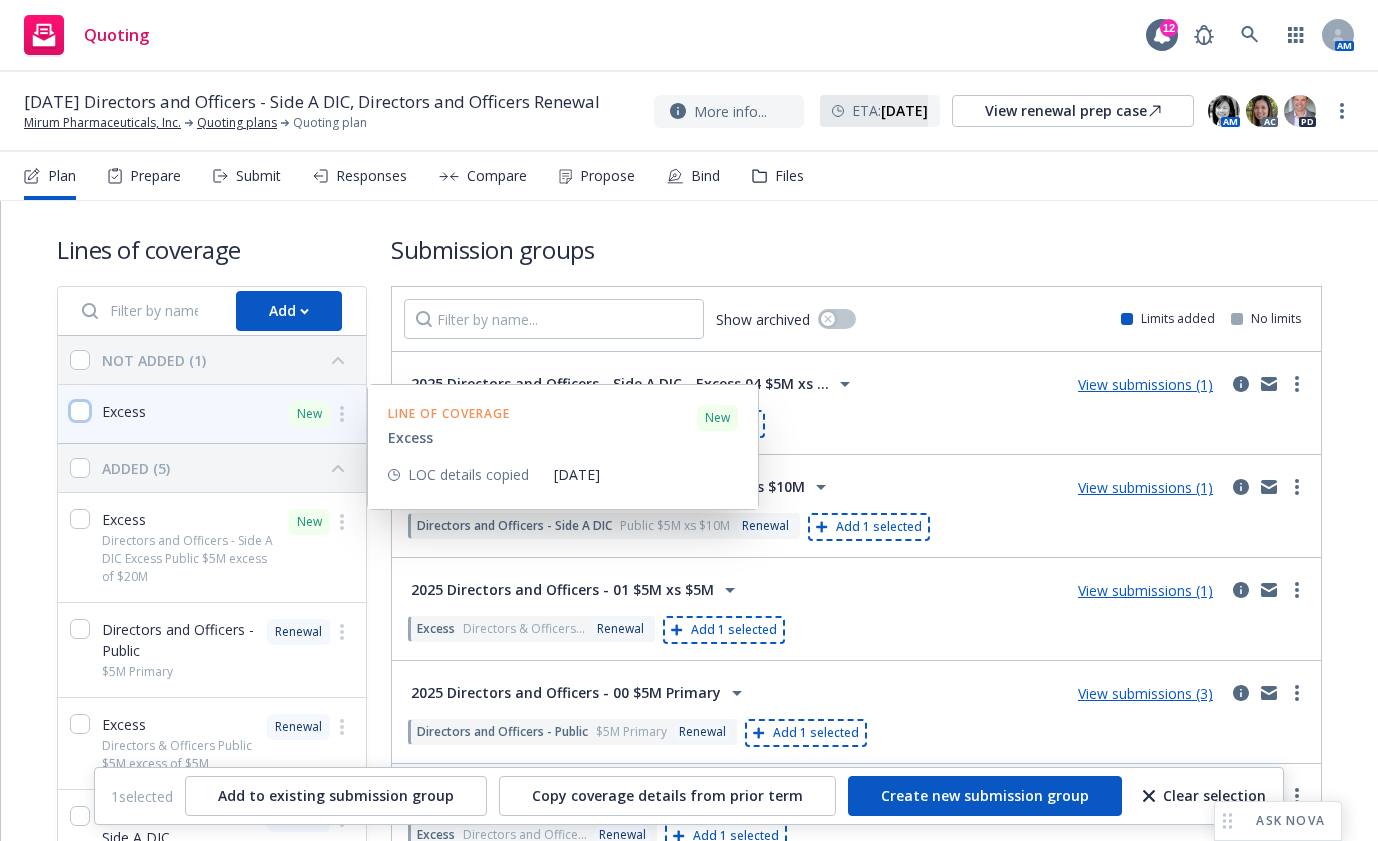 checkbox on "false" 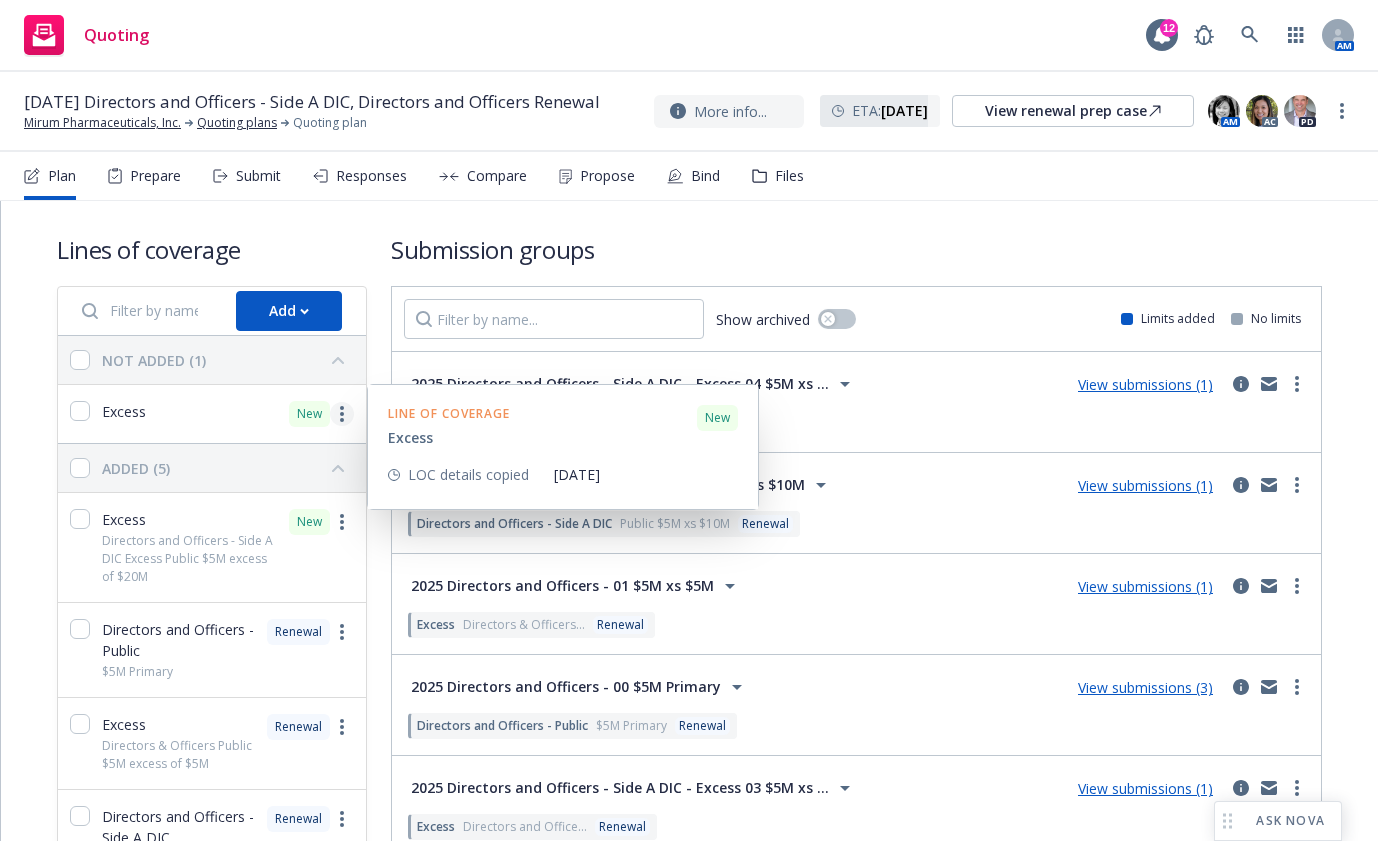 click at bounding box center [342, 414] 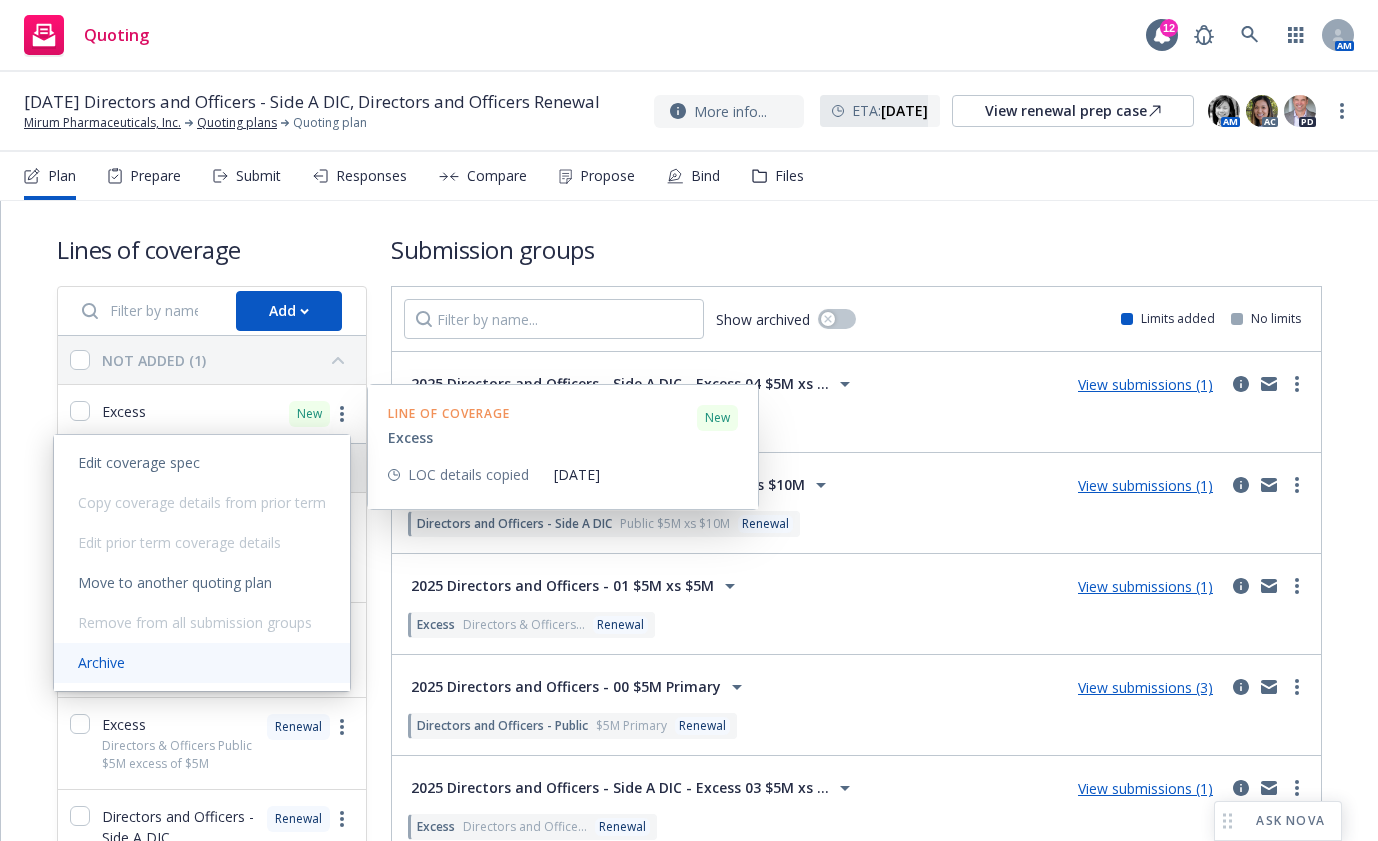 click on "Archive" at bounding box center [101, 662] 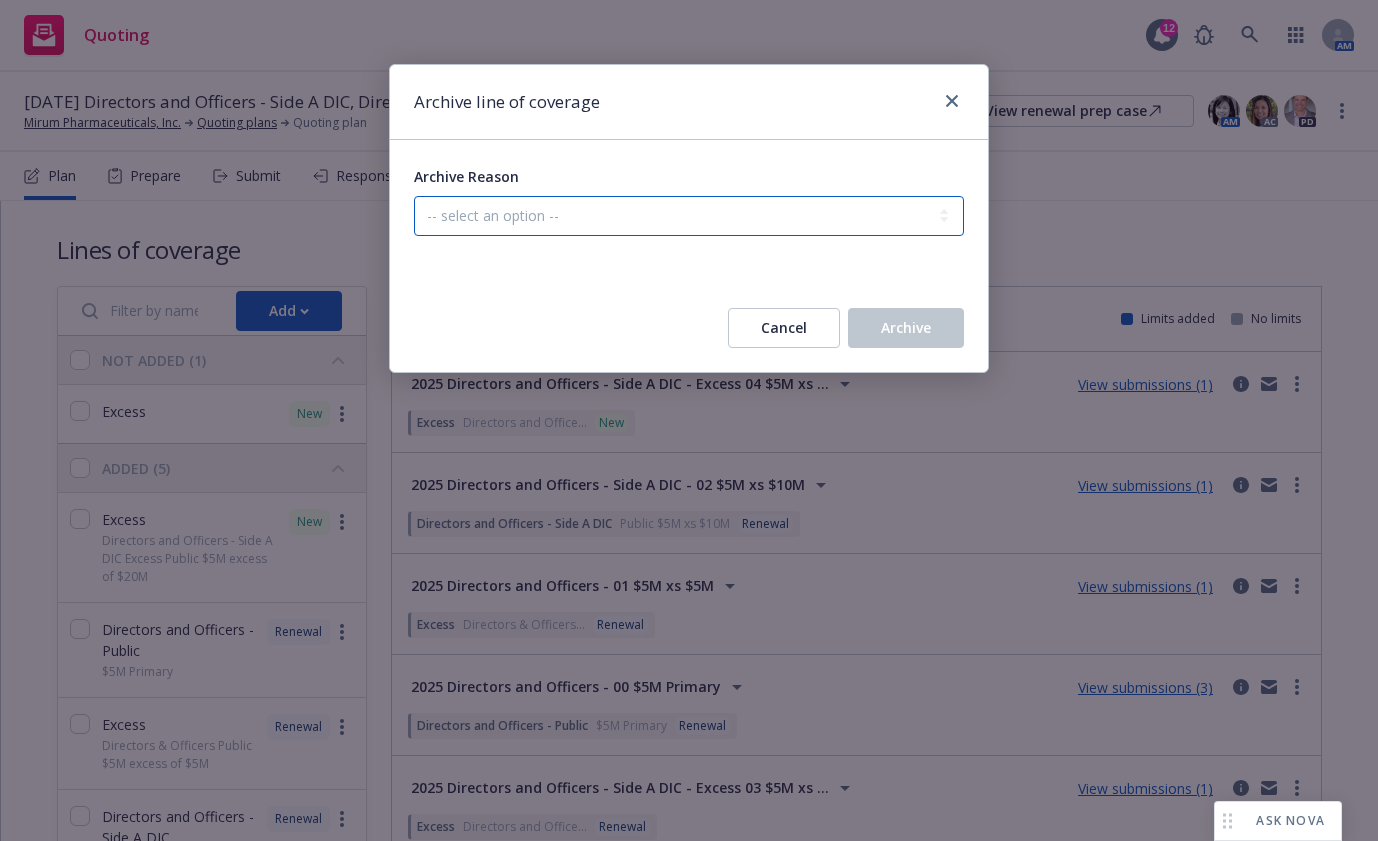 click on "-- select an option -- Created in error Duplicated" at bounding box center (689, 216) 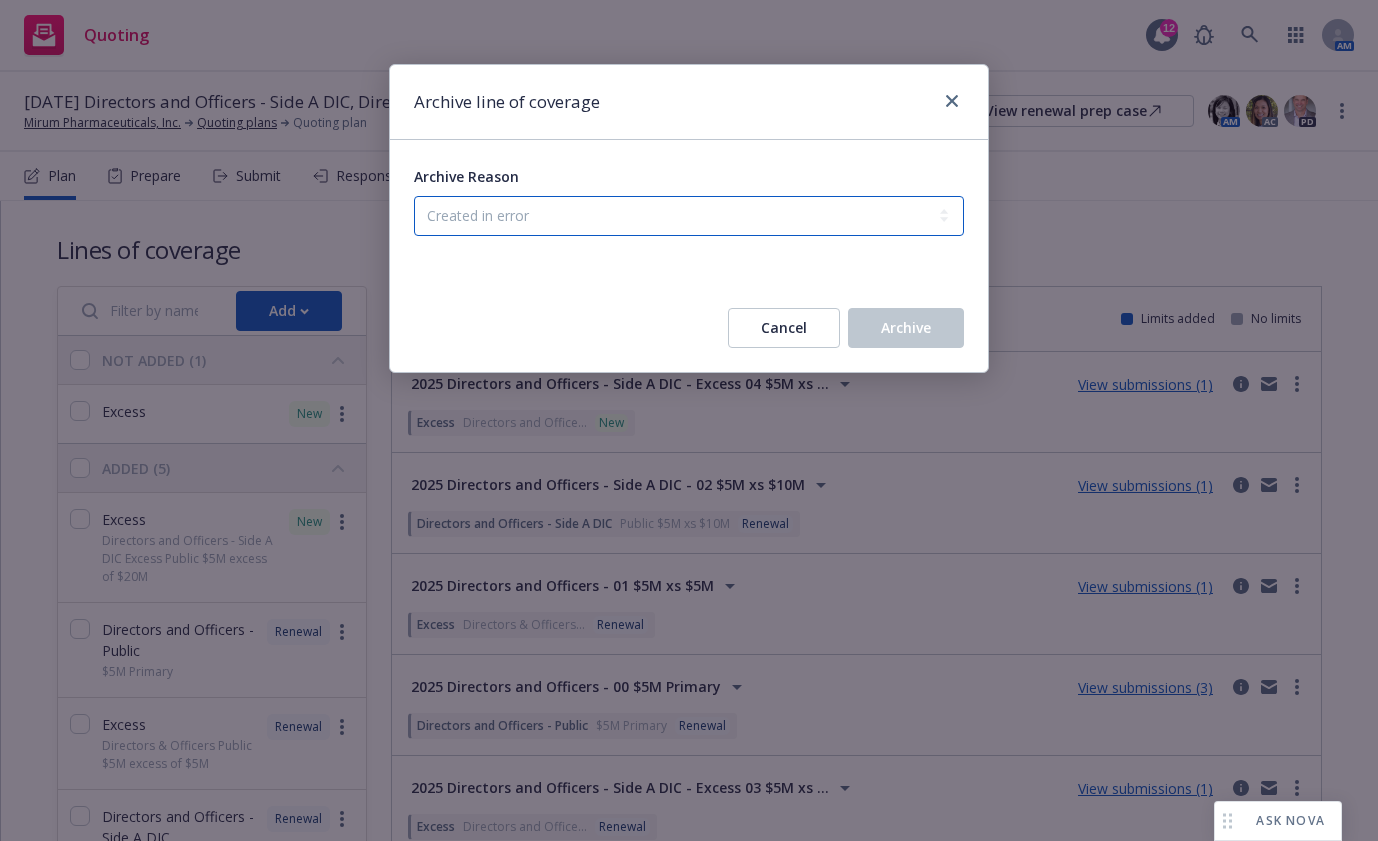 click on "-- select an option -- Created in error Duplicated" at bounding box center (689, 216) 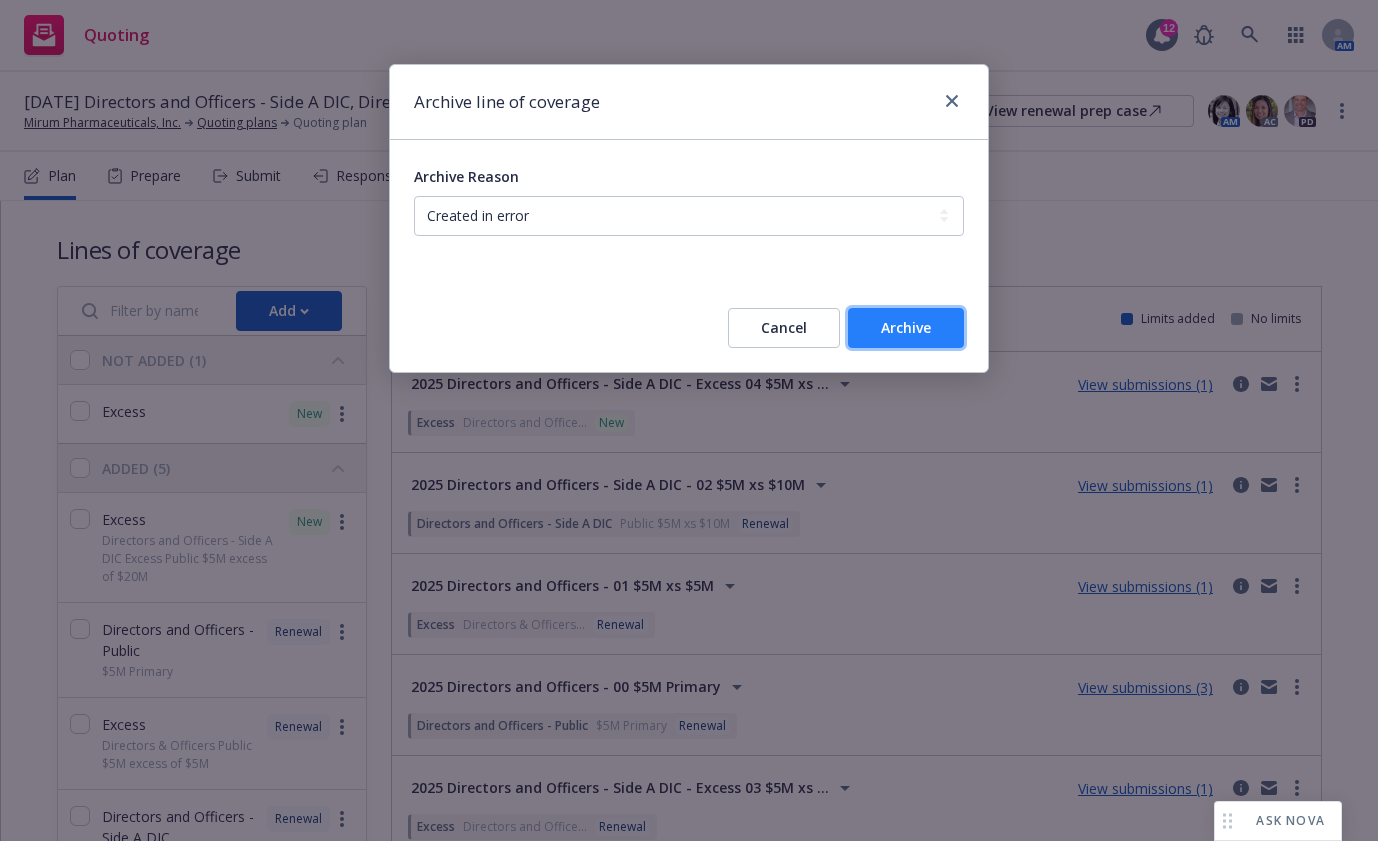 click on "Archive" at bounding box center (906, 328) 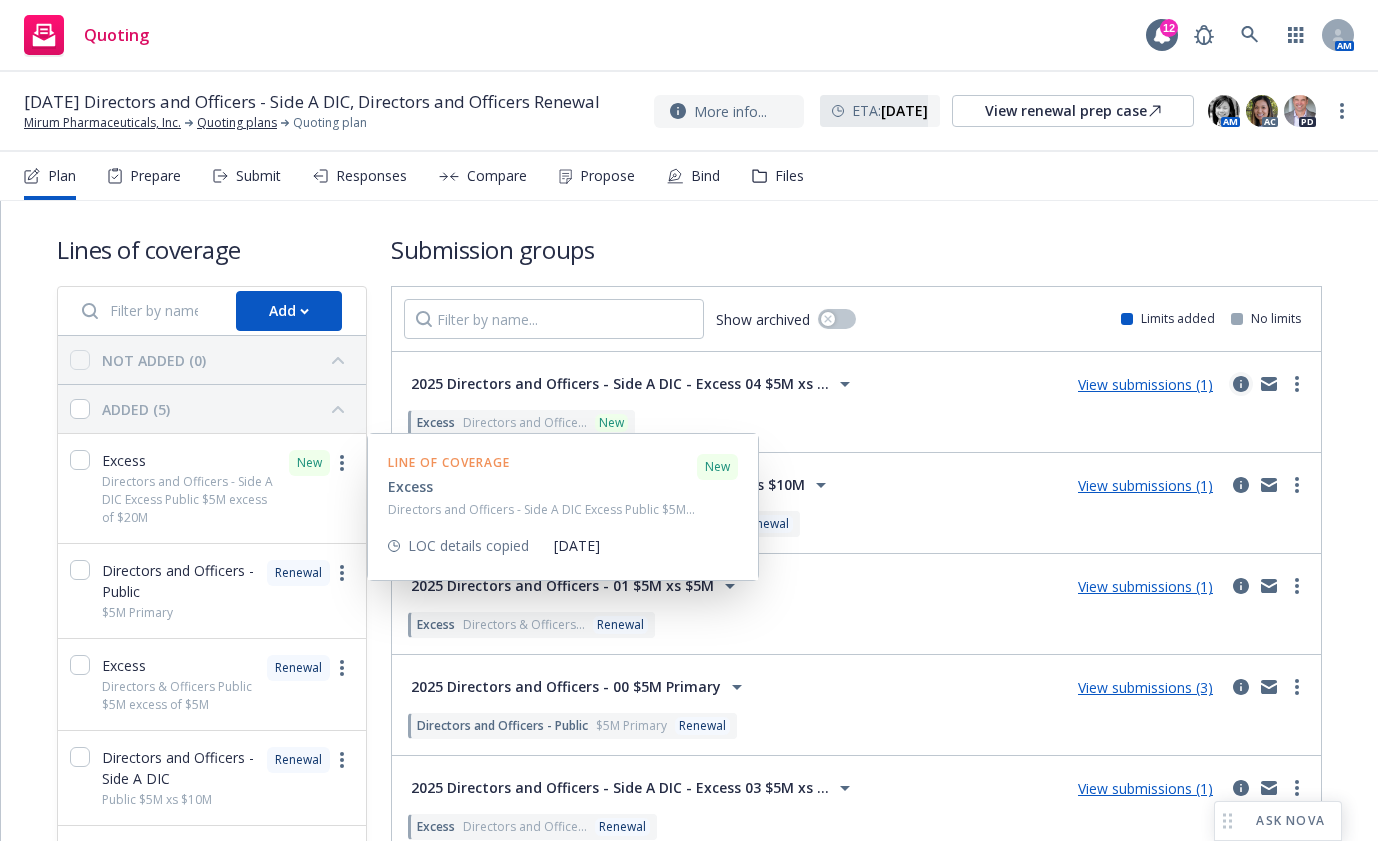 click 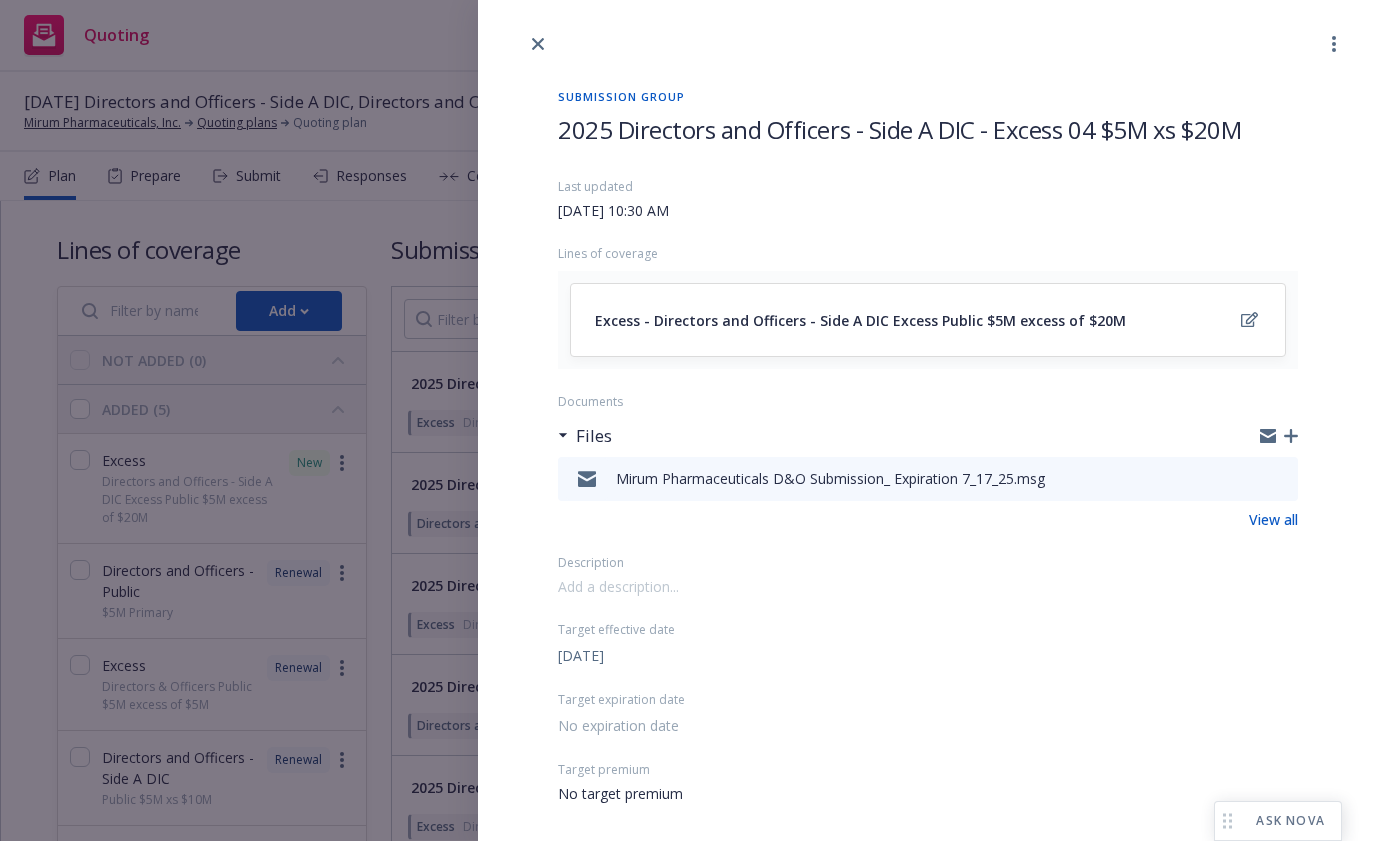 click on "2025 Directors and Officers - Side A DIC - Excess 04 $5M xs $20M" at bounding box center [928, 129] 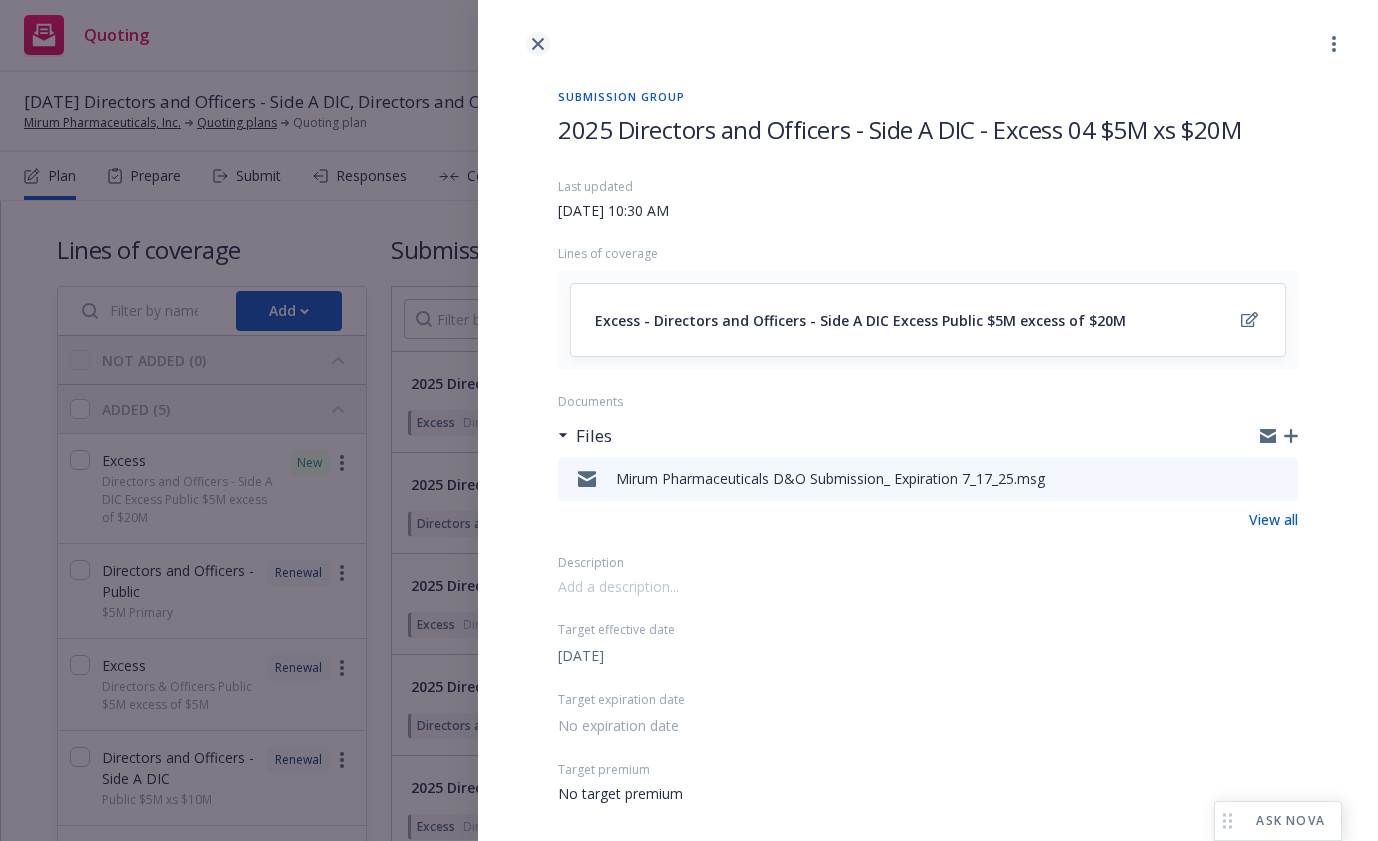 click 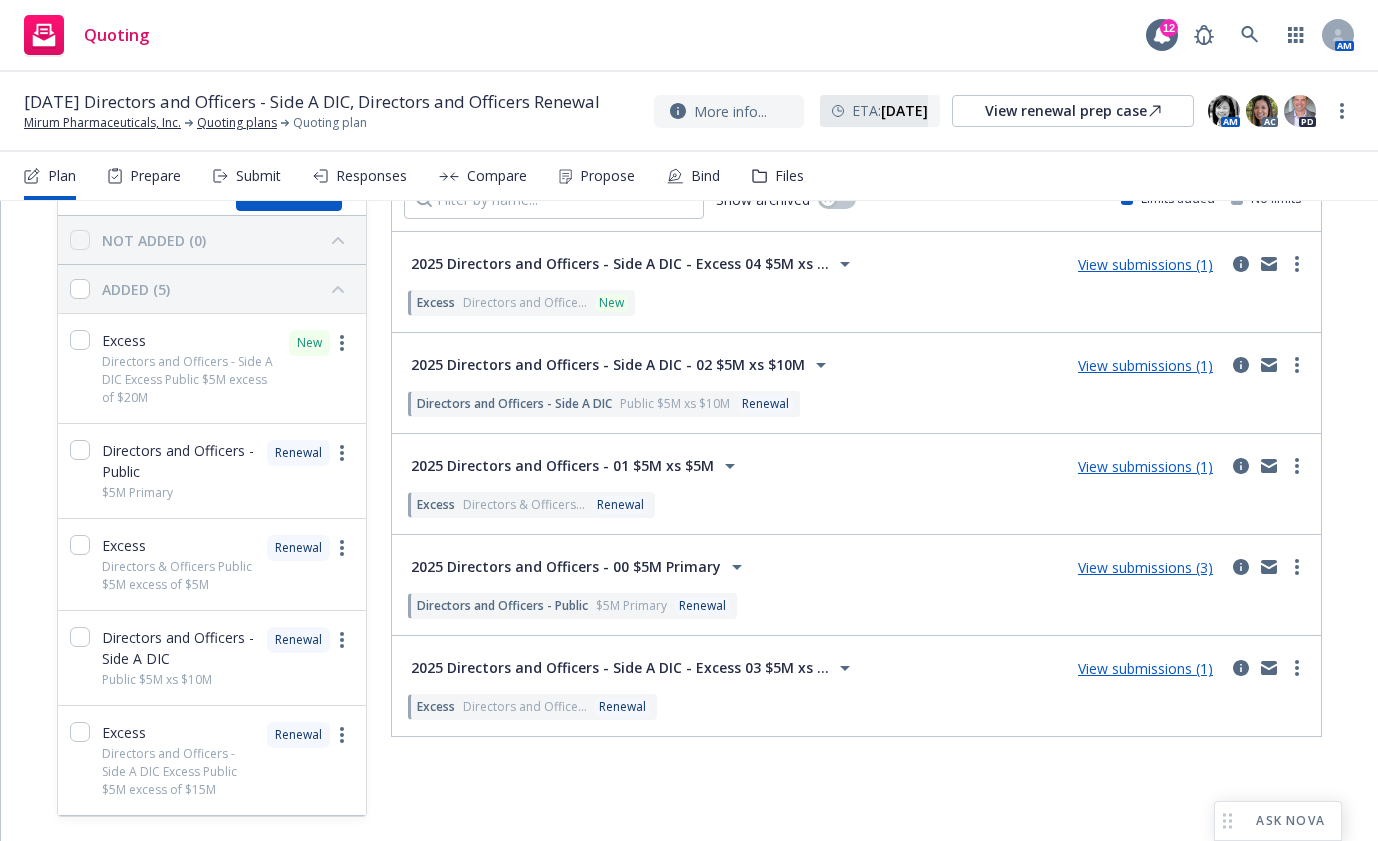 scroll, scrollTop: 84, scrollLeft: 0, axis: vertical 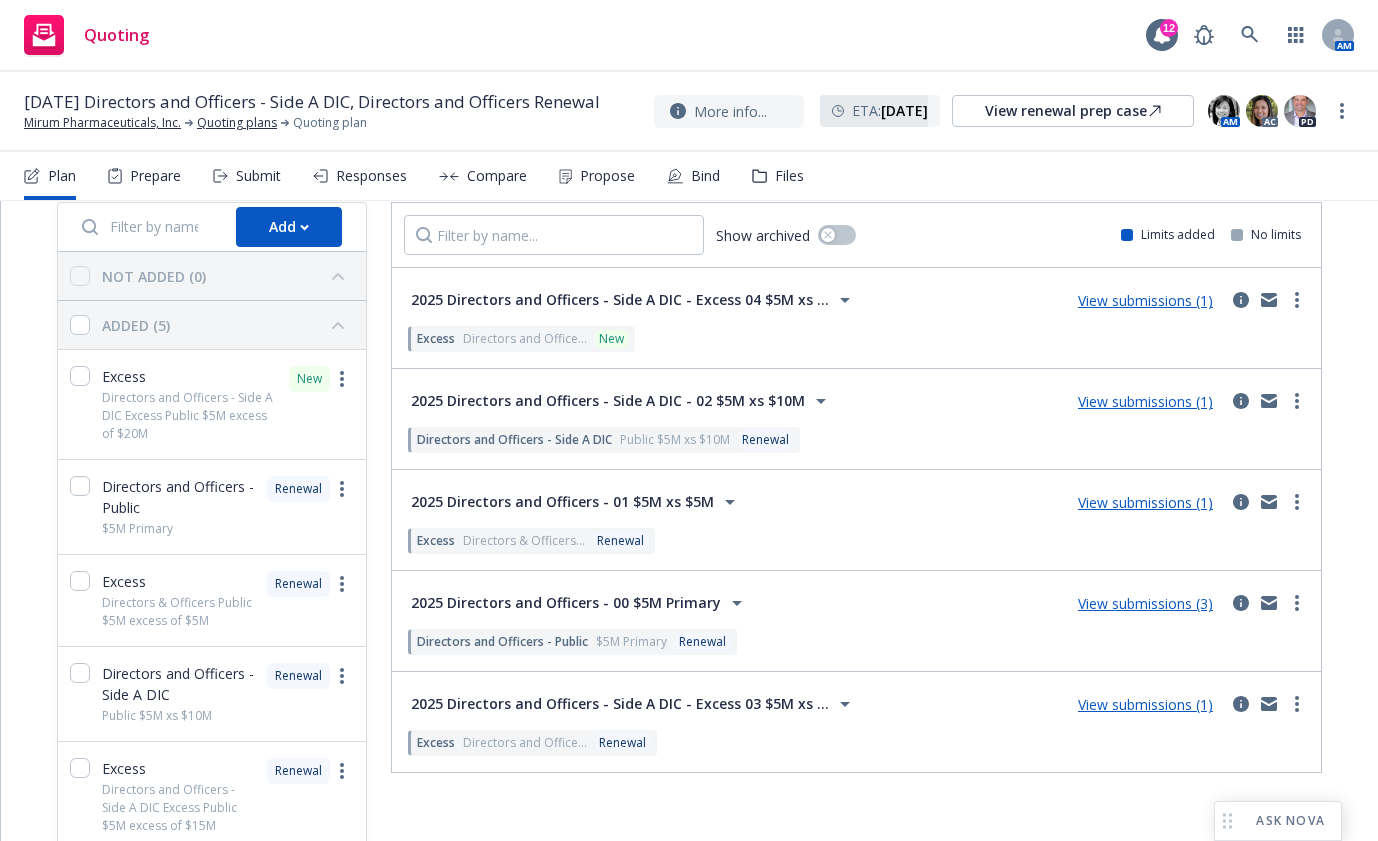 click on "Submission groups Show archived Limits added No limits 2025 Directors and Officers - Side A DIC - Excess 04 $5M xs ... View submissions (1) Excess Directors and Office... New Line of coverage Excess Directors and Officers - Side A DIC Excess Public $5M excess of $20M New LOC details copied 07/09/2025 2025 Directors and Officers - Side A DIC - 02 $5M xs $10M View submissions (1) Directors and Officers - Side A DIC Public $5M xs $10M Renewal Line of coverage Directors and Officers - Side A DIC Public $5M xs $10M Renewal LOC details copied 02/17/2025 Prior term policy Mirum Pharmaceuticals, Inc. - Directors and Officers - Side A DIC Premium $72,000.00 Effective date 07/17/2024 Carrier Old Republic General Insurance Group 2025 Directors and Officers - 01 $5M xs $5M View submissions (1) Excess Directors & Officers... Renewal Line of coverage Excess Directors & Officers Public $5M excess of $5M Renewal LOC details copied 02/17/2025 Prior term policy Mirum Pharmaceuticals, Inc. - Excess Liability Premium $289,800.00" at bounding box center (856, 501) 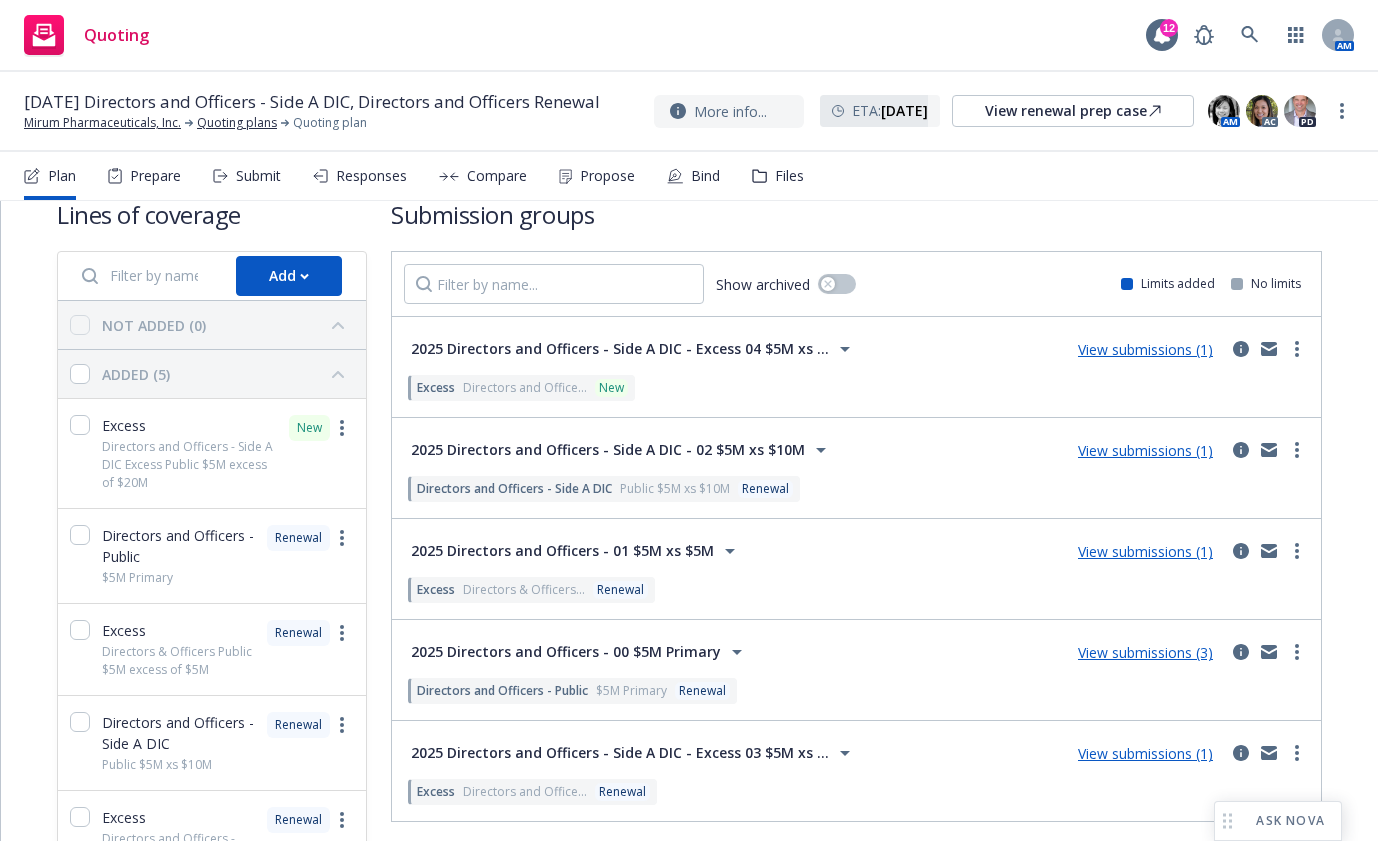 scroll, scrollTop: 0, scrollLeft: 0, axis: both 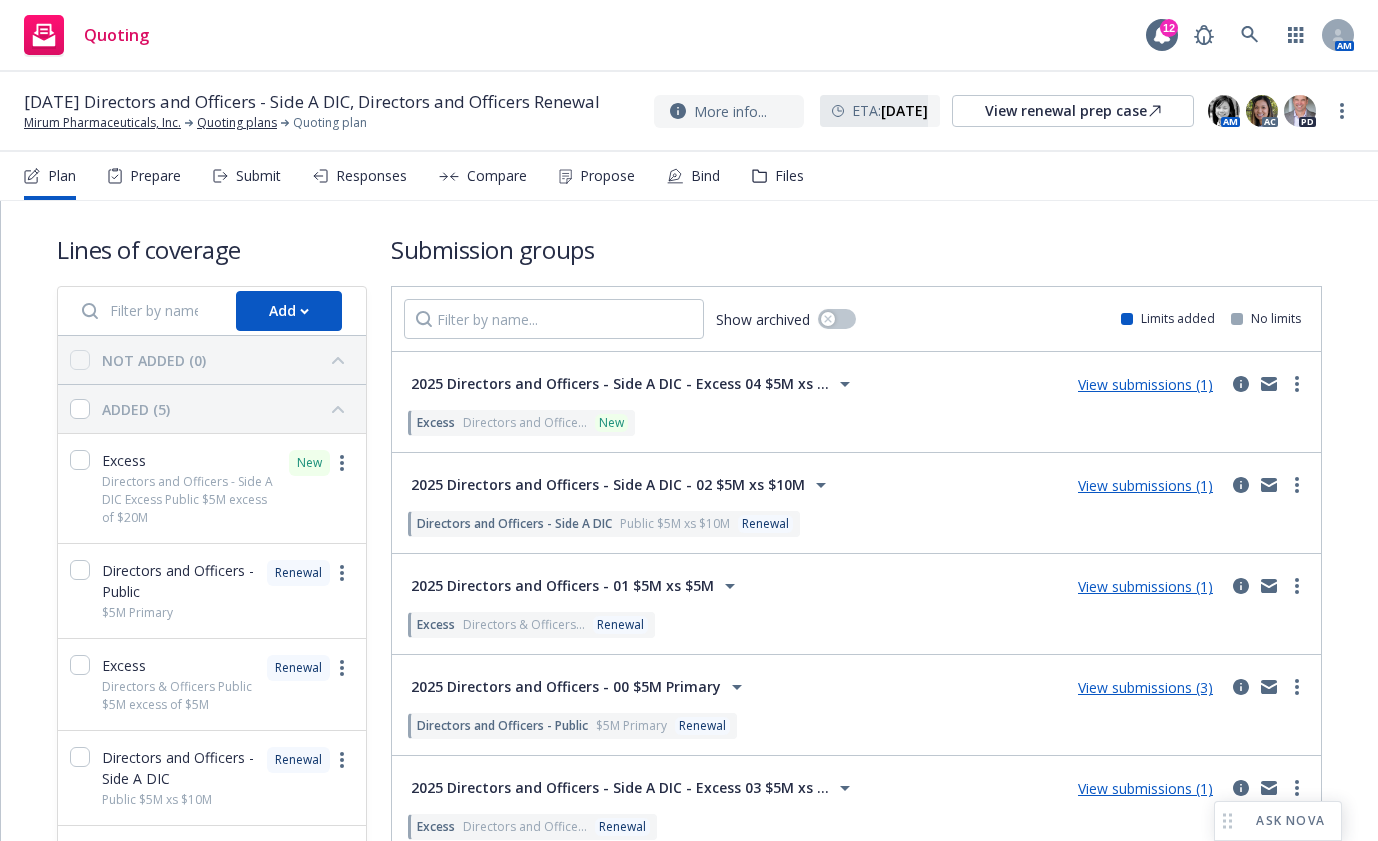 click on "Submission groups" at bounding box center (856, 249) 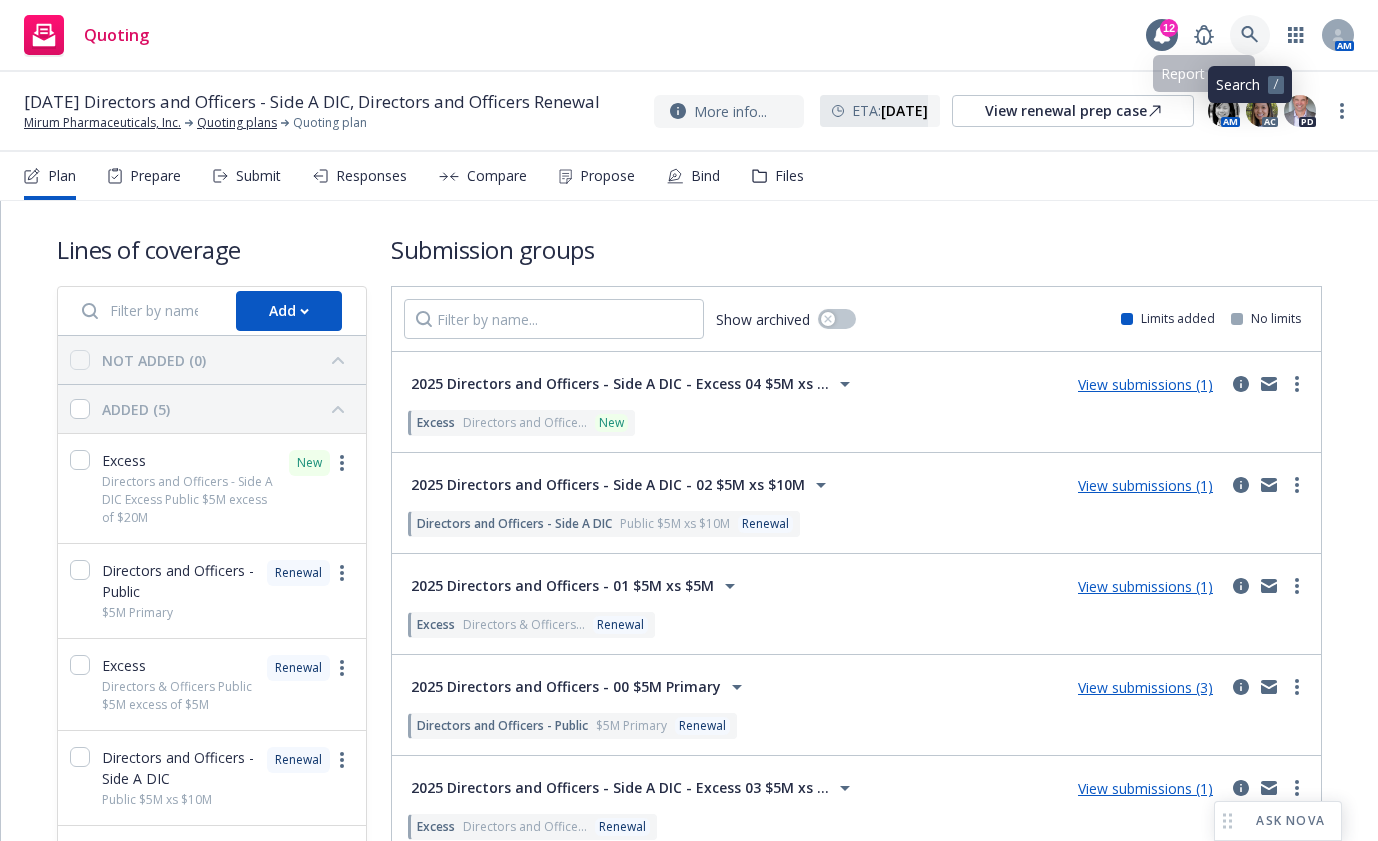 click 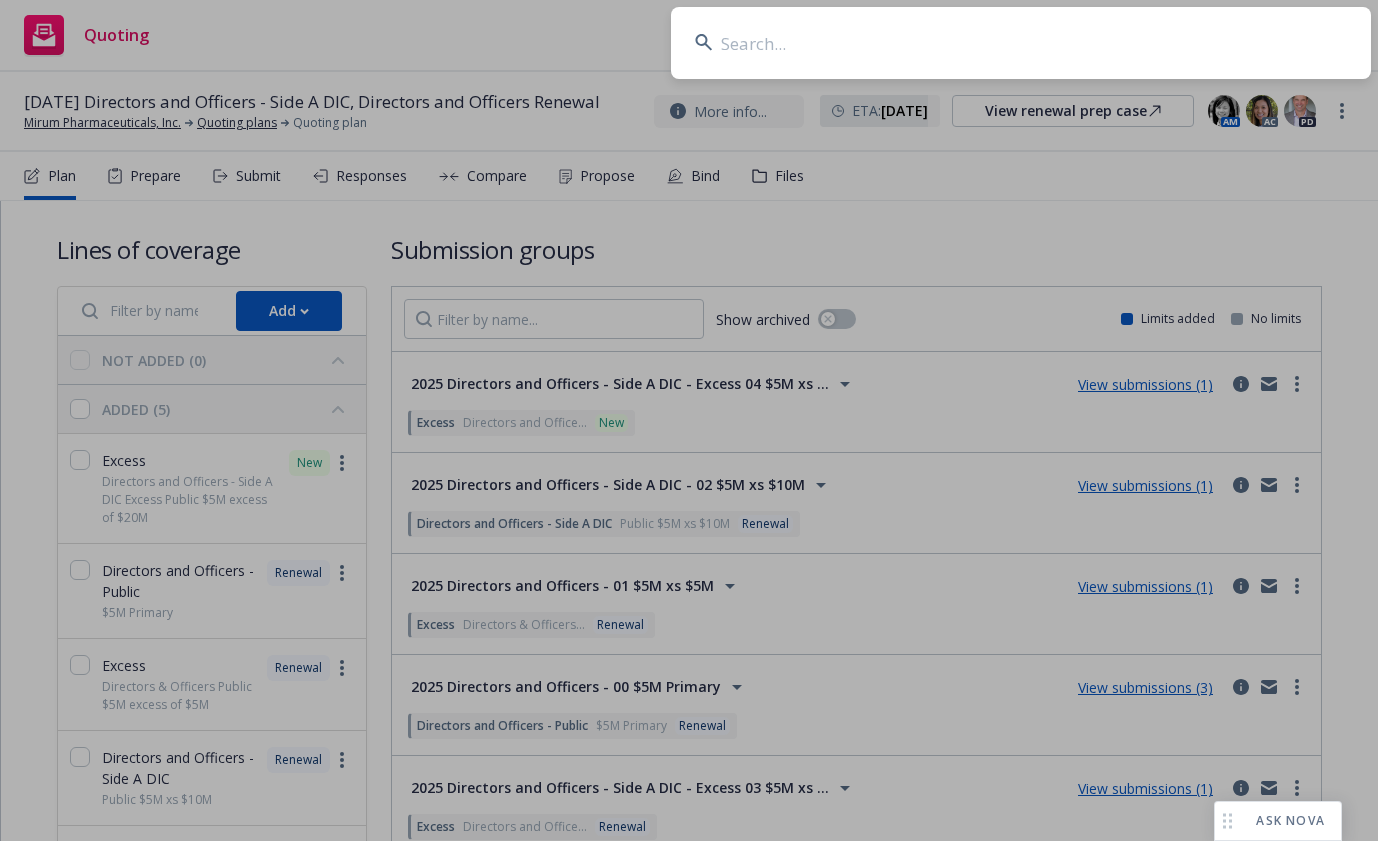 drag, startPoint x: 943, startPoint y: 59, endPoint x: 957, endPoint y: 47, distance: 18.439089 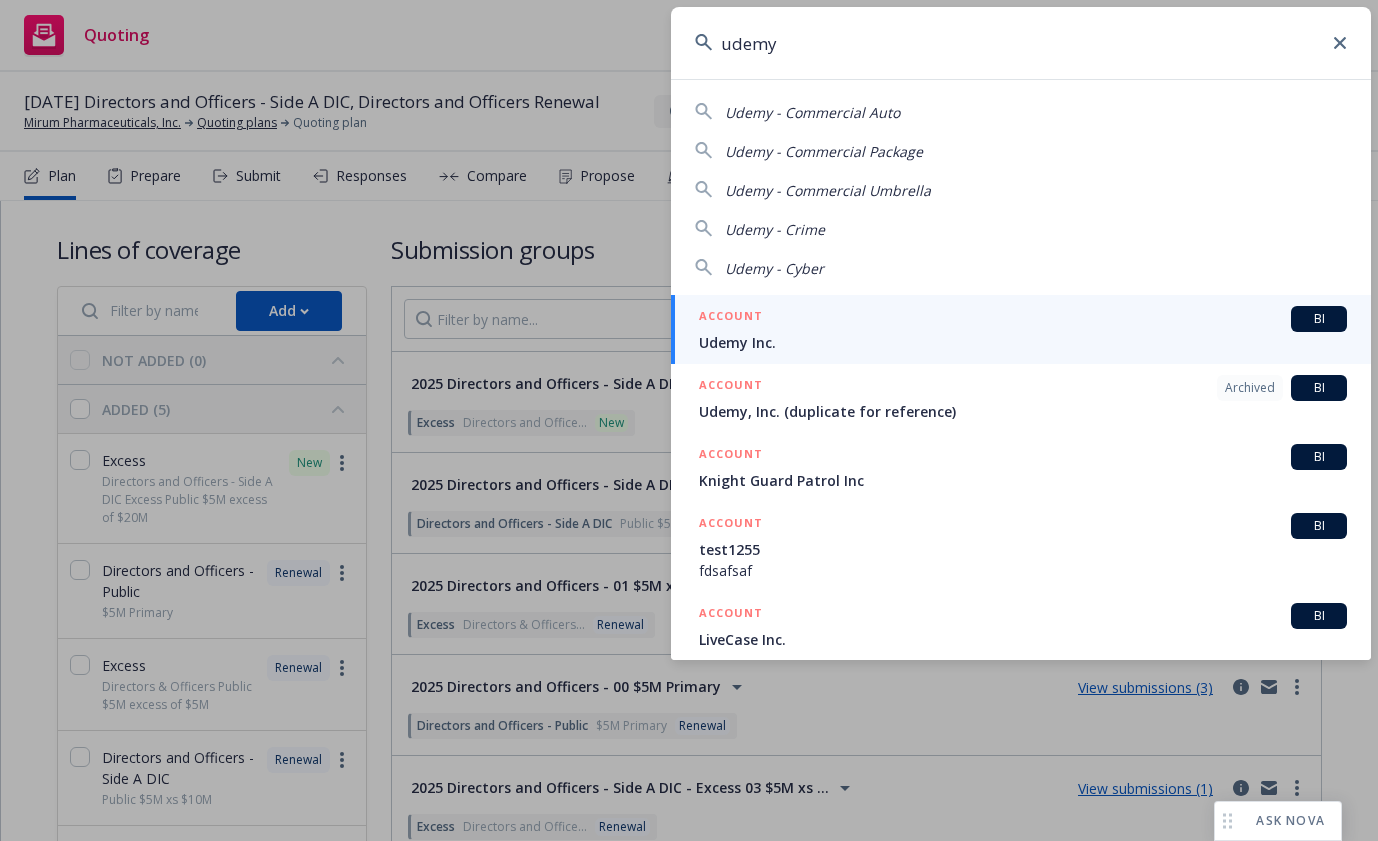 type on "udemy" 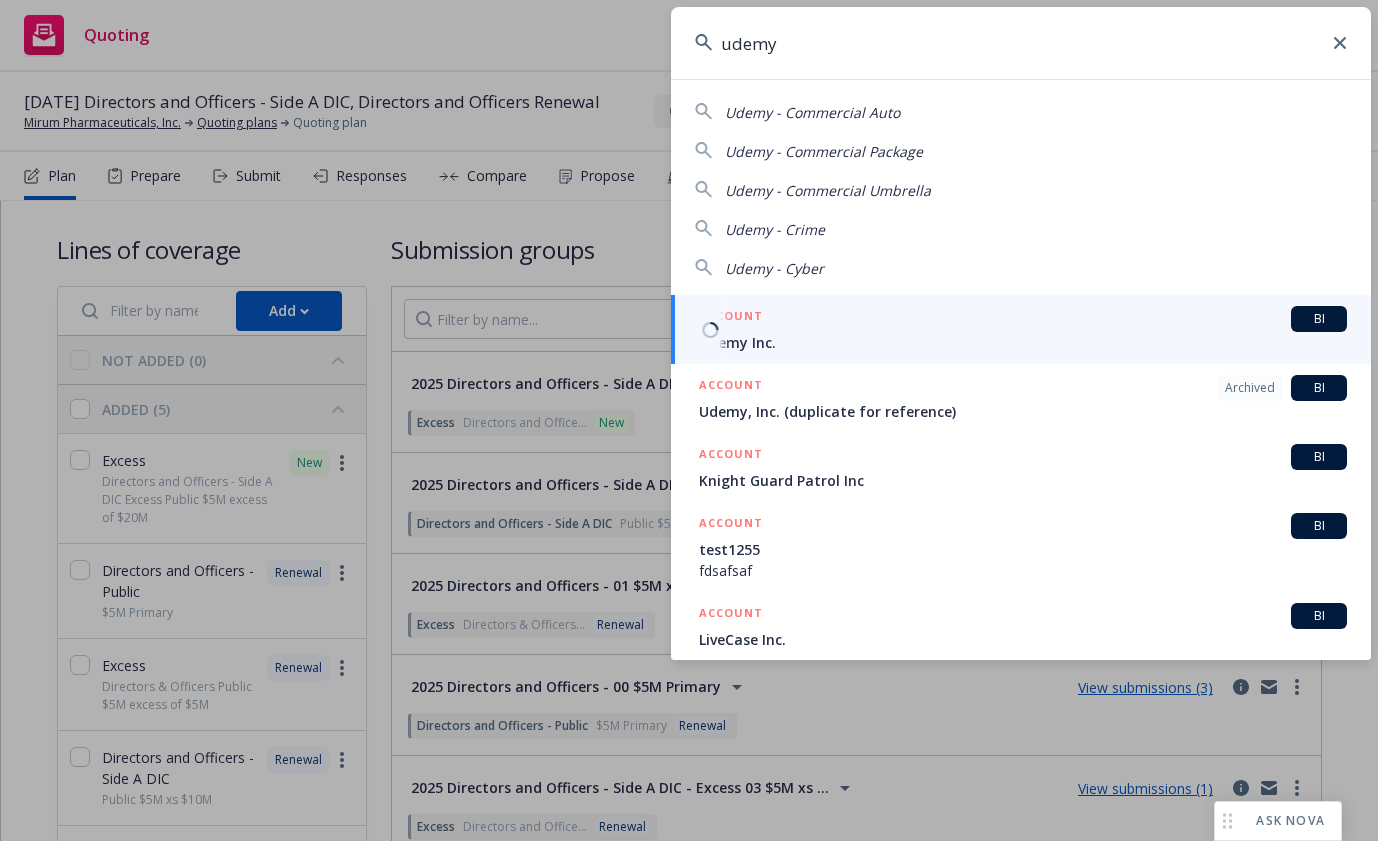click on "Udemy Inc." at bounding box center [1023, 342] 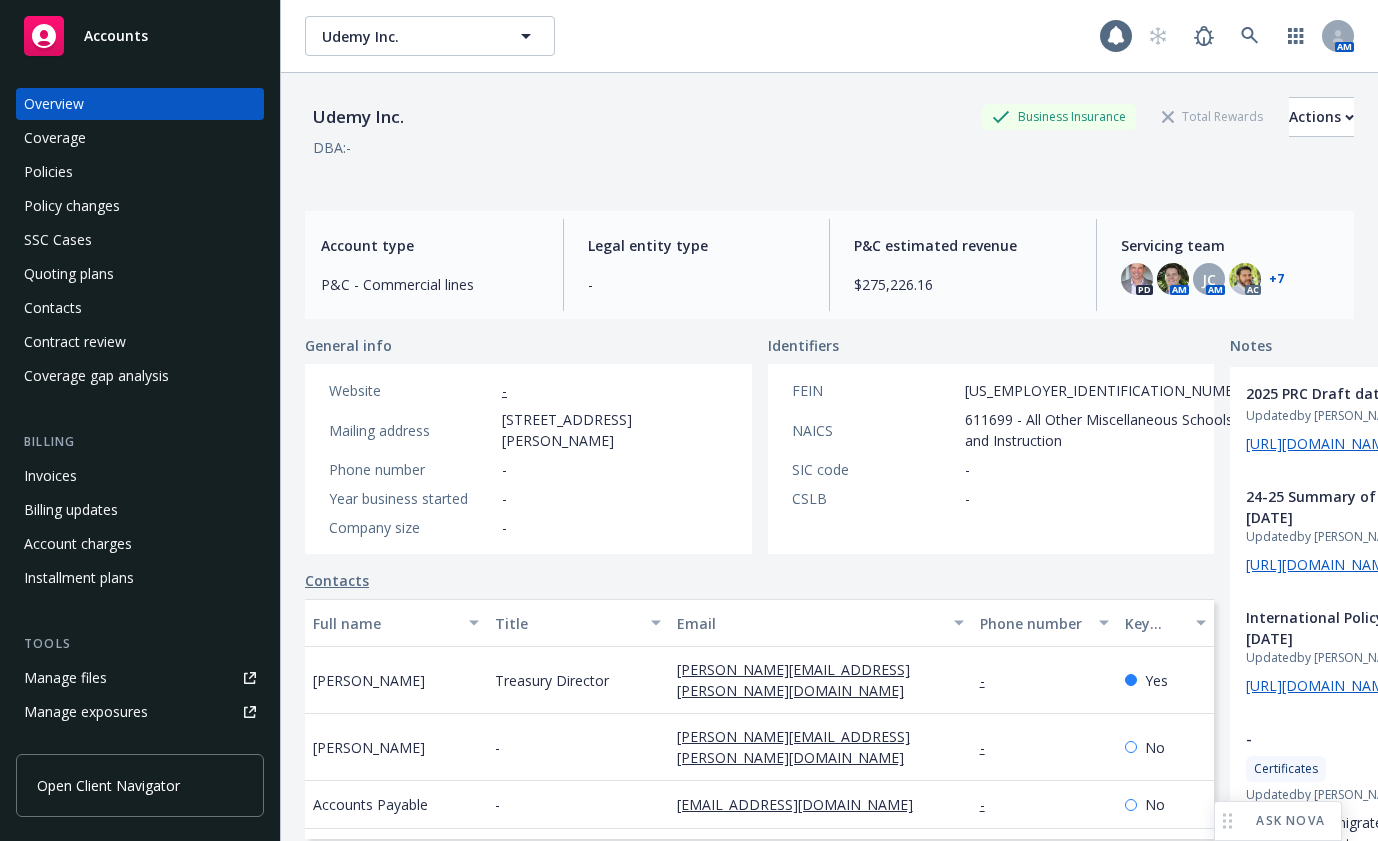 scroll, scrollTop: 0, scrollLeft: 0, axis: both 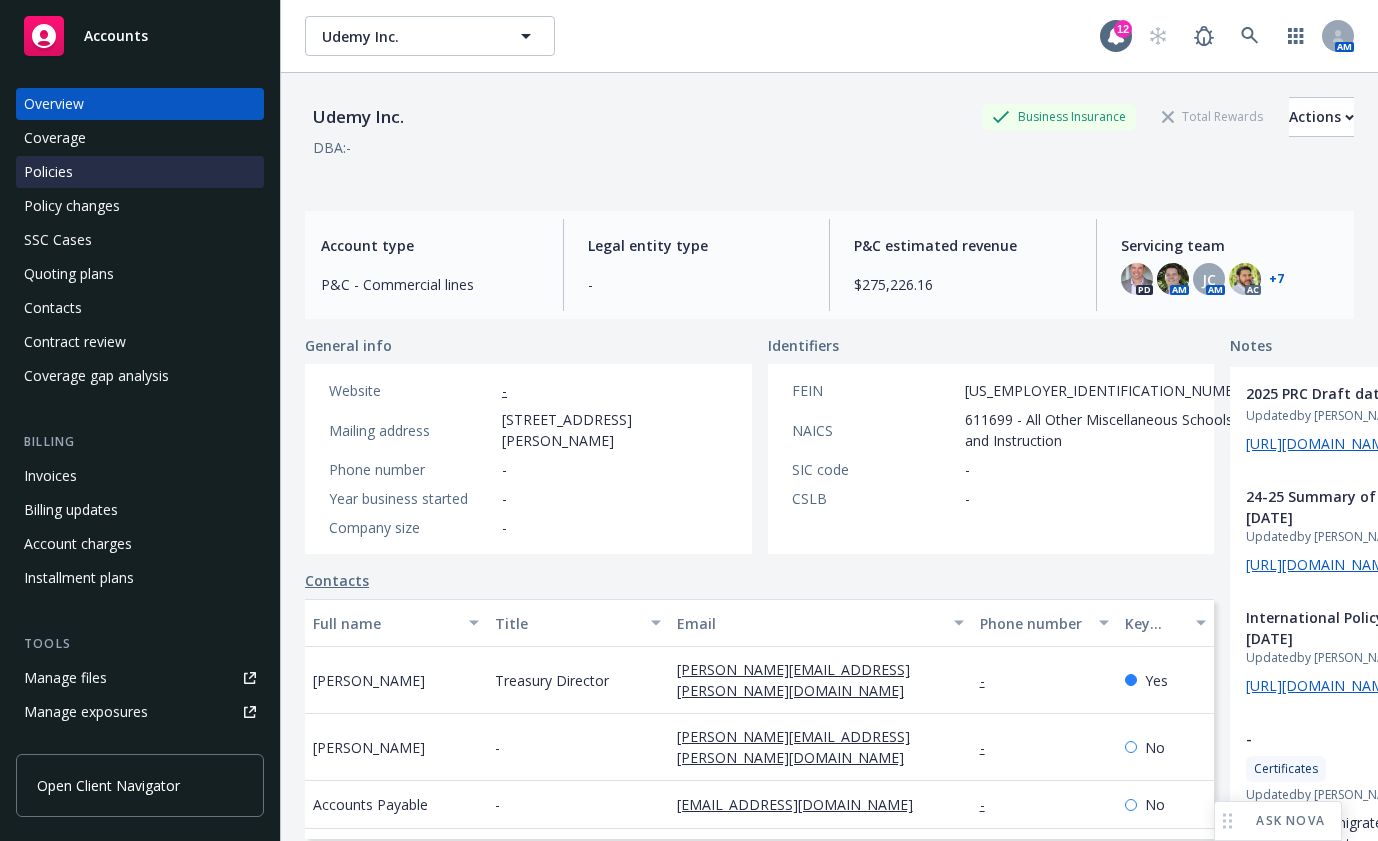 click on "Policies" at bounding box center [48, 172] 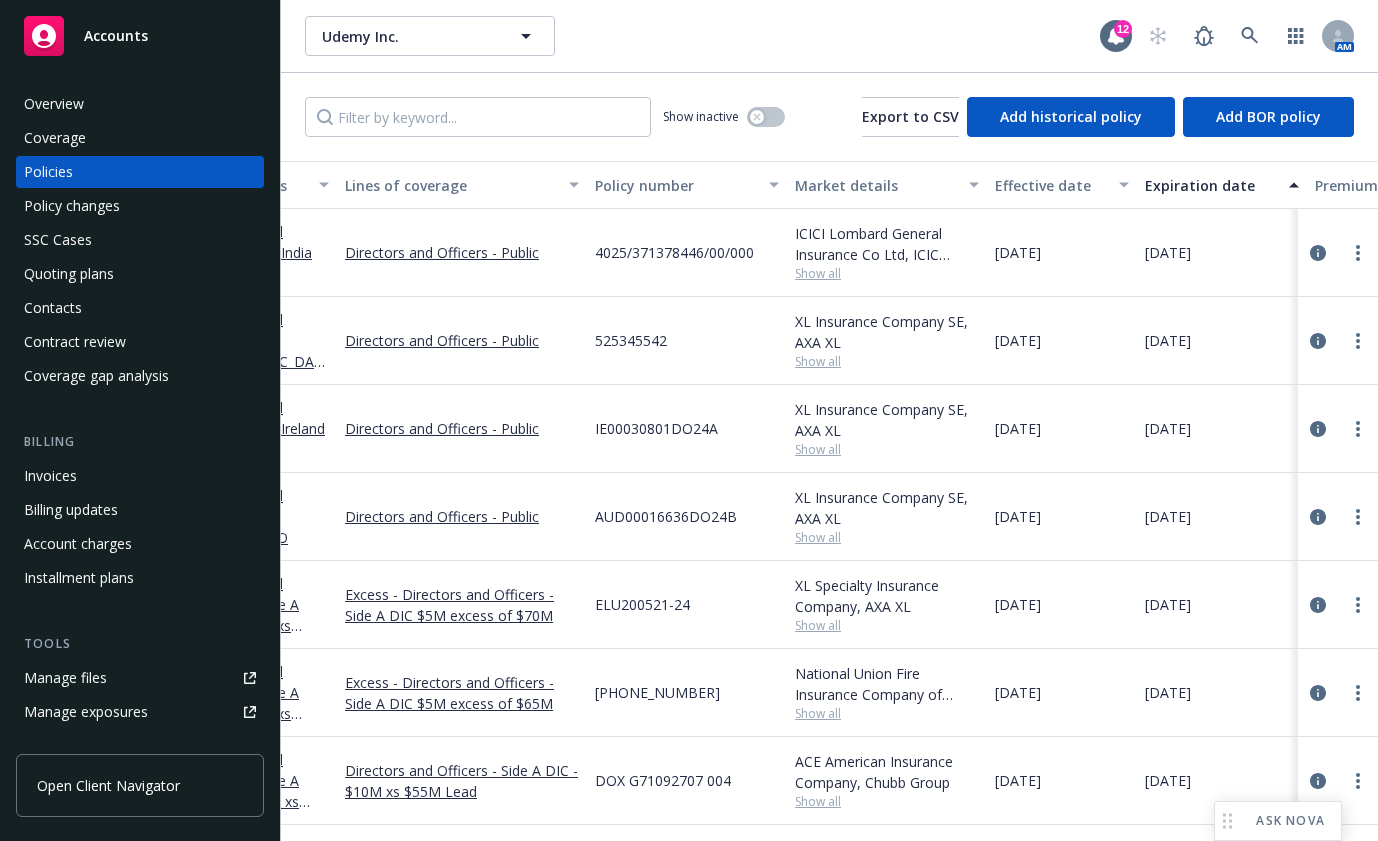 scroll, scrollTop: 0, scrollLeft: 0, axis: both 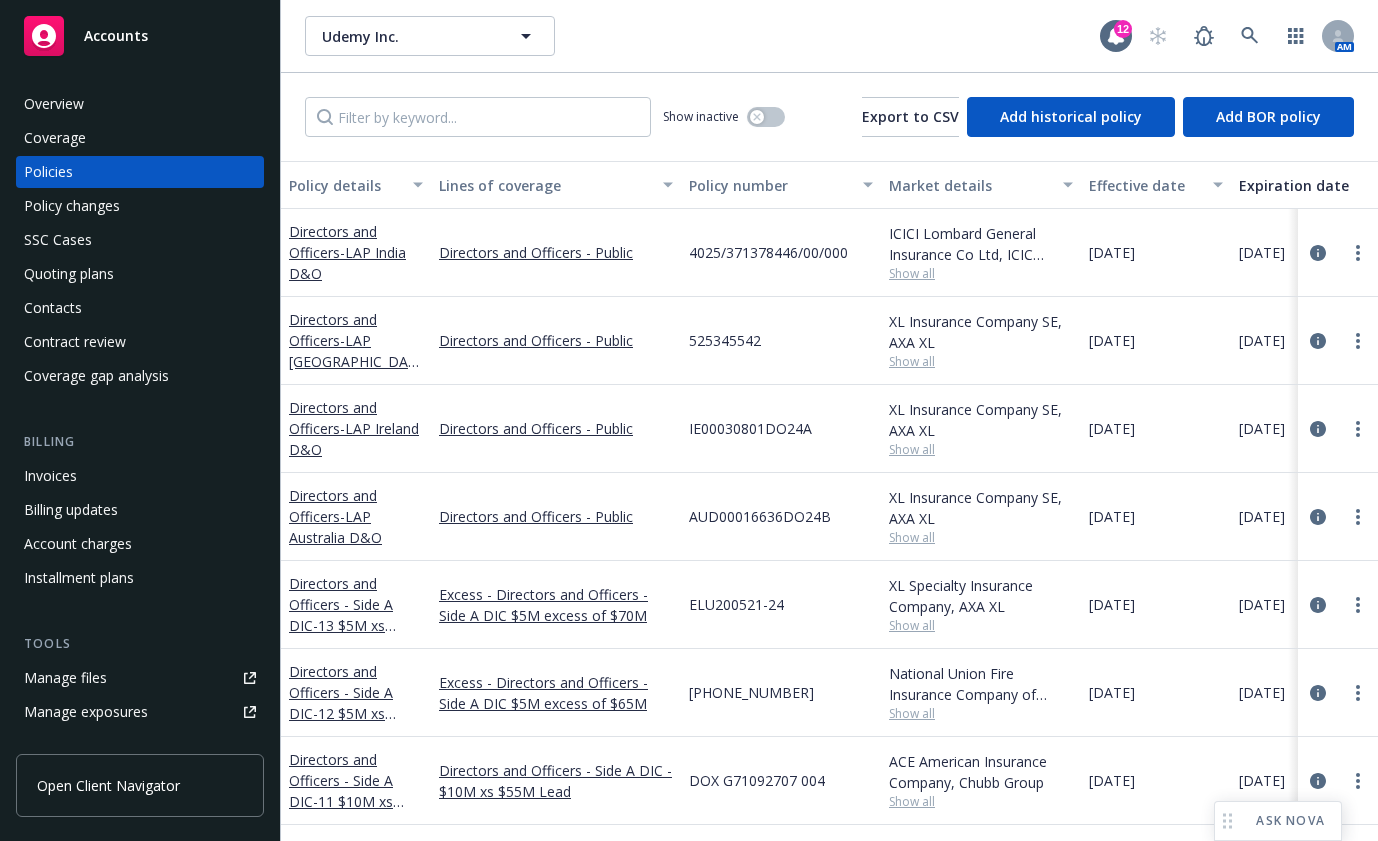 click on "Directors and Officers - Public" at bounding box center (556, 517) 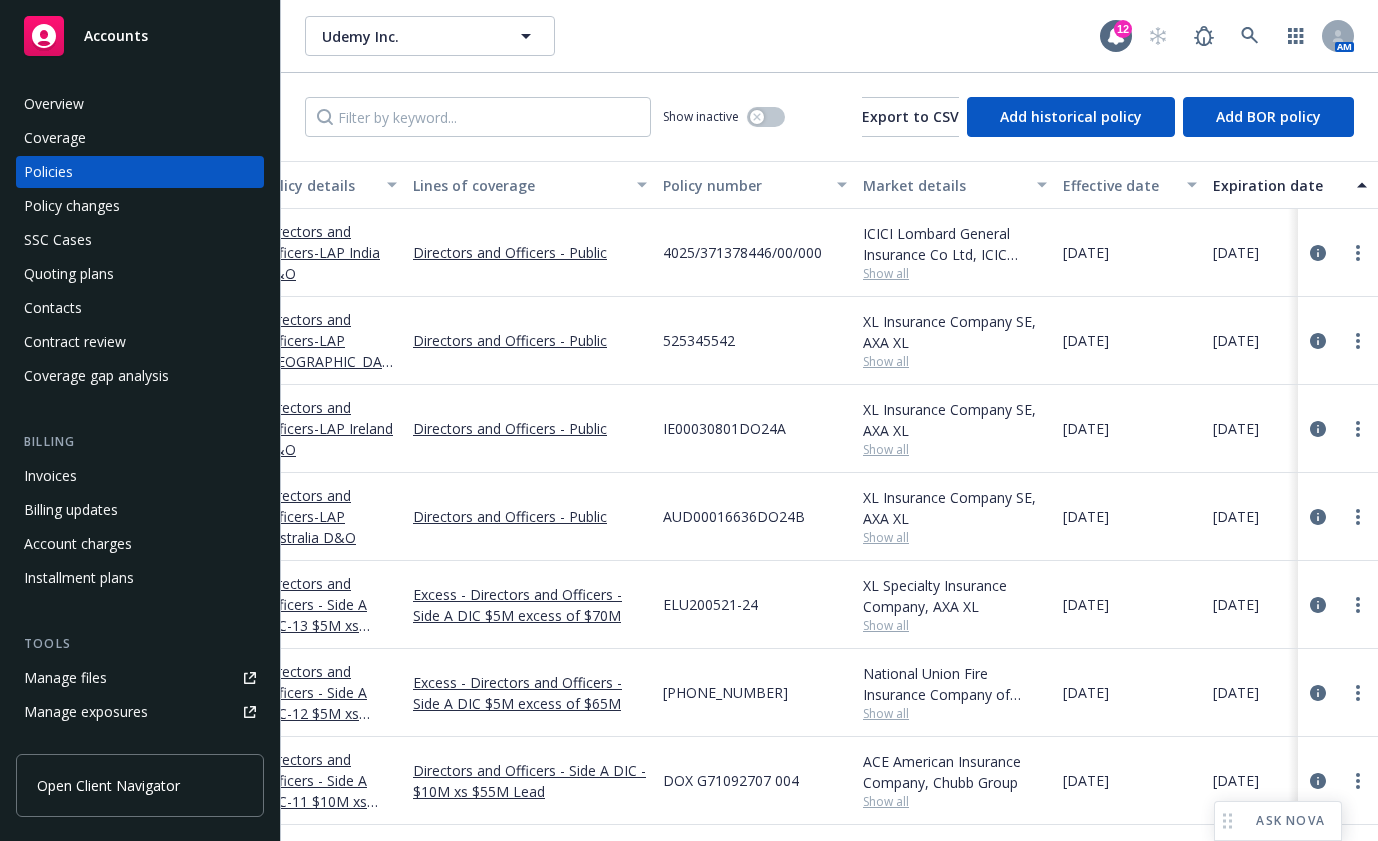 scroll, scrollTop: 0, scrollLeft: 0, axis: both 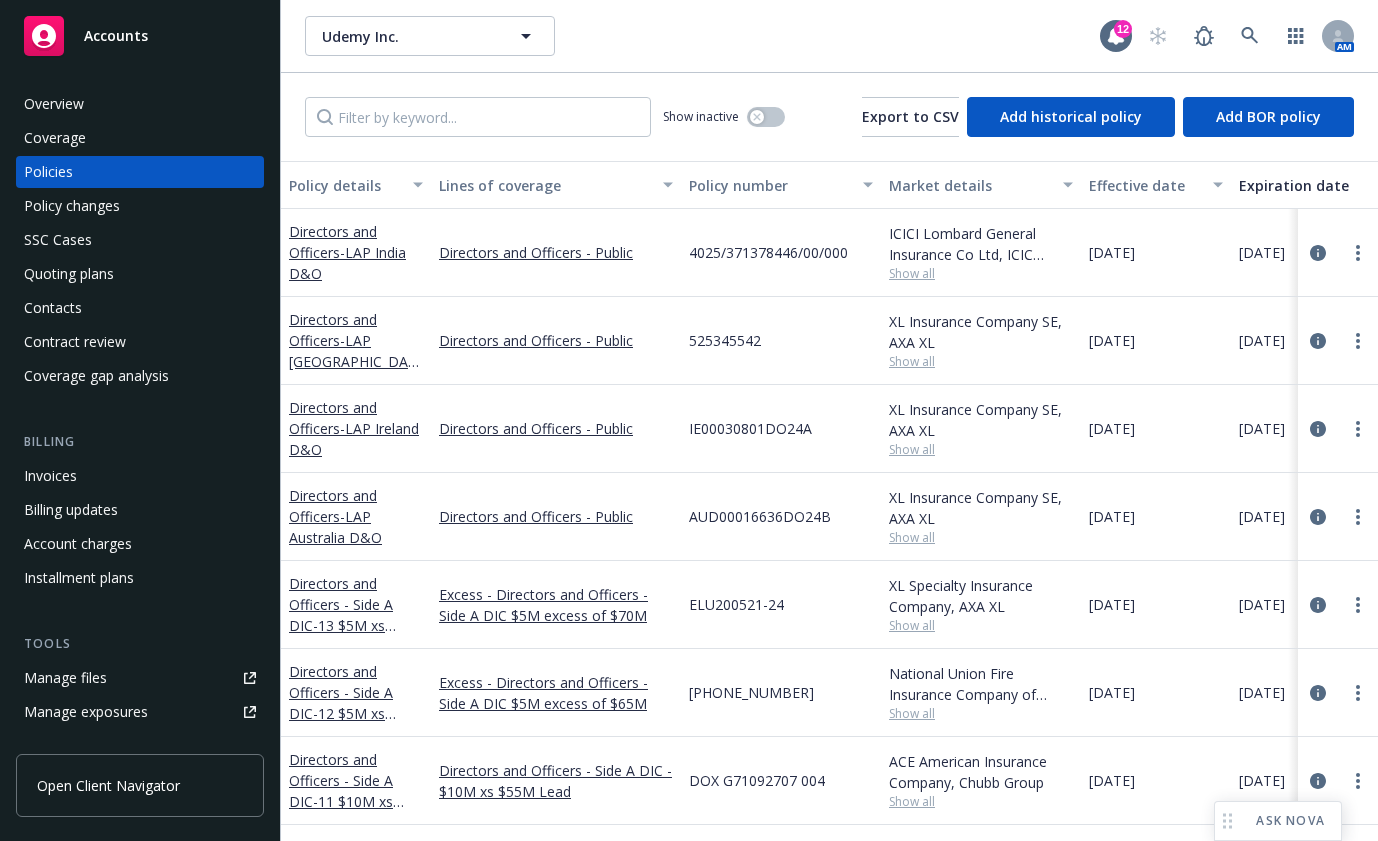 drag, startPoint x: 808, startPoint y: 819, endPoint x: 792, endPoint y: 814, distance: 16.763054 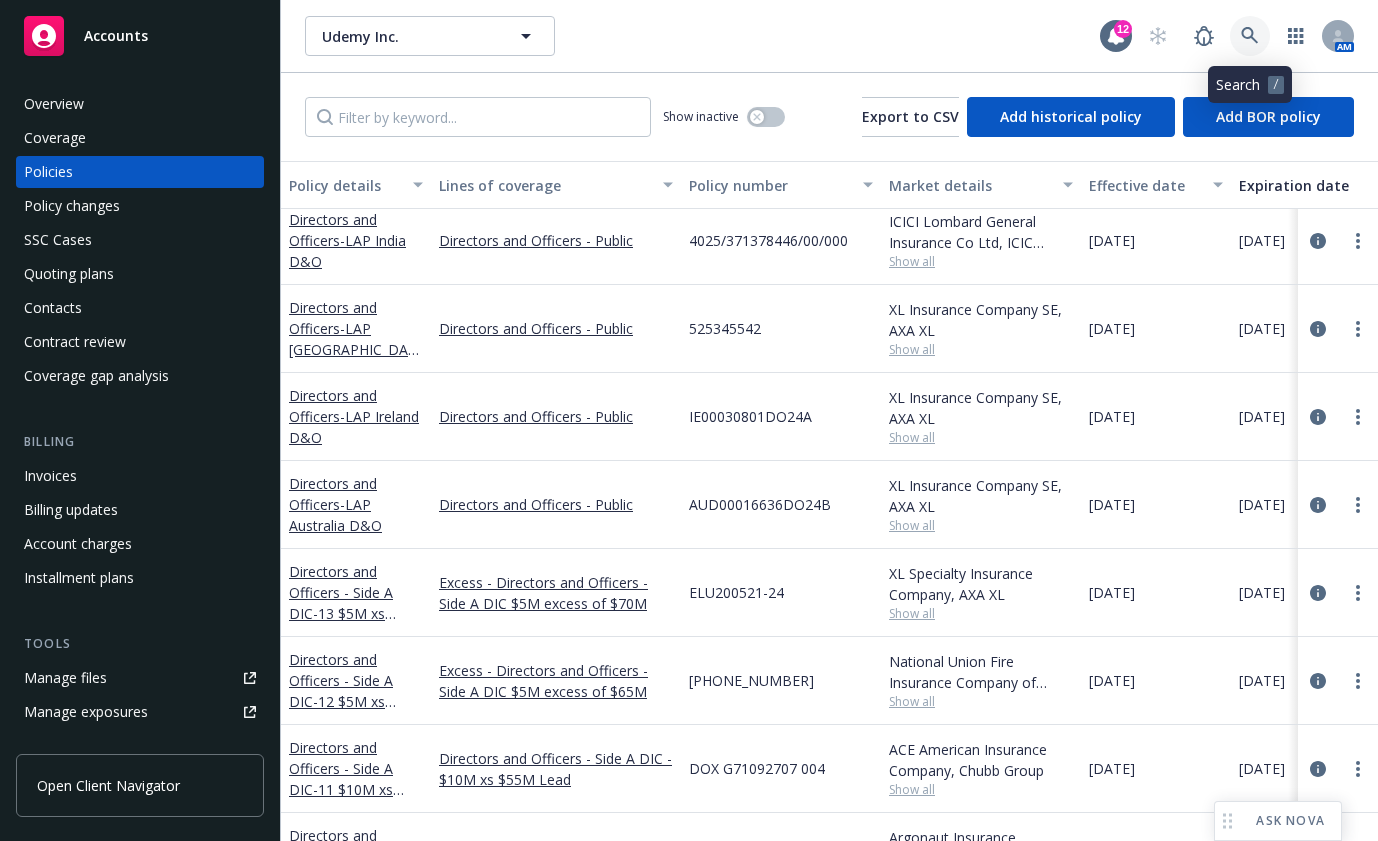 click 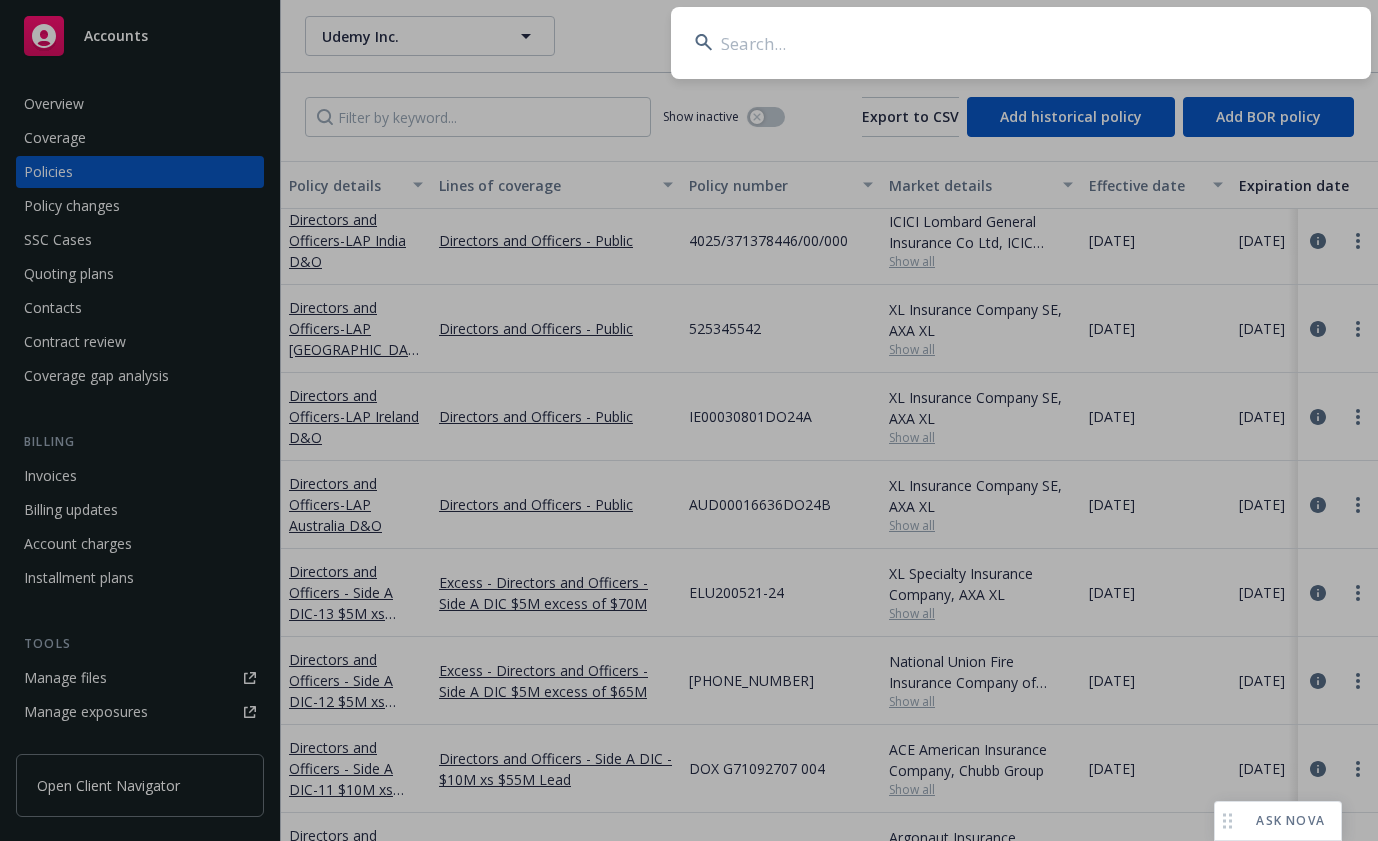 click at bounding box center [1021, 43] 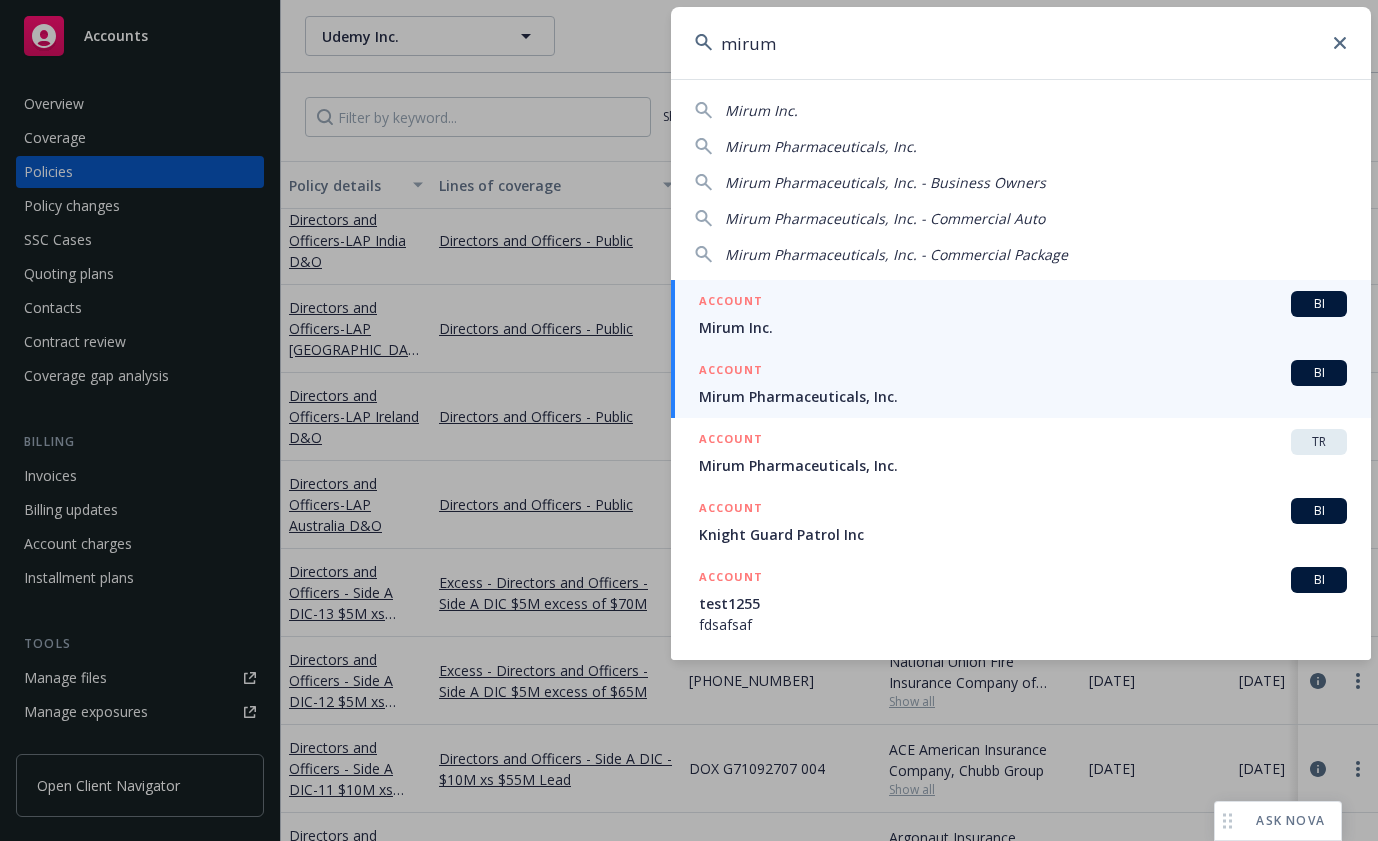 type on "mirum" 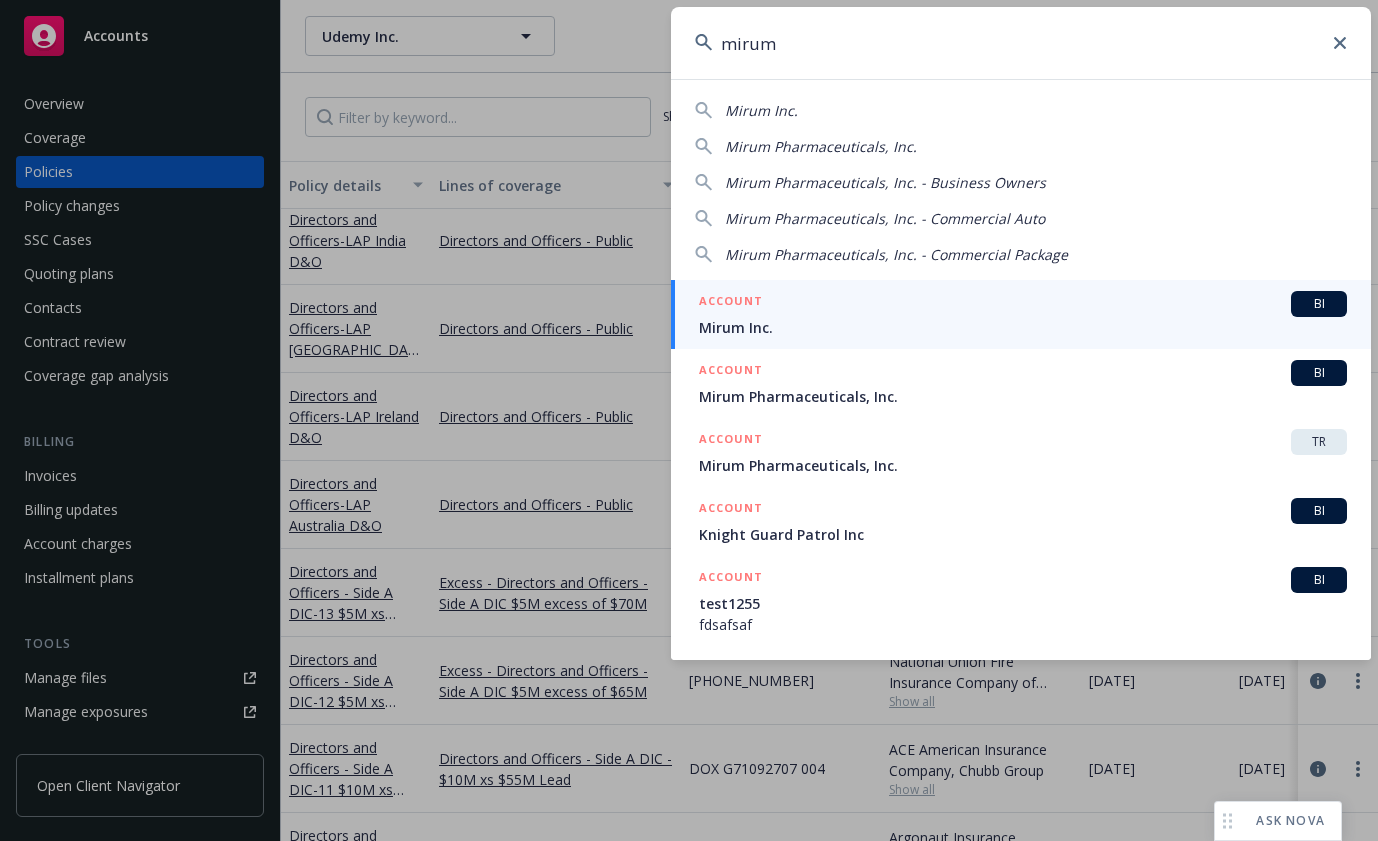 click on "Mirum Pharmaceuticals, Inc." at bounding box center (1023, 396) 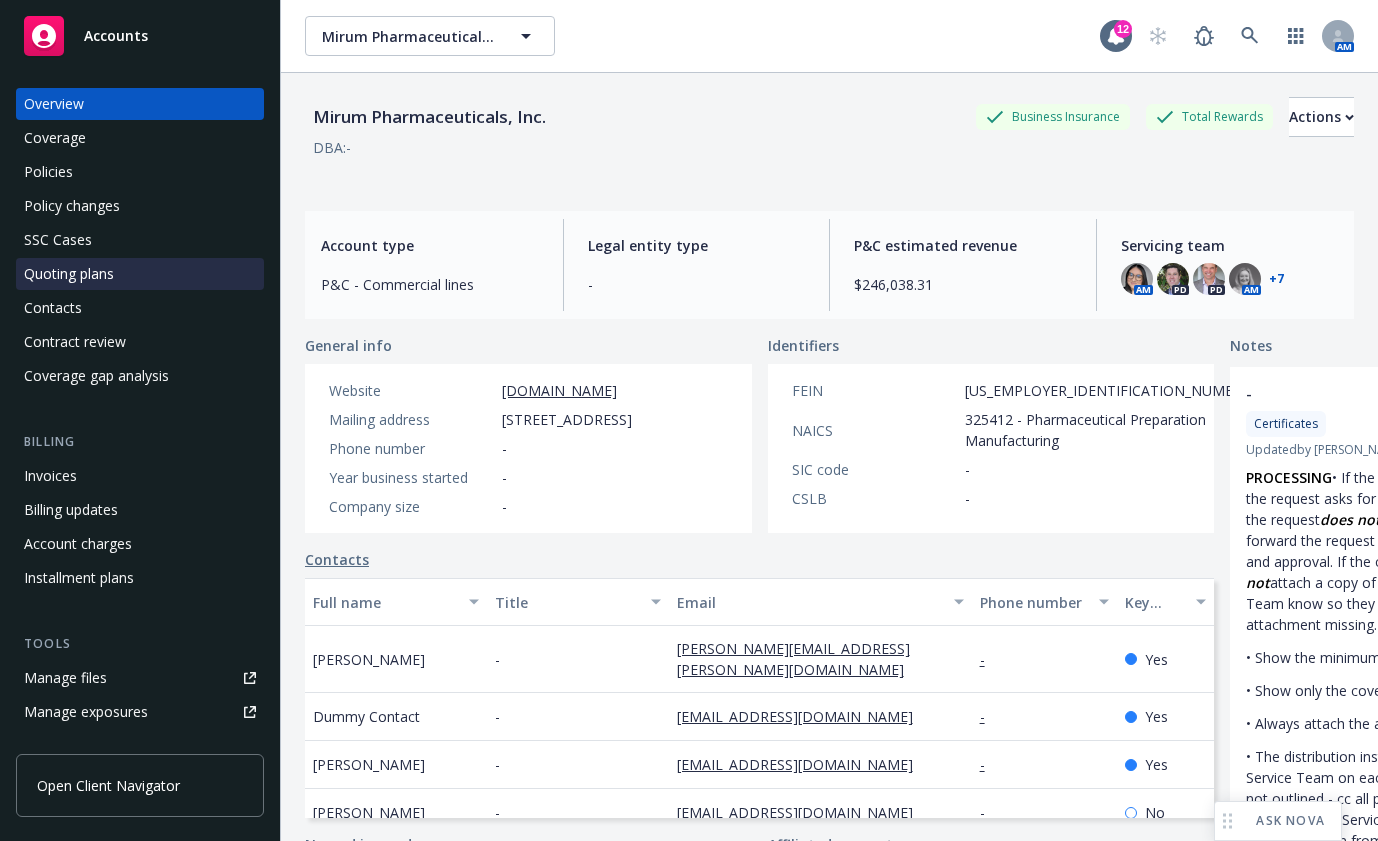 click on "Quoting plans" at bounding box center [69, 274] 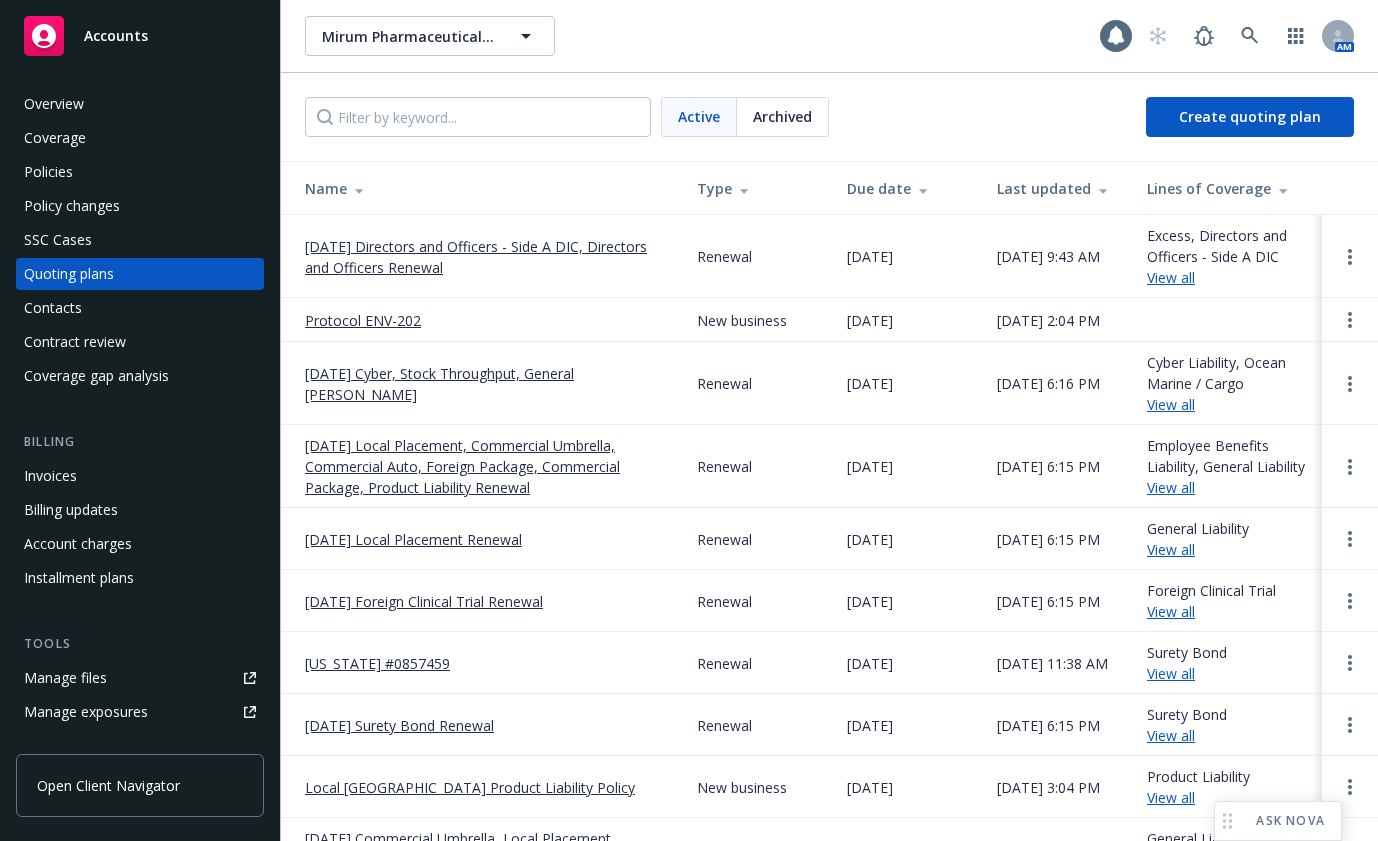 click on "[DATE] Directors and Officers - Side A DIC, Directors and Officers Renewal" at bounding box center (485, 257) 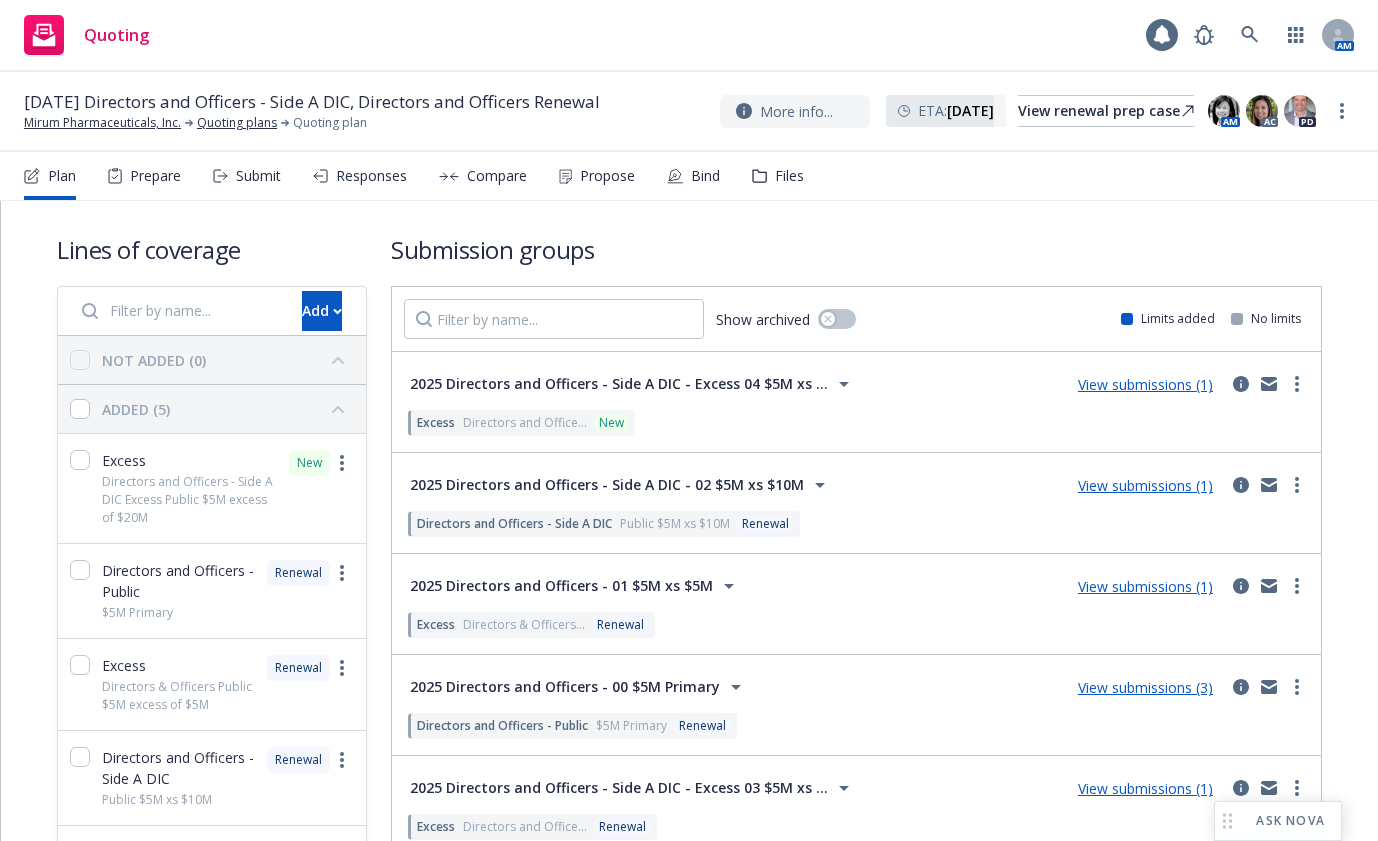 scroll, scrollTop: 0, scrollLeft: 0, axis: both 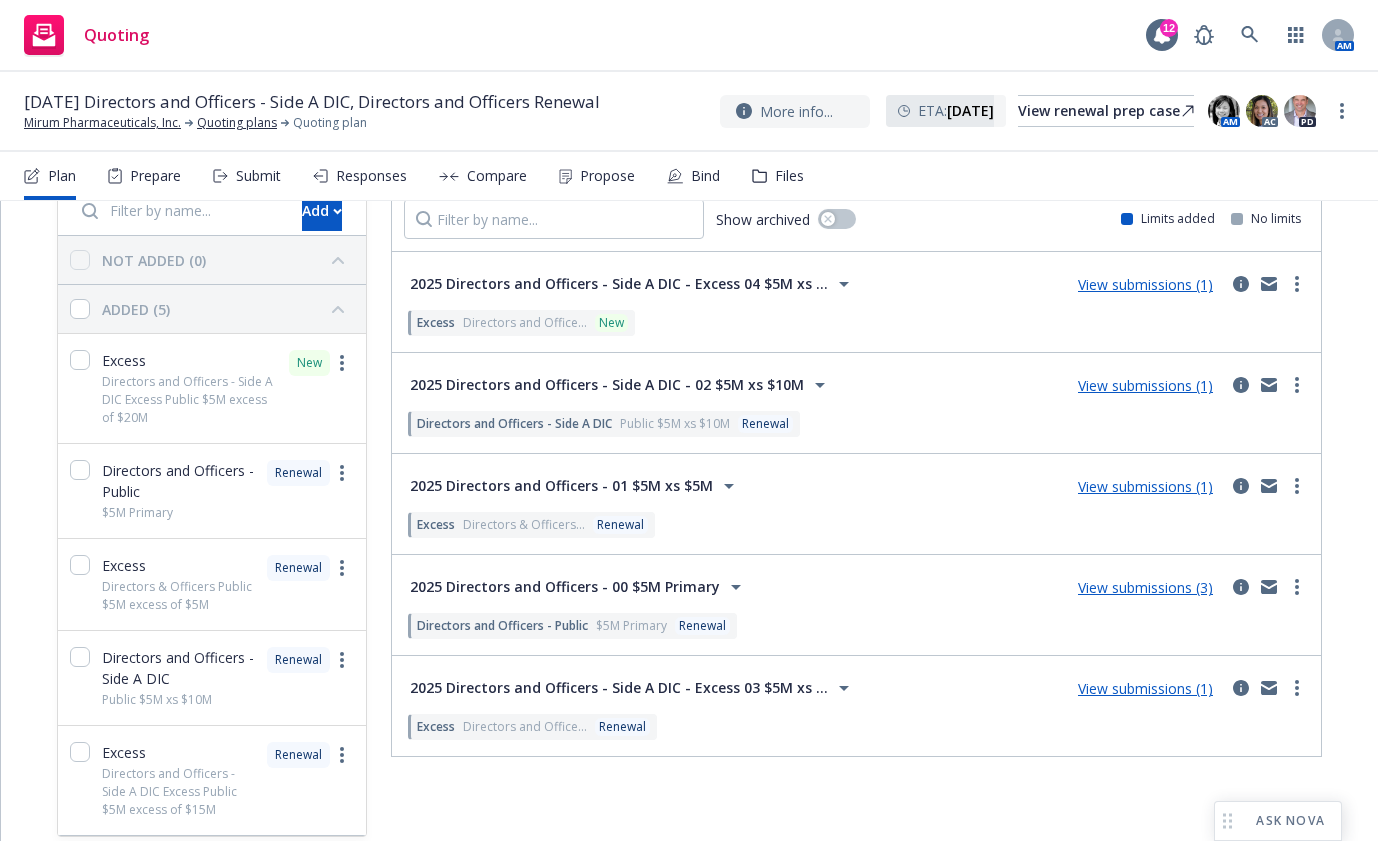 click on "2025 Directors and Officers - Side A DIC - Excess 03 $5M xs ..." at bounding box center [619, 688] 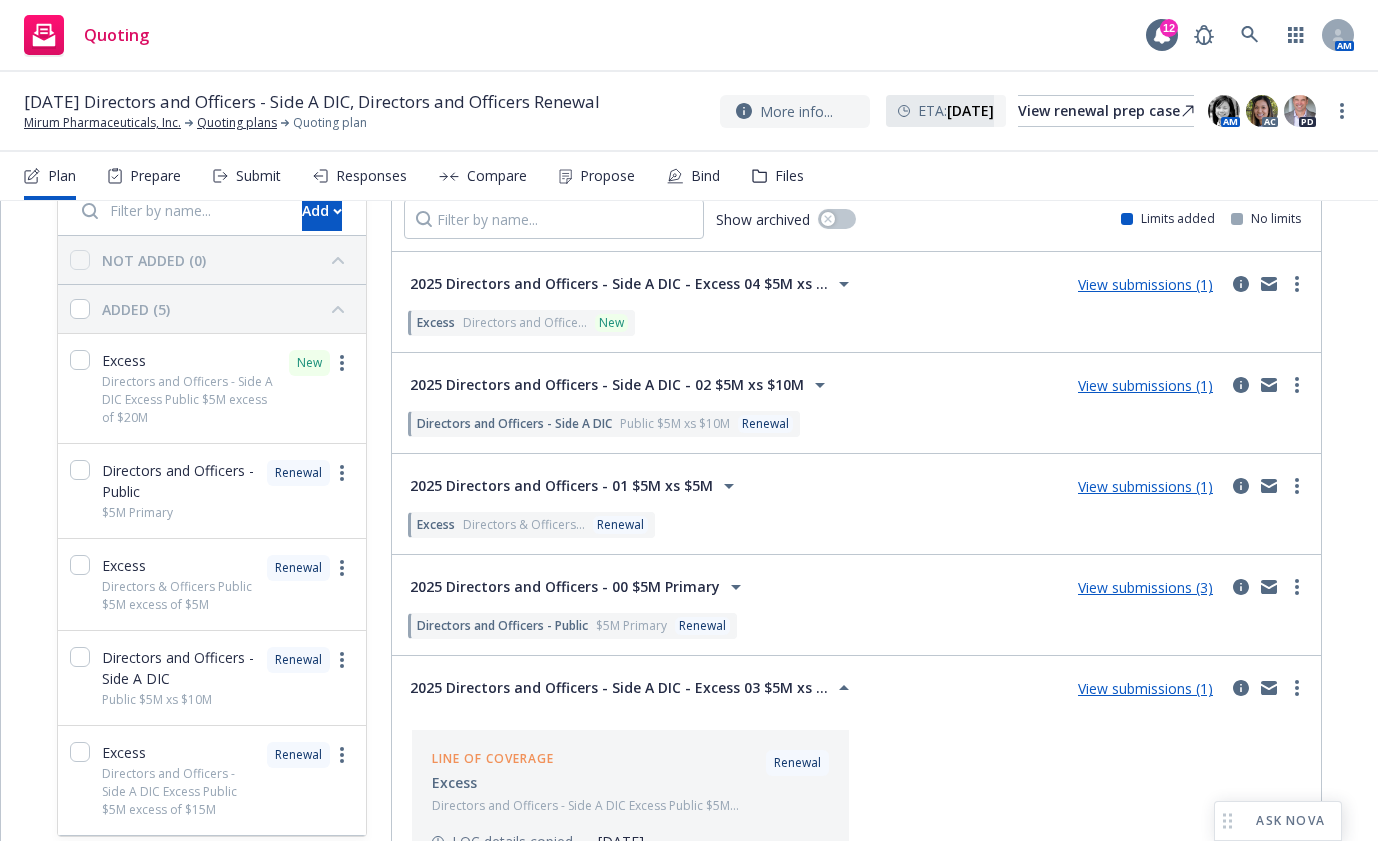 click on "View submissions (1)" at bounding box center [1145, 688] 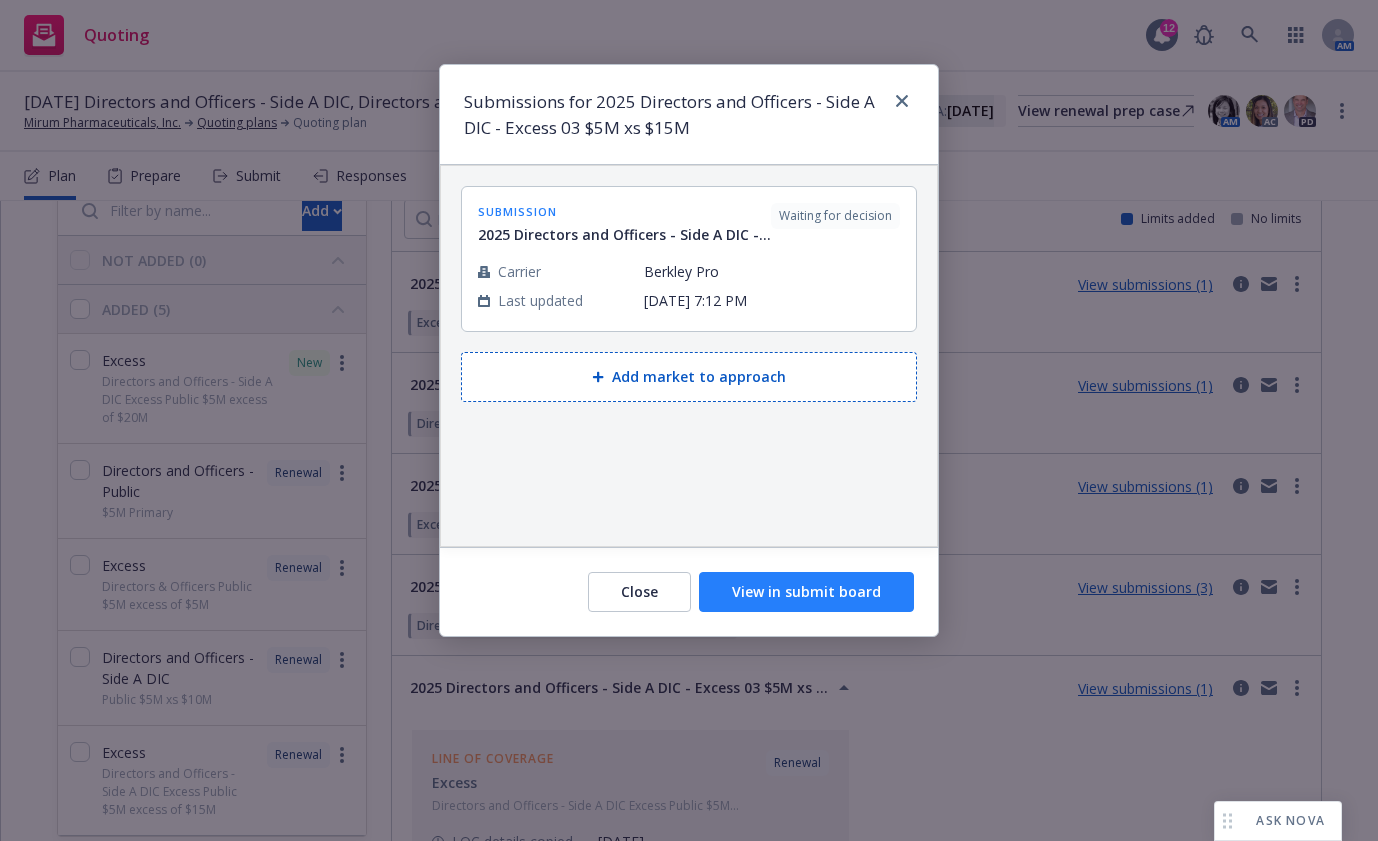 click on "View in submit board" at bounding box center [806, 592] 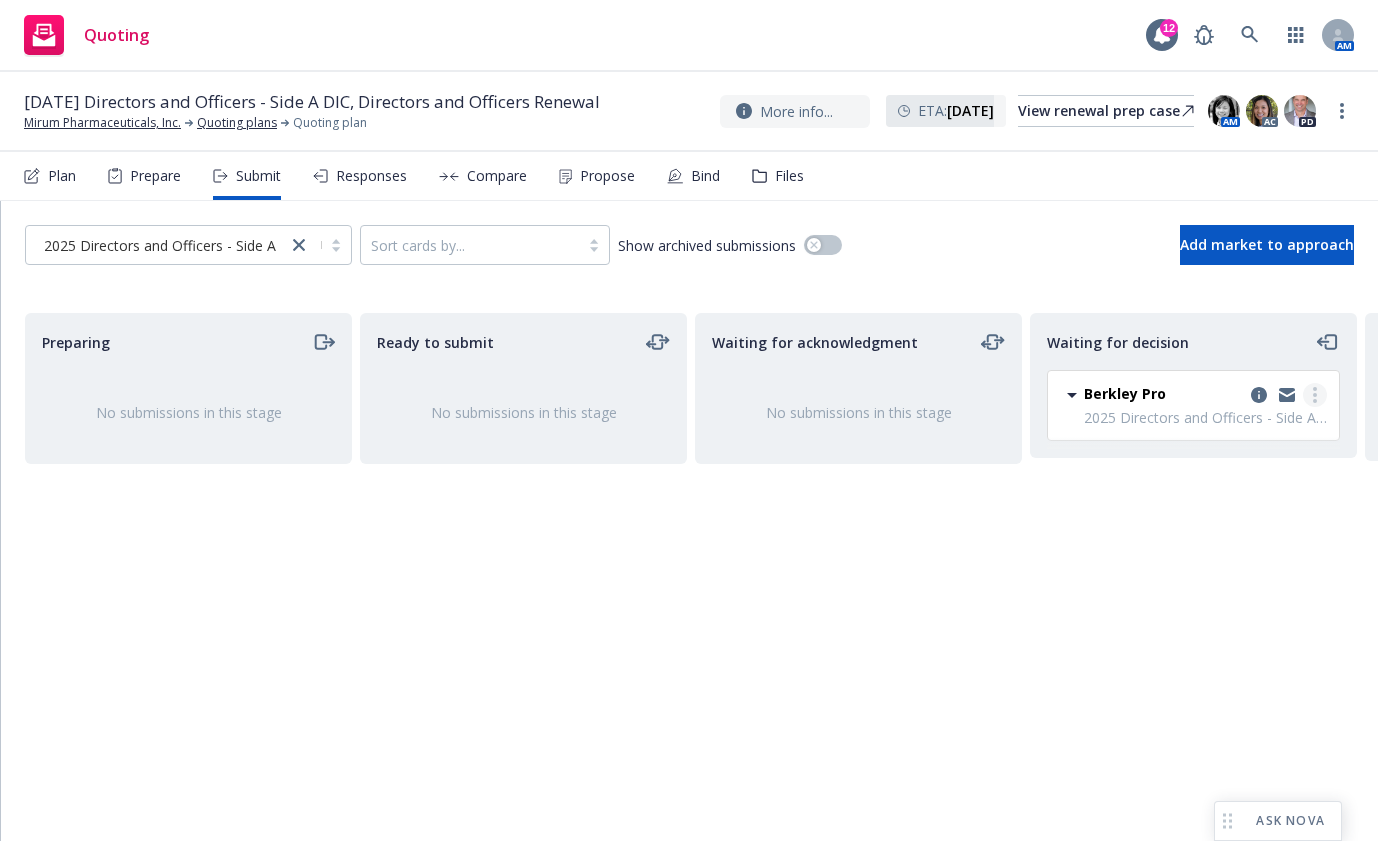 click 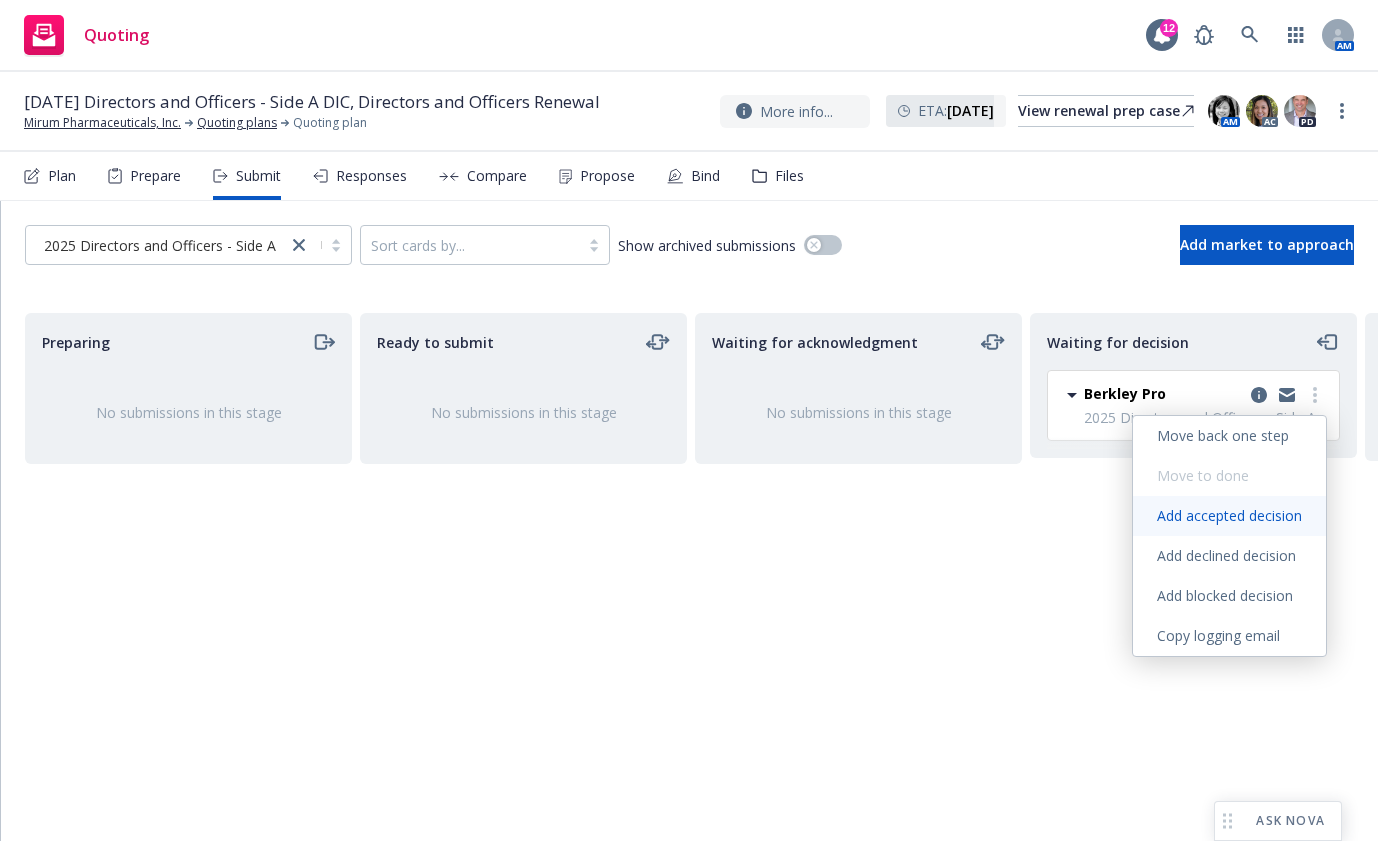 click on "Add accepted decision" at bounding box center [1229, 515] 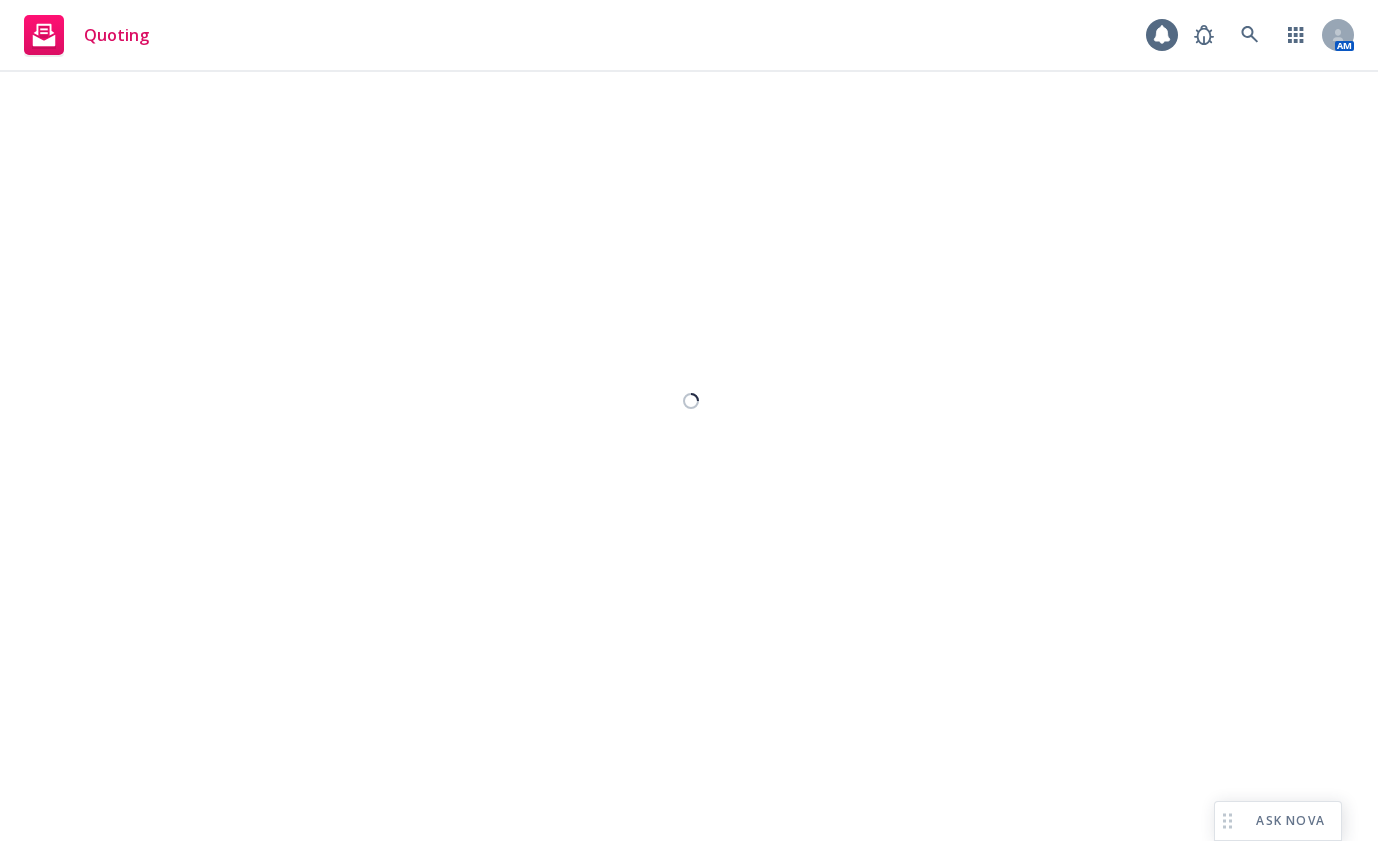 select on "12" 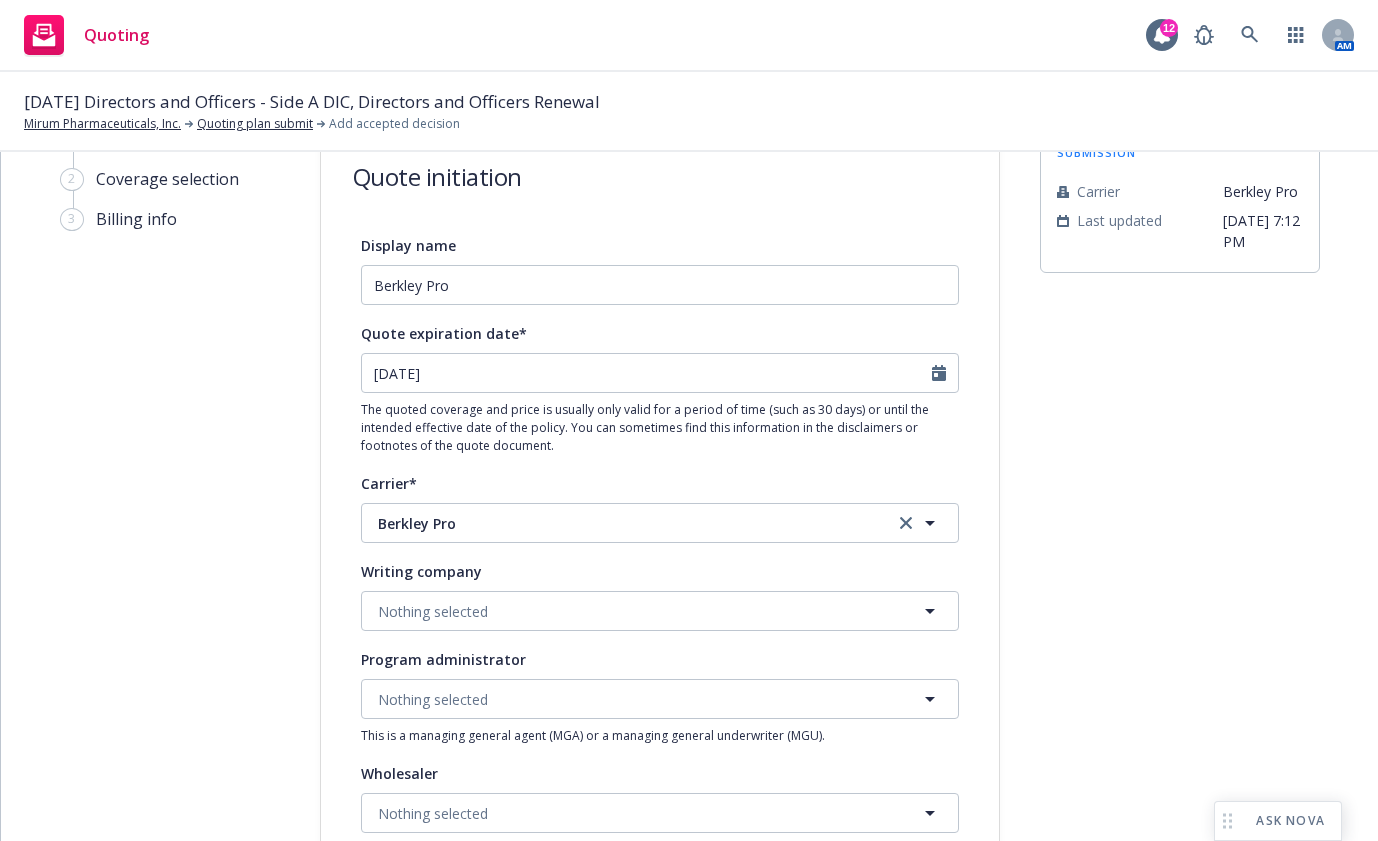 scroll, scrollTop: 100, scrollLeft: 0, axis: vertical 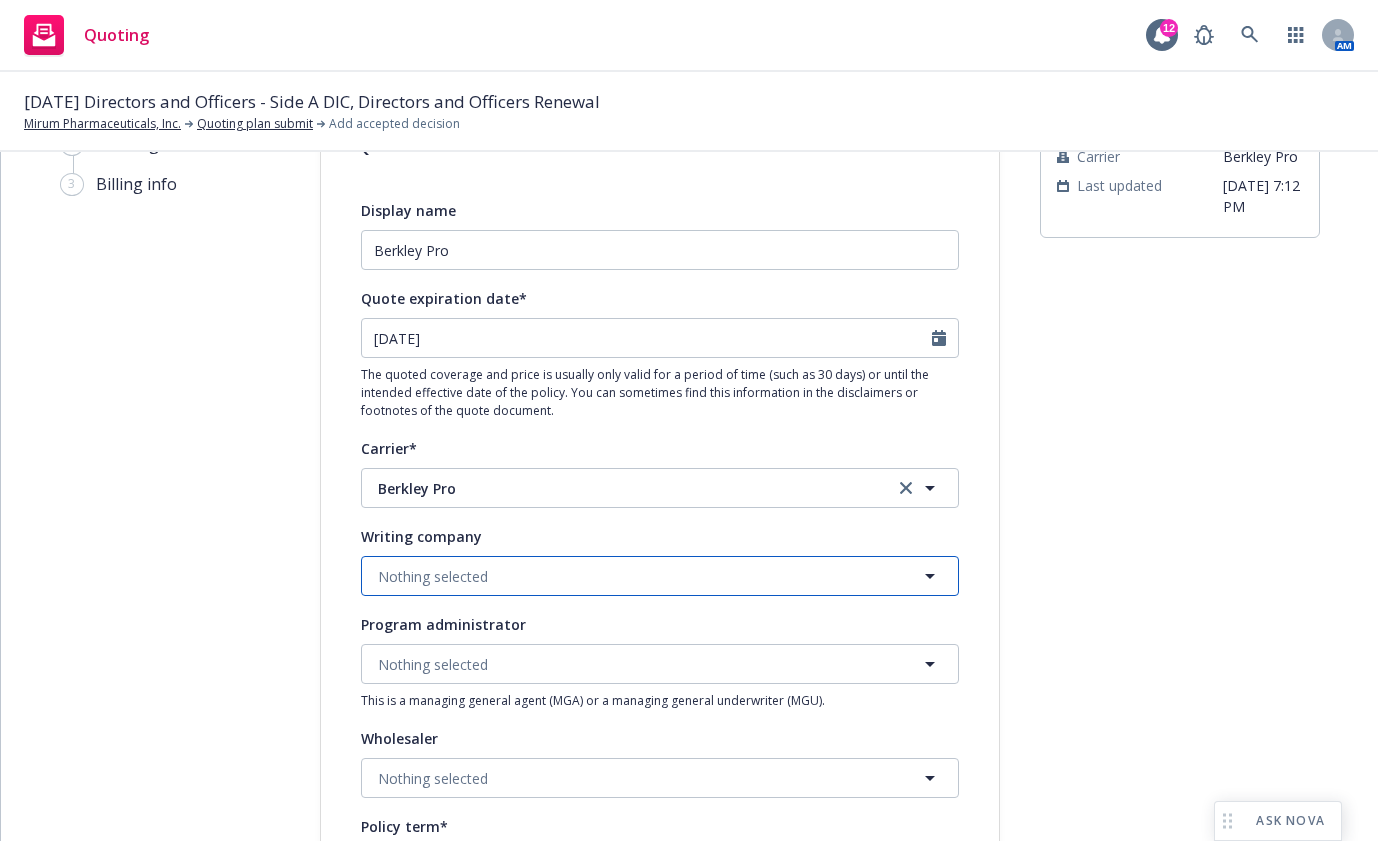 click on "Nothing selected" at bounding box center [660, 576] 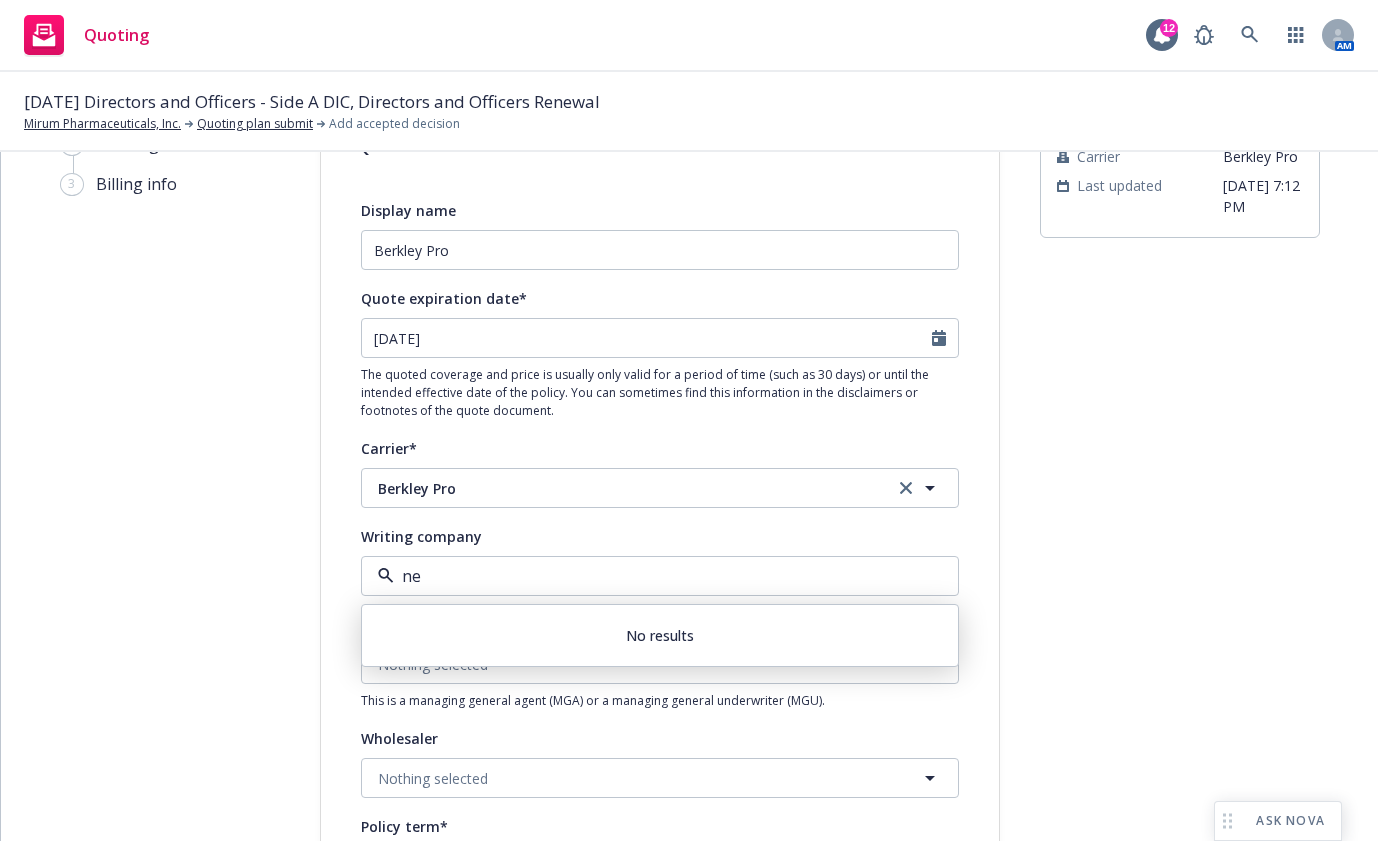 type on "n" 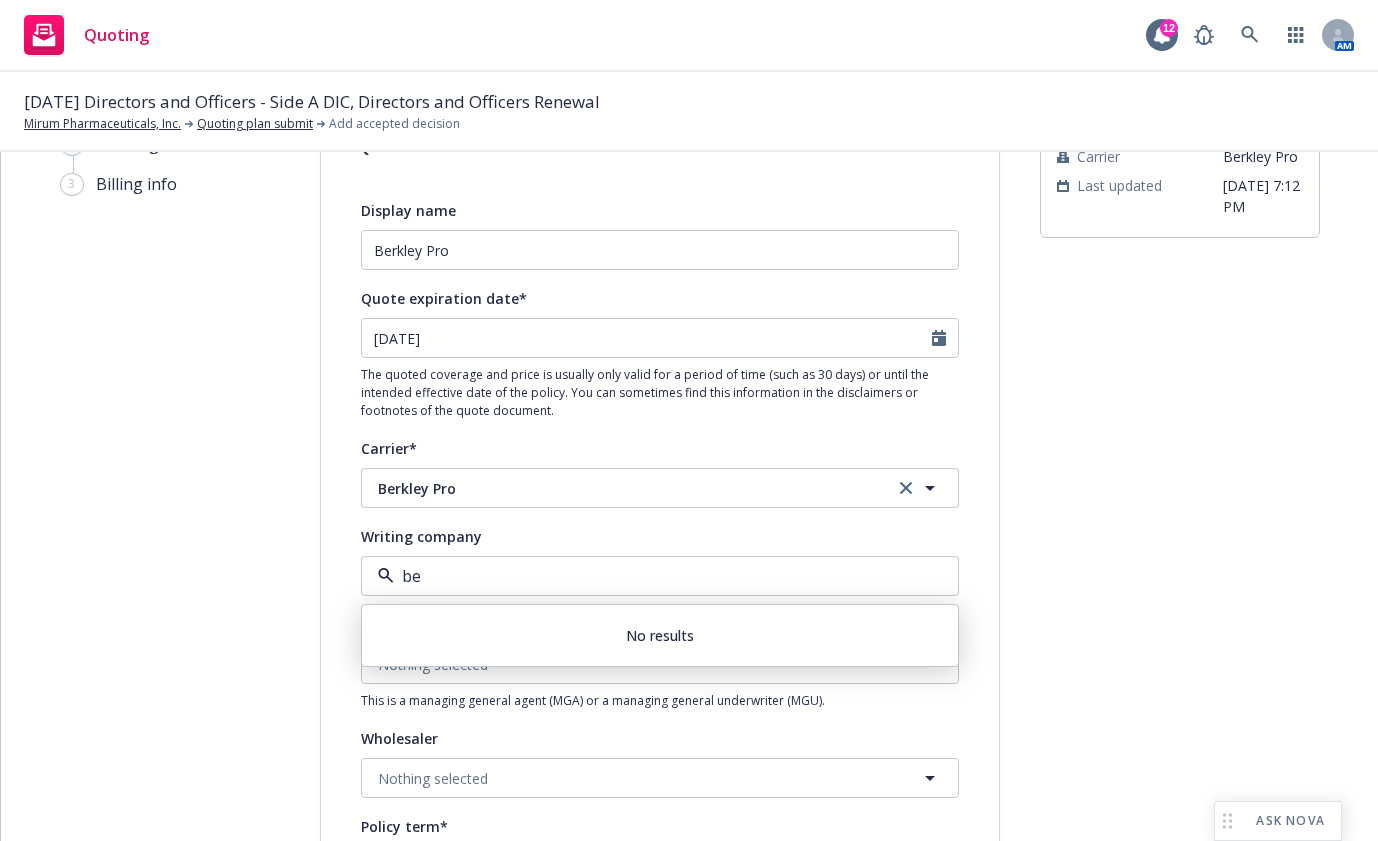 type on "b" 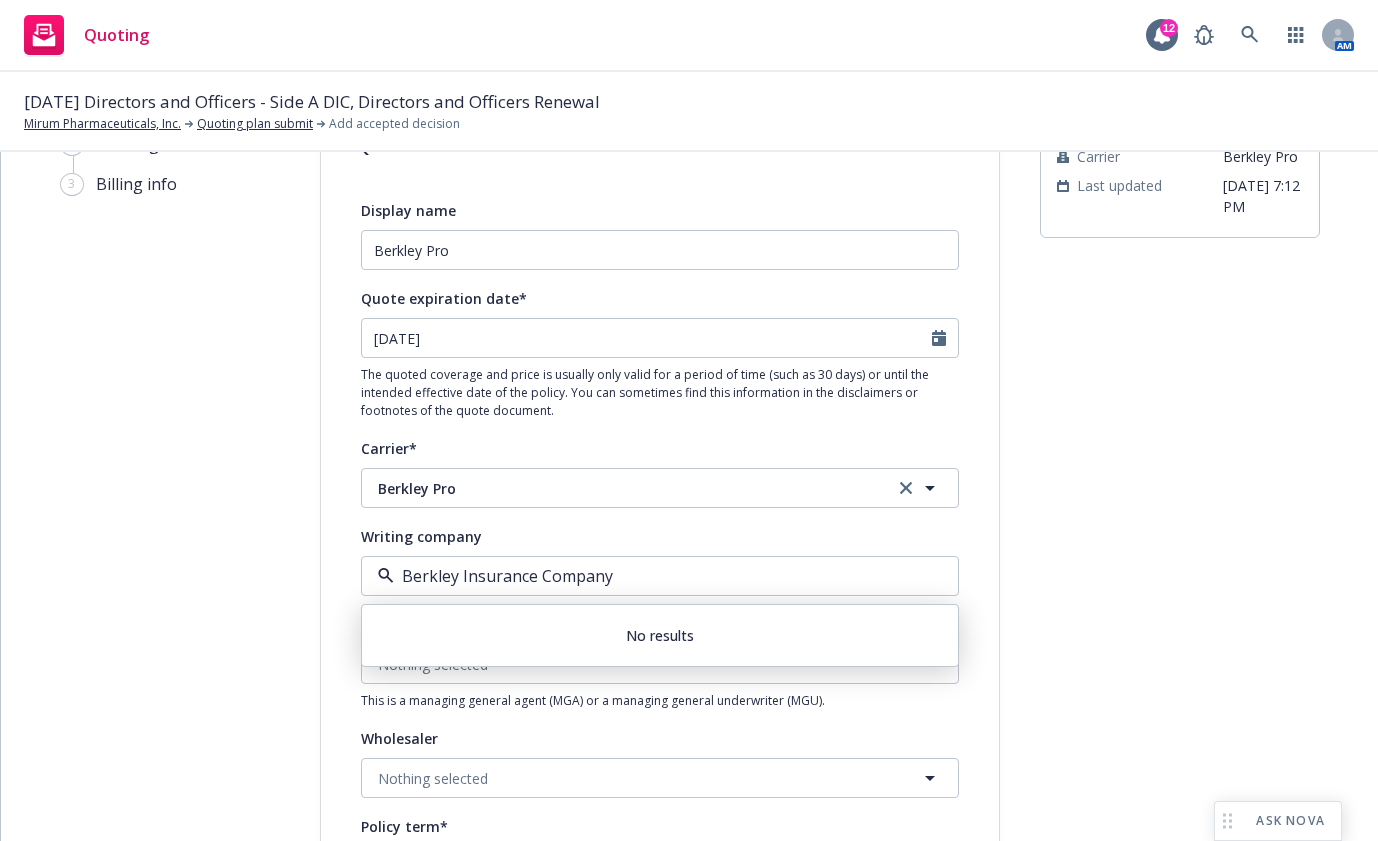type on "Berkley Insurance Company" 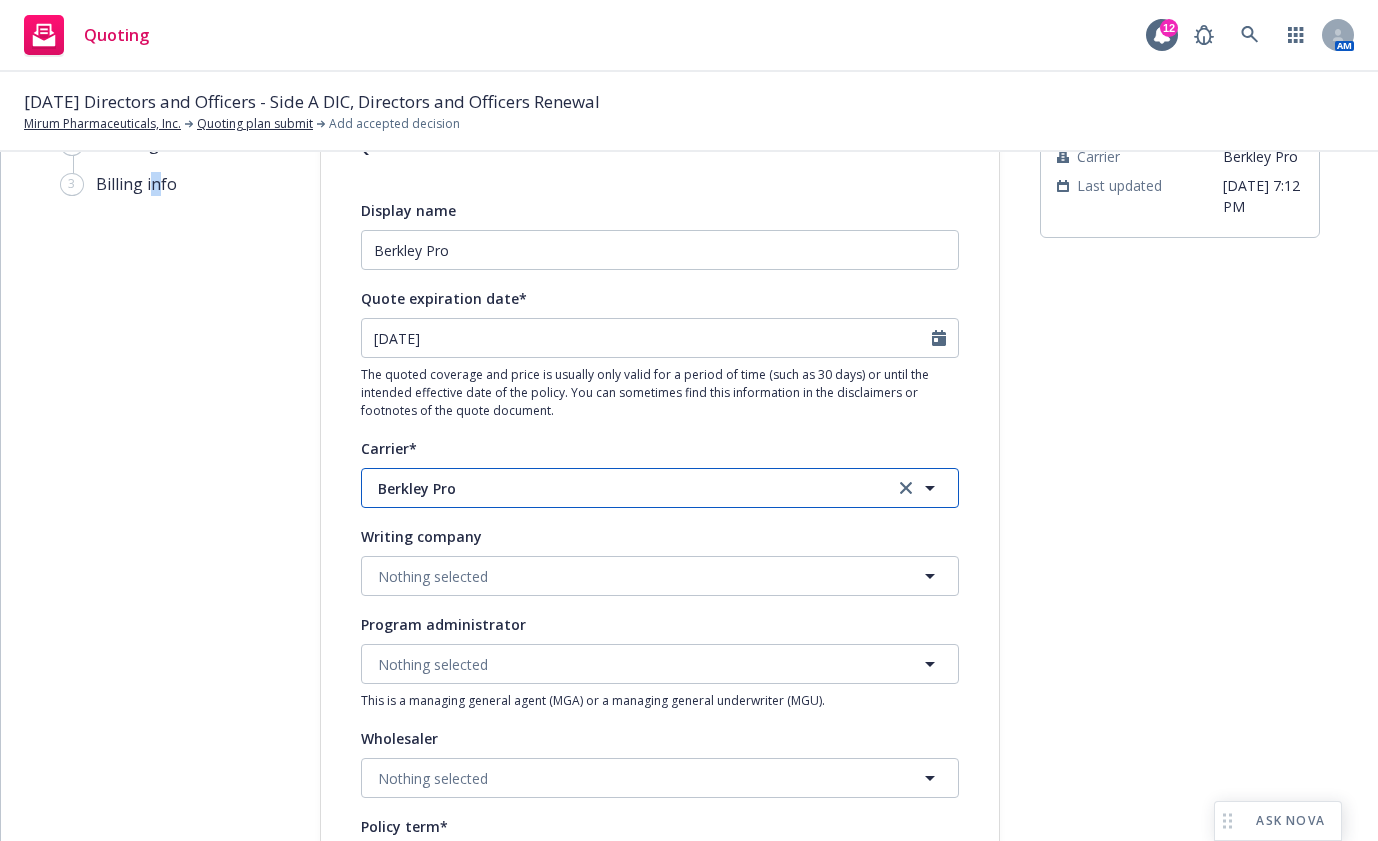 click on "Berkley Pro" at bounding box center [621, 488] 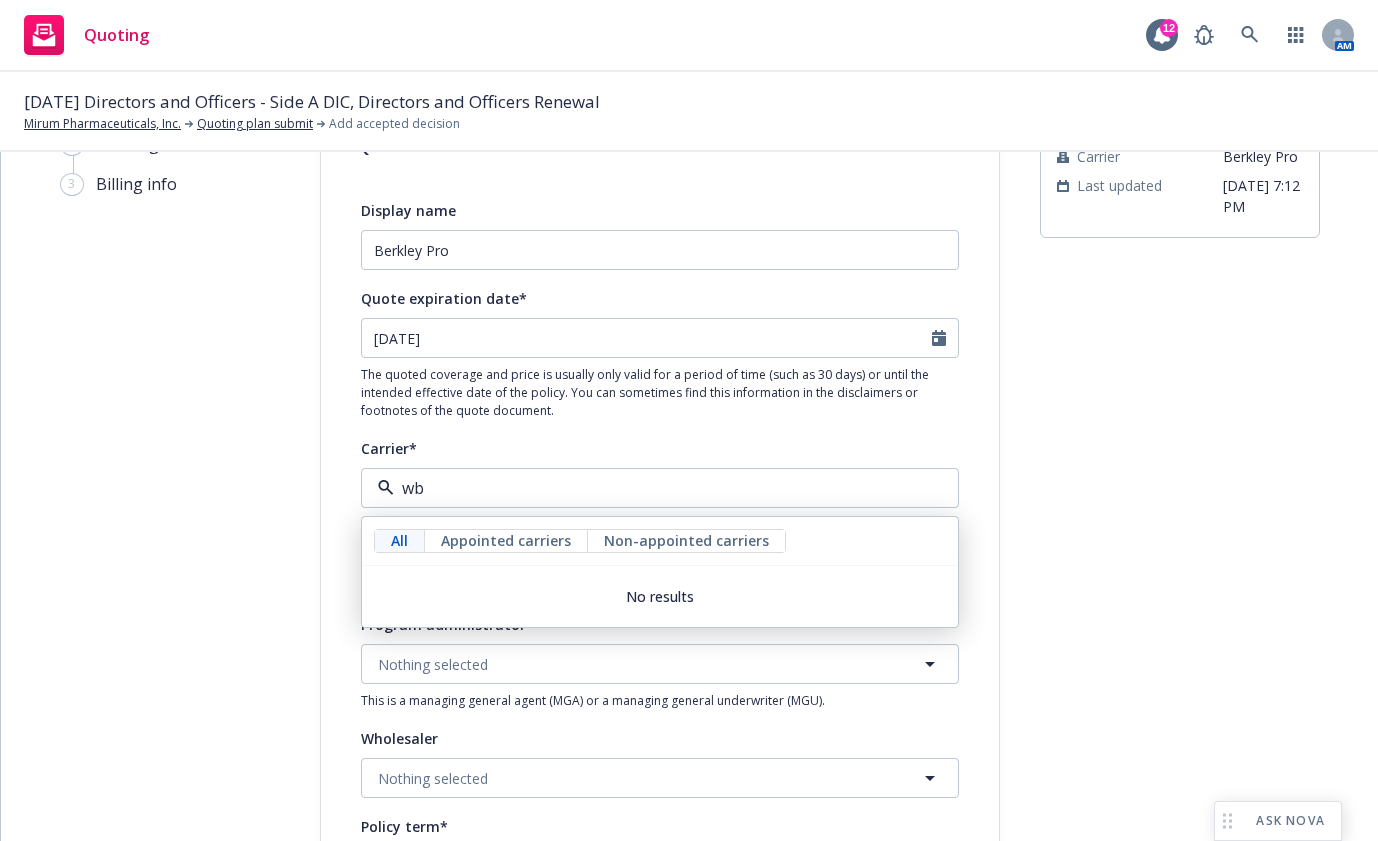 type on "w" 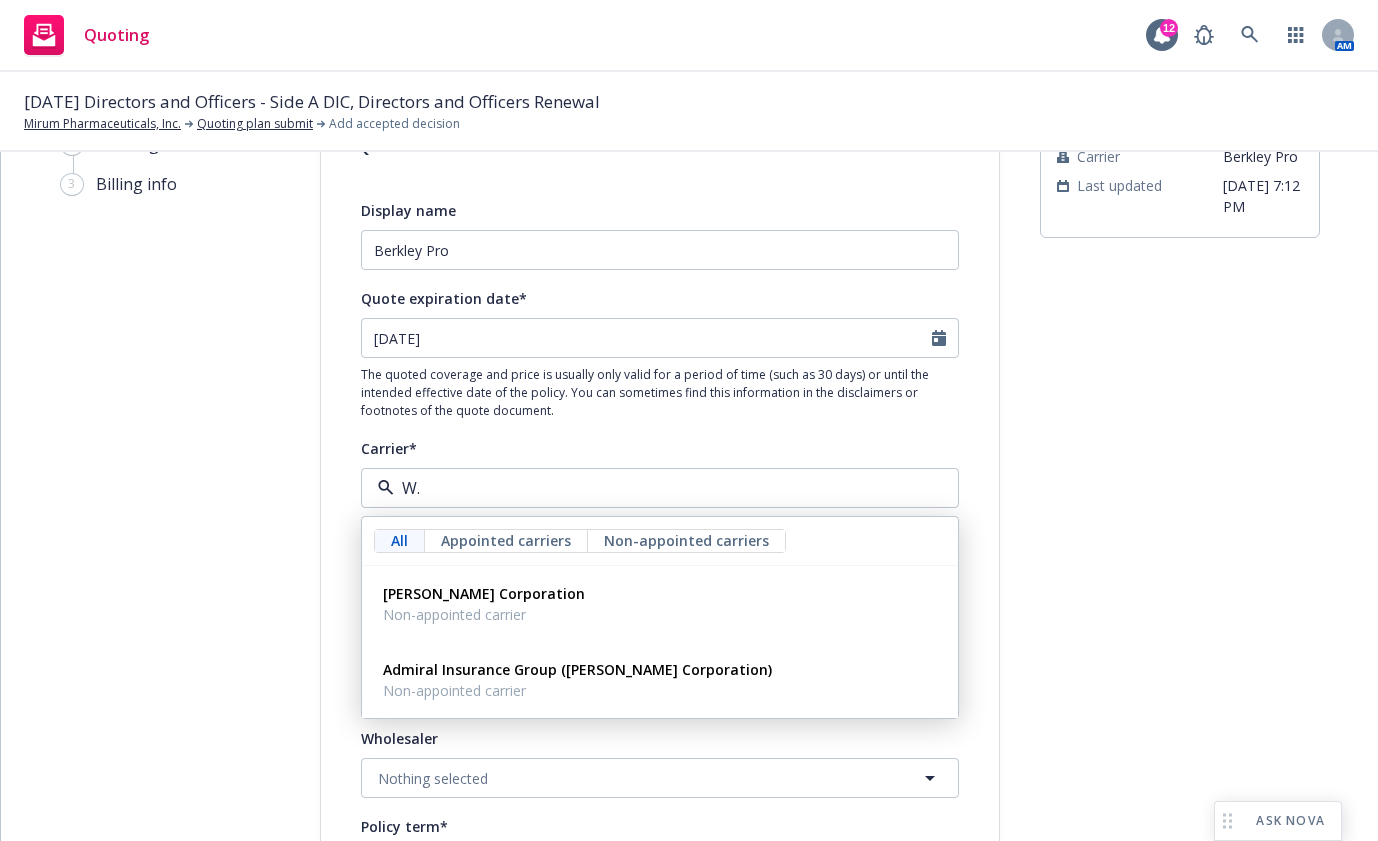 type on "W.R" 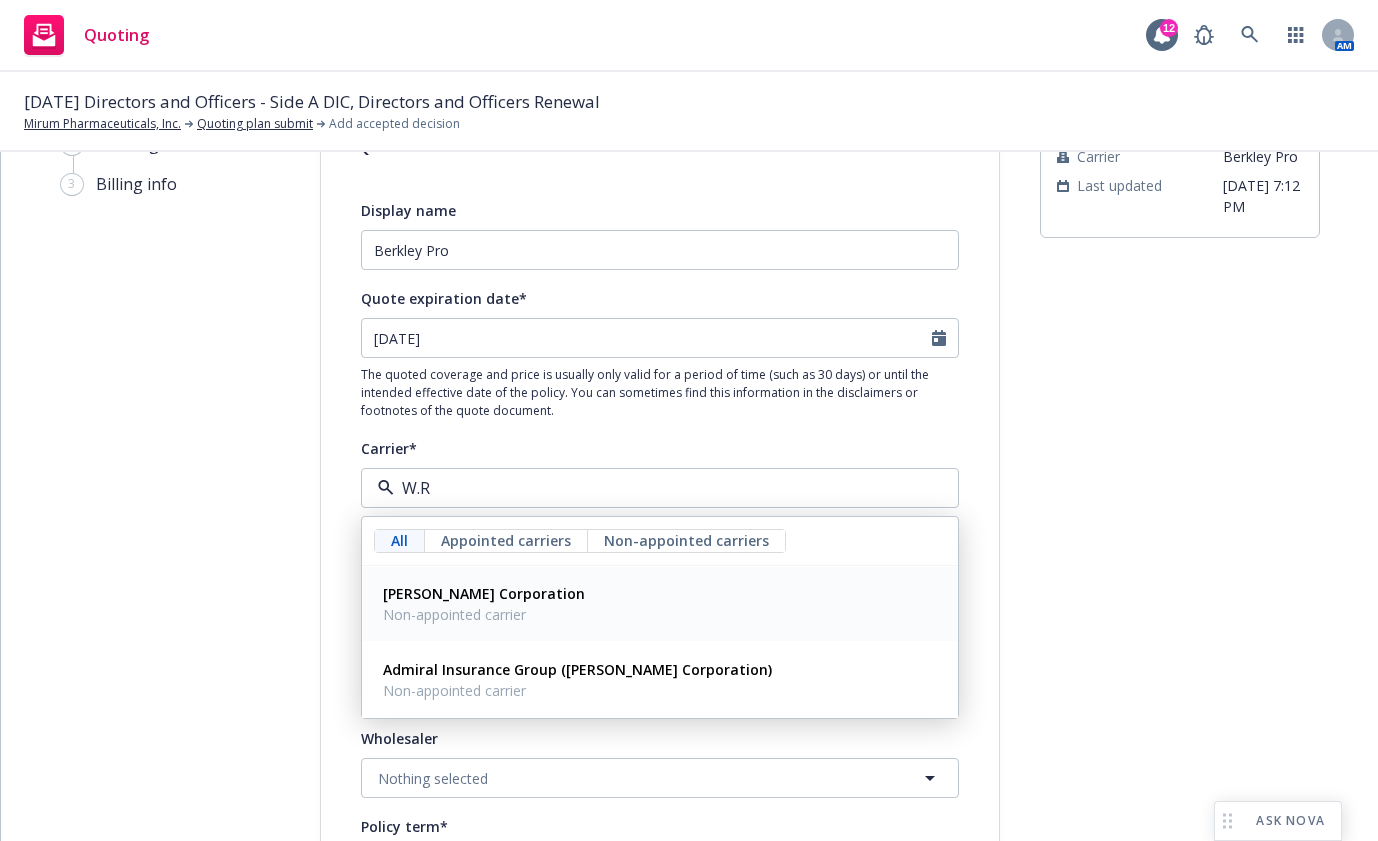 click on "Non-appointed carrier" at bounding box center [484, 614] 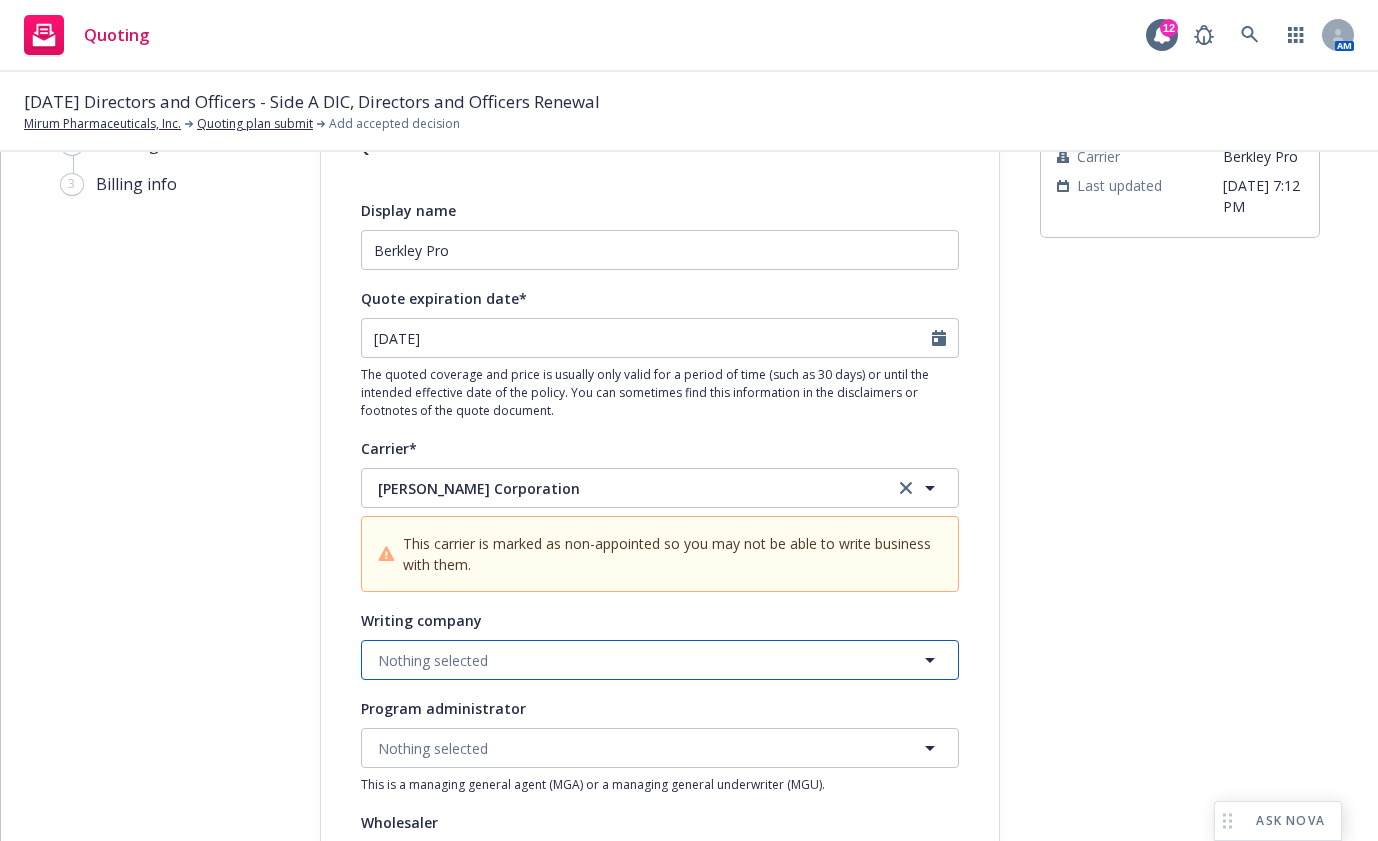 click on "Nothing selected" at bounding box center (433, 660) 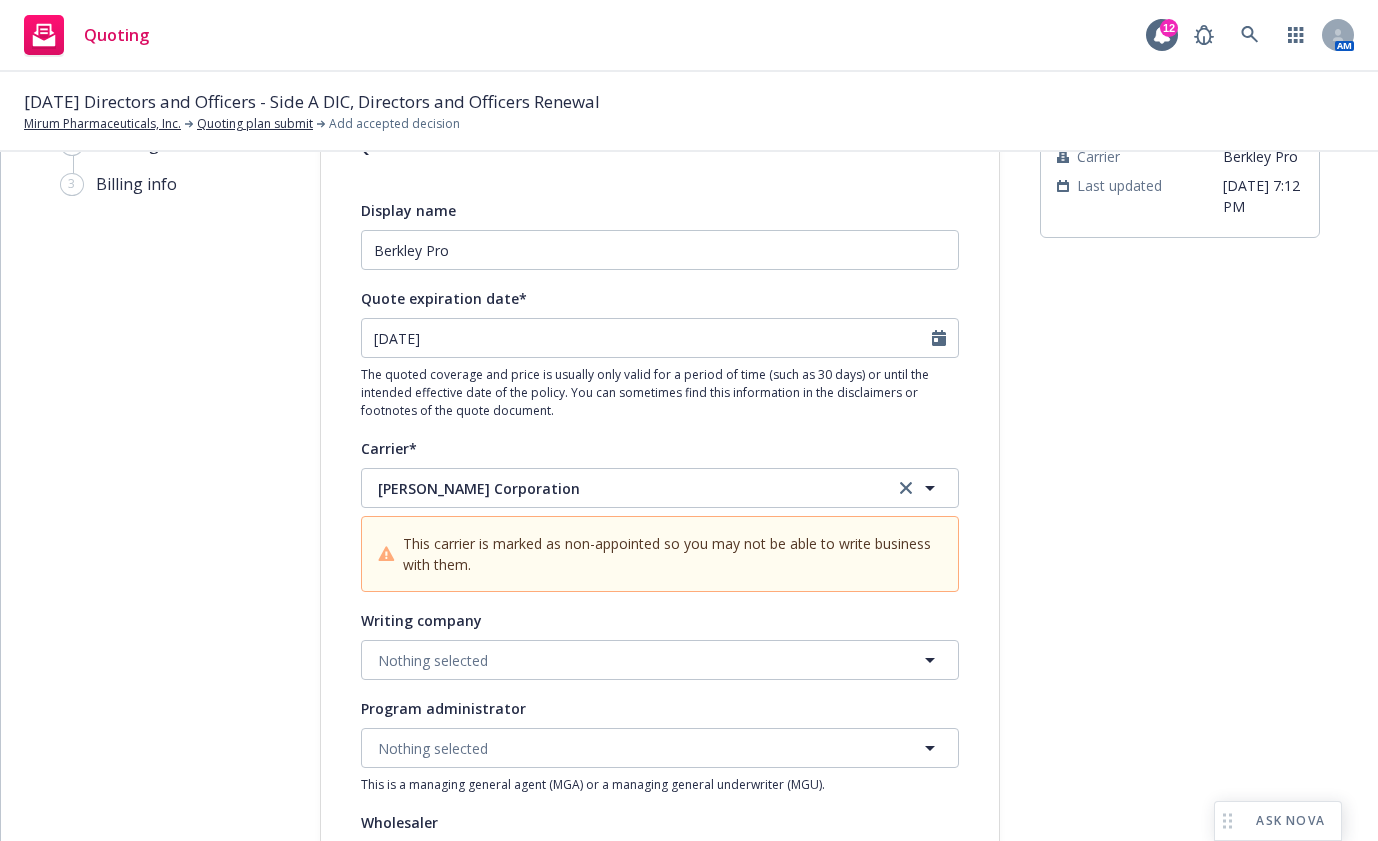 type 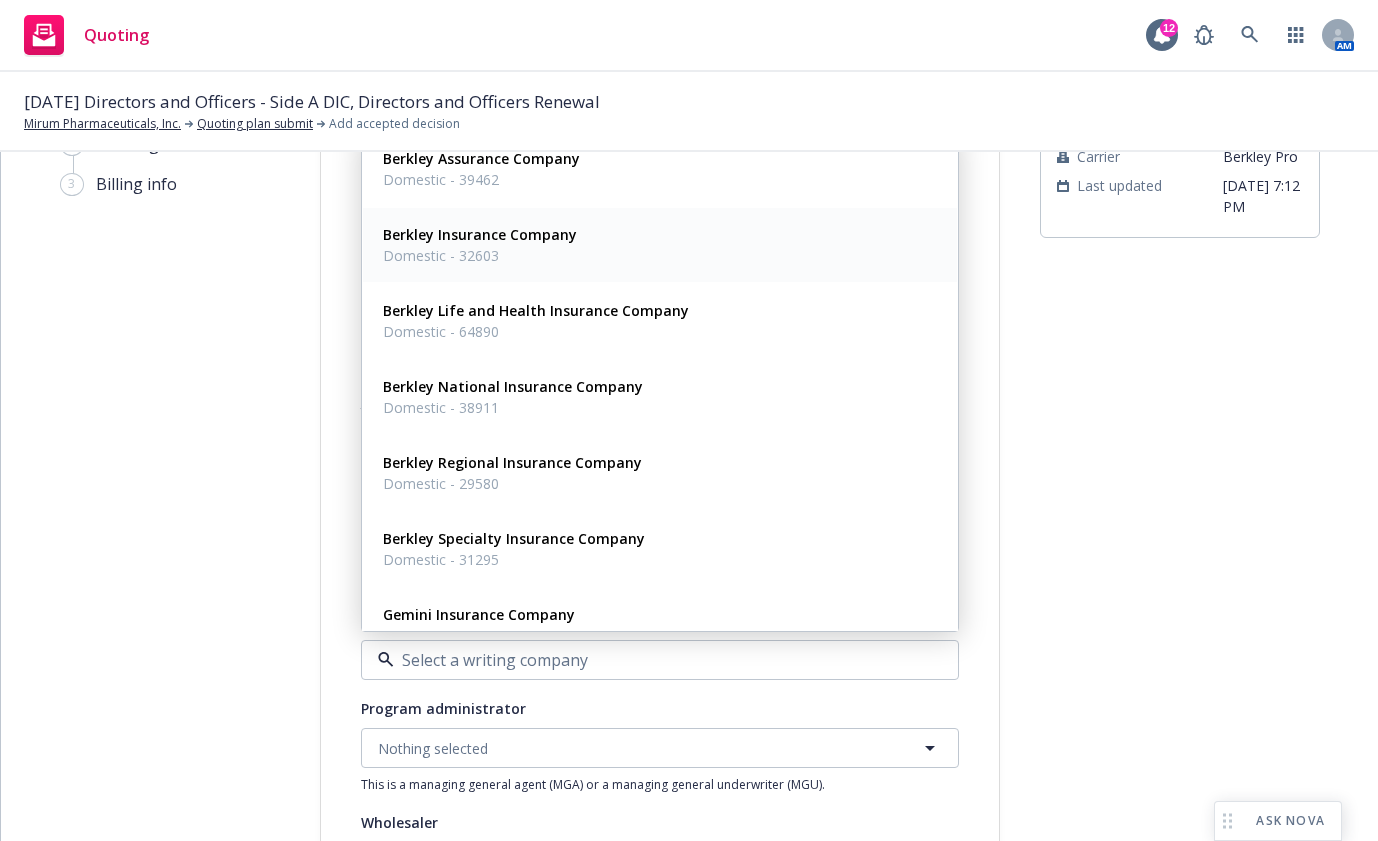 click on "Domestic - 32603" at bounding box center (480, 255) 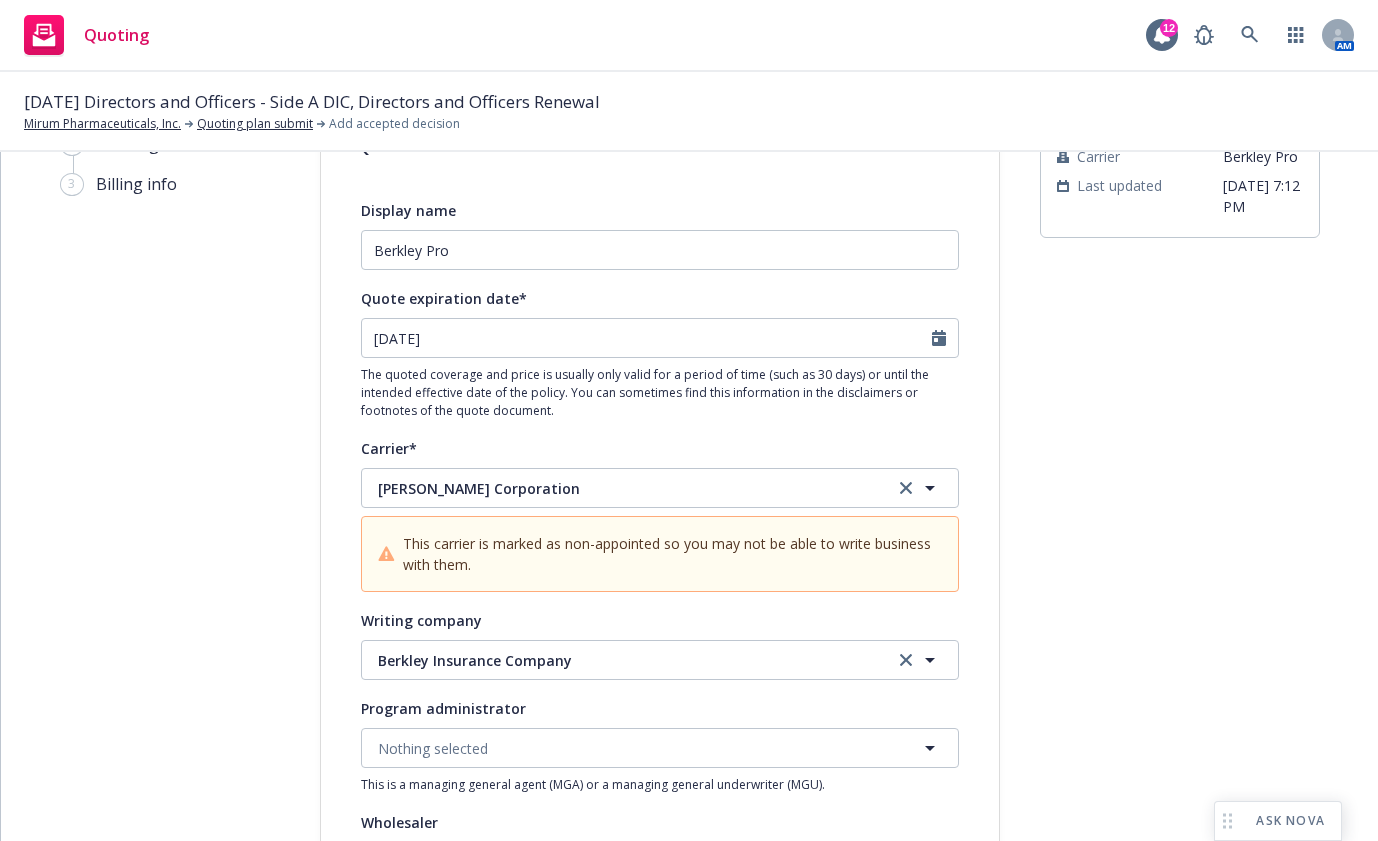drag, startPoint x: 294, startPoint y: 575, endPoint x: 360, endPoint y: 567, distance: 66.48308 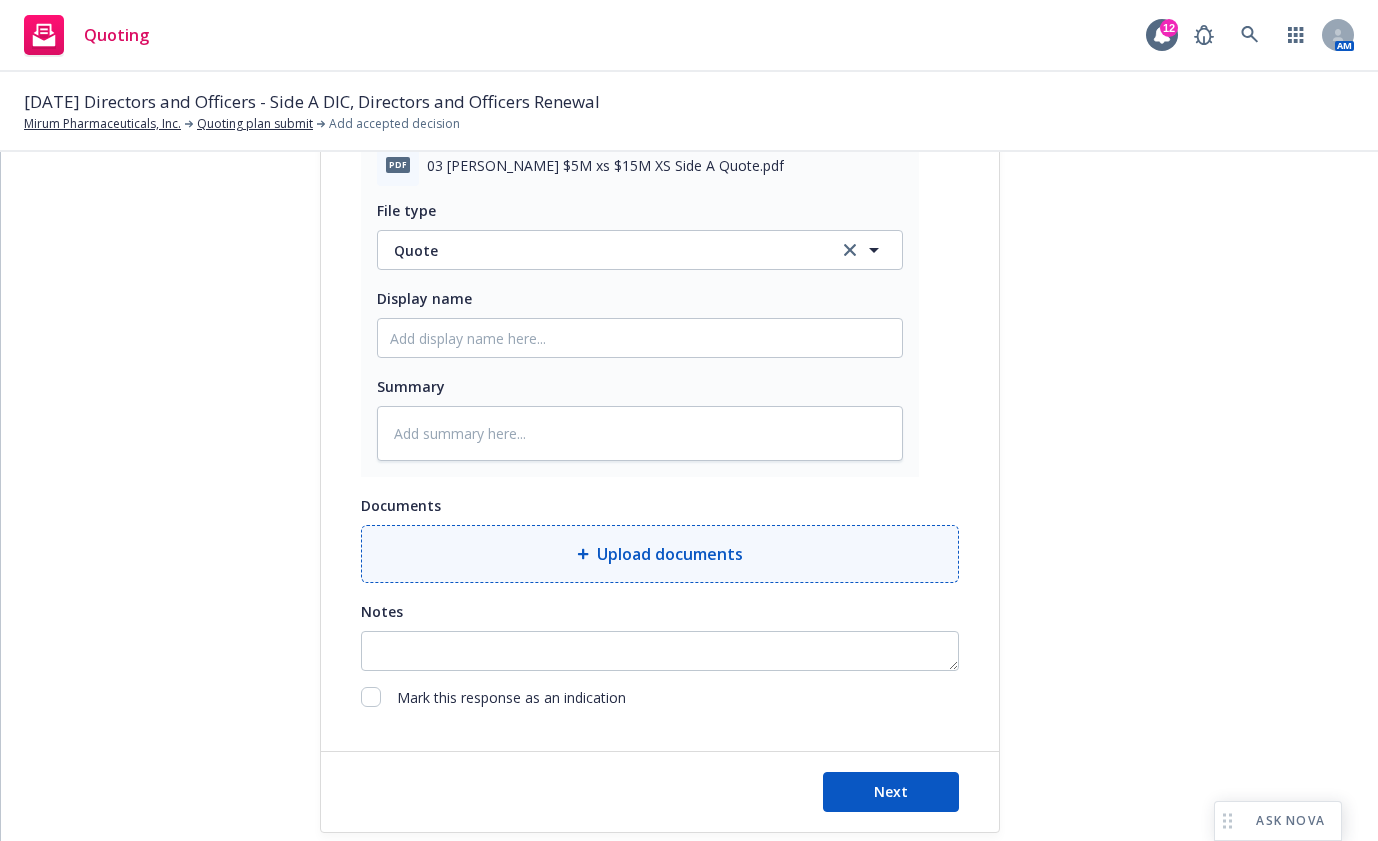 scroll, scrollTop: 1110, scrollLeft: 0, axis: vertical 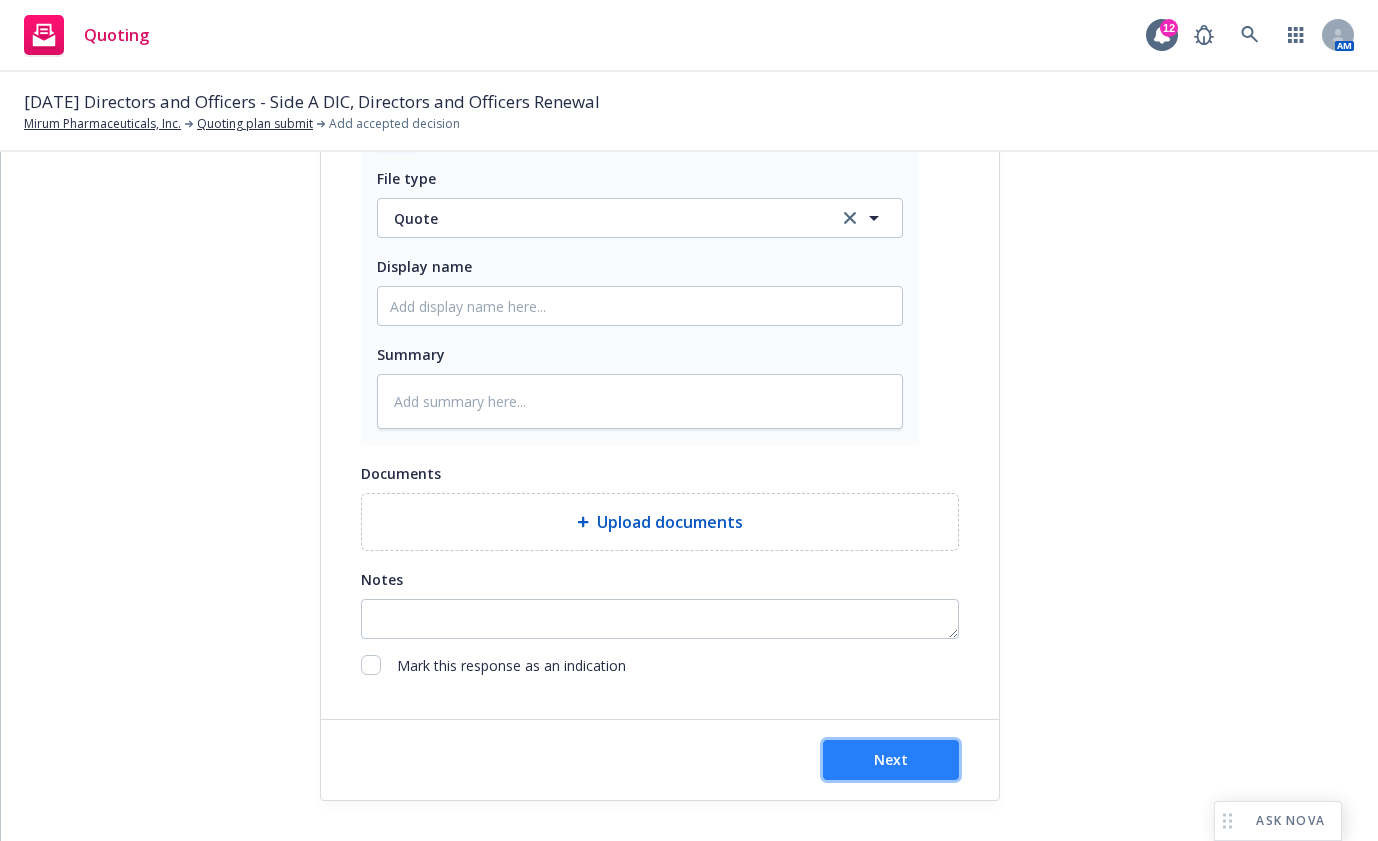 click on "Next" at bounding box center [891, 759] 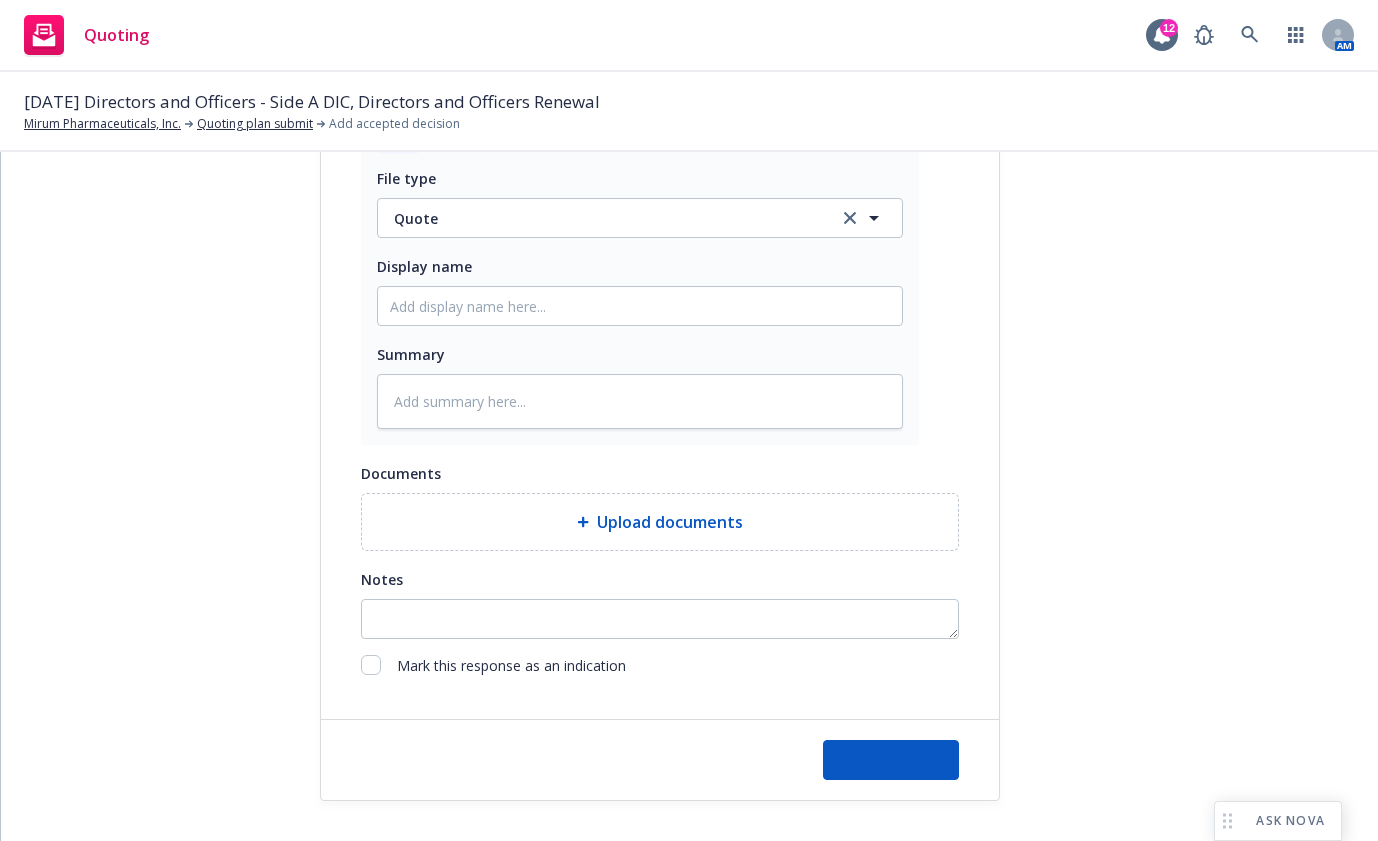 type on "x" 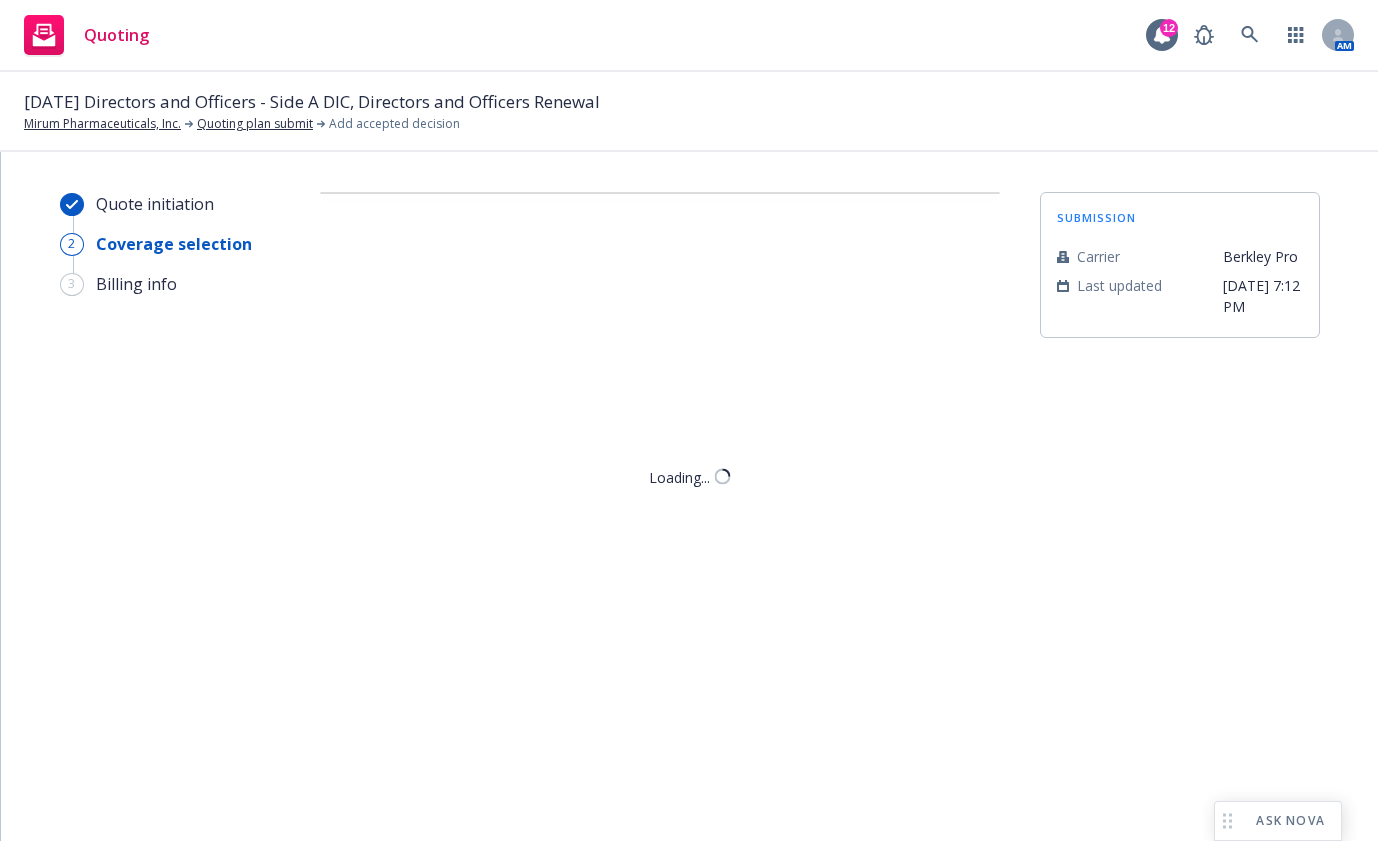 scroll, scrollTop: 0, scrollLeft: 0, axis: both 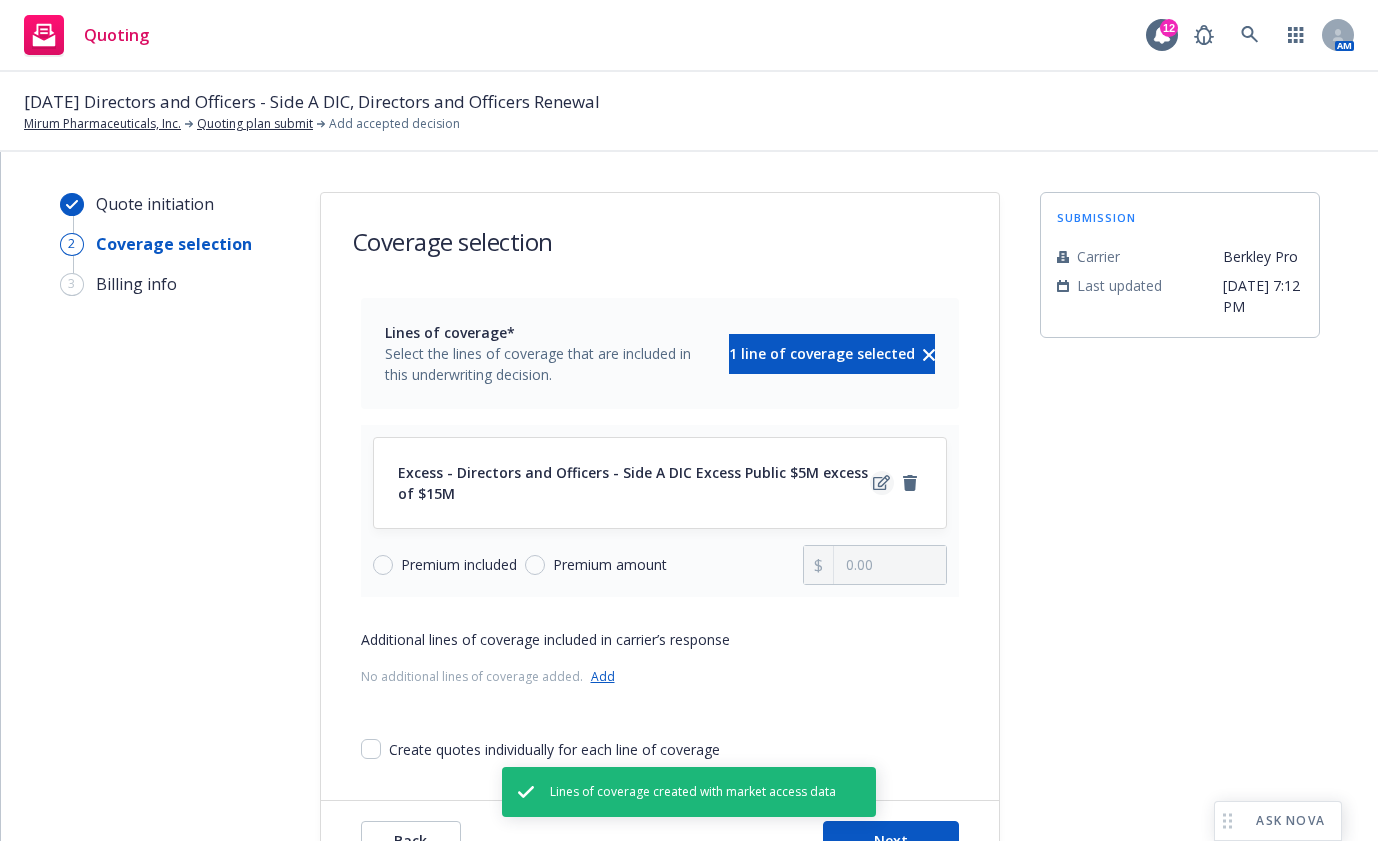 click 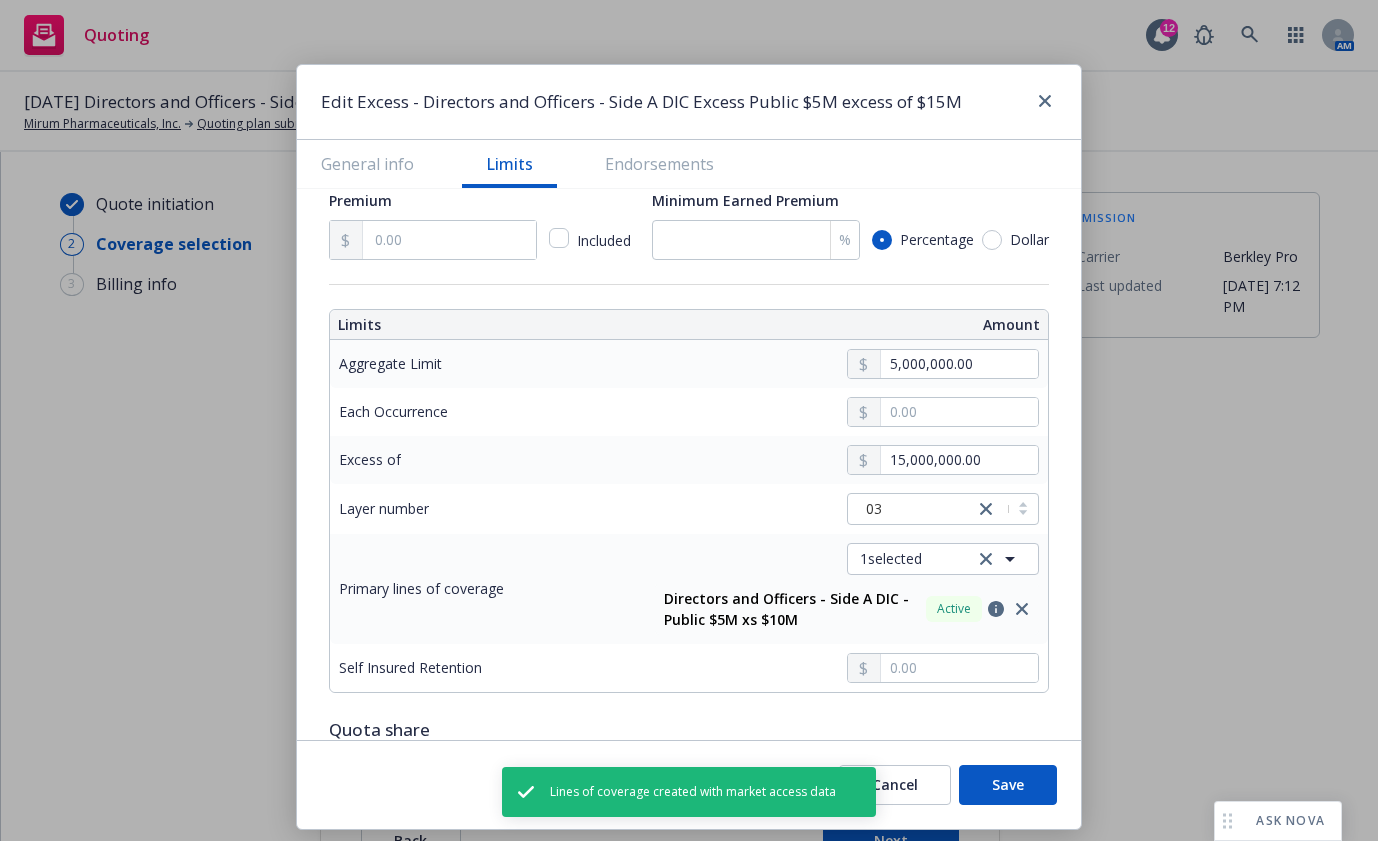 scroll, scrollTop: 500, scrollLeft: 0, axis: vertical 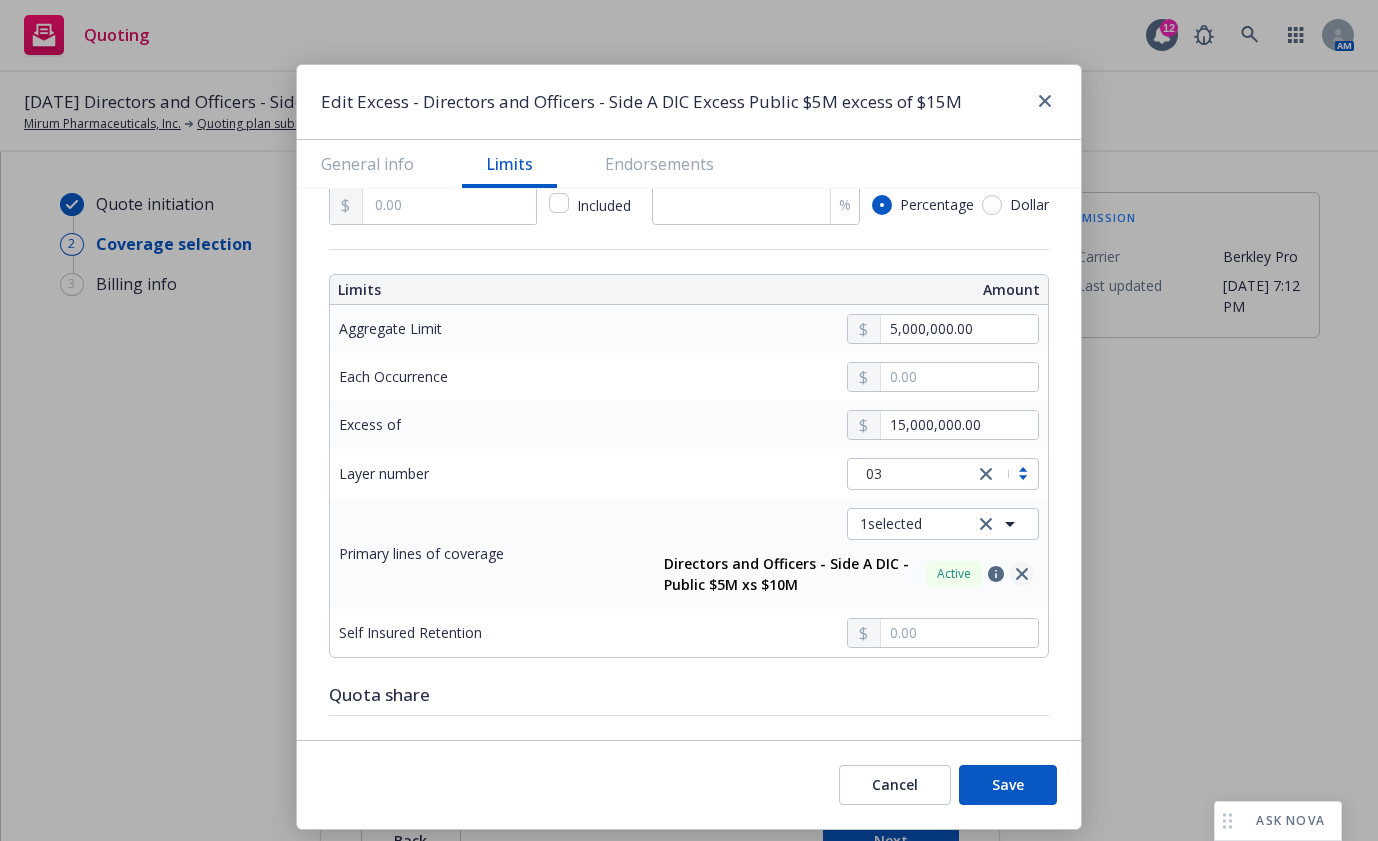 click 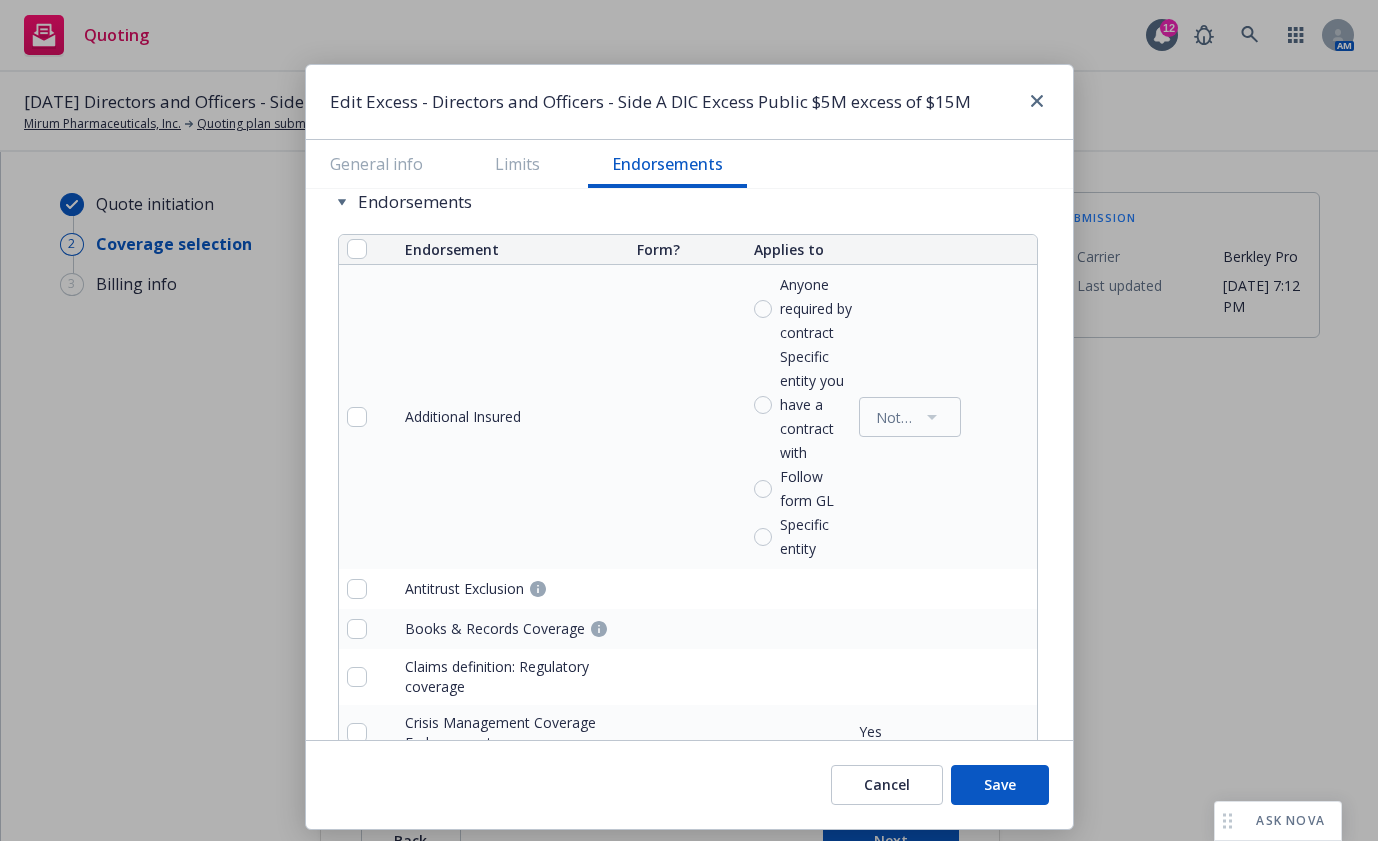 scroll, scrollTop: 1400, scrollLeft: 0, axis: vertical 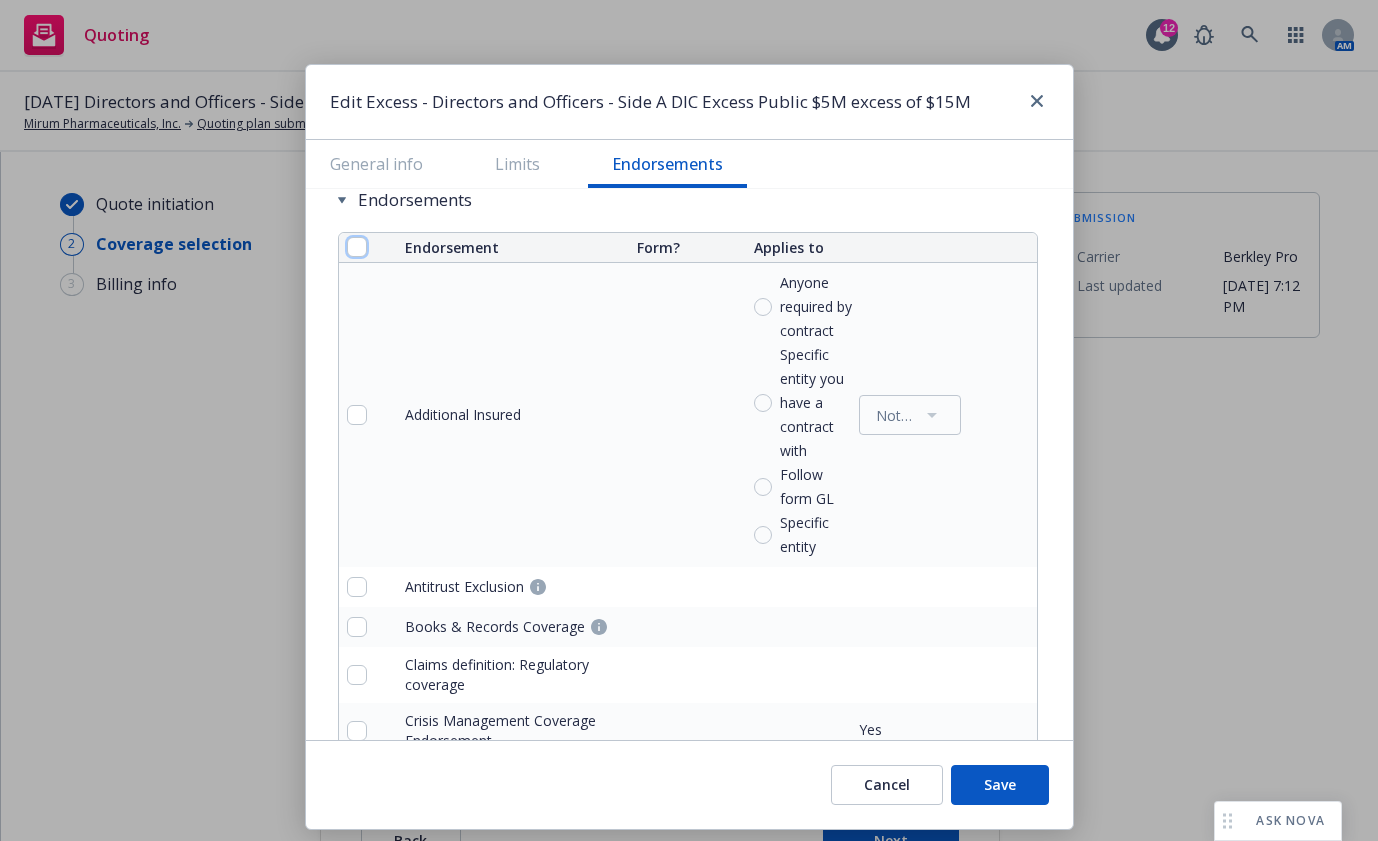 drag, startPoint x: 338, startPoint y: 249, endPoint x: 628, endPoint y: 516, distance: 394.19412 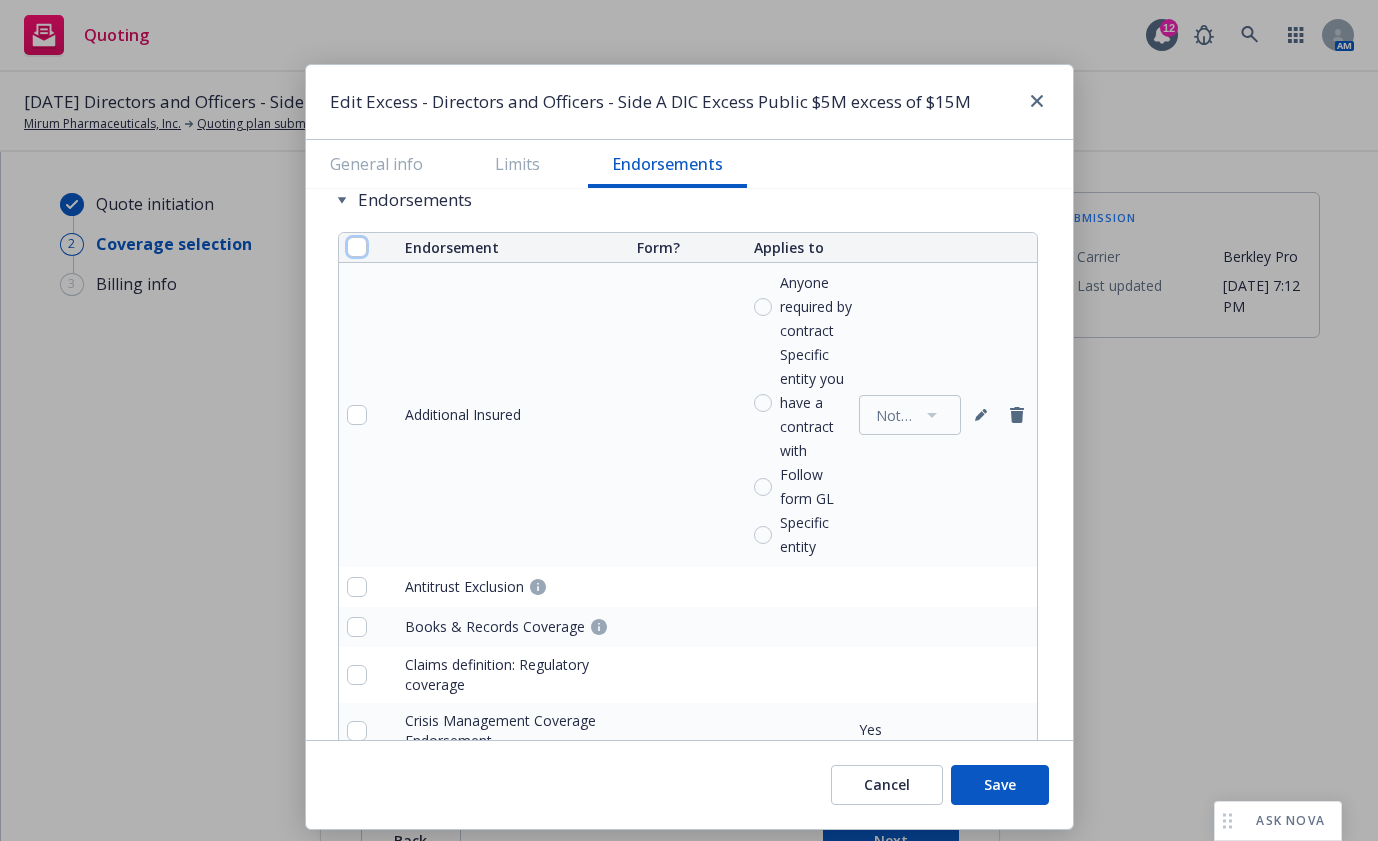 click at bounding box center (357, 247) 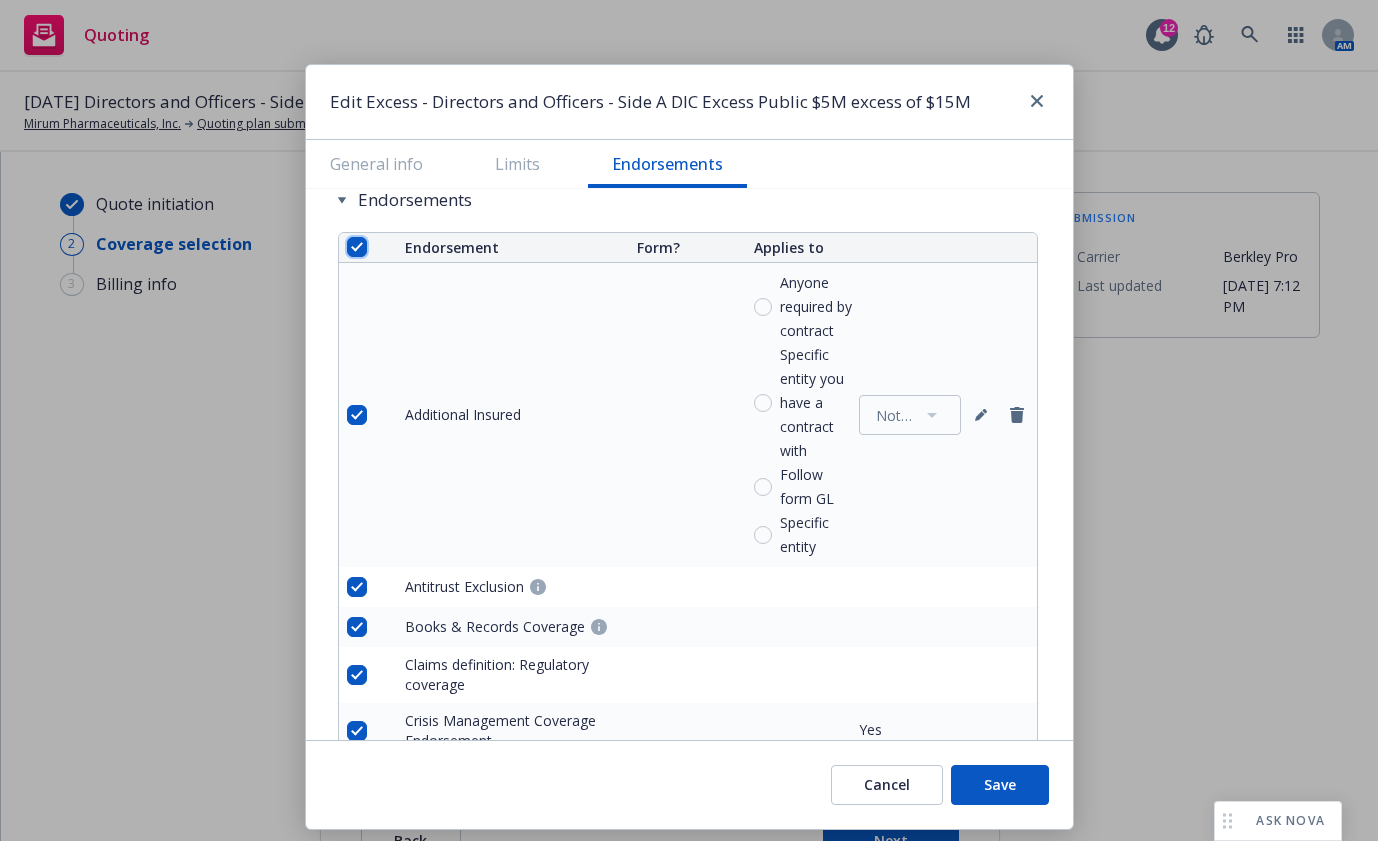 checkbox on "true" 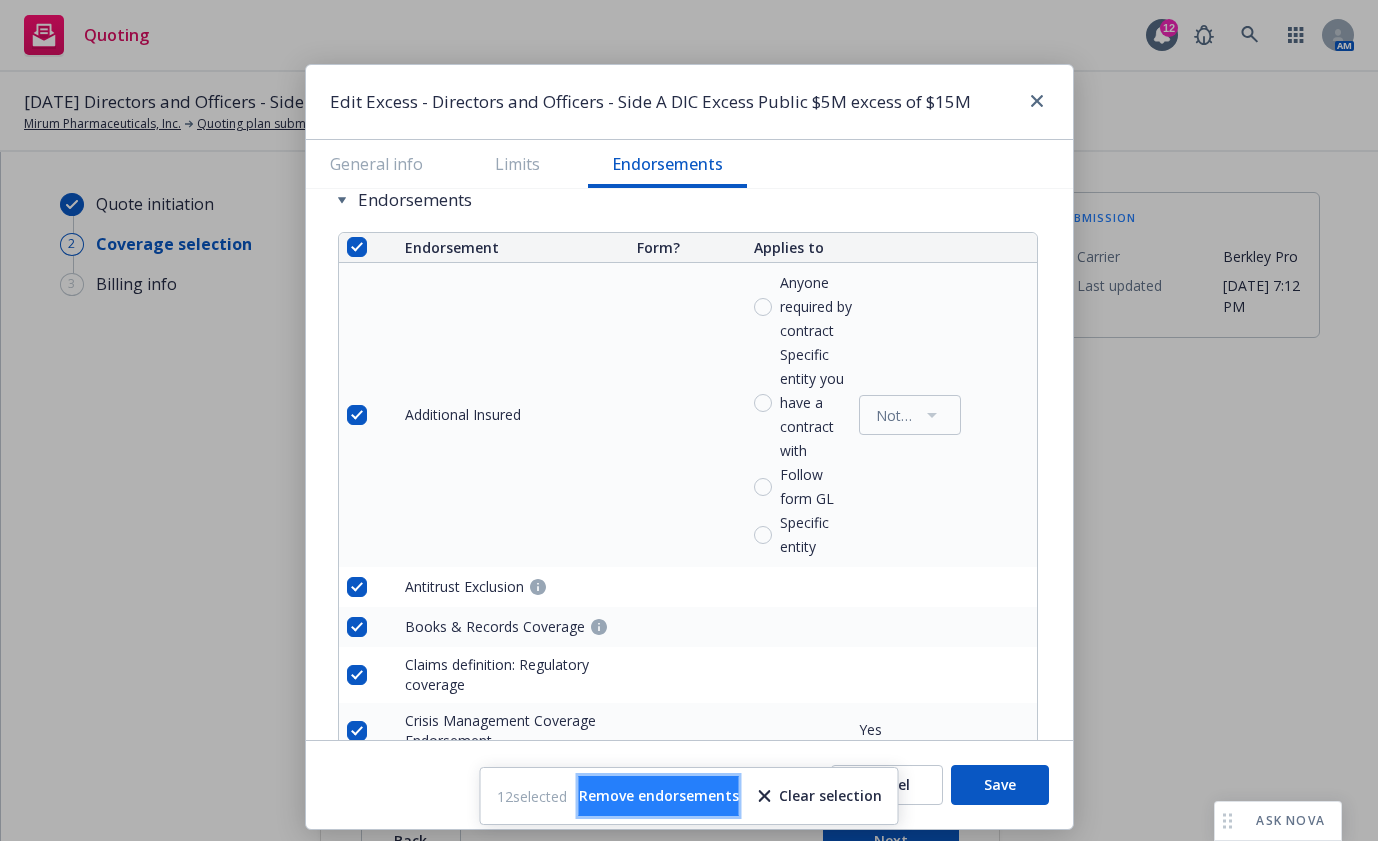 click on "Remove endorsements" at bounding box center [659, 795] 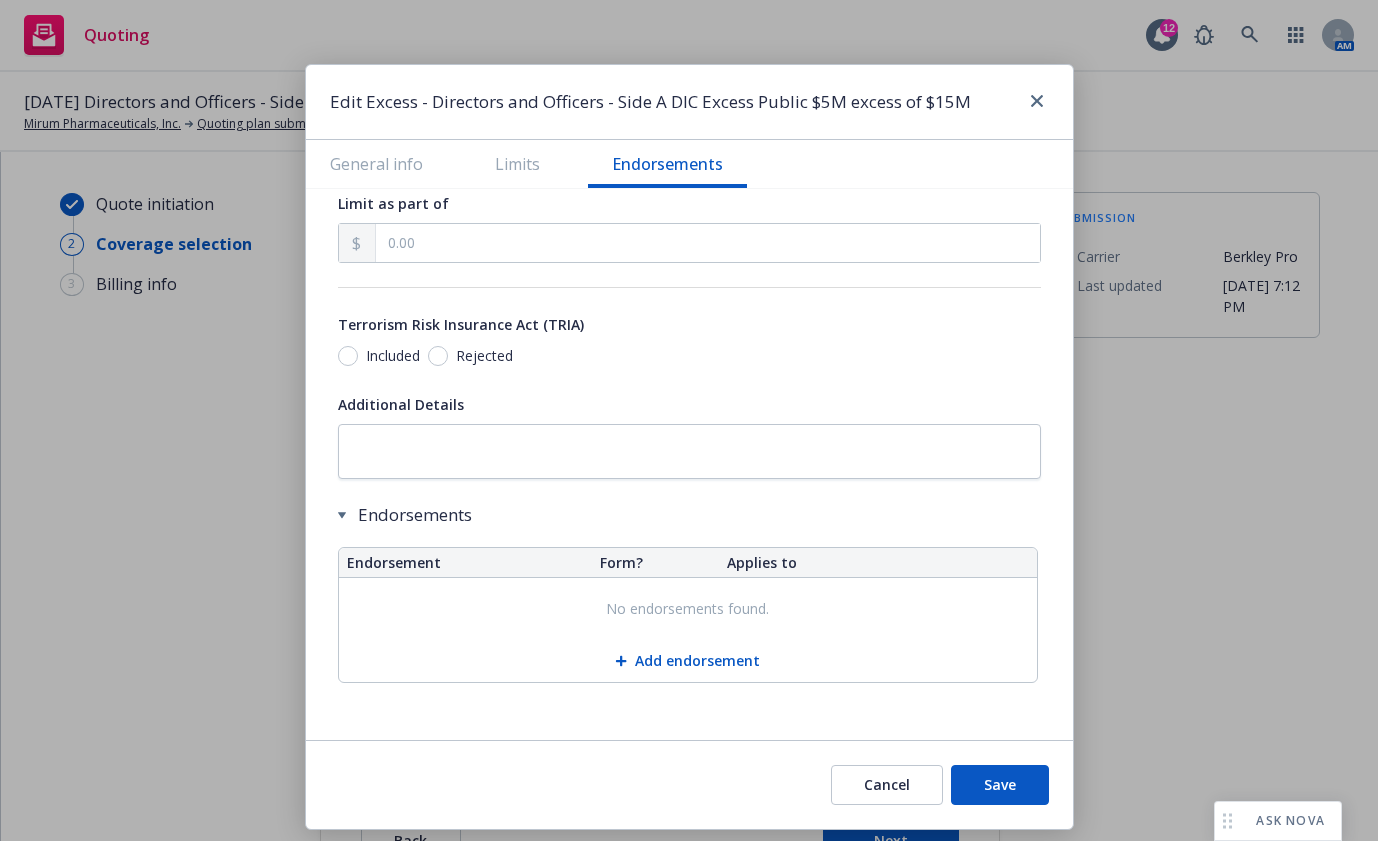 scroll, scrollTop: 1085, scrollLeft: 0, axis: vertical 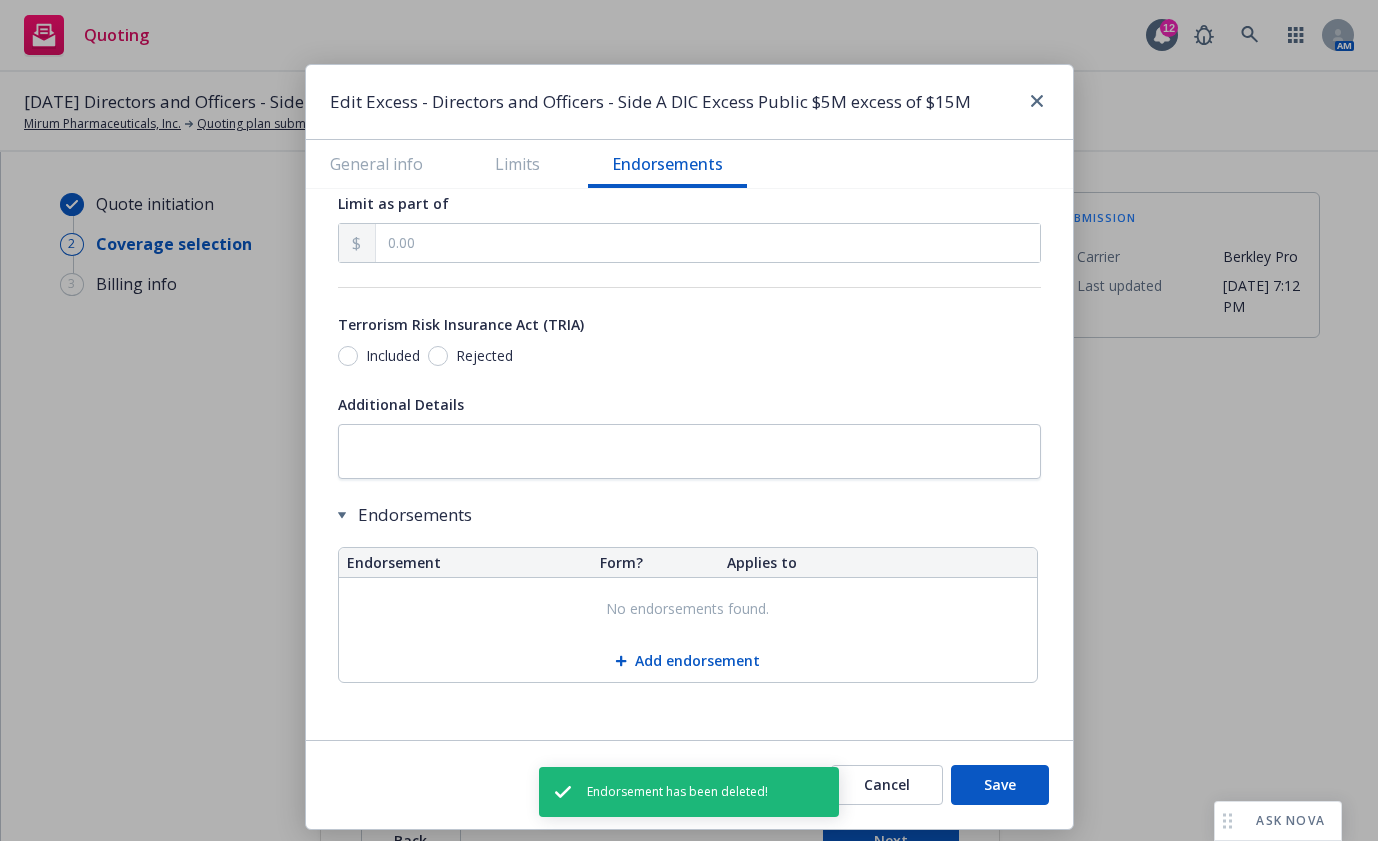 click on "Save" at bounding box center (1000, 785) 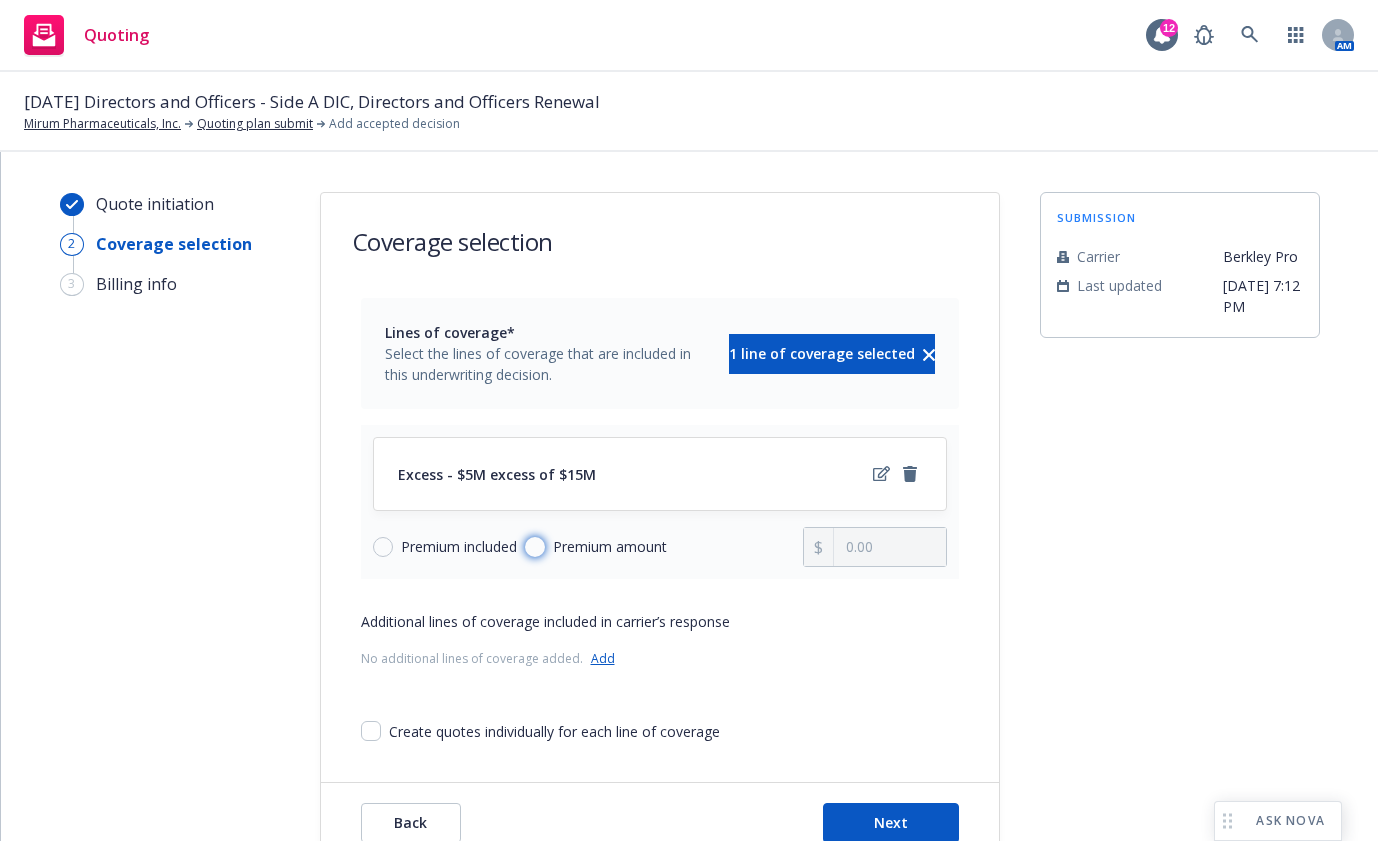 click on "Premium amount" at bounding box center (535, 547) 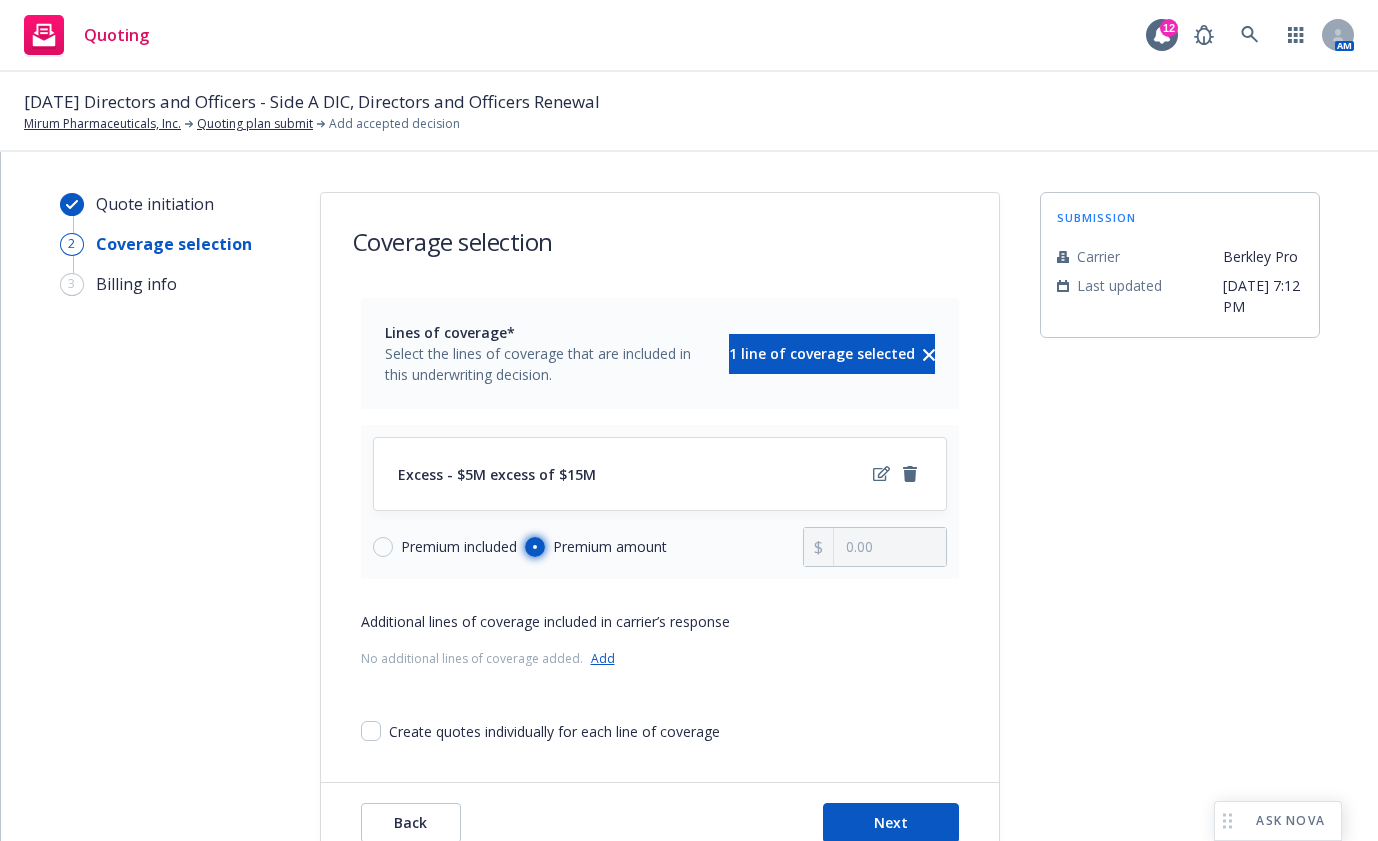 radio on "true" 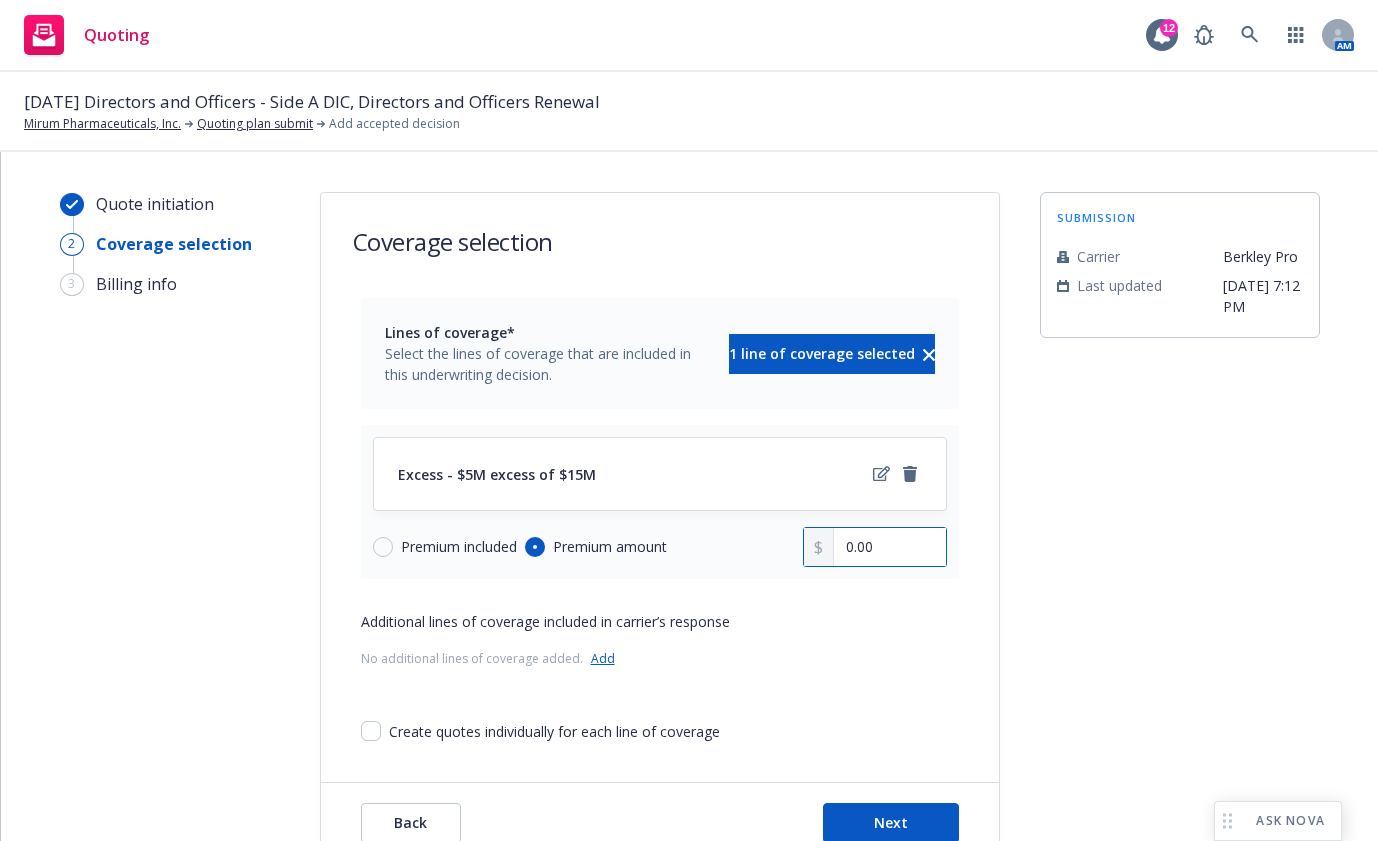 drag, startPoint x: 904, startPoint y: 557, endPoint x: 894, endPoint y: 560, distance: 10.440307 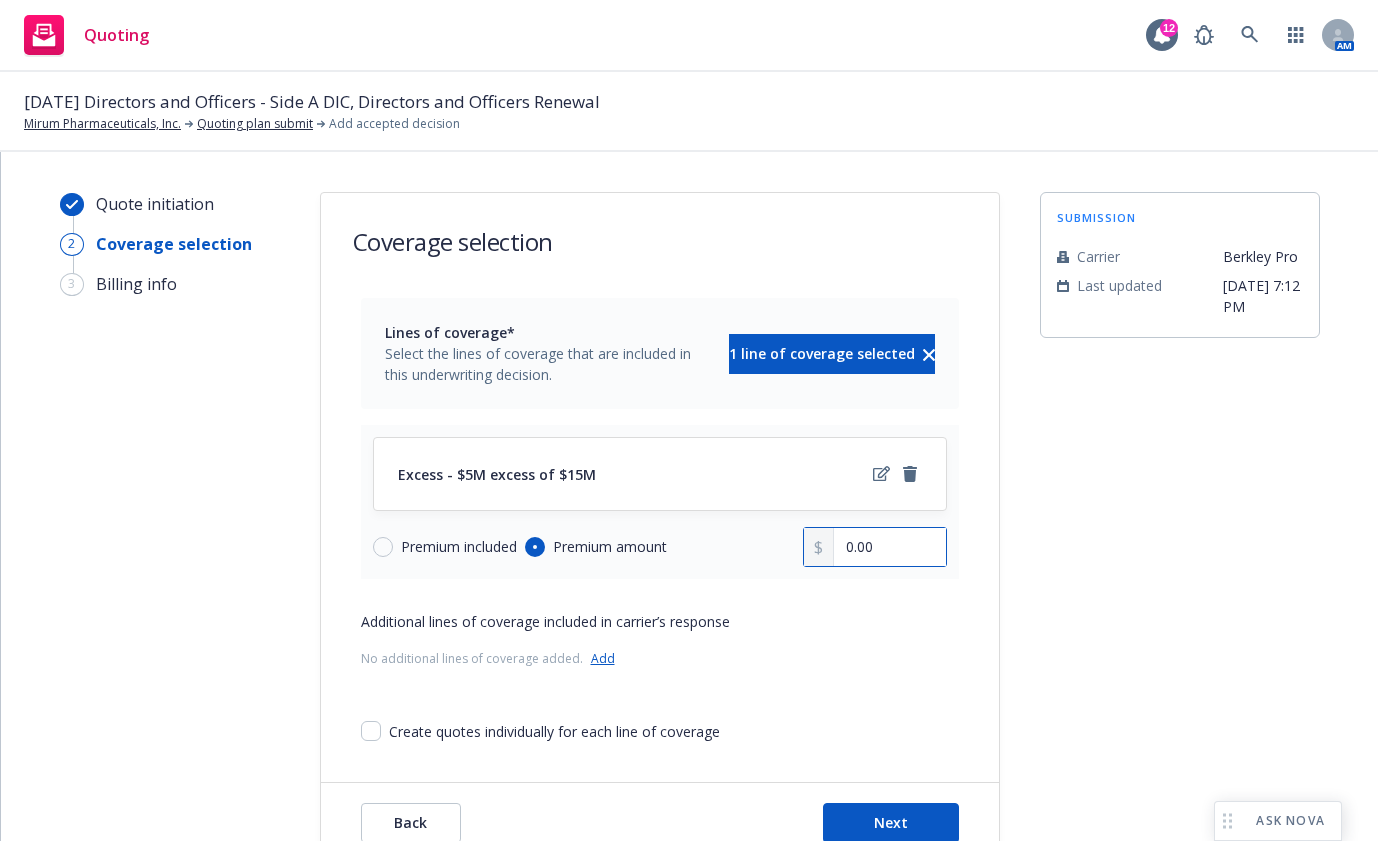 type on "0.00" 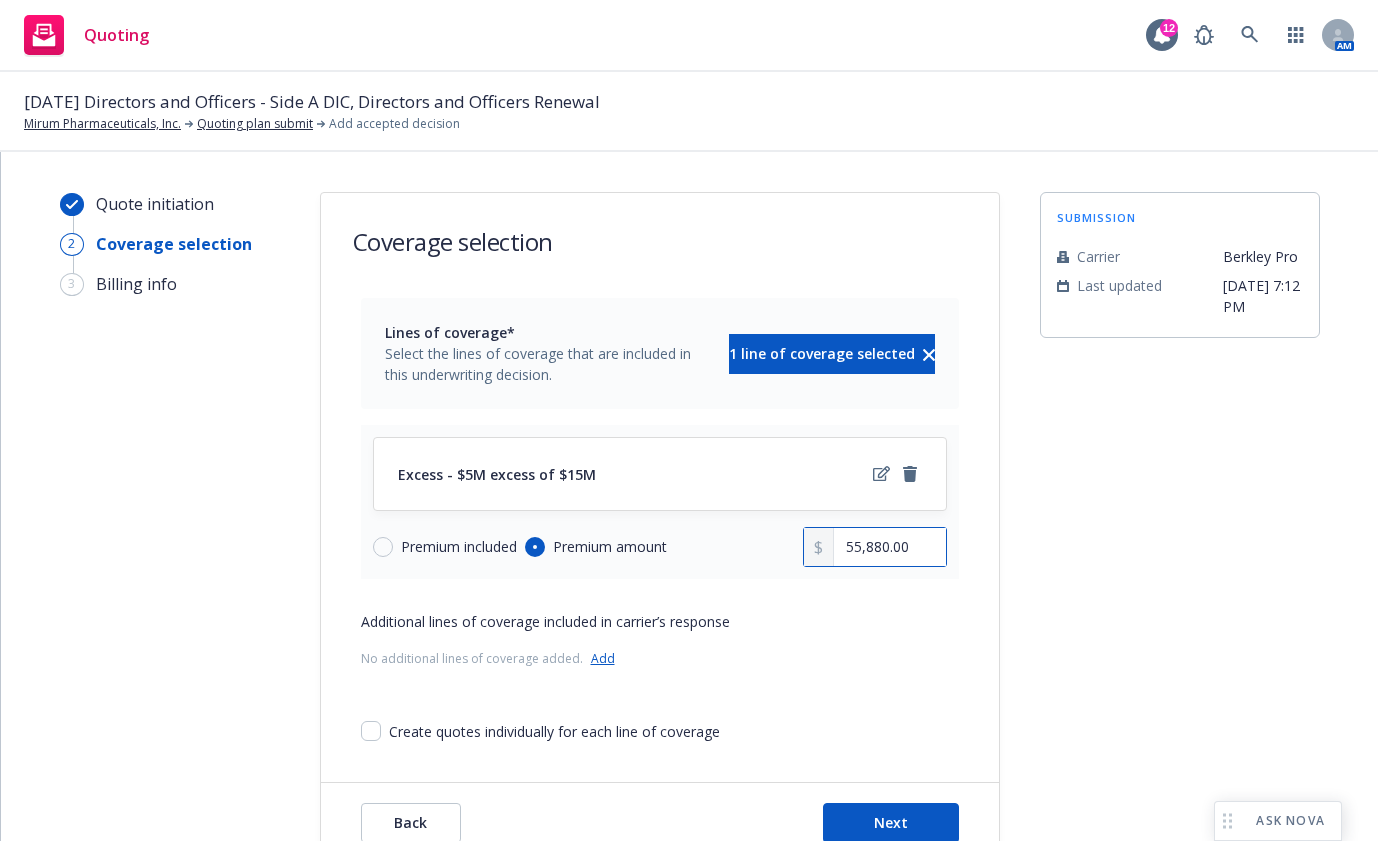 scroll, scrollTop: 63, scrollLeft: 0, axis: vertical 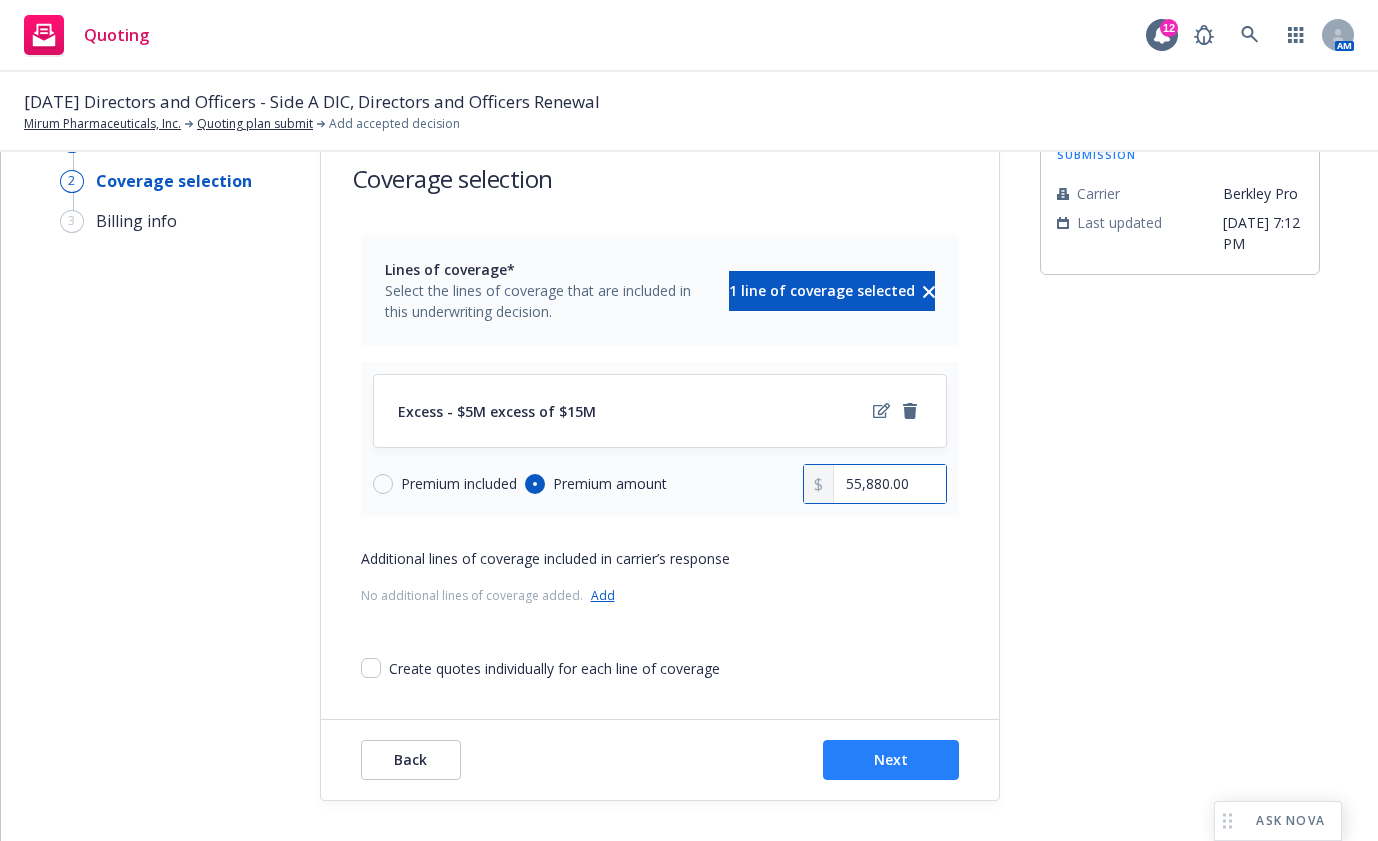 type on "55,880.00" 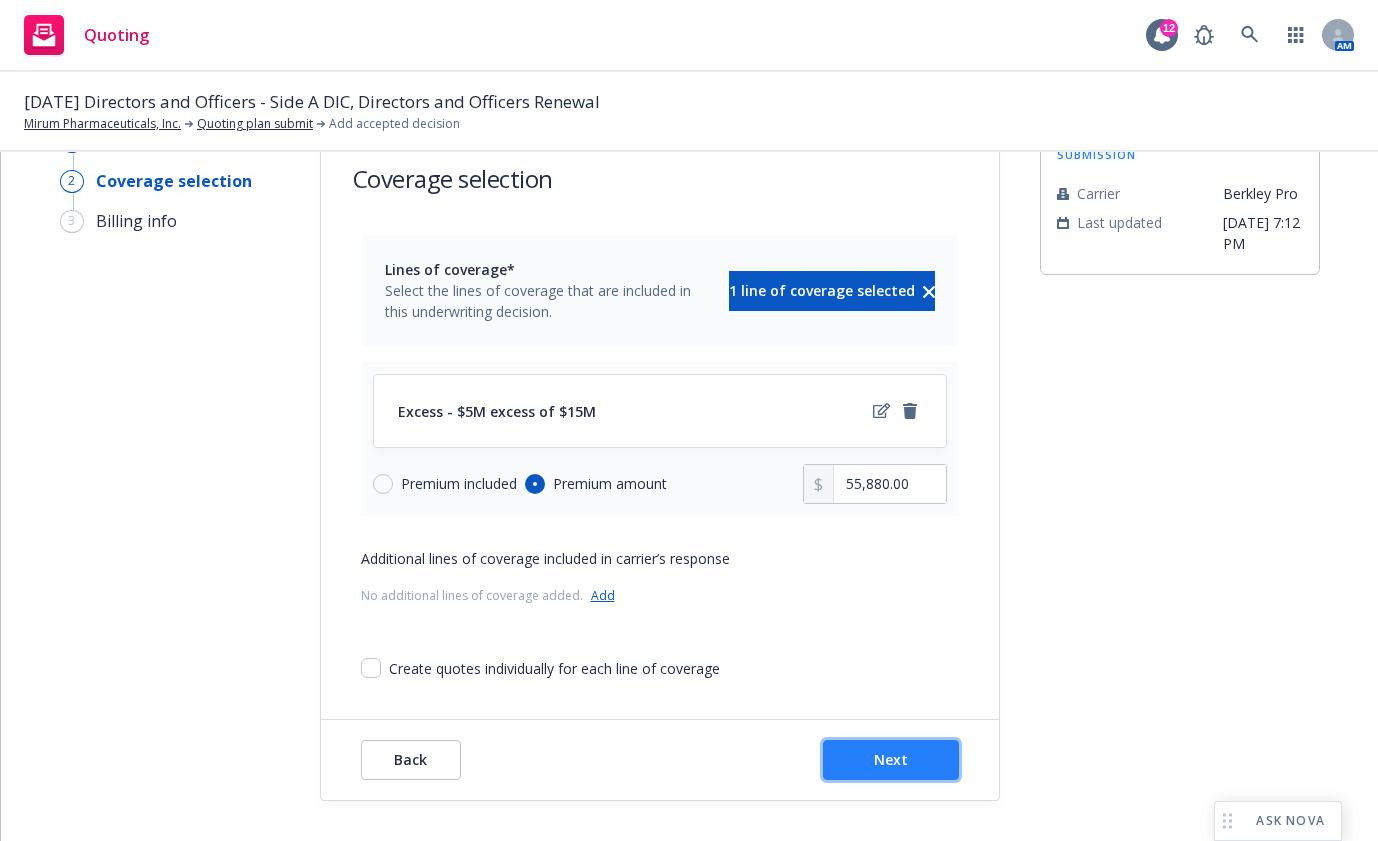 click on "Next" at bounding box center [891, 759] 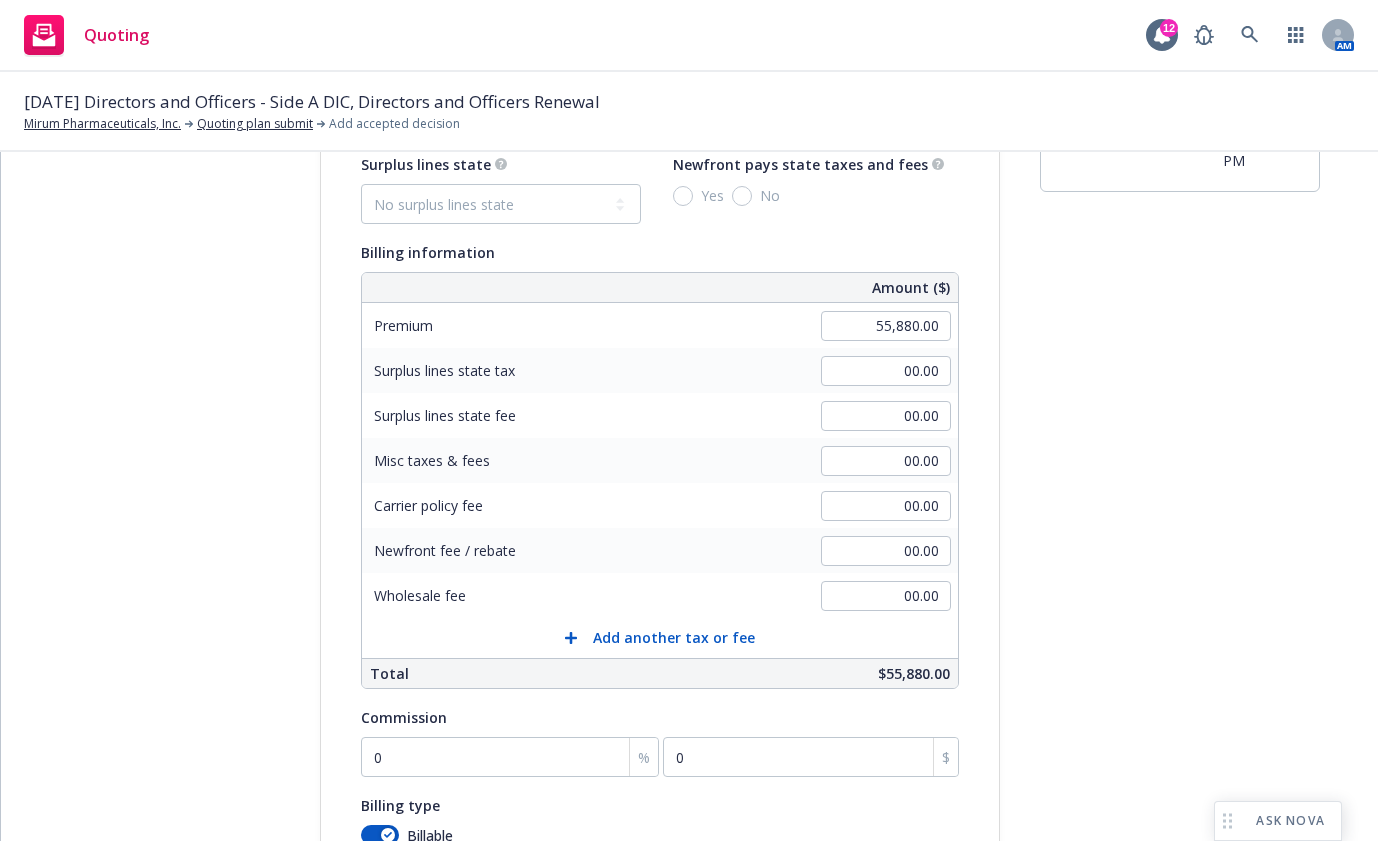 scroll, scrollTop: 363, scrollLeft: 0, axis: vertical 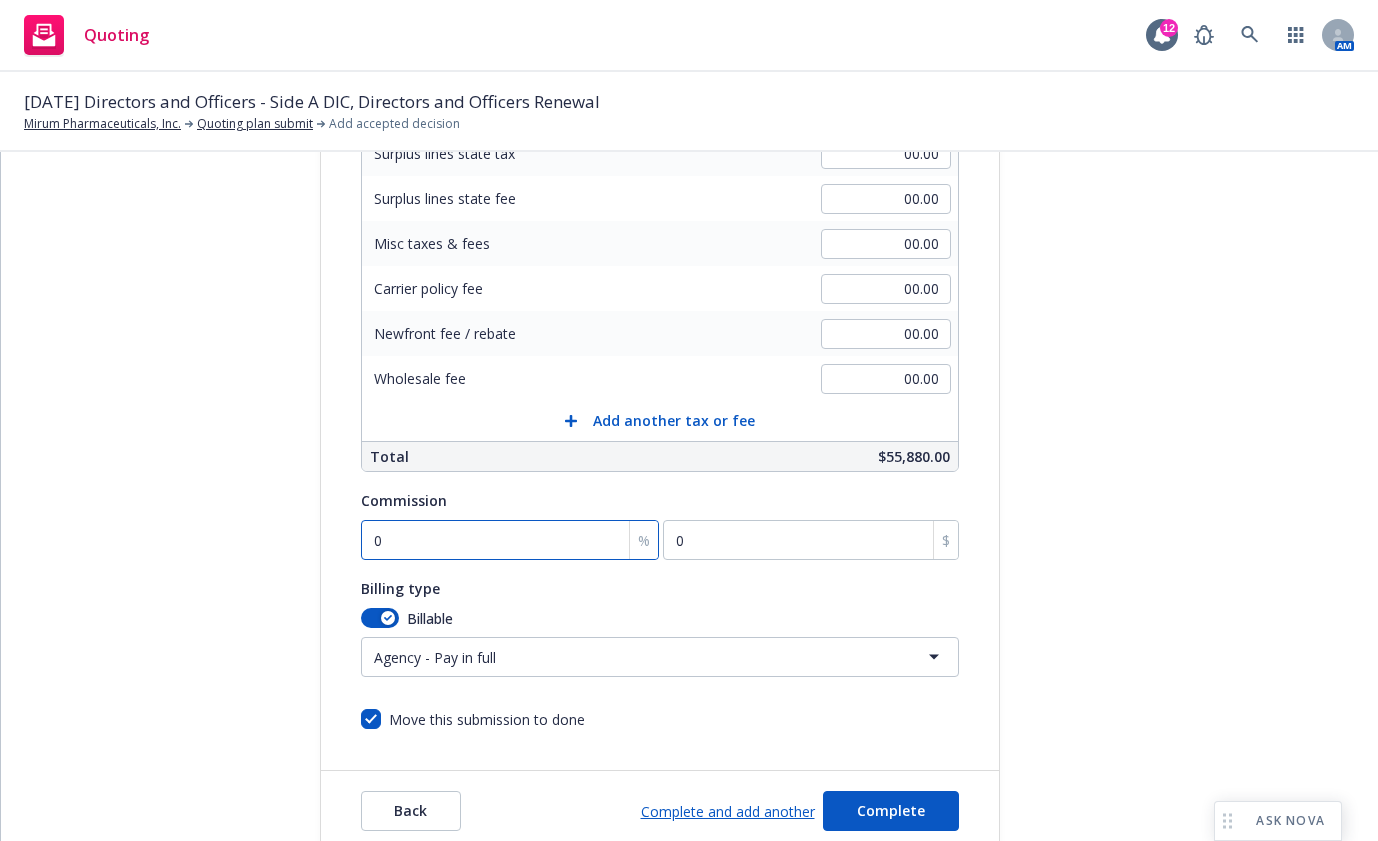 click on "0" at bounding box center [510, 540] 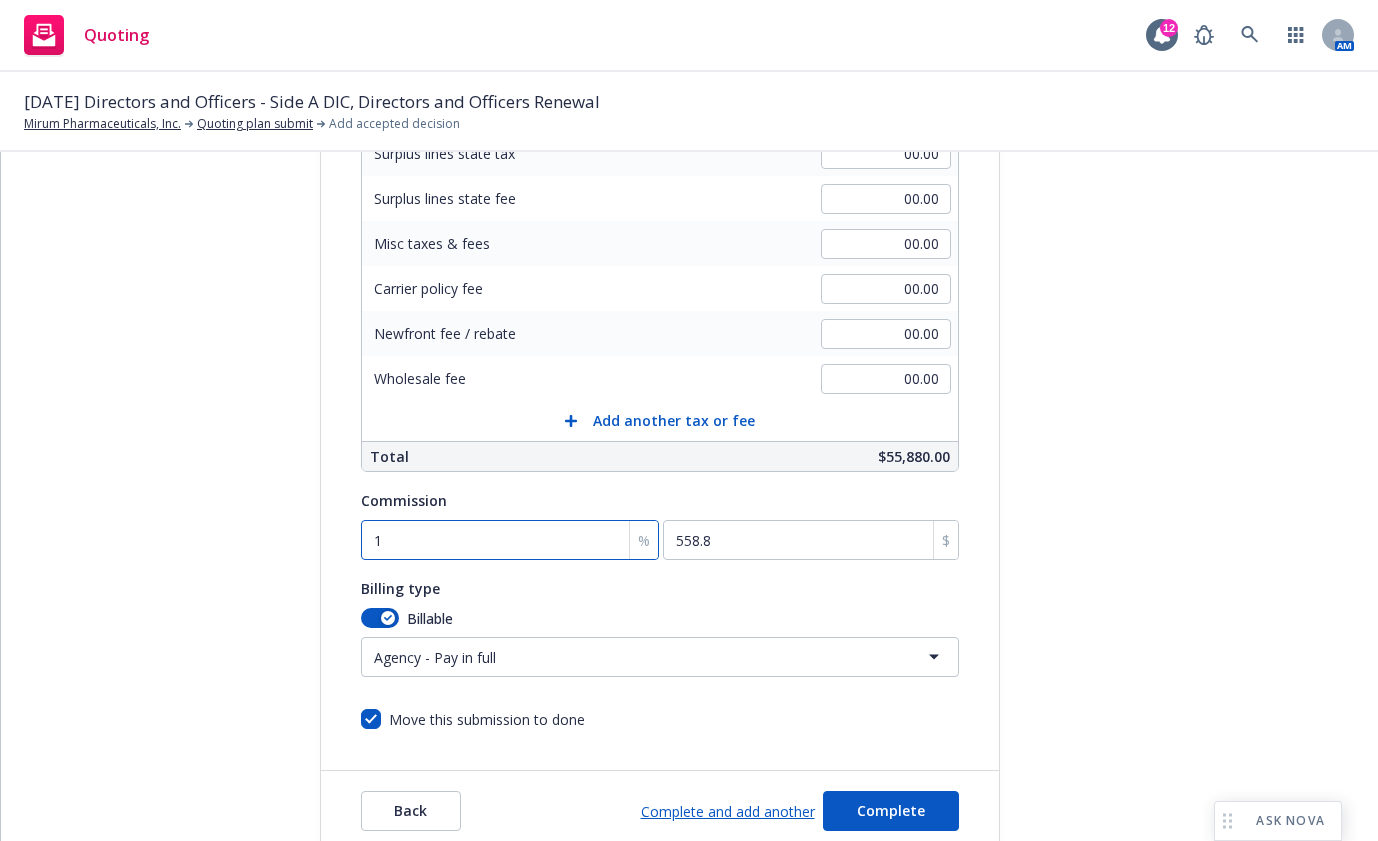 type on "15" 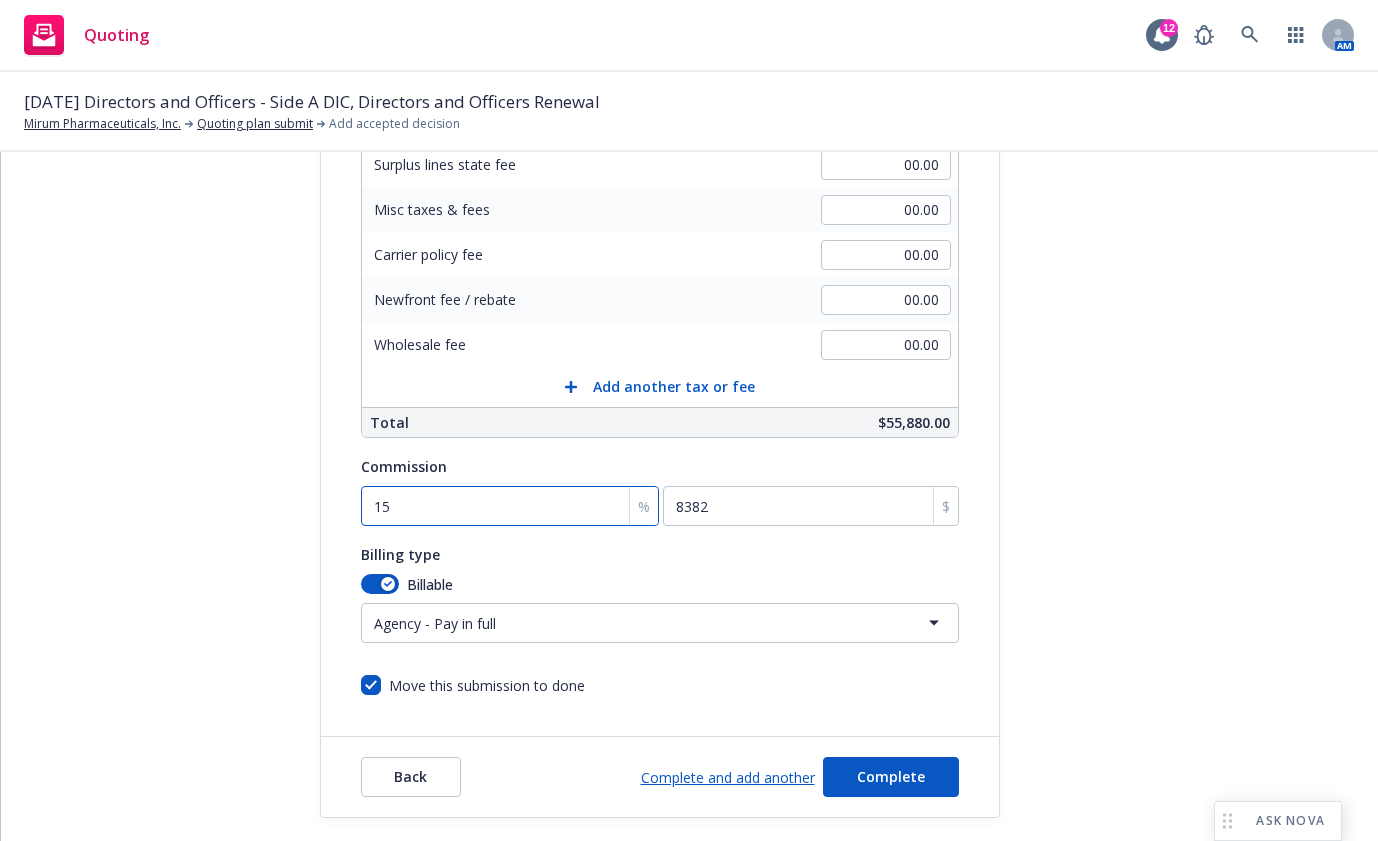 scroll, scrollTop: 414, scrollLeft: 0, axis: vertical 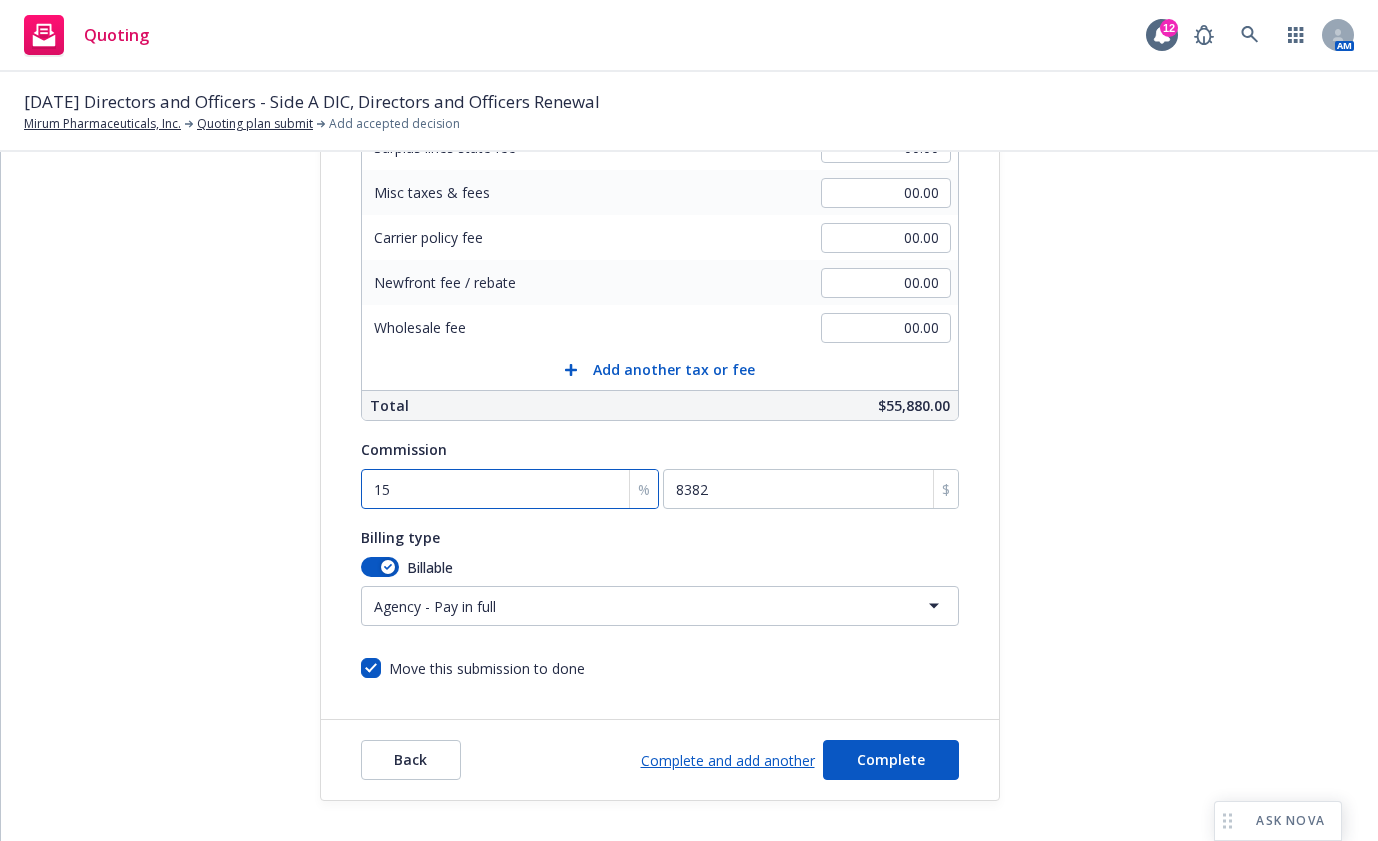 type on "15" 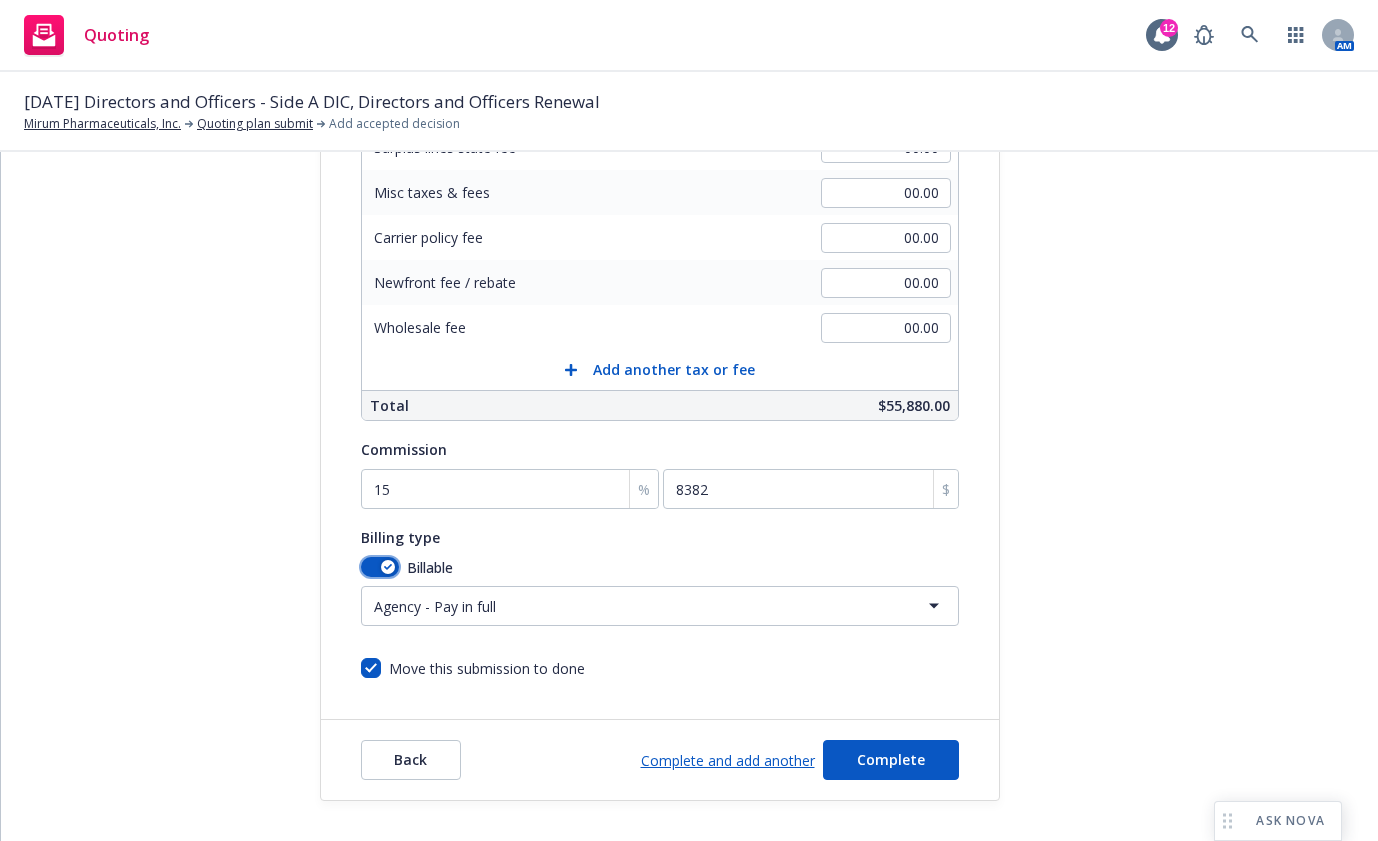 click at bounding box center (388, 567) 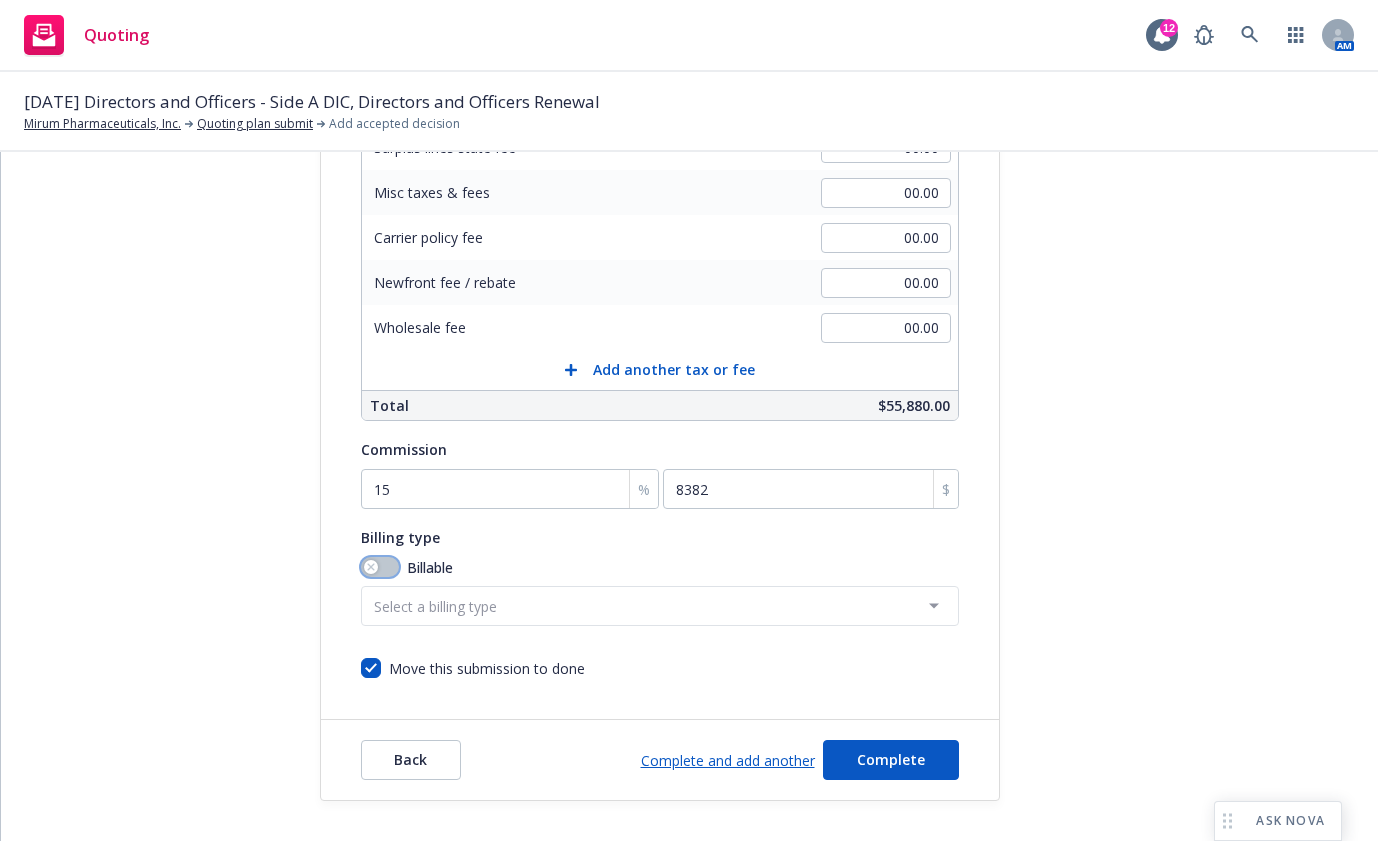 click 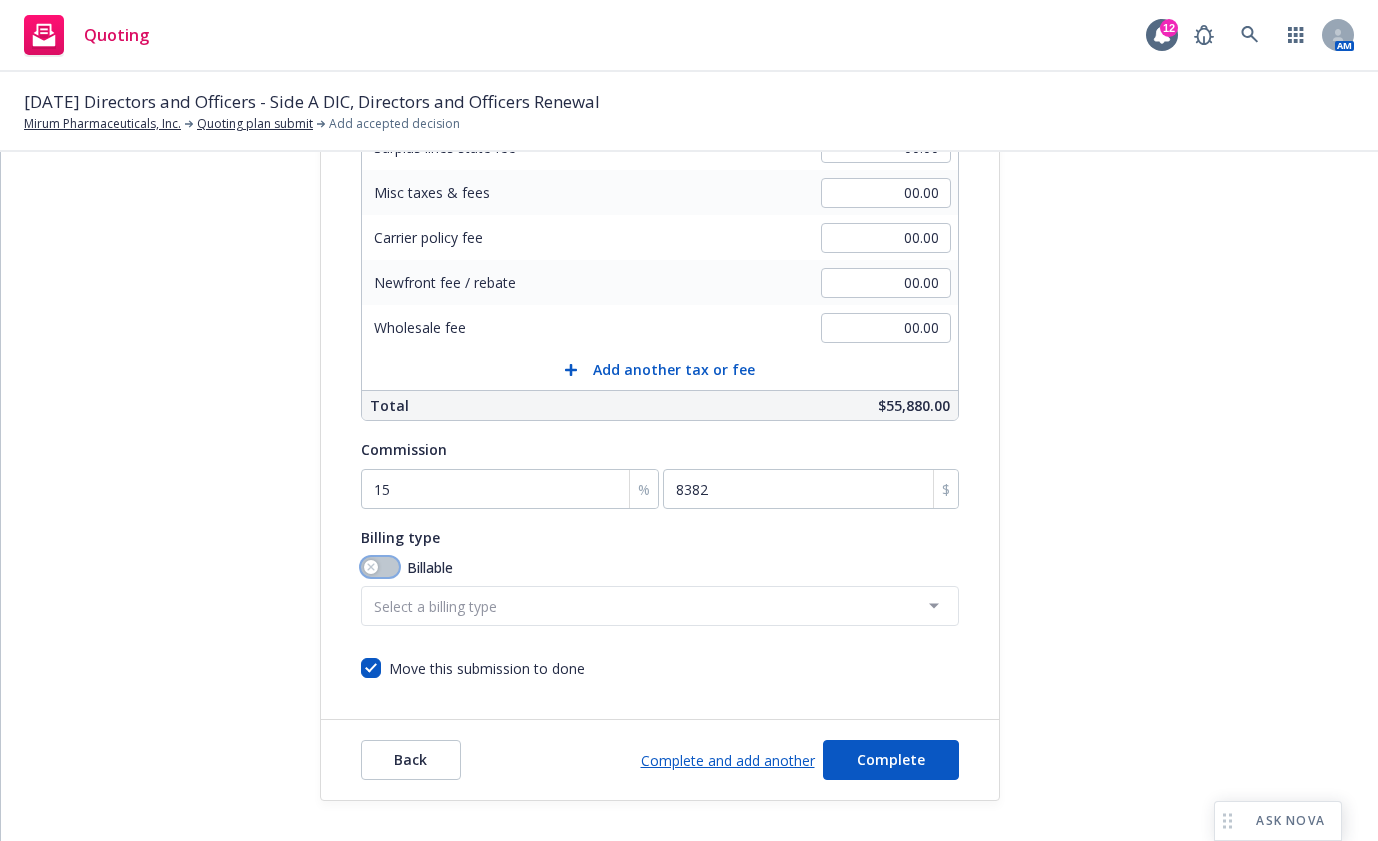 select on "AGENCY_FINANCED" 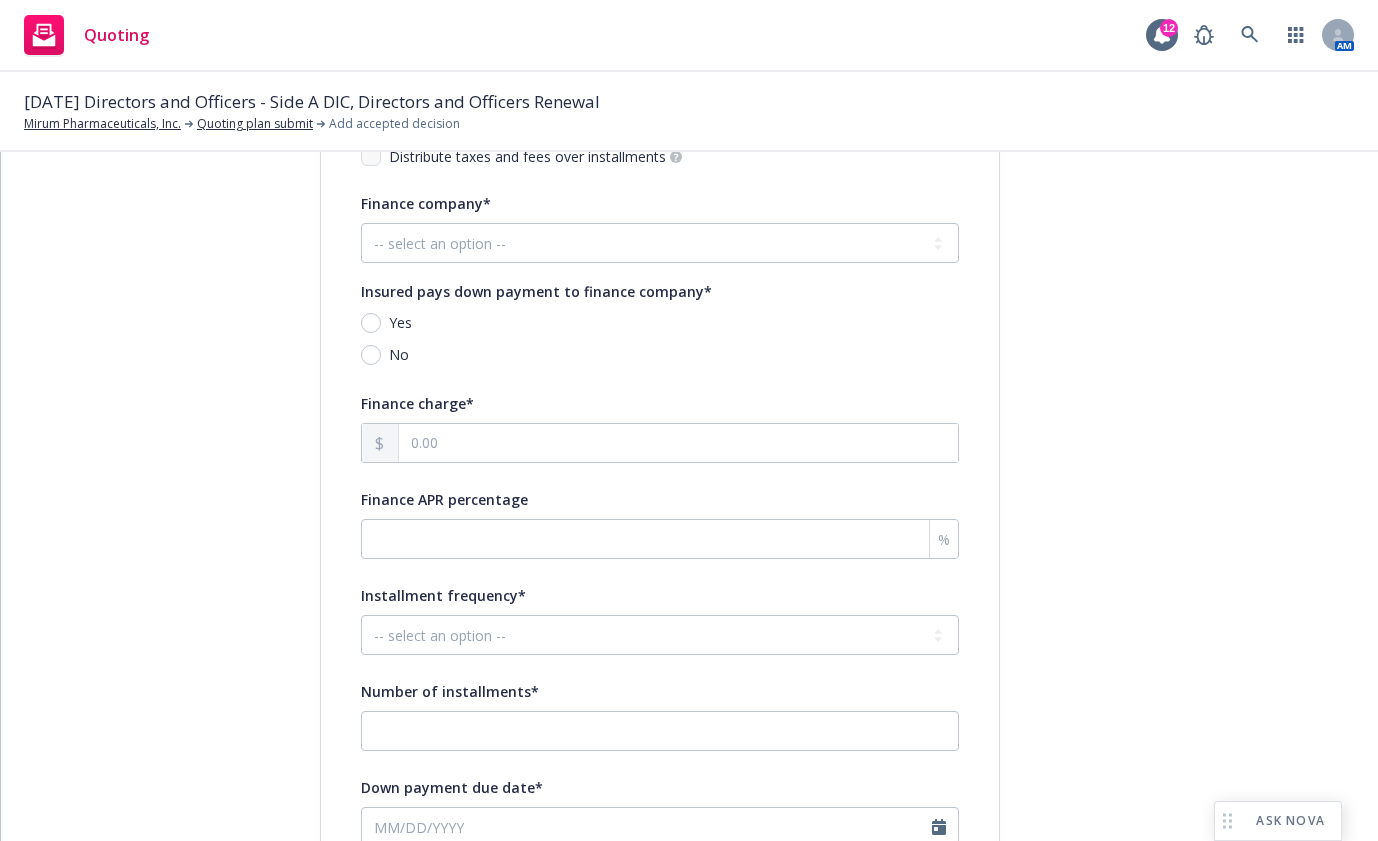 scroll, scrollTop: 1413, scrollLeft: 0, axis: vertical 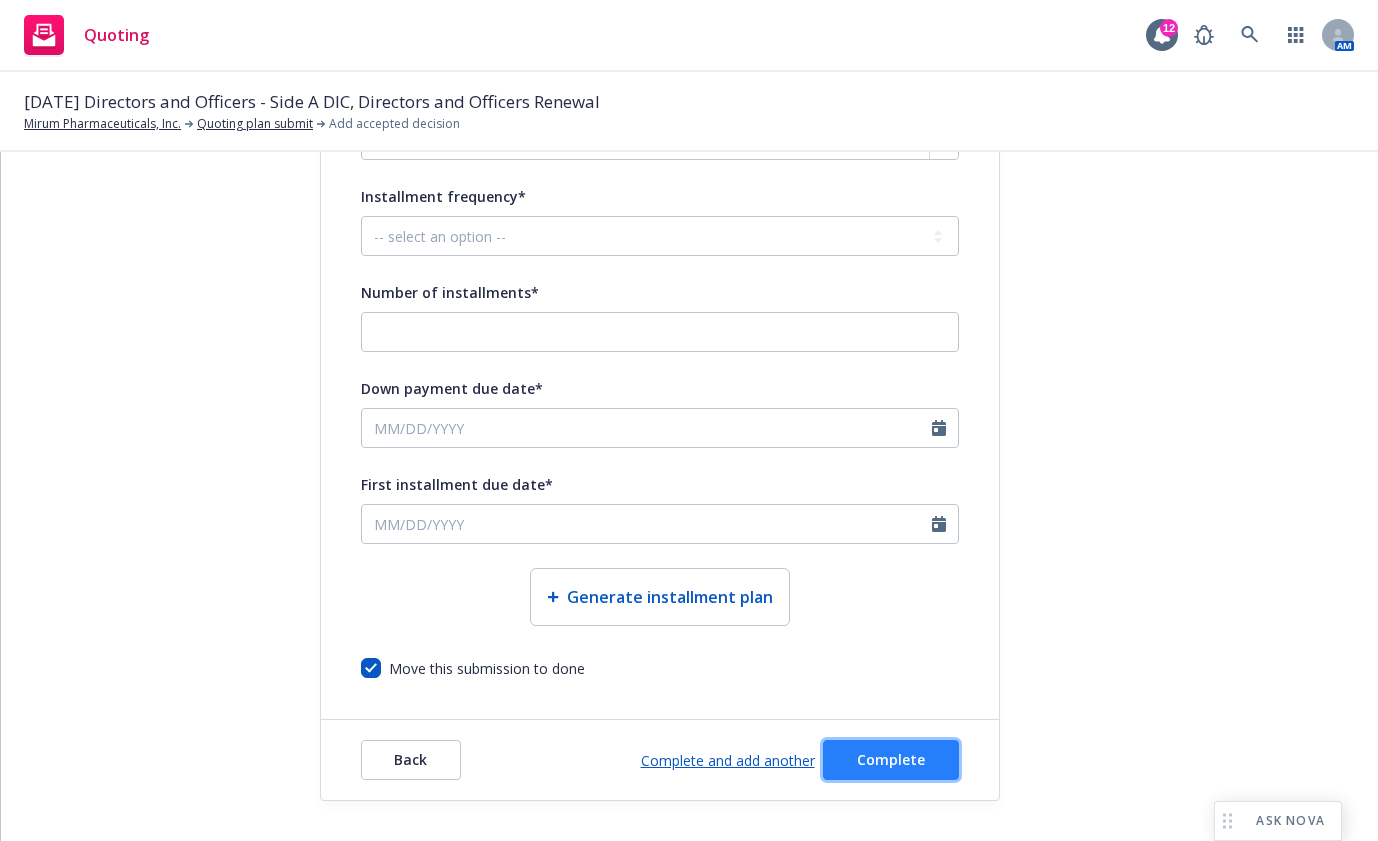 click on "Complete" at bounding box center (891, 759) 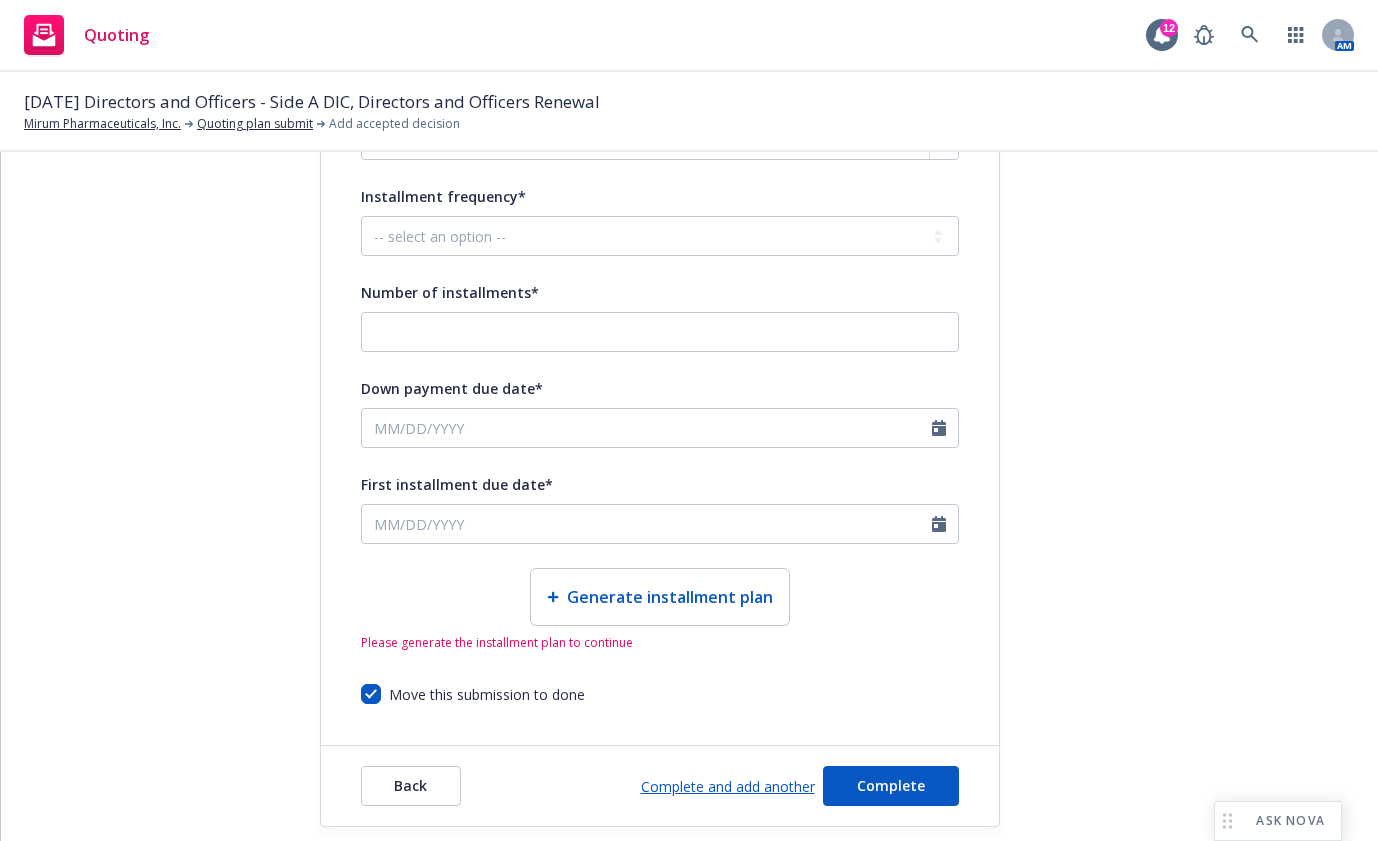 click on "Quote initiation Coverage selection 3 Billing info Add billing information Surplus lines state No surplus lines state Alaska Alabama Arkansas Arizona California Colorado Connecticut District Of Columbia Delaware Florida Georgia Hawaii Iowa Idaho Illinois Indiana Kansas Kentucky Louisiana Massachusetts Maryland Maine Michigan Minnesota Missouri Mississippi Montana North Carolina North Dakota Nebraska New Hampshire New Jersey New Mexico Nevada New York Ohio Oklahoma Oregon Pennsylvania Puerto Rico Rhode Island South Carolina South Dakota Tennessee Texas Utah Virginia Virgin Islands Vermont Washington Wisconsin West Virginia Wyoming Newfront pays state taxes and fees Yes No Billing information Amount ($) Premium 55,880.00 Surplus lines state tax 00.00 Surplus lines state fee 00.00 Misc taxes & fees 00.00 Carrier policy fee 00.00 Newfront fee / rebate 00.00 Wholesale fee 00.00 Add another tax or fee Total $55,880.00 Commission 15 % 8382 $ Billing type Billable Agency - Financed Agency - Financed Direct Next Wave" at bounding box center (689, -197) 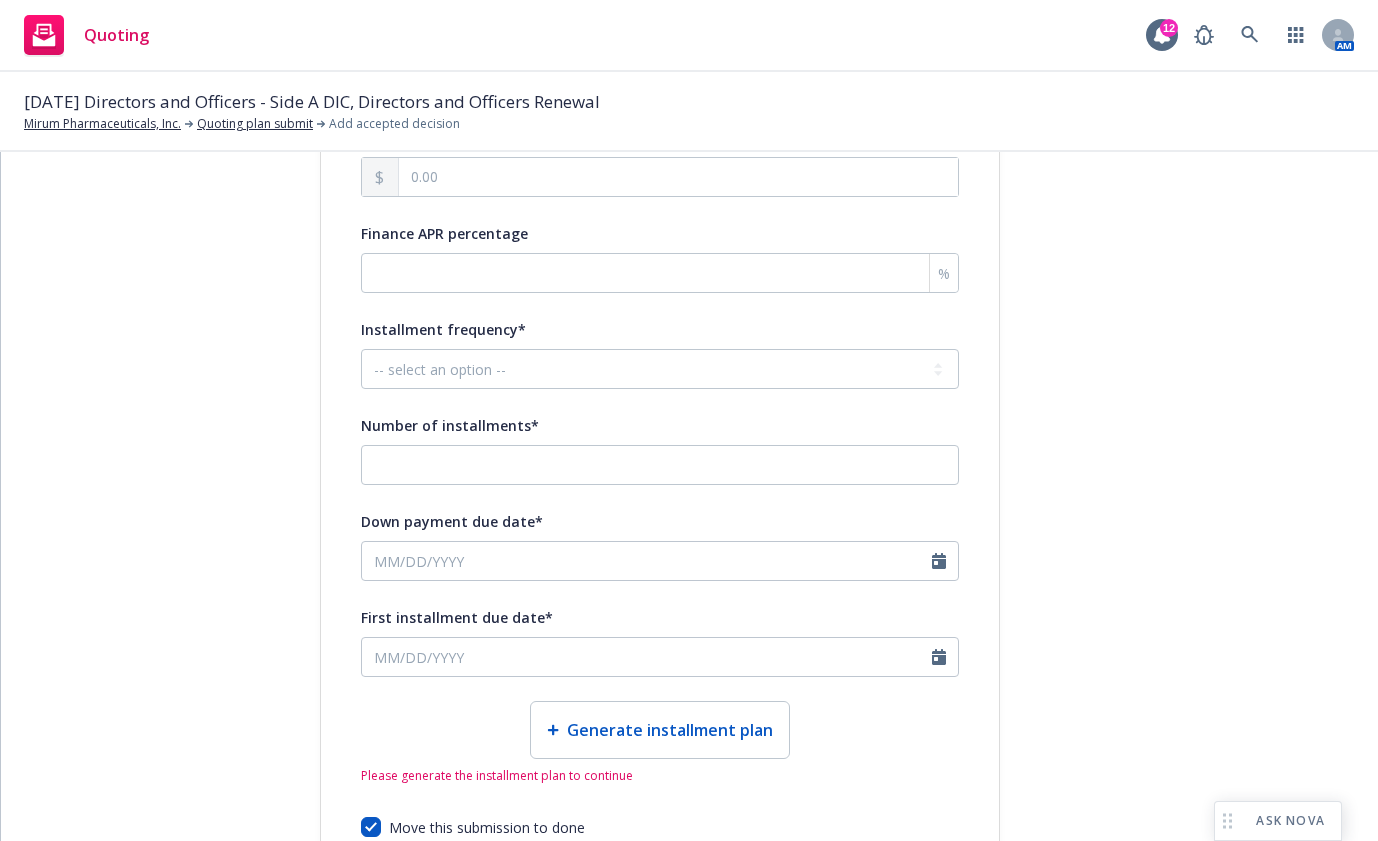 scroll, scrollTop: 1439, scrollLeft: 0, axis: vertical 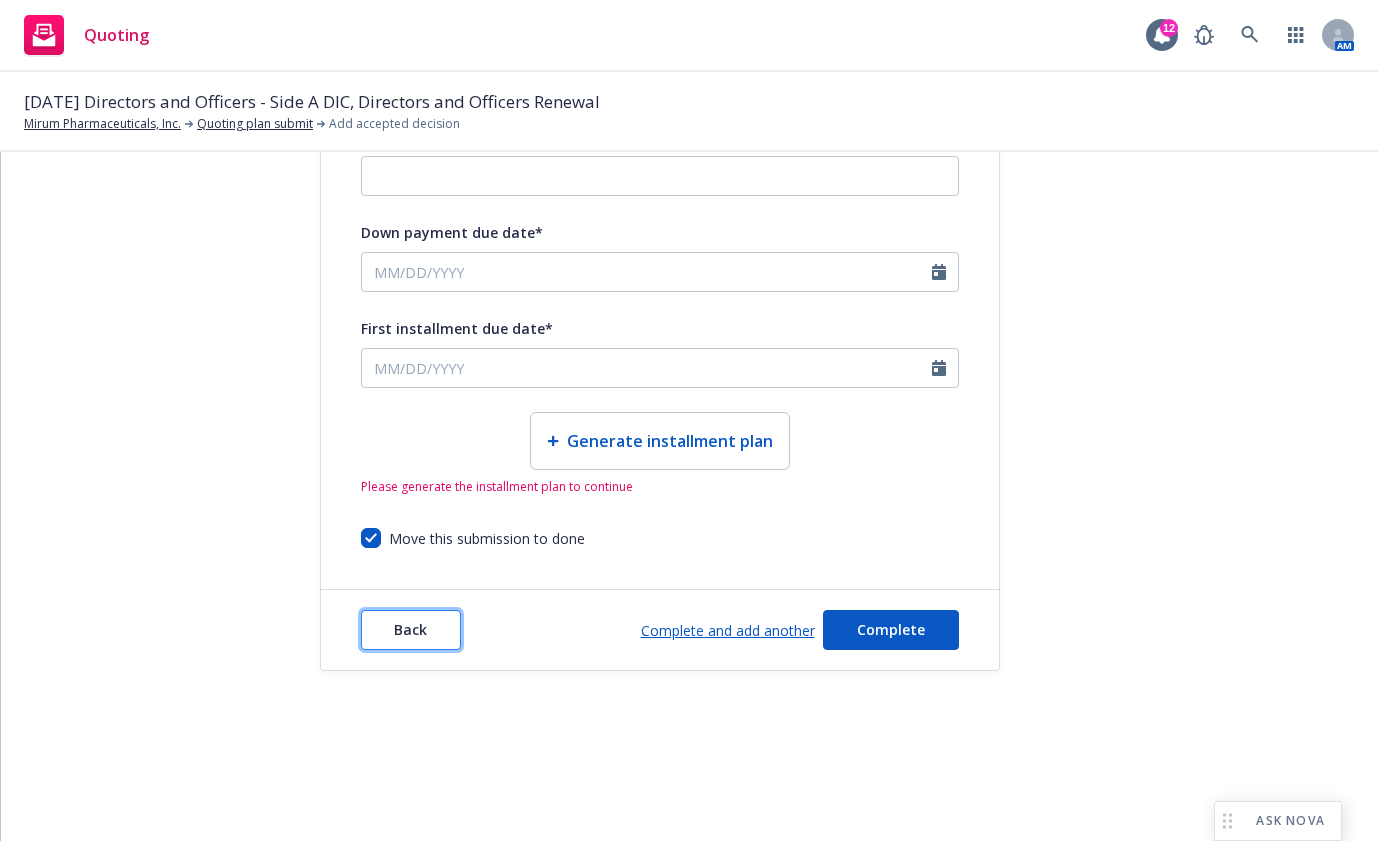 click on "Back" at bounding box center (411, 630) 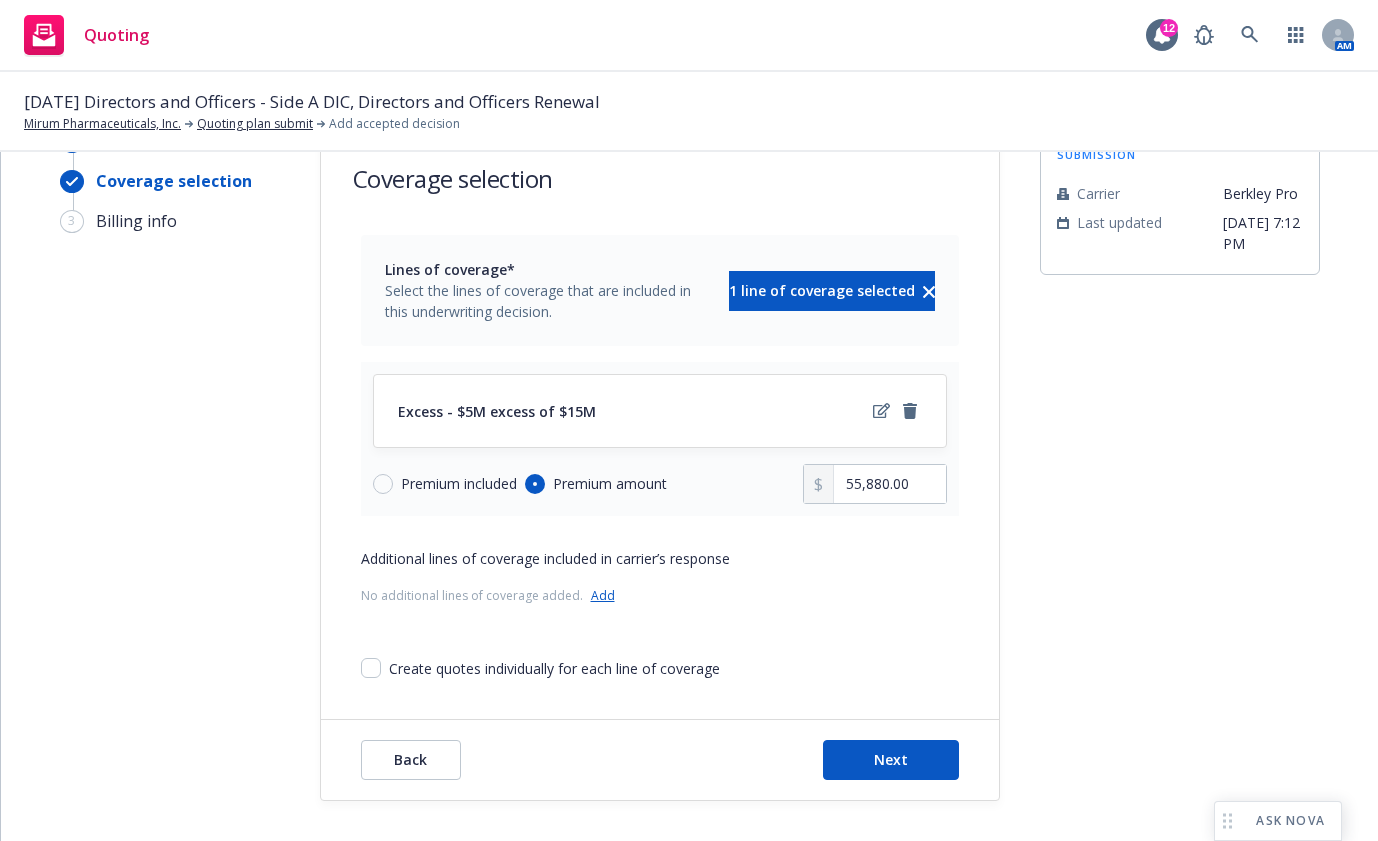 scroll, scrollTop: 63, scrollLeft: 0, axis: vertical 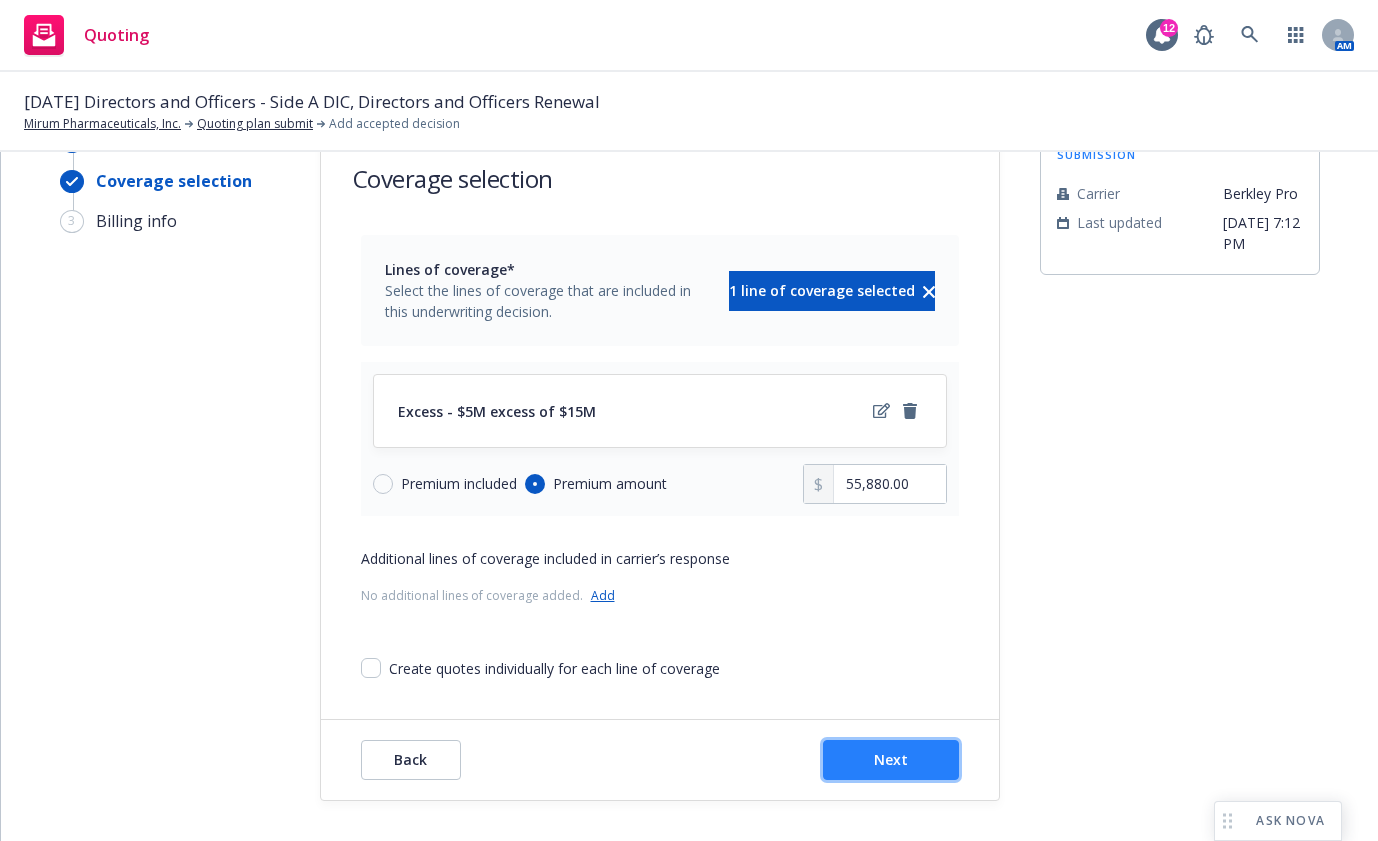 click on "Next" at bounding box center [891, 759] 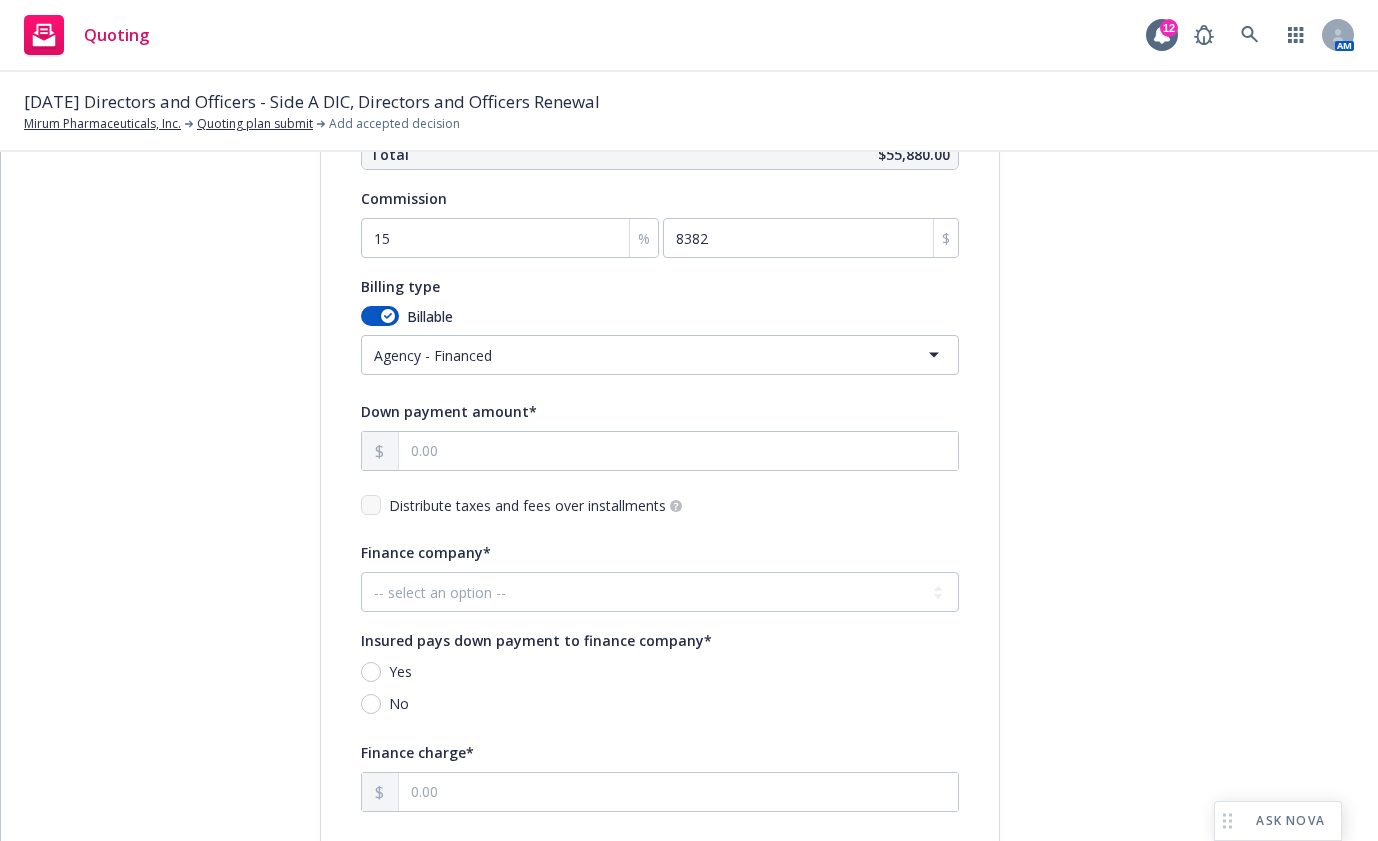 scroll, scrollTop: 663, scrollLeft: 0, axis: vertical 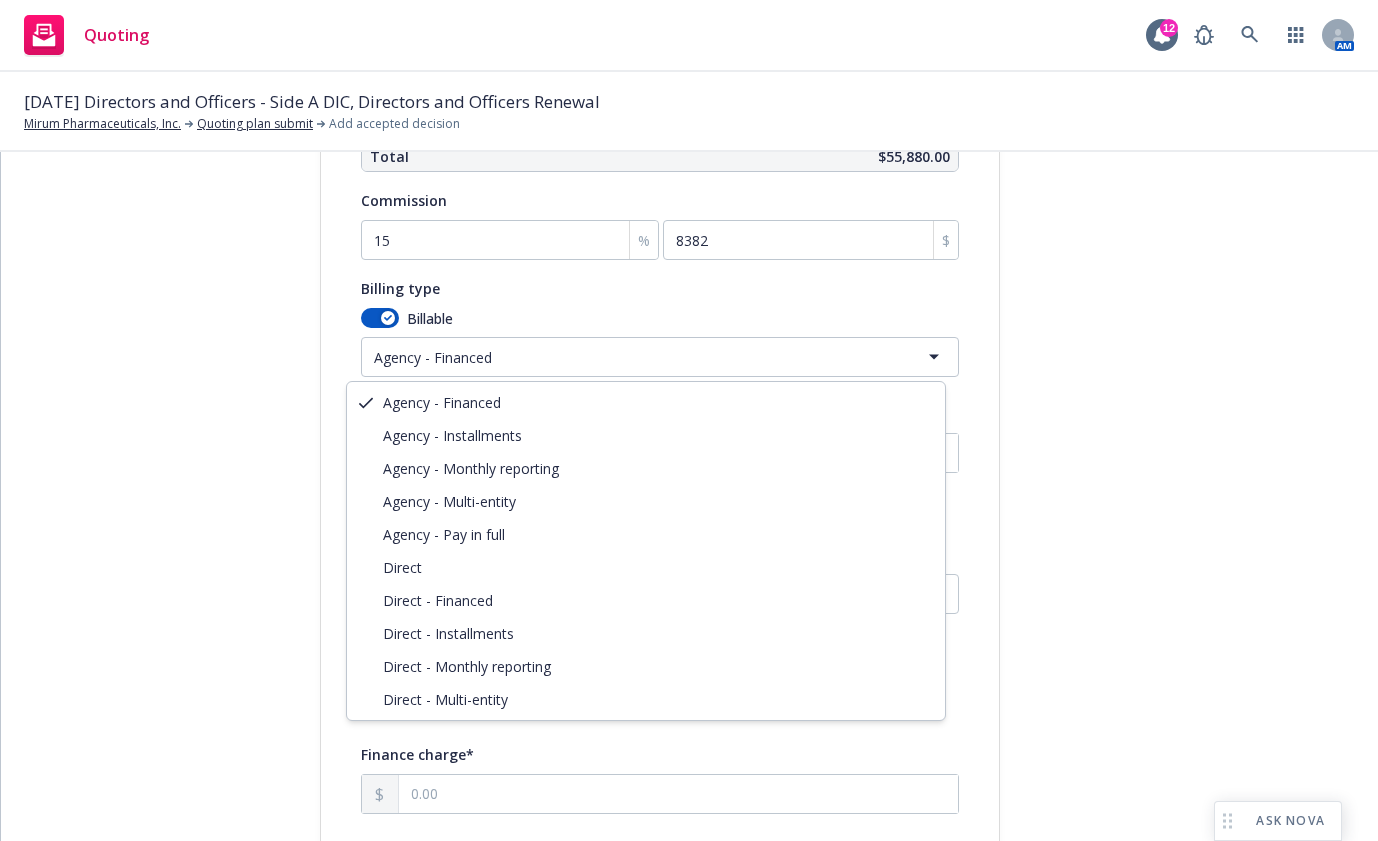 click on "Quoting 12 AM 07/17/25 Directors and Officers - Side A DIC, Directors and Officers Renewal Mirum Pharmaceuticals, Inc. Quoting plan submit Add accepted decision Quote initiation Coverage selection 3 Billing info Add billing information Surplus lines state No surplus lines state Alaska Alabama Arkansas Arizona California Colorado Connecticut District Of Columbia Delaware Florida Georgia Hawaii Iowa Idaho Illinois Indiana Kansas Kentucky Louisiana Massachusetts Maryland Maine Michigan Minnesota Missouri Mississippi Montana North Carolina North Dakota Nebraska New Hampshire New Jersey New Mexico Nevada New York Ohio Oklahoma Oregon Pennsylvania Puerto Rico Rhode Island South Carolina South Dakota Tennessee Texas Utah Virginia Virgin Islands Vermont Washington Wisconsin West Virginia Wyoming Newfront pays state taxes and fees Yes No Billing information Amount ($) Premium 55,880.00 Surplus lines state tax 00.00 Surplus lines state fee 00.00 Misc taxes & fees 00.00 Carrier policy fee 00.00 Newfront fee / rebate 15" at bounding box center (689, 420) 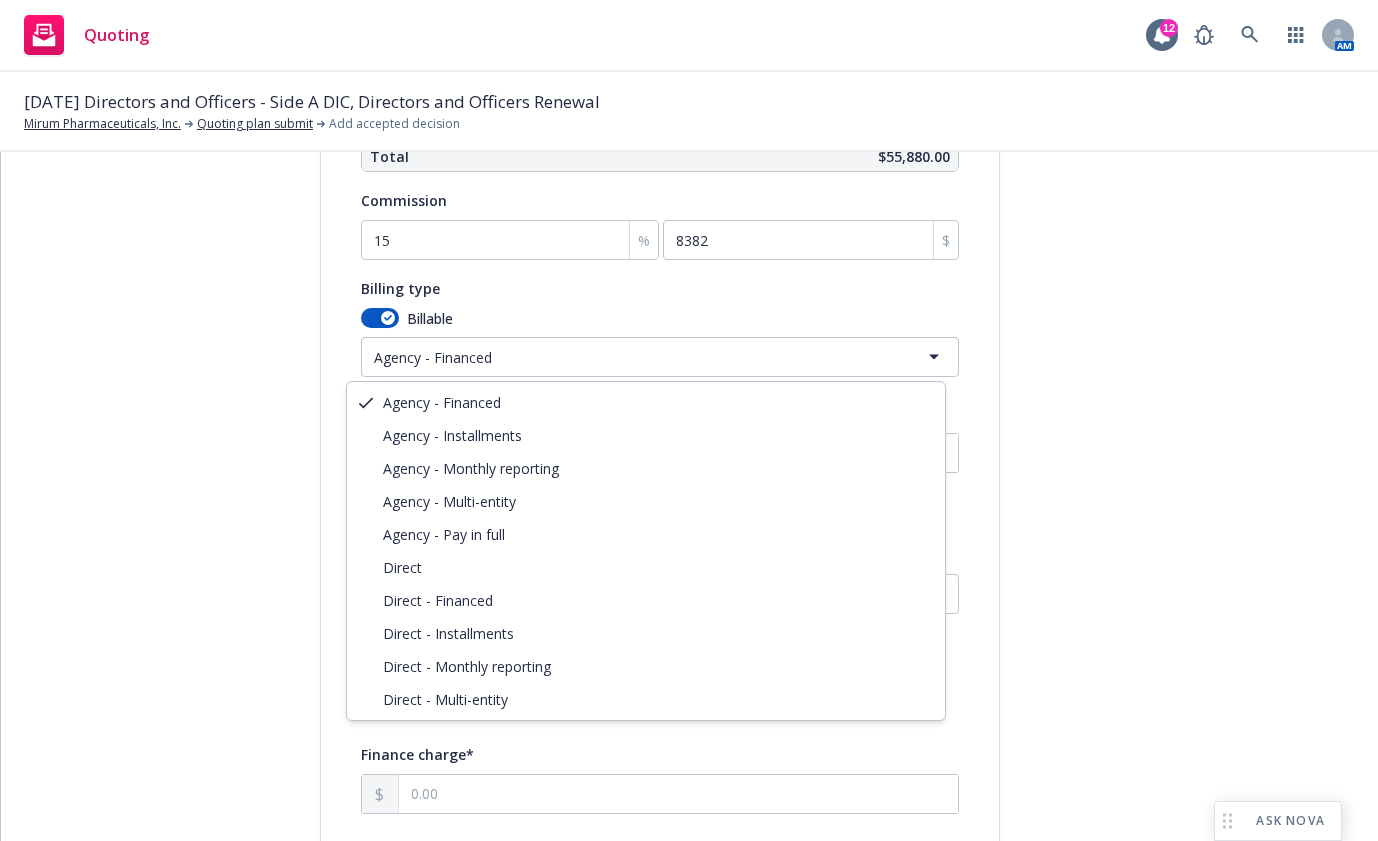 select on "AGENCY_PAY_IN_FULL" 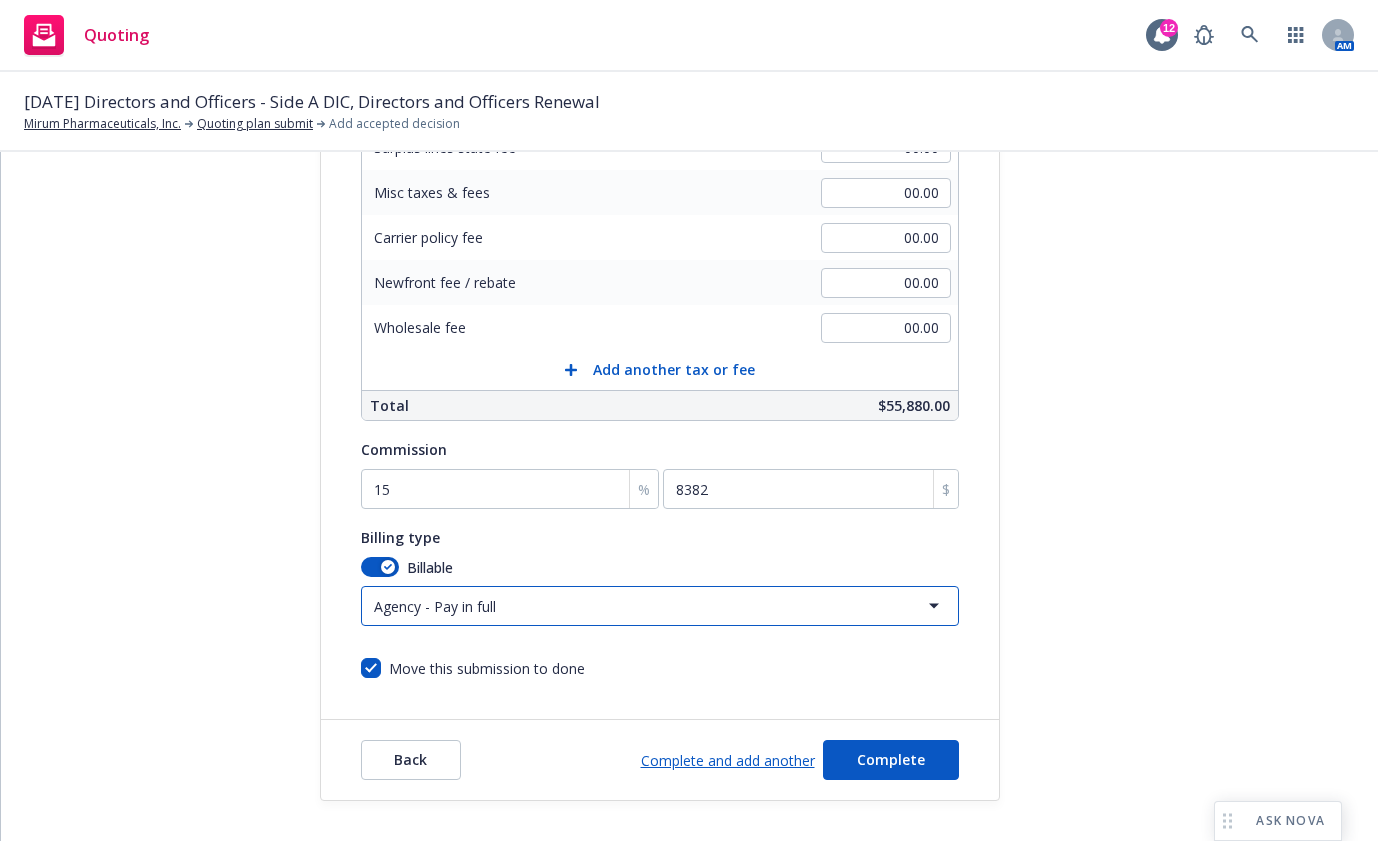 scroll, scrollTop: 414, scrollLeft: 0, axis: vertical 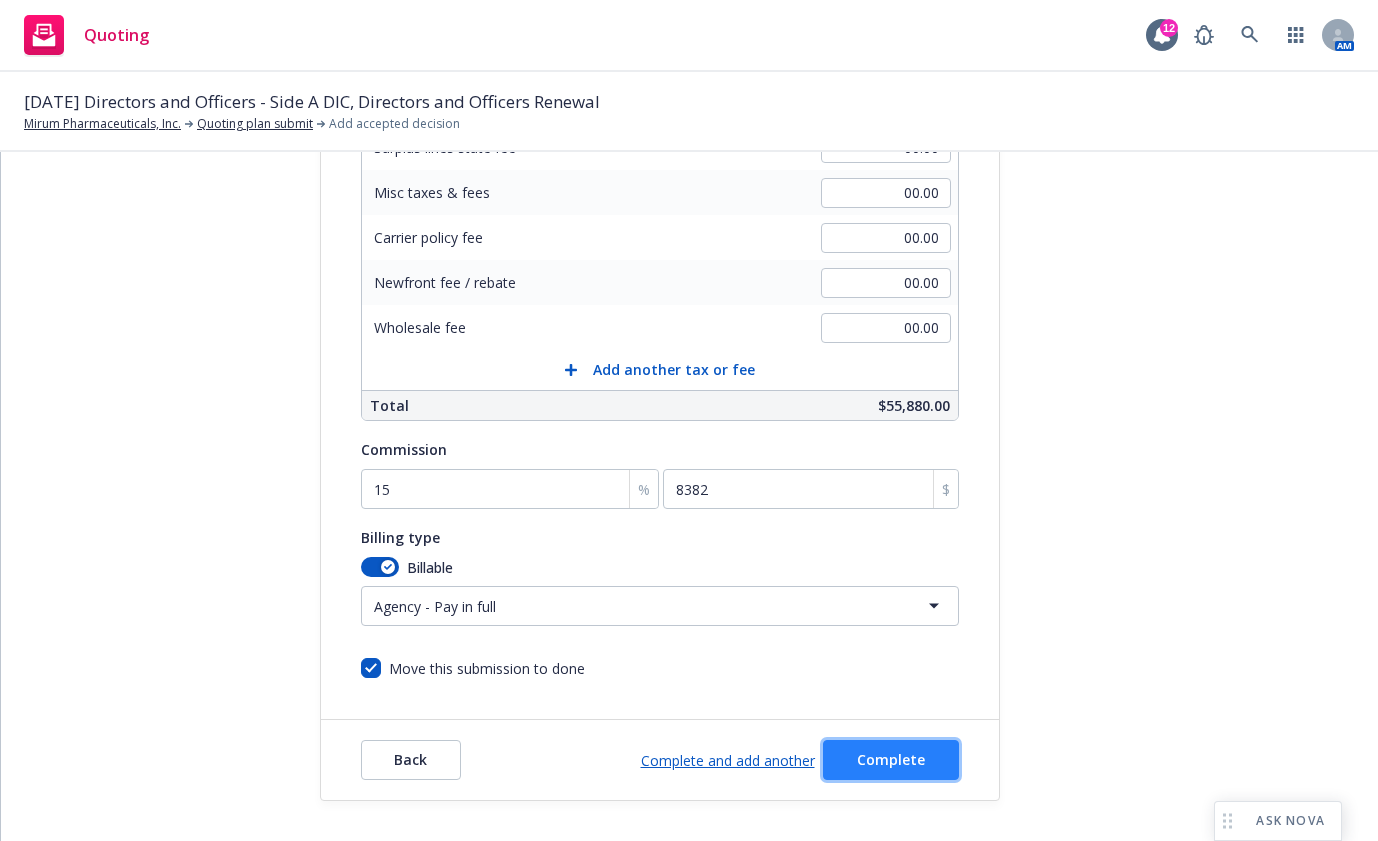 click on "Complete" at bounding box center (891, 759) 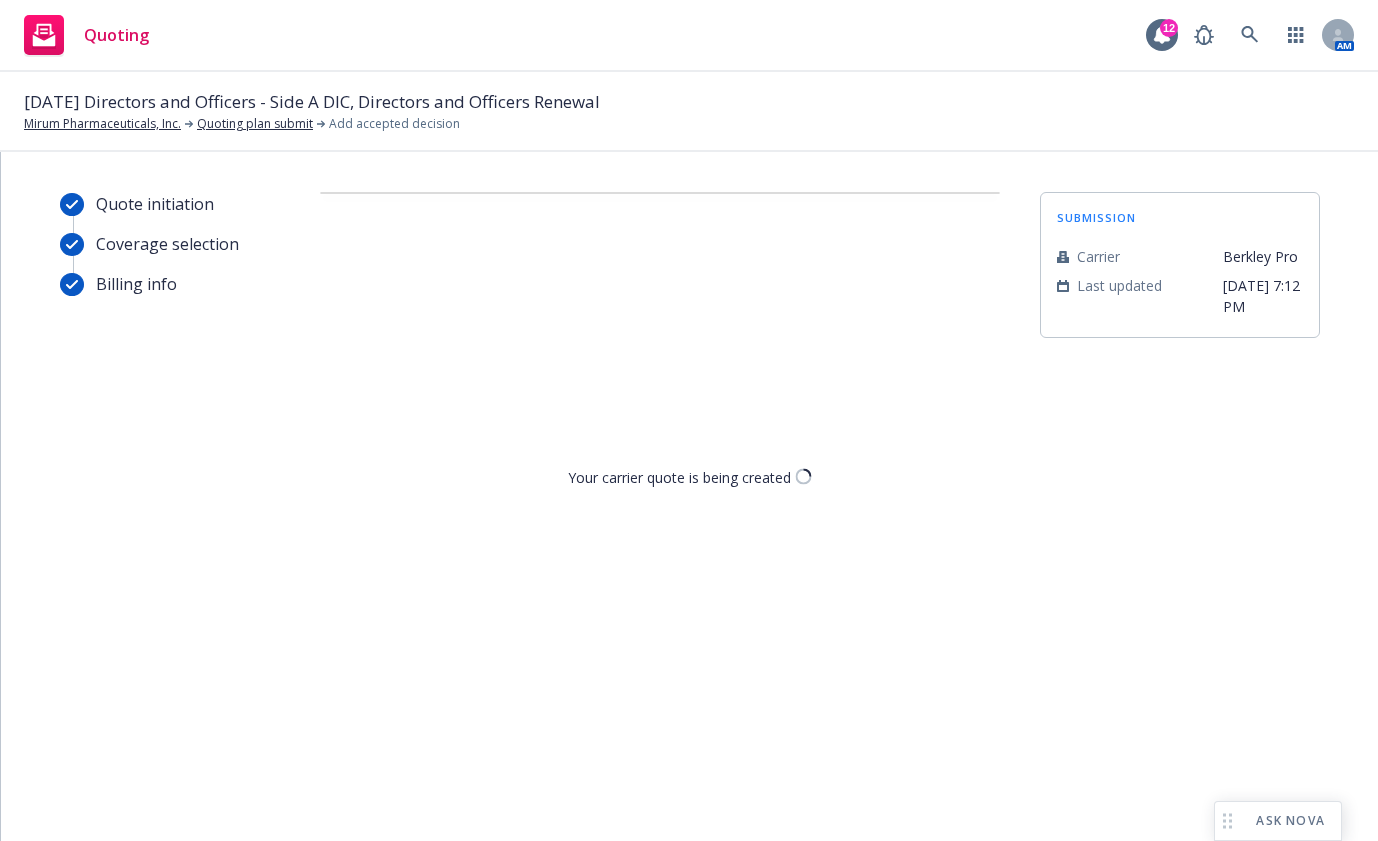 scroll, scrollTop: 0, scrollLeft: 0, axis: both 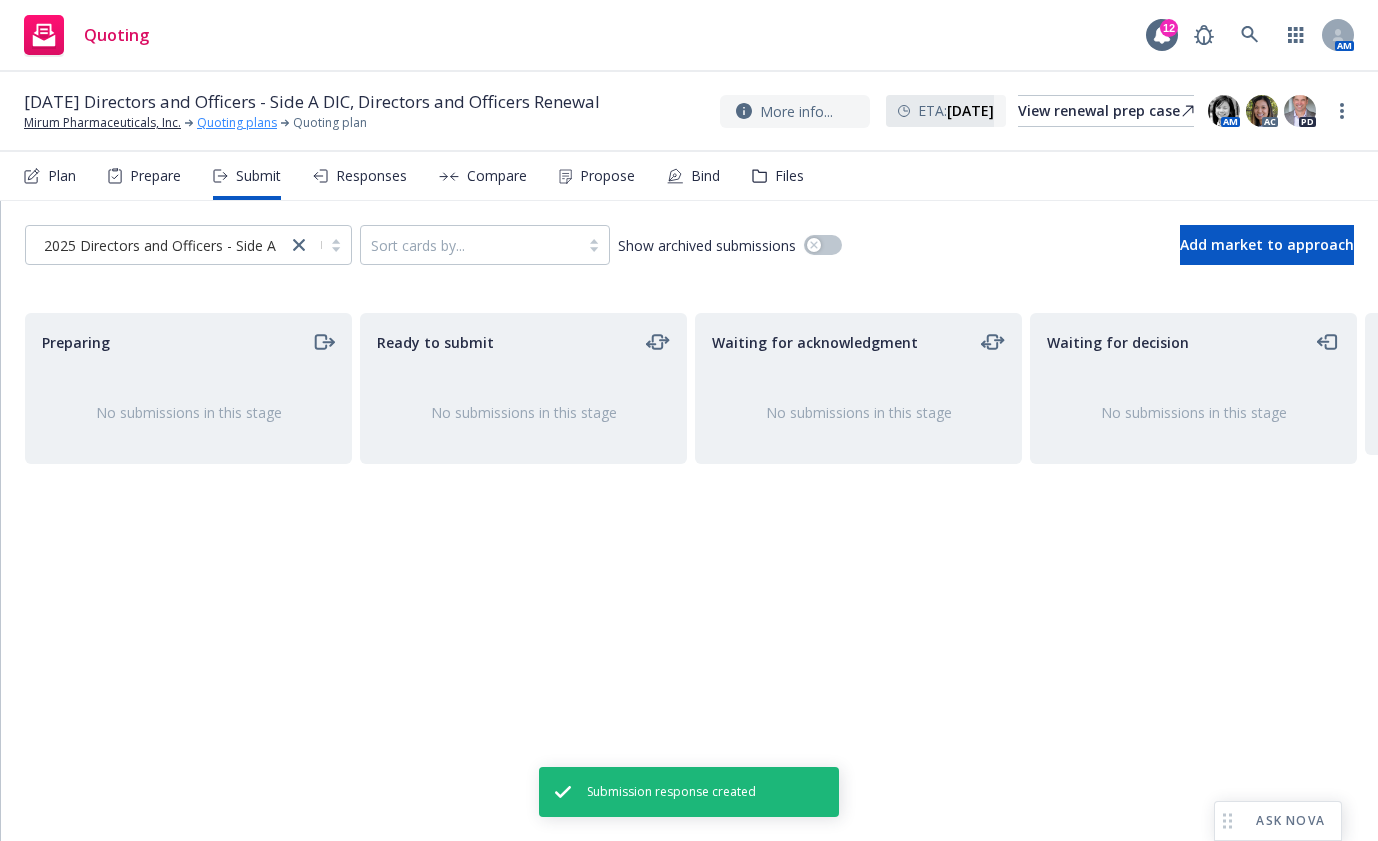 click on "Quoting plans" at bounding box center [237, 123] 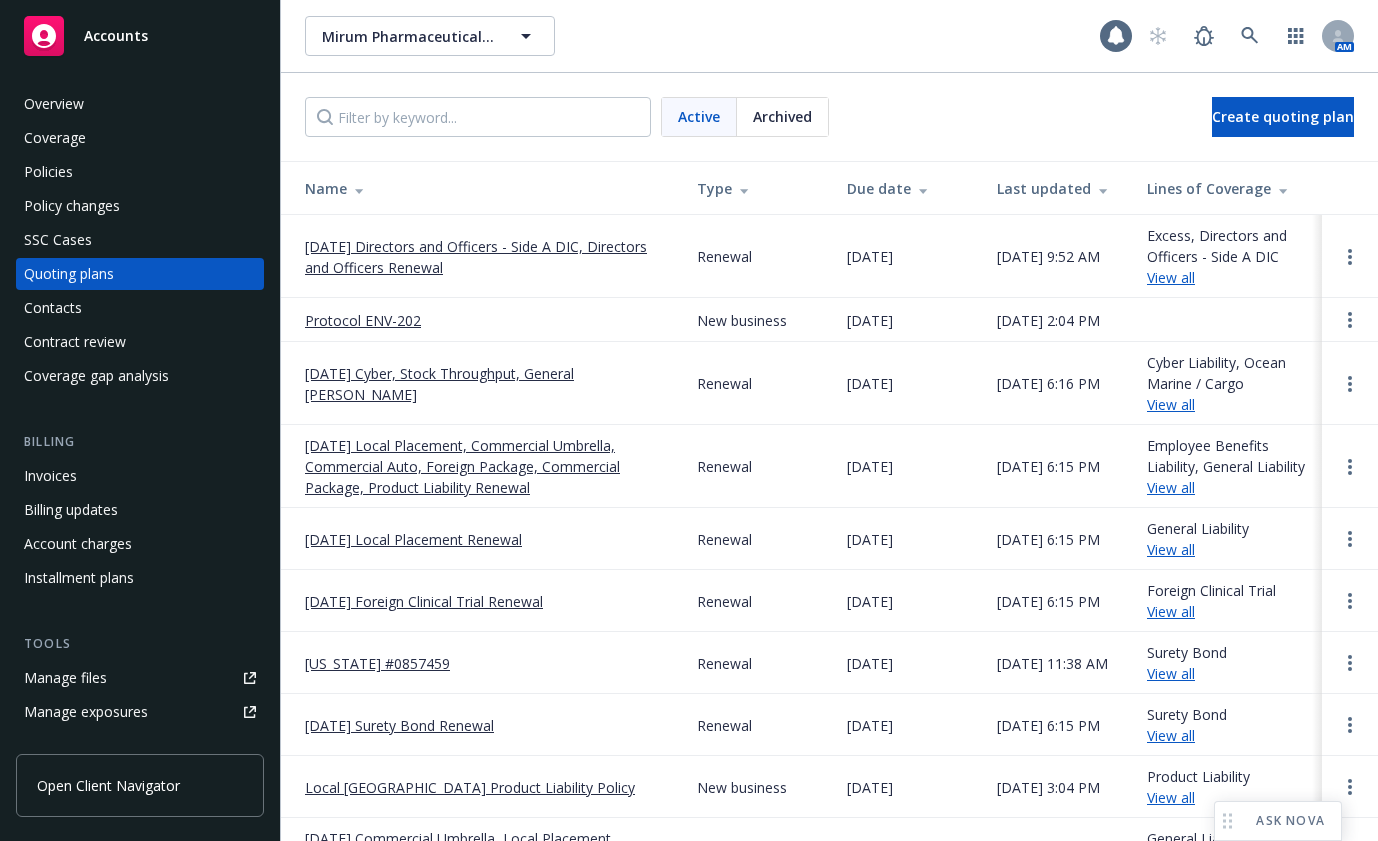 scroll, scrollTop: 0, scrollLeft: 0, axis: both 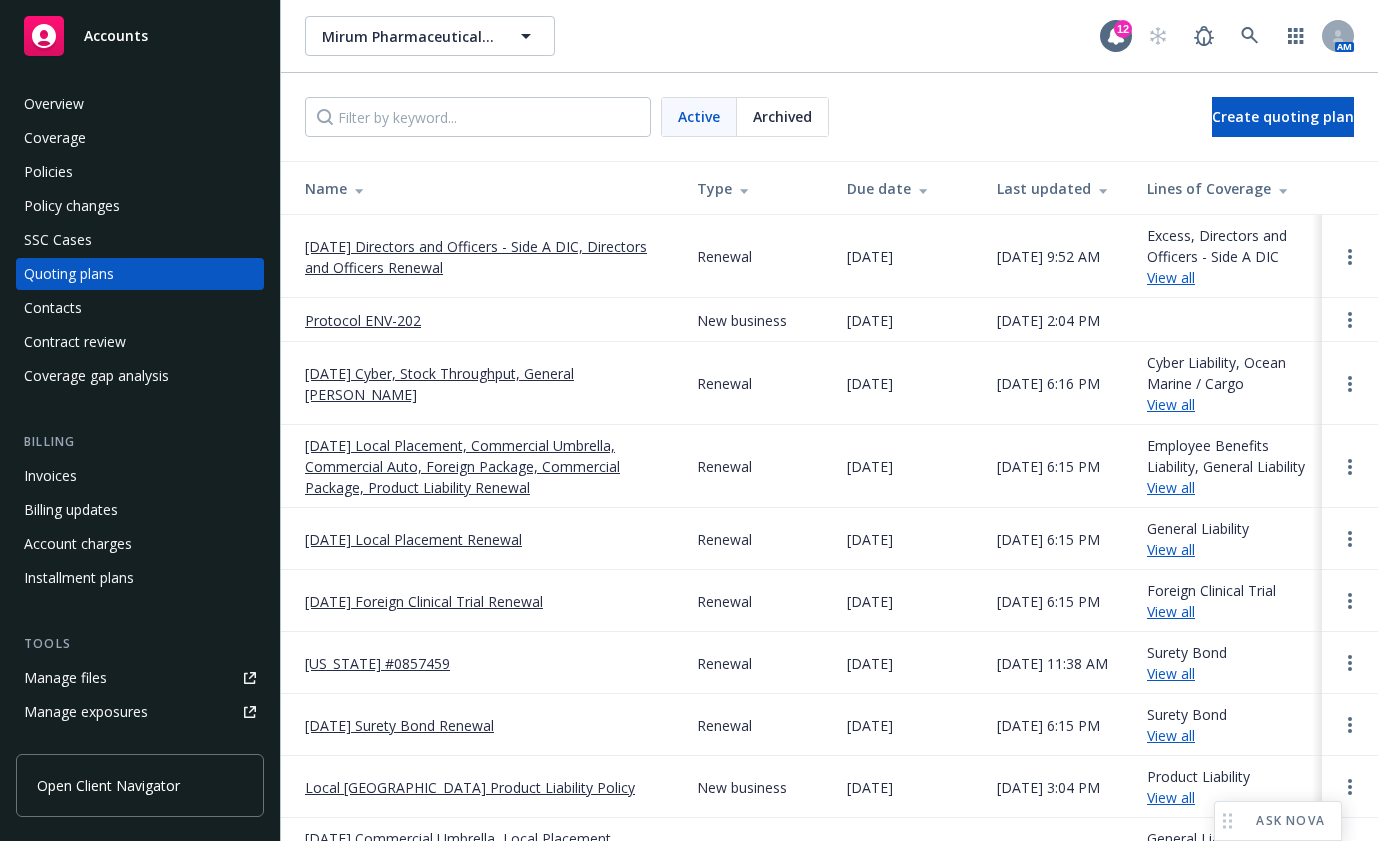 click on "[DATE] Directors and Officers - Side A DIC, Directors and Officers Renewal" at bounding box center (485, 257) 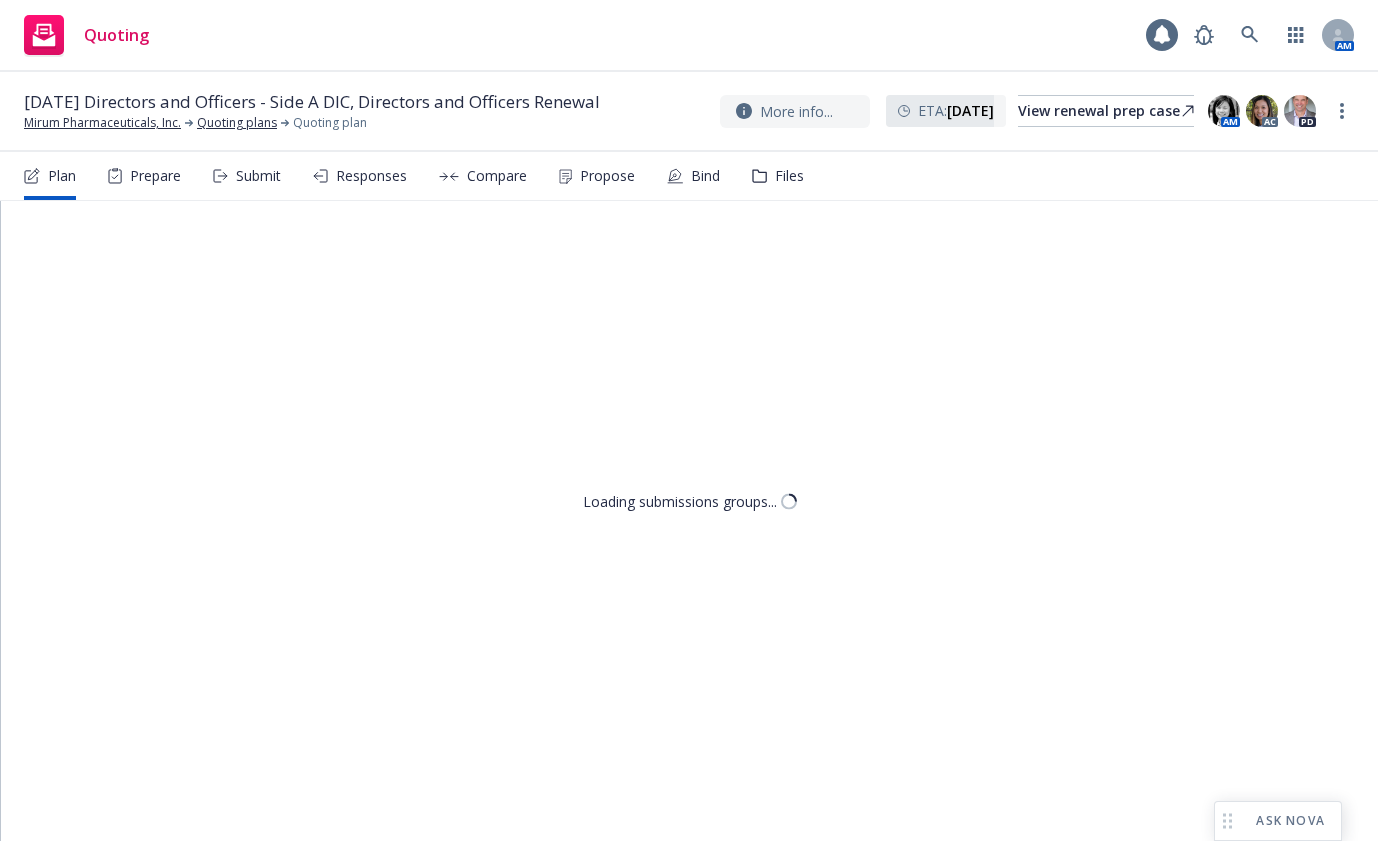 scroll, scrollTop: 0, scrollLeft: 0, axis: both 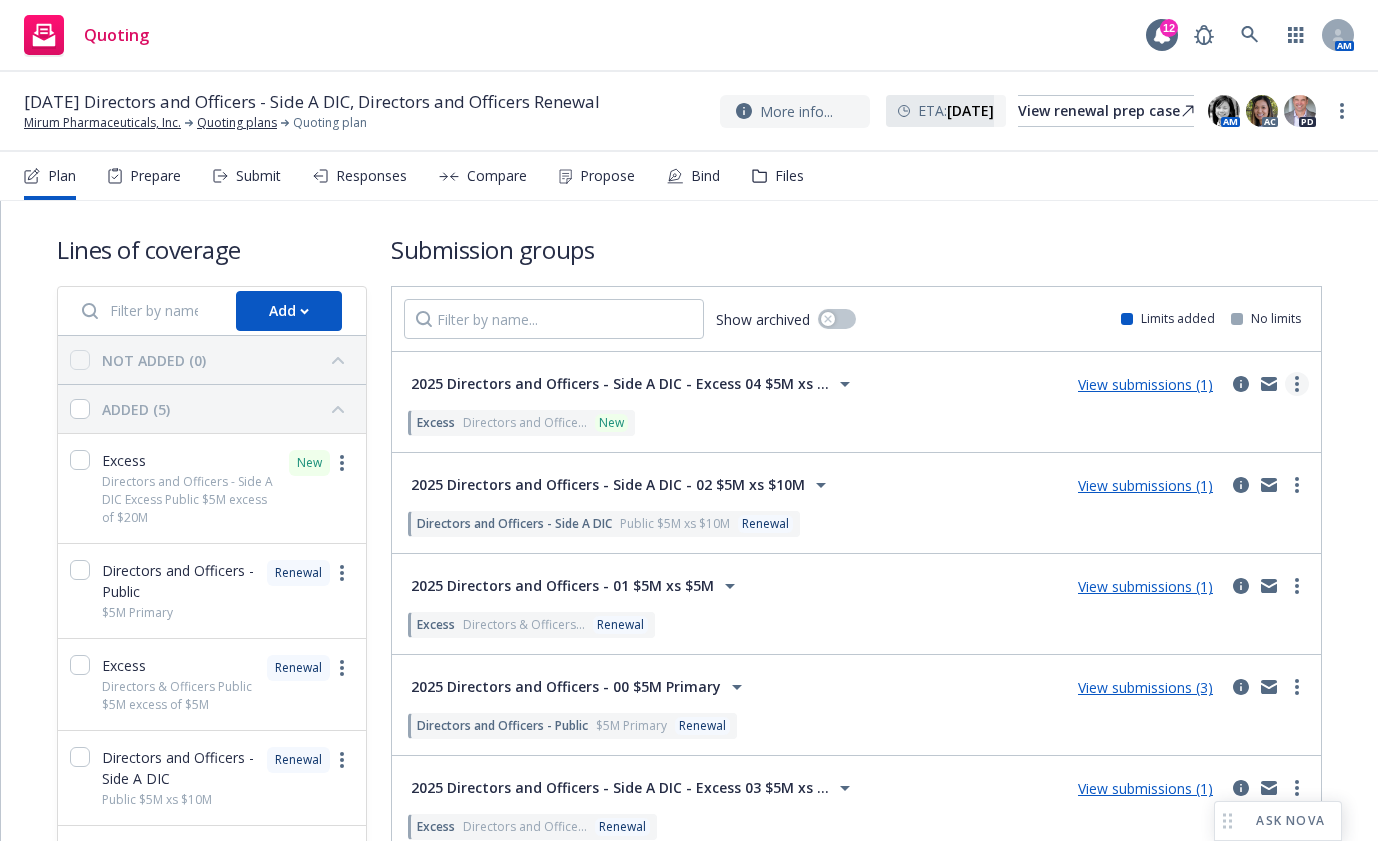 click 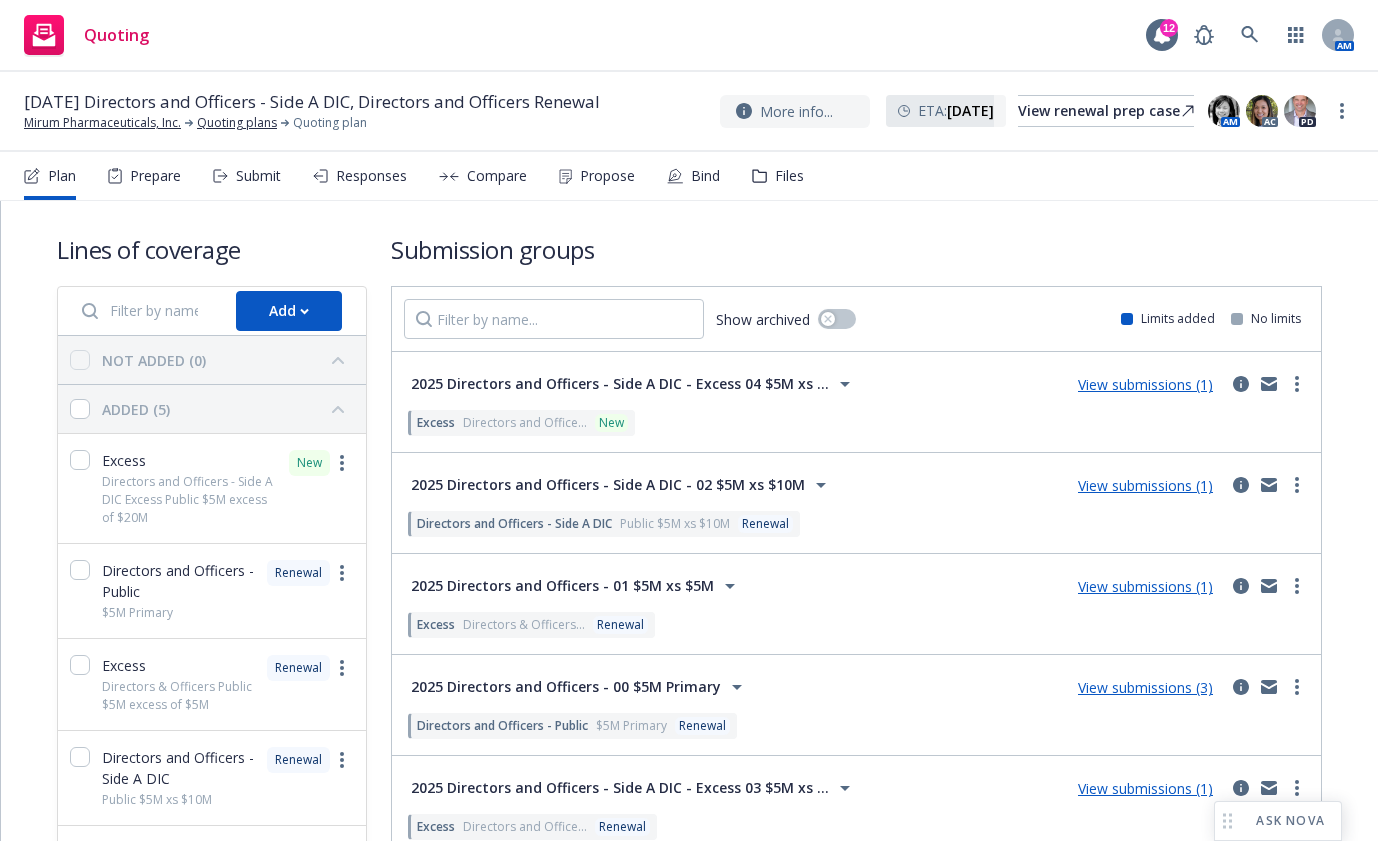 click on "2025 Directors and Officers - Side A DIC - Excess 04 $5M xs ..." at bounding box center [620, 384] 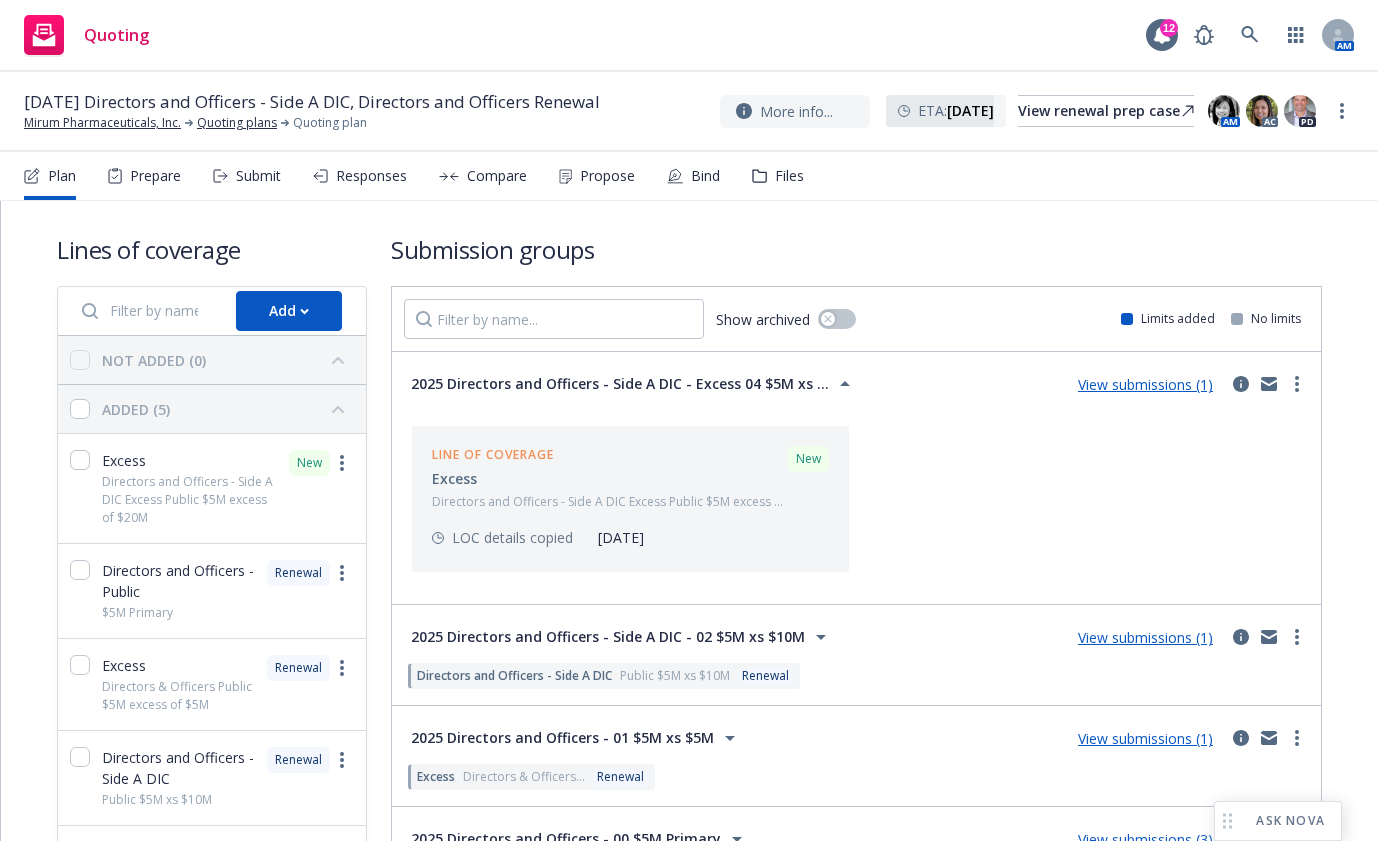 click on "View submissions (1)" at bounding box center [1145, 384] 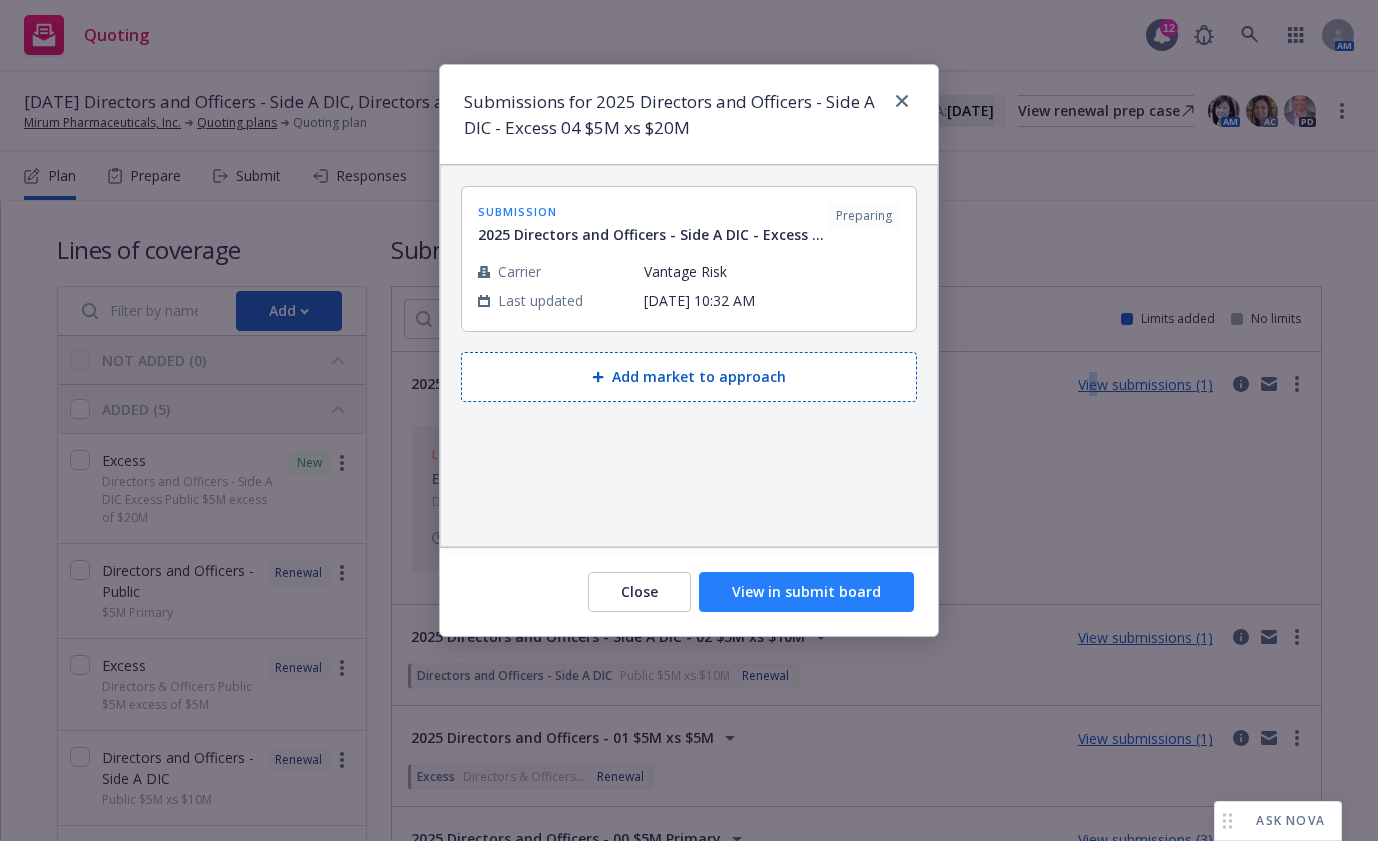 click on "View in submit board" at bounding box center (806, 592) 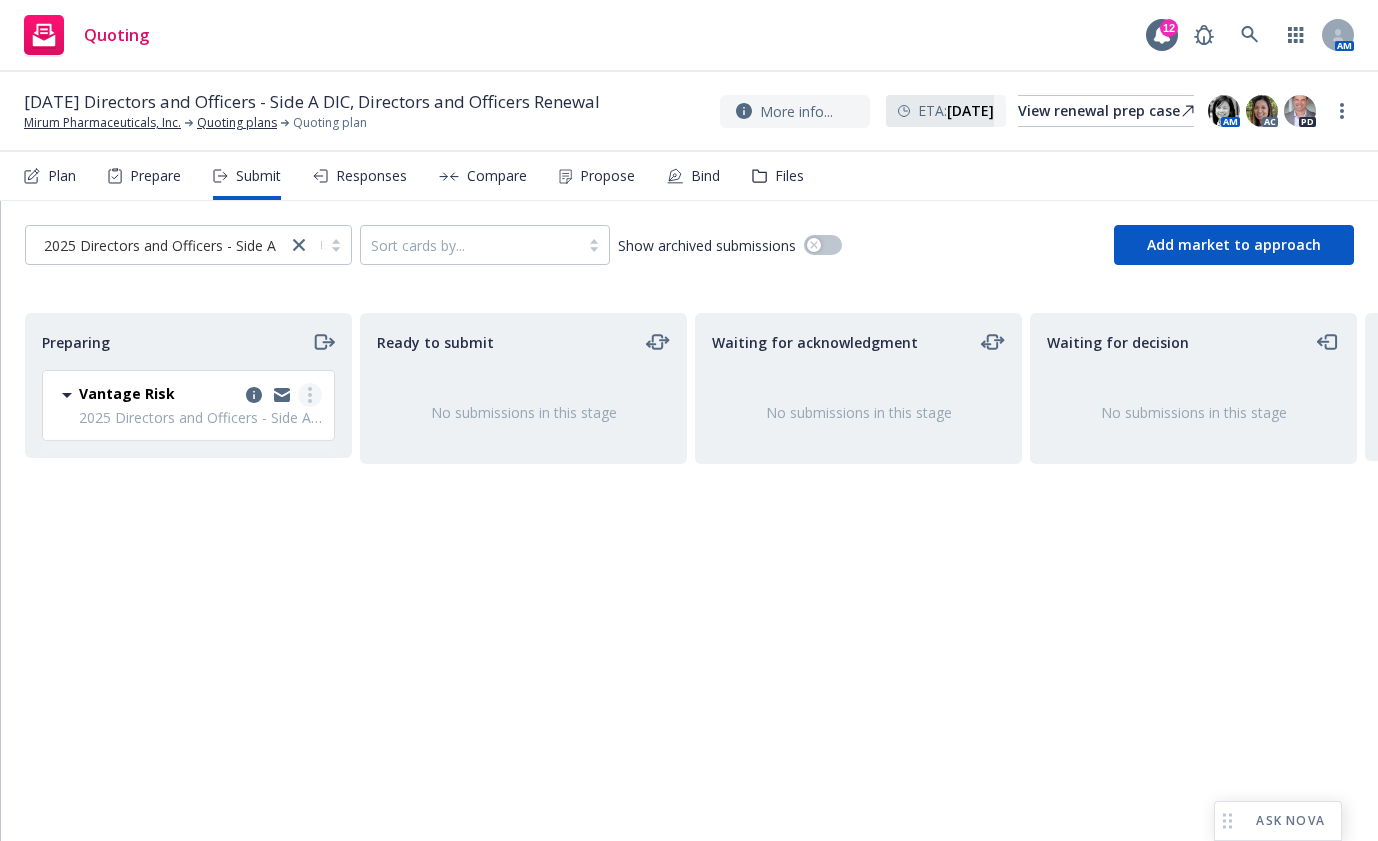 click at bounding box center [310, 395] 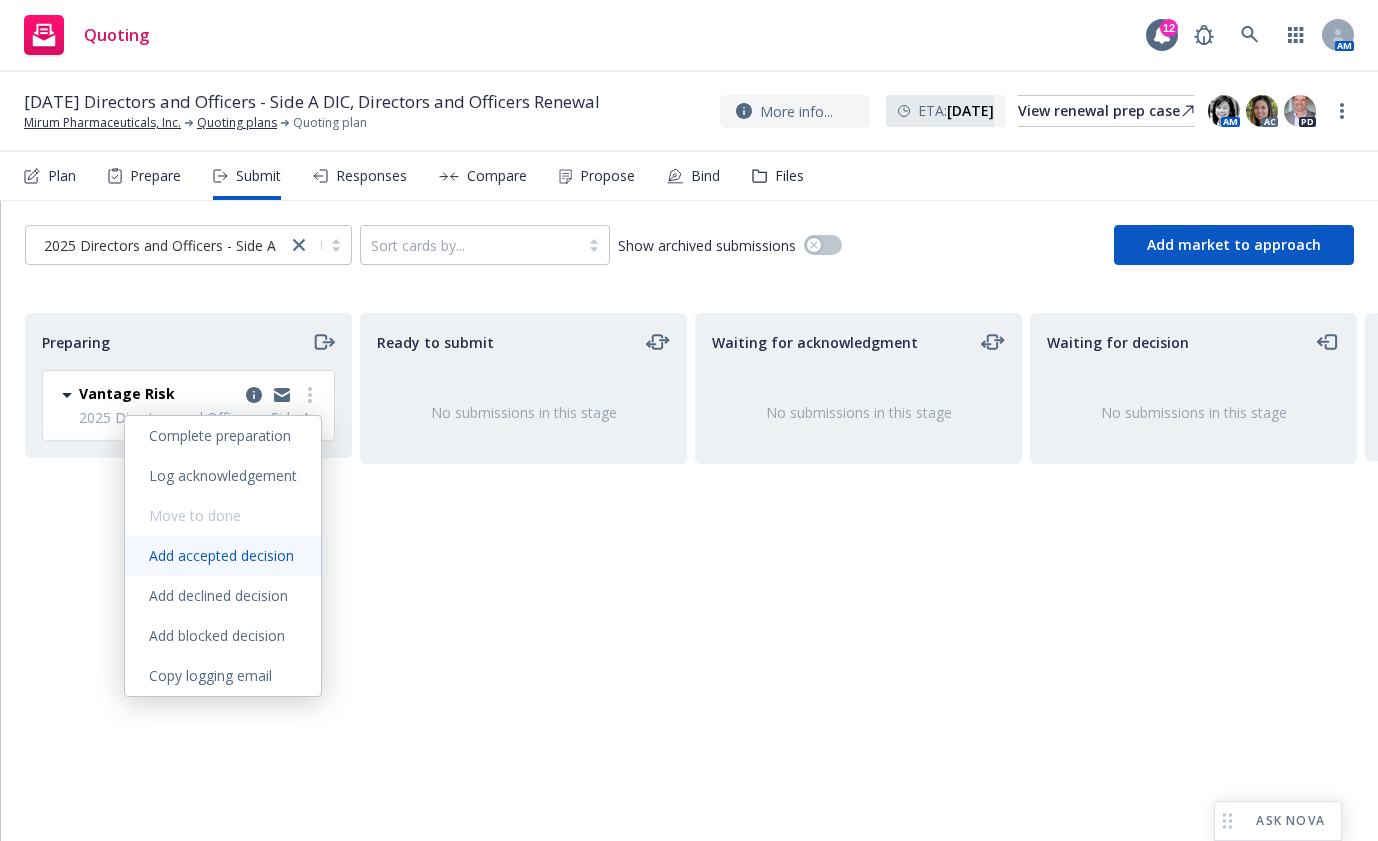 click on "Add accepted decision" at bounding box center [221, 555] 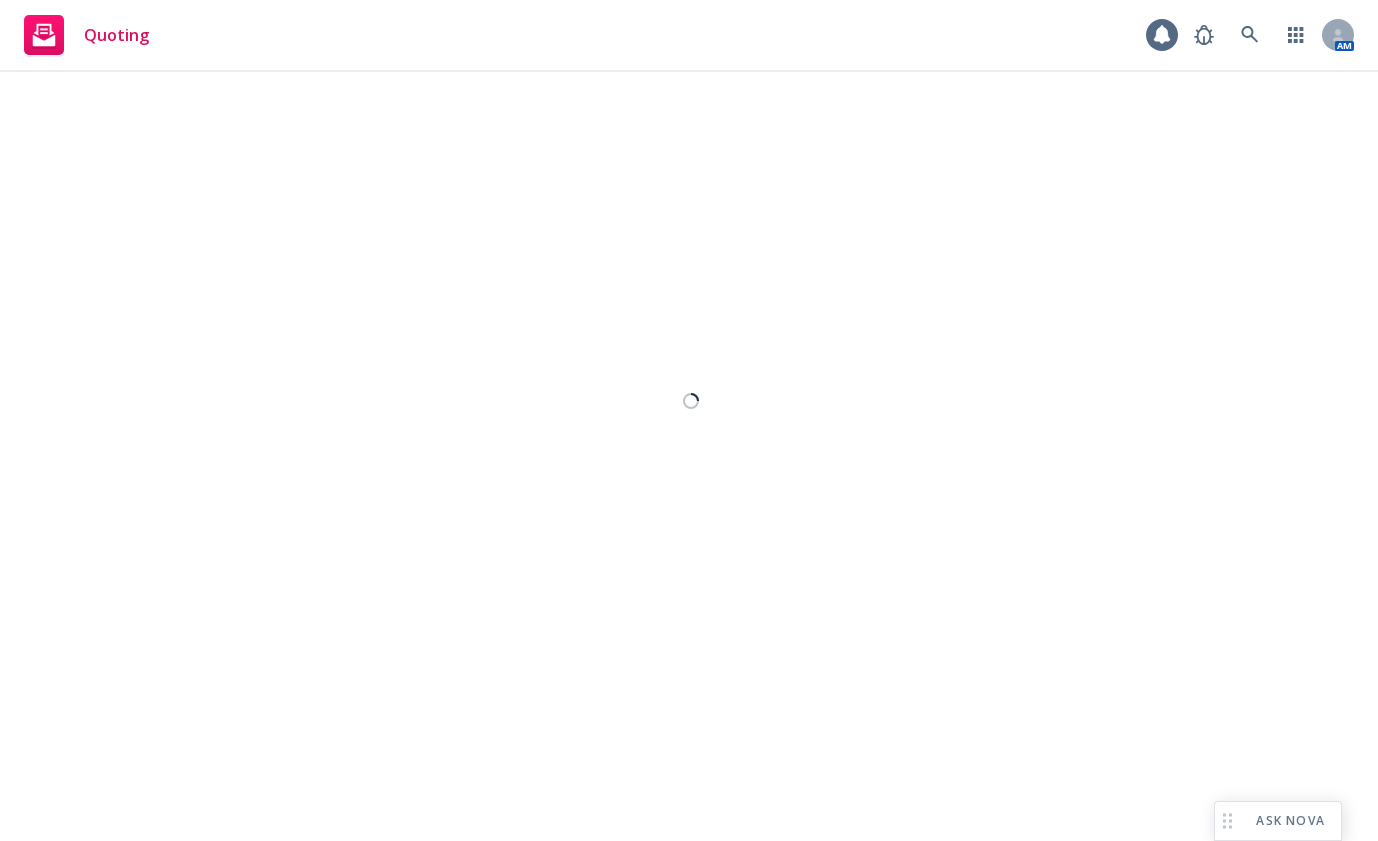 select on "12" 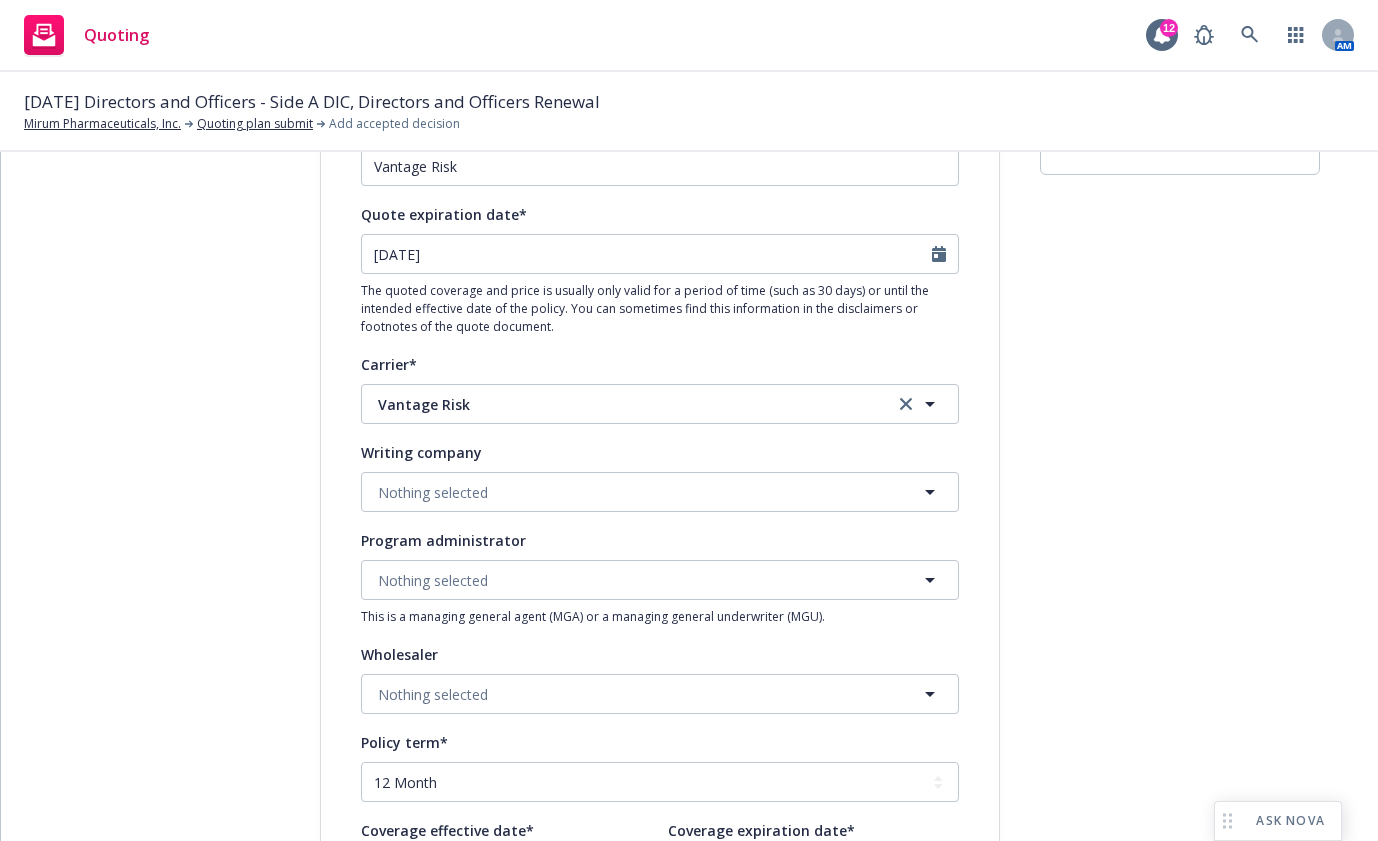 scroll, scrollTop: 200, scrollLeft: 0, axis: vertical 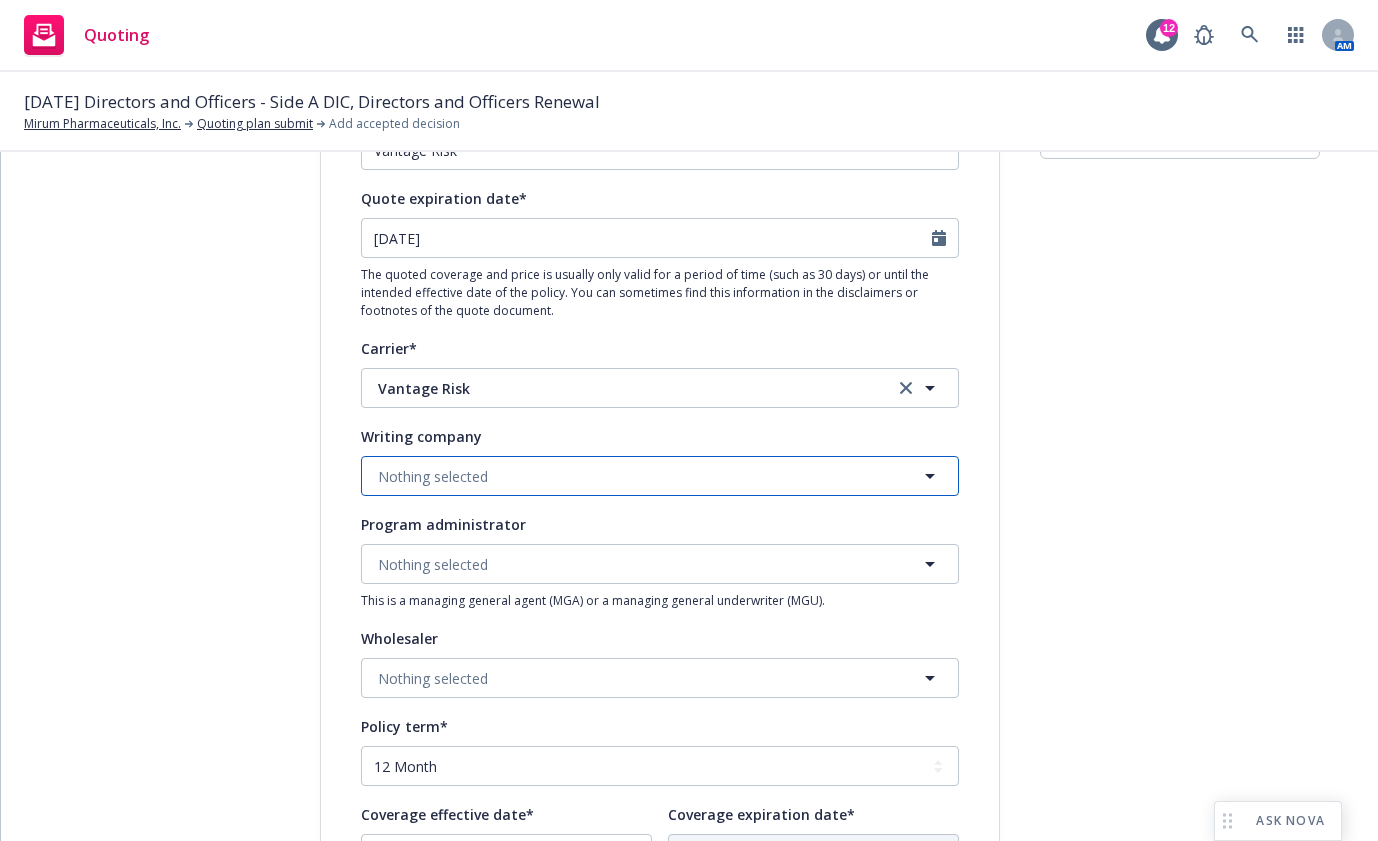 click on "Nothing selected" at bounding box center (660, 476) 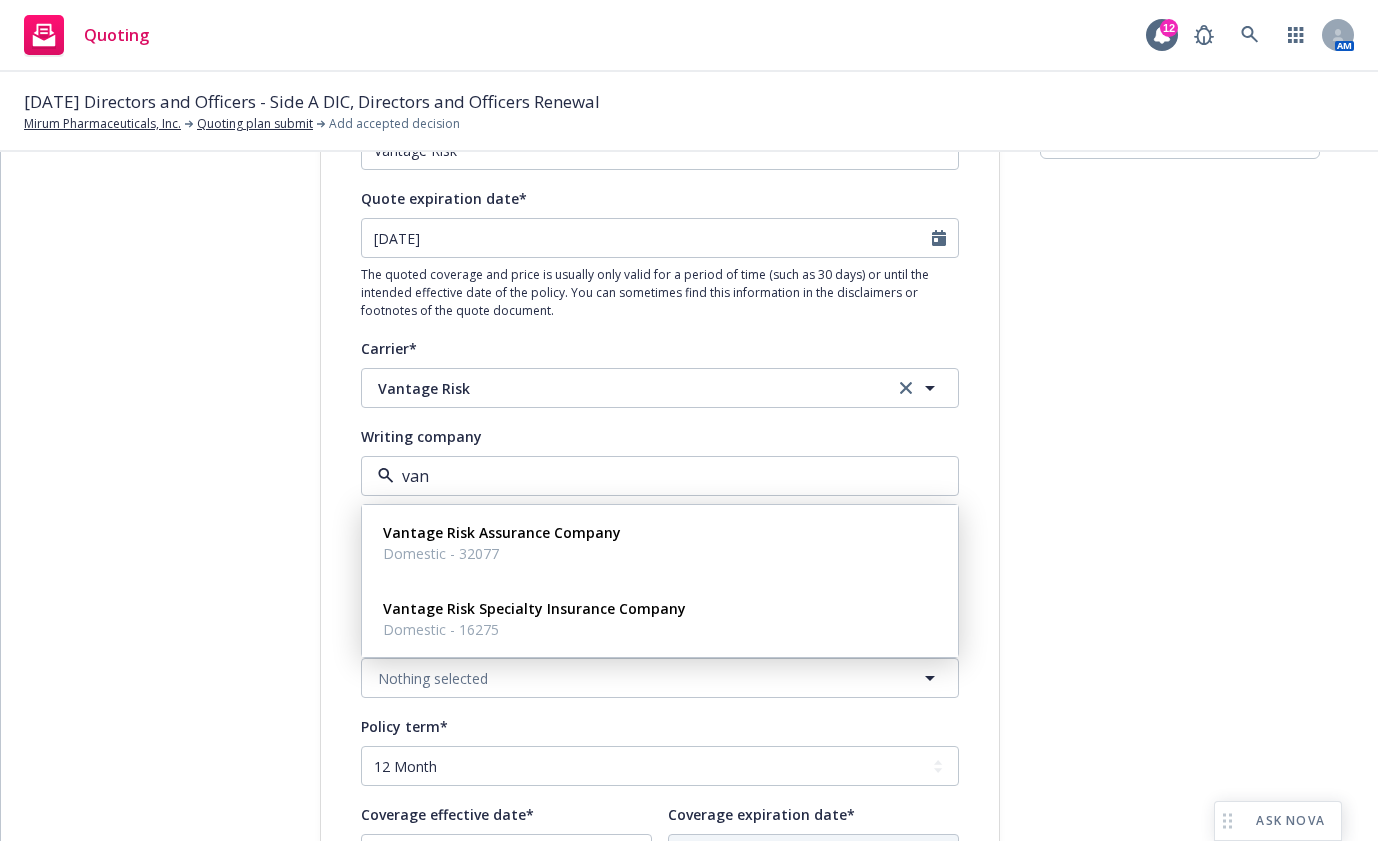 type on "vant" 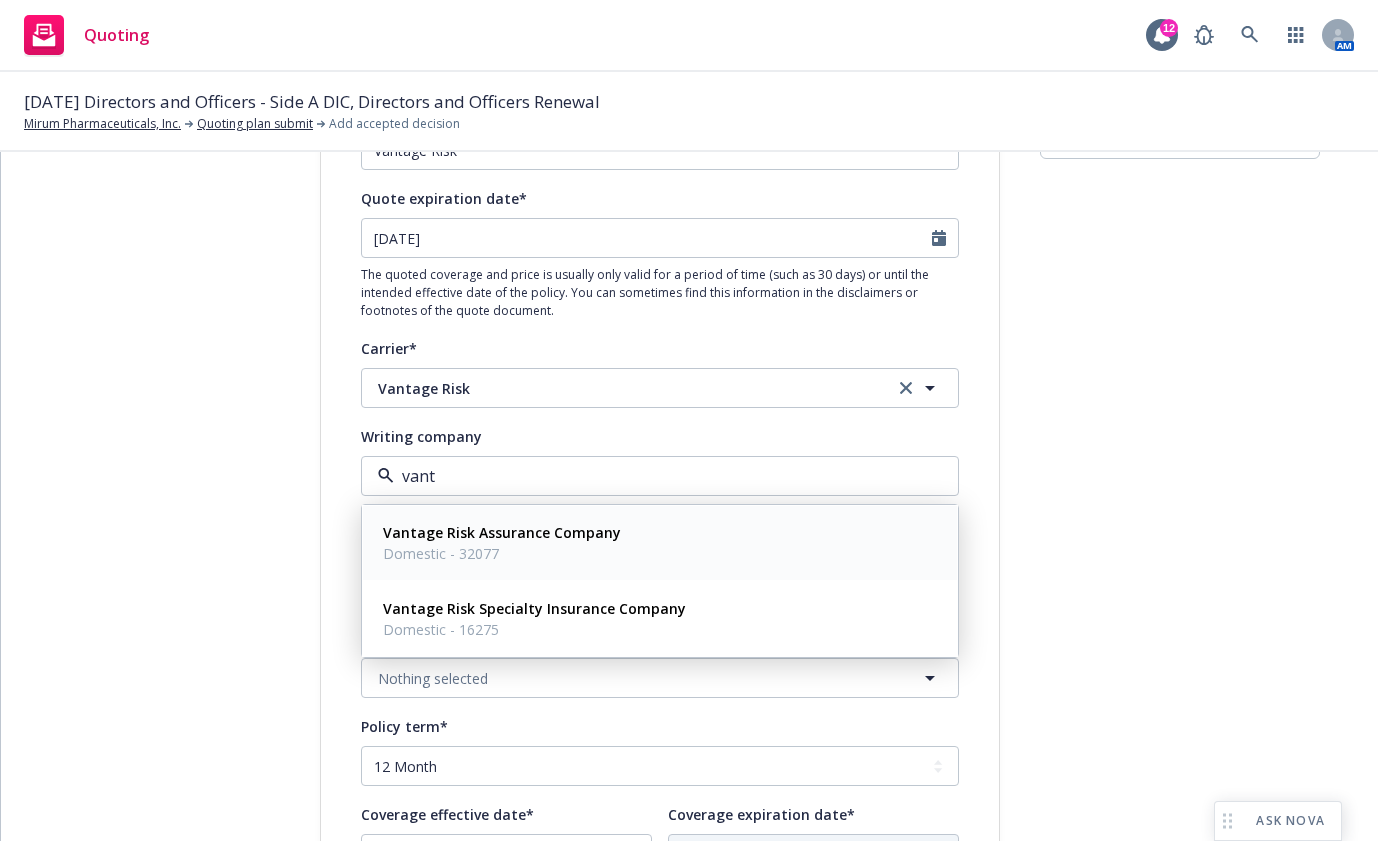 click on "Vantage Risk Assurance Company Domestic - 32077" at bounding box center (500, 543) 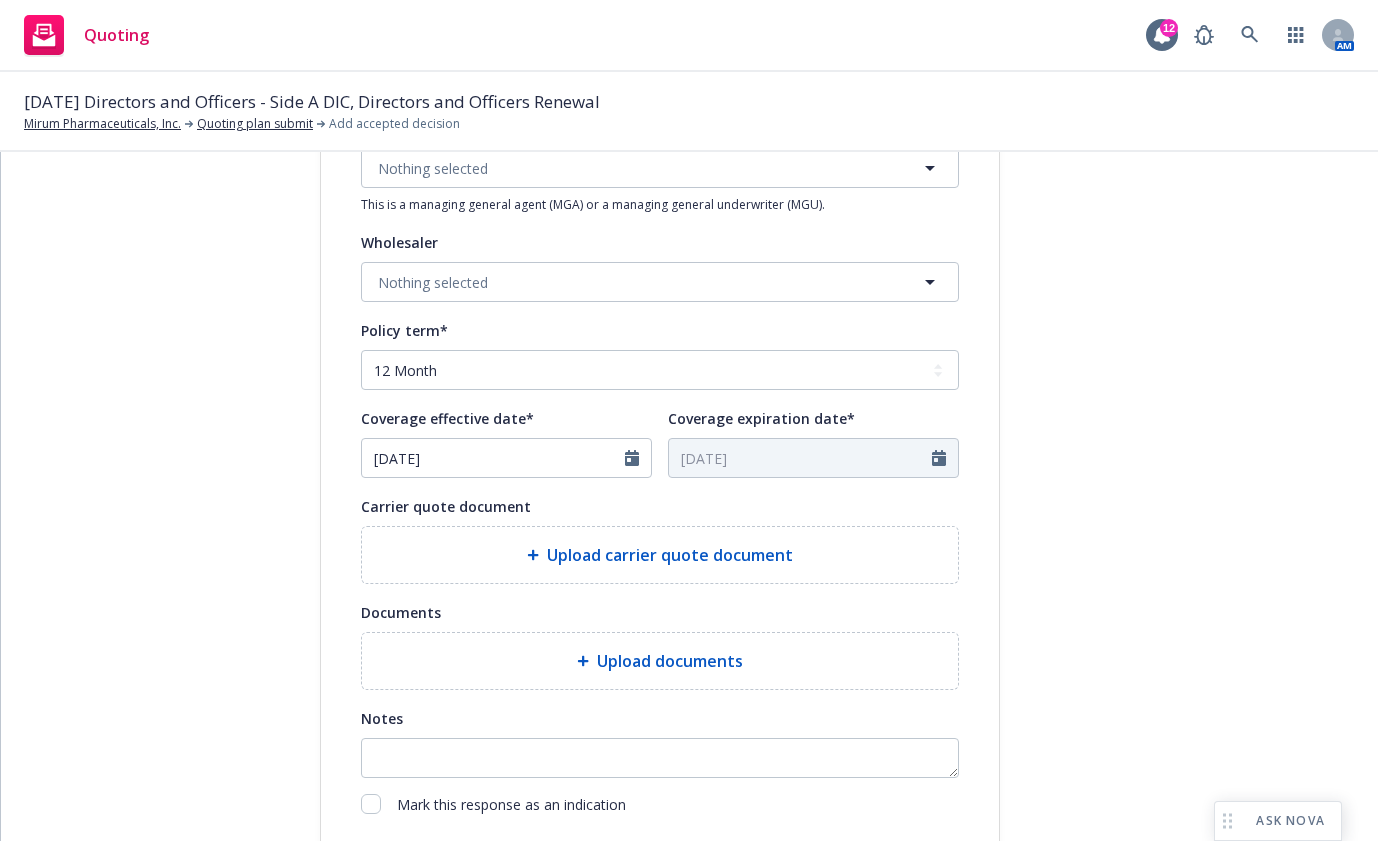 scroll, scrollTop: 600, scrollLeft: 0, axis: vertical 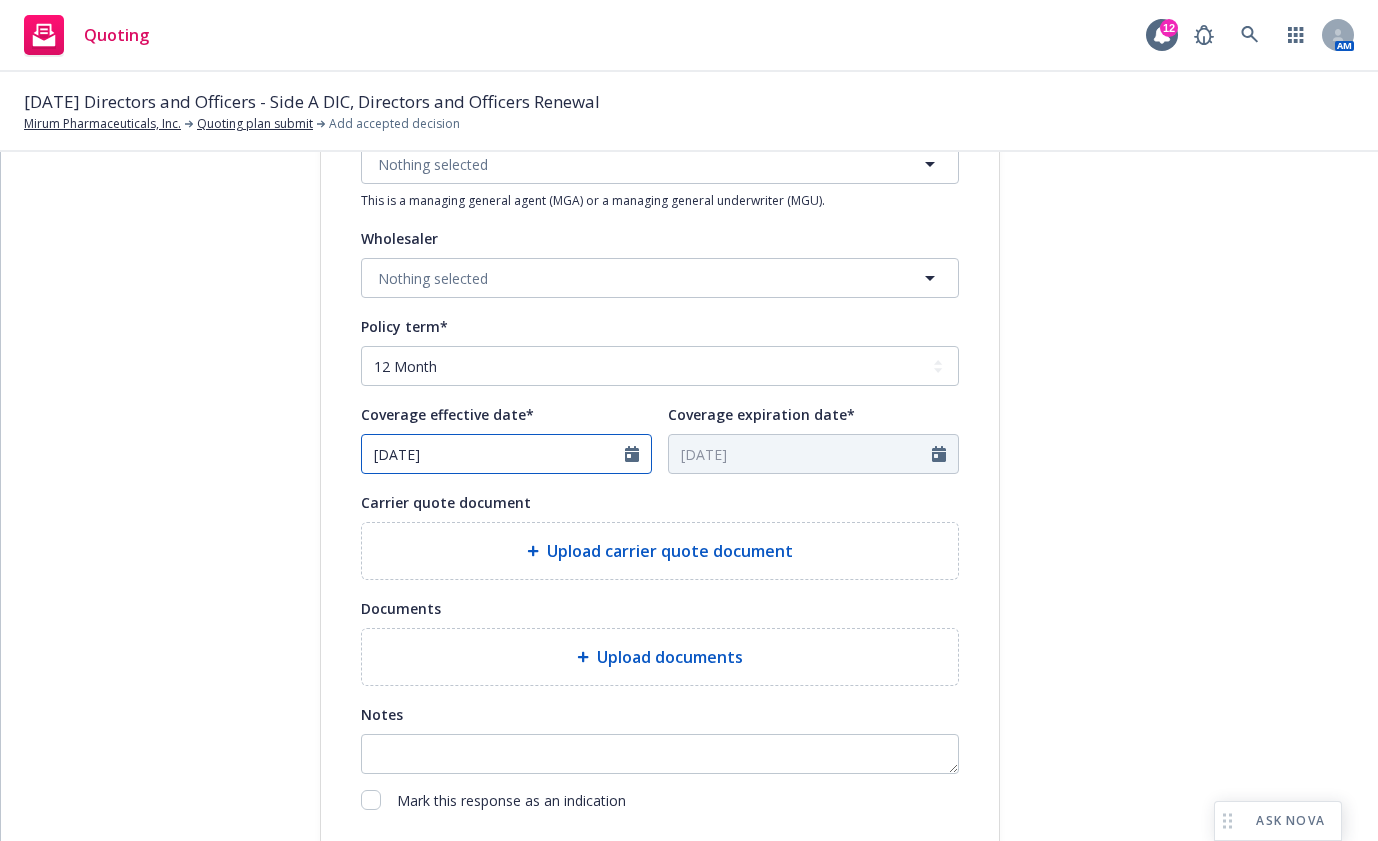 click 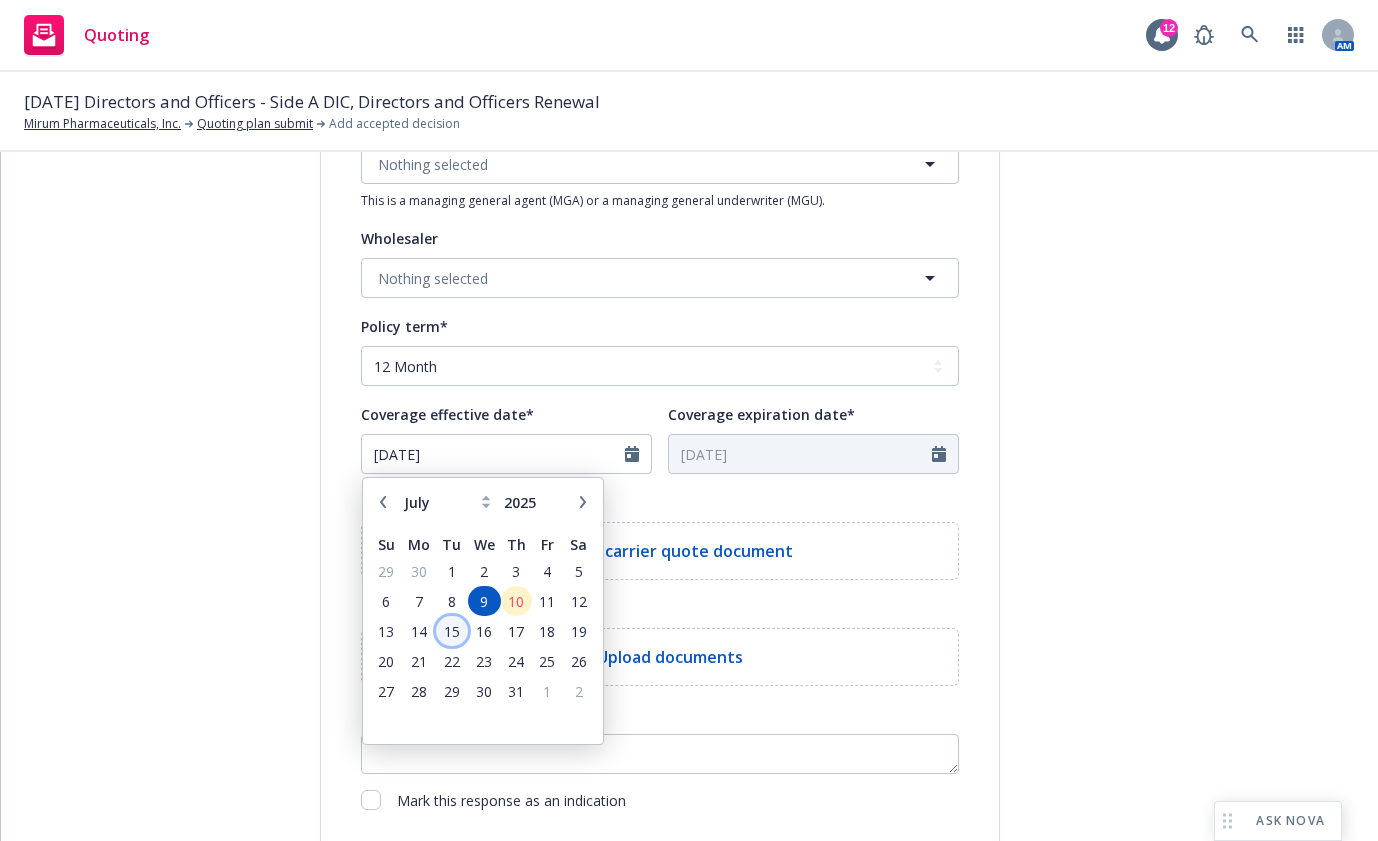 click on "15" at bounding box center [451, 631] 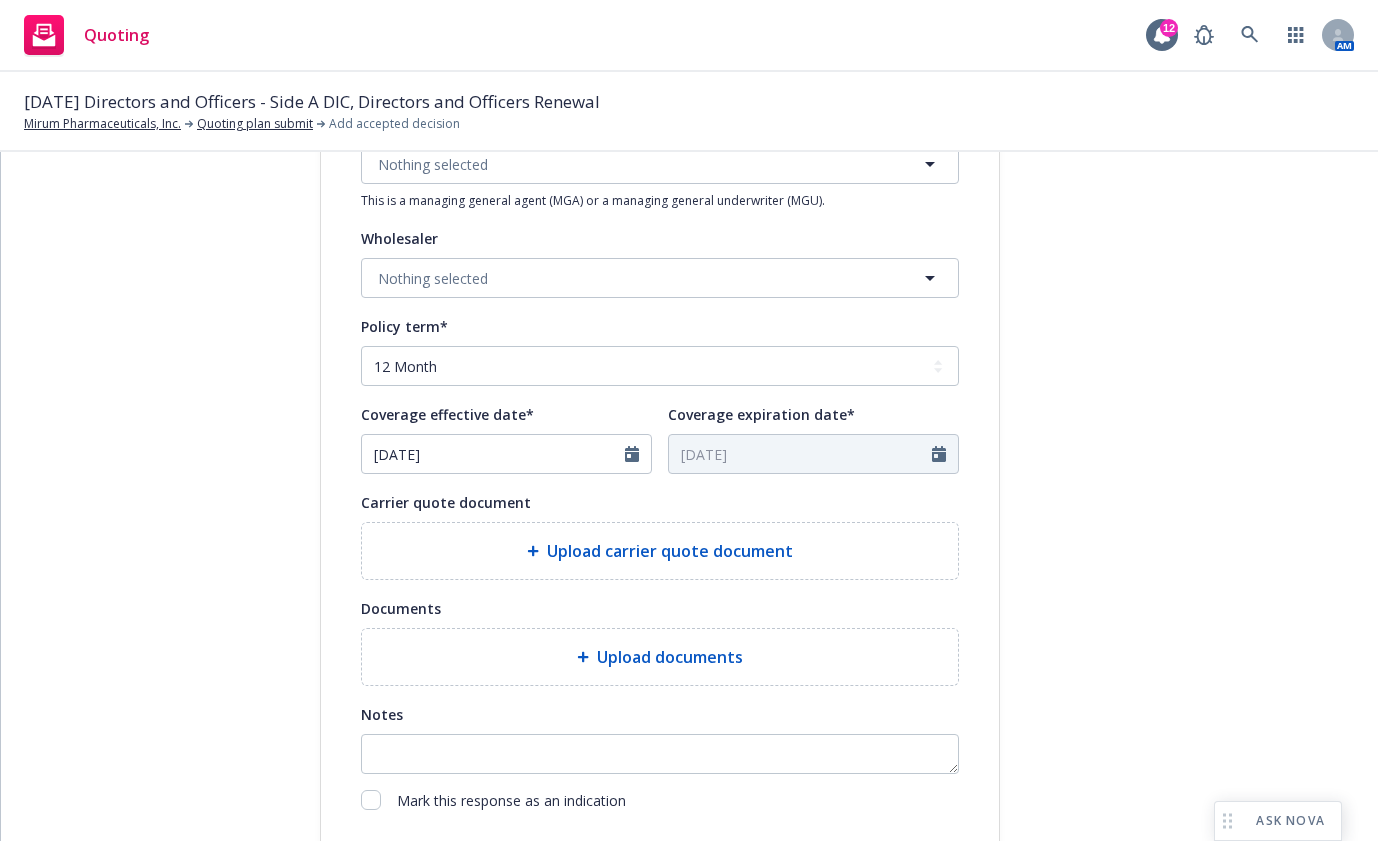 type on "07/15/2025" 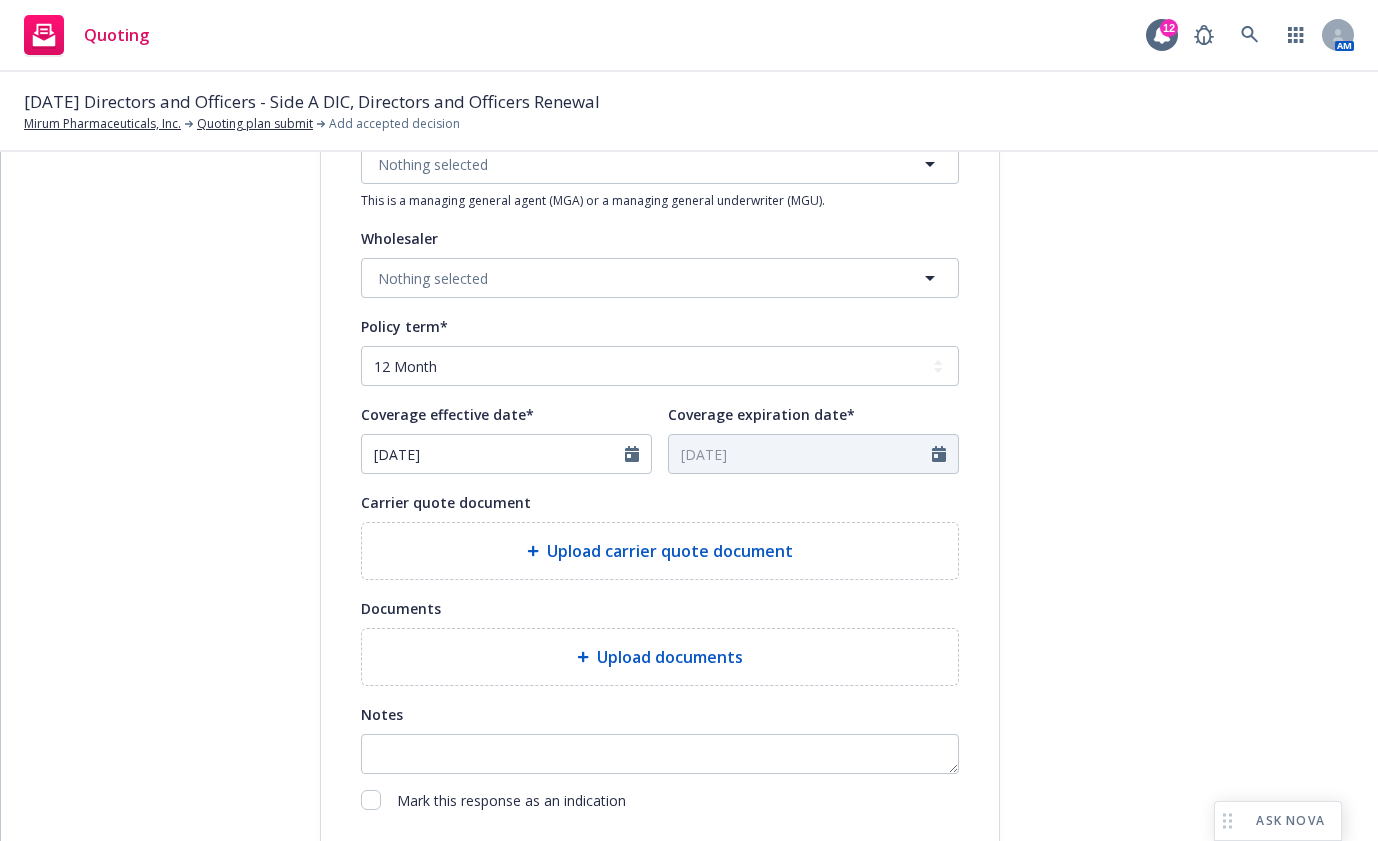 type on "07/15/2026" 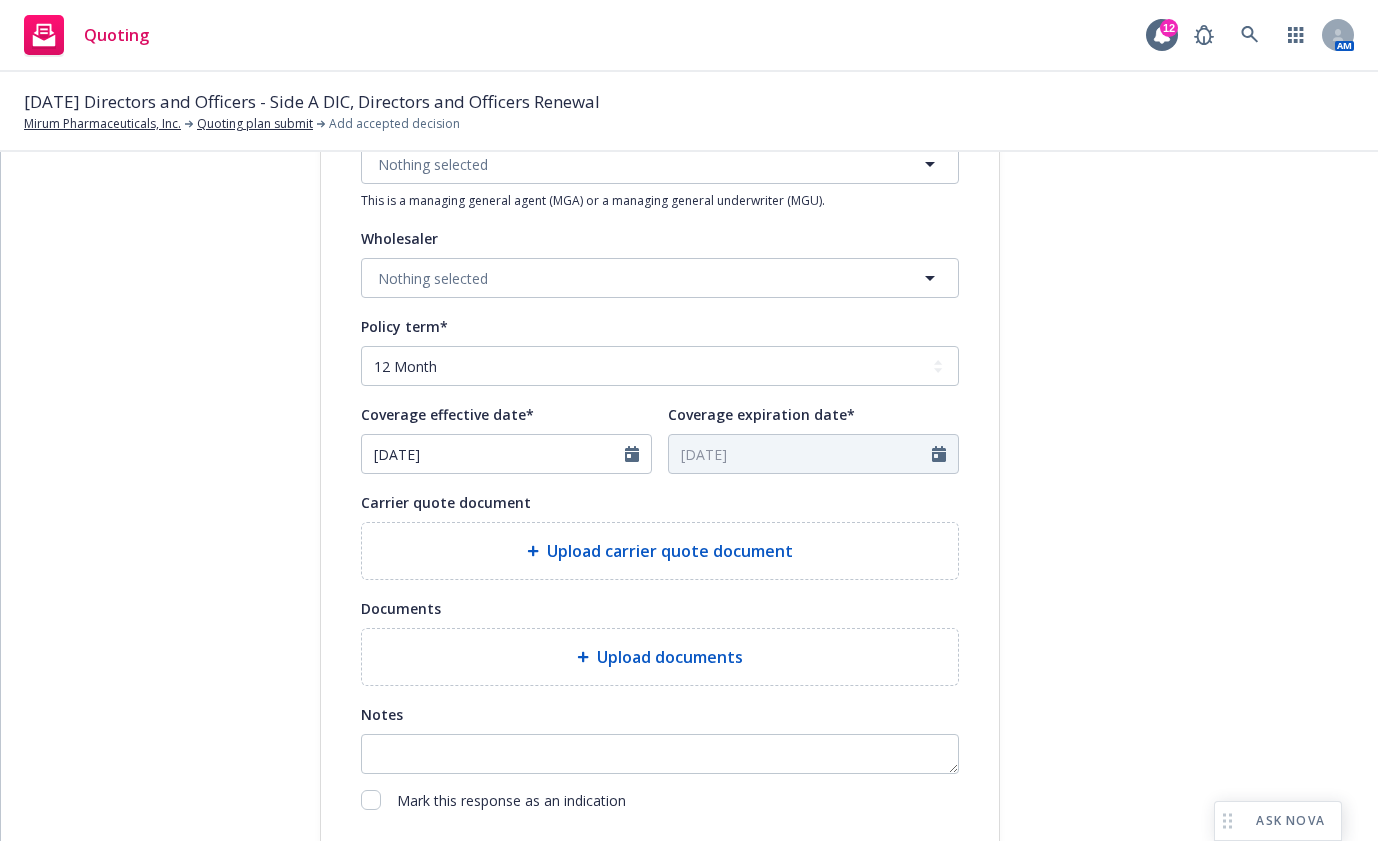 click at bounding box center (638, 454) 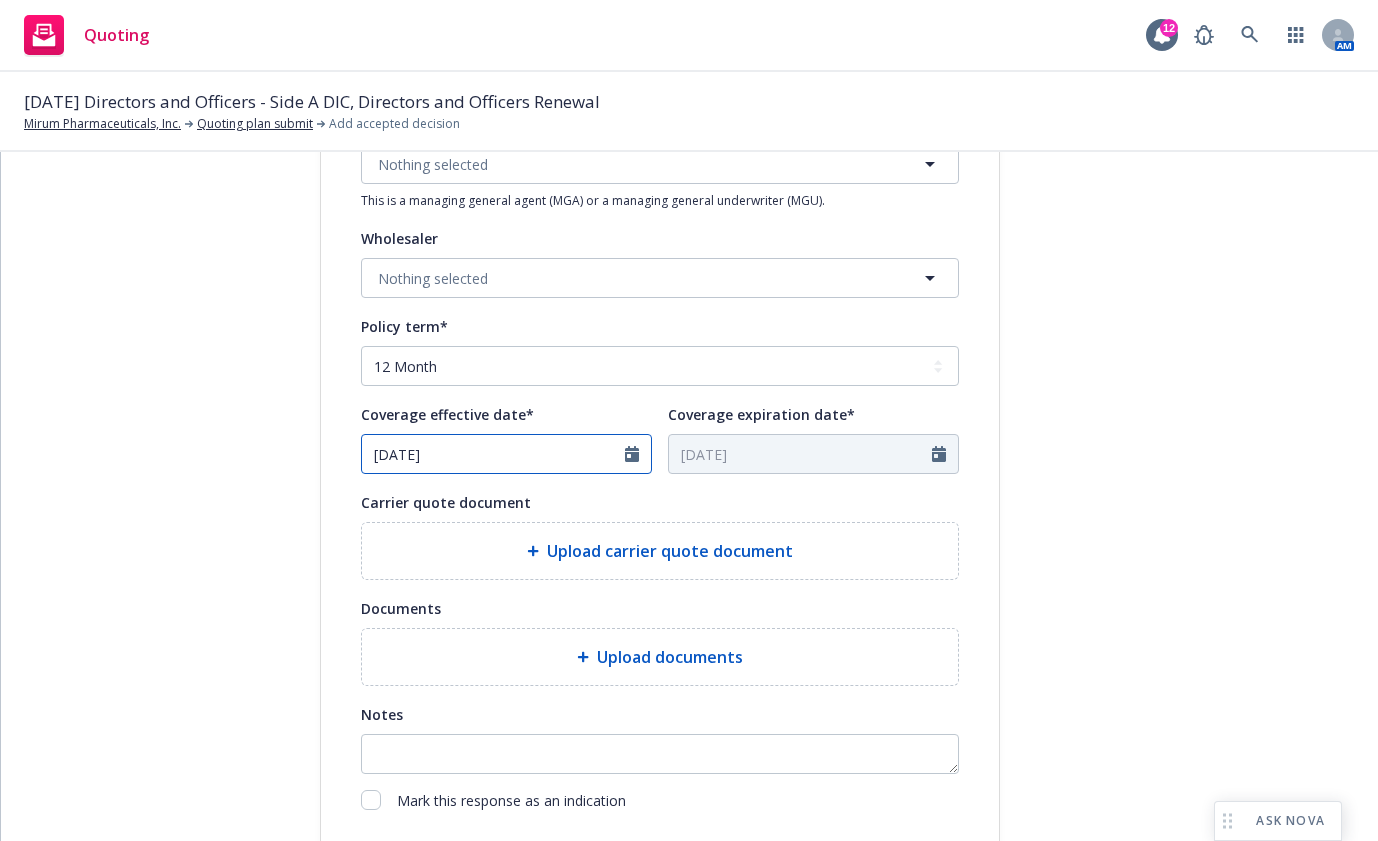 click 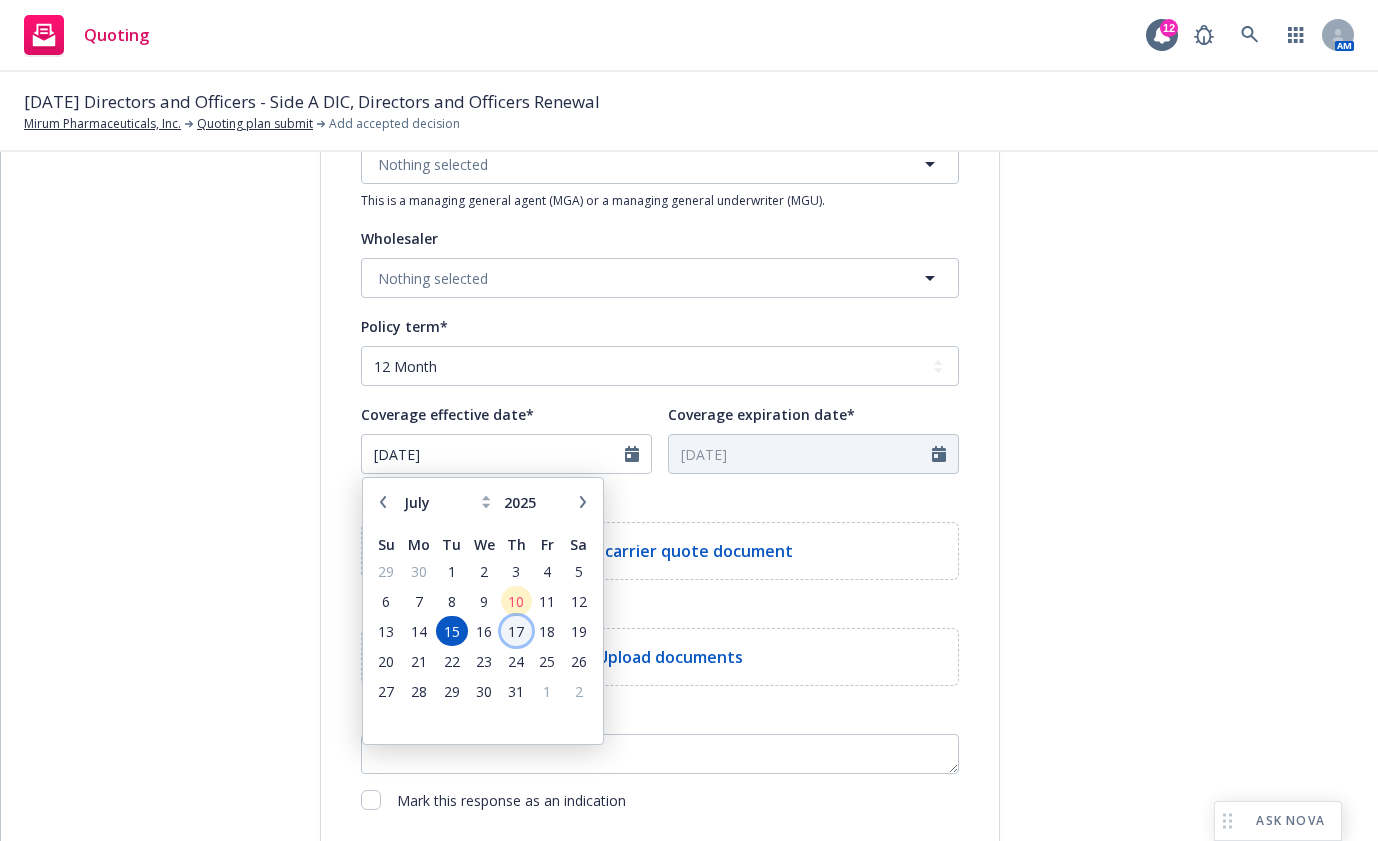 click on "17" at bounding box center (516, 631) 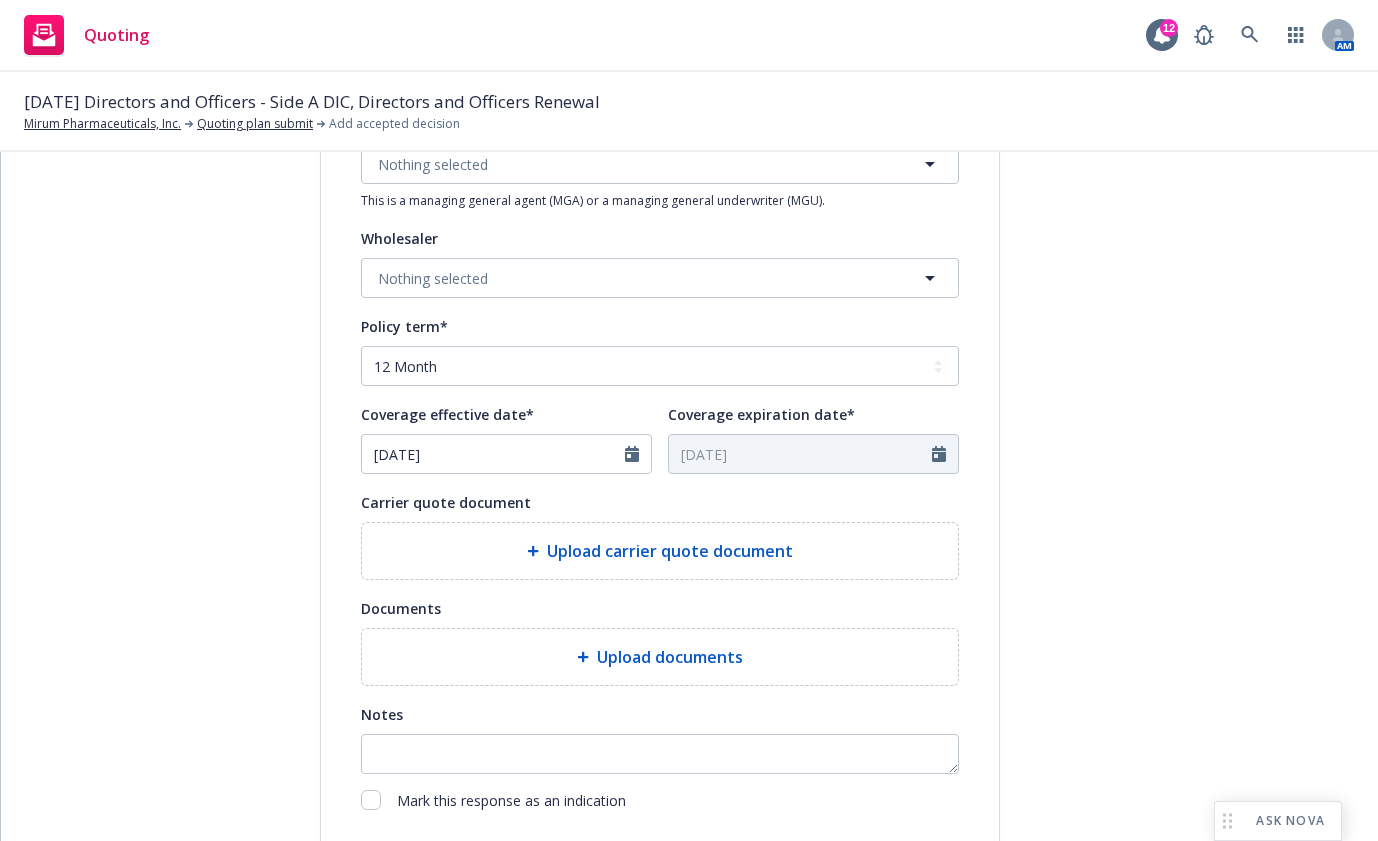 type on "07/17/2025" 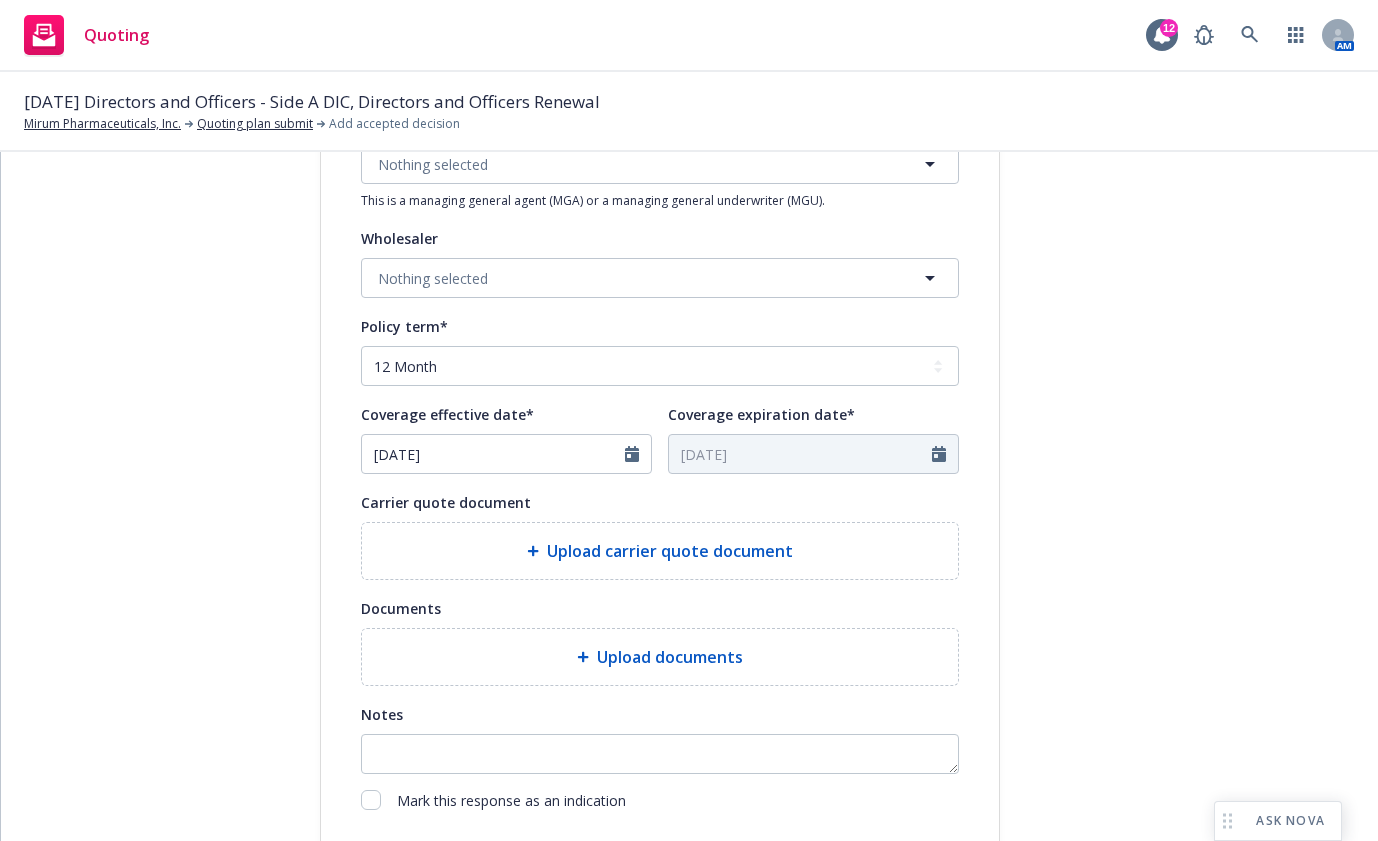 type on "07/17/2026" 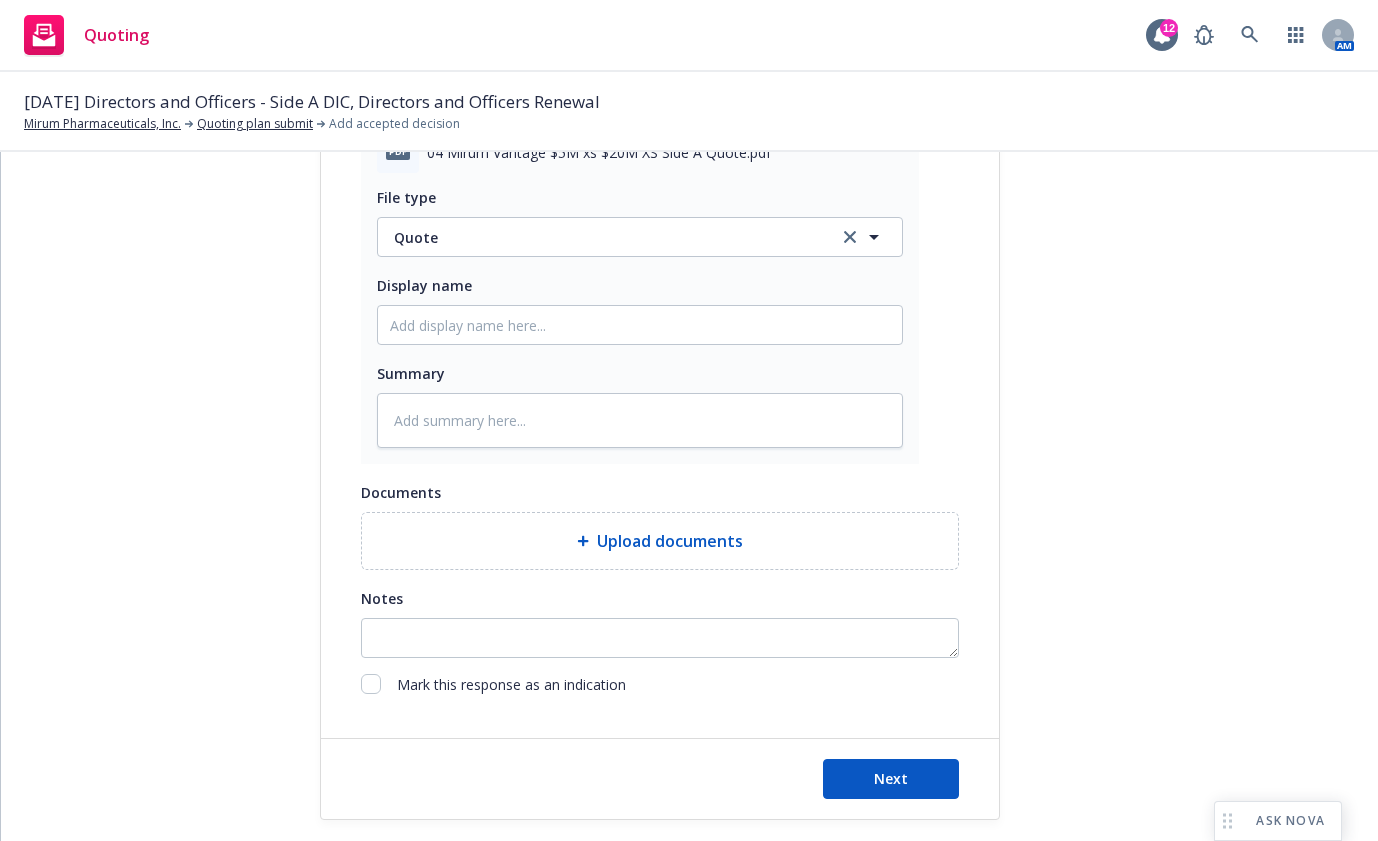 scroll, scrollTop: 1026, scrollLeft: 0, axis: vertical 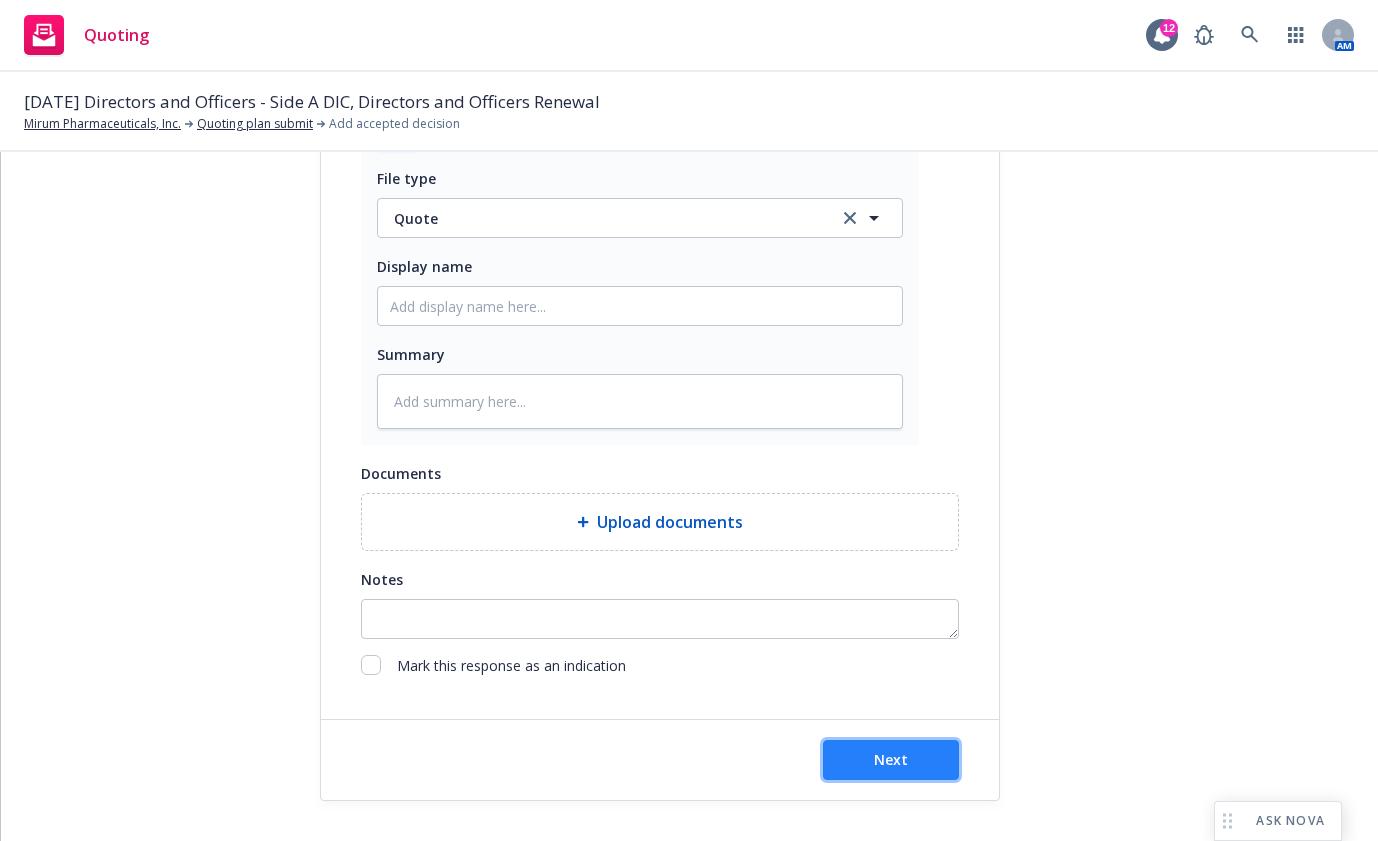 click on "Next" at bounding box center [891, 760] 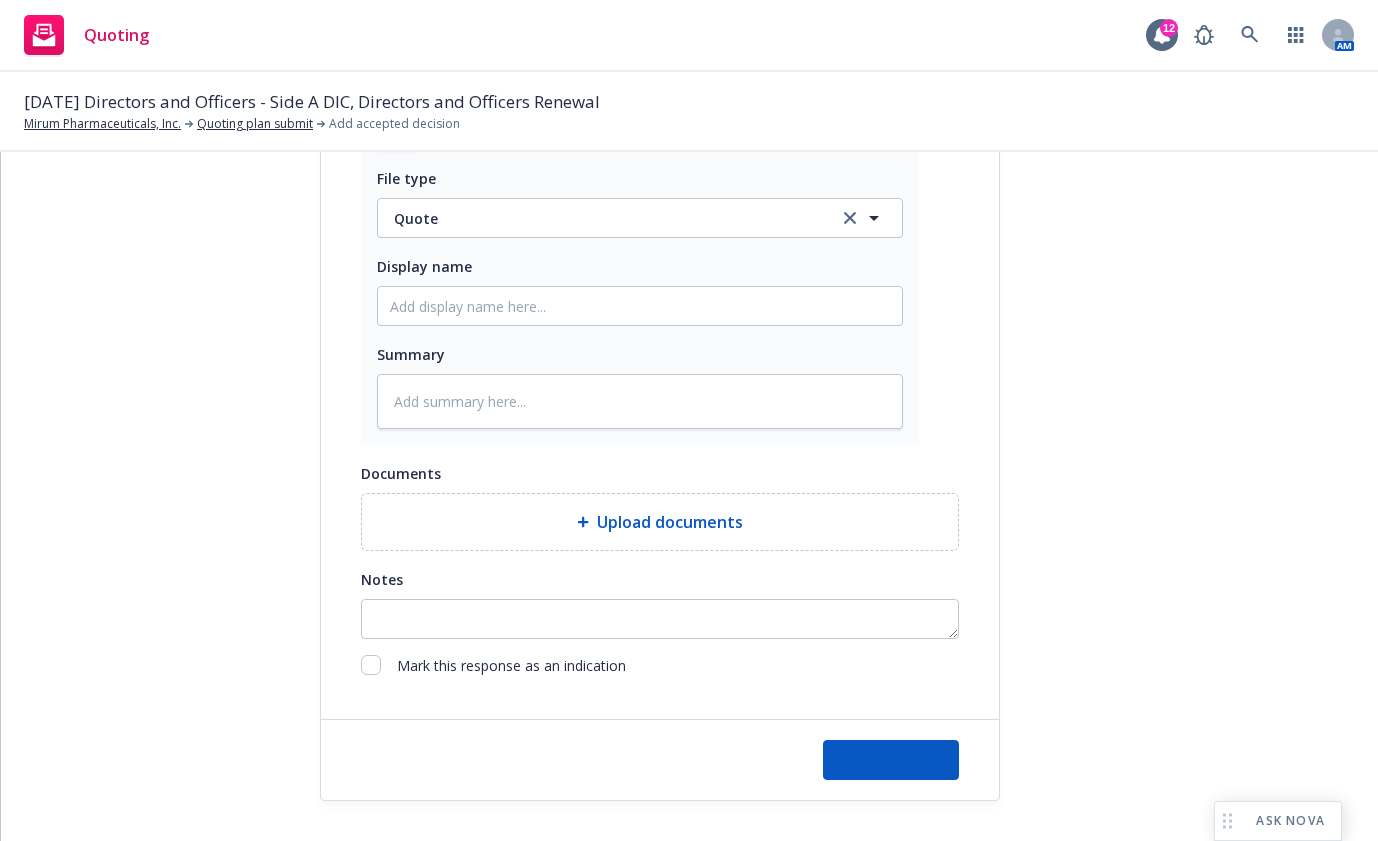 type on "x" 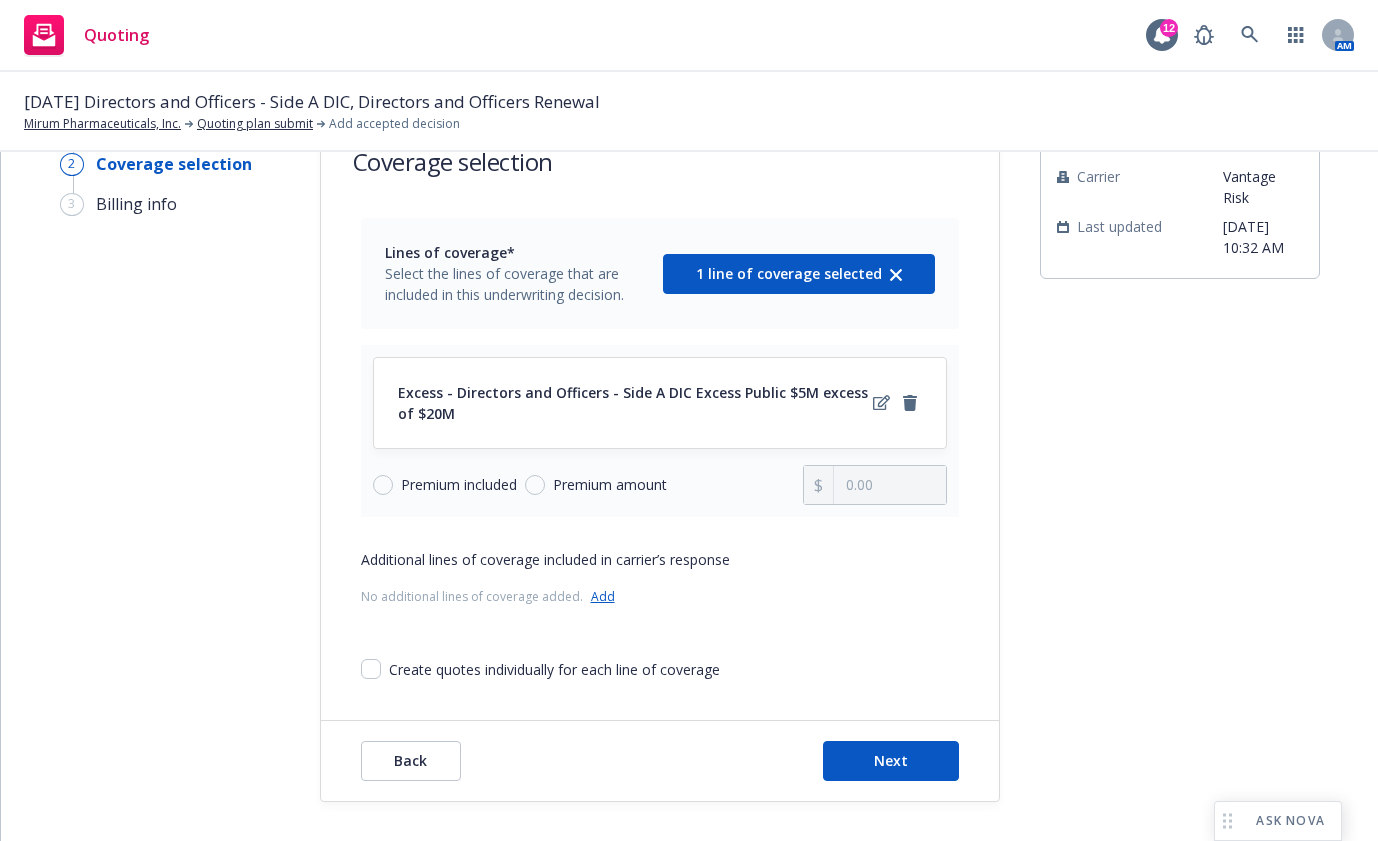 scroll, scrollTop: 81, scrollLeft: 0, axis: vertical 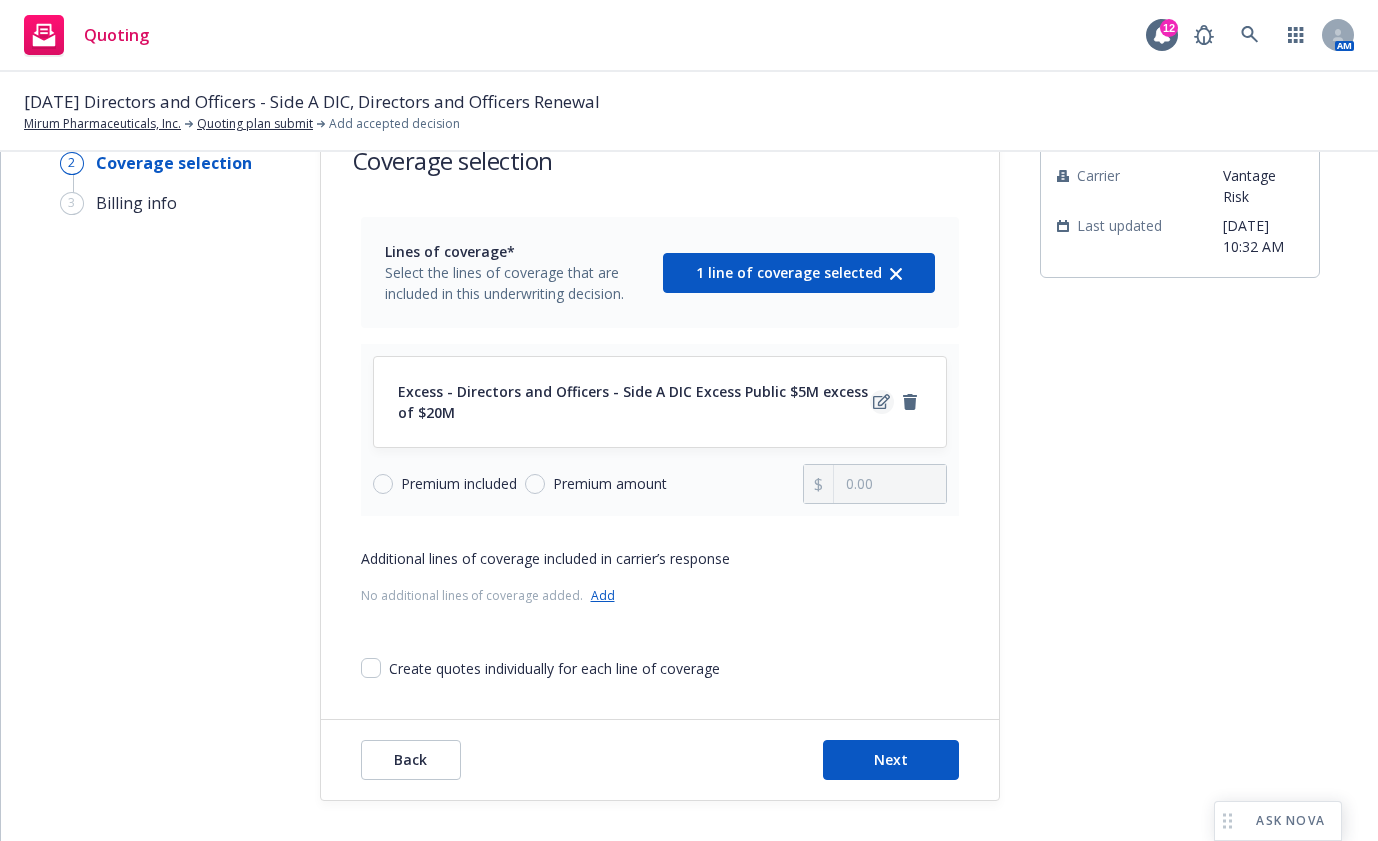 click 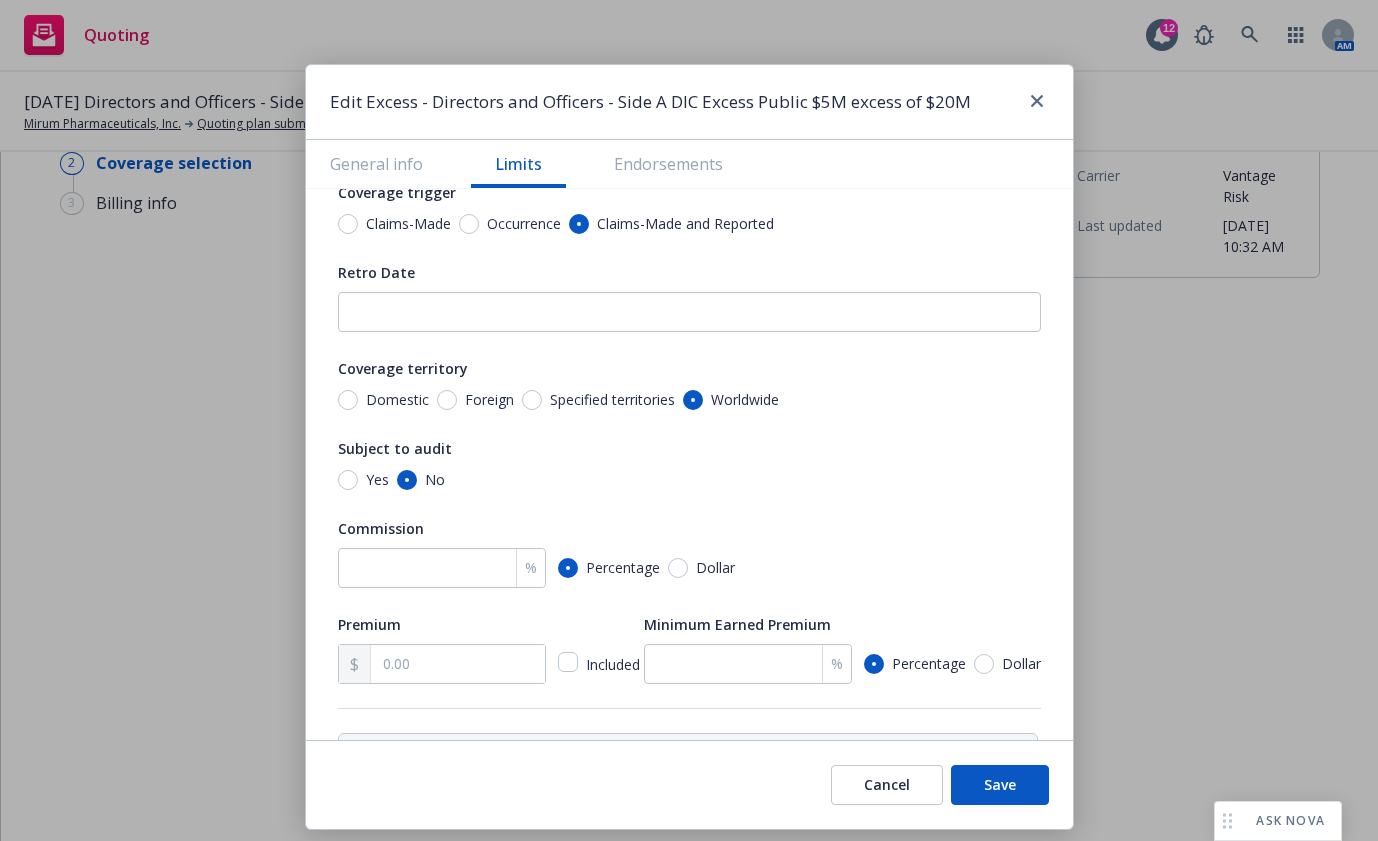 scroll, scrollTop: 500, scrollLeft: 0, axis: vertical 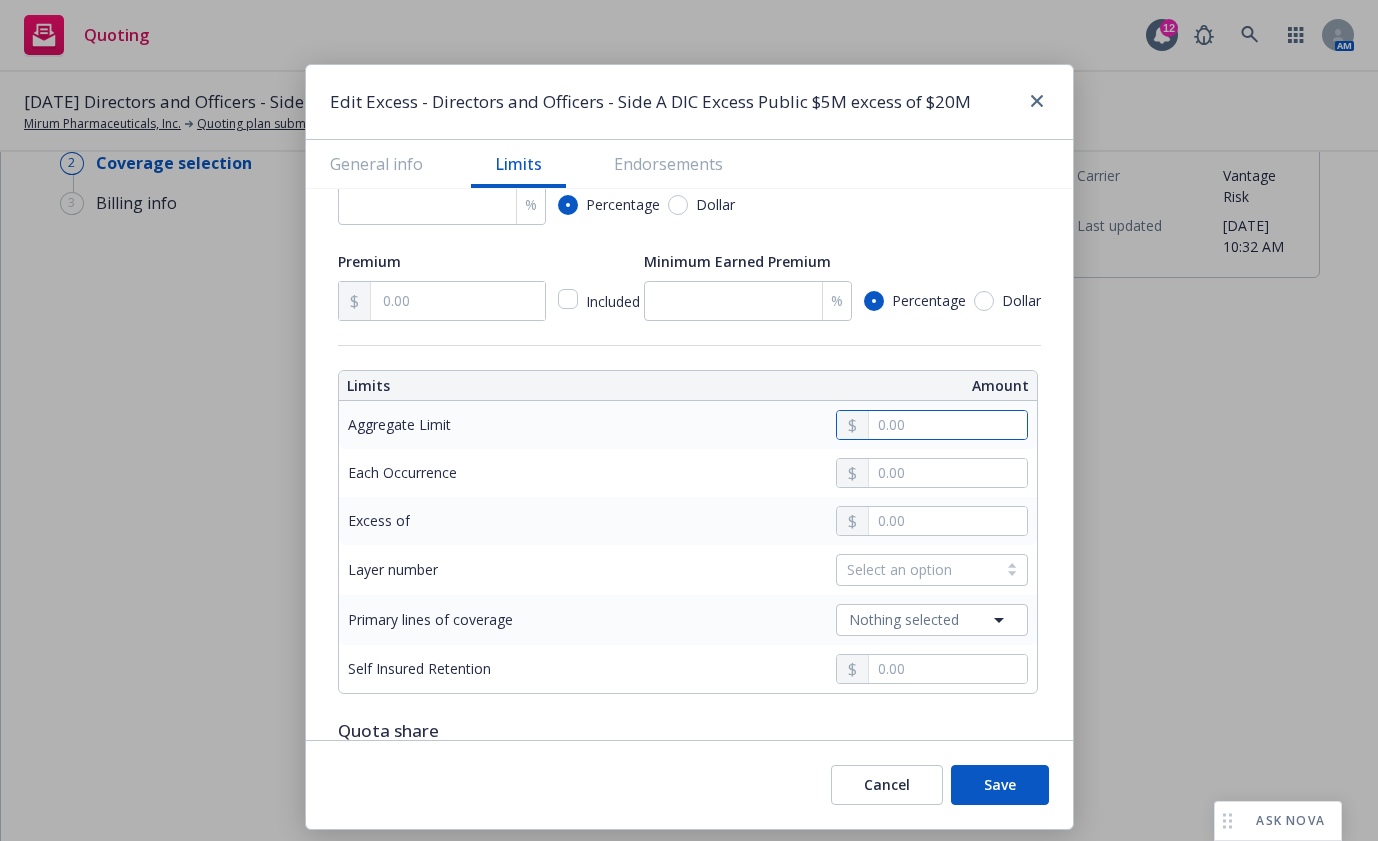 click at bounding box center [947, 425] 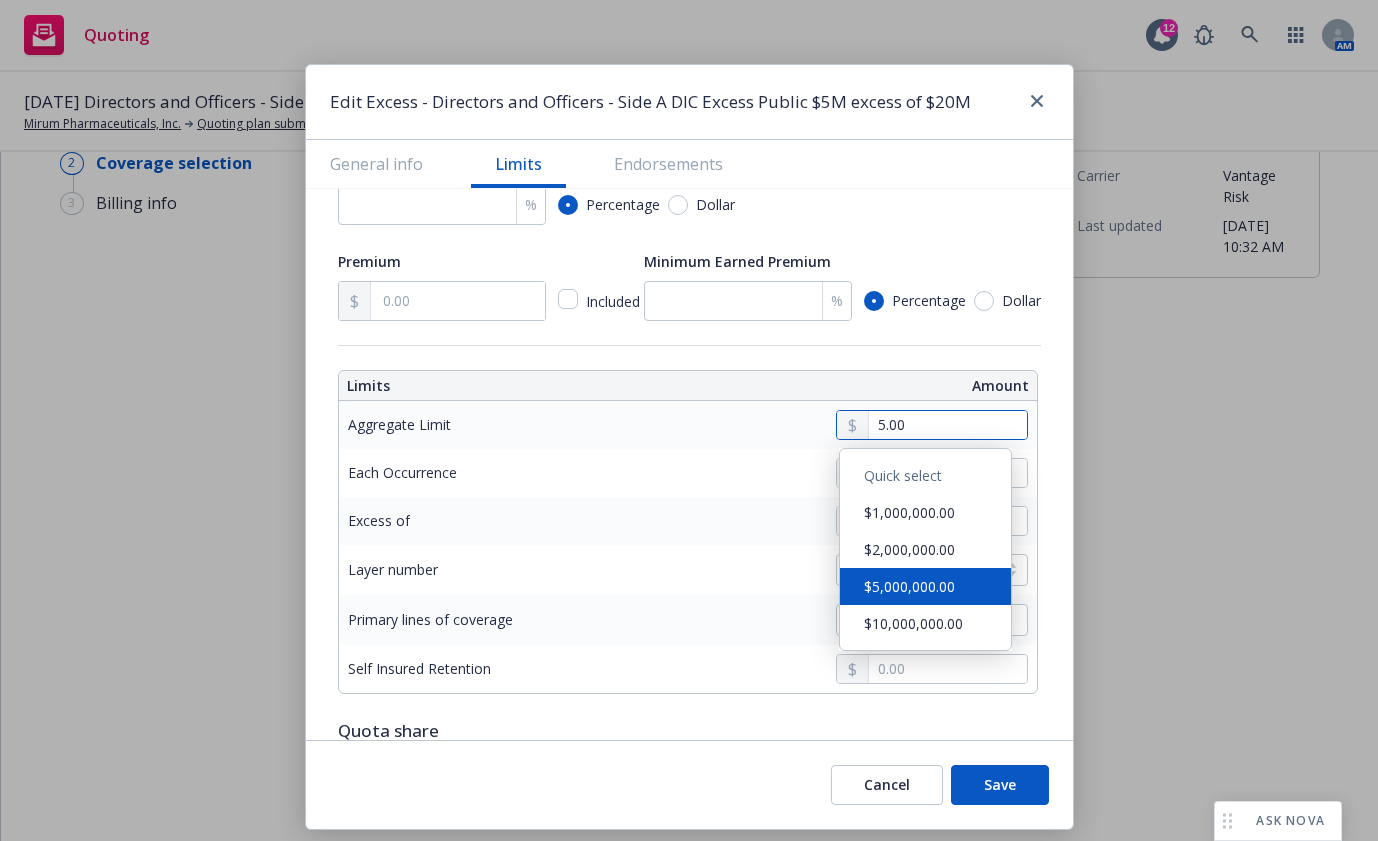 type on "5,000,000.00" 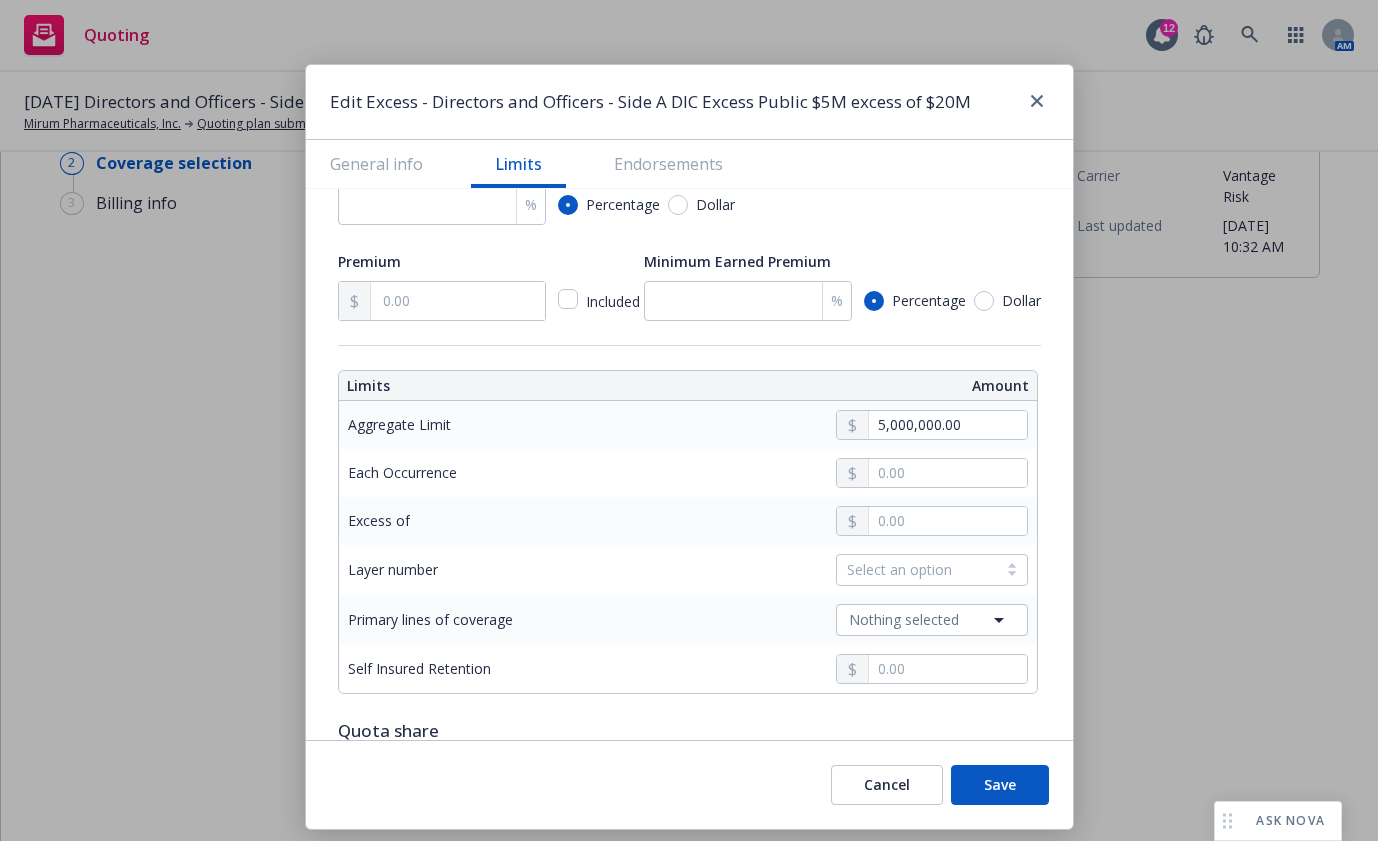 click on "$5,000,000.00" at bounding box center (925, 585) 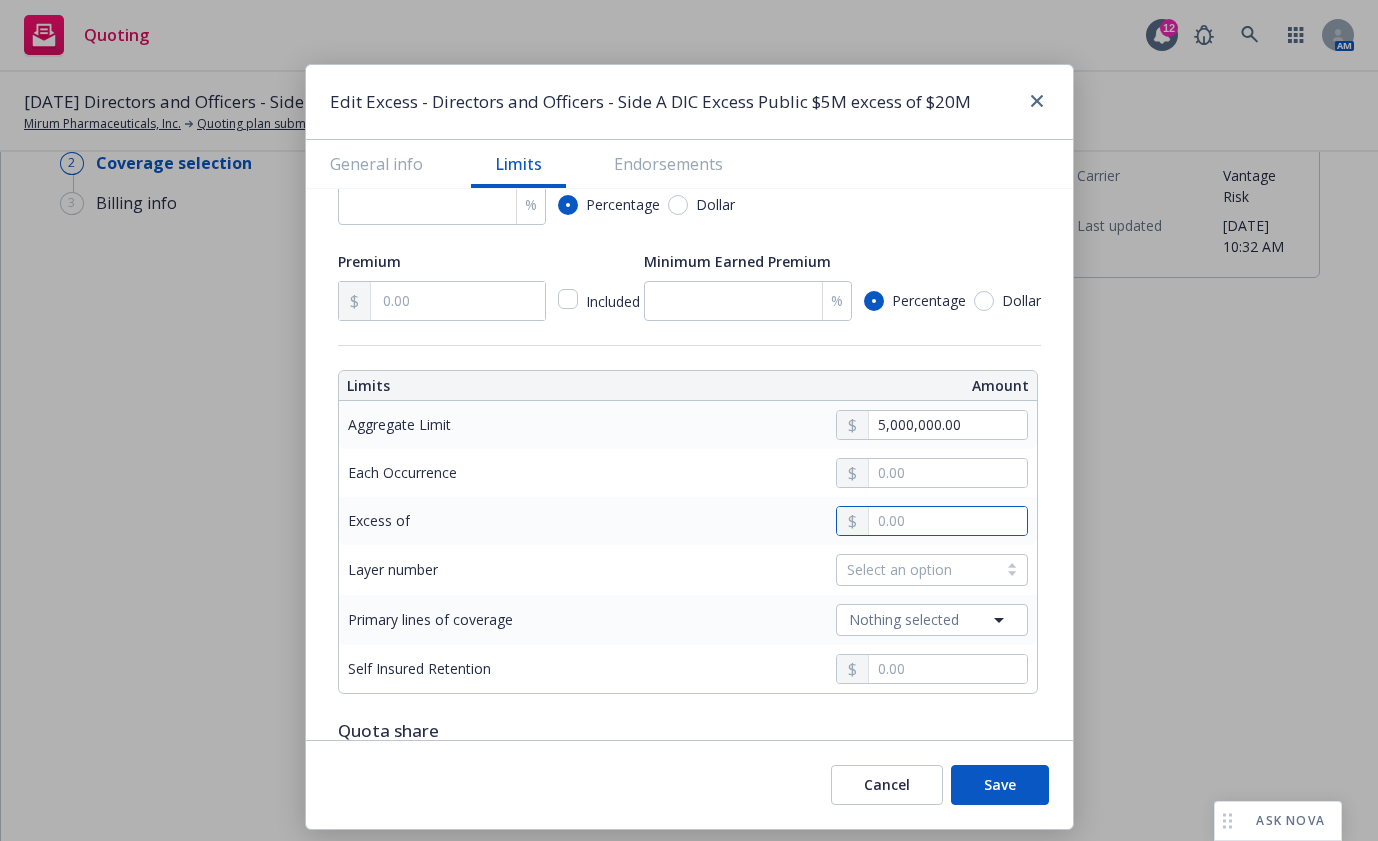 click at bounding box center (947, 521) 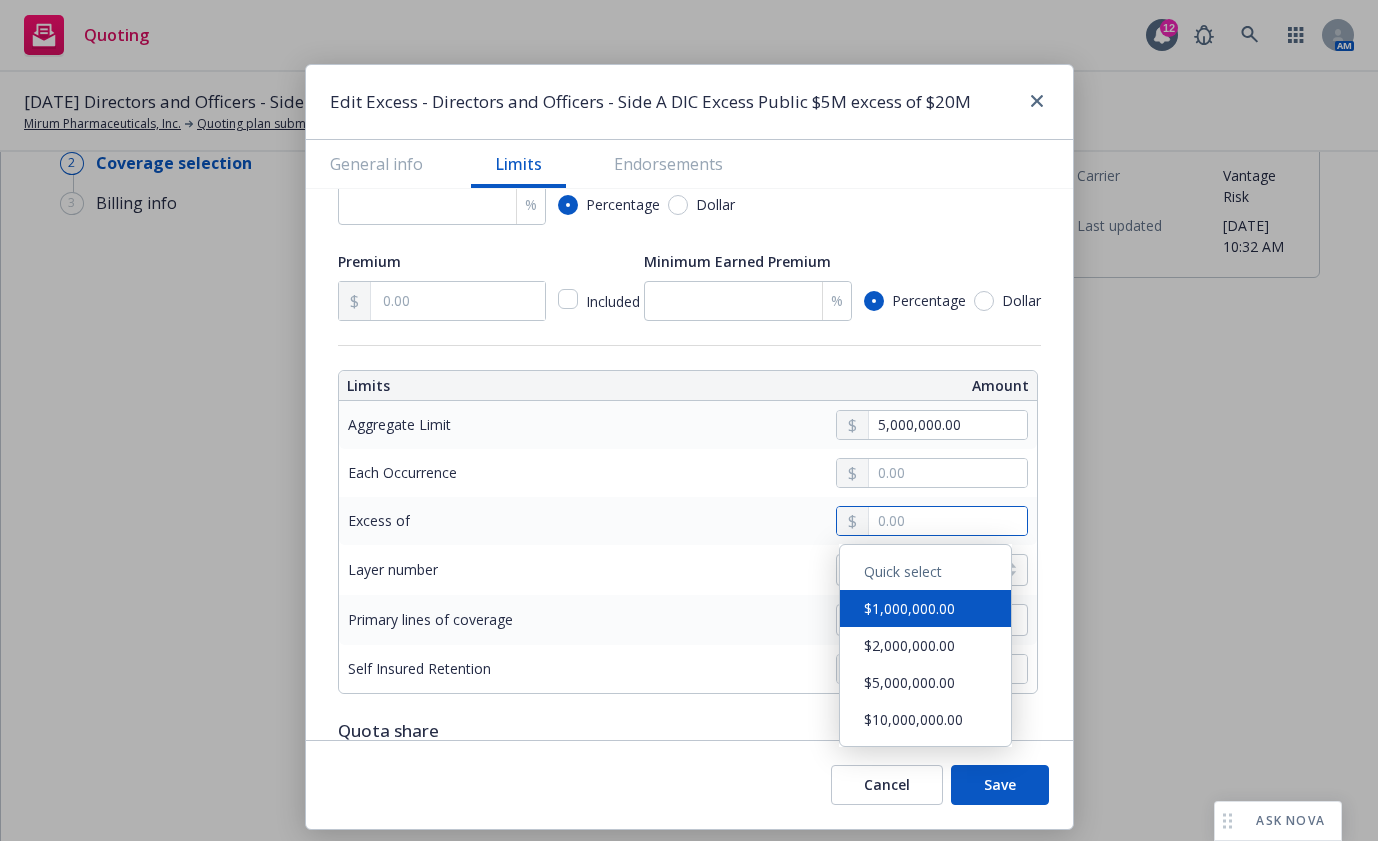 type on "2.00" 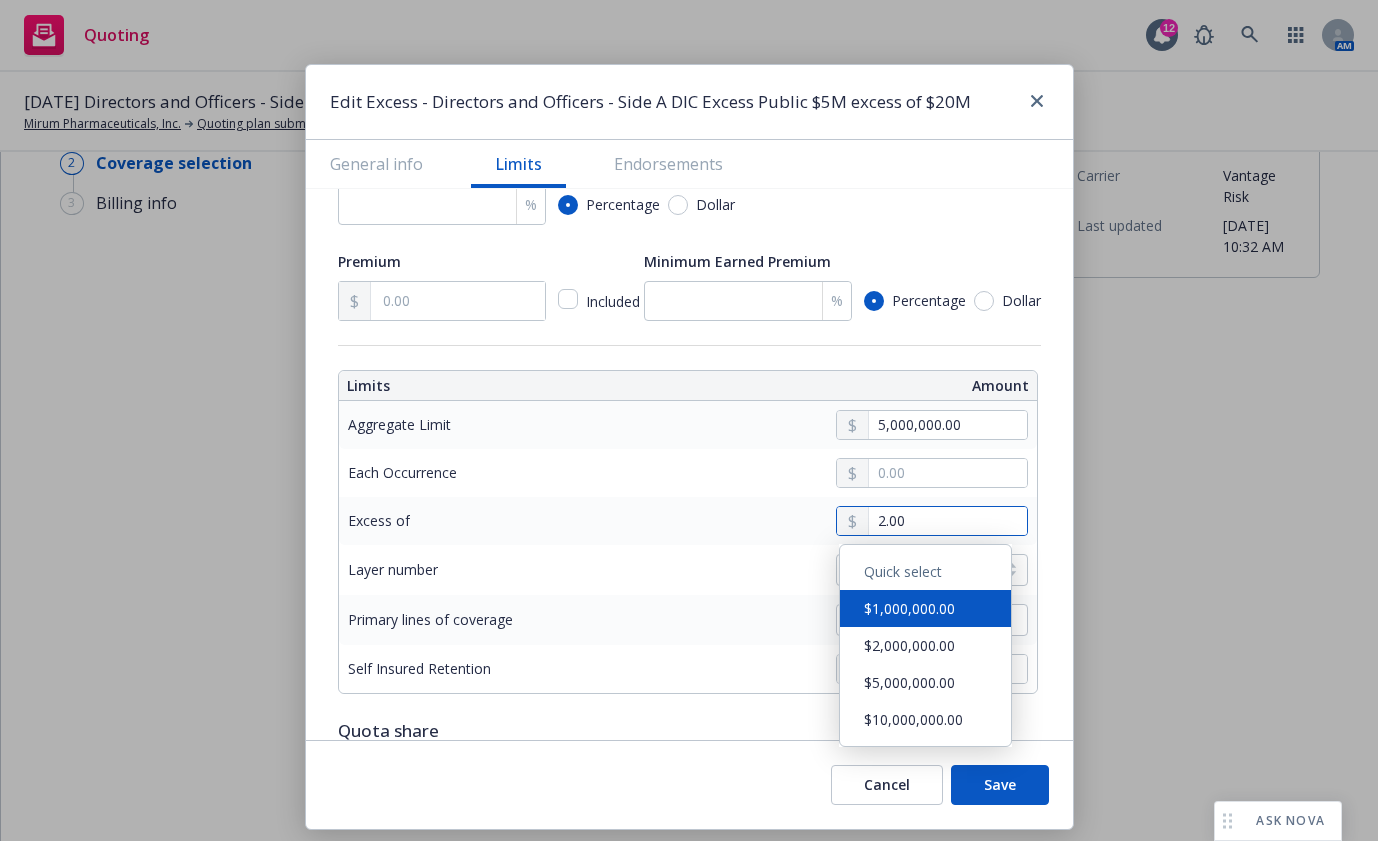 type on "$5M excess of $2" 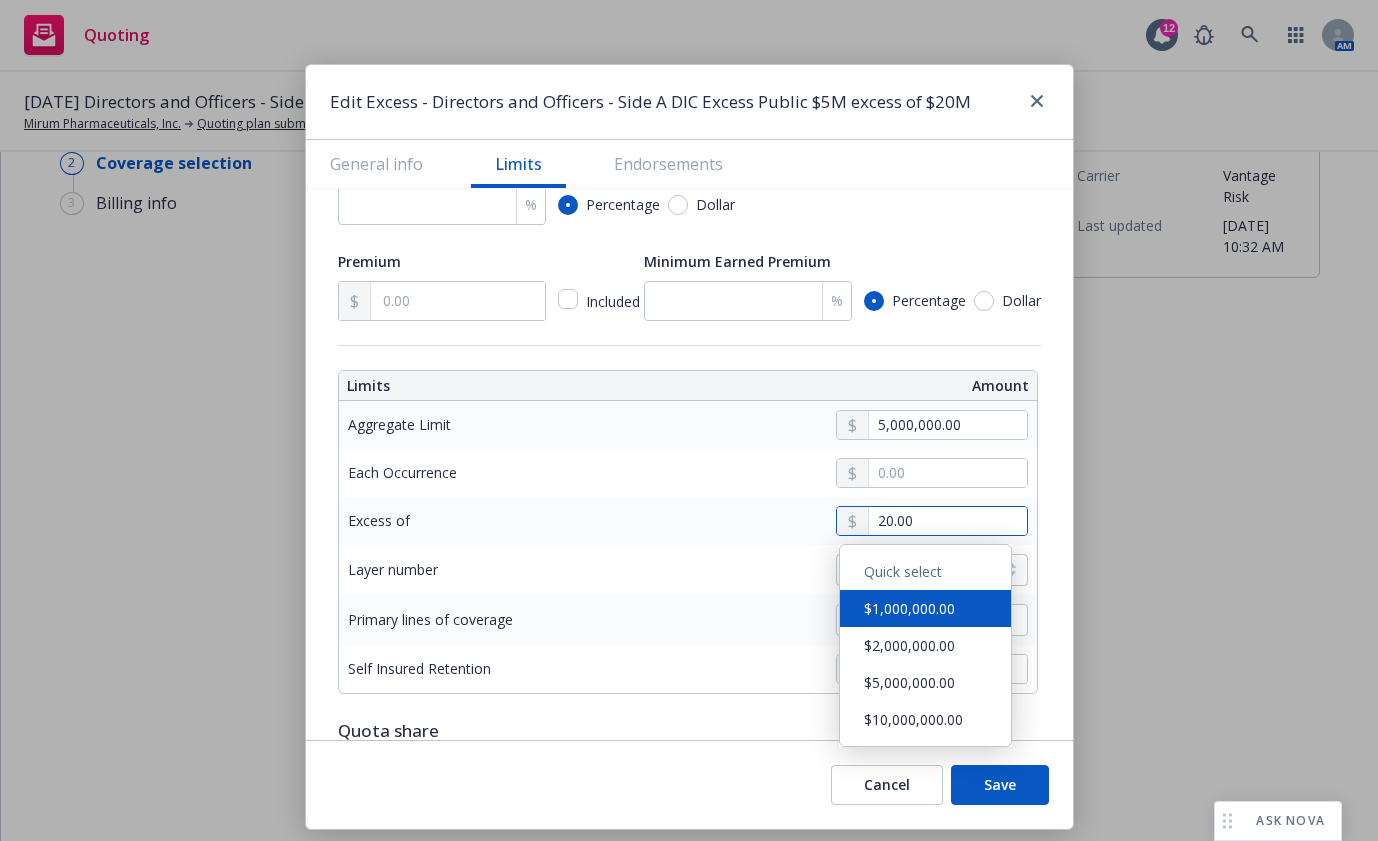 type on "$5M excess of $20" 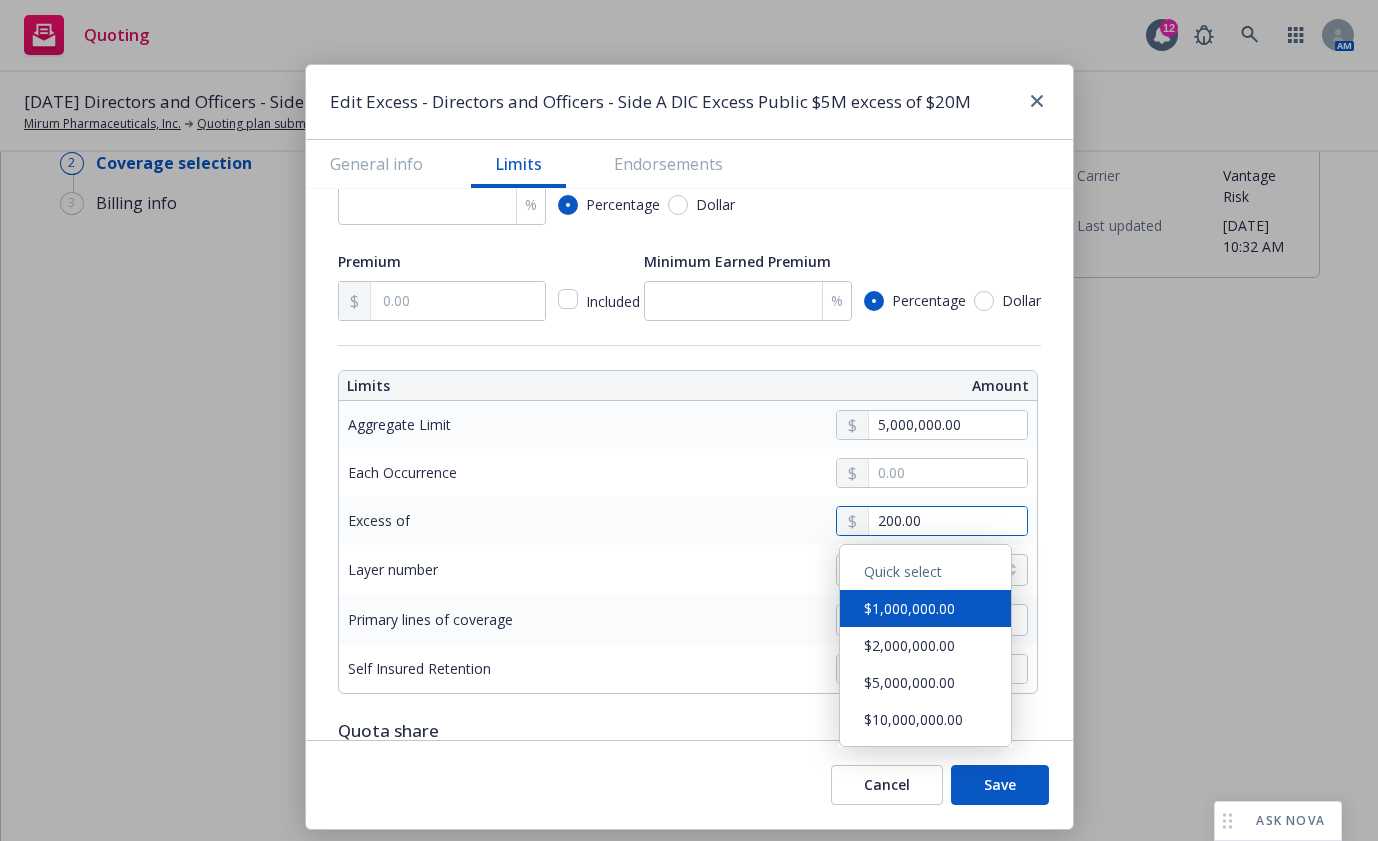 type on "$5M excess of $200" 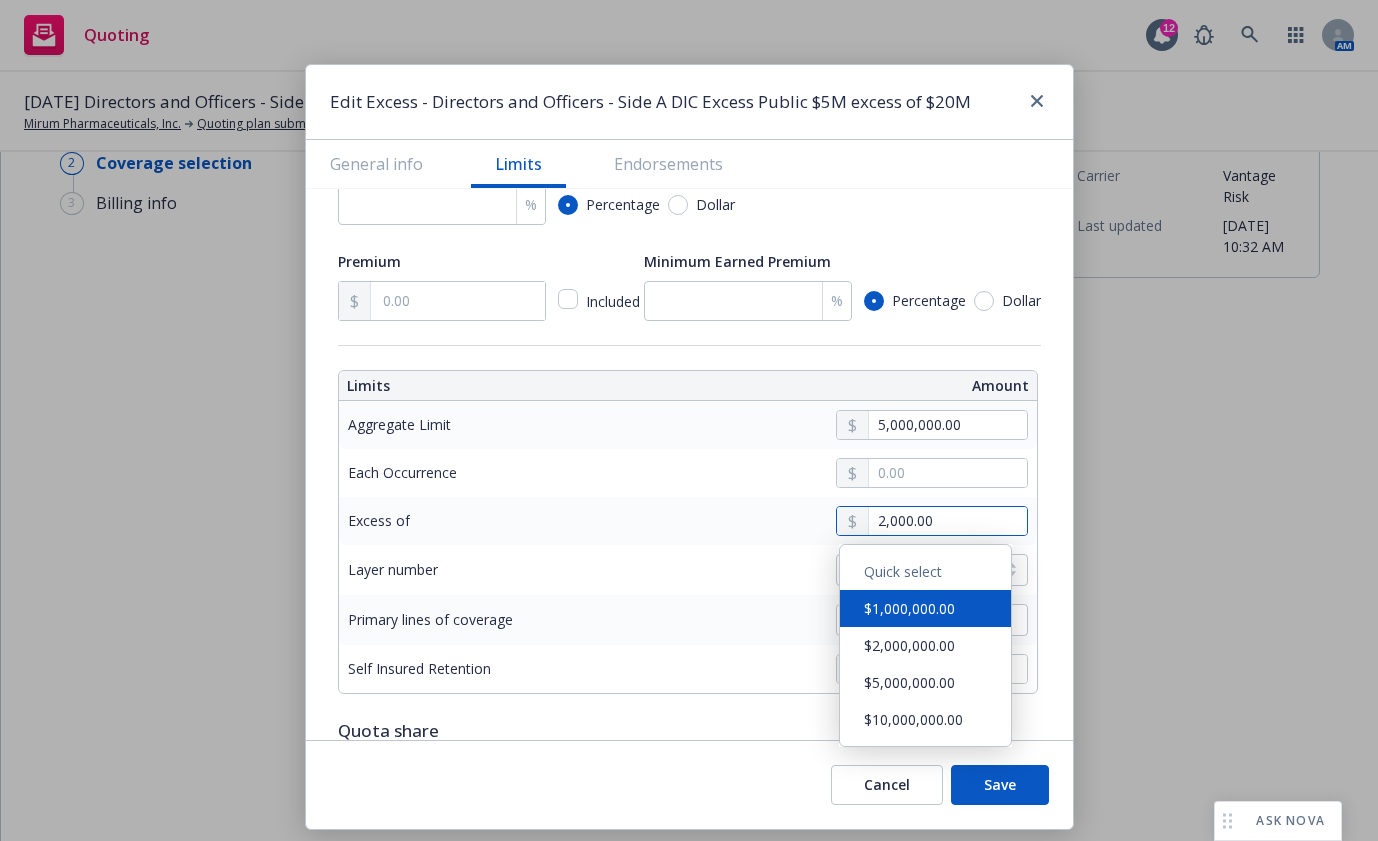 type on "$5M excess of $2K" 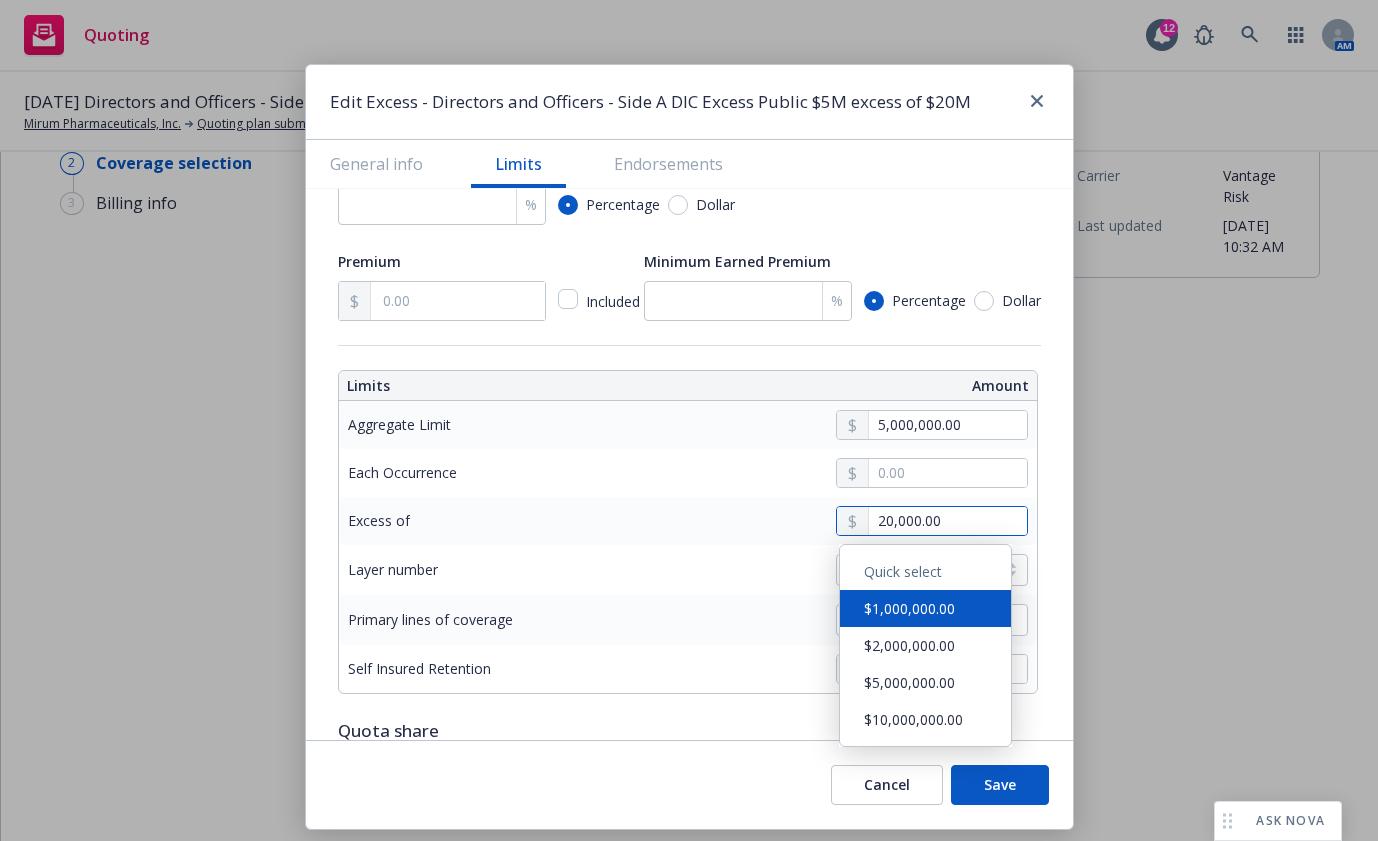type on "$5M excess of $20K" 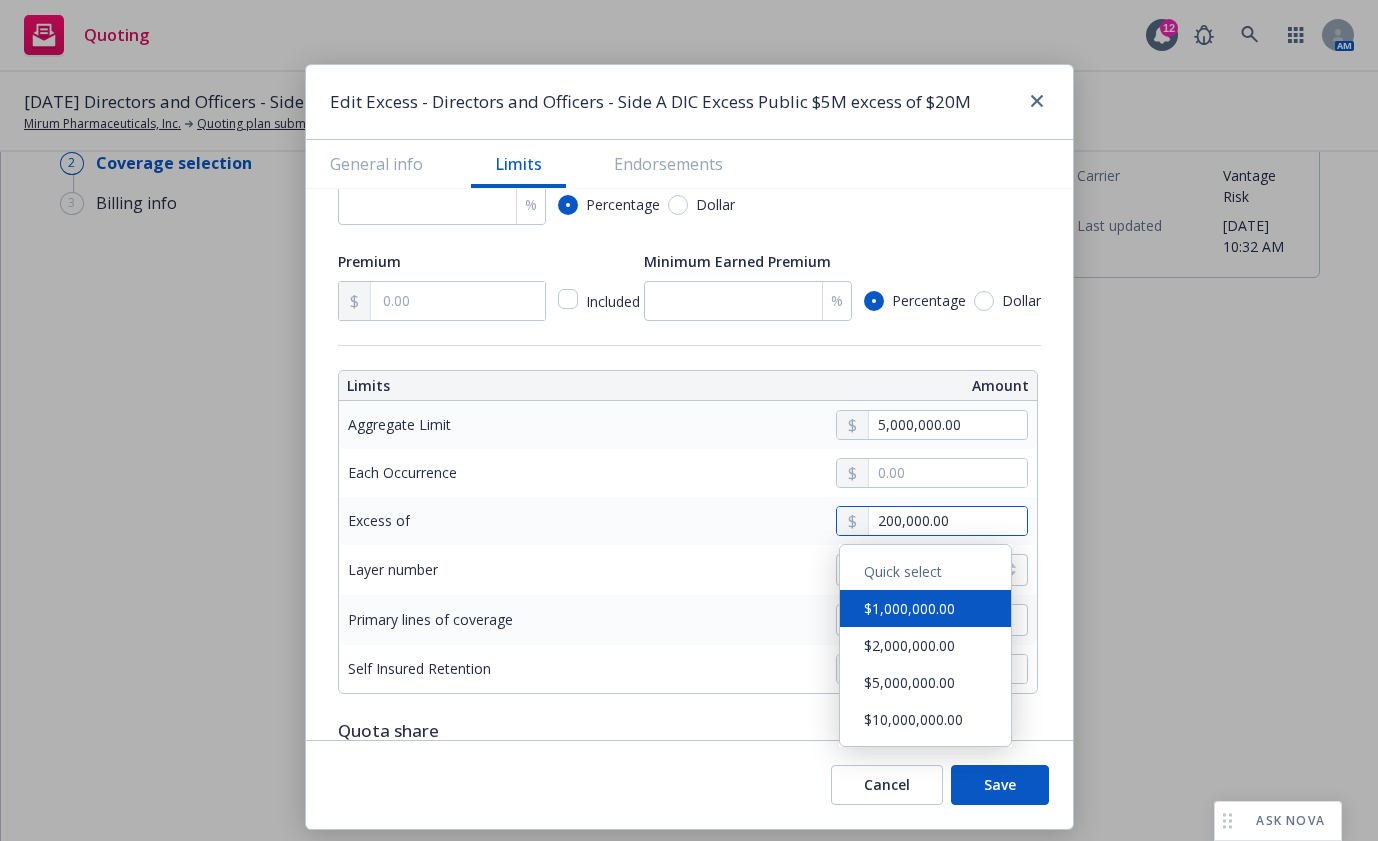 type on "$5M excess of $200K" 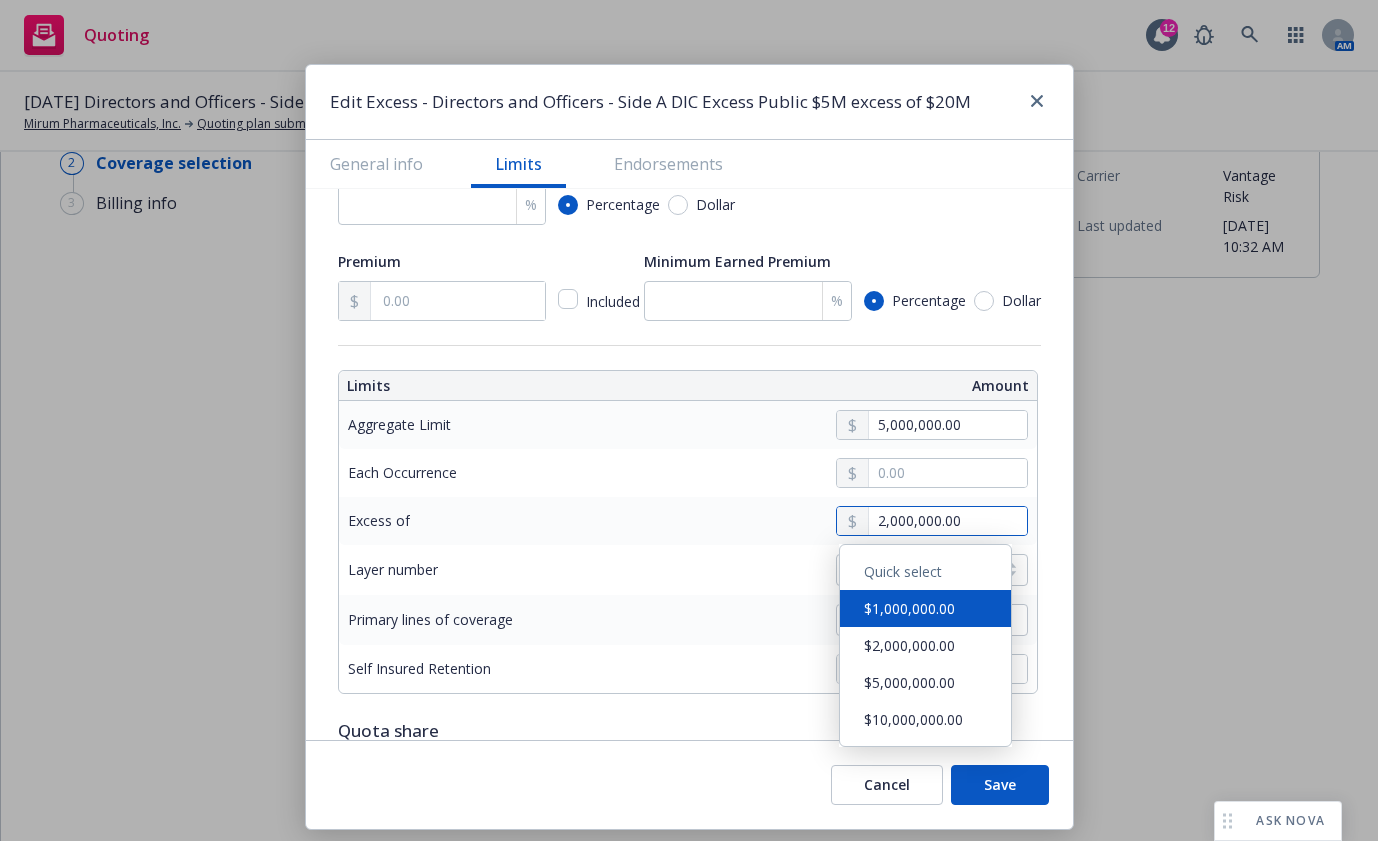 type on "$5M excess of $2M" 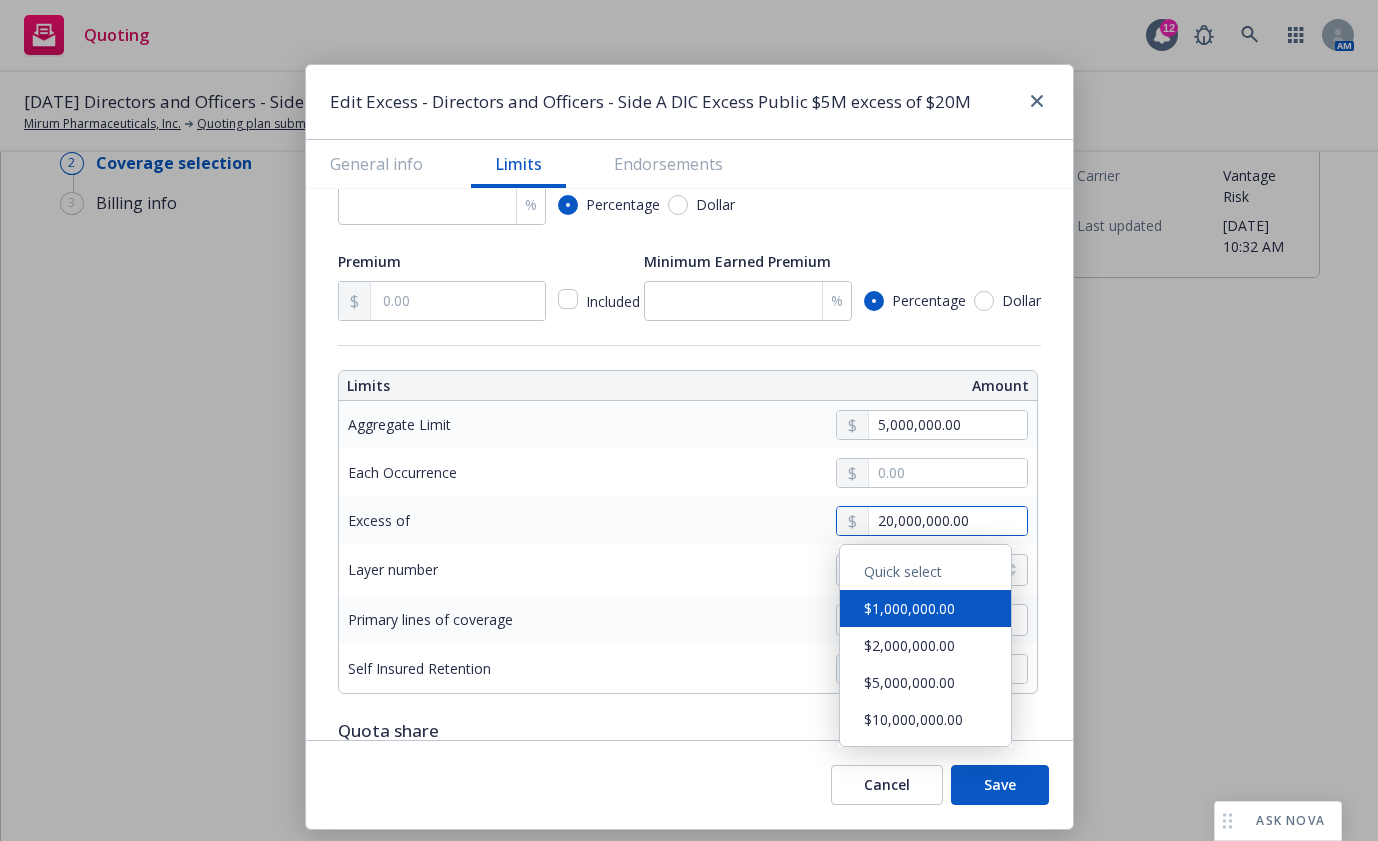 type on "$5M excess of $20M" 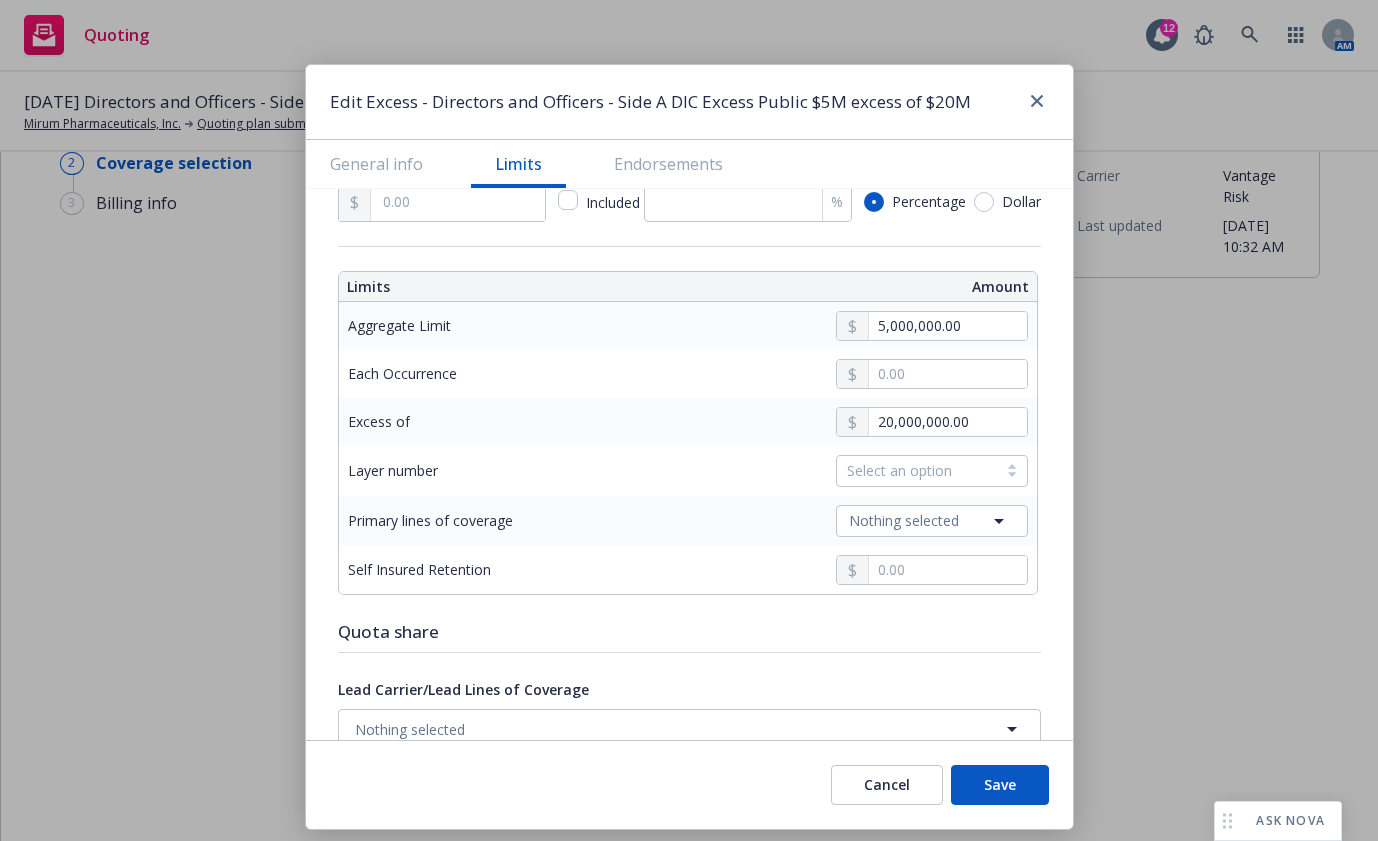 scroll, scrollTop: 582, scrollLeft: 0, axis: vertical 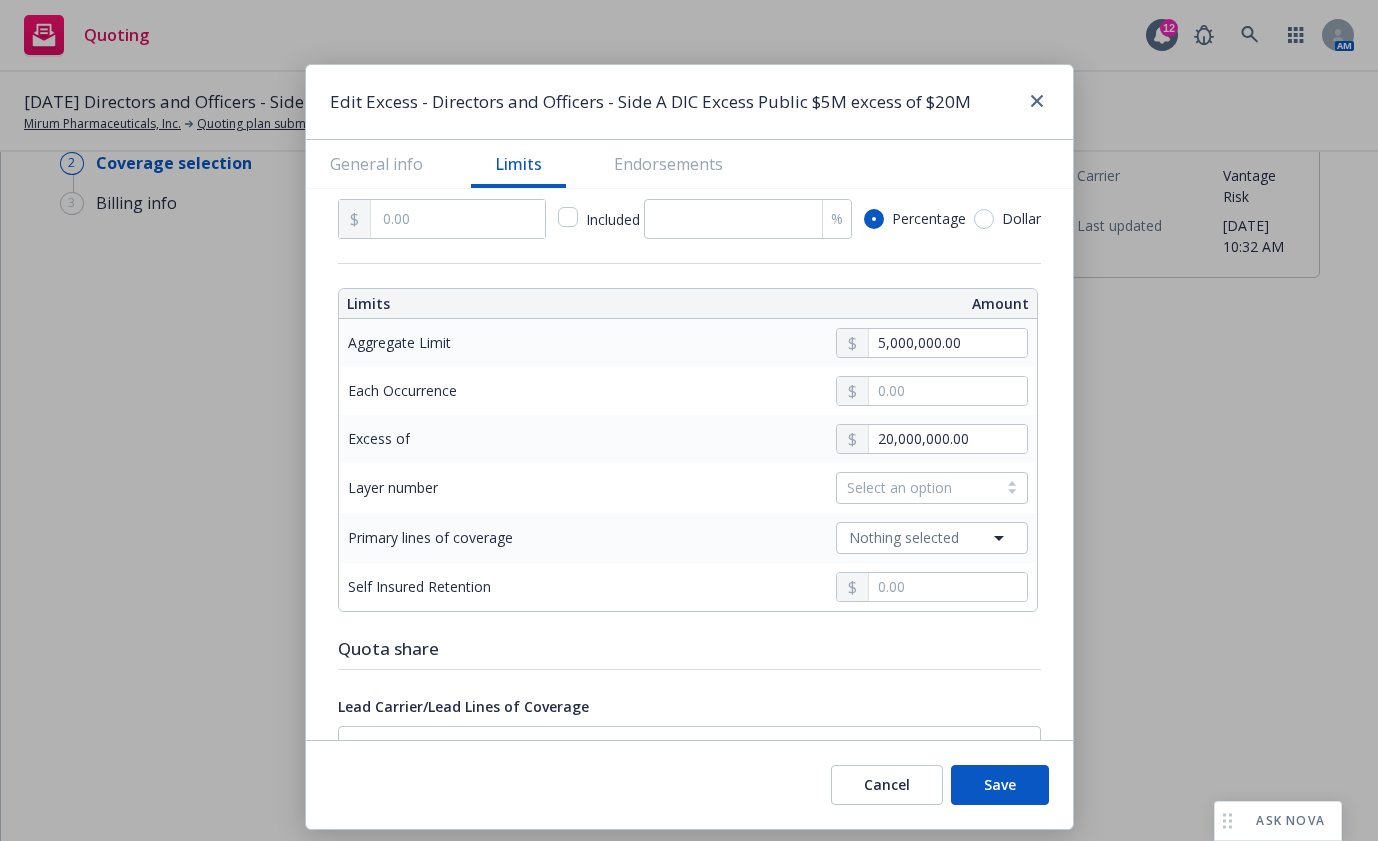 click on "Select an option" at bounding box center (917, 487) 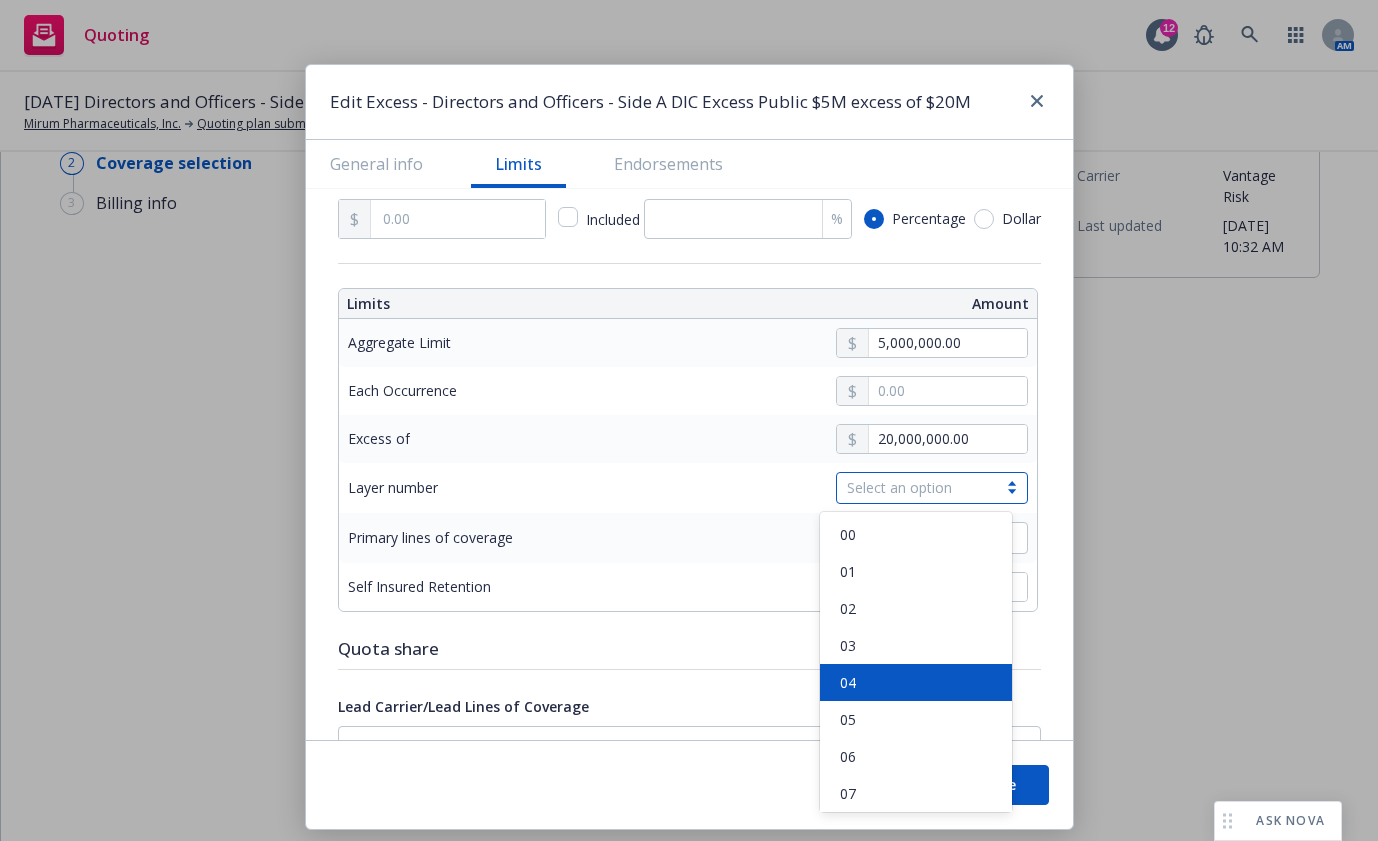 click on "04" at bounding box center (916, 682) 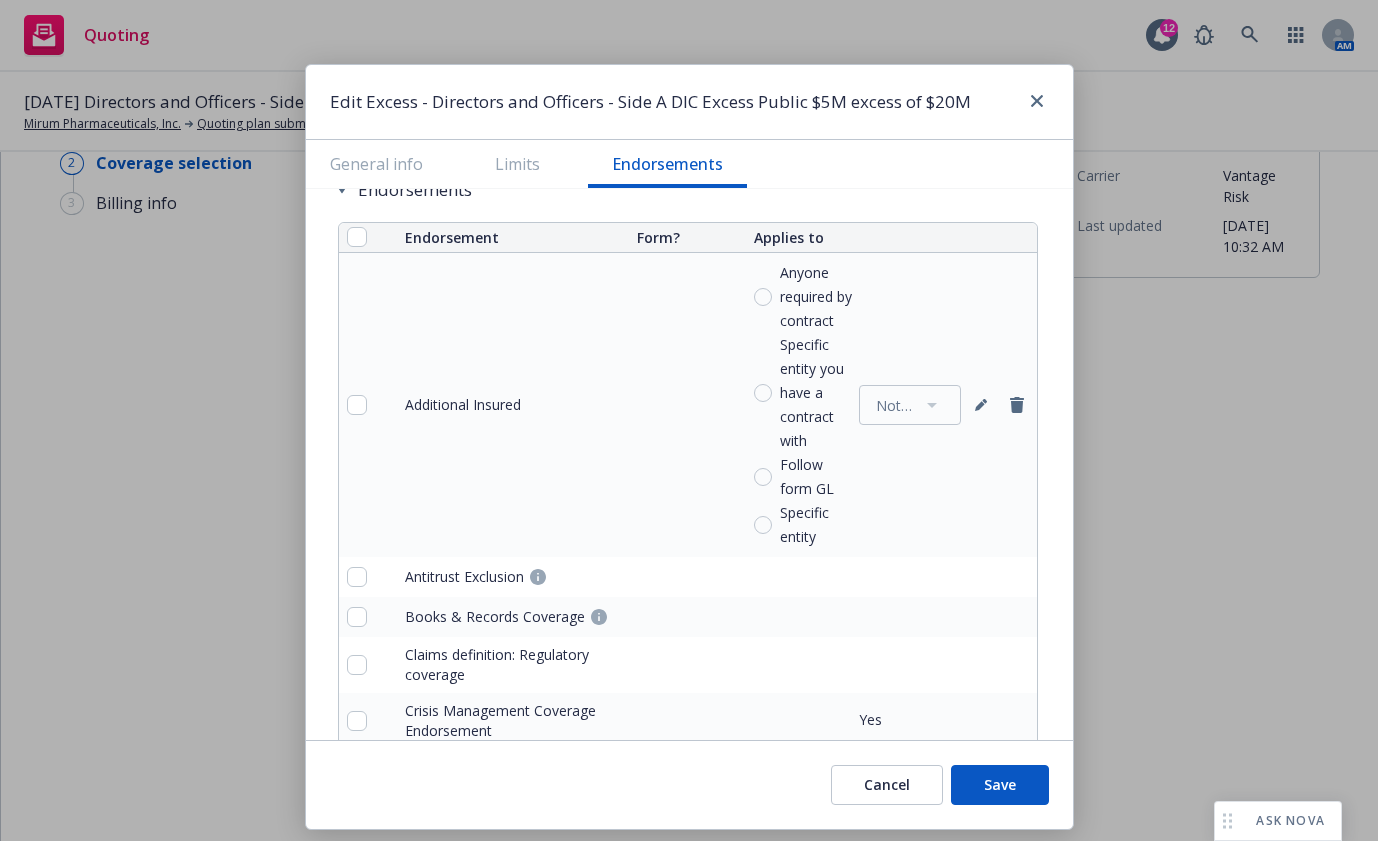 scroll, scrollTop: 1382, scrollLeft: 0, axis: vertical 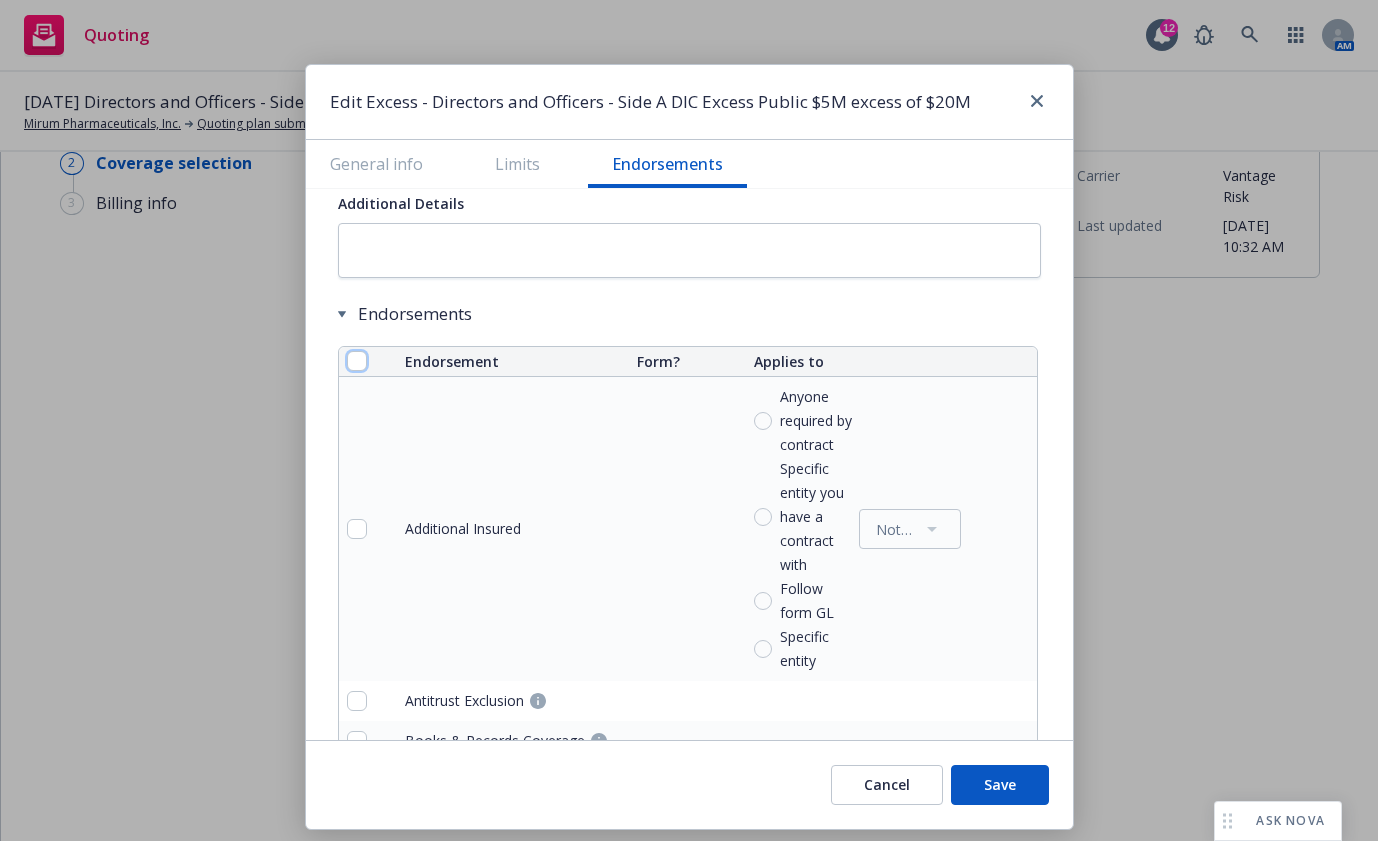 click at bounding box center (357, 361) 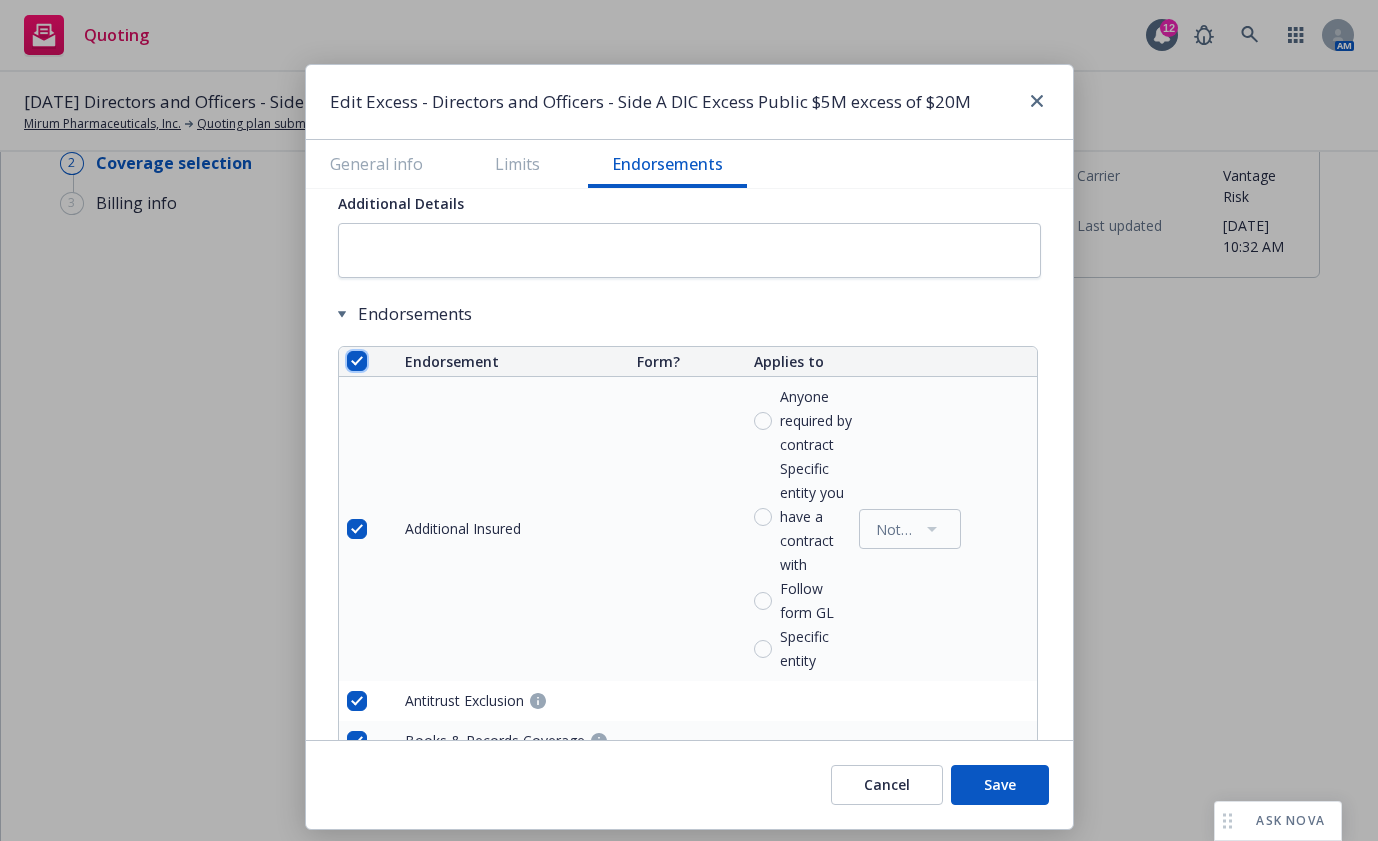checkbox on "true" 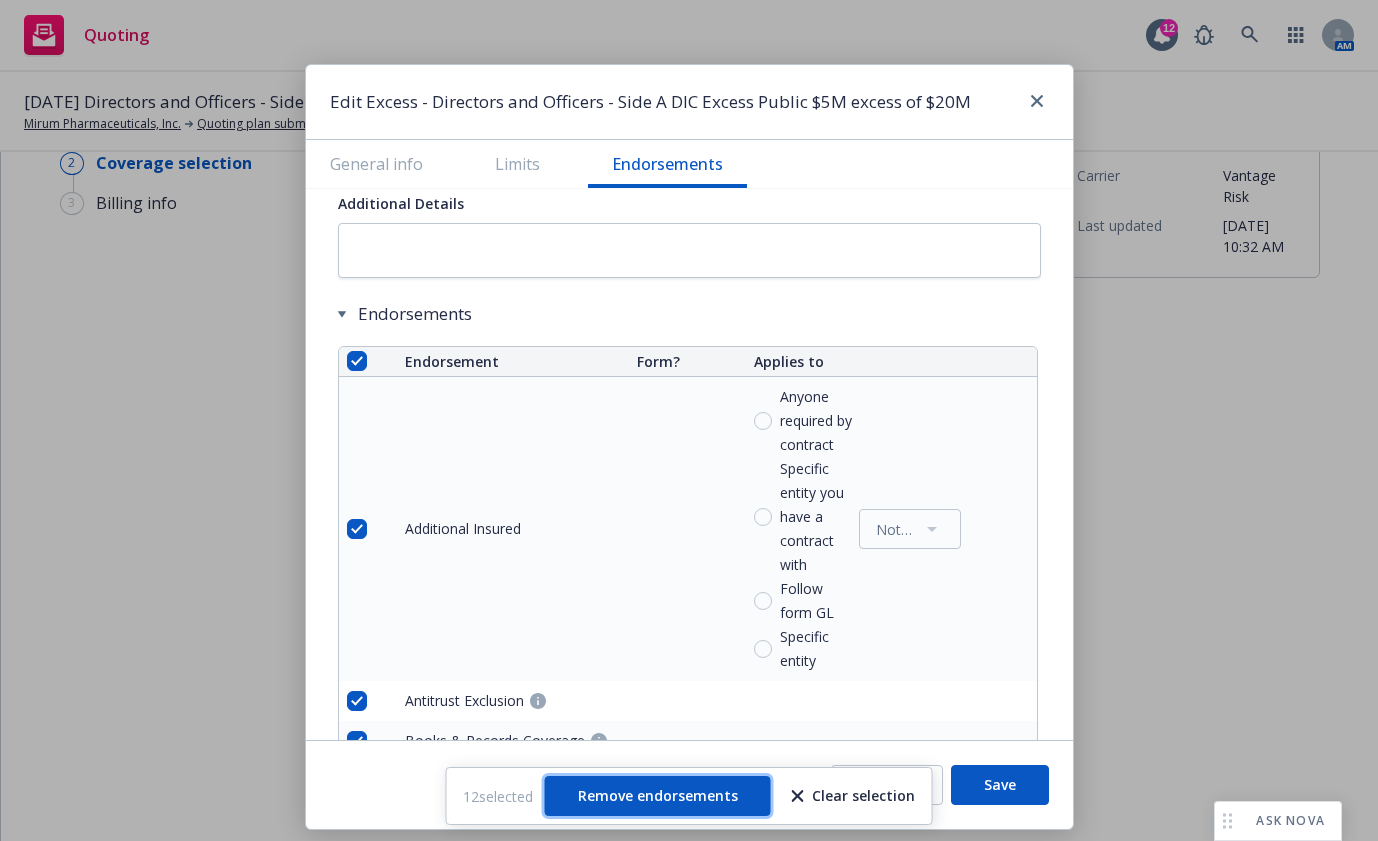 click on "Remove endorsements" at bounding box center (658, 795) 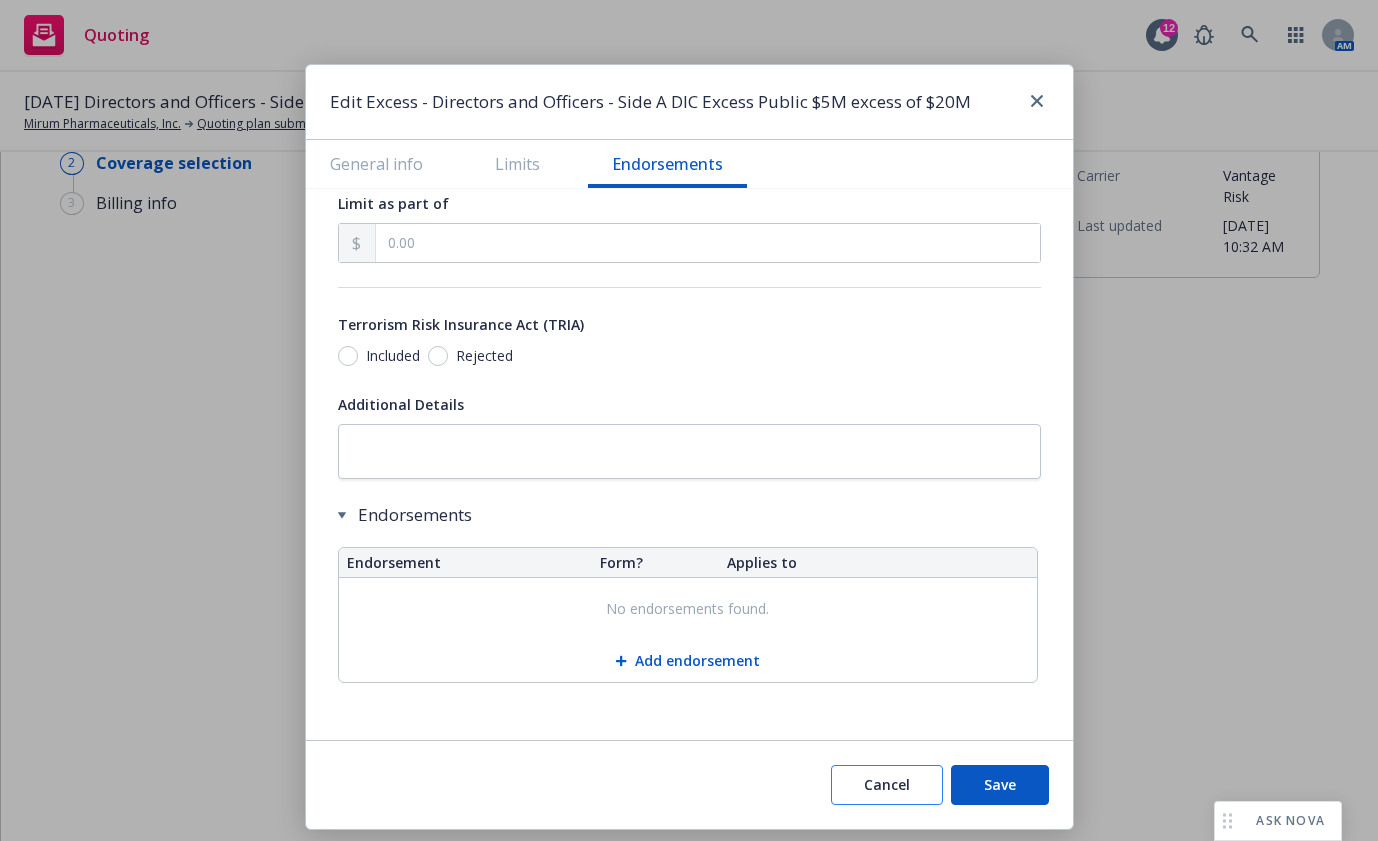 scroll, scrollTop: 1181, scrollLeft: 0, axis: vertical 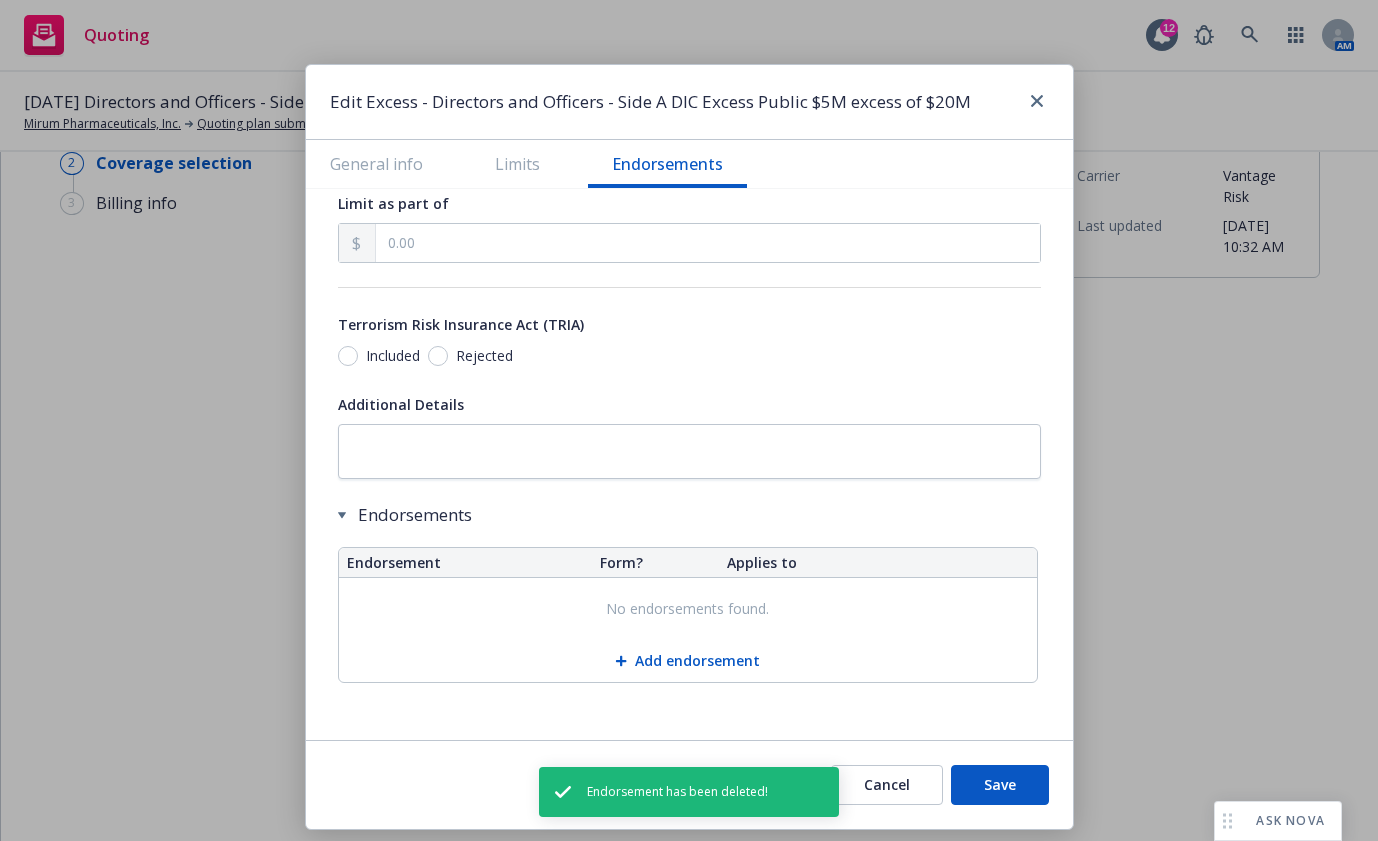click on "Save" at bounding box center [1000, 785] 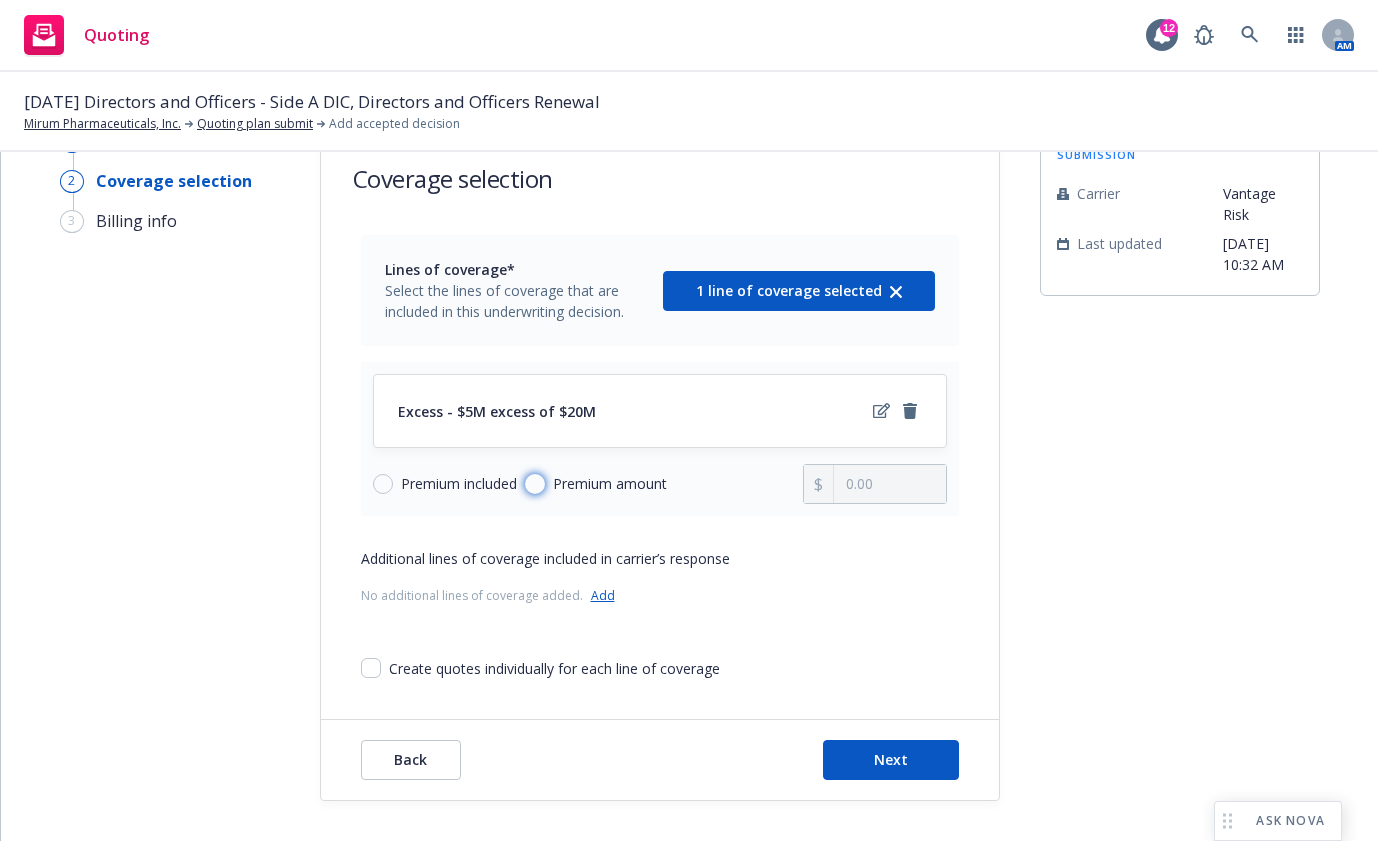 click on "Premium amount" at bounding box center [535, 484] 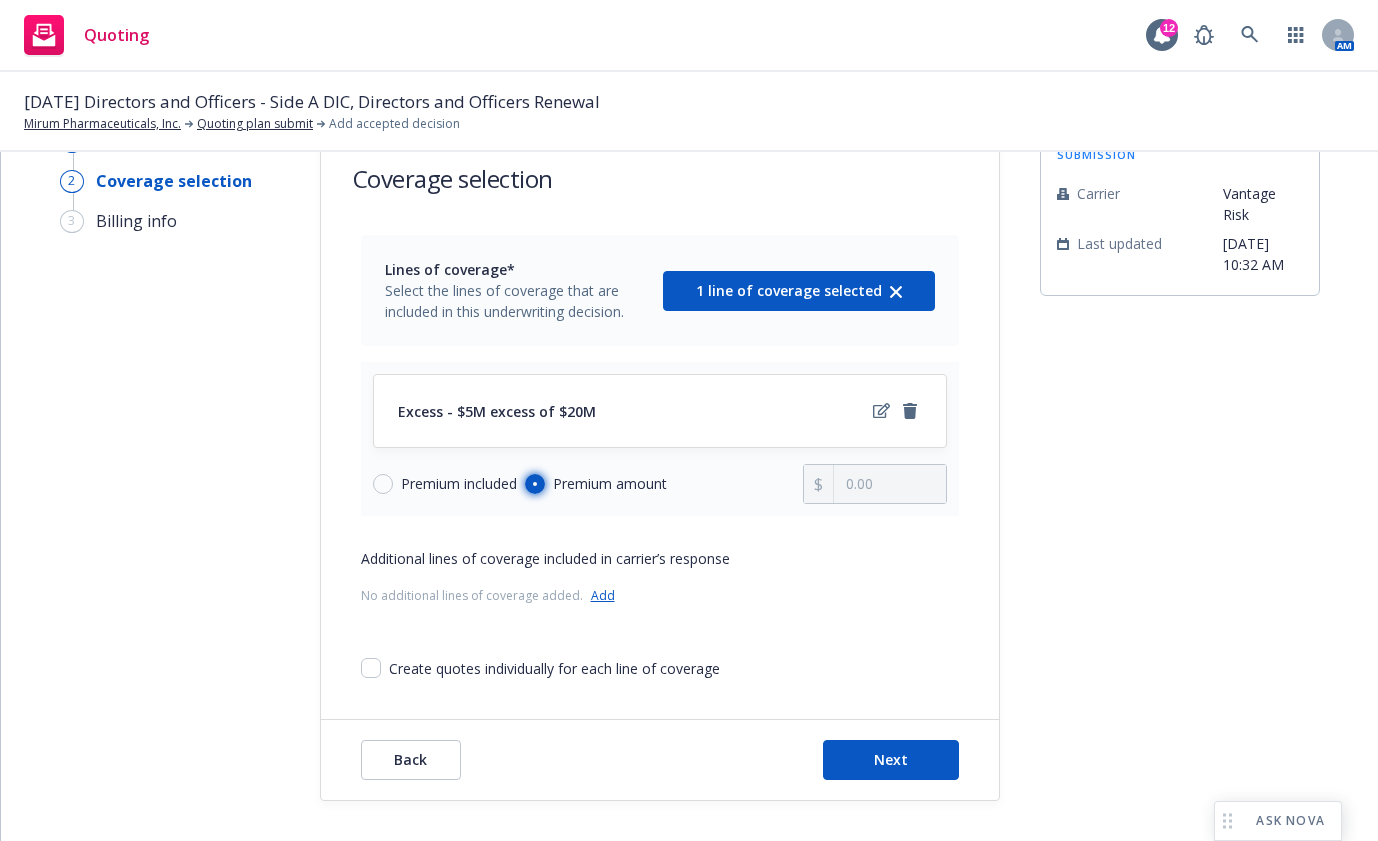 radio on "true" 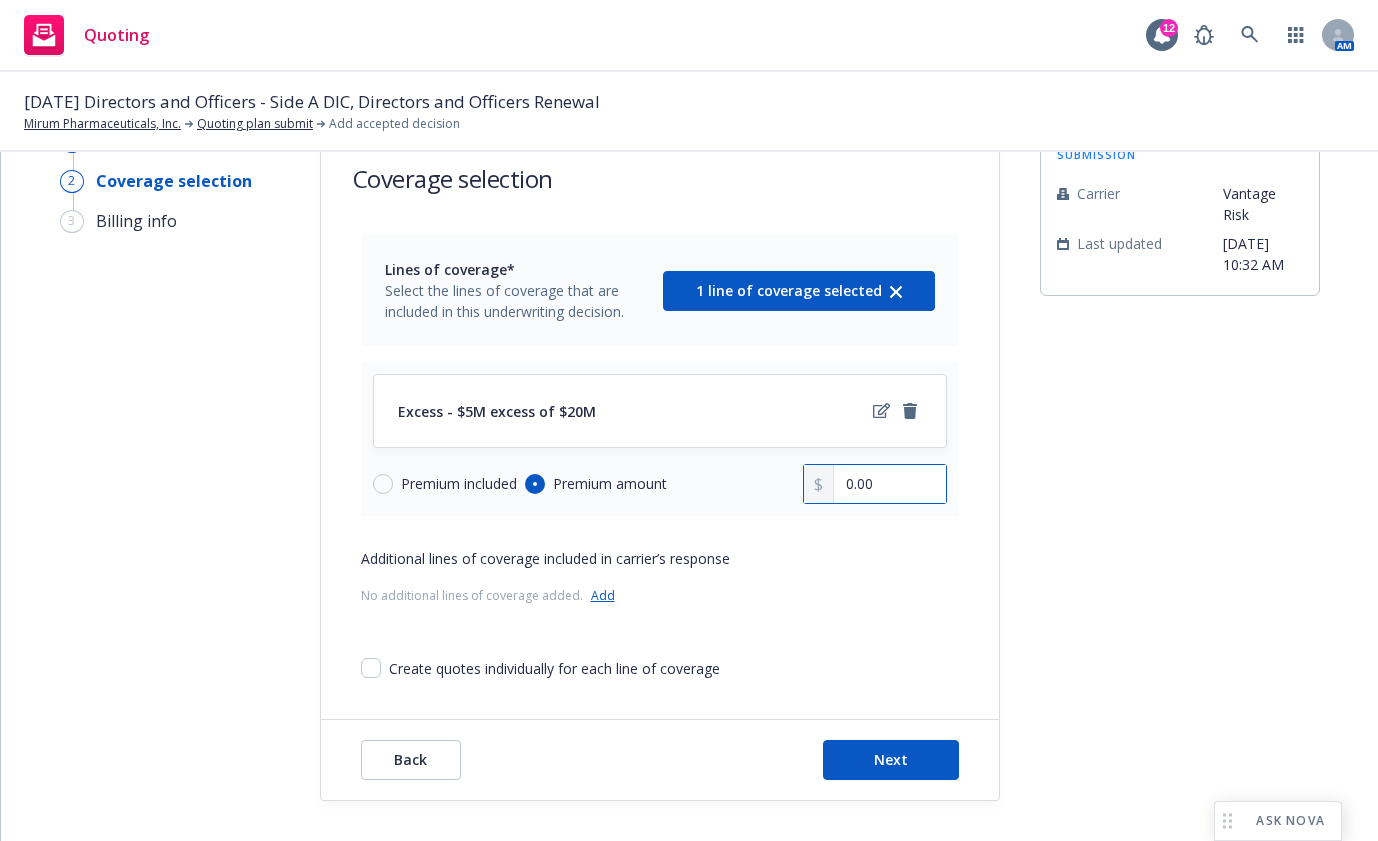click on "0.00" at bounding box center (889, 484) 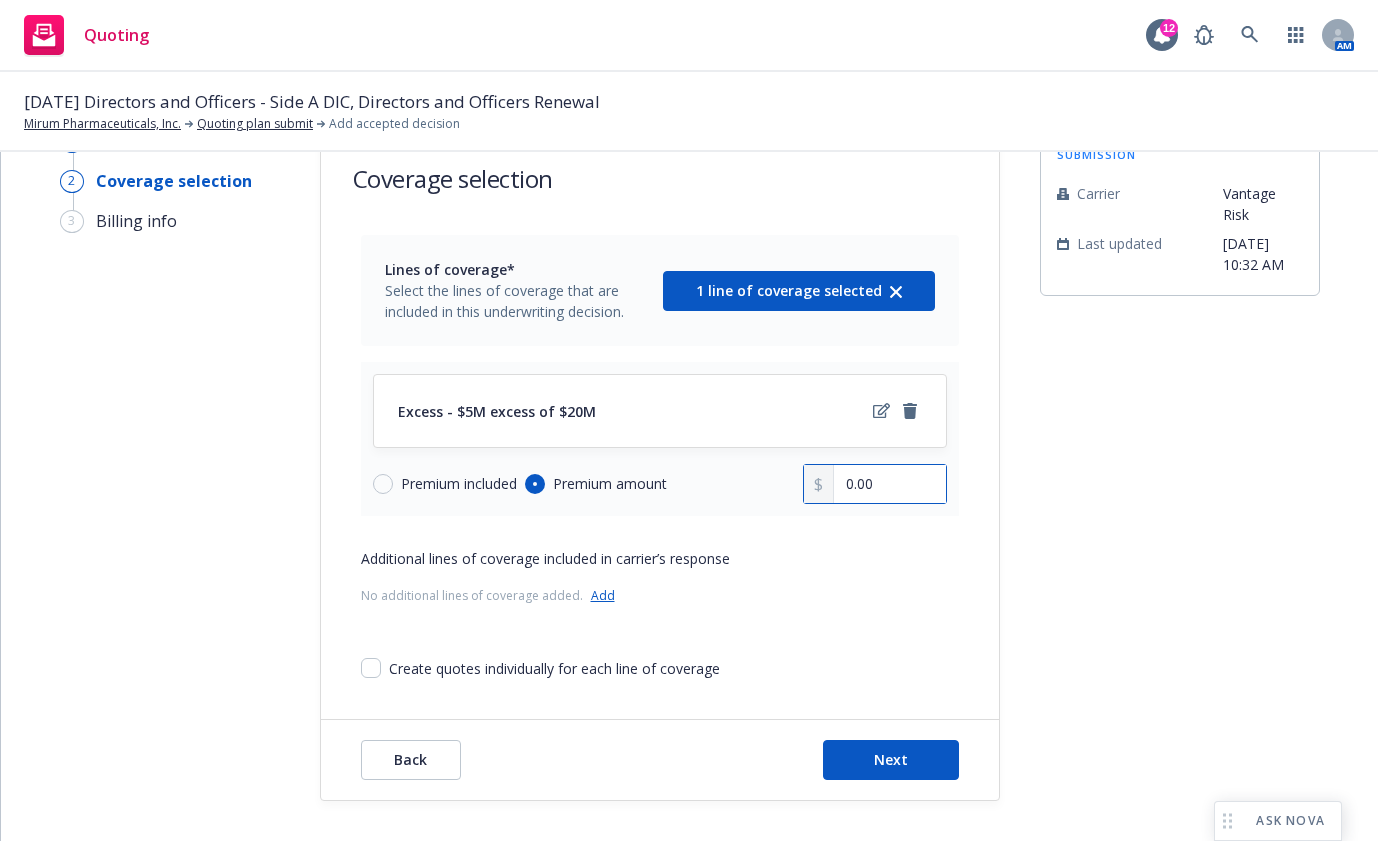 type on "0.00" 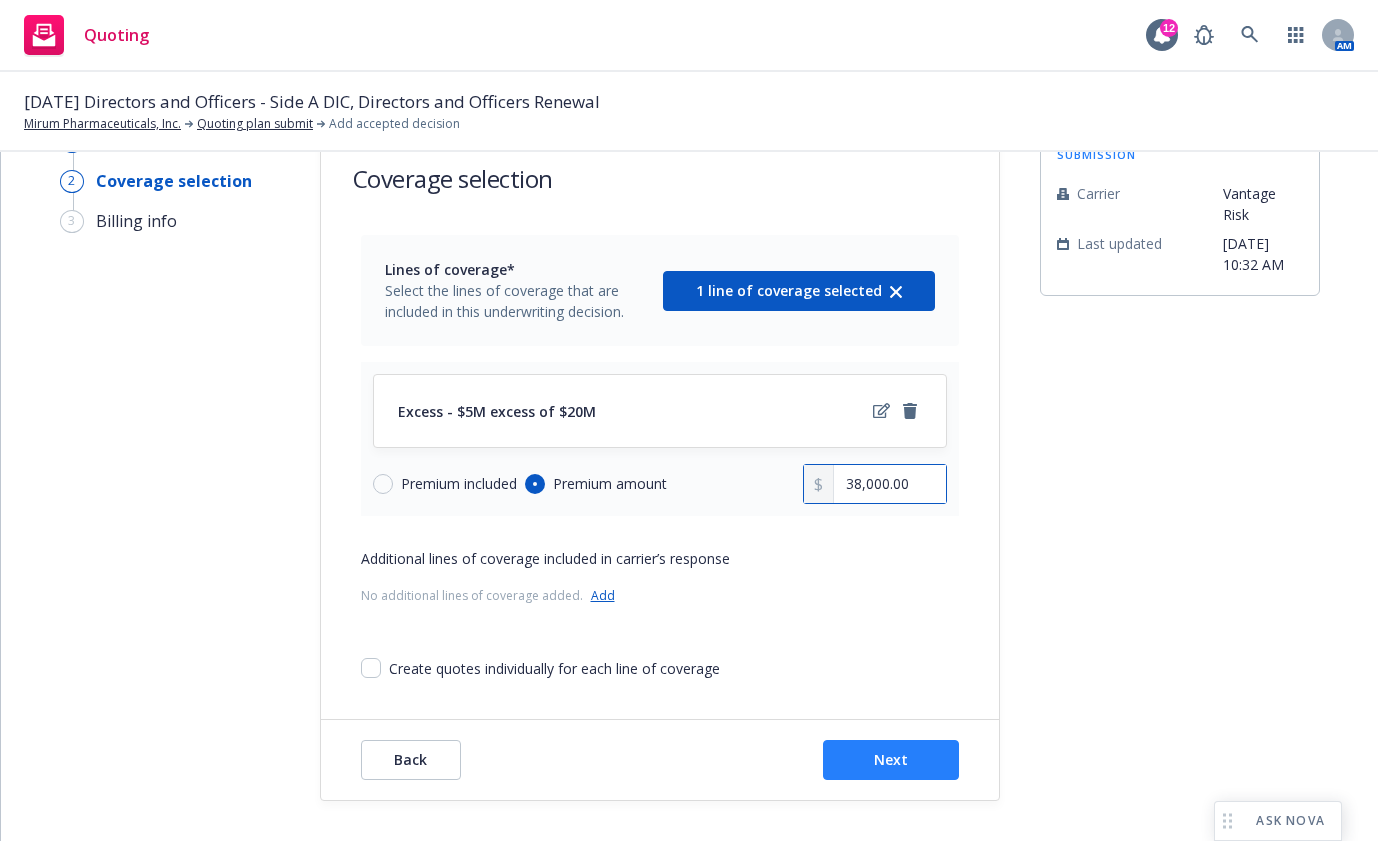 type on "38,000.00" 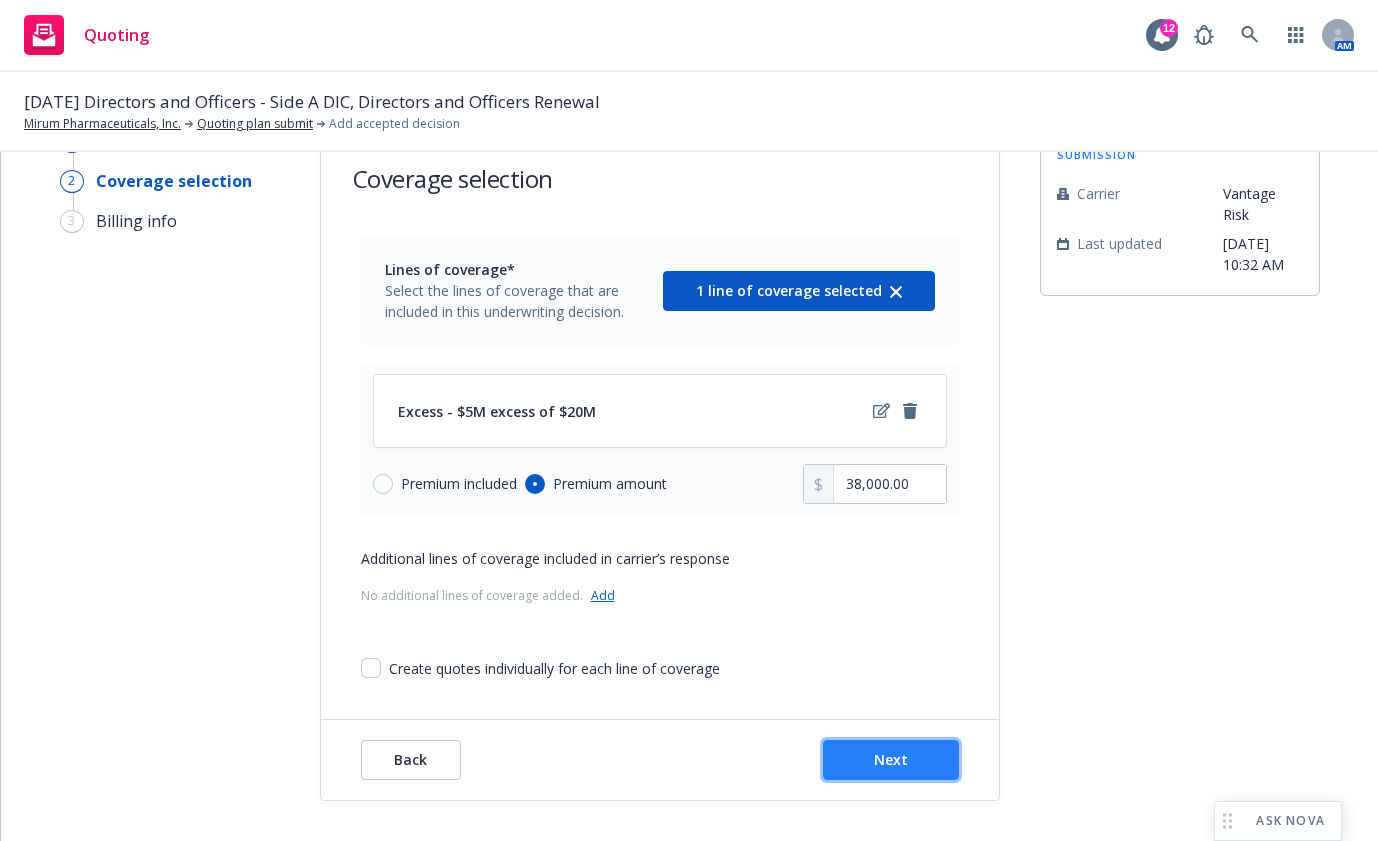 click on "Next" at bounding box center [891, 759] 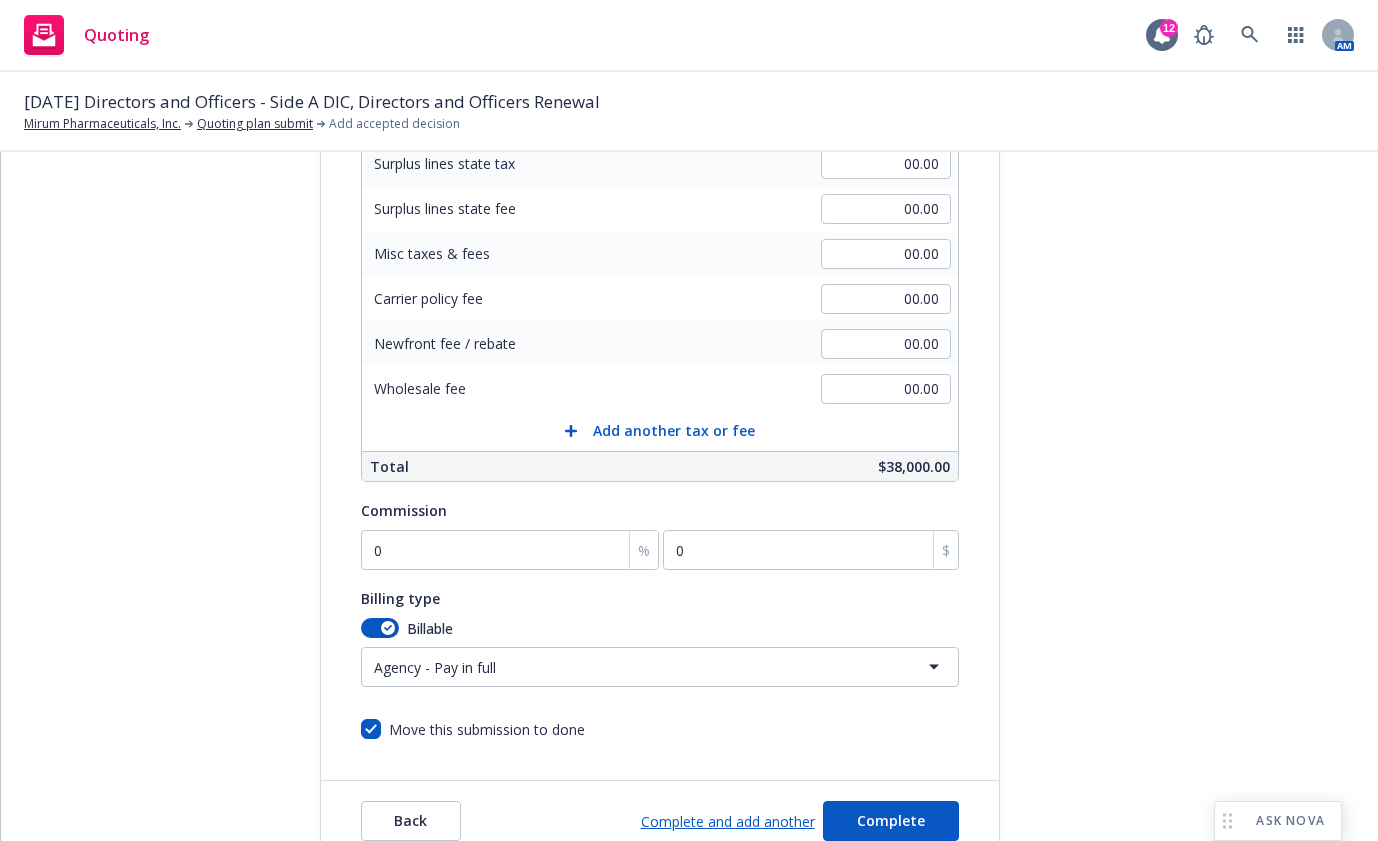 scroll, scrollTop: 363, scrollLeft: 0, axis: vertical 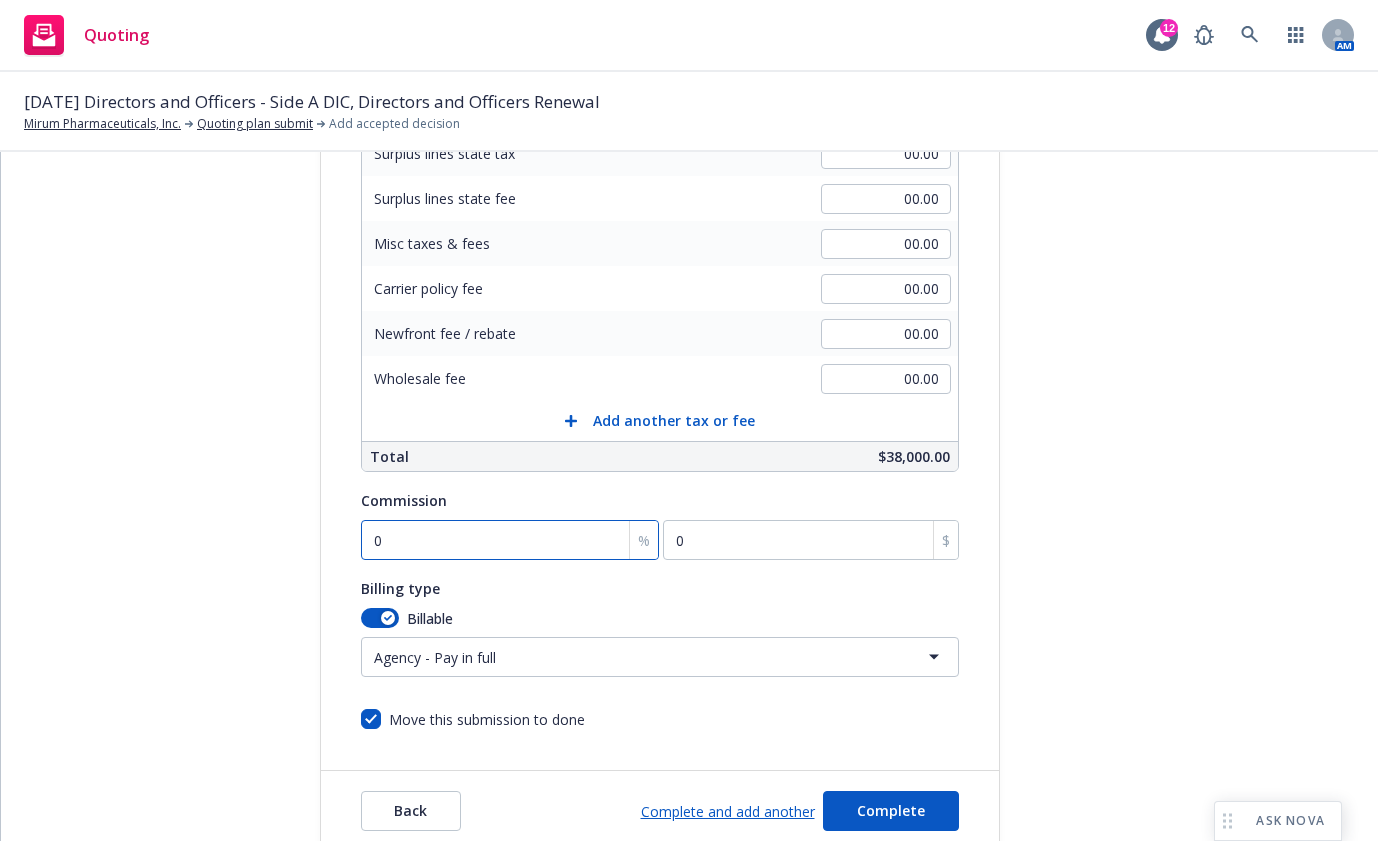 click on "0" at bounding box center [510, 540] 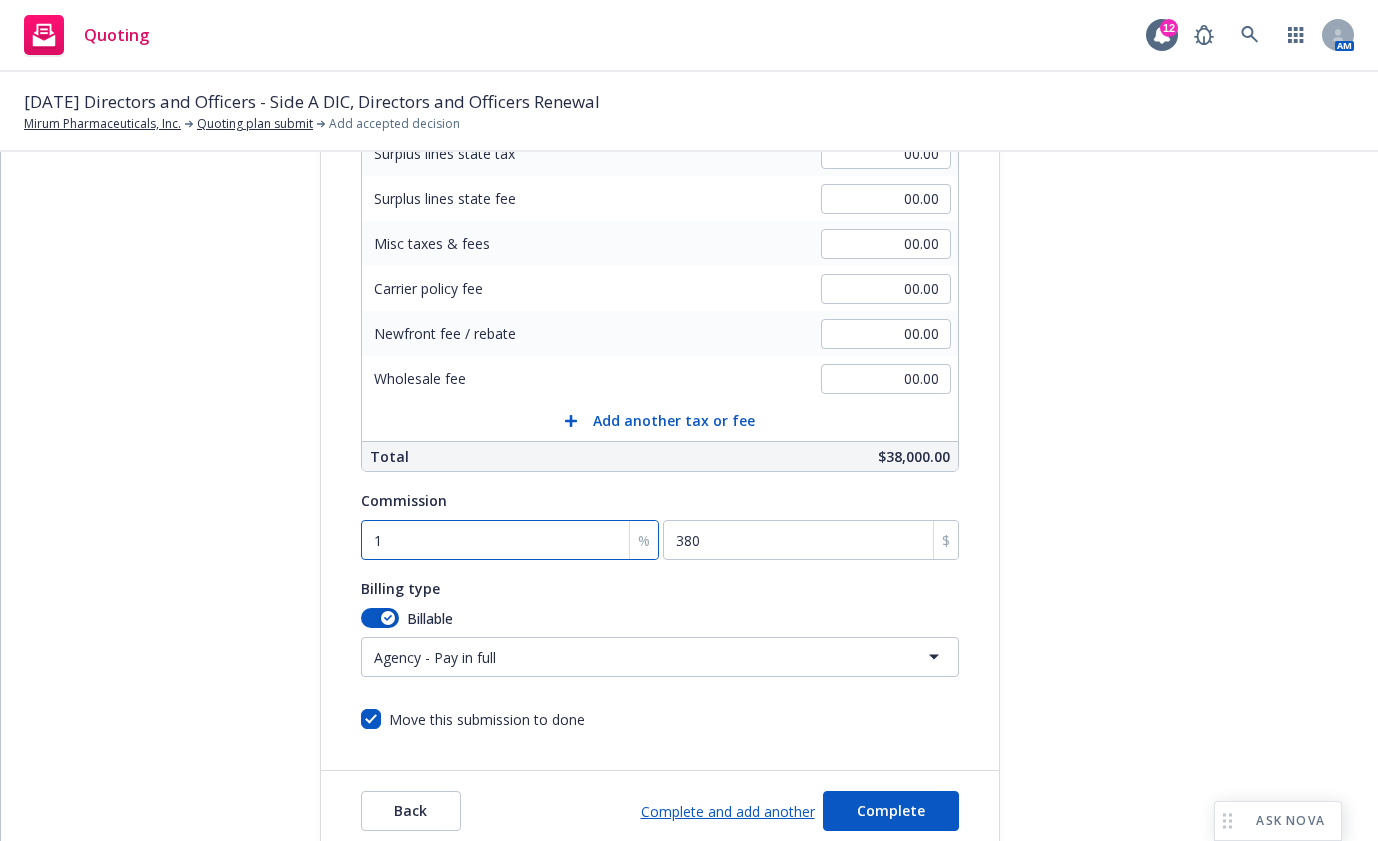 type on "15" 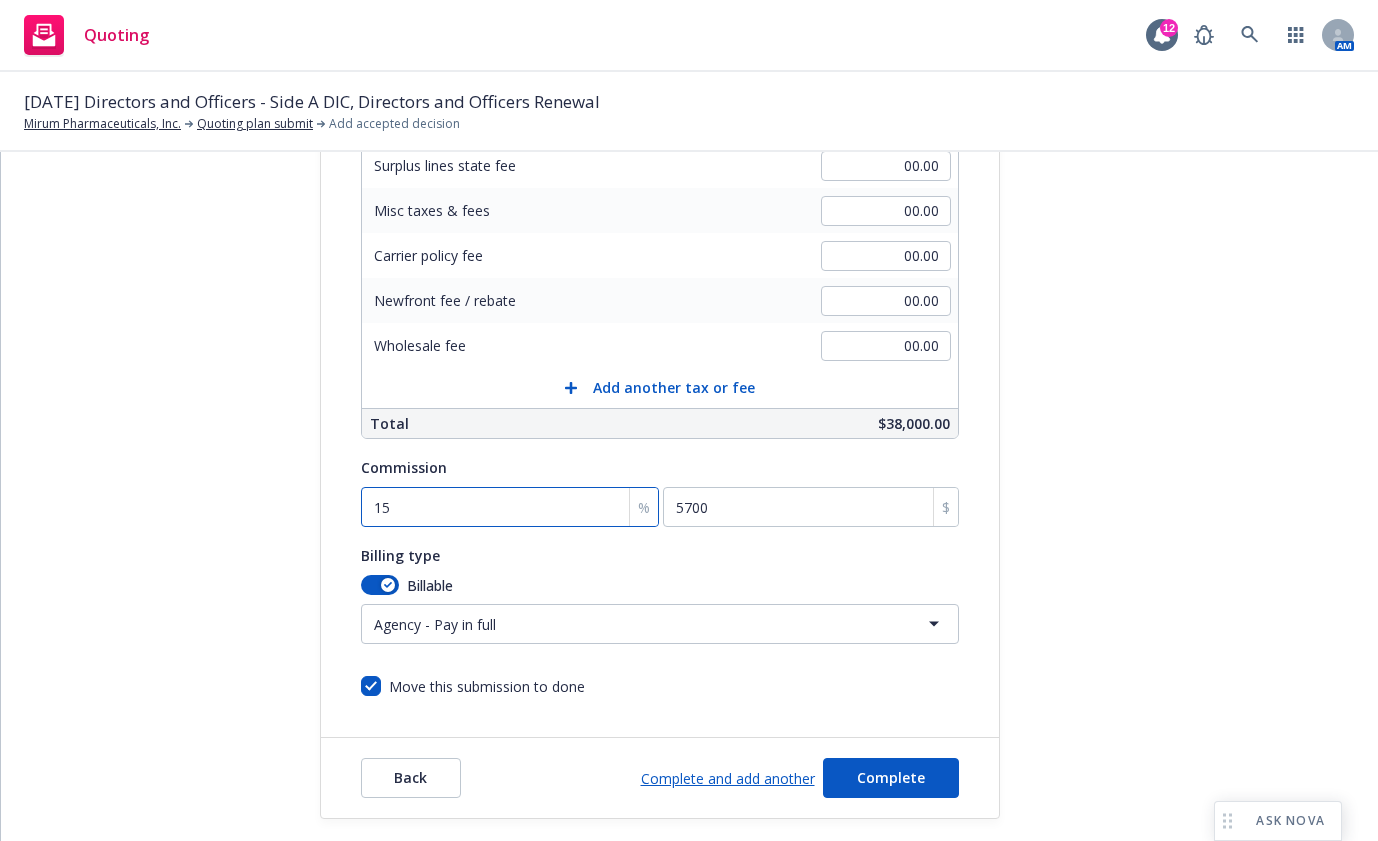 scroll, scrollTop: 414, scrollLeft: 0, axis: vertical 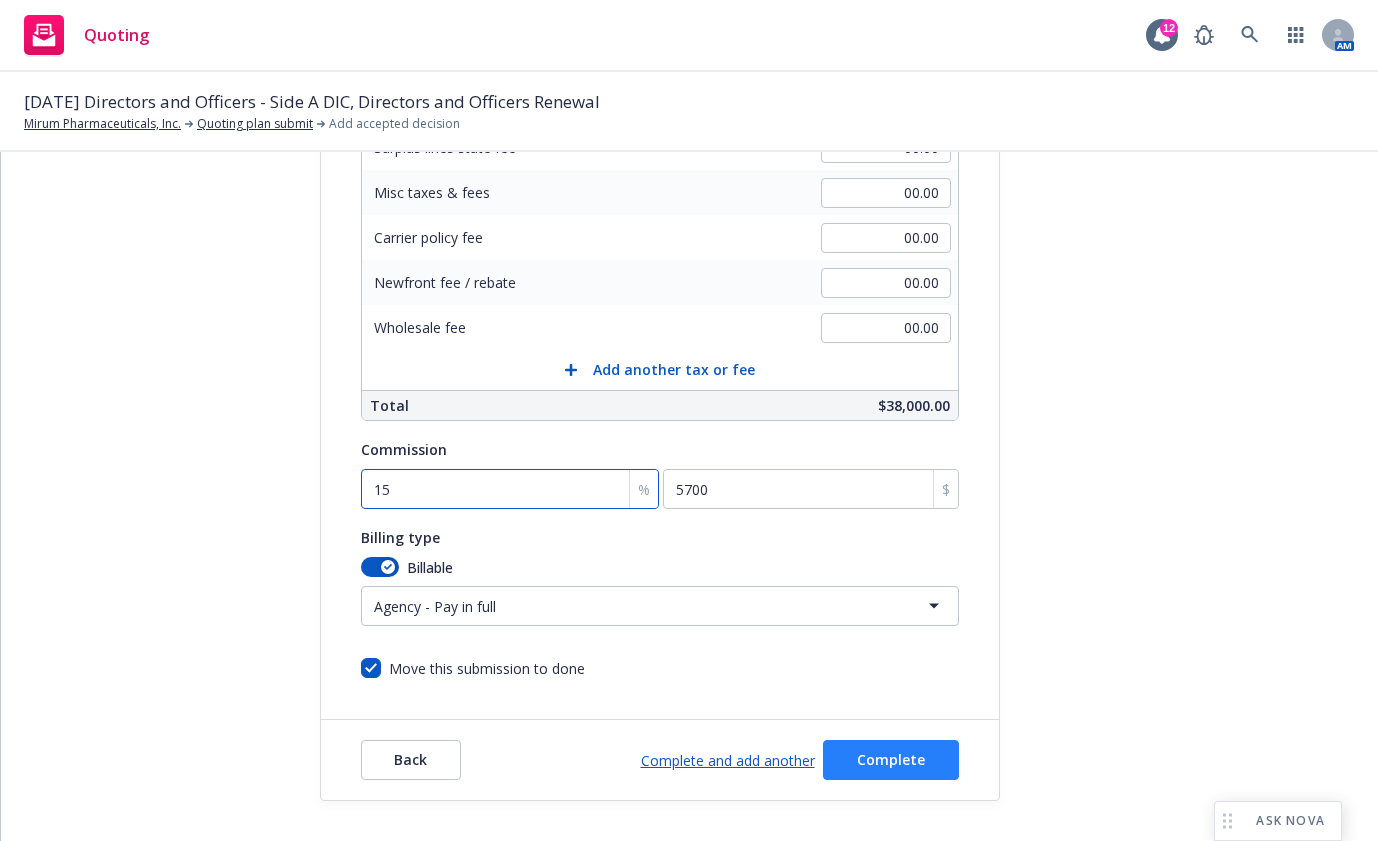 type on "15" 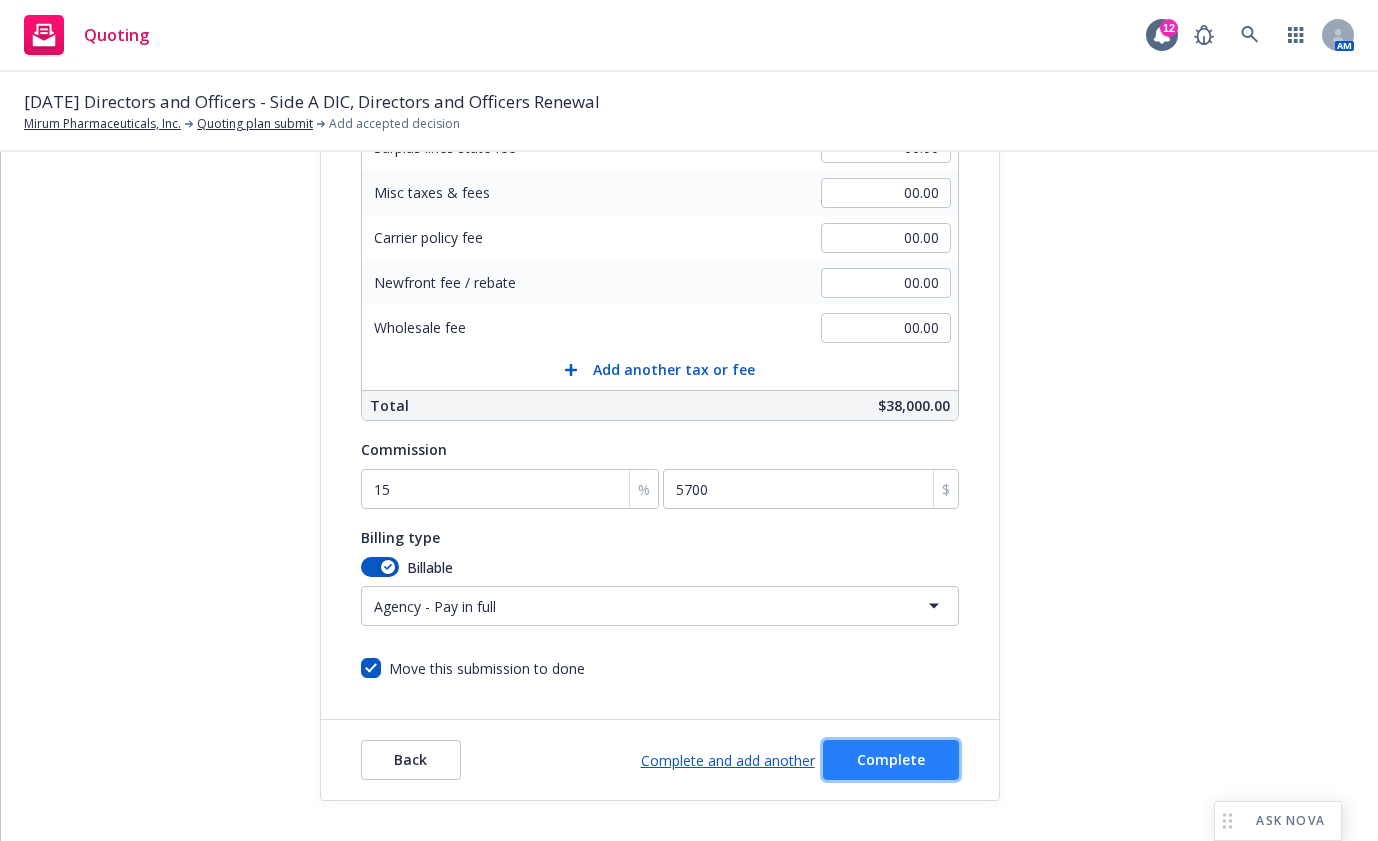 click on "Complete" at bounding box center [891, 759] 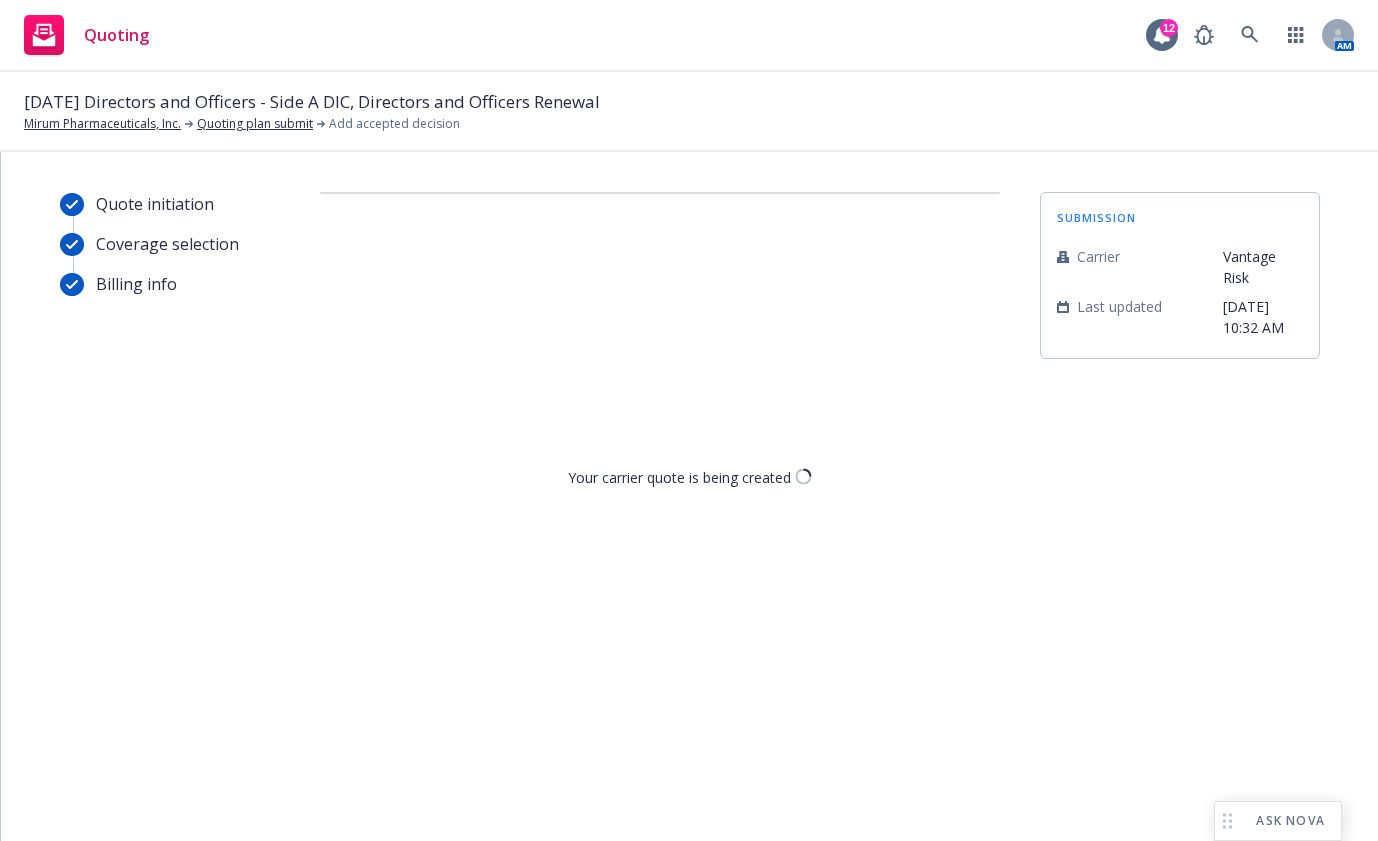 scroll, scrollTop: 0, scrollLeft: 0, axis: both 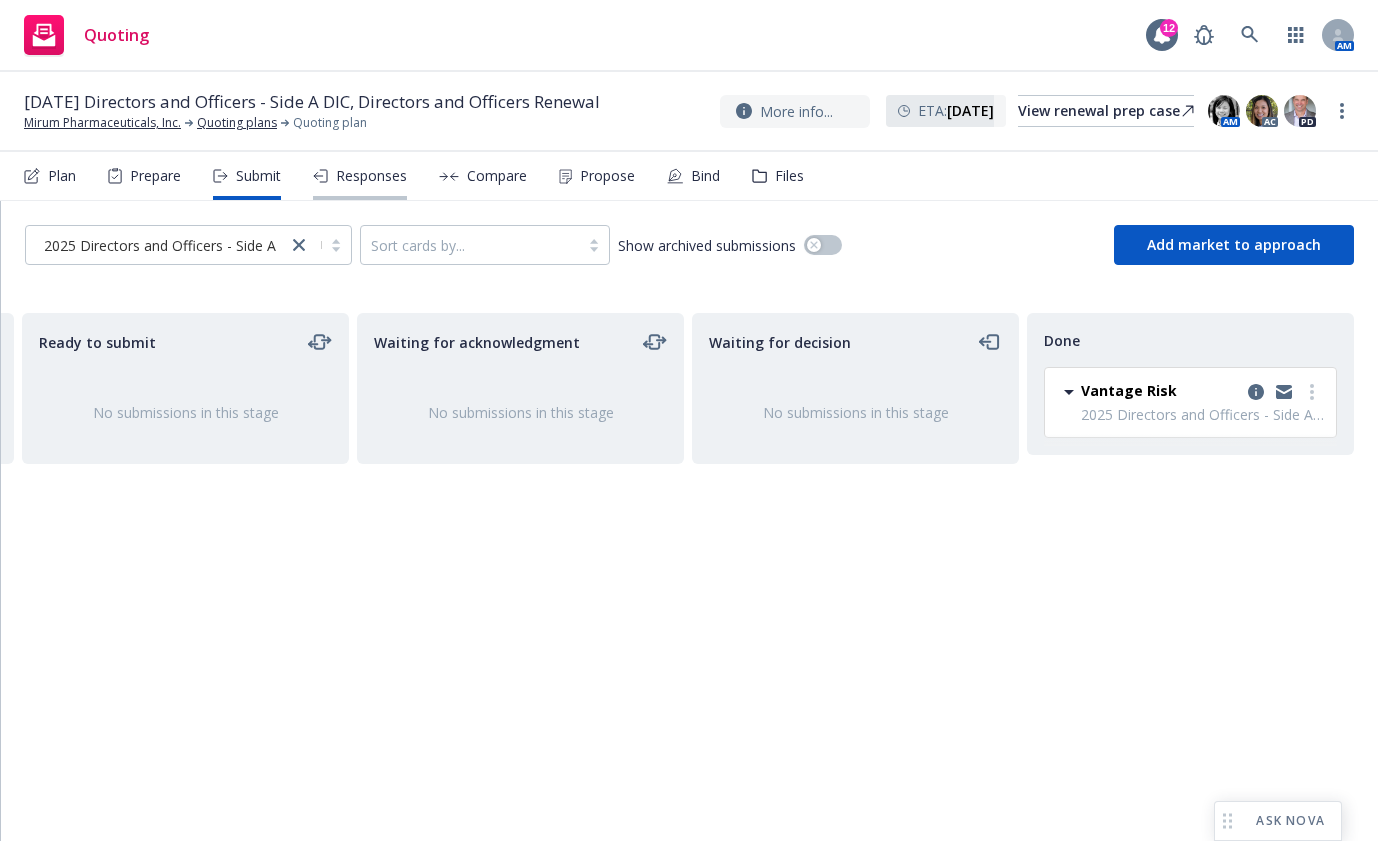 click on "Responses" at bounding box center (371, 176) 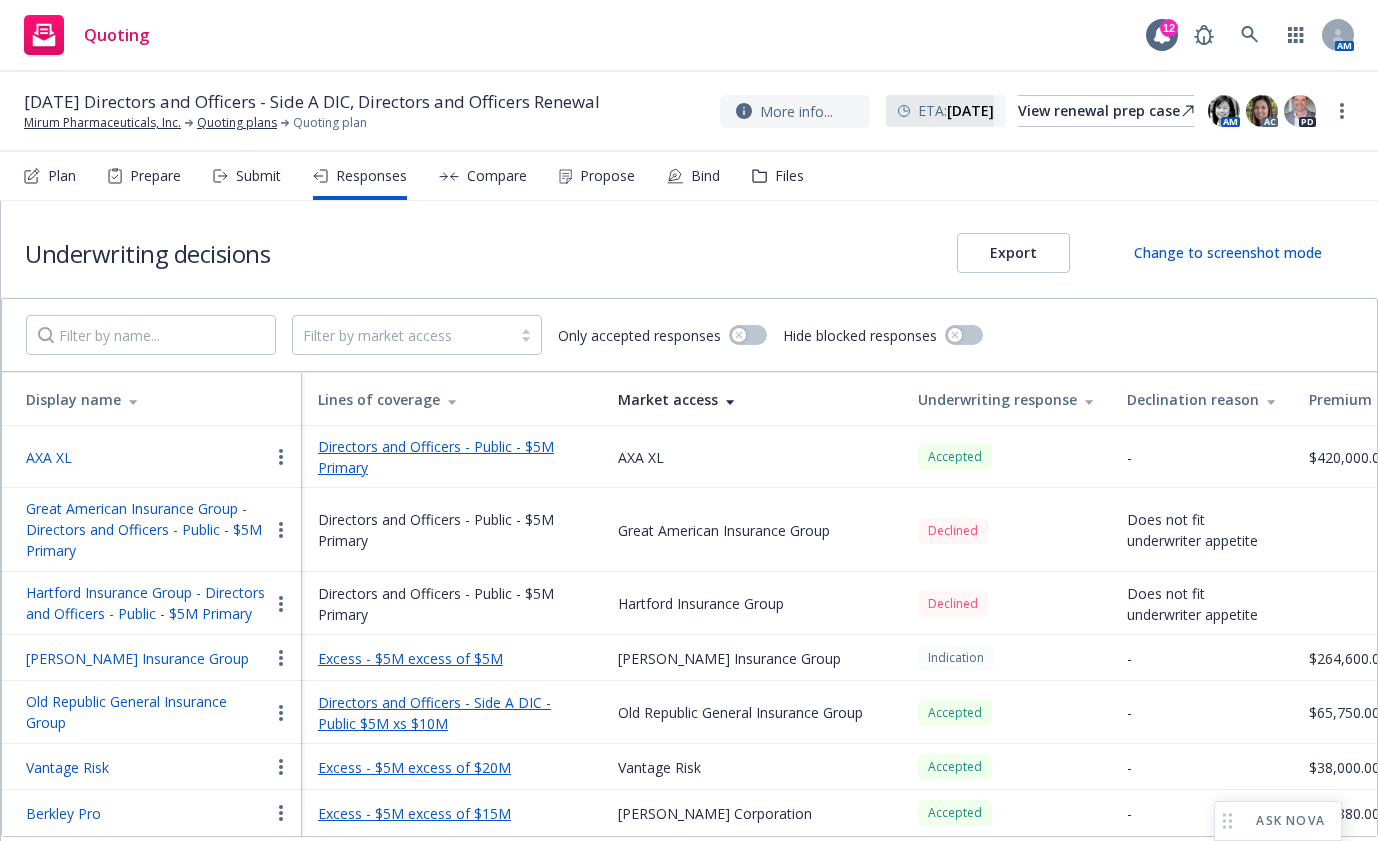 scroll, scrollTop: 11, scrollLeft: 0, axis: vertical 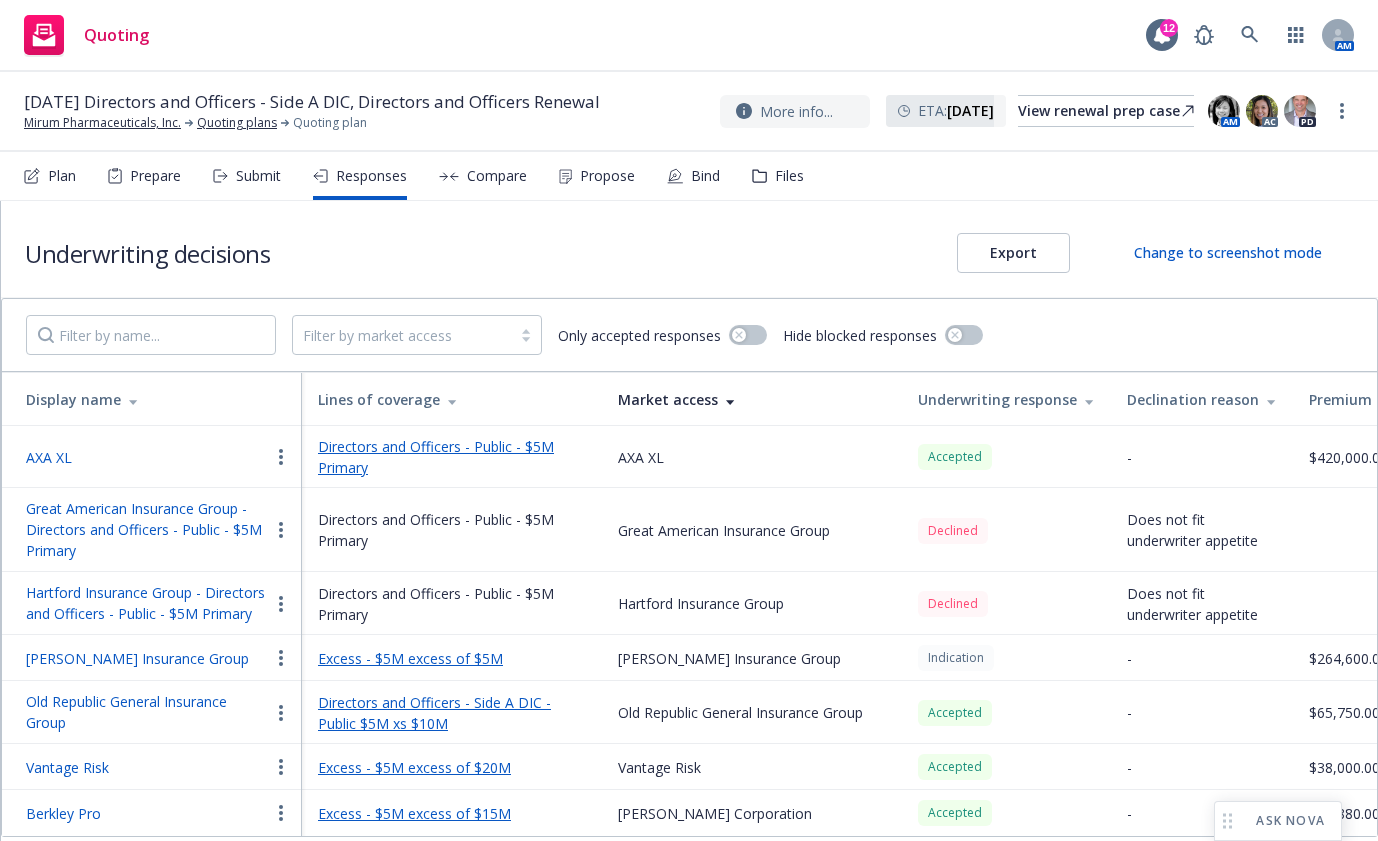 click on "Responses" at bounding box center [371, 176] 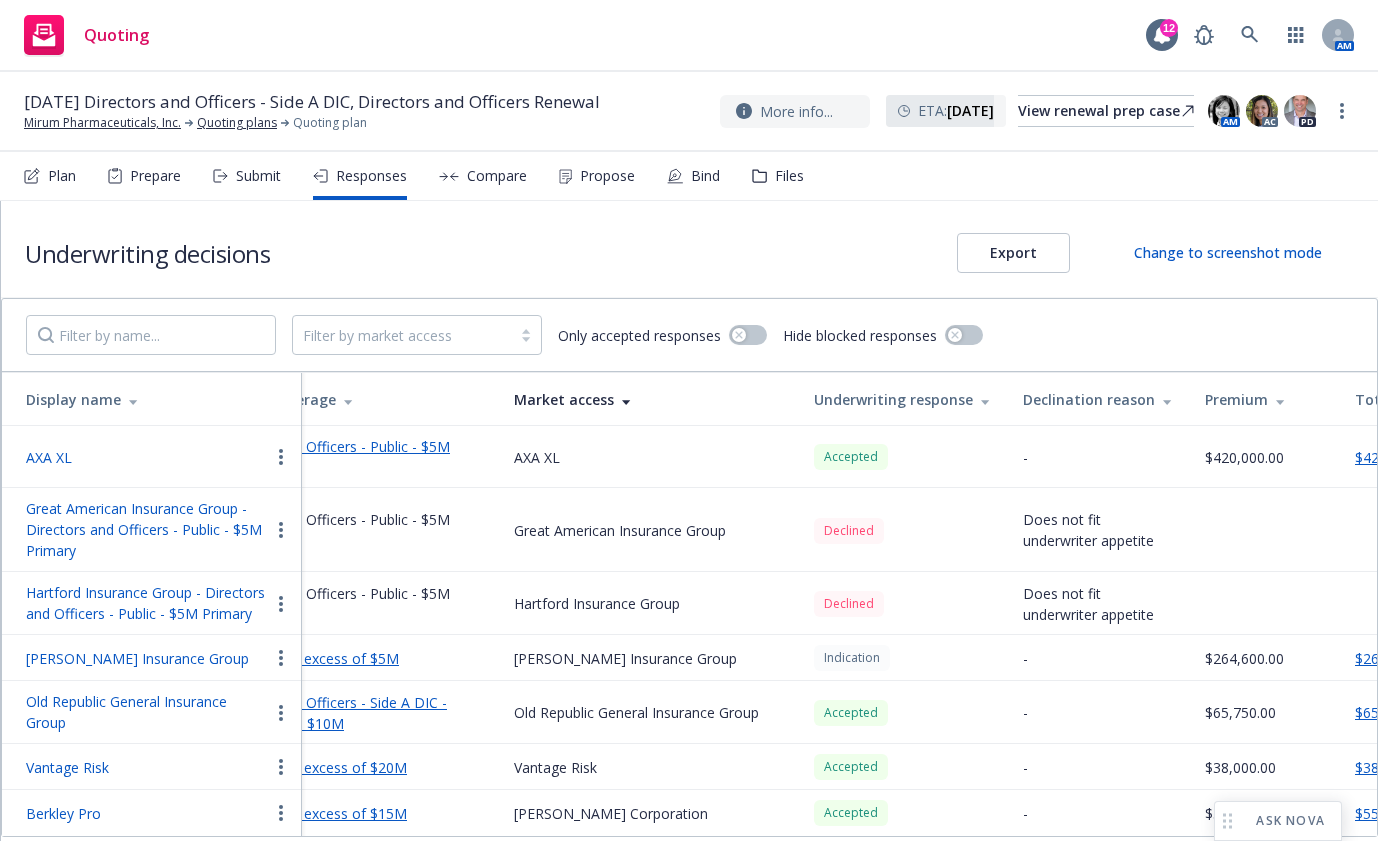 scroll, scrollTop: 0, scrollLeft: 0, axis: both 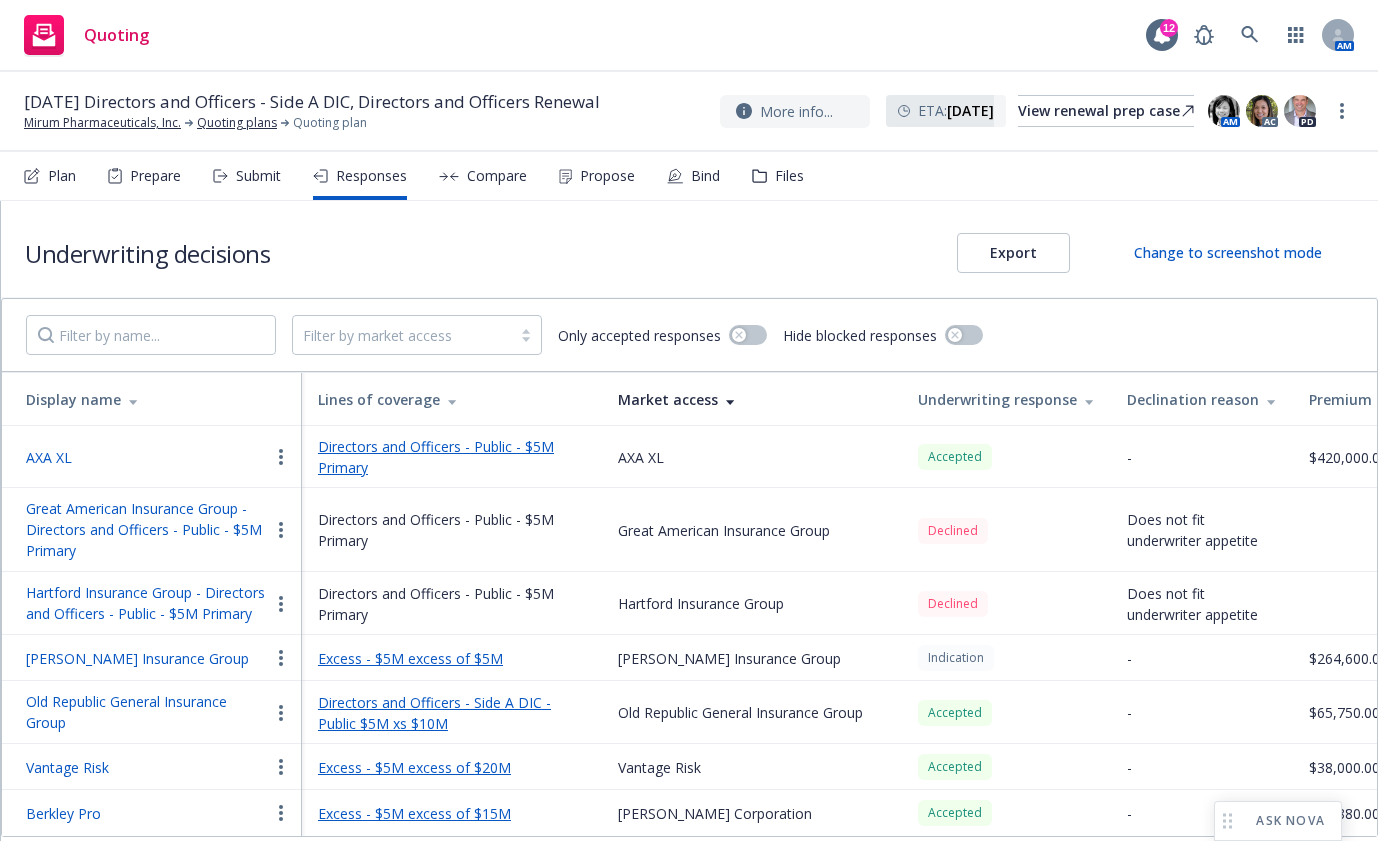click on "Underwriting decisions Export Change to screenshot mode" at bounding box center (689, 249) 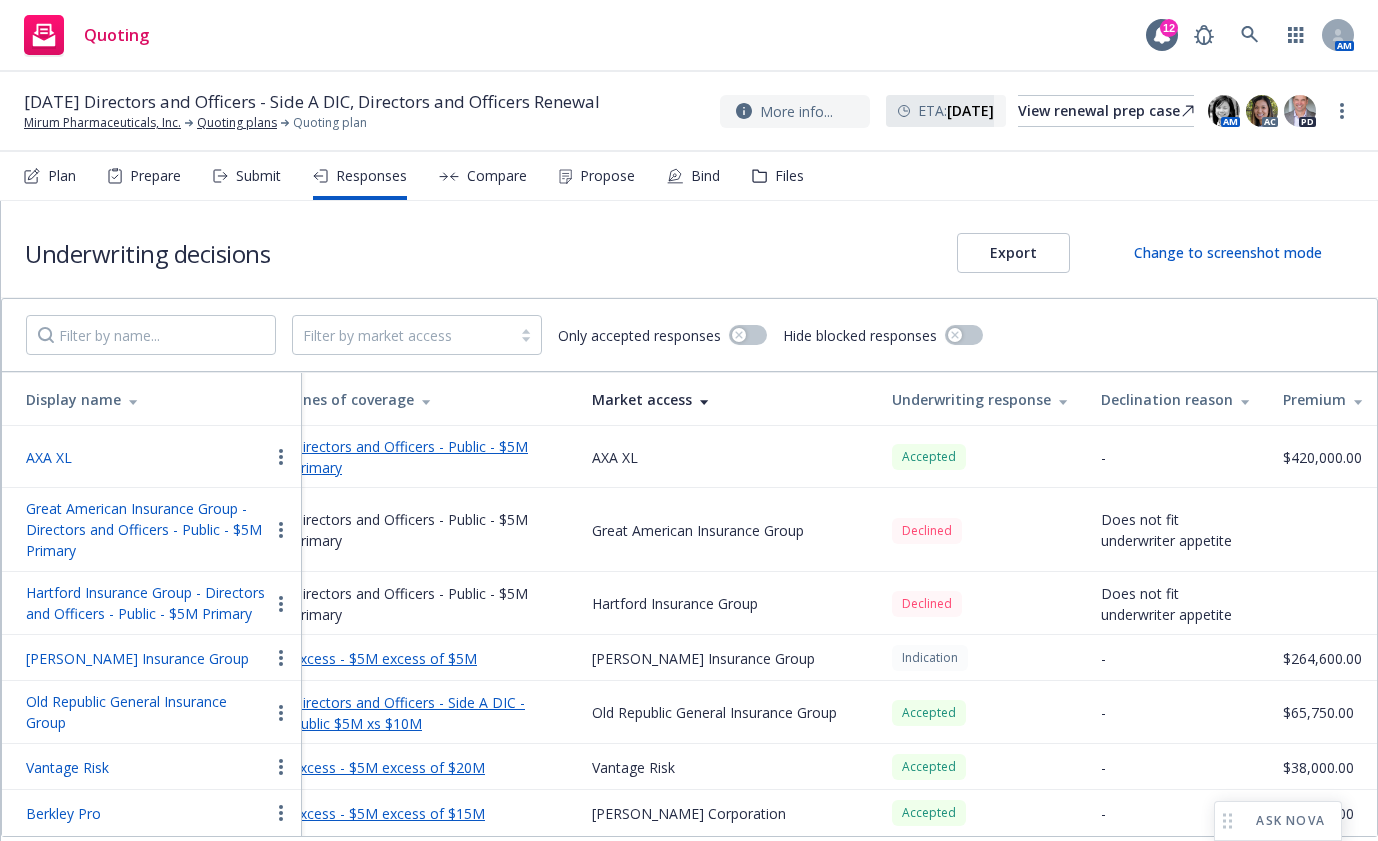 scroll, scrollTop: 0, scrollLeft: 0, axis: both 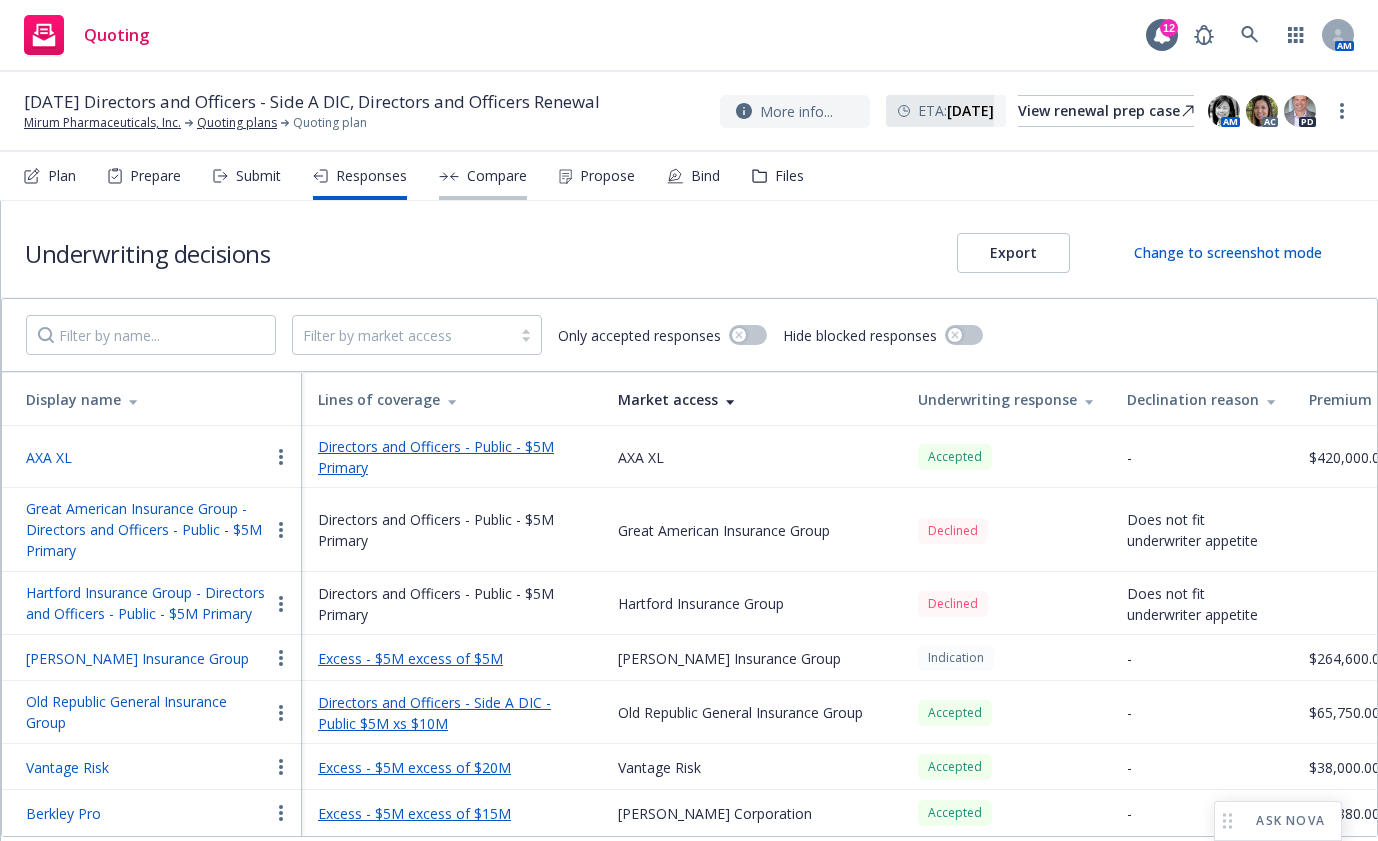 click on "Compare" at bounding box center (497, 176) 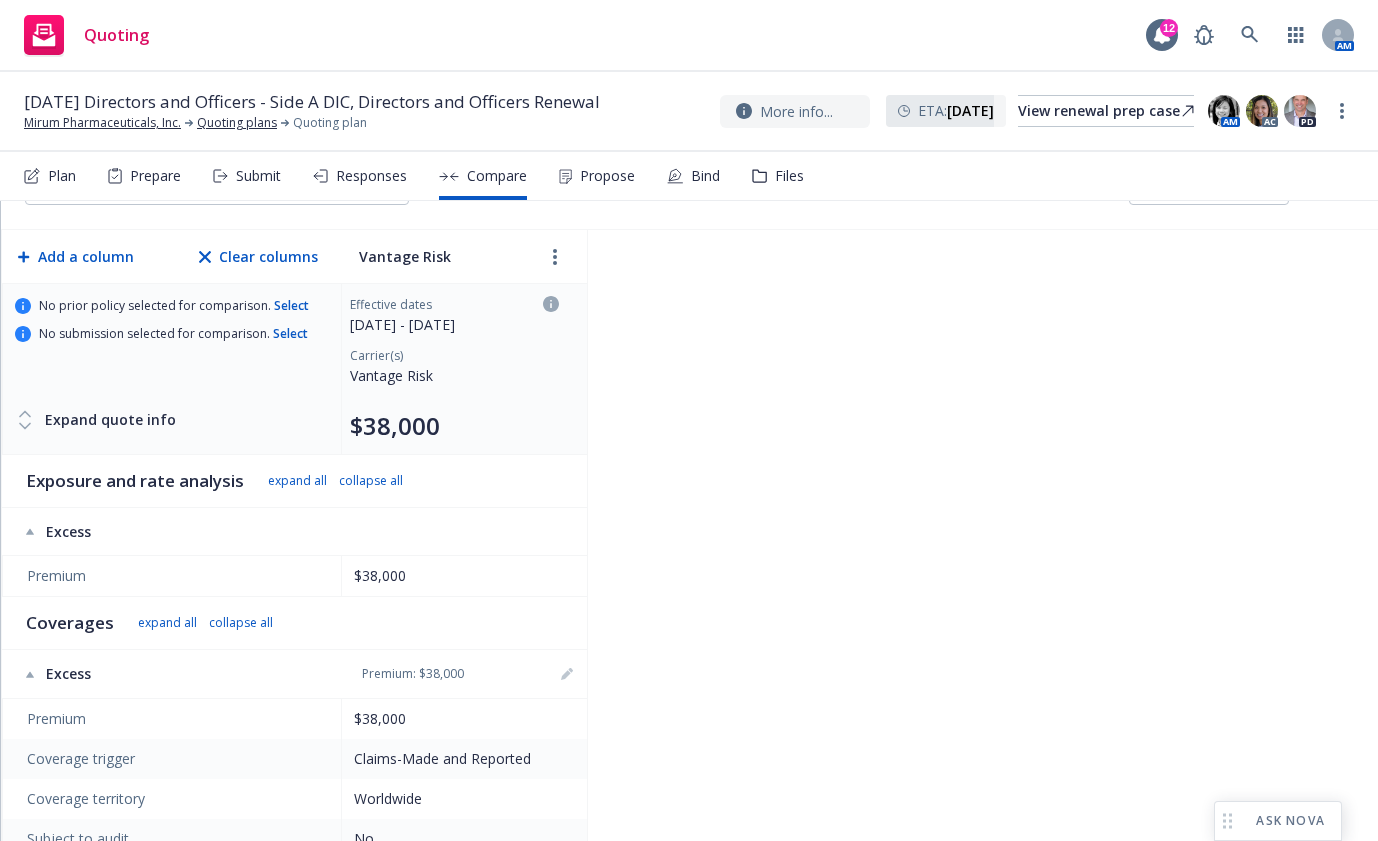 scroll, scrollTop: 0, scrollLeft: 0, axis: both 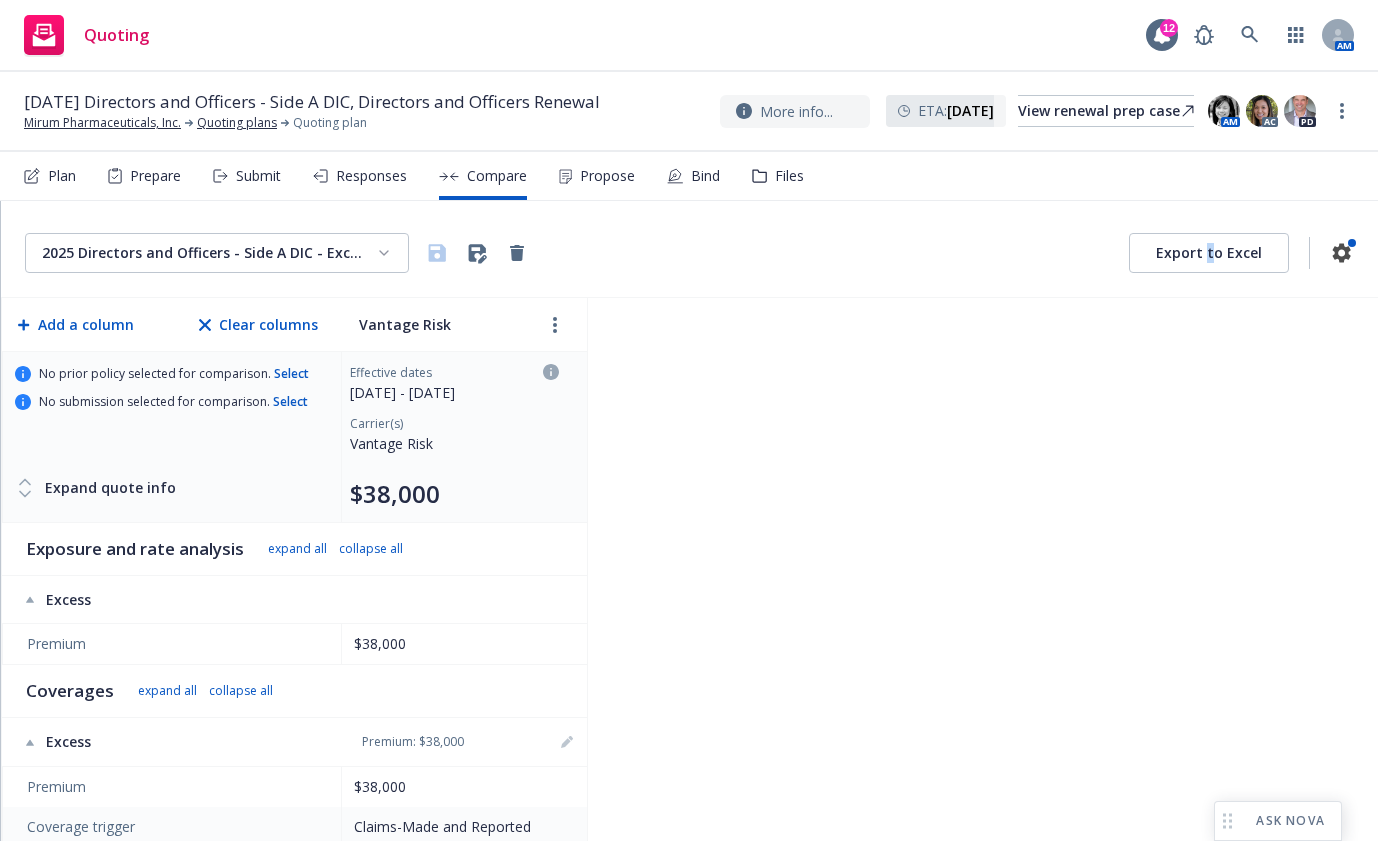 drag, startPoint x: 1192, startPoint y: 514, endPoint x: 744, endPoint y: 405, distance: 461.0694 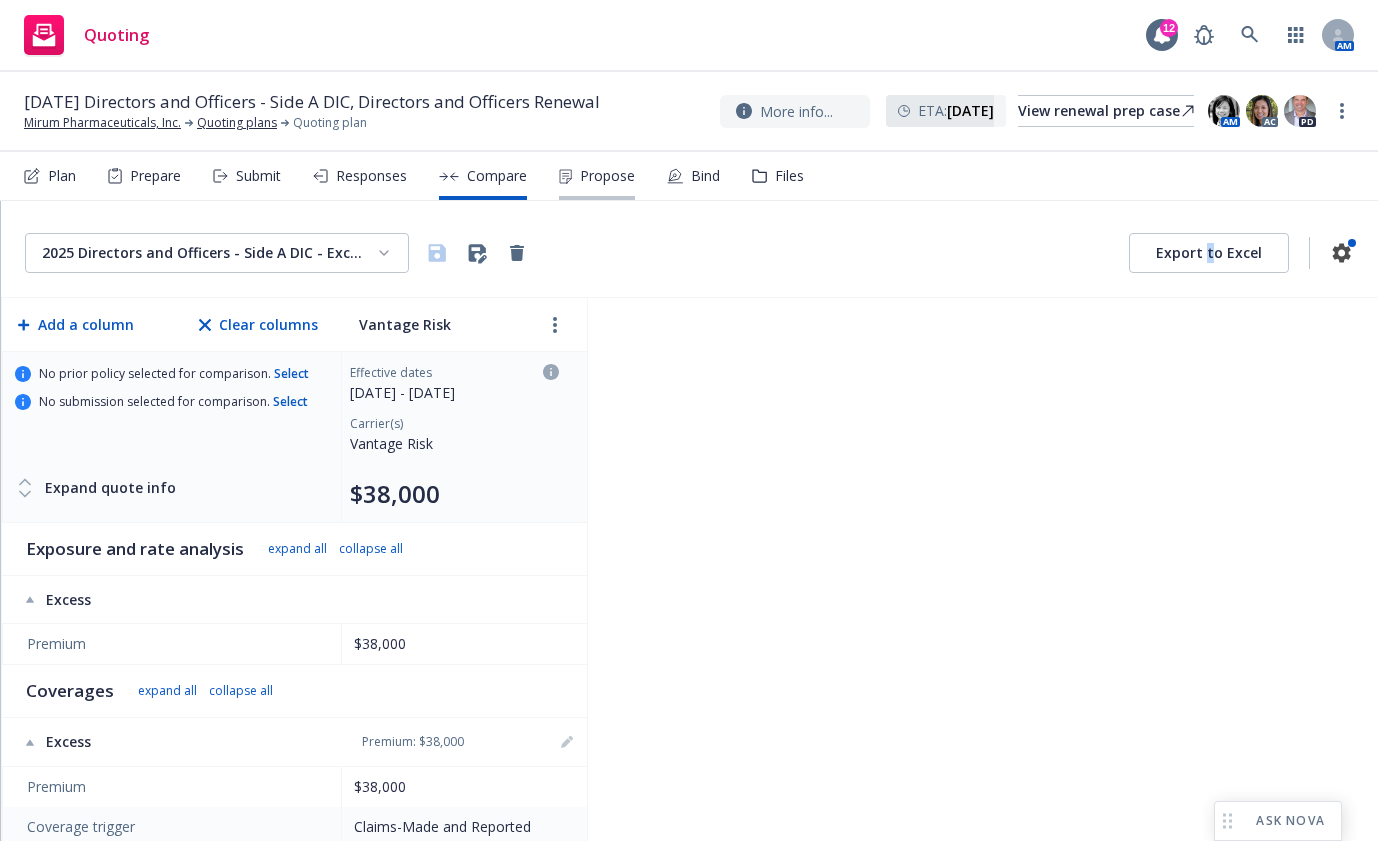 click on "Propose" at bounding box center (607, 176) 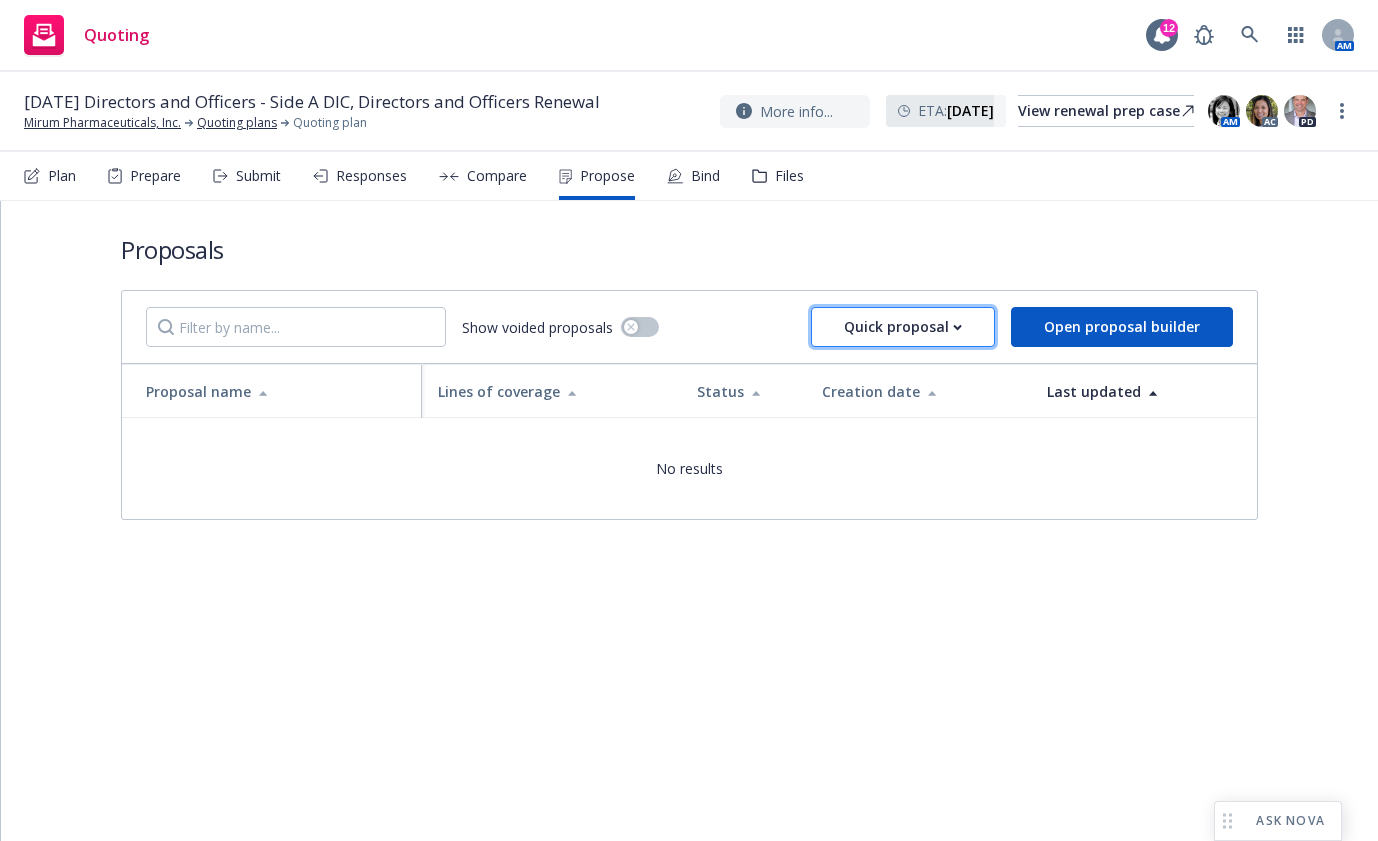 click on "Quick proposal" at bounding box center (903, 327) 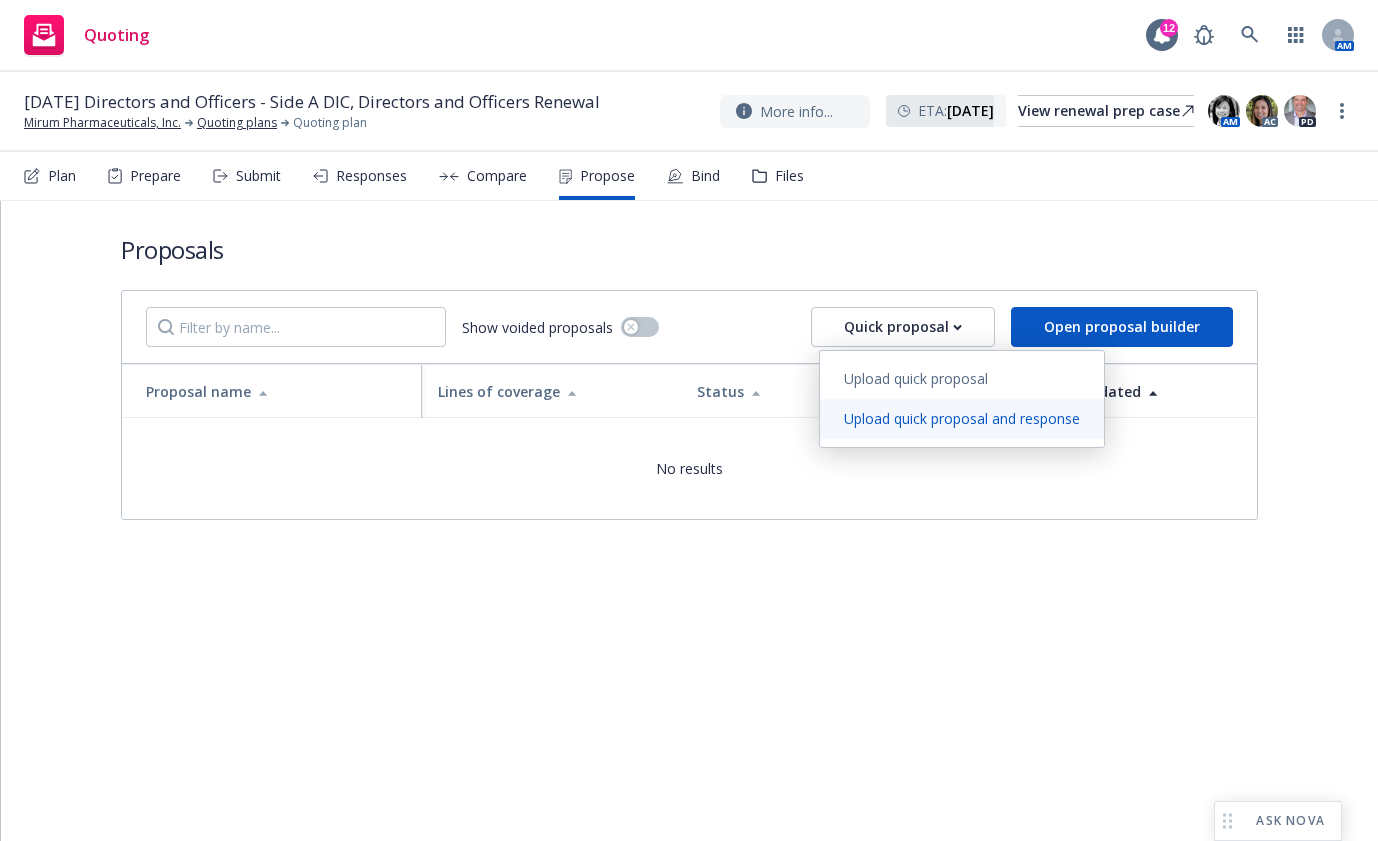click on "Upload quick proposal and response" at bounding box center [962, 418] 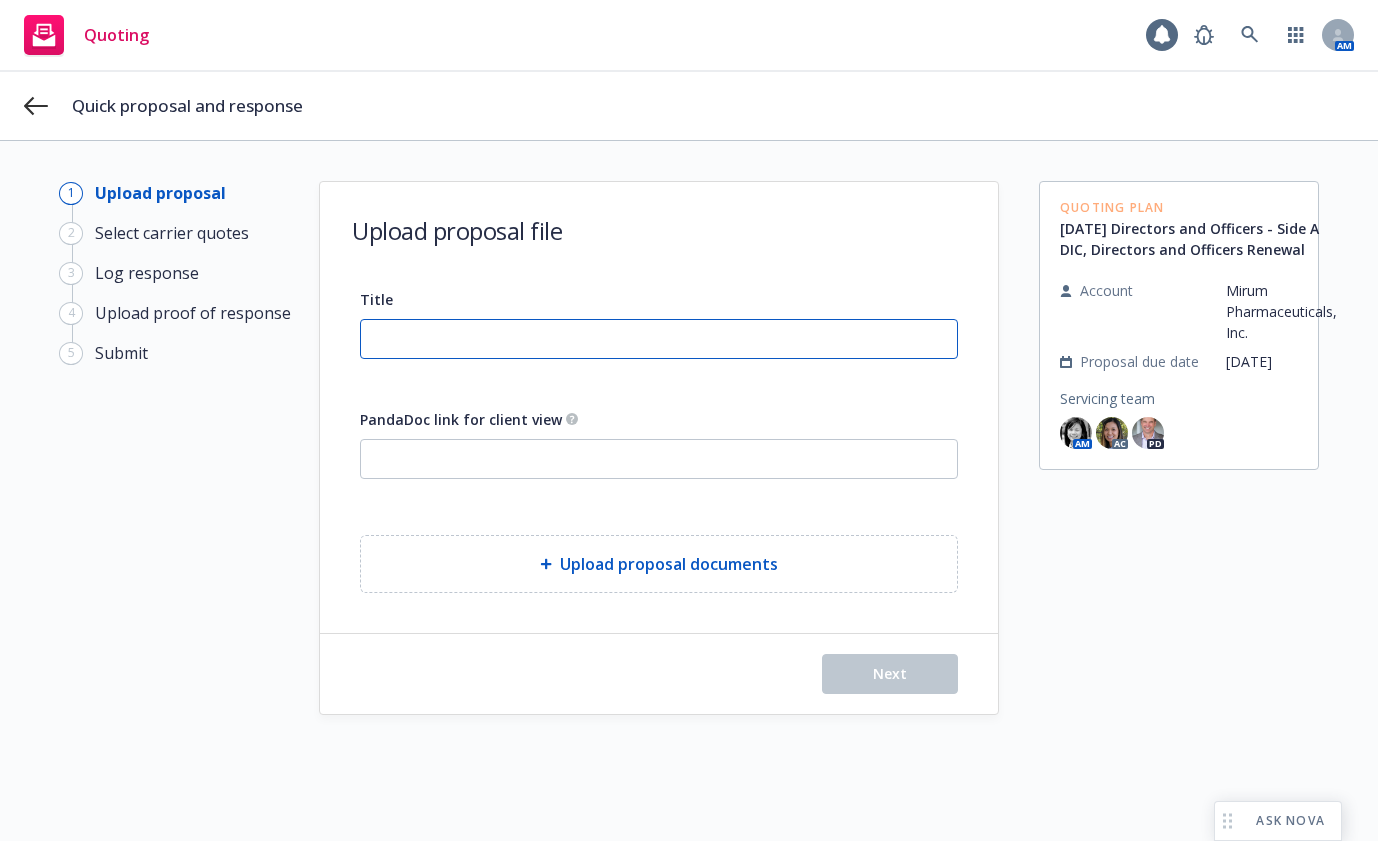 click on "Title" at bounding box center (659, 339) 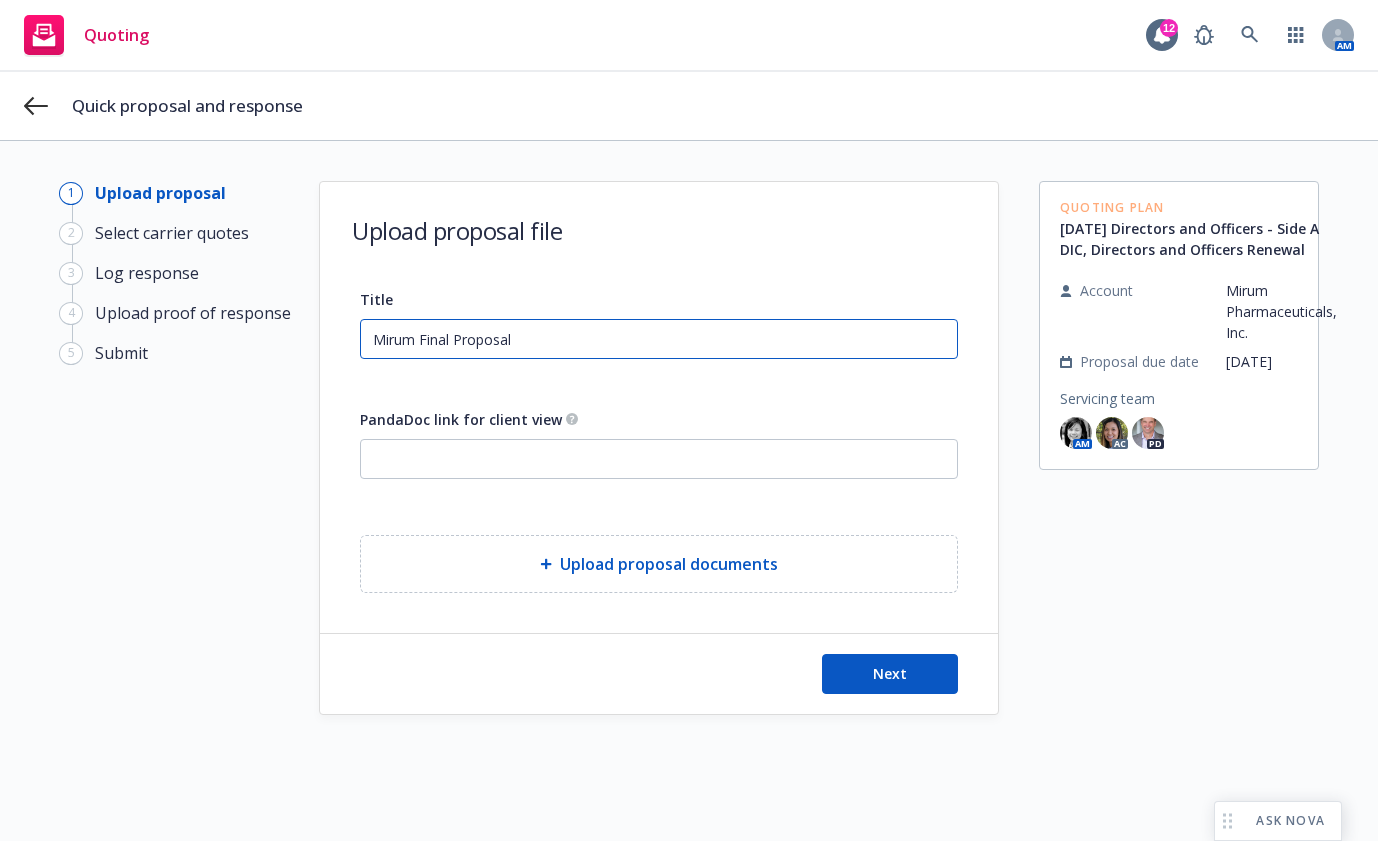 type on "Mirum Final Proposal" 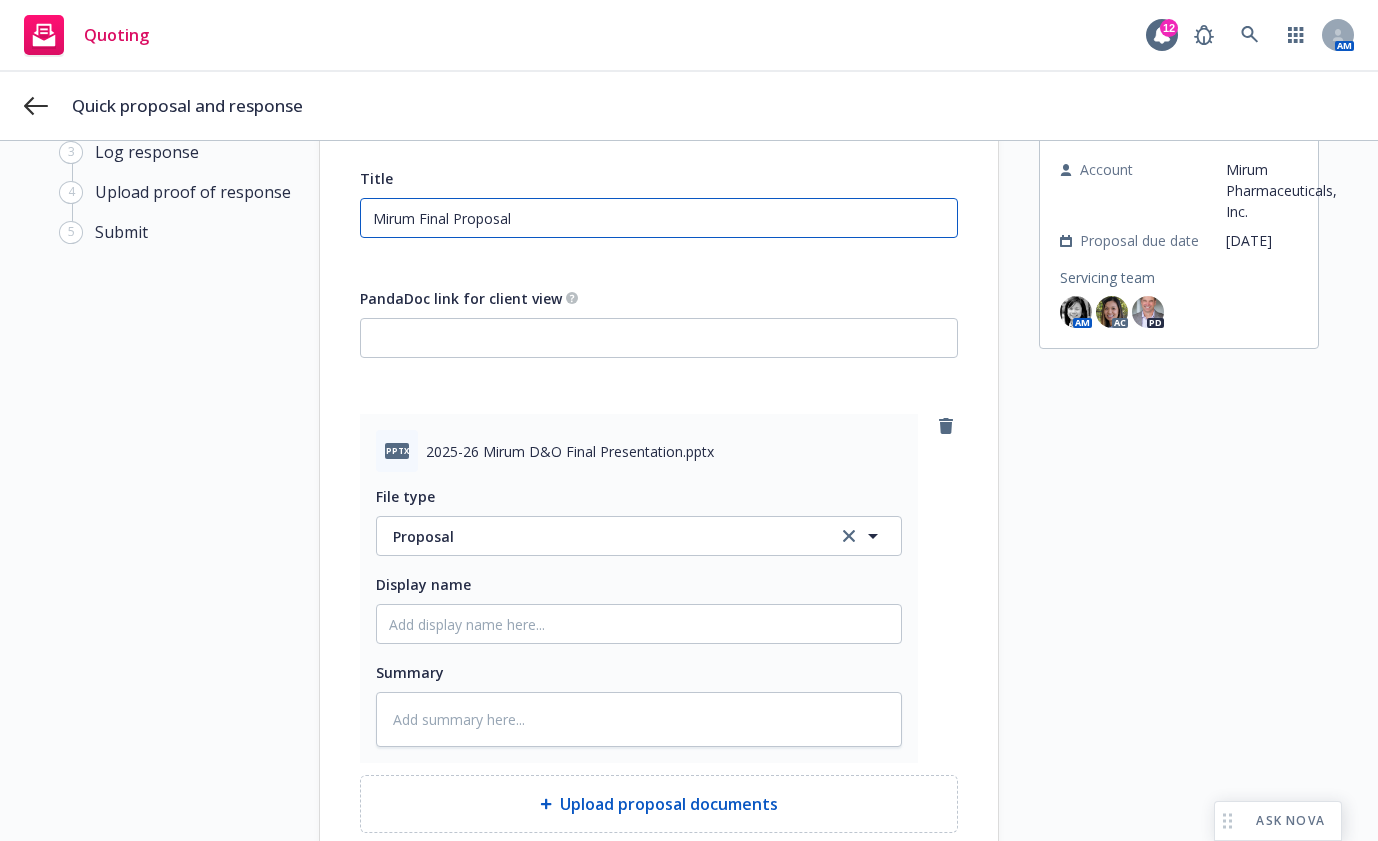 scroll, scrollTop: 275, scrollLeft: 0, axis: vertical 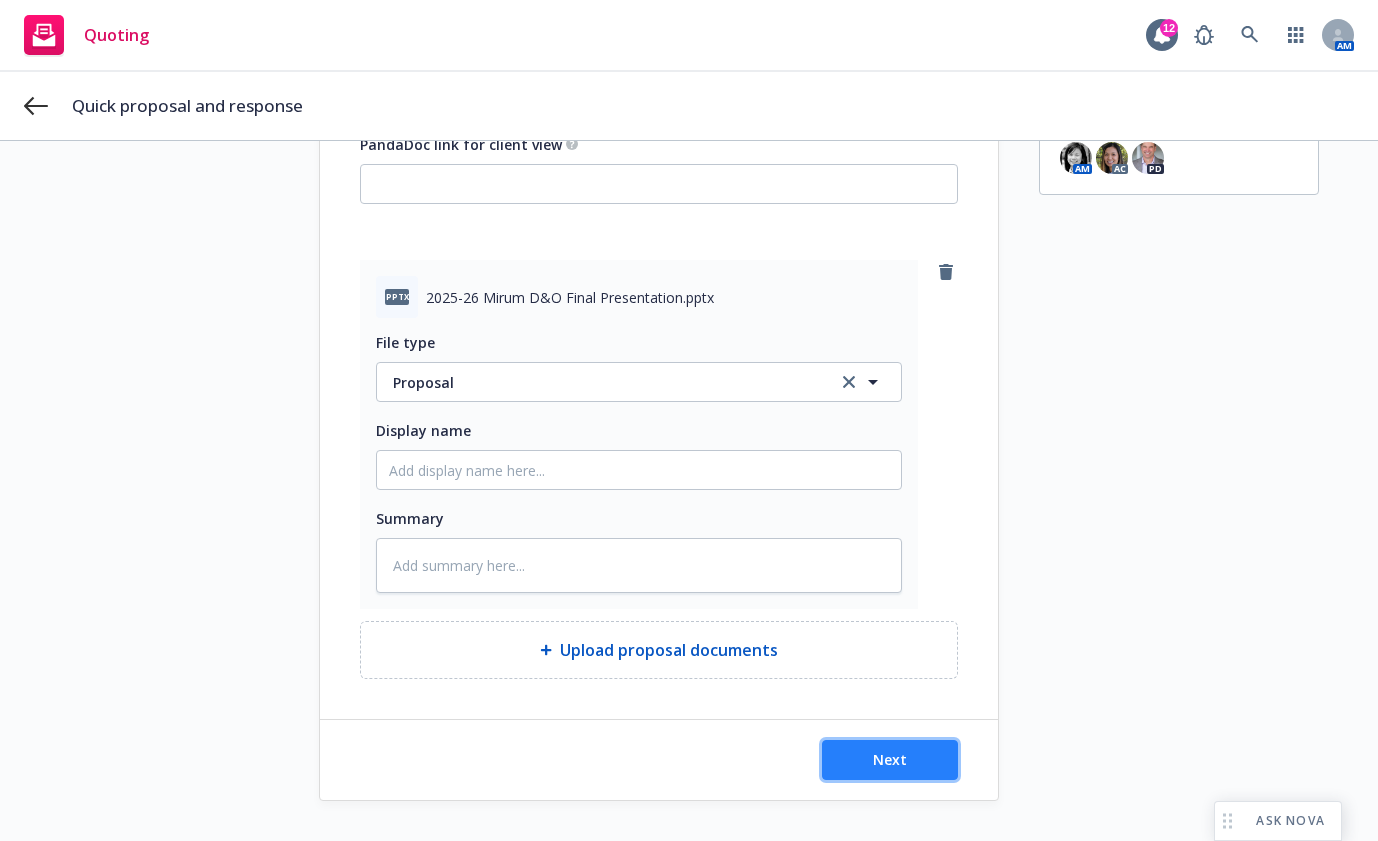 click on "Next" at bounding box center [890, 760] 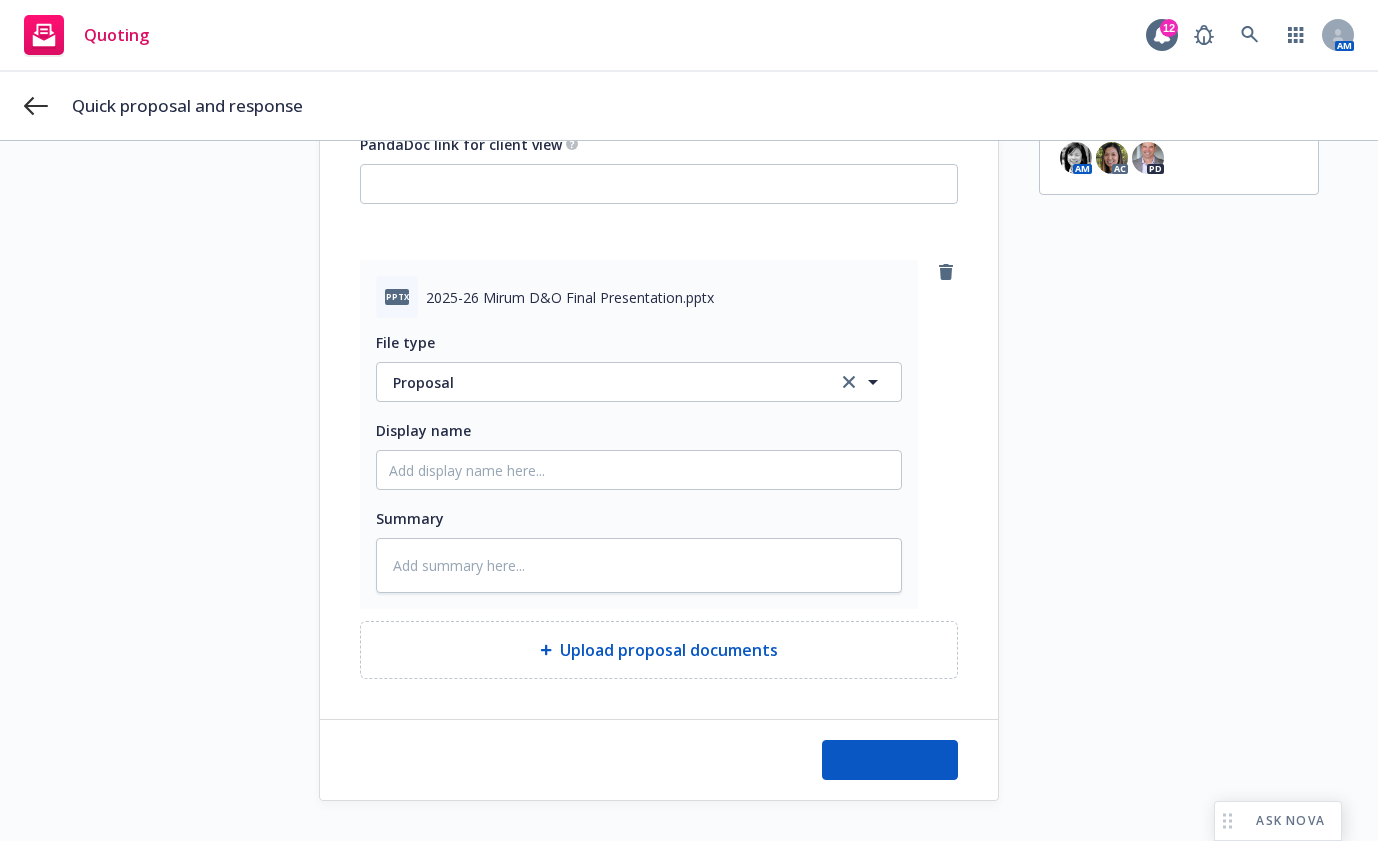 type on "x" 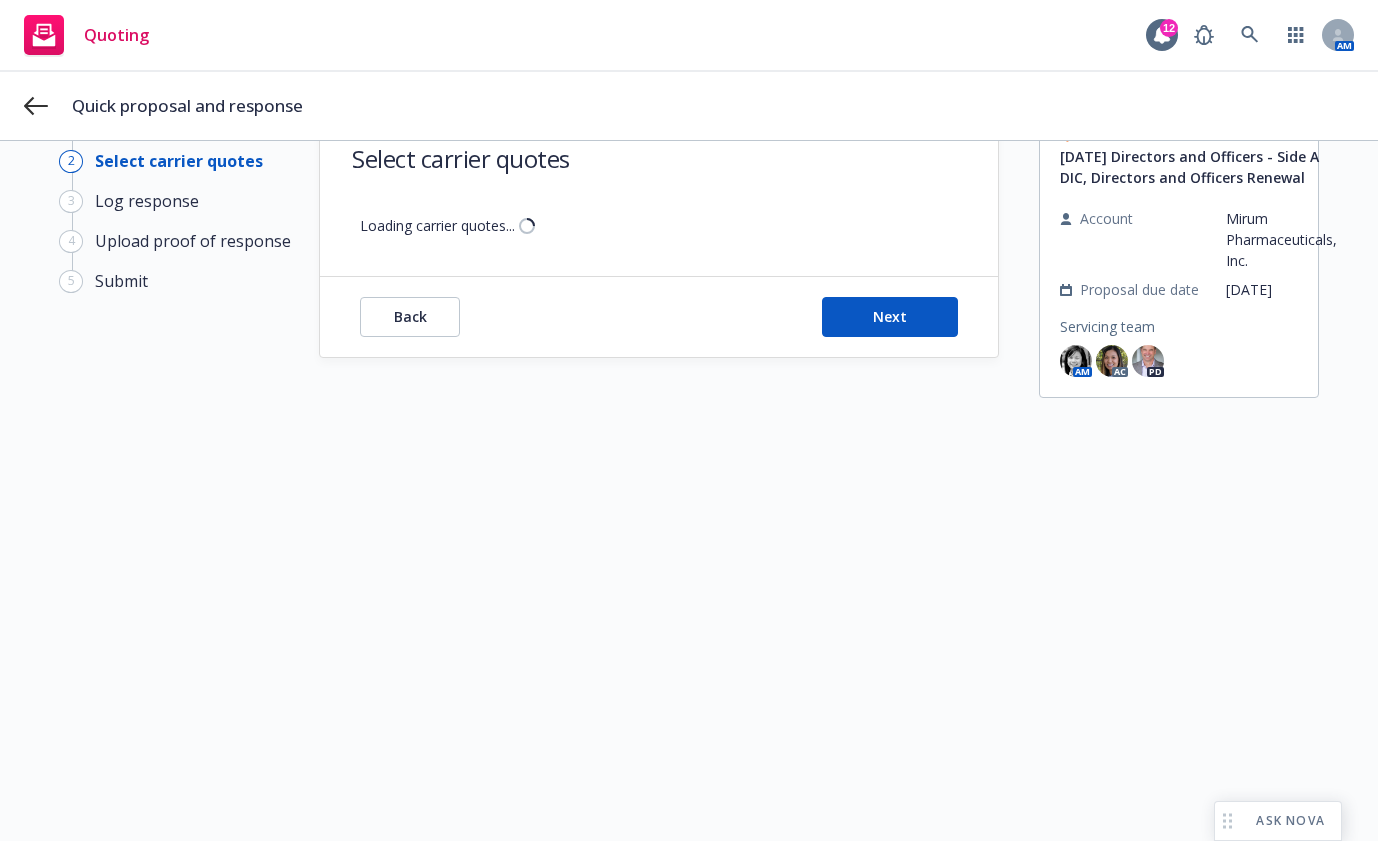 scroll, scrollTop: 72, scrollLeft: 0, axis: vertical 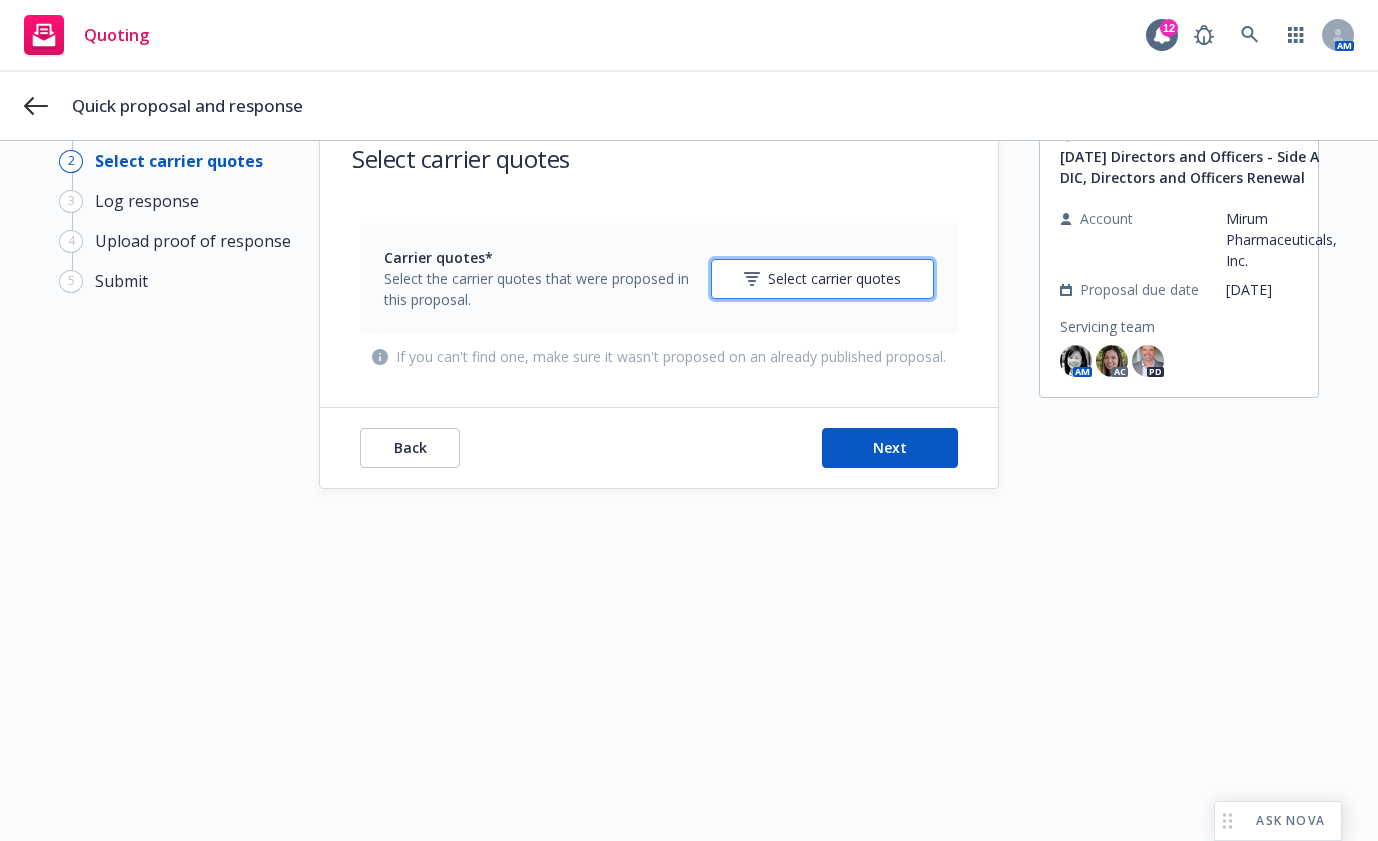click on "Select carrier quotes" at bounding box center [834, 278] 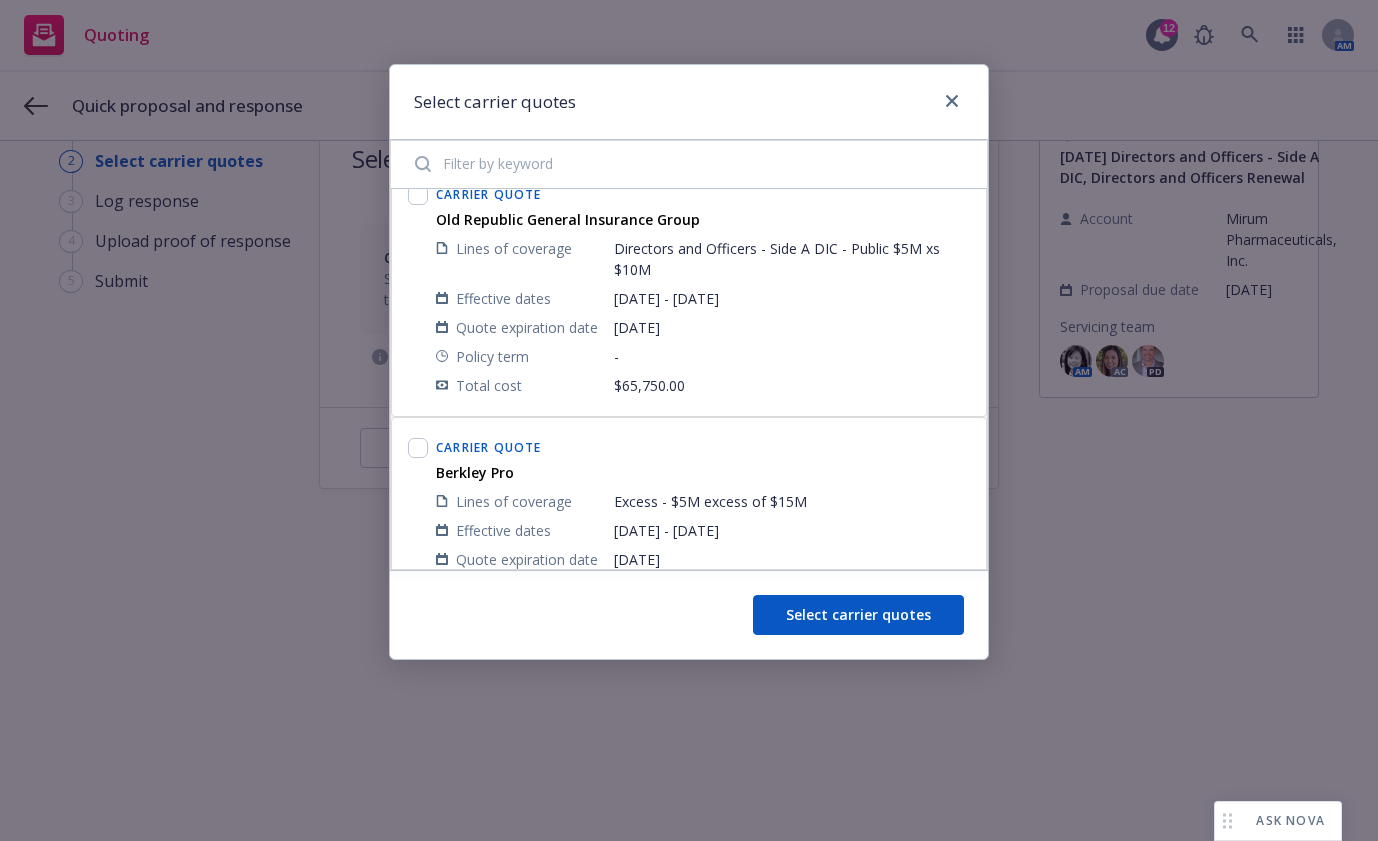 scroll, scrollTop: 0, scrollLeft: 0, axis: both 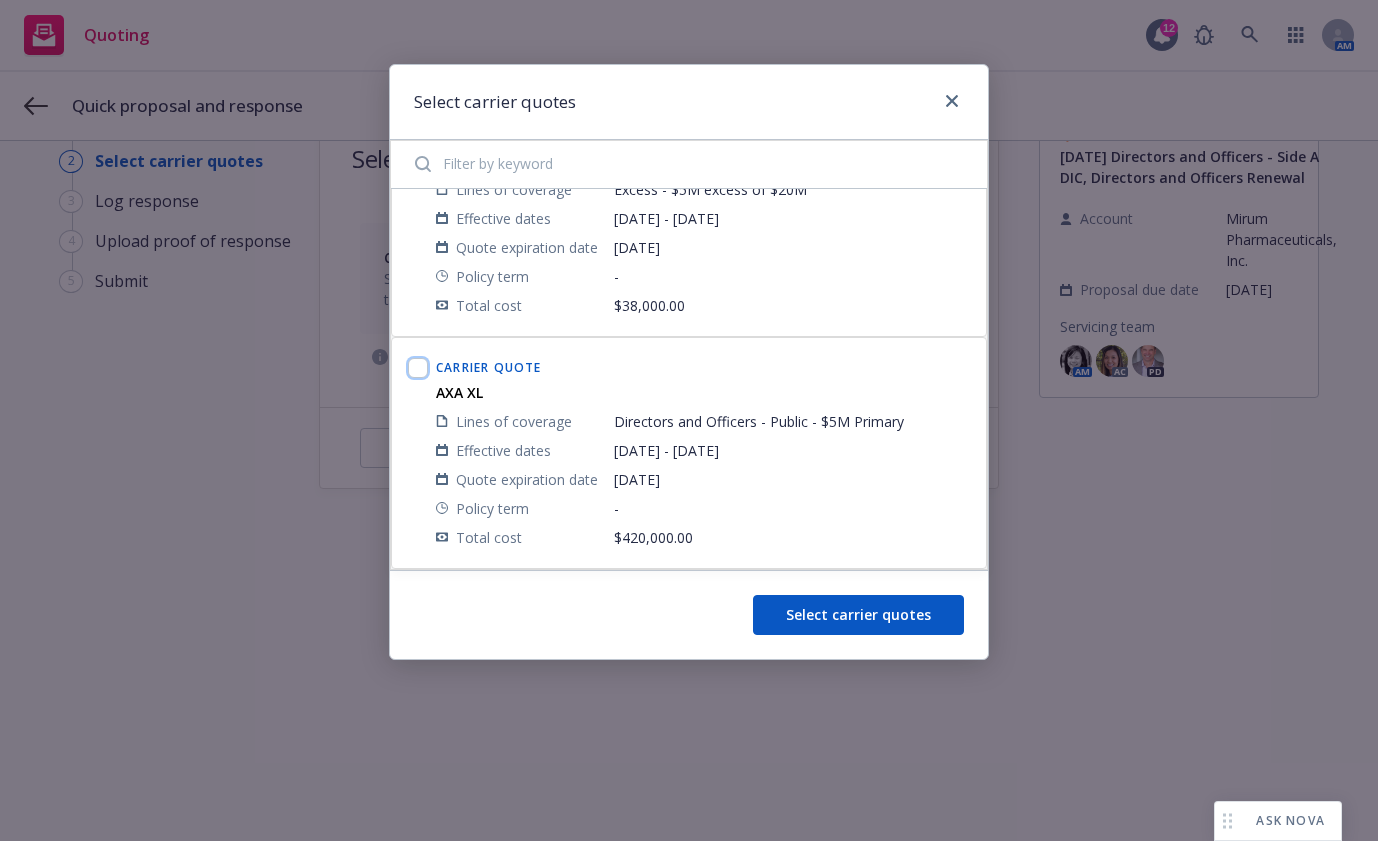 click at bounding box center (418, 368) 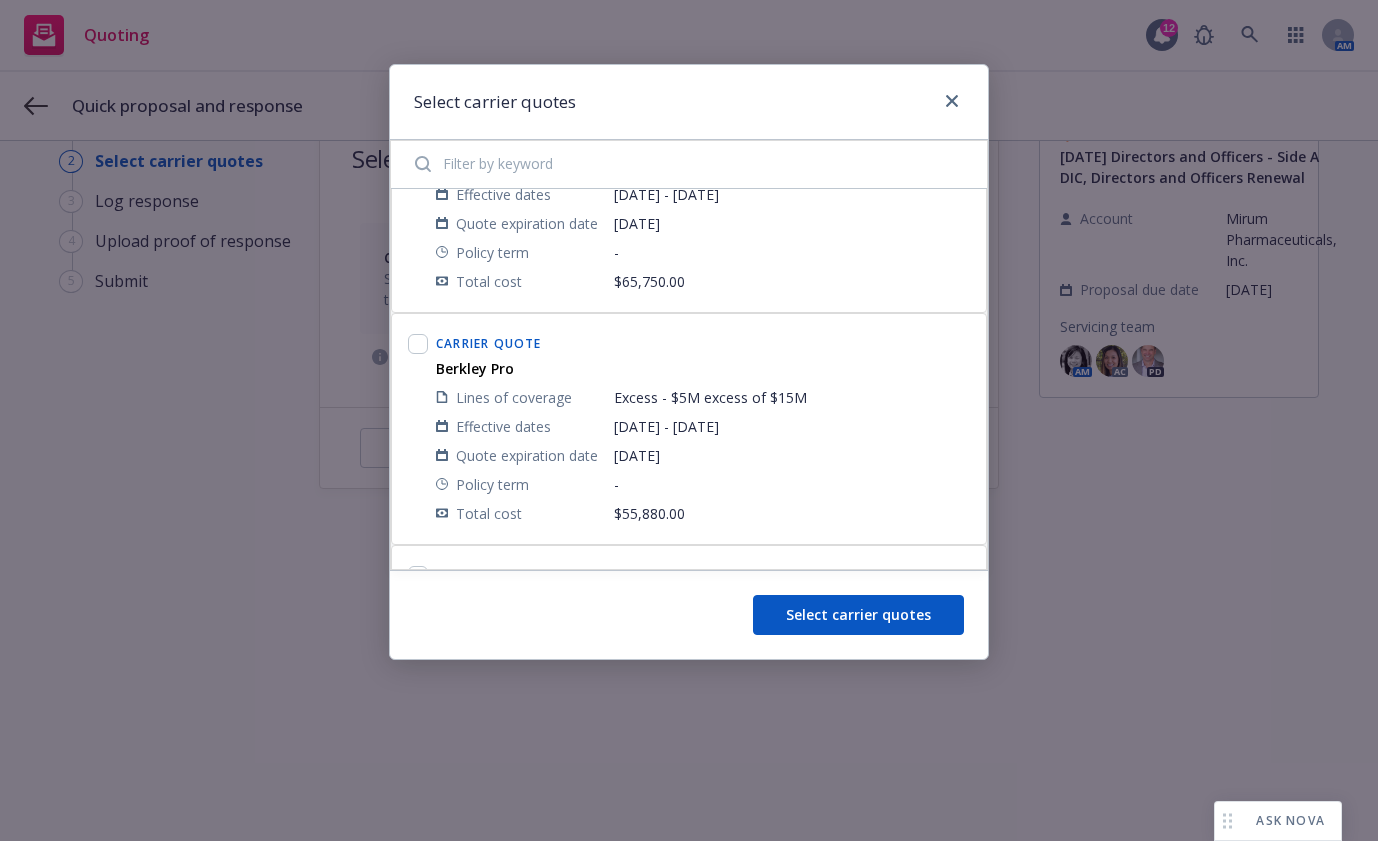 scroll, scrollTop: 0, scrollLeft: 0, axis: both 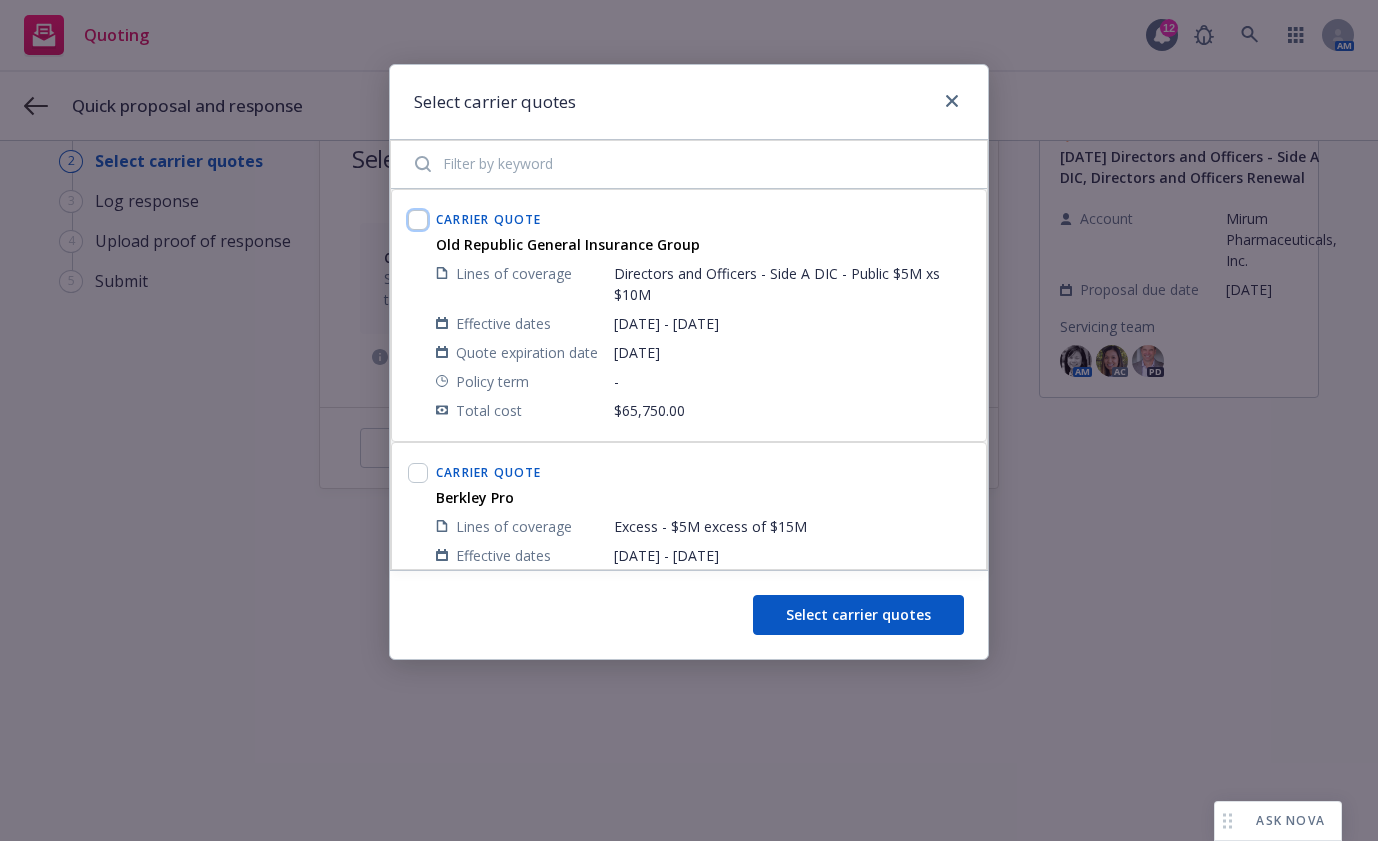 drag, startPoint x: 413, startPoint y: 217, endPoint x: 421, endPoint y: 228, distance: 13.601471 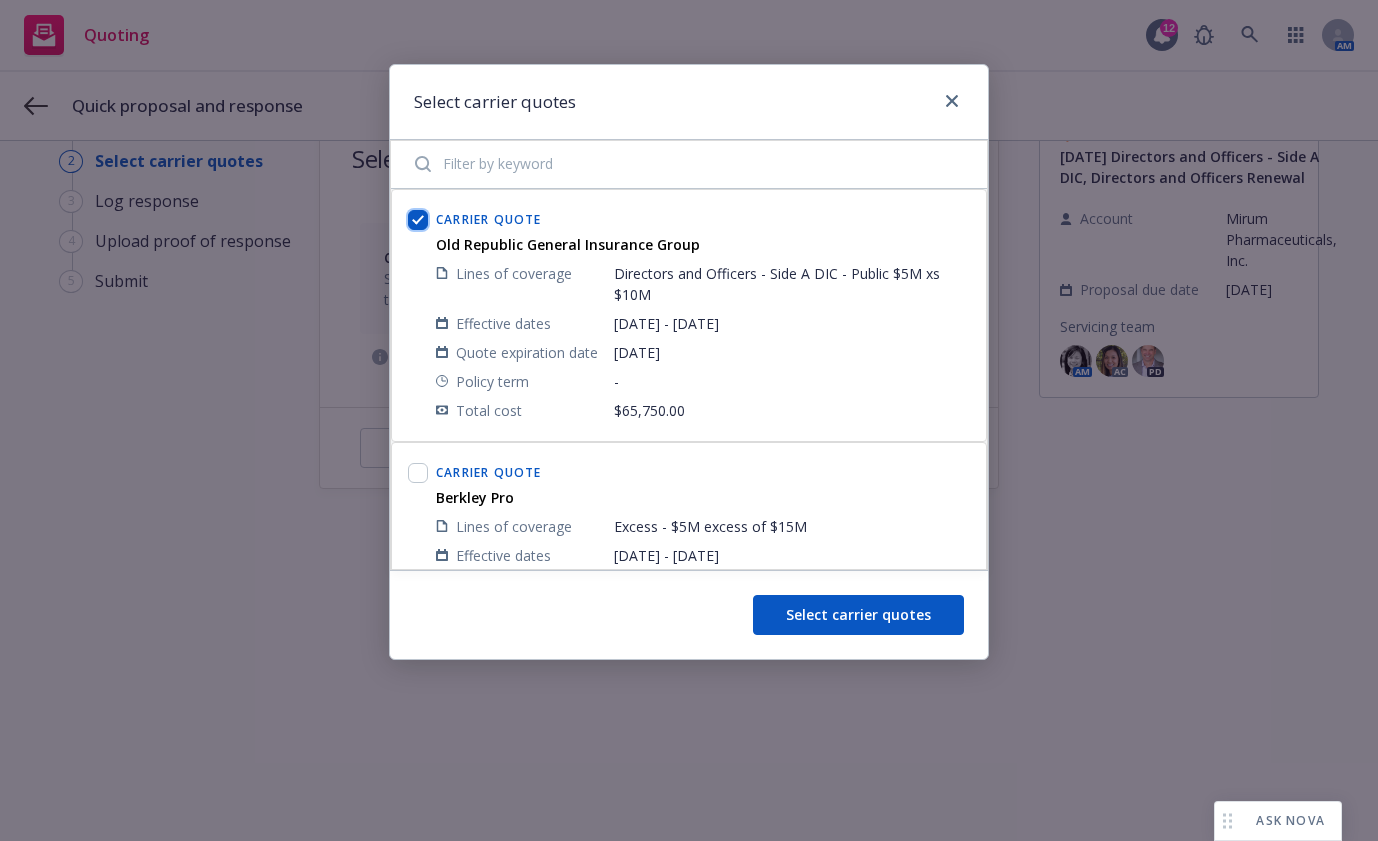 checkbox on "true" 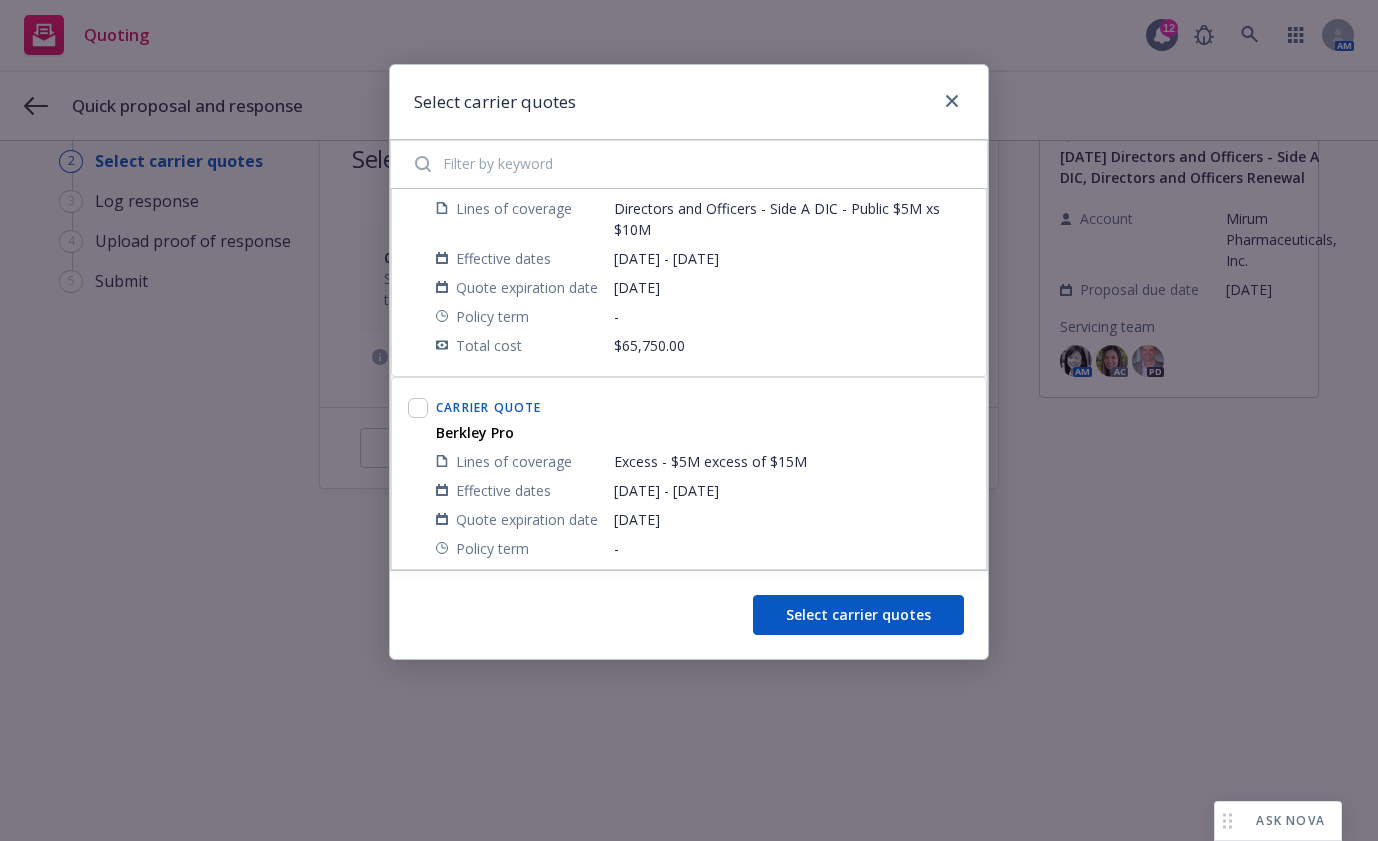 scroll, scrollTop: 100, scrollLeft: 0, axis: vertical 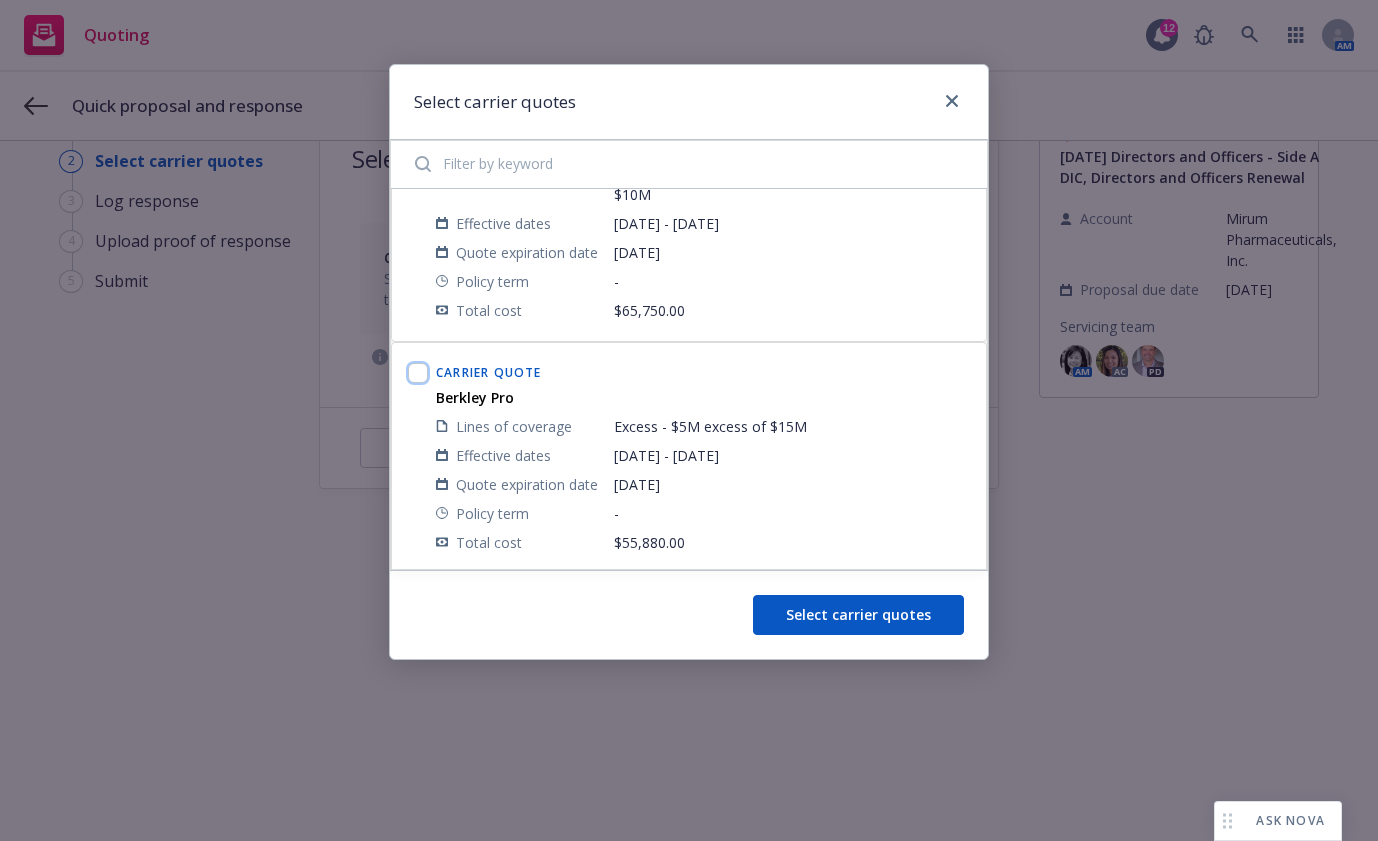 click at bounding box center [418, 373] 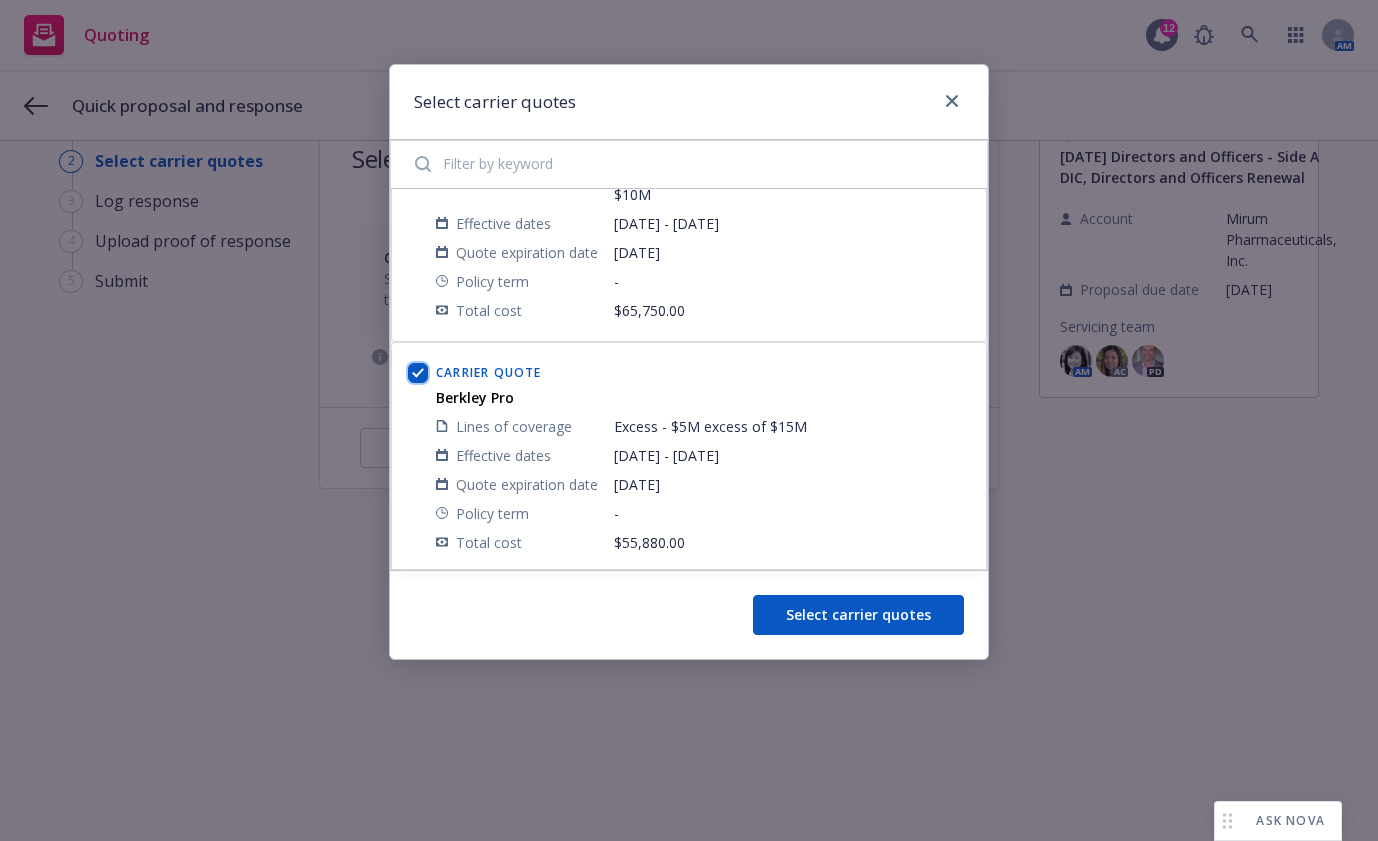 checkbox on "true" 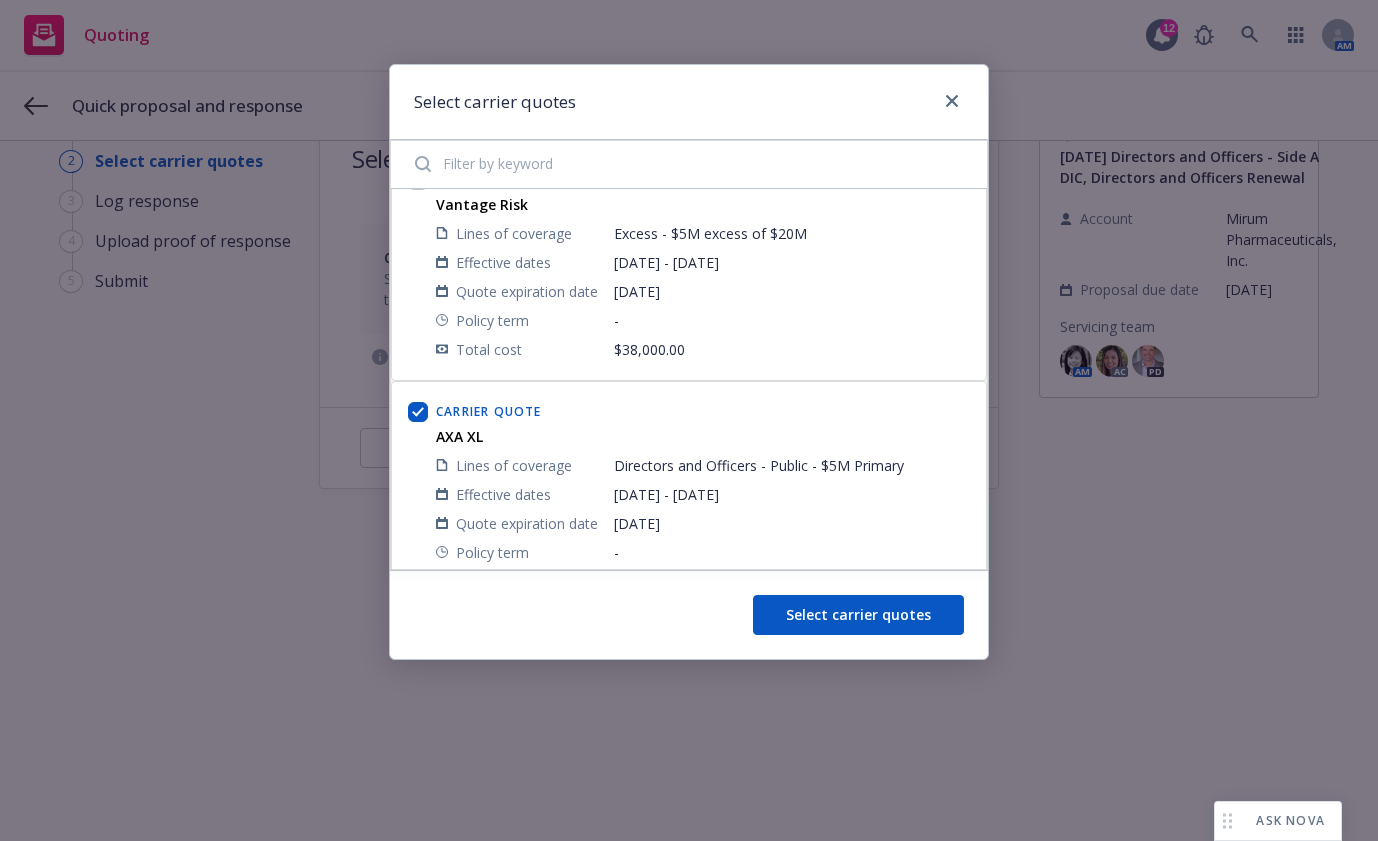 scroll, scrollTop: 569, scrollLeft: 0, axis: vertical 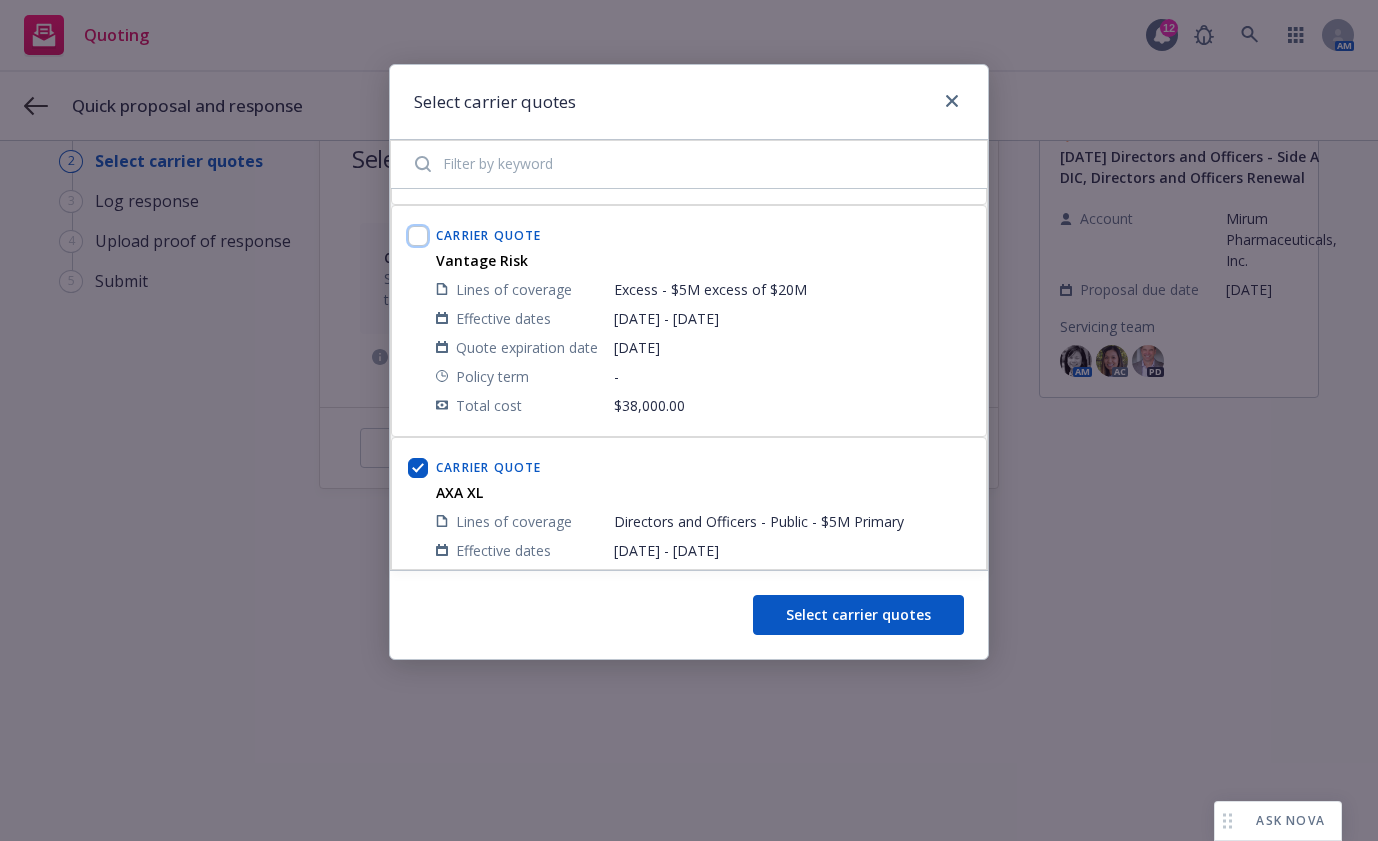 click at bounding box center (418, 236) 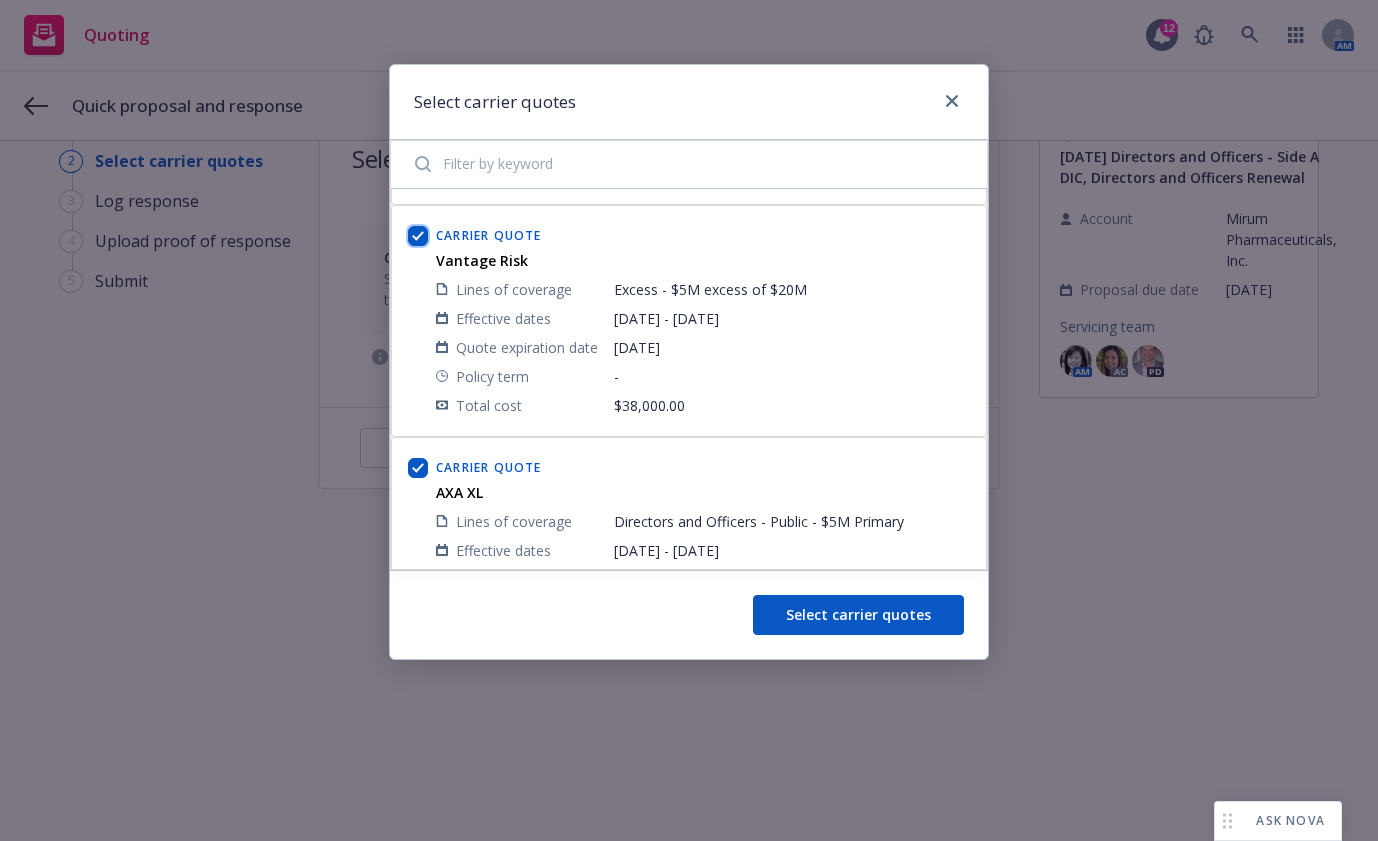checkbox on "true" 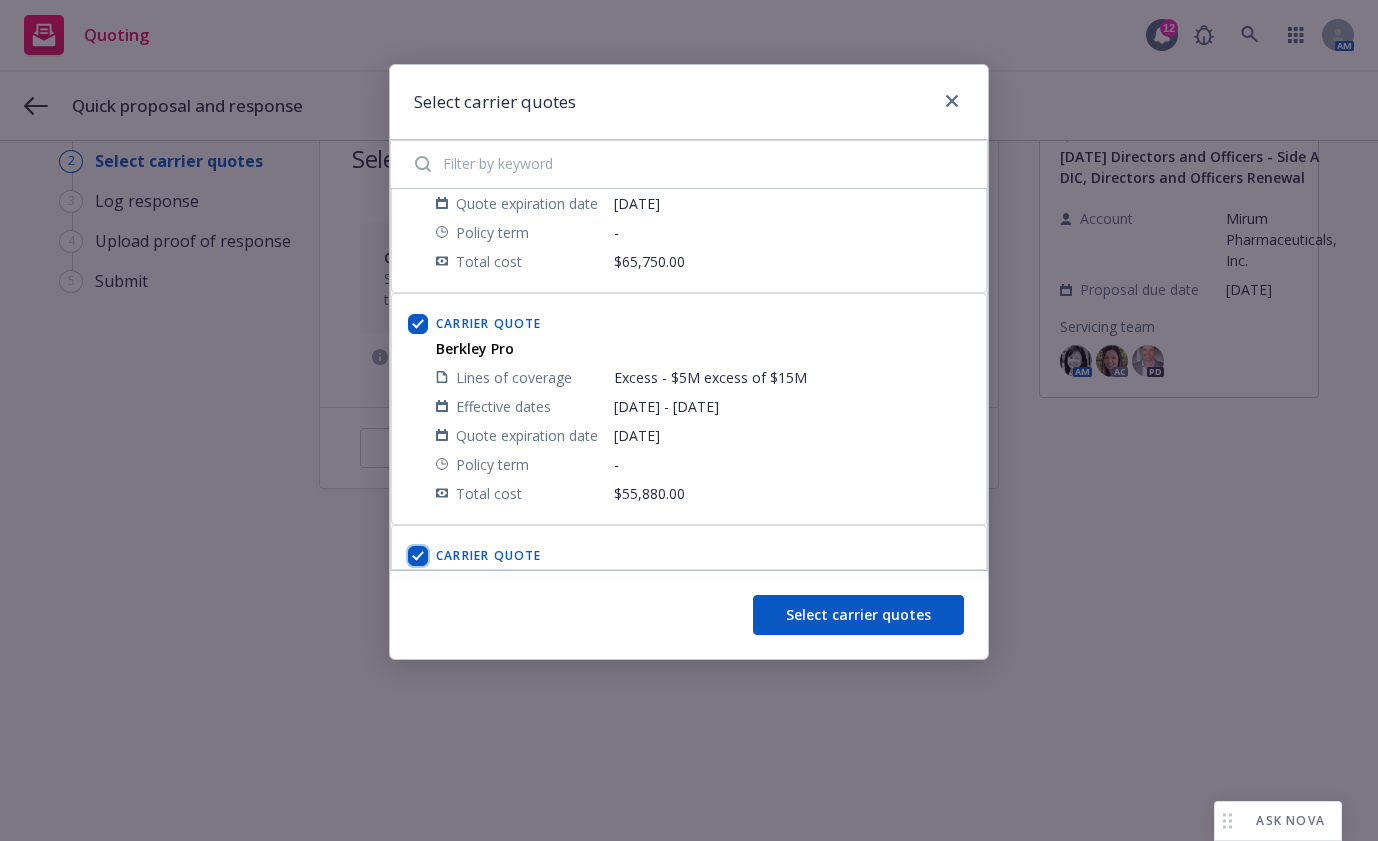 scroll, scrollTop: 0, scrollLeft: 0, axis: both 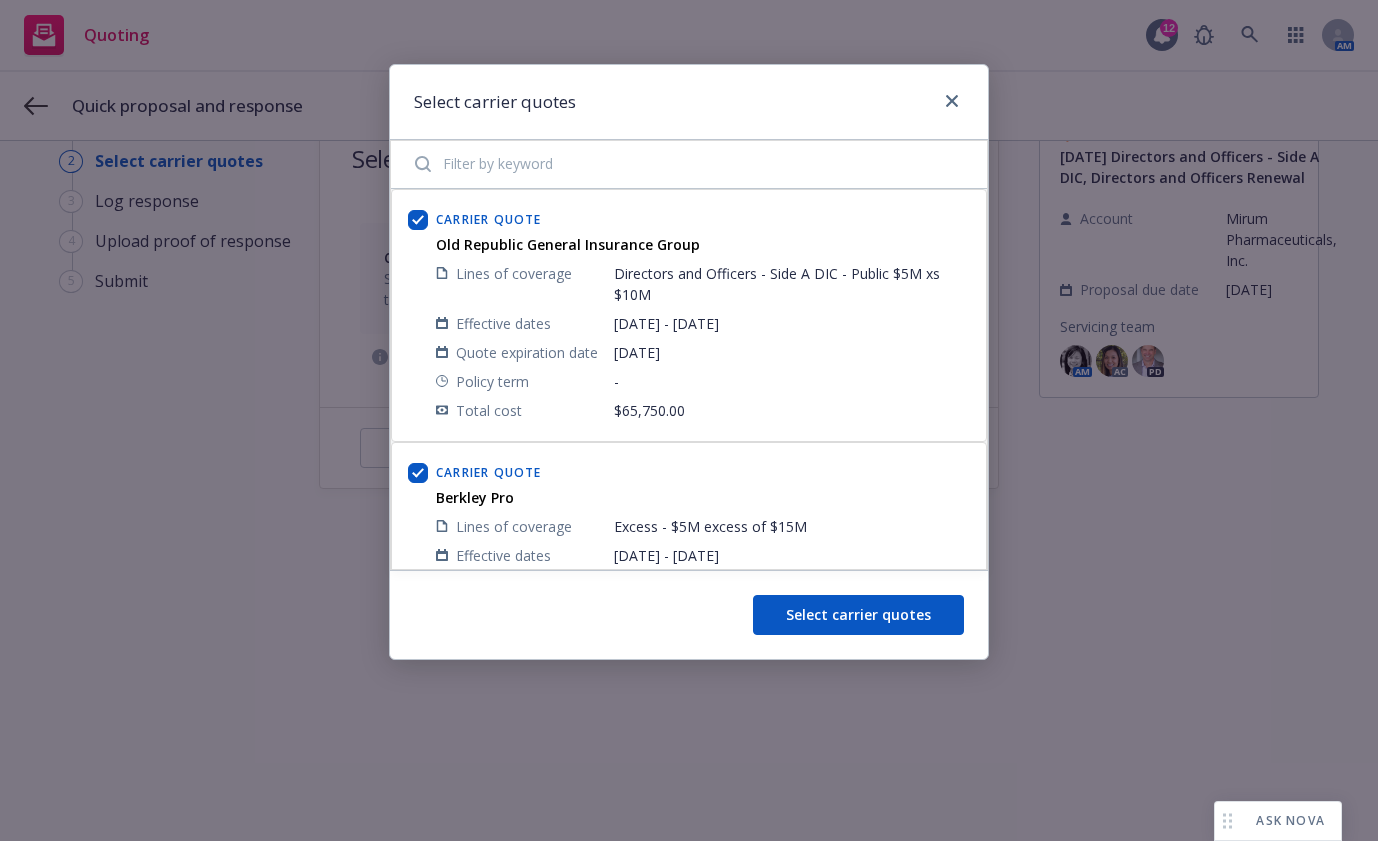 click at bounding box center [689, 164] 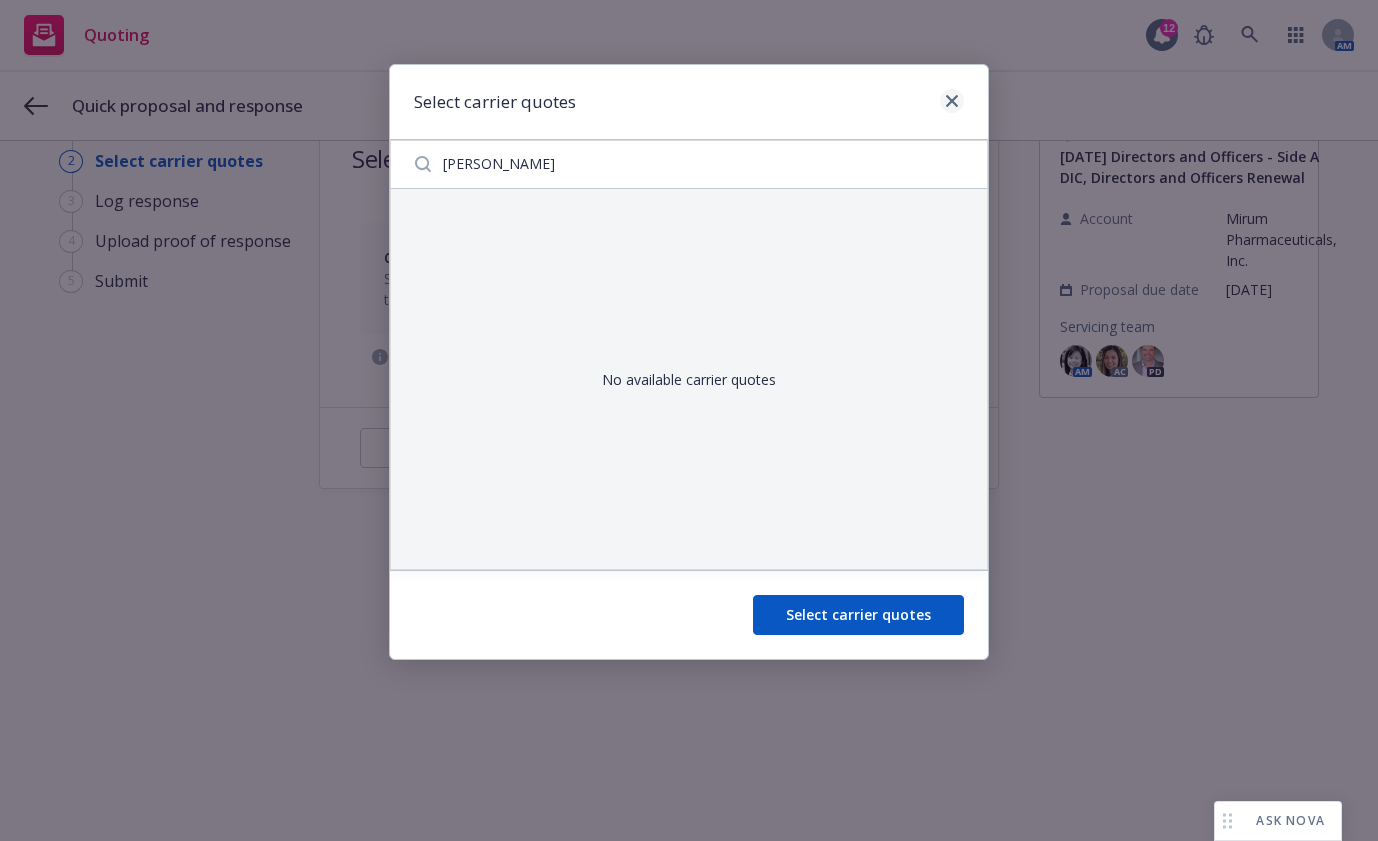 type on "Hudson" 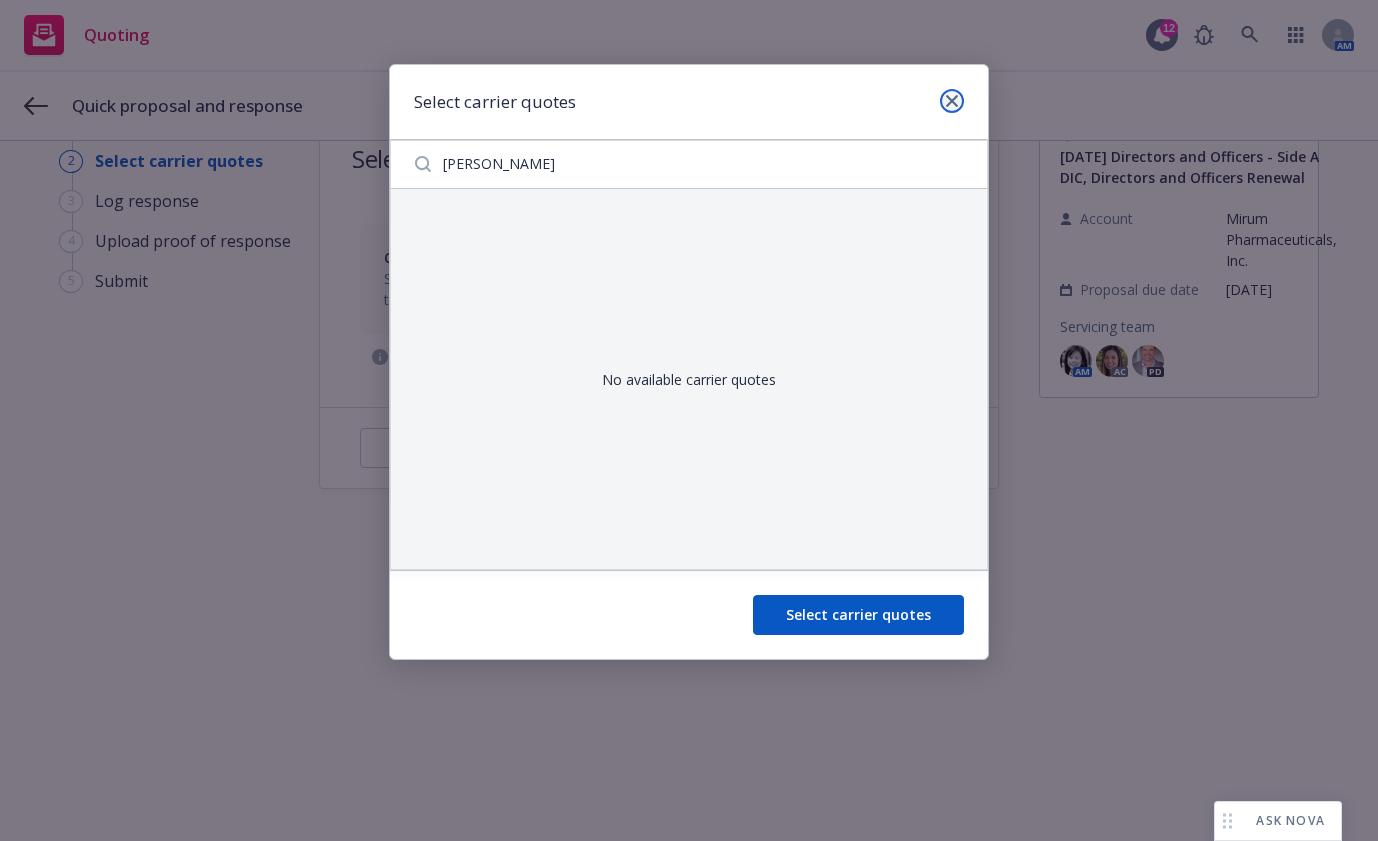 click at bounding box center [952, 101] 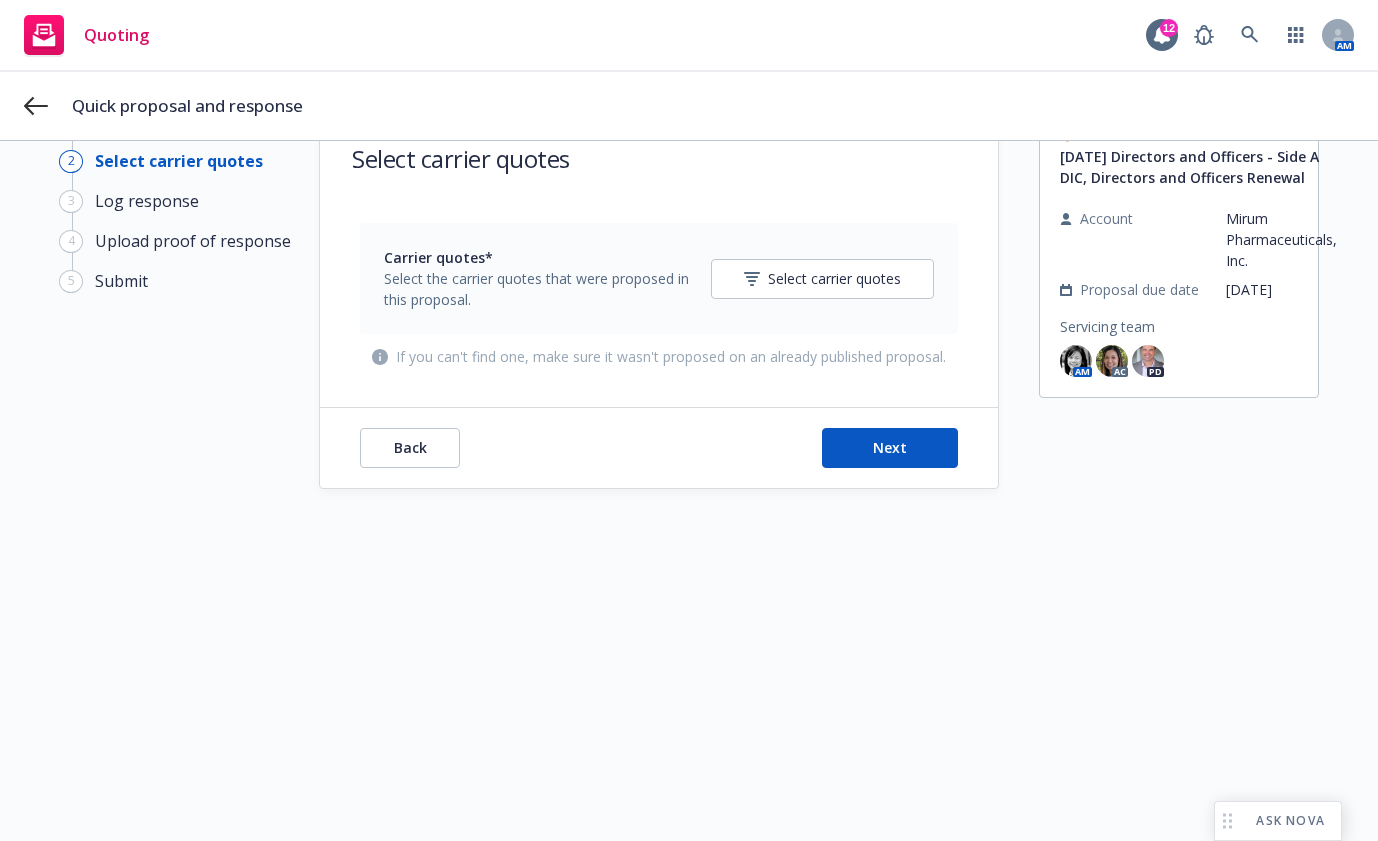 click on "Upload proposal 2 Select carrier quotes 3 Log response 4 Upload proof of response 5 Submit Select carrier quotes Carrier quotes* Select the carrier quotes that were proposed in this proposal. Select carrier quotes If you can't find one, make sure it wasn't proposed on an already published proposal. Back Next Quoting Plan 07/17/25 Directors and Officers - Side A DIC, Directors and Officers Renewal Account Mirum Pharmaceuticals, Inc. Proposal due date 07/16/2025 Servicing team AM AC PD" at bounding box center (689, 455) 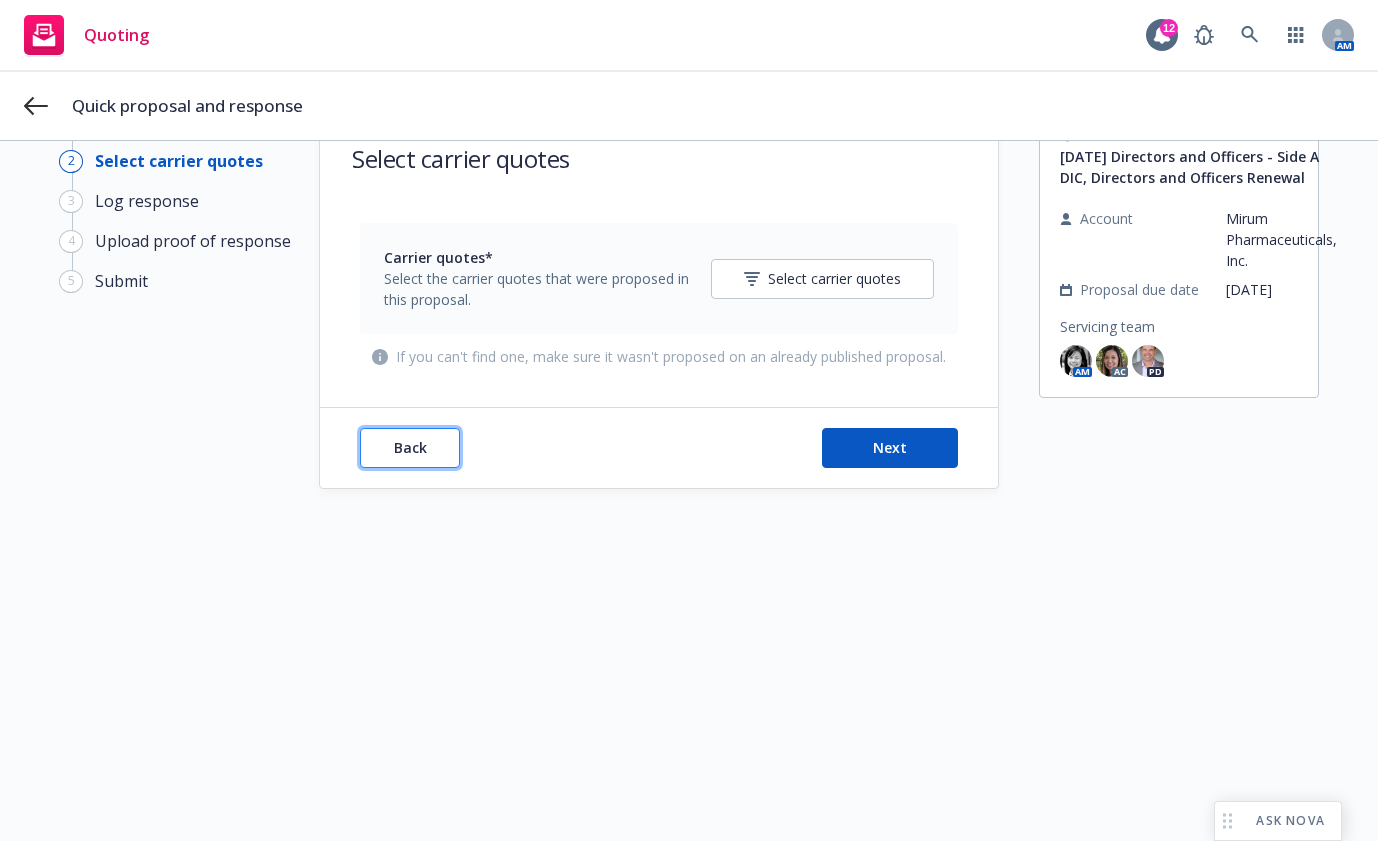 click on "Back" at bounding box center (410, 447) 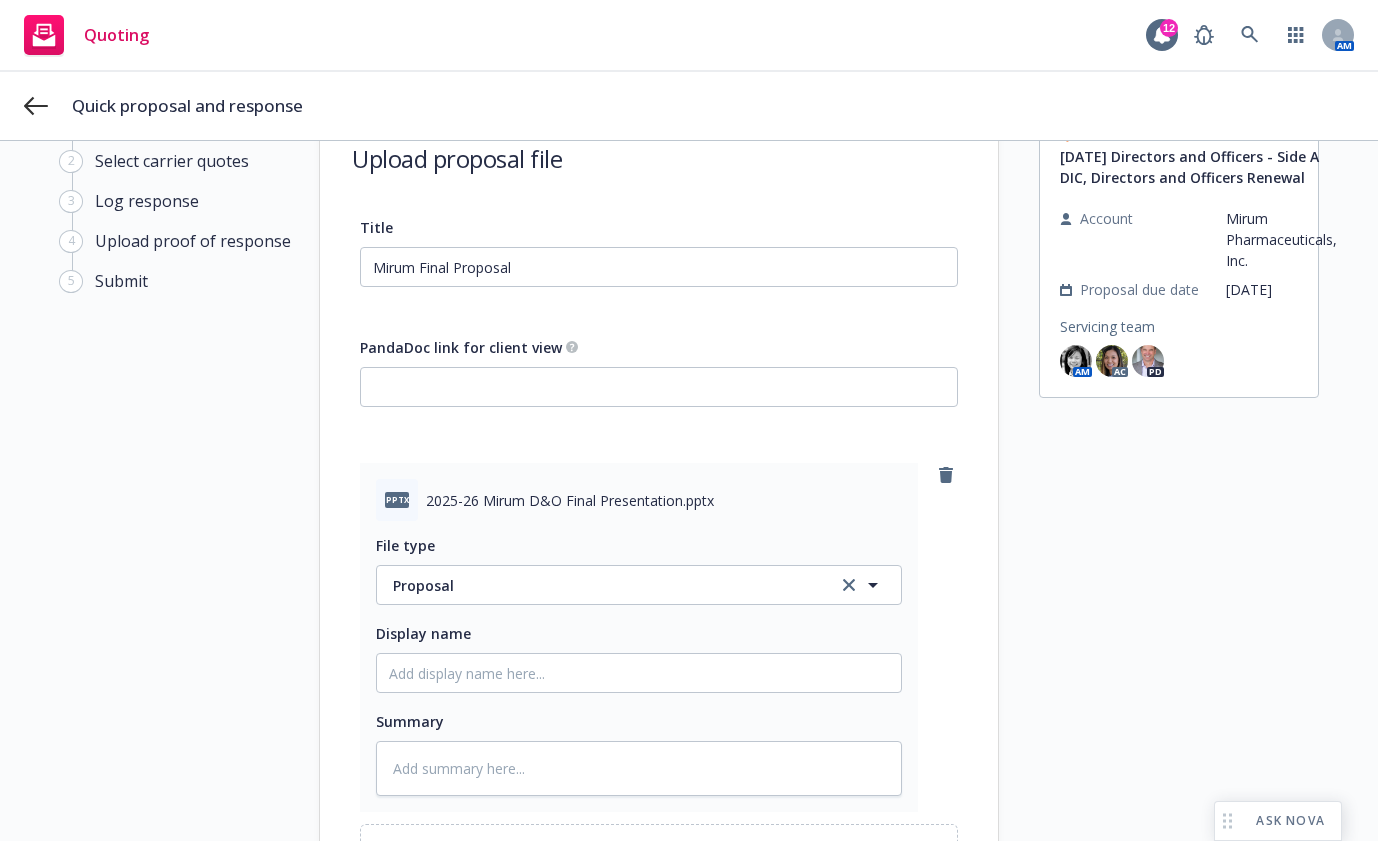 scroll, scrollTop: 0, scrollLeft: 0, axis: both 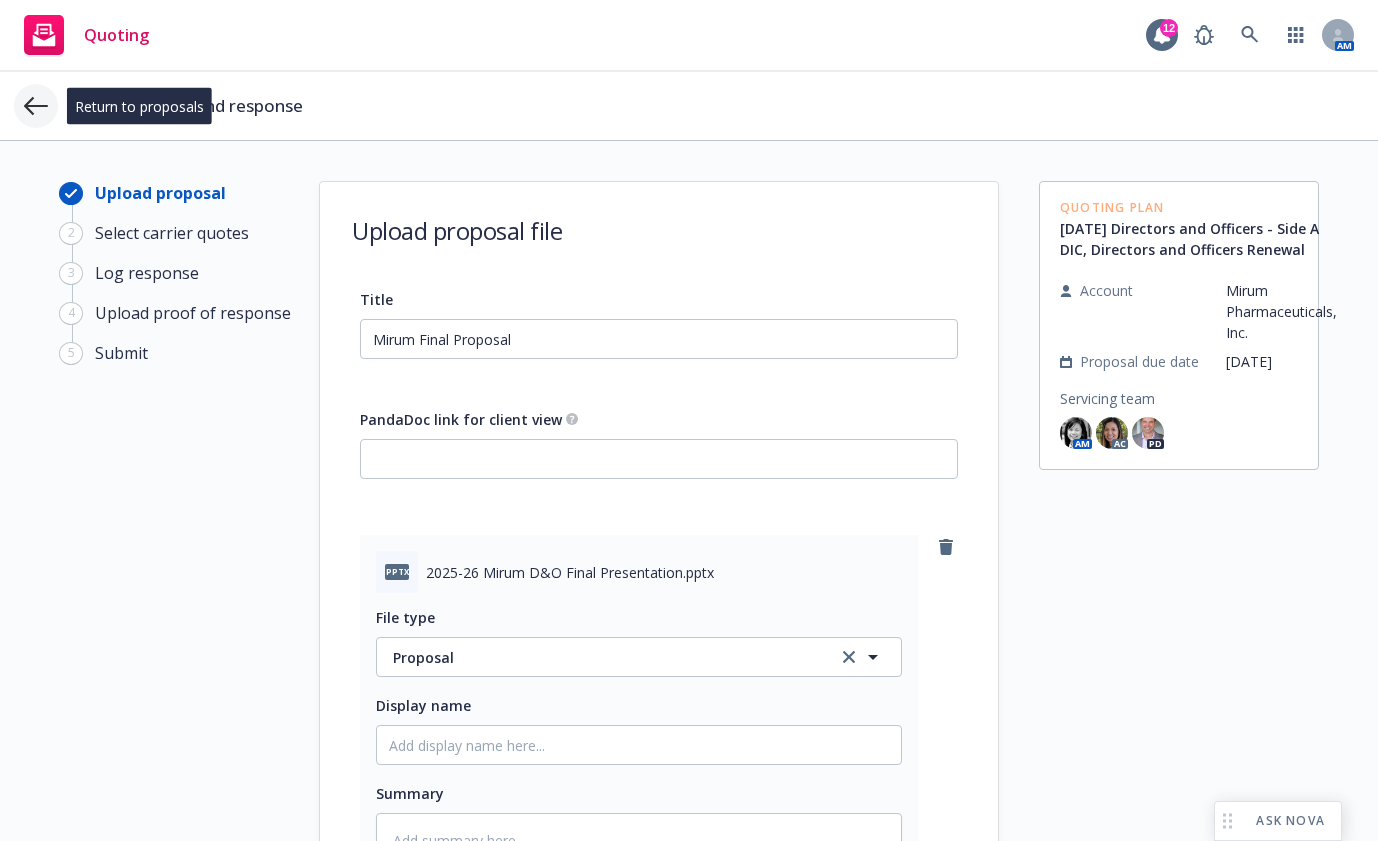 click 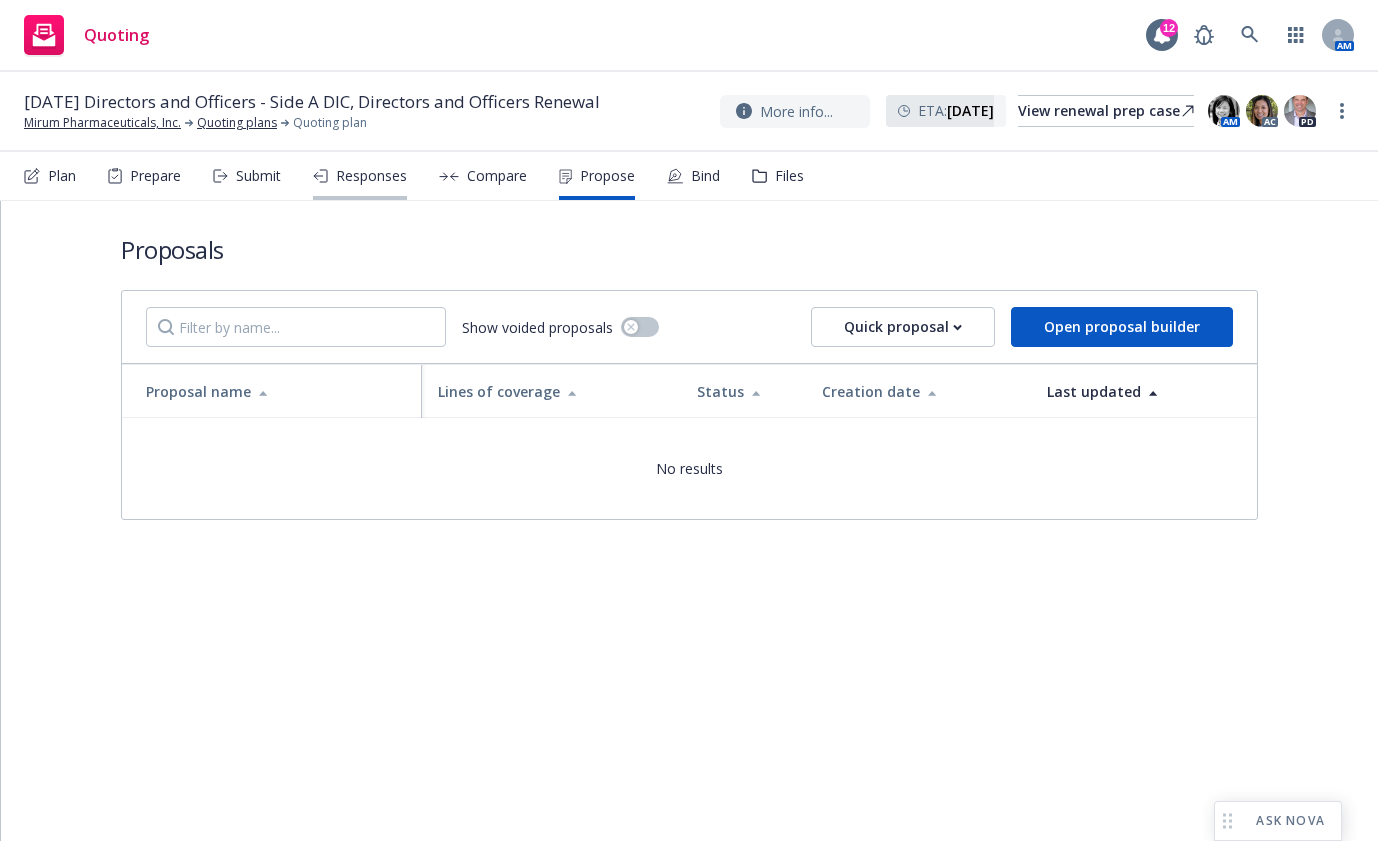 click on "Responses" at bounding box center [371, 176] 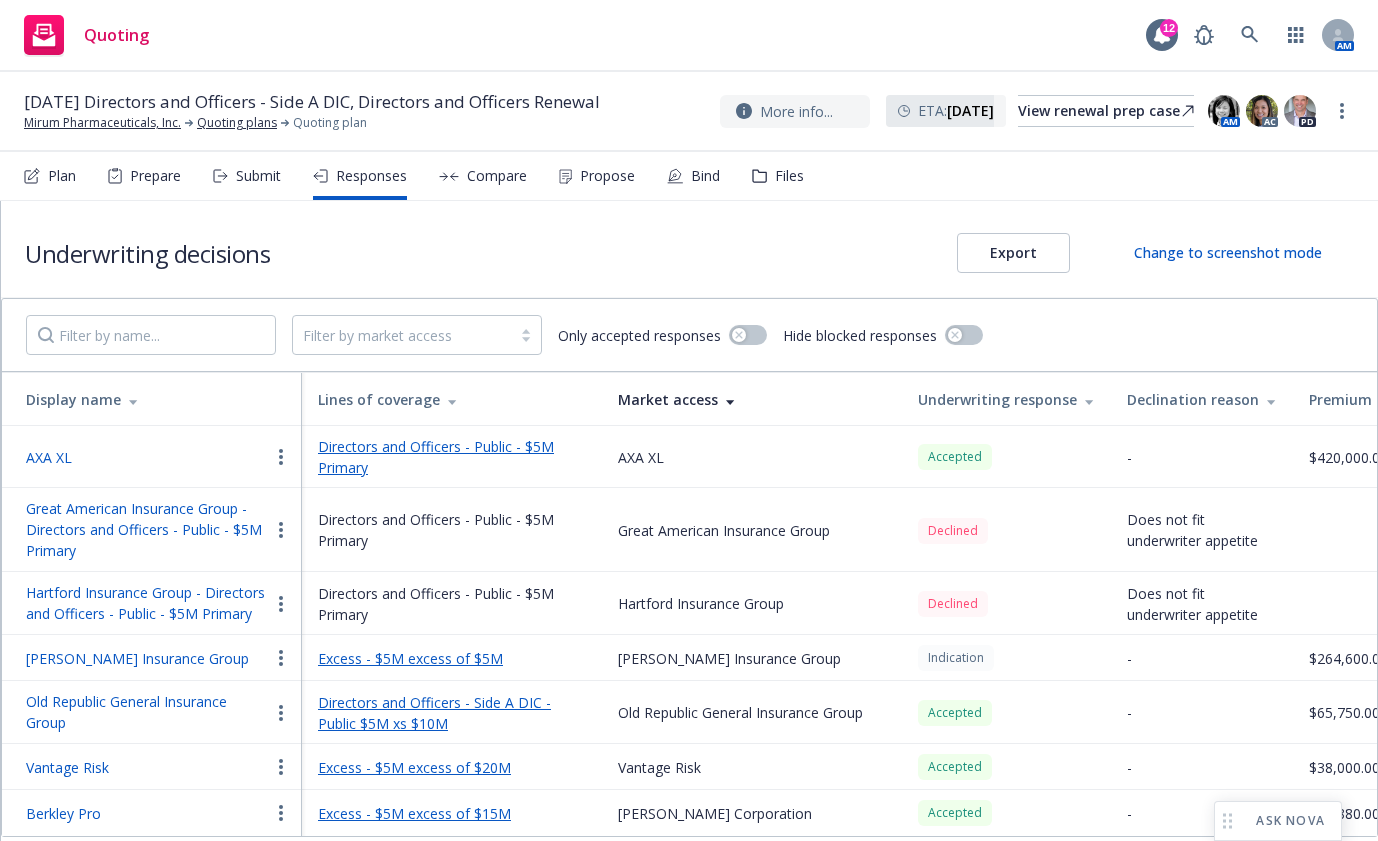 scroll, scrollTop: 11, scrollLeft: 0, axis: vertical 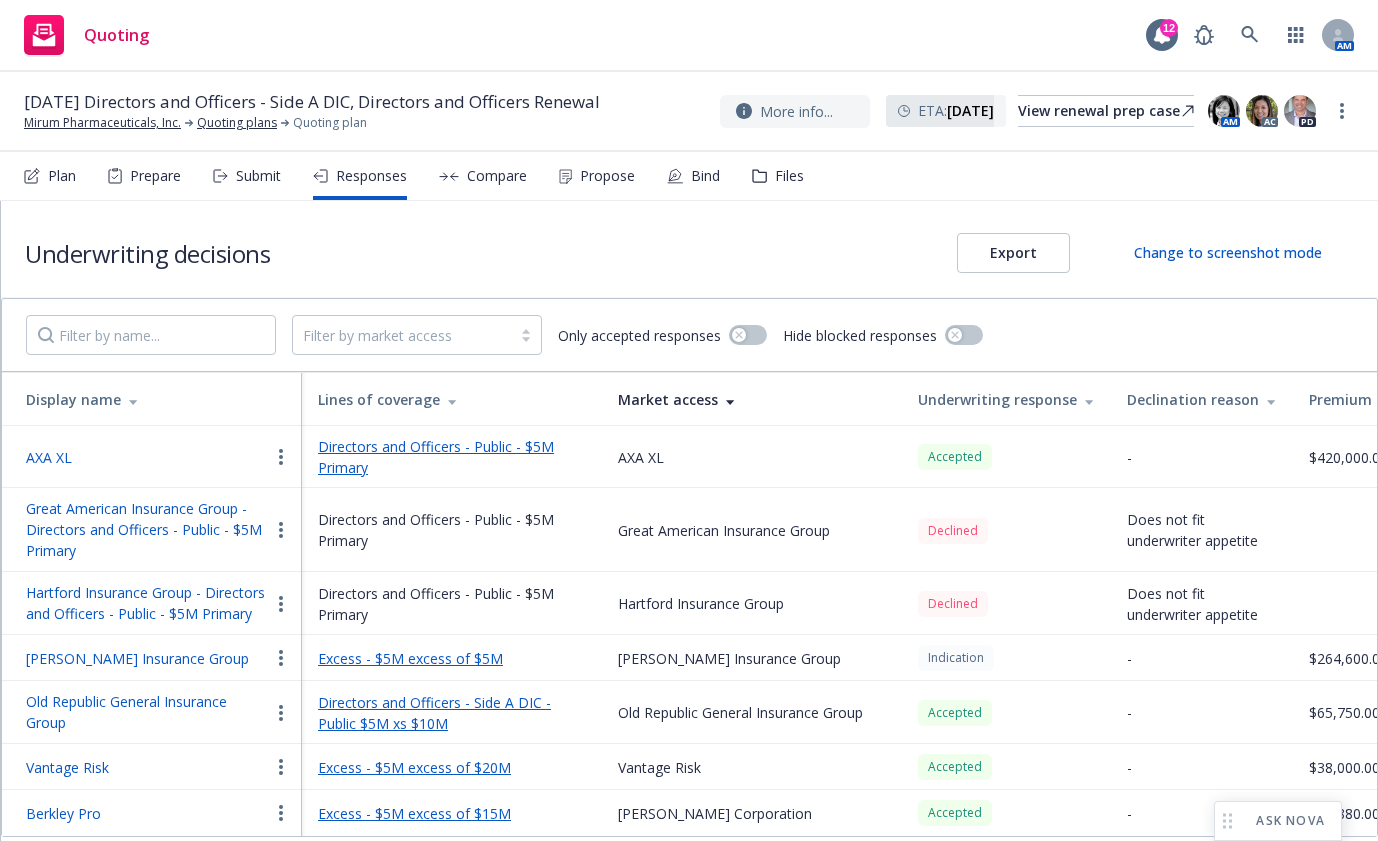 click on "Hartford Insurance Group" at bounding box center [701, 603] 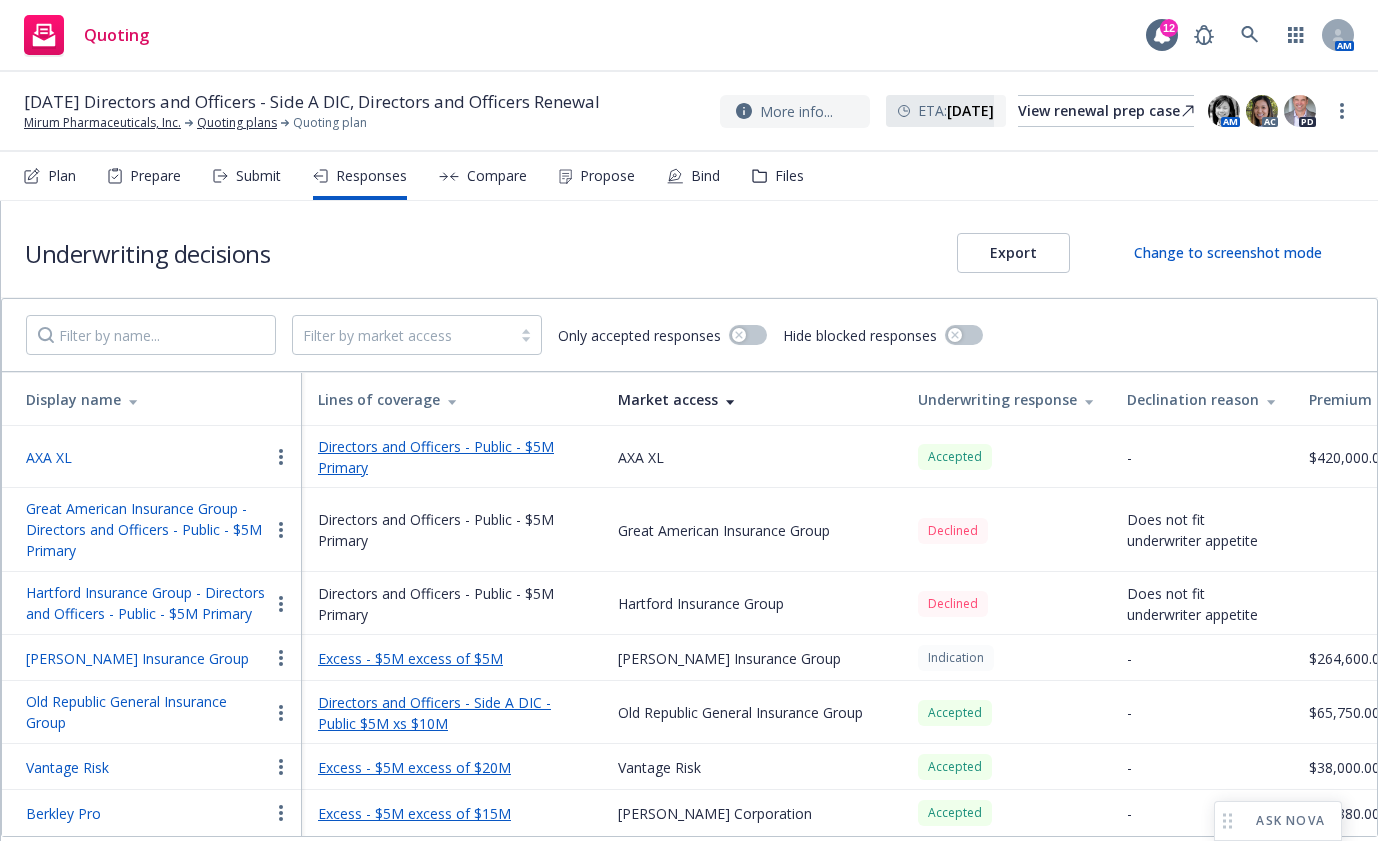 scroll, scrollTop: 11, scrollLeft: 0, axis: vertical 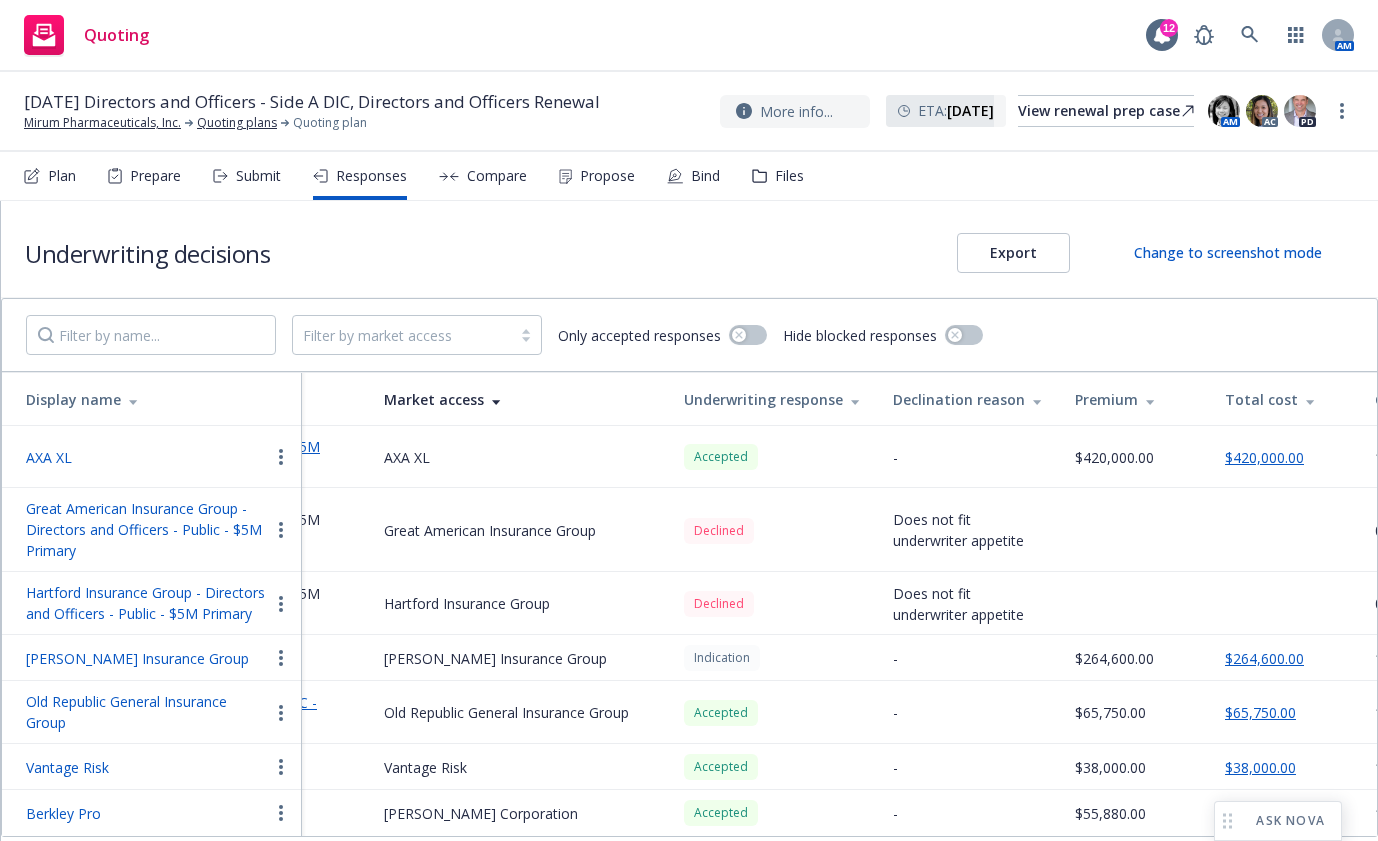 drag, startPoint x: 745, startPoint y: 663, endPoint x: 776, endPoint y: 709, distance: 55.470715 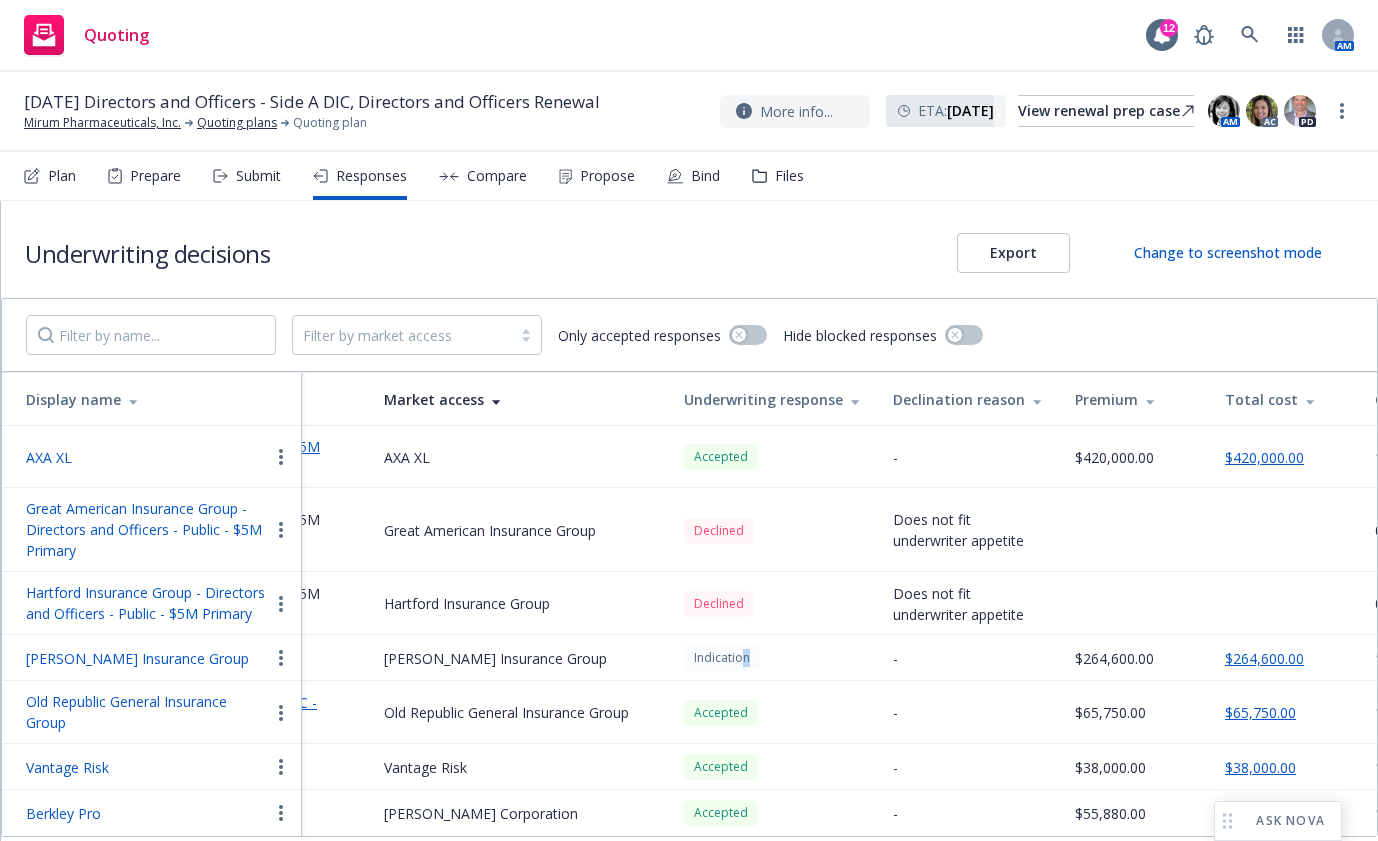 scroll, scrollTop: 0, scrollLeft: 0, axis: both 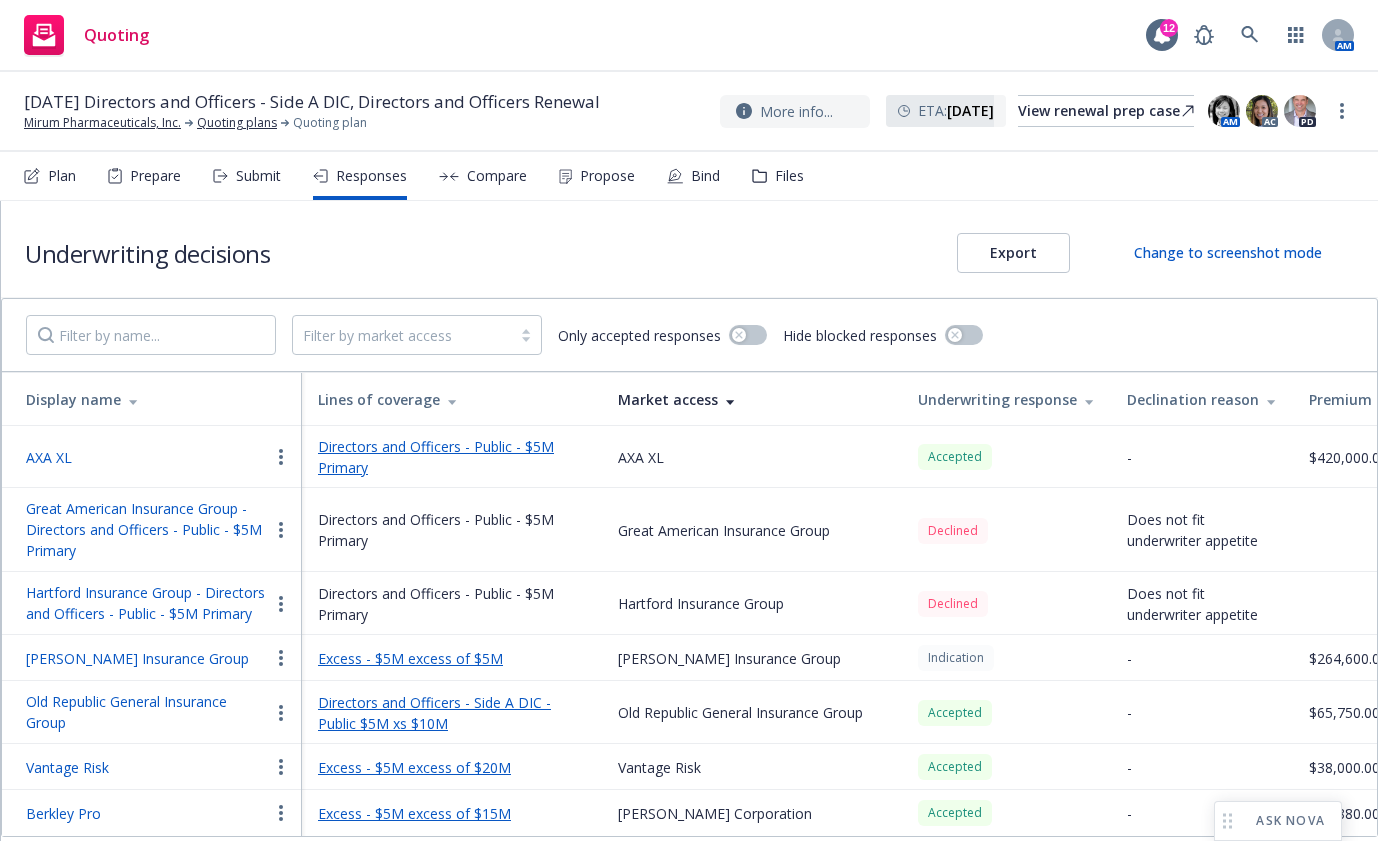 click on "Excess - $5M excess of $5M" at bounding box center [452, 658] 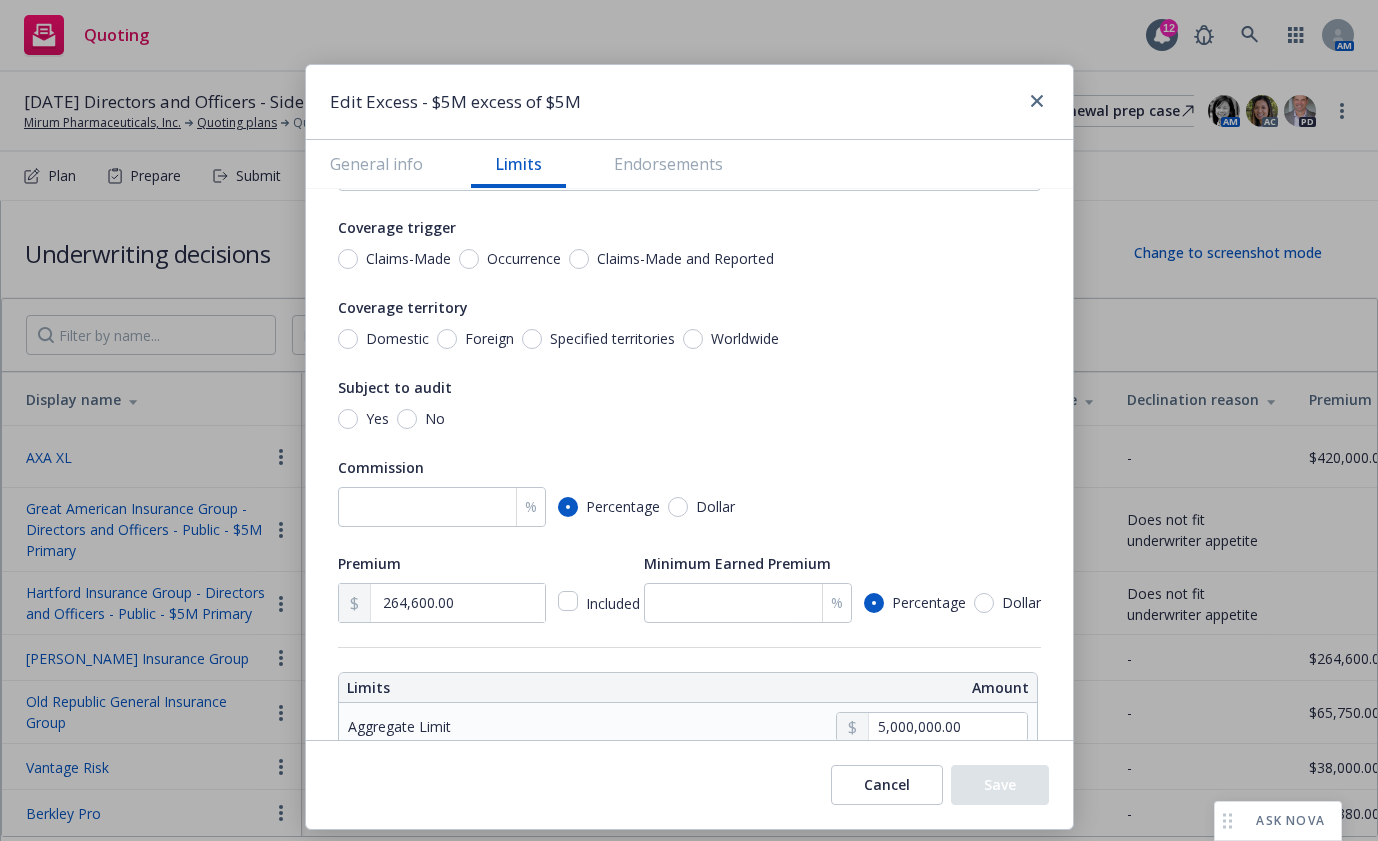 scroll, scrollTop: 0, scrollLeft: 0, axis: both 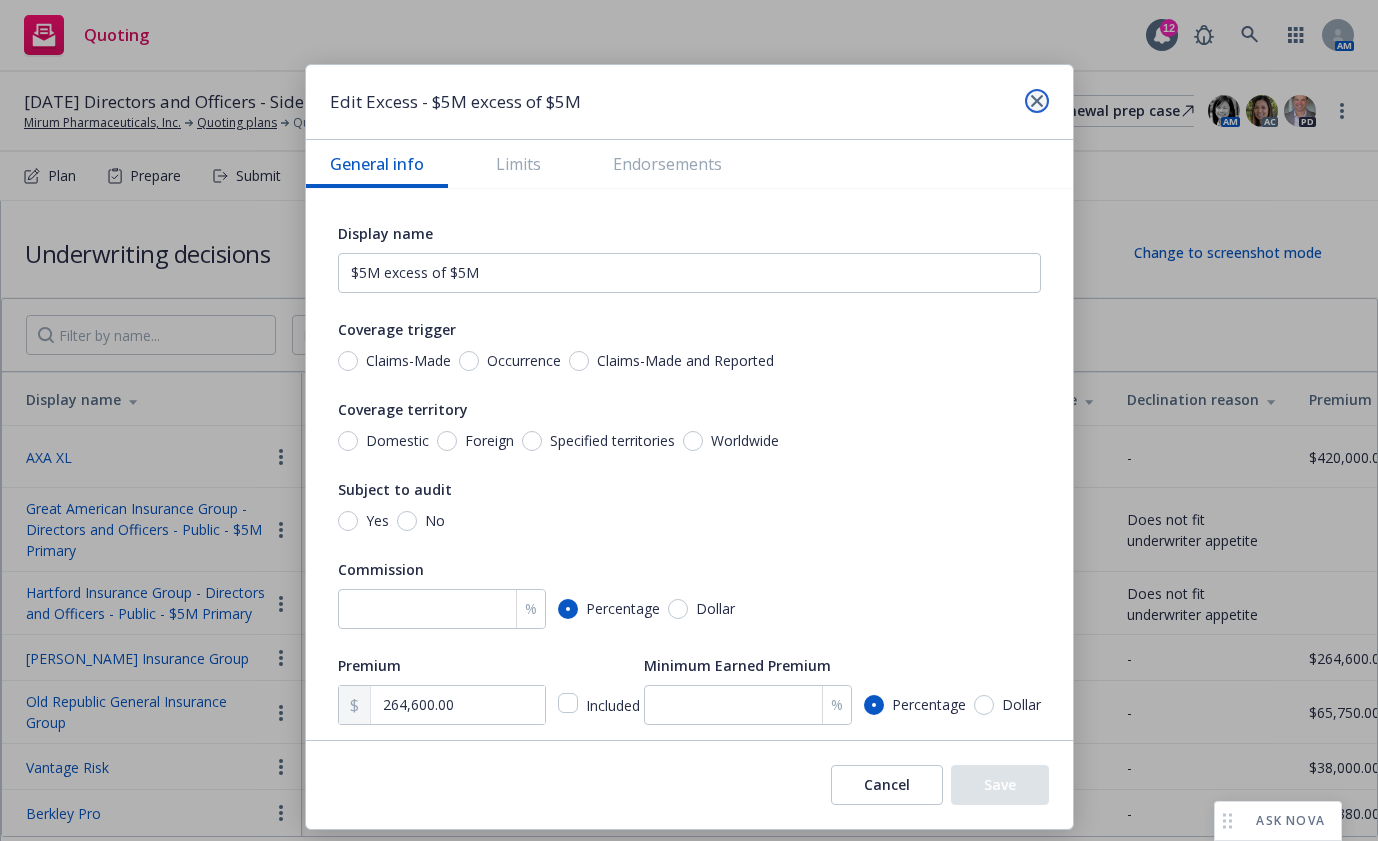 click at bounding box center (1037, 101) 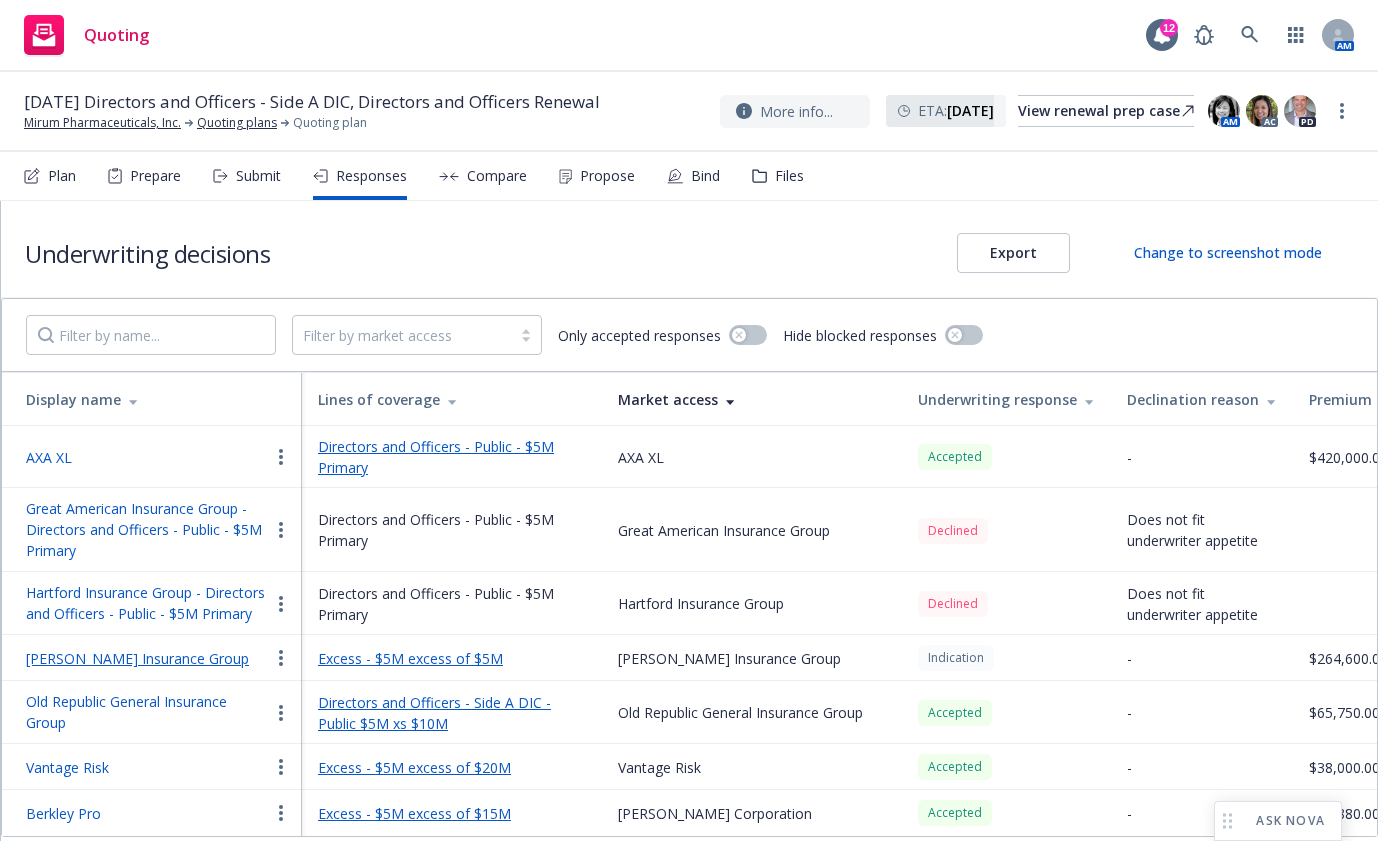 click on "Hudson Insurance Group" at bounding box center (137, 658) 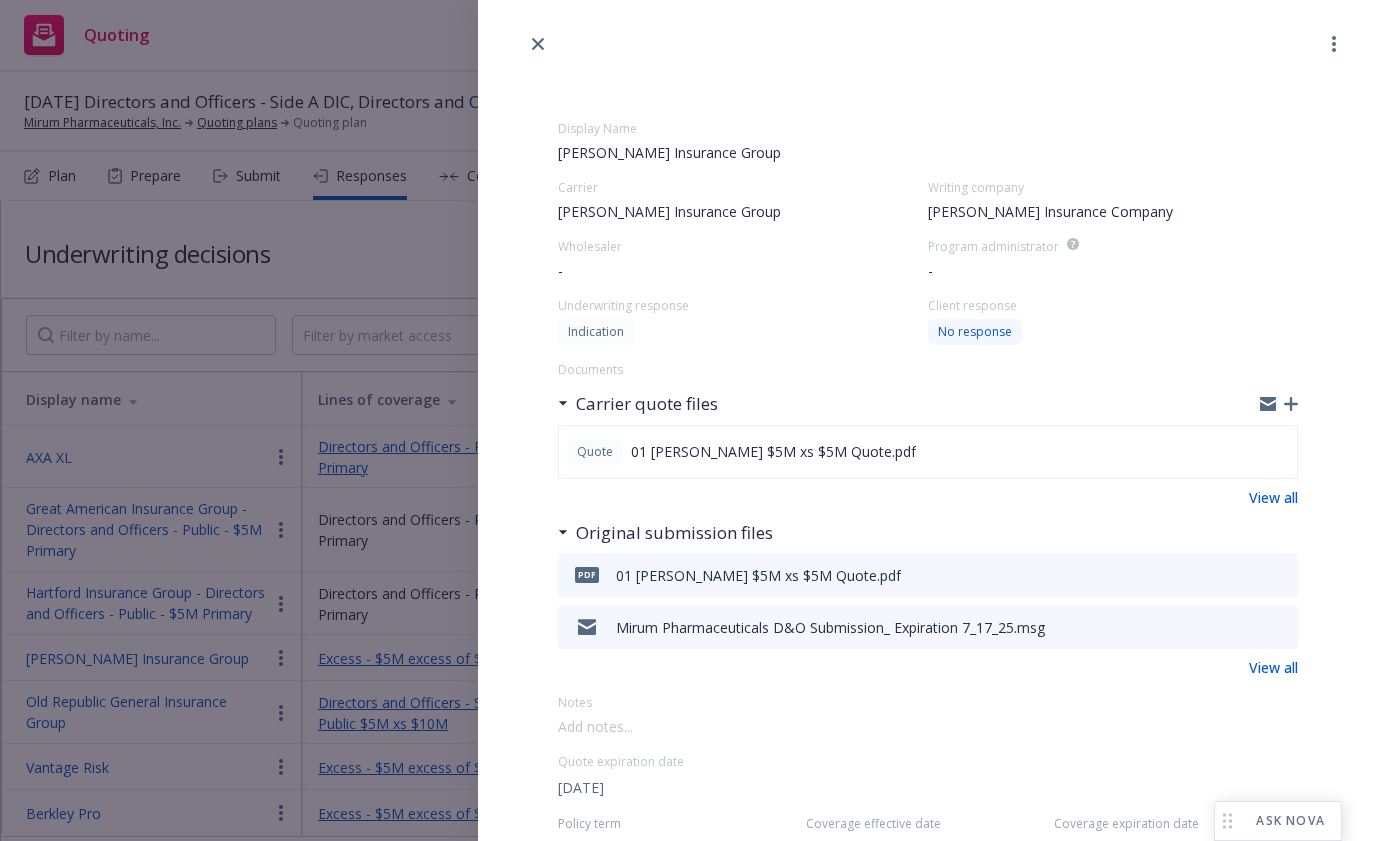 click on "No response" at bounding box center [975, 332] 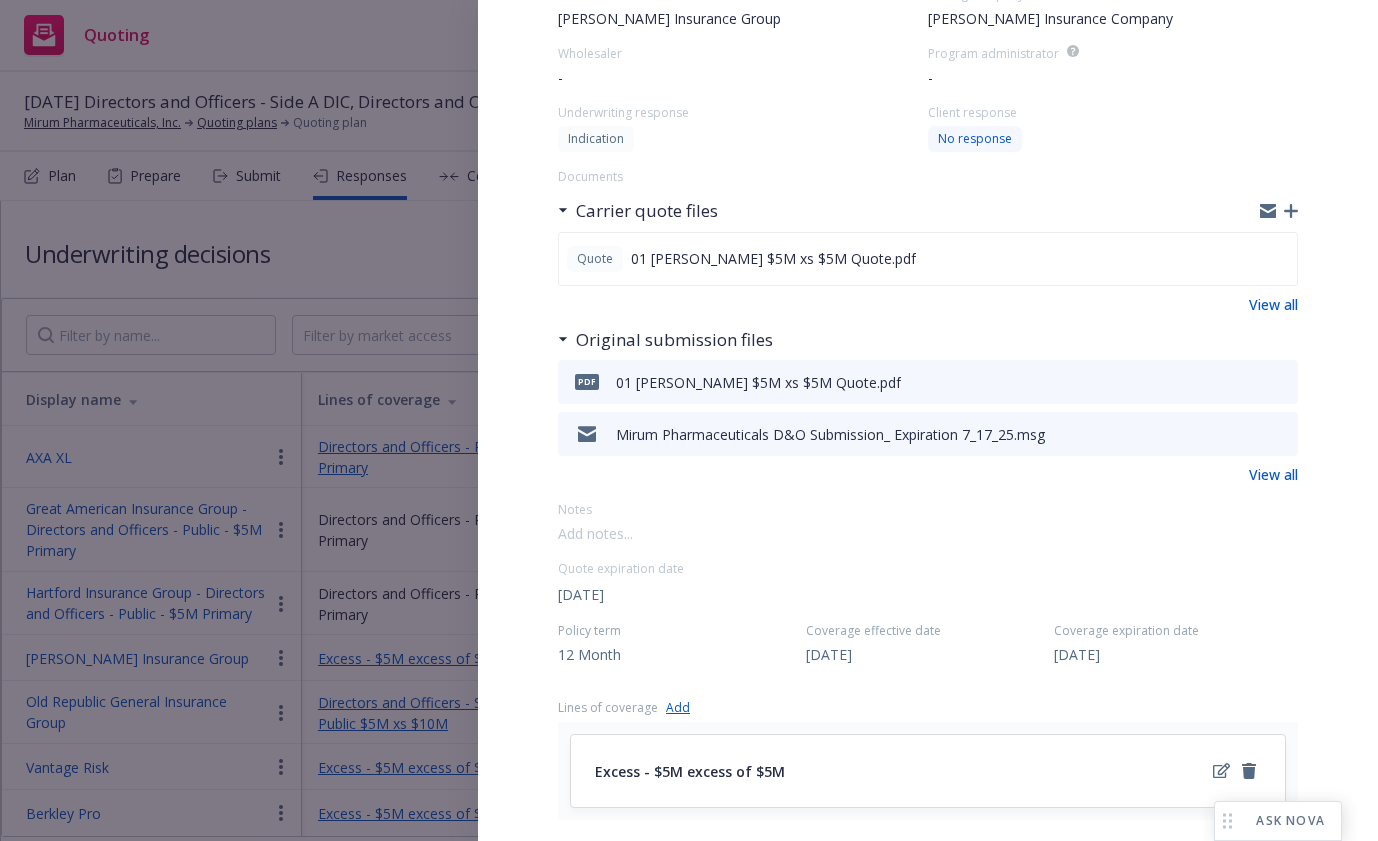 scroll, scrollTop: 0, scrollLeft: 0, axis: both 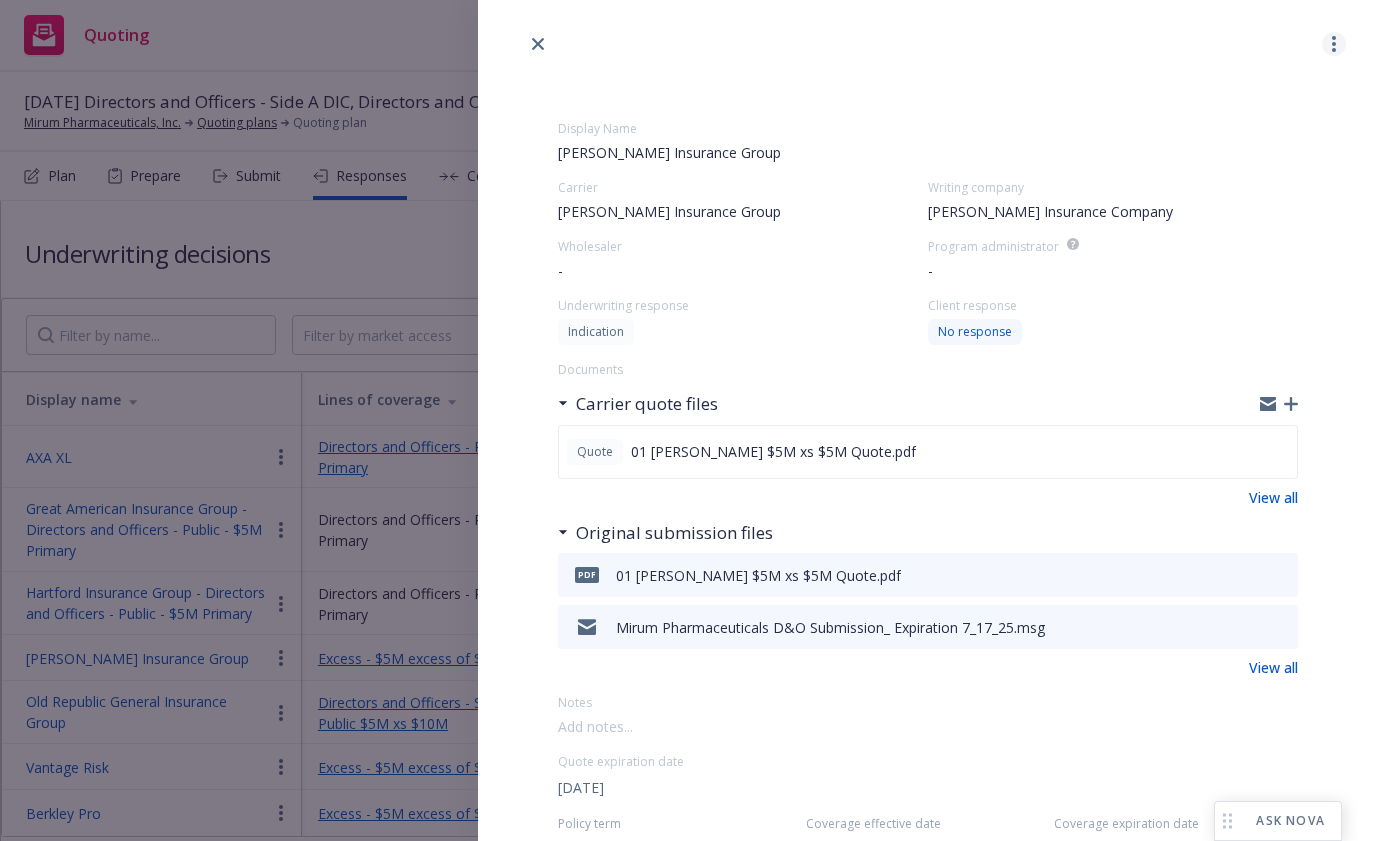 click at bounding box center (1334, 44) 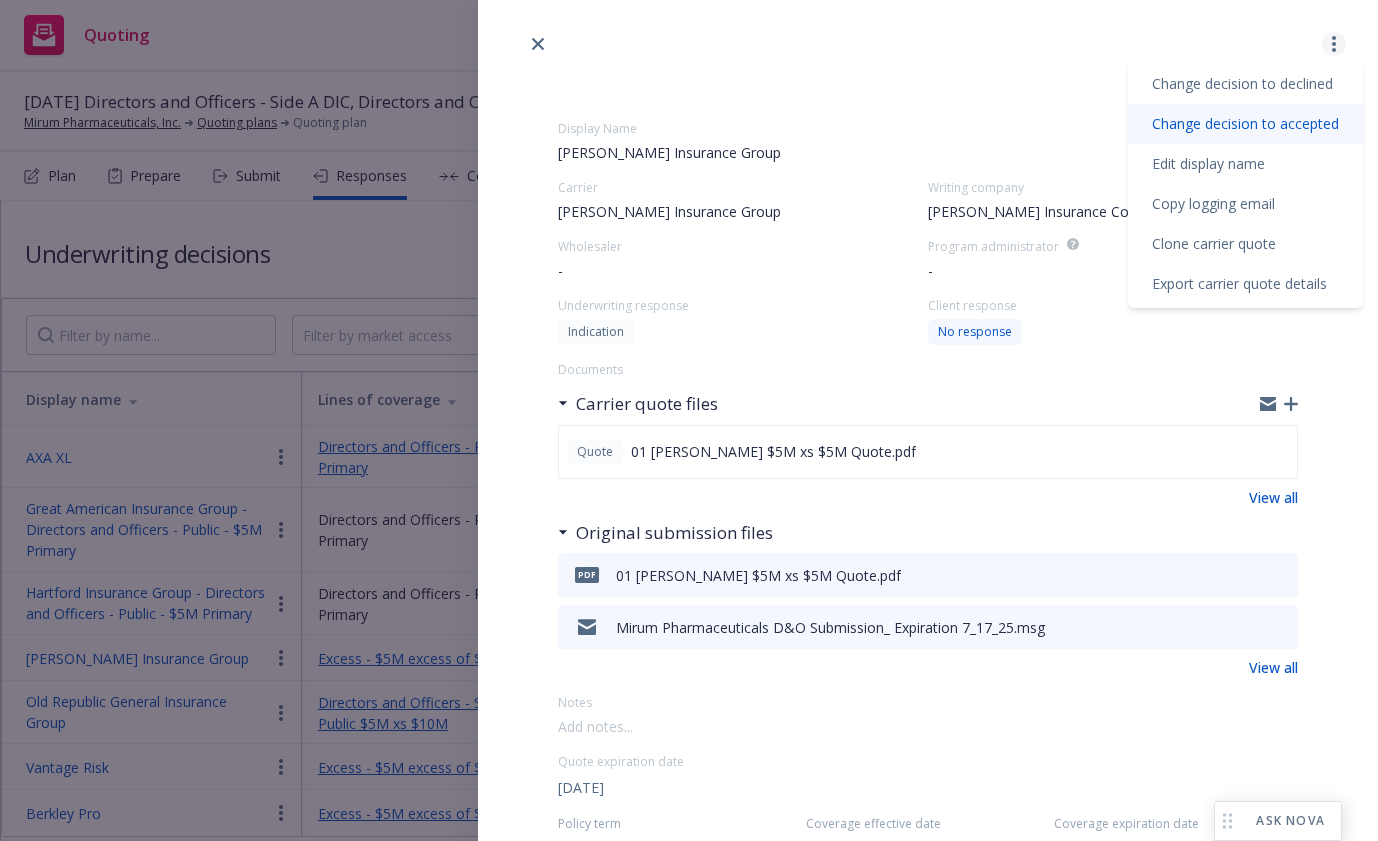 click on "Change decision to accepted" at bounding box center (1245, 123) 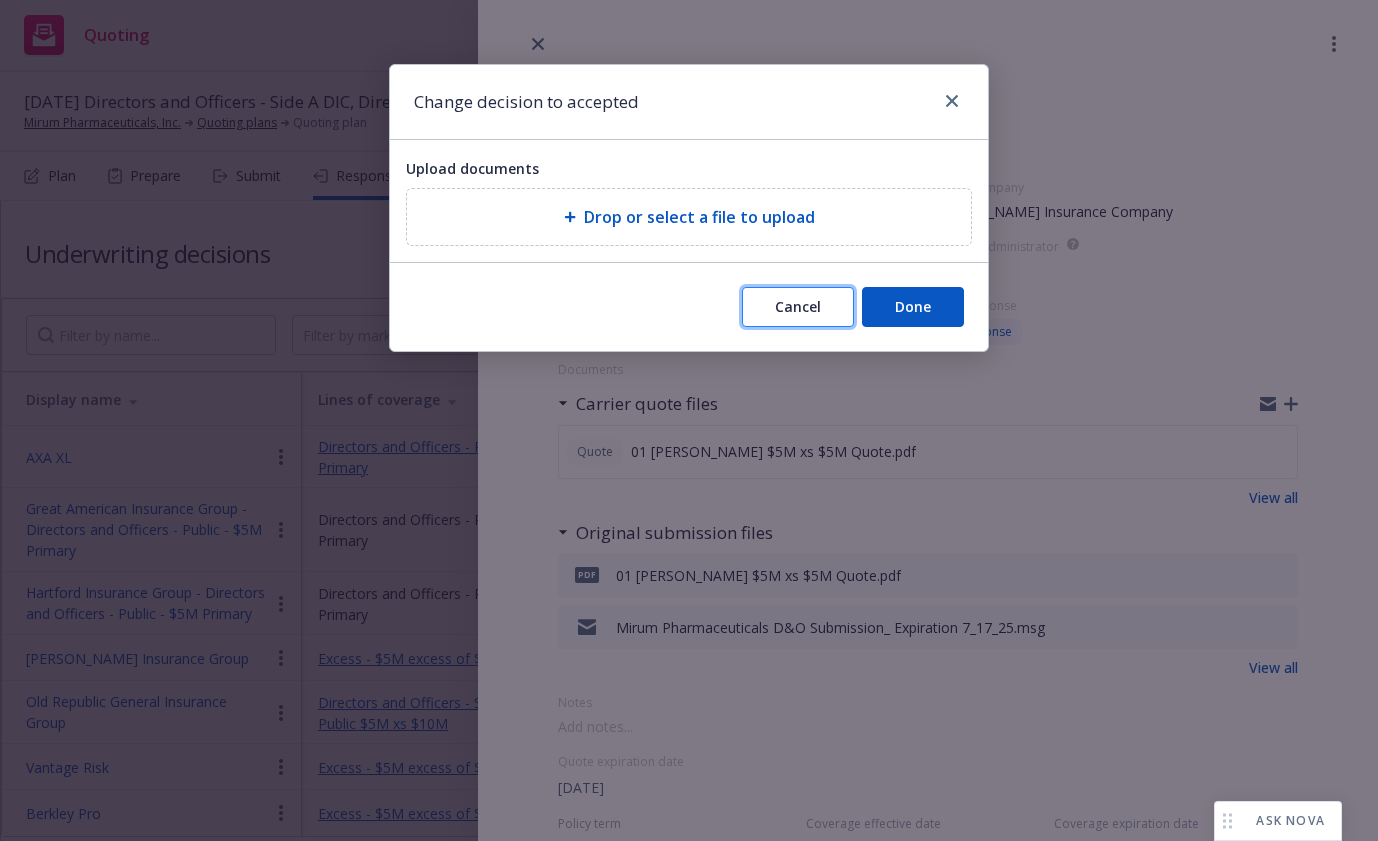 click on "Cancel" at bounding box center (798, 306) 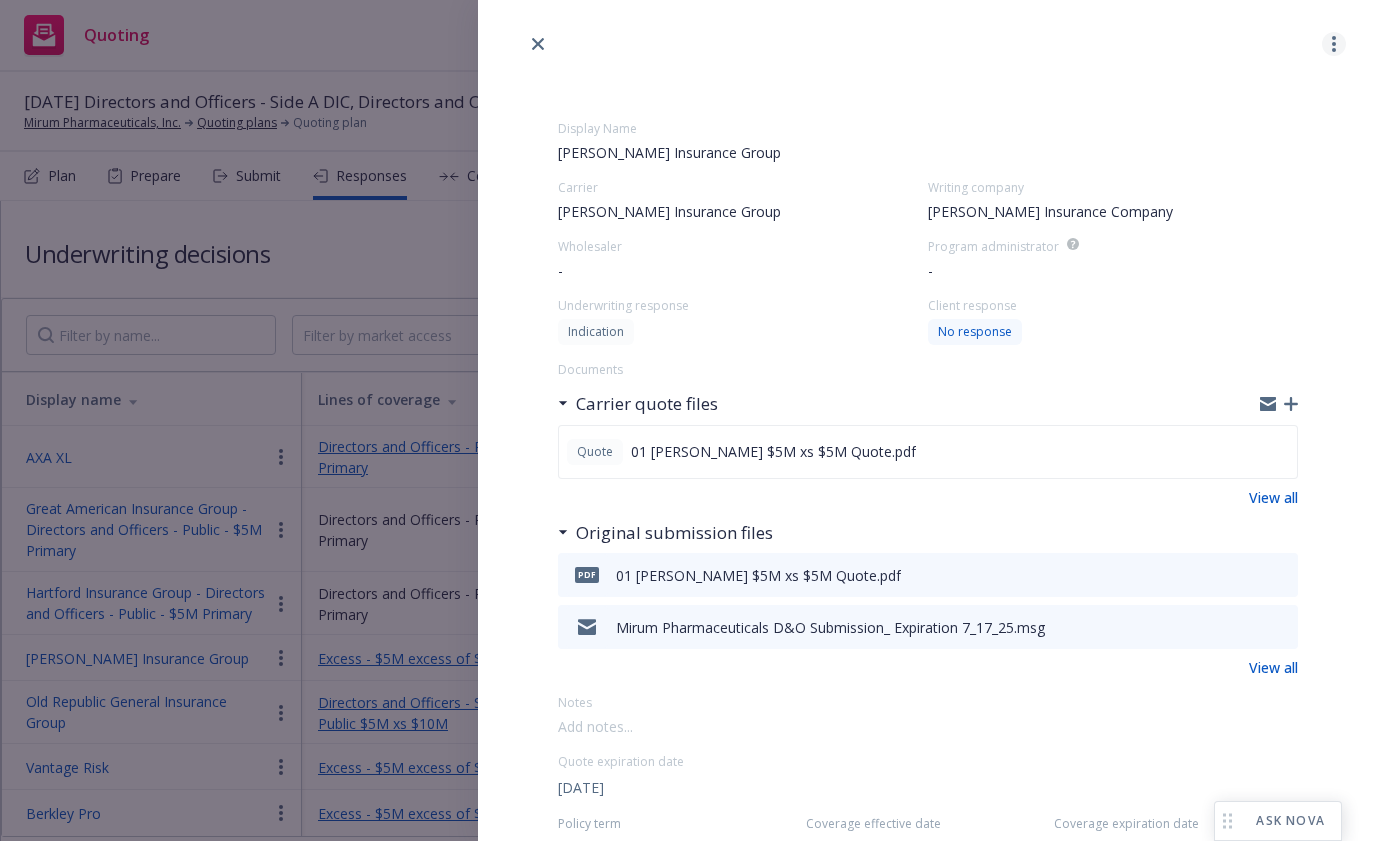 click at bounding box center (1334, 44) 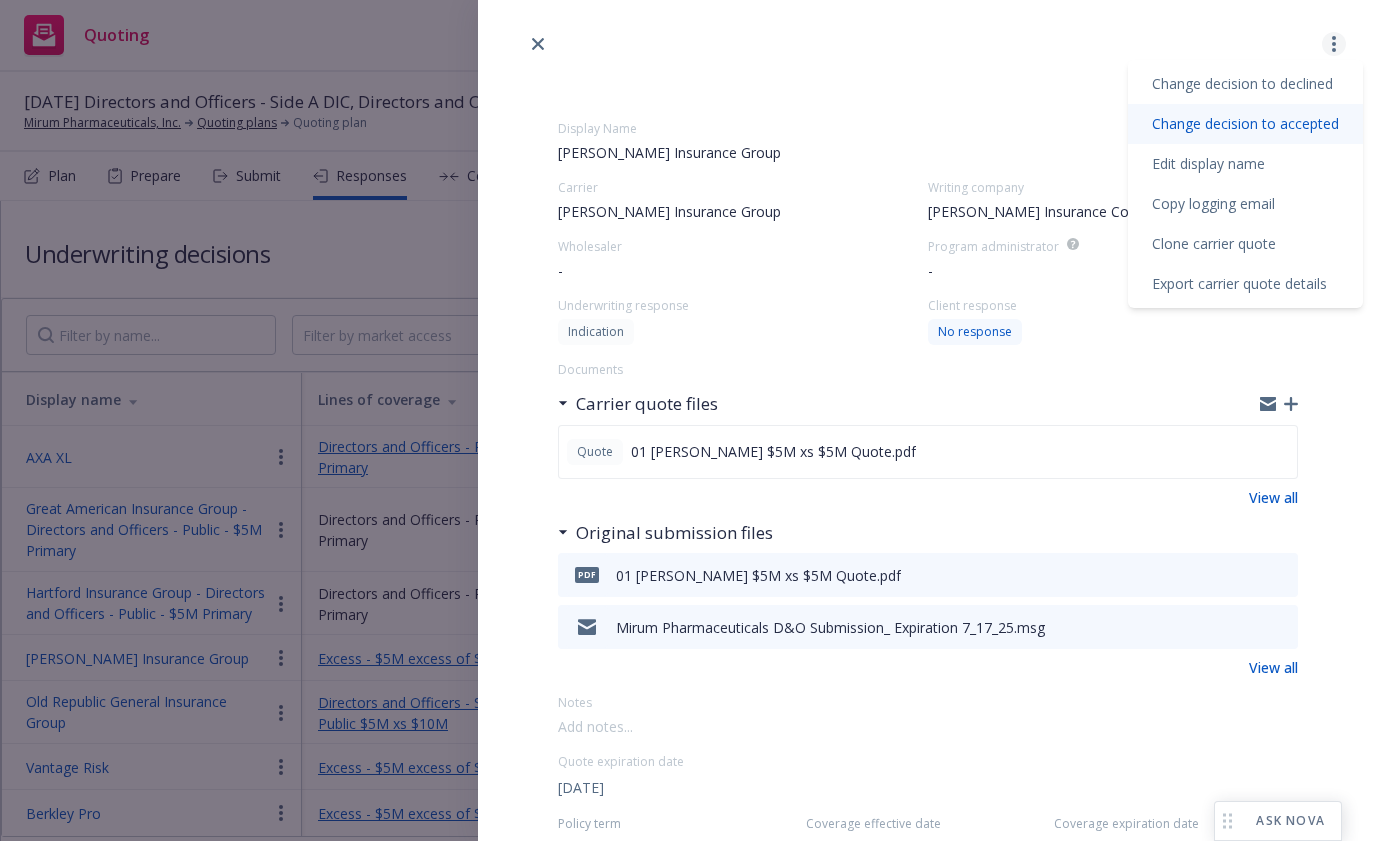 click on "Change decision to accepted" at bounding box center [1245, 123] 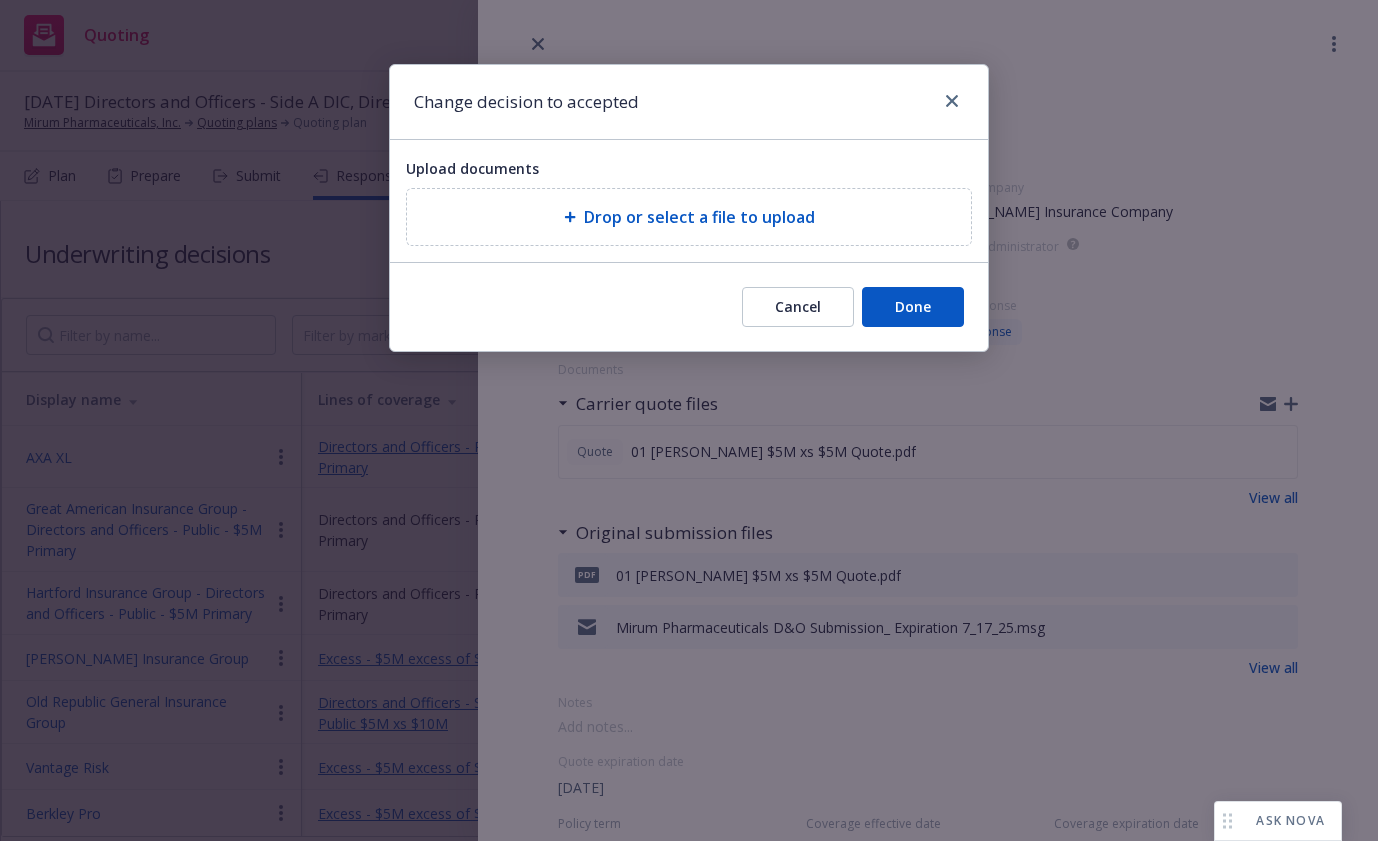 type on "x" 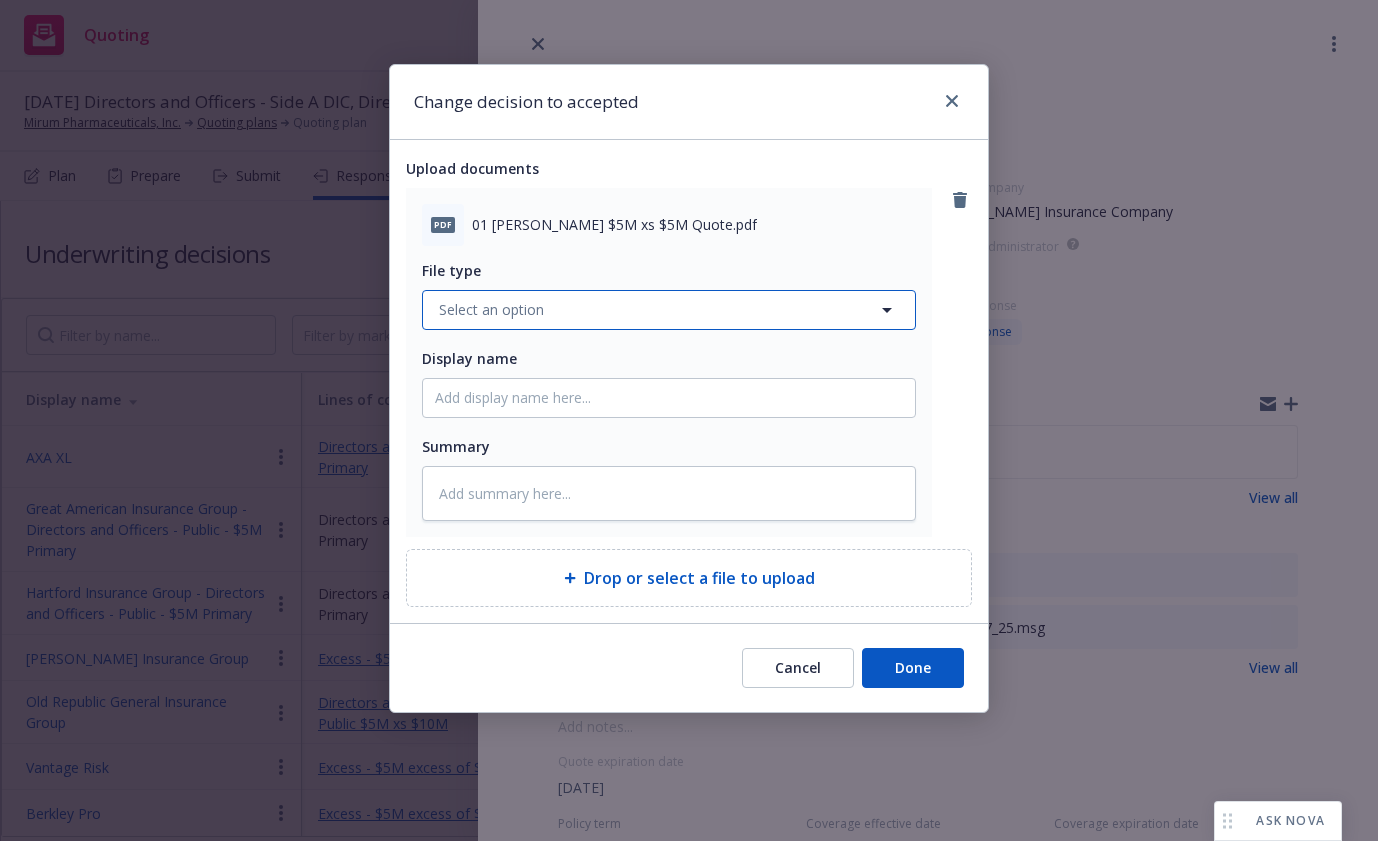 click on "Select an option" at bounding box center [669, 310] 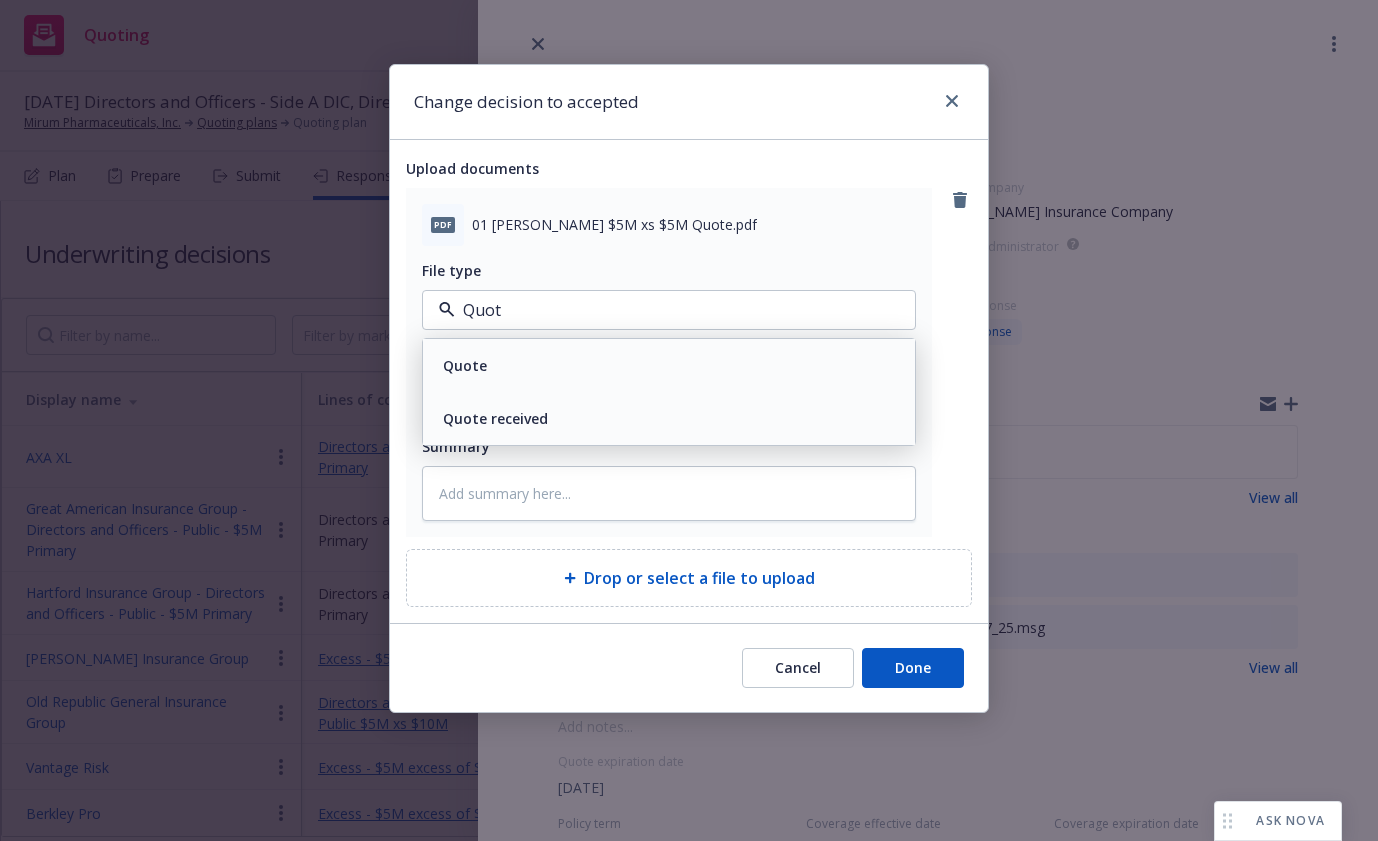type on "Quote" 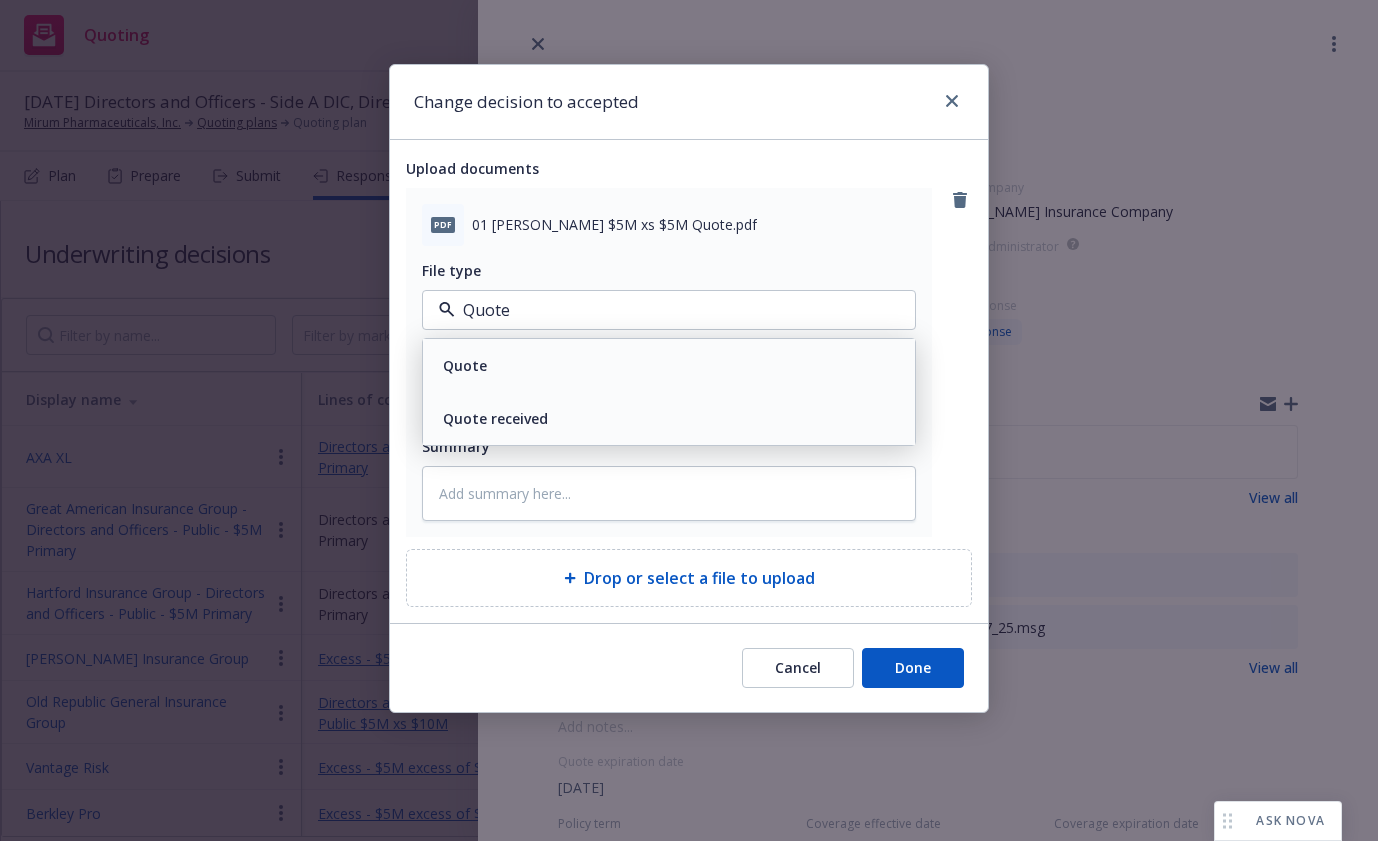 drag, startPoint x: 595, startPoint y: 370, endPoint x: 639, endPoint y: 406, distance: 56.85068 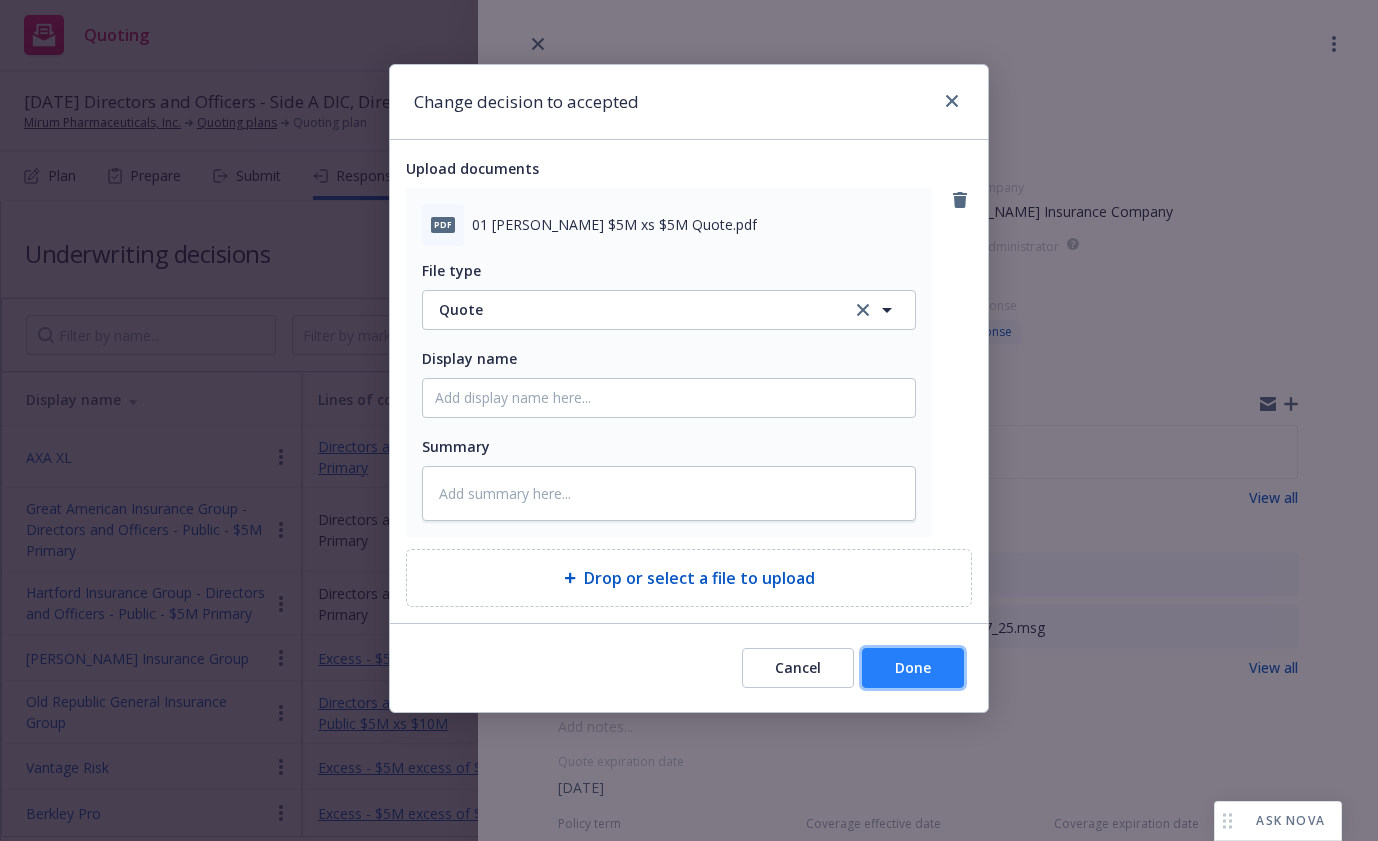 click on "Done" at bounding box center (913, 668) 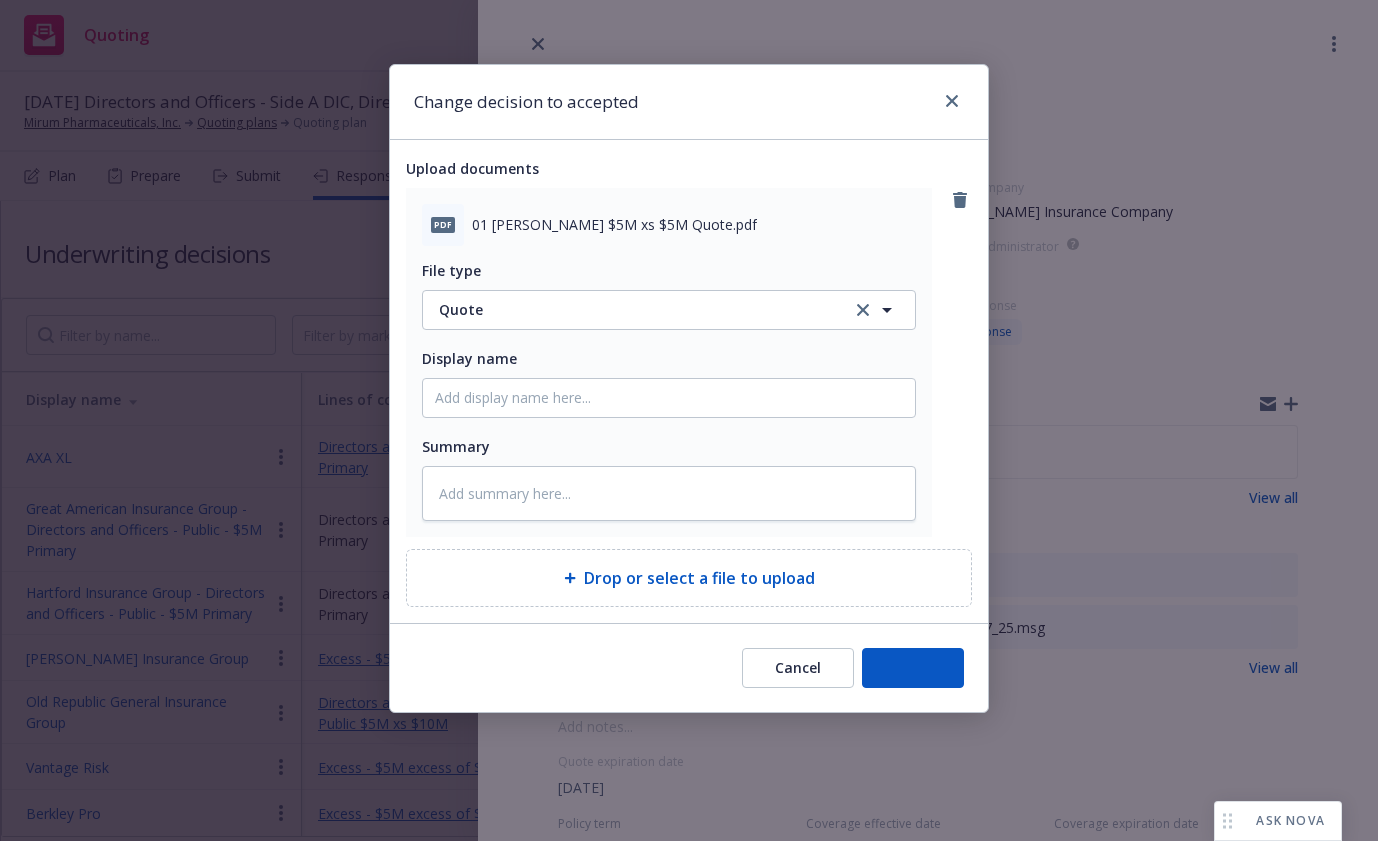 type on "x" 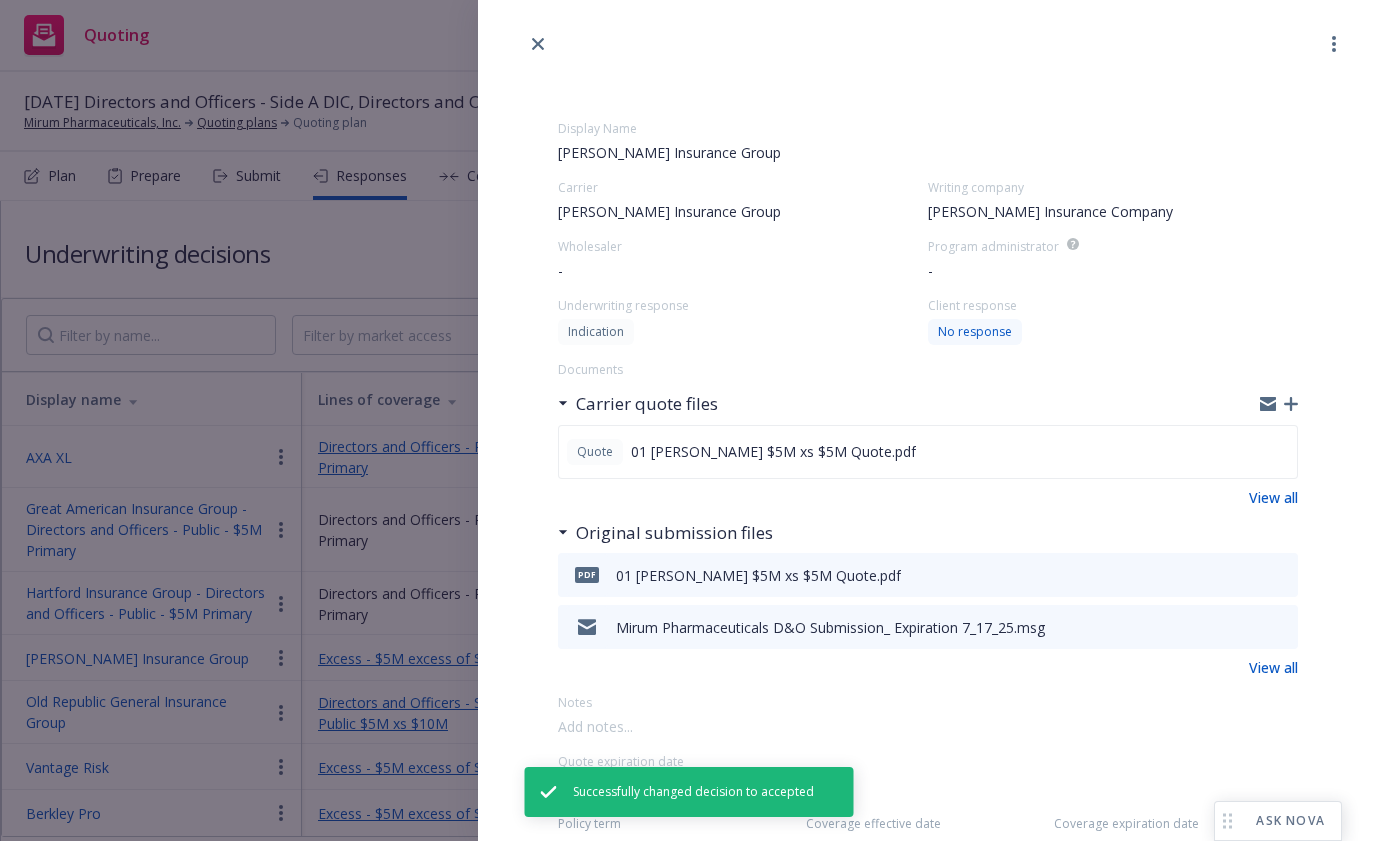 drag, startPoint x: 994, startPoint y: 714, endPoint x: 997, endPoint y: 702, distance: 12.369317 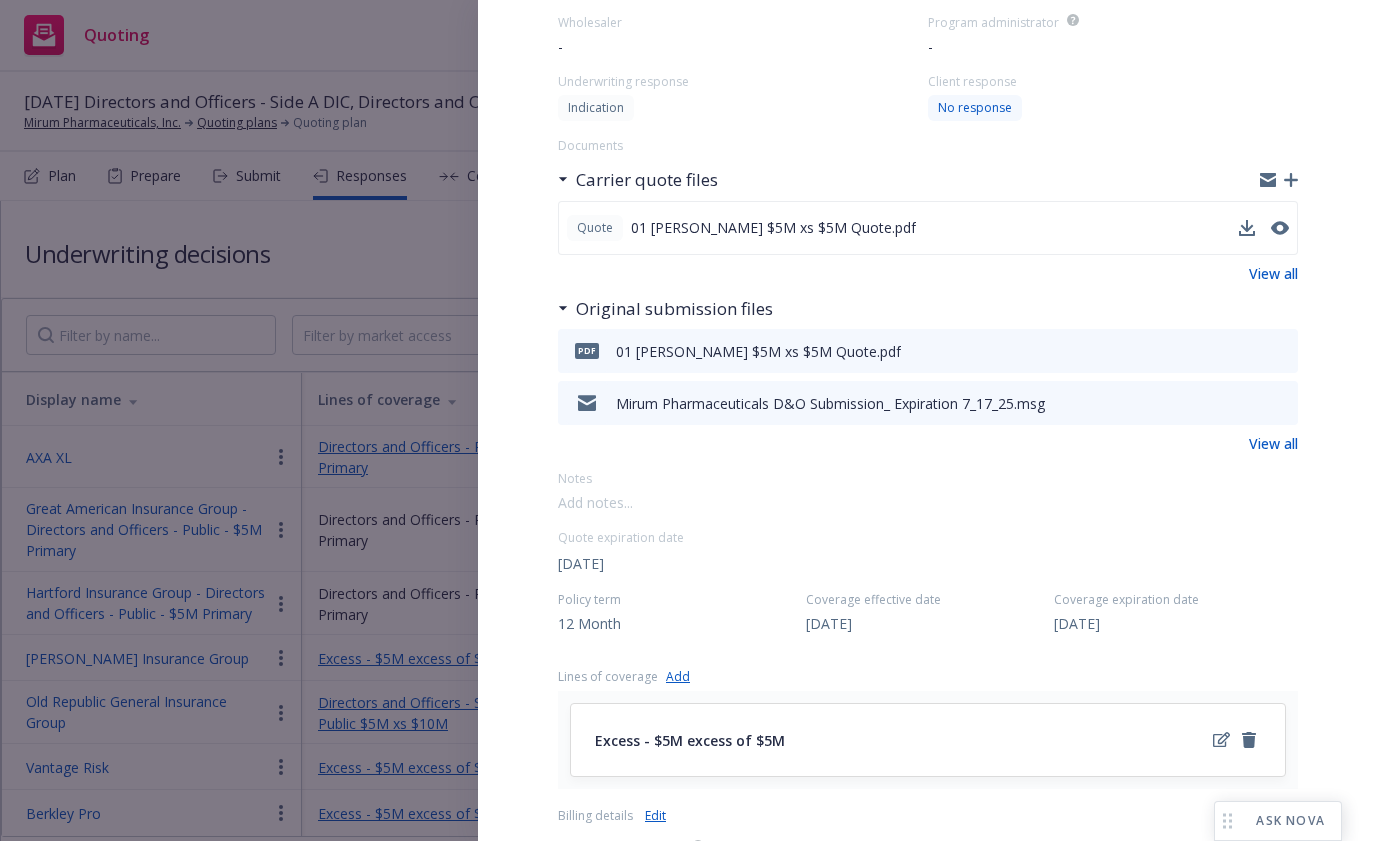 scroll, scrollTop: 0, scrollLeft: 0, axis: both 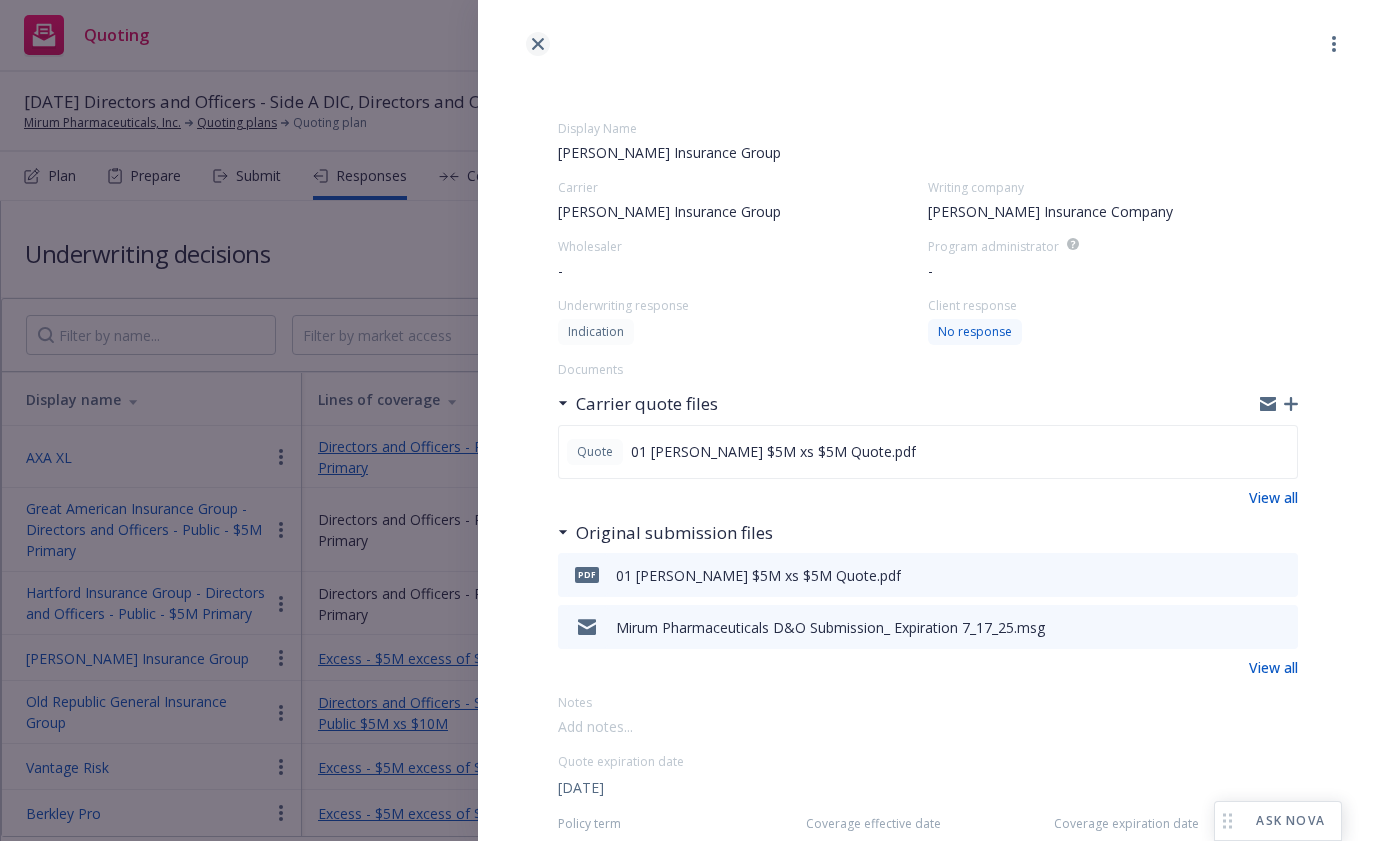 click at bounding box center [538, 44] 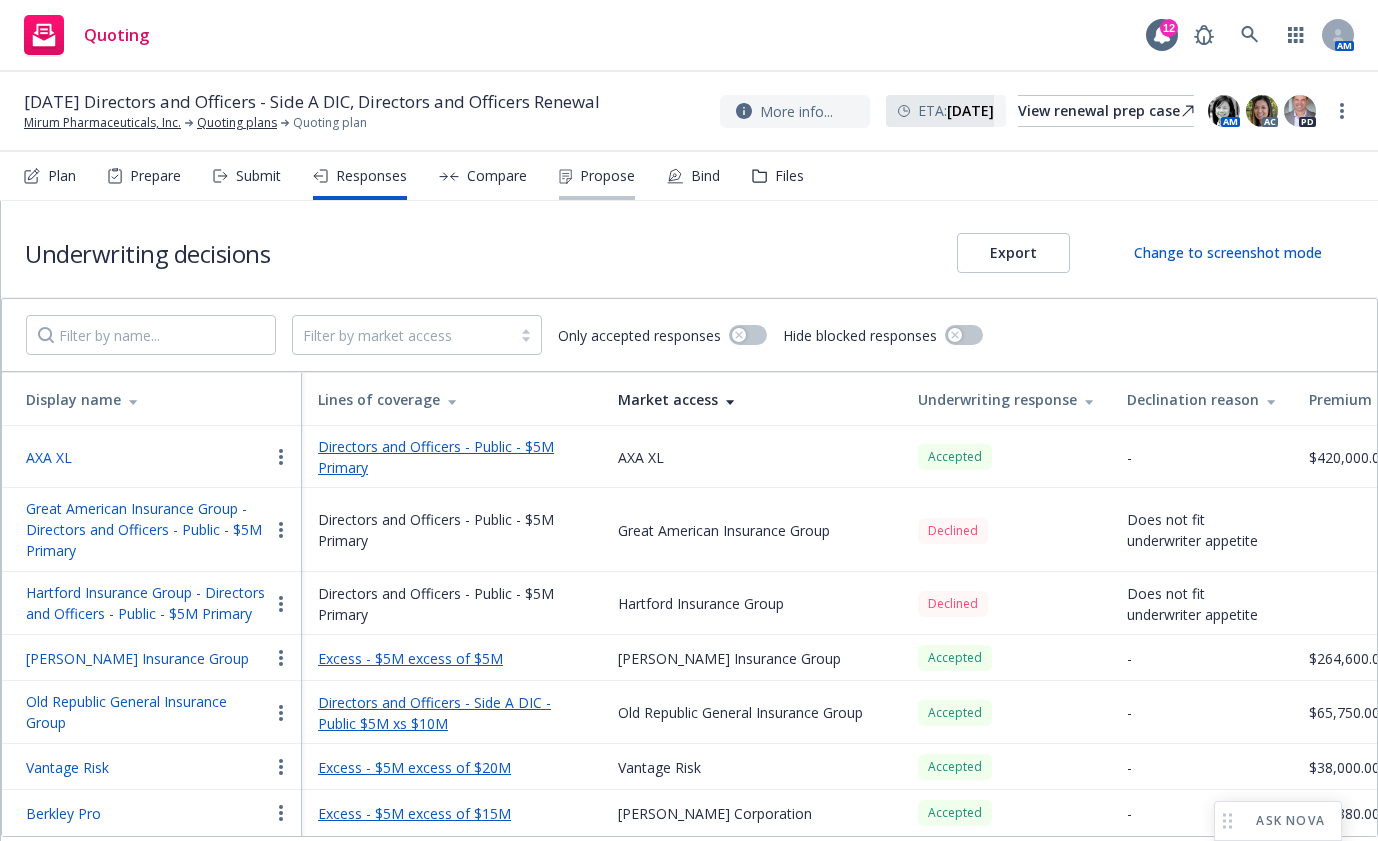 click on "Propose" at bounding box center [607, 176] 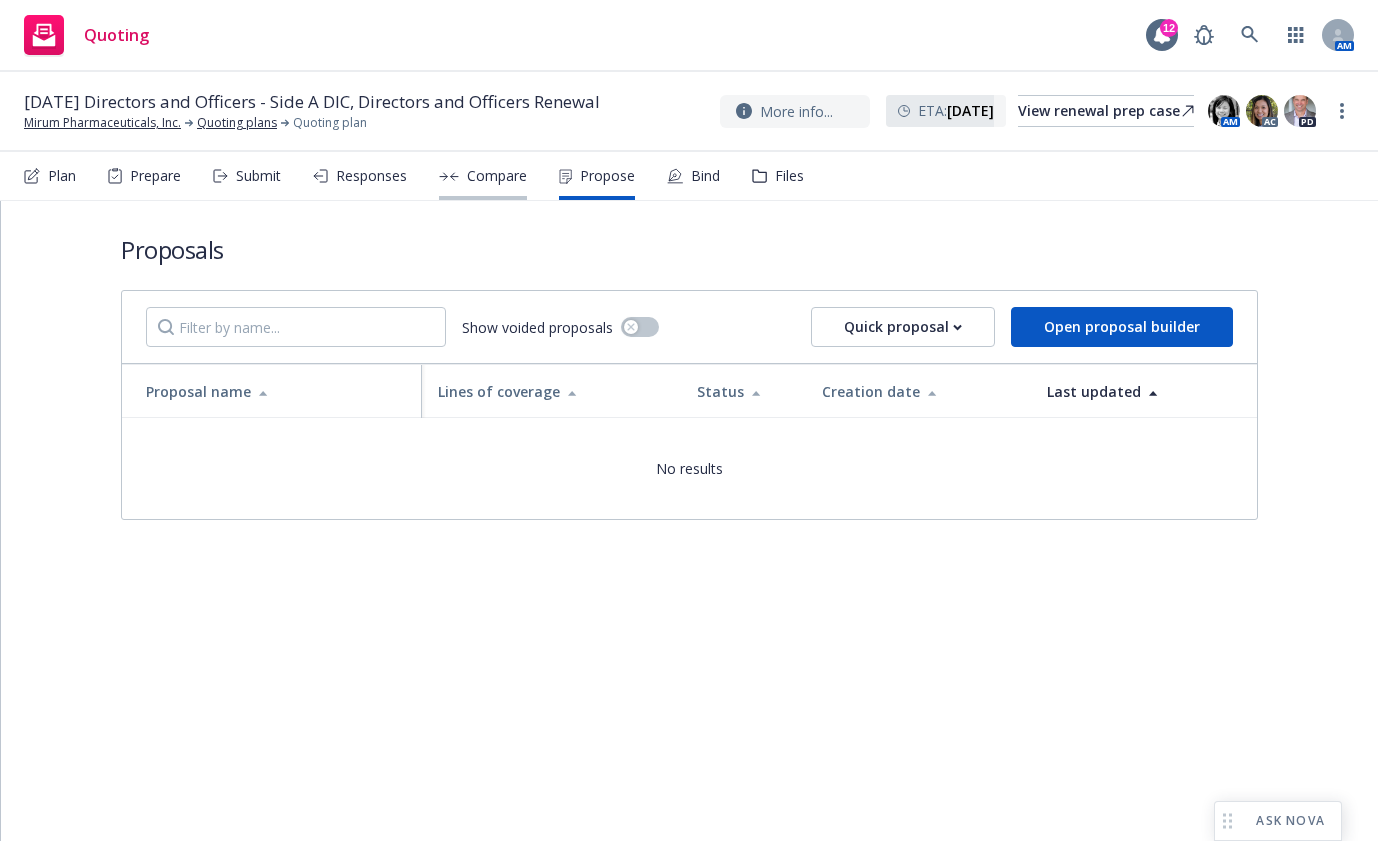 click on "Compare" at bounding box center (497, 176) 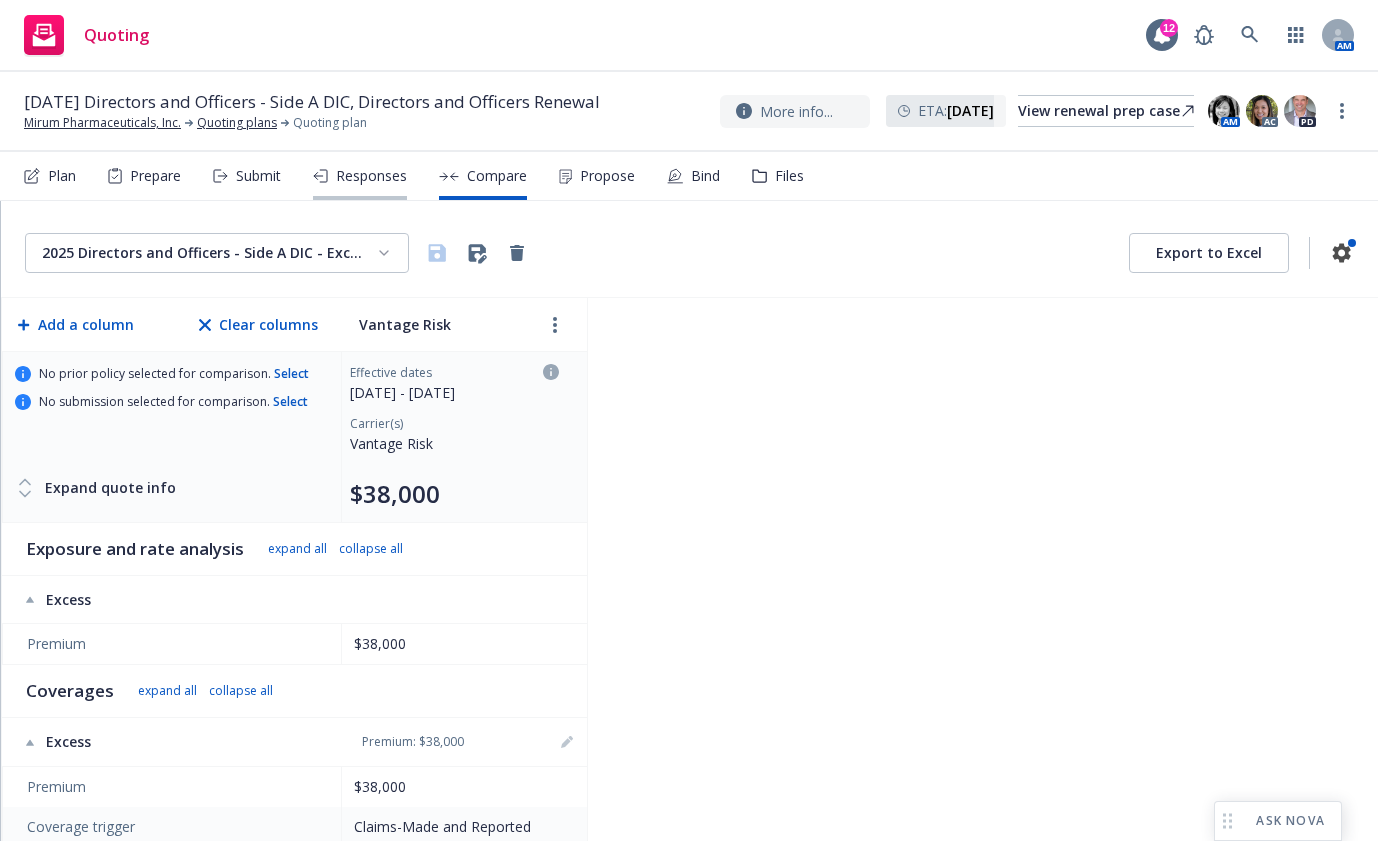 click on "Responses" at bounding box center (371, 176) 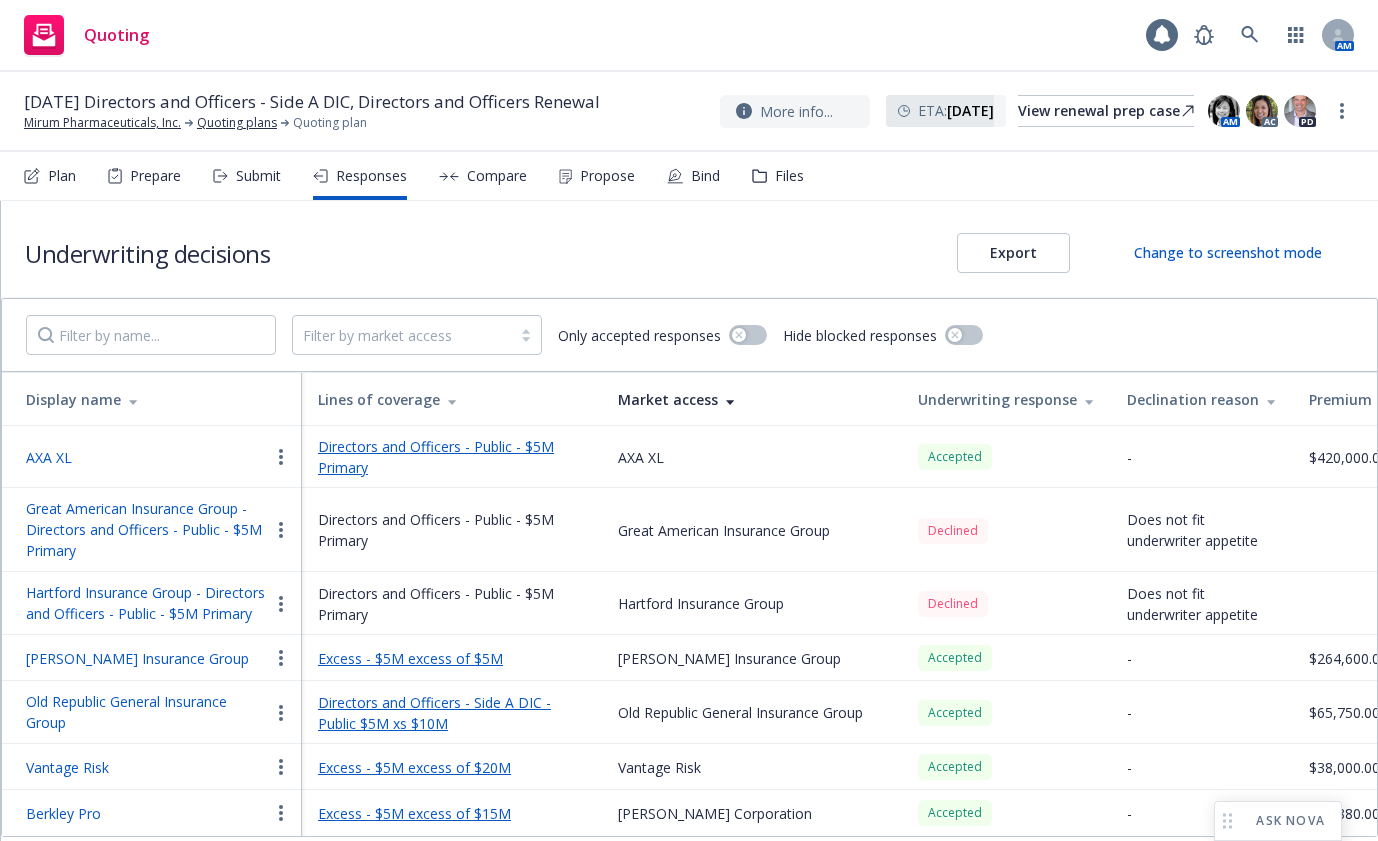 scroll, scrollTop: 11, scrollLeft: 0, axis: vertical 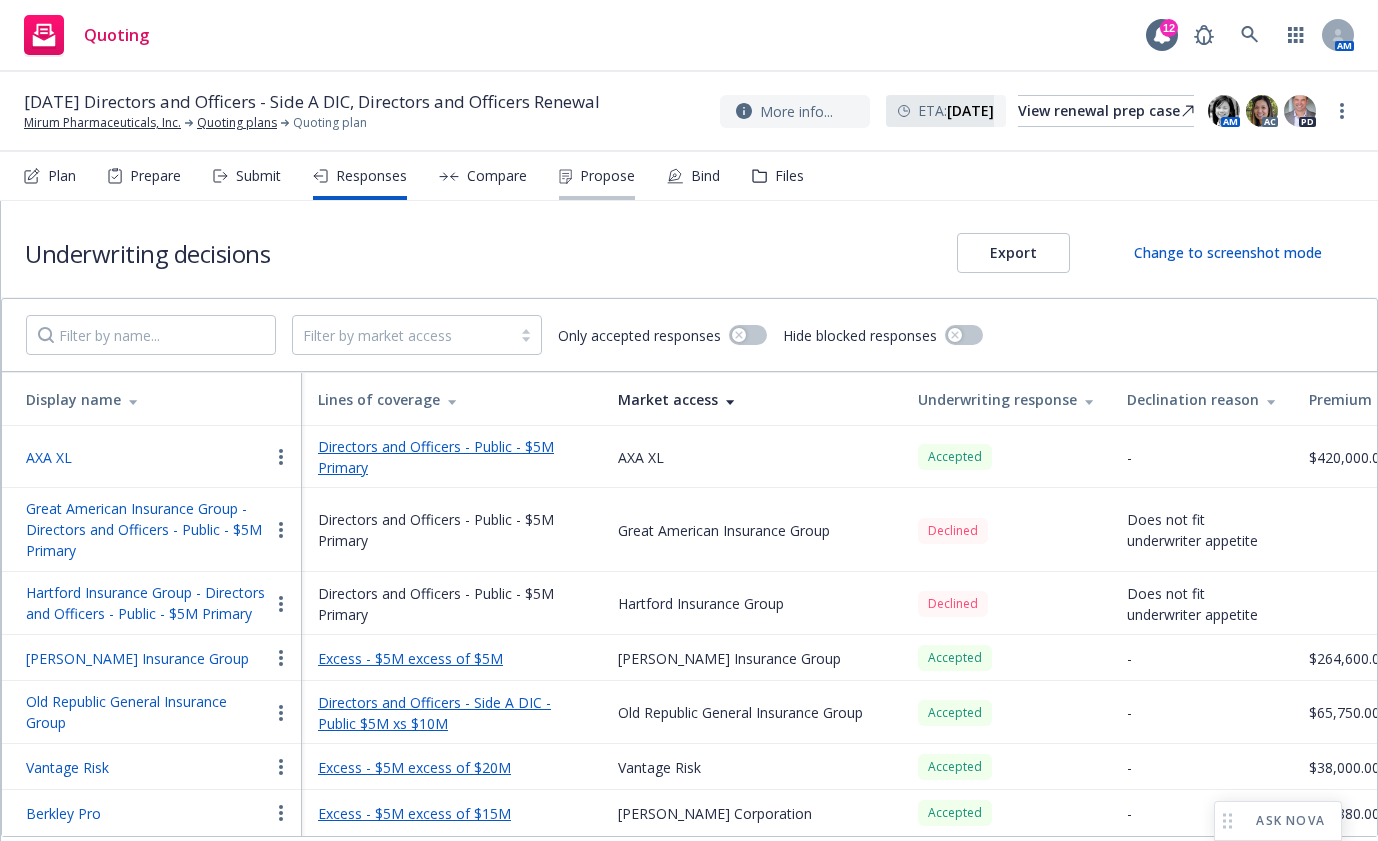 click on "Propose" at bounding box center [607, 176] 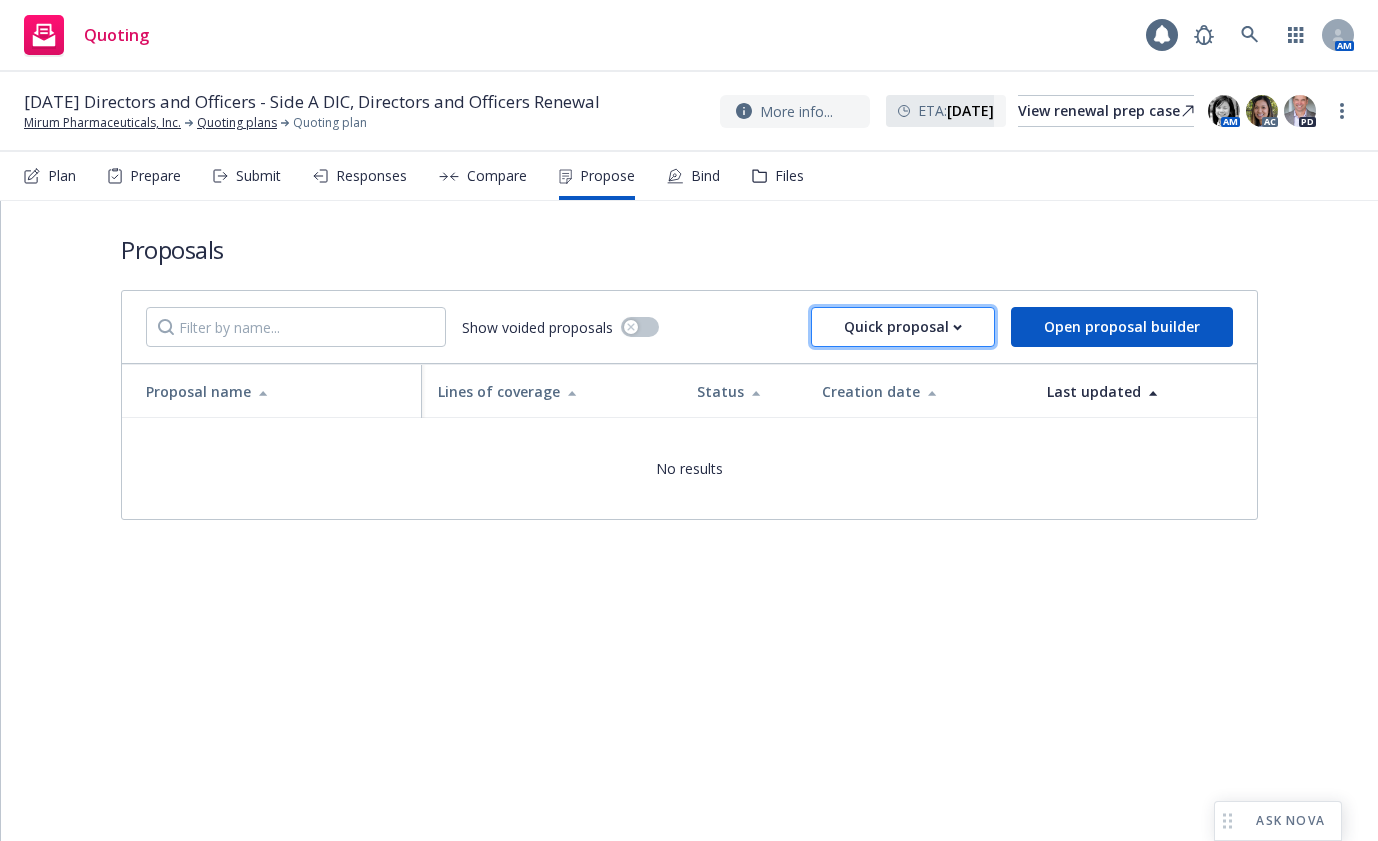 click on "Quick proposal" at bounding box center [903, 327] 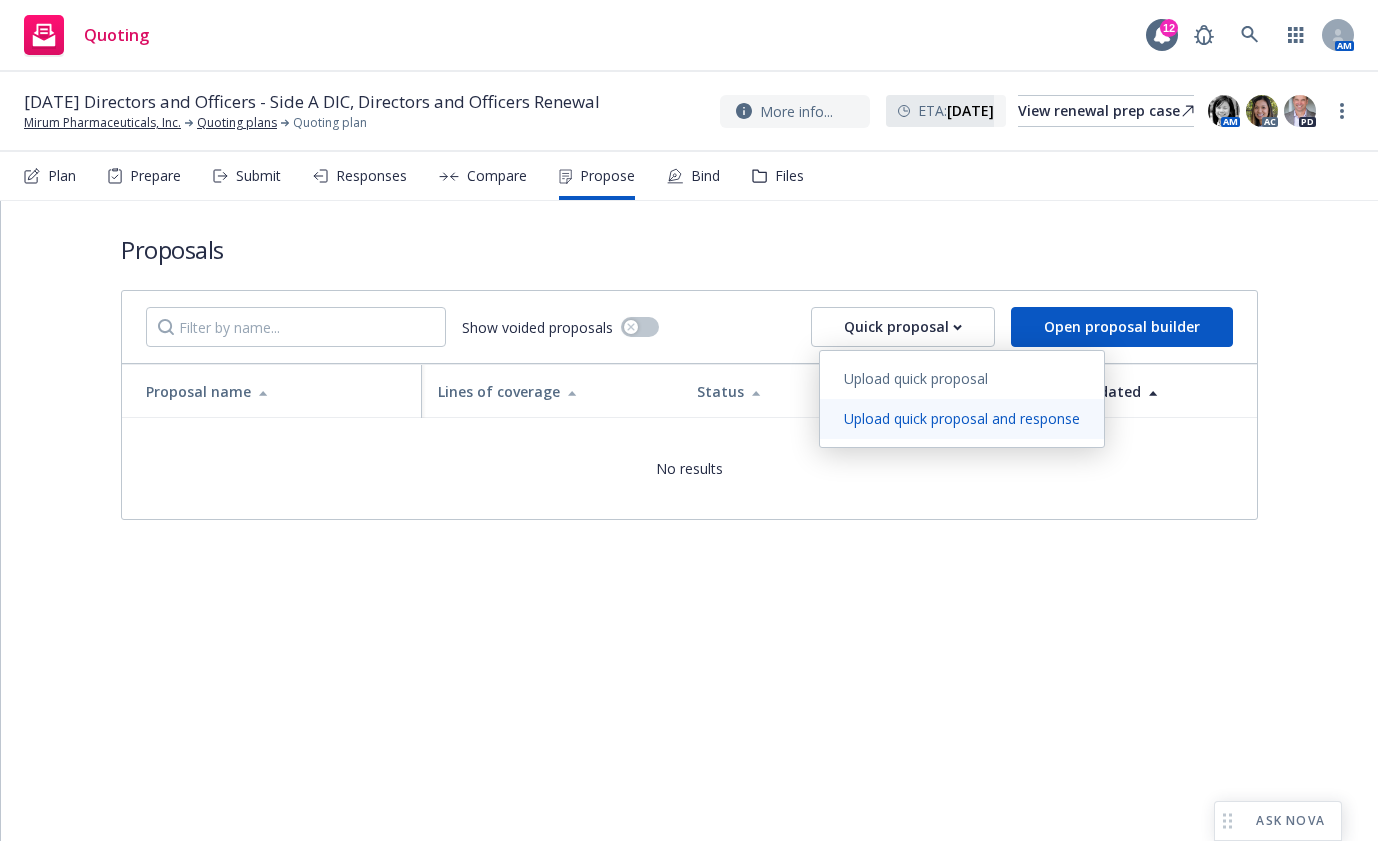 click on "Upload quick proposal and response" at bounding box center [962, 418] 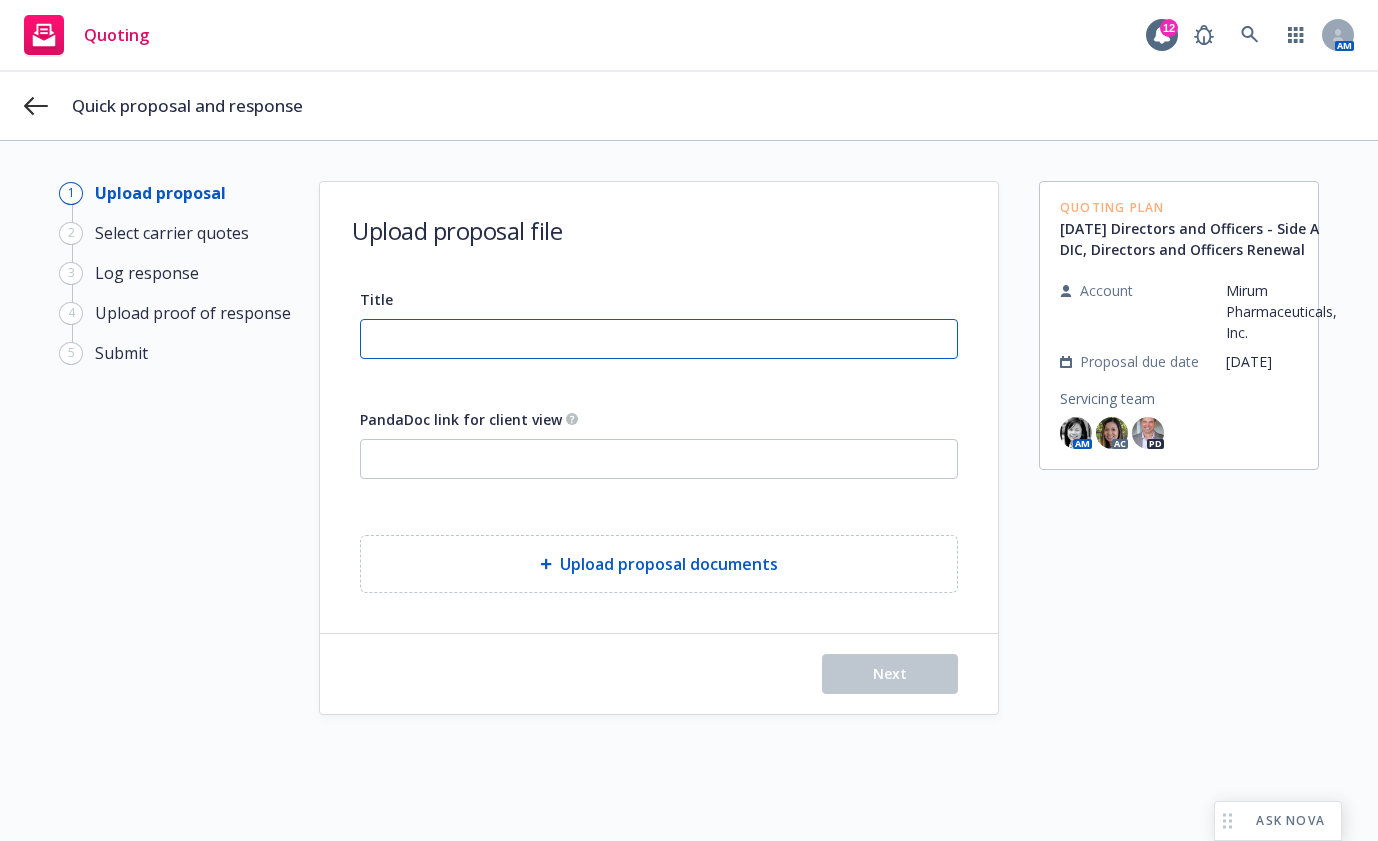 click on "Title" at bounding box center (659, 339) 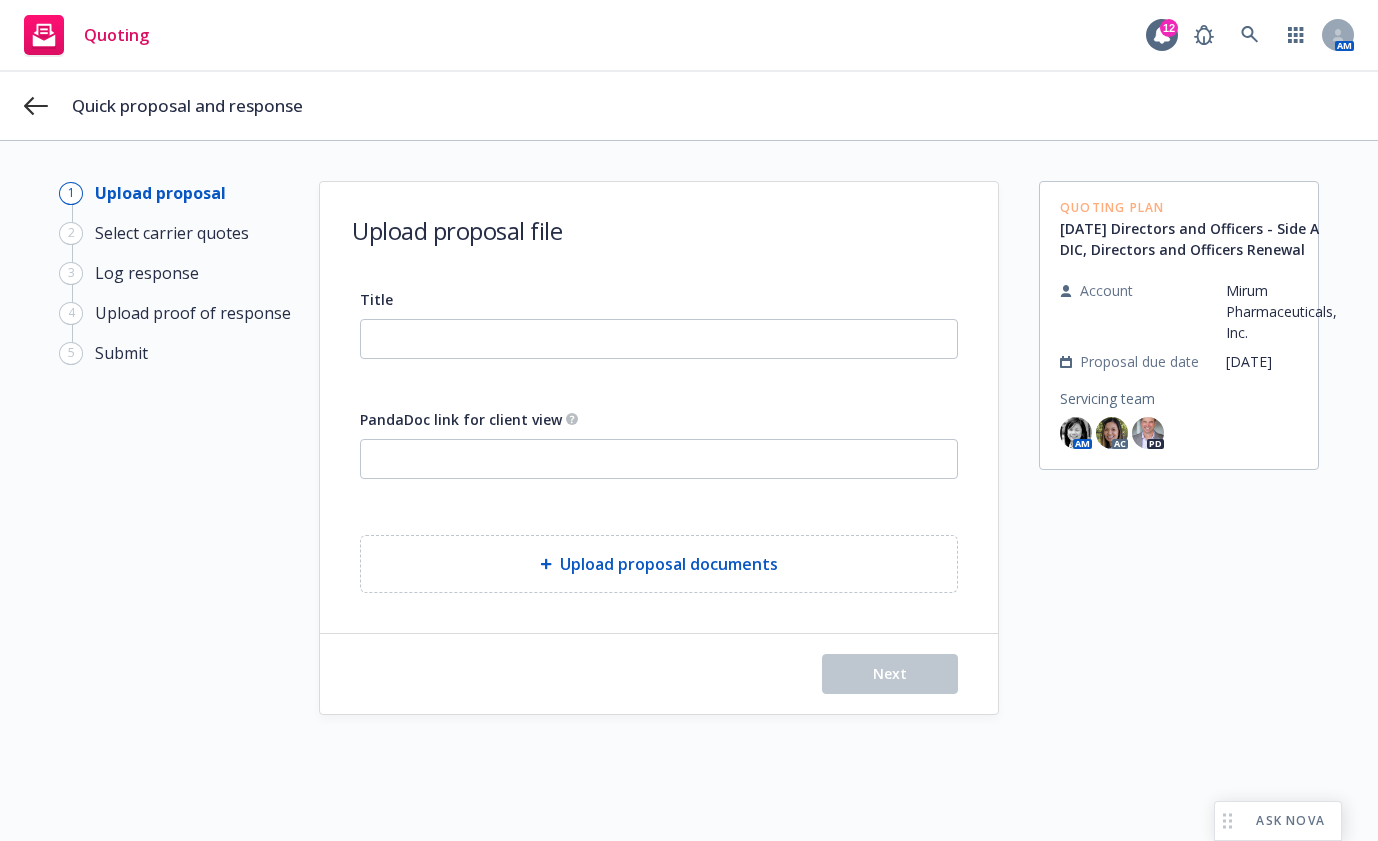 click on "Quick proposal and response" at bounding box center [689, 106] 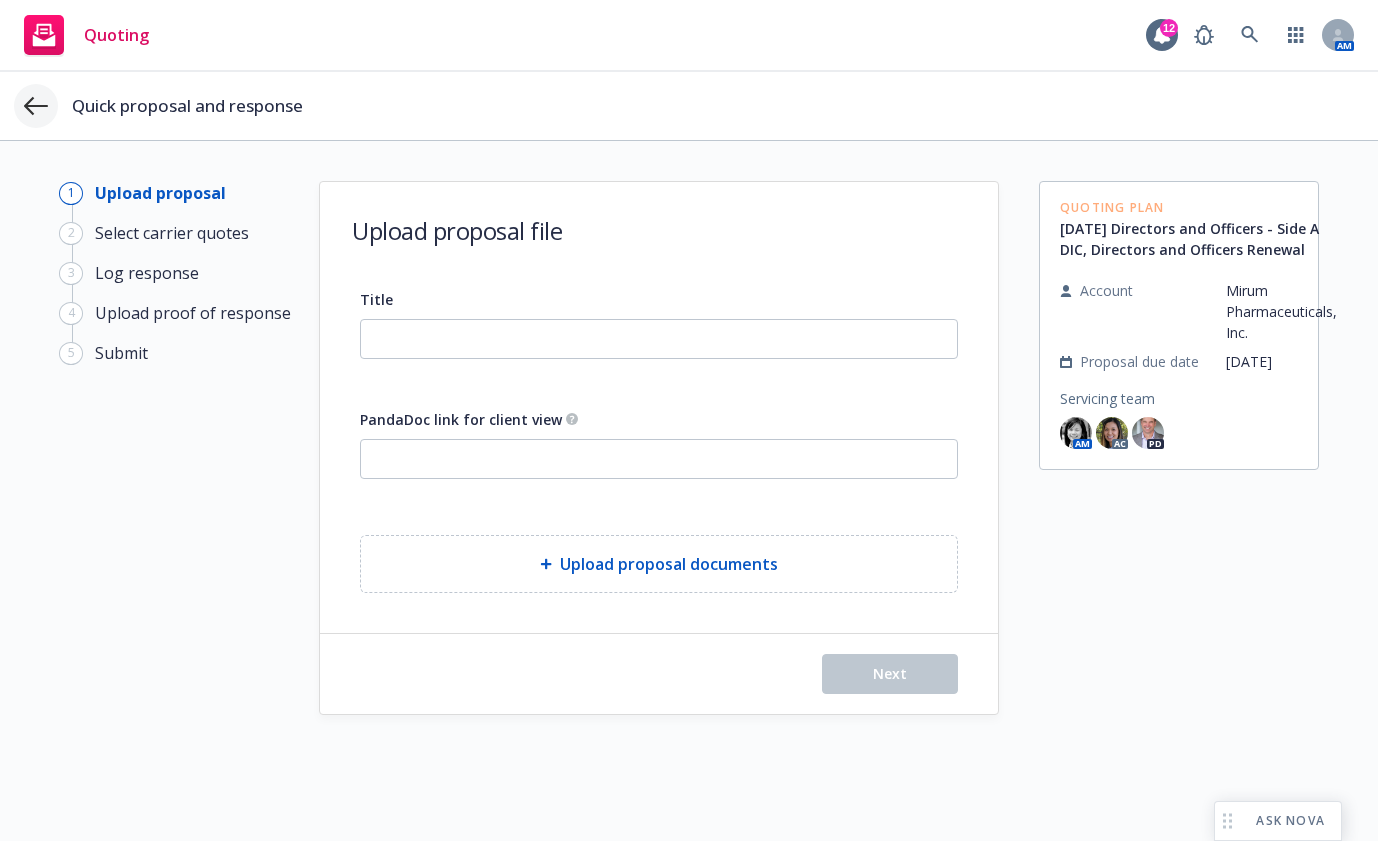 click 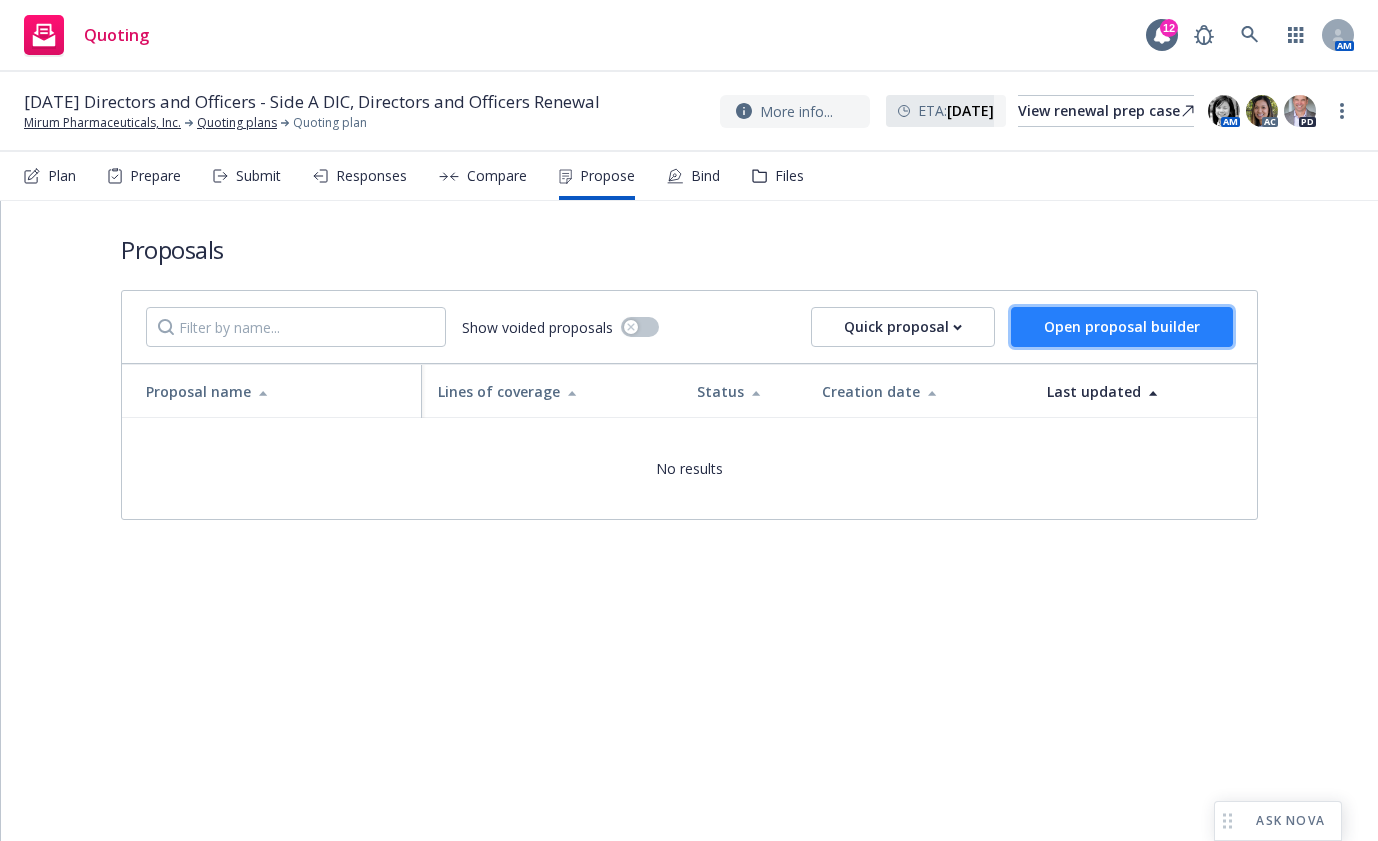 click on "Open proposal builder" at bounding box center [1122, 327] 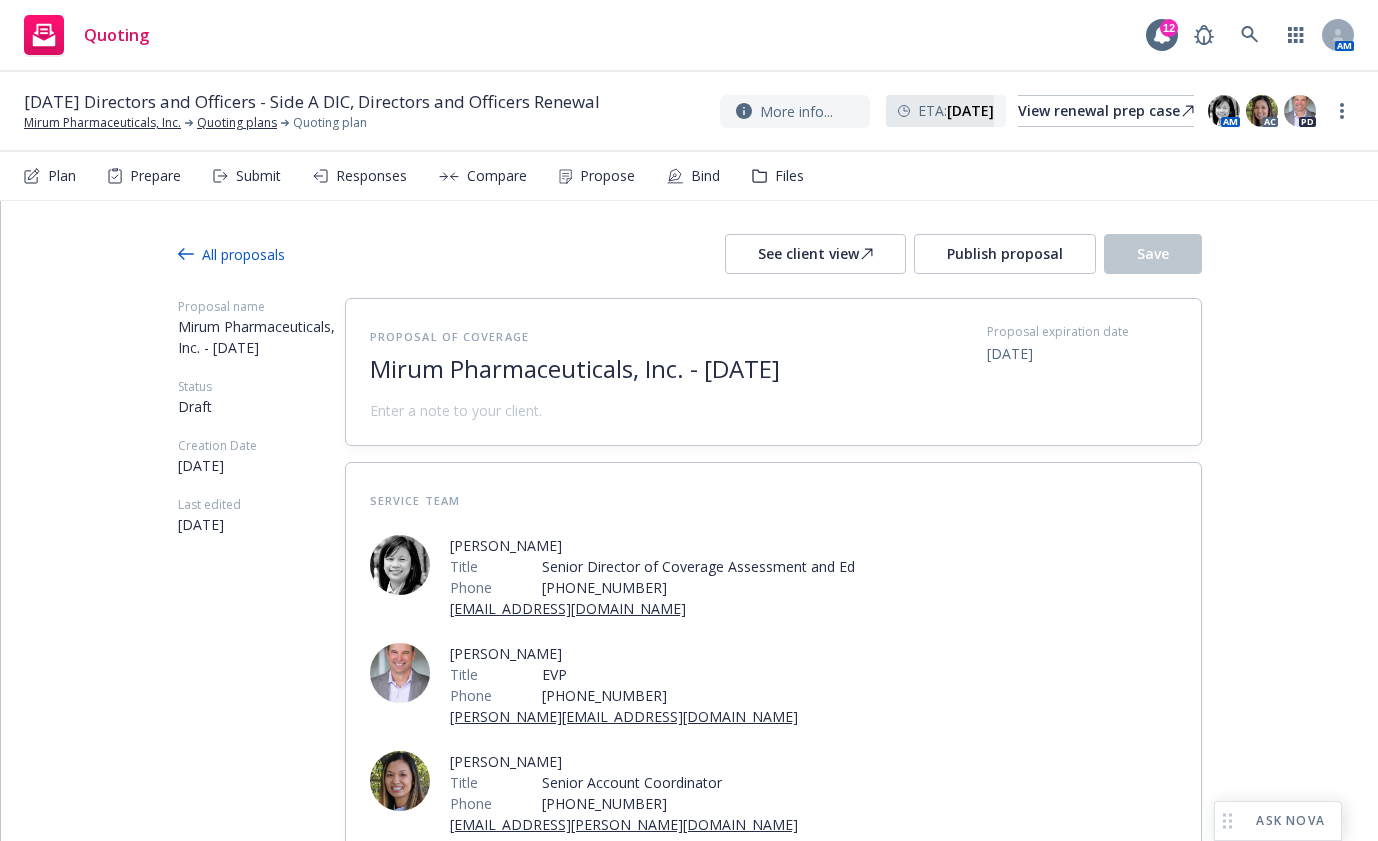 scroll, scrollTop: 8, scrollLeft: 0, axis: vertical 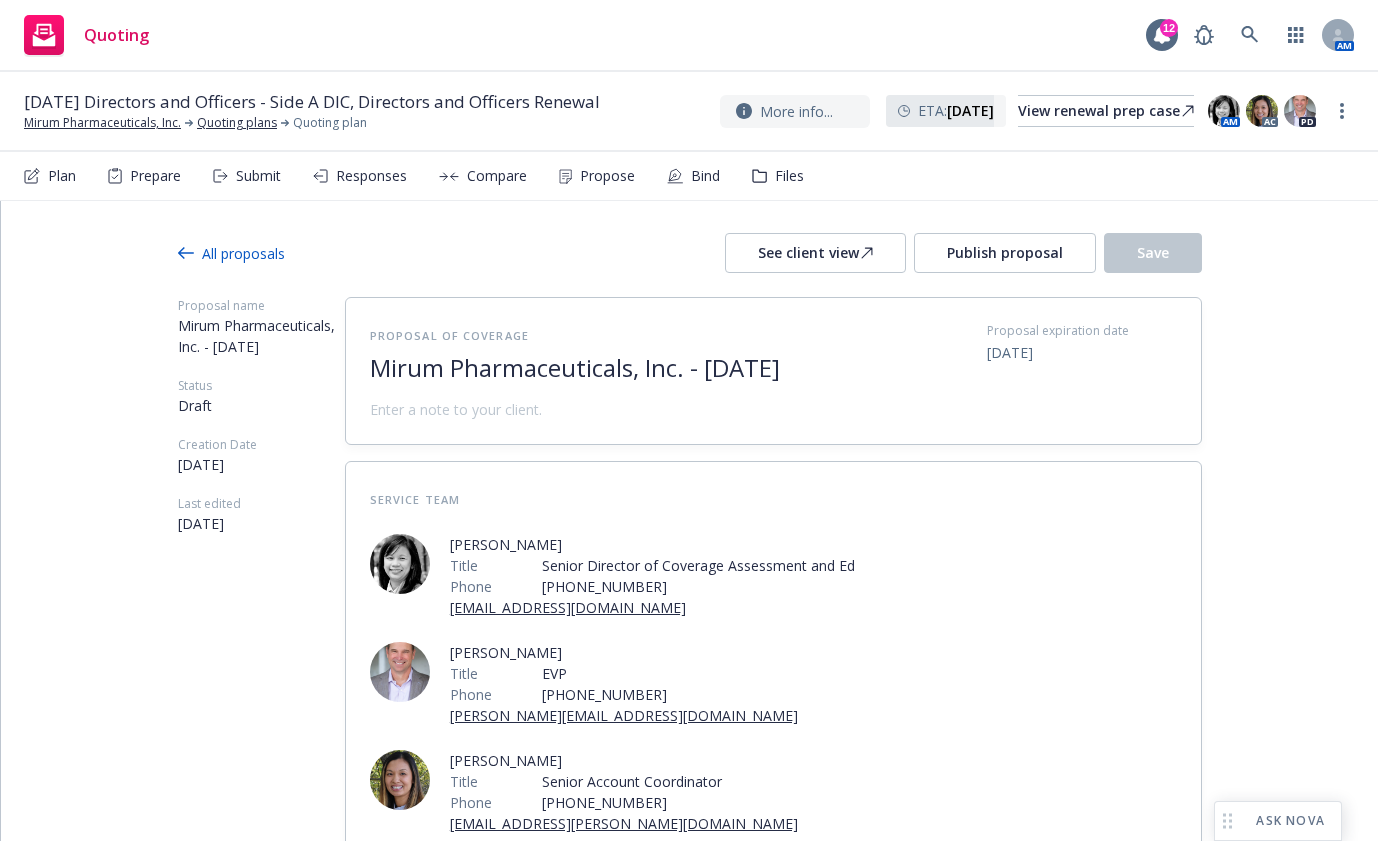 click on "All proposals" at bounding box center (231, 253) 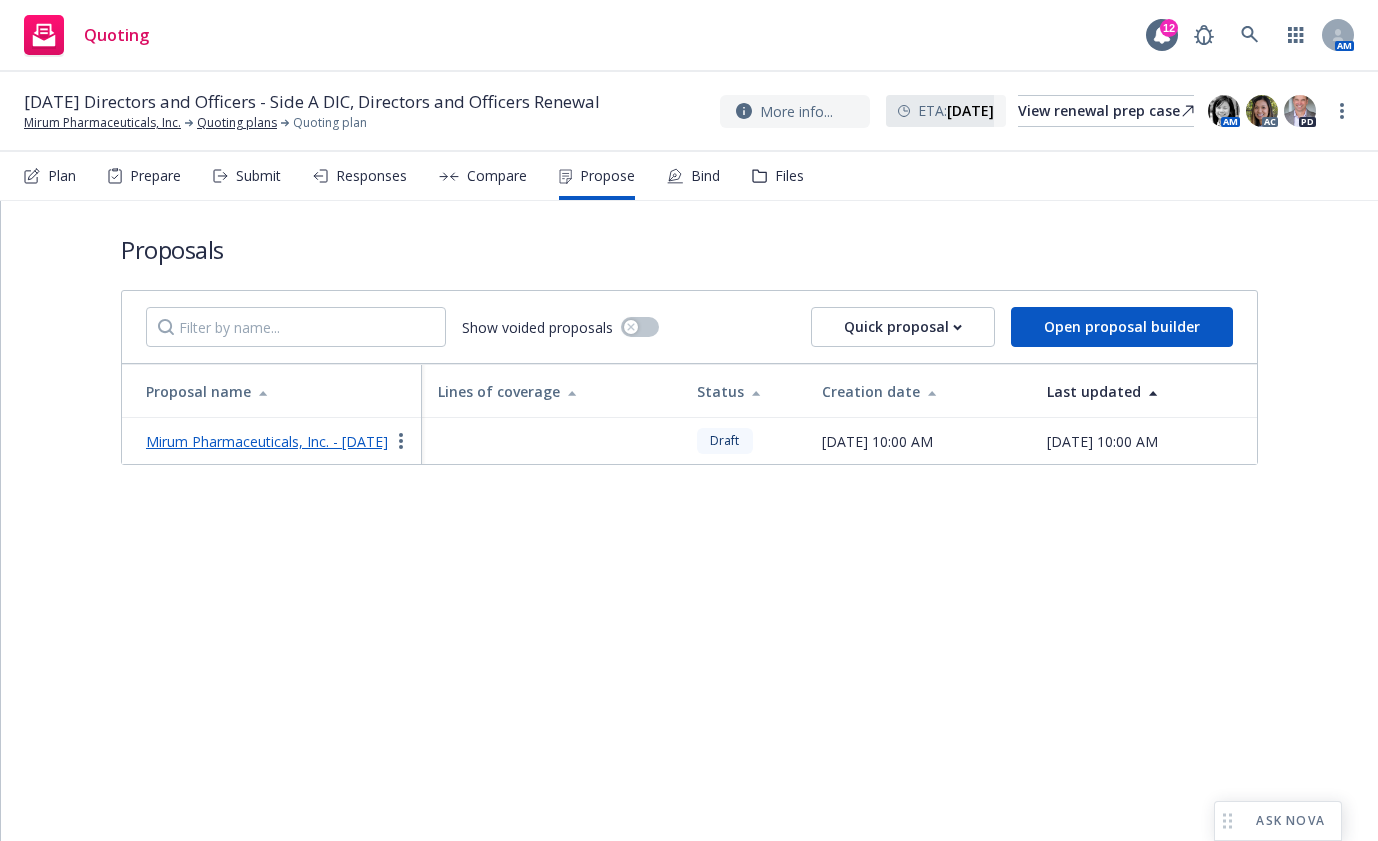 click on "Mirum Pharmaceuticals, Inc. - July 2025" at bounding box center [267, 441] 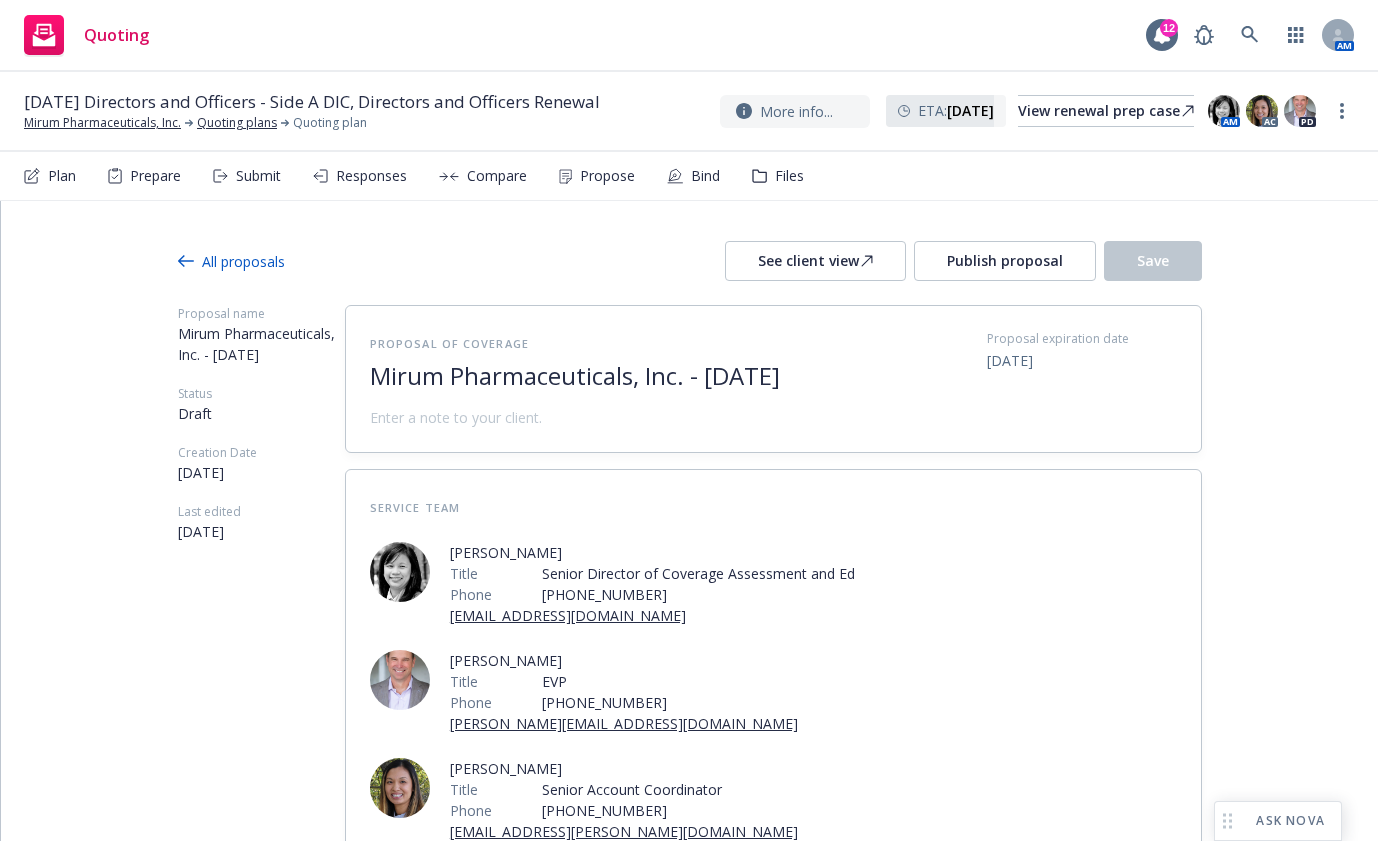 click on "All proposals" at bounding box center [231, 261] 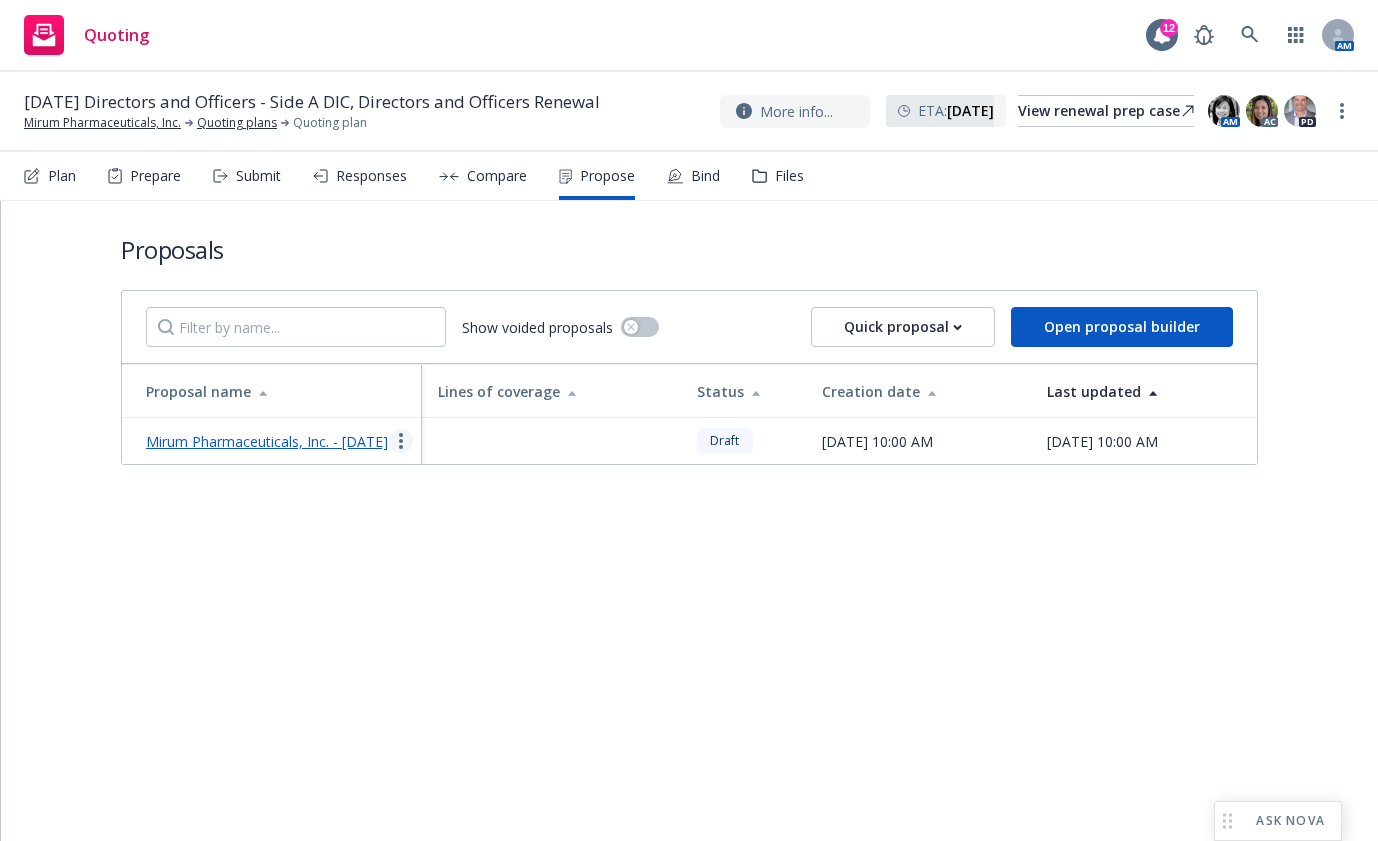 click 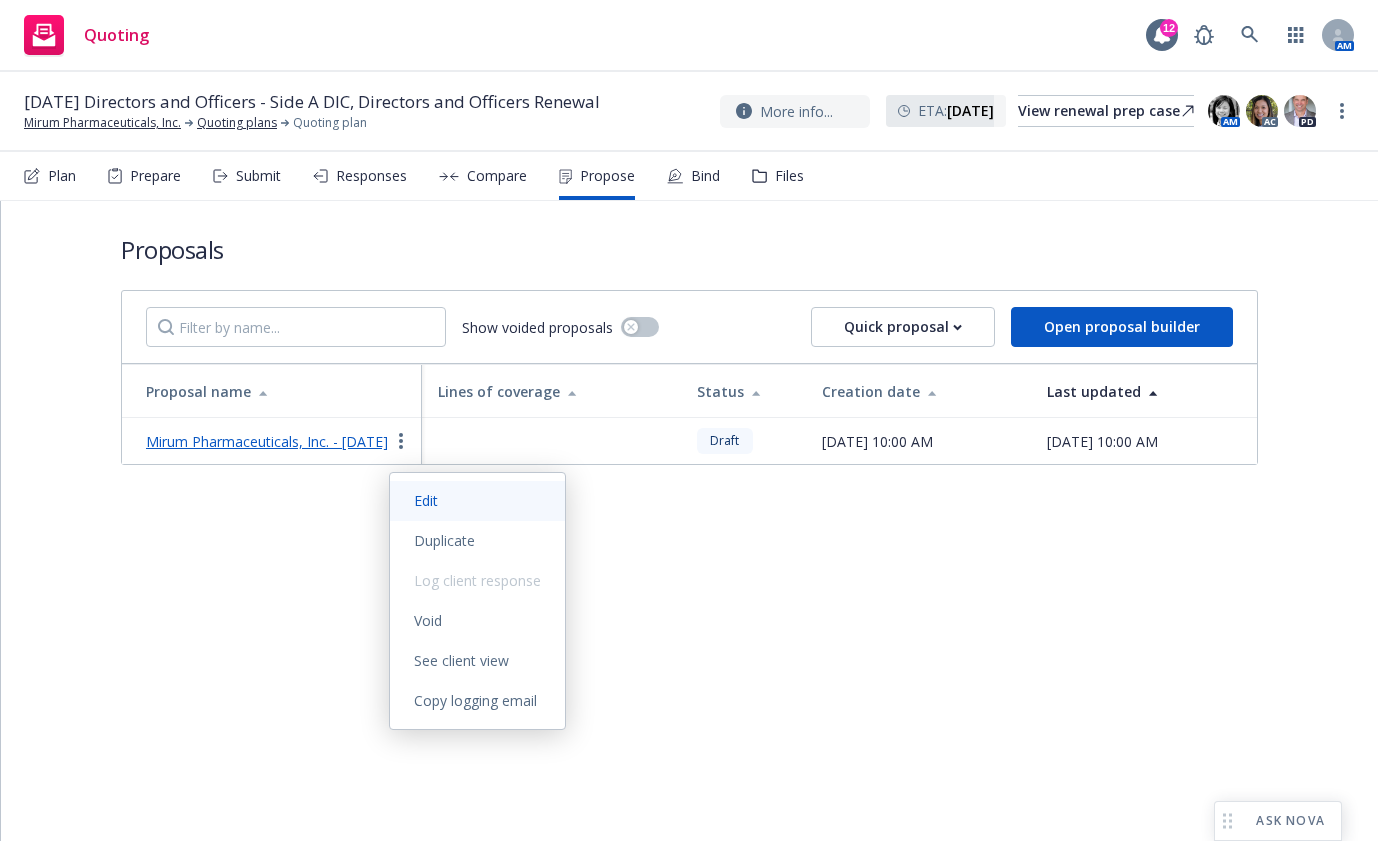 click on "Edit" at bounding box center [426, 500] 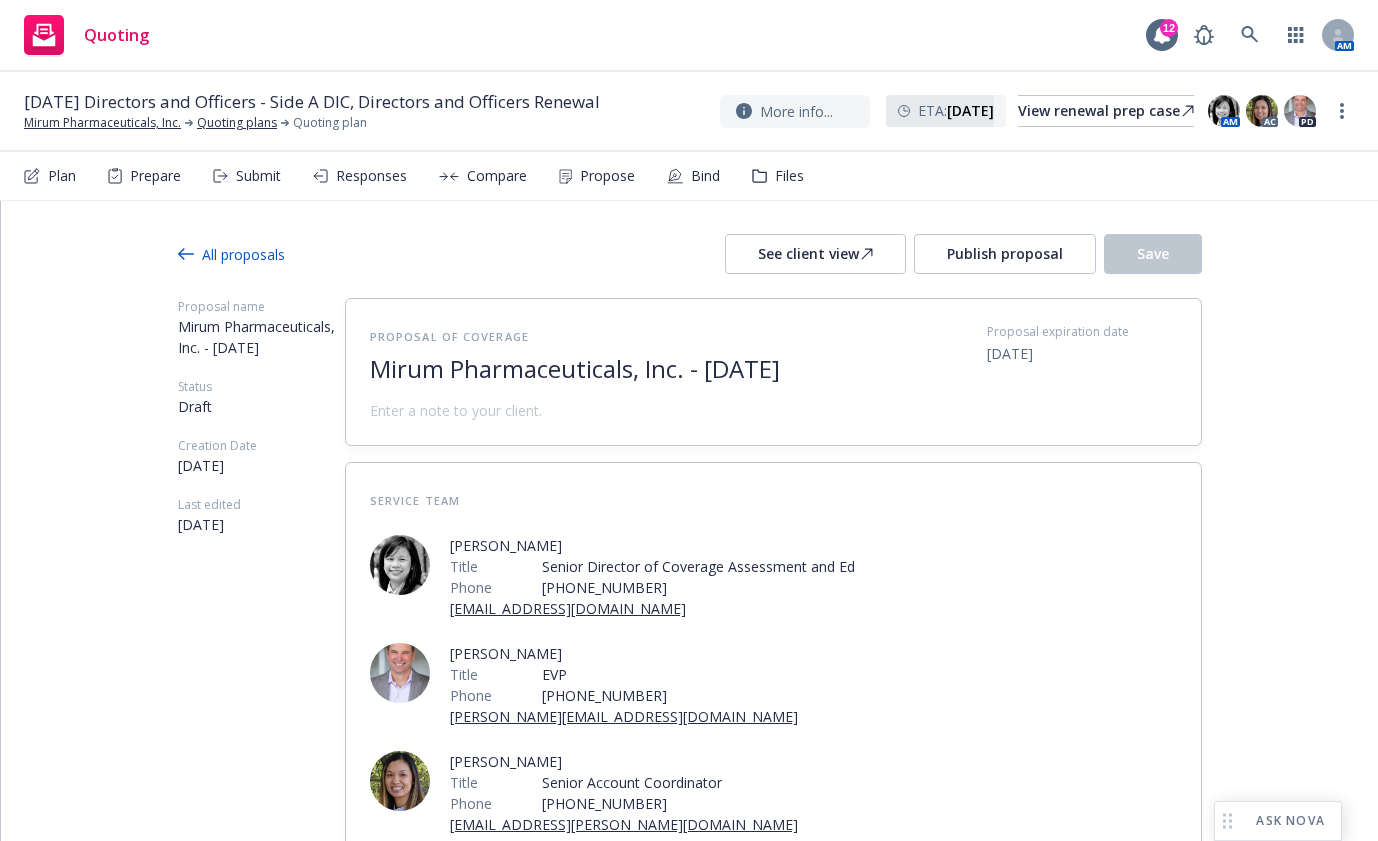 scroll, scrollTop: 8, scrollLeft: 0, axis: vertical 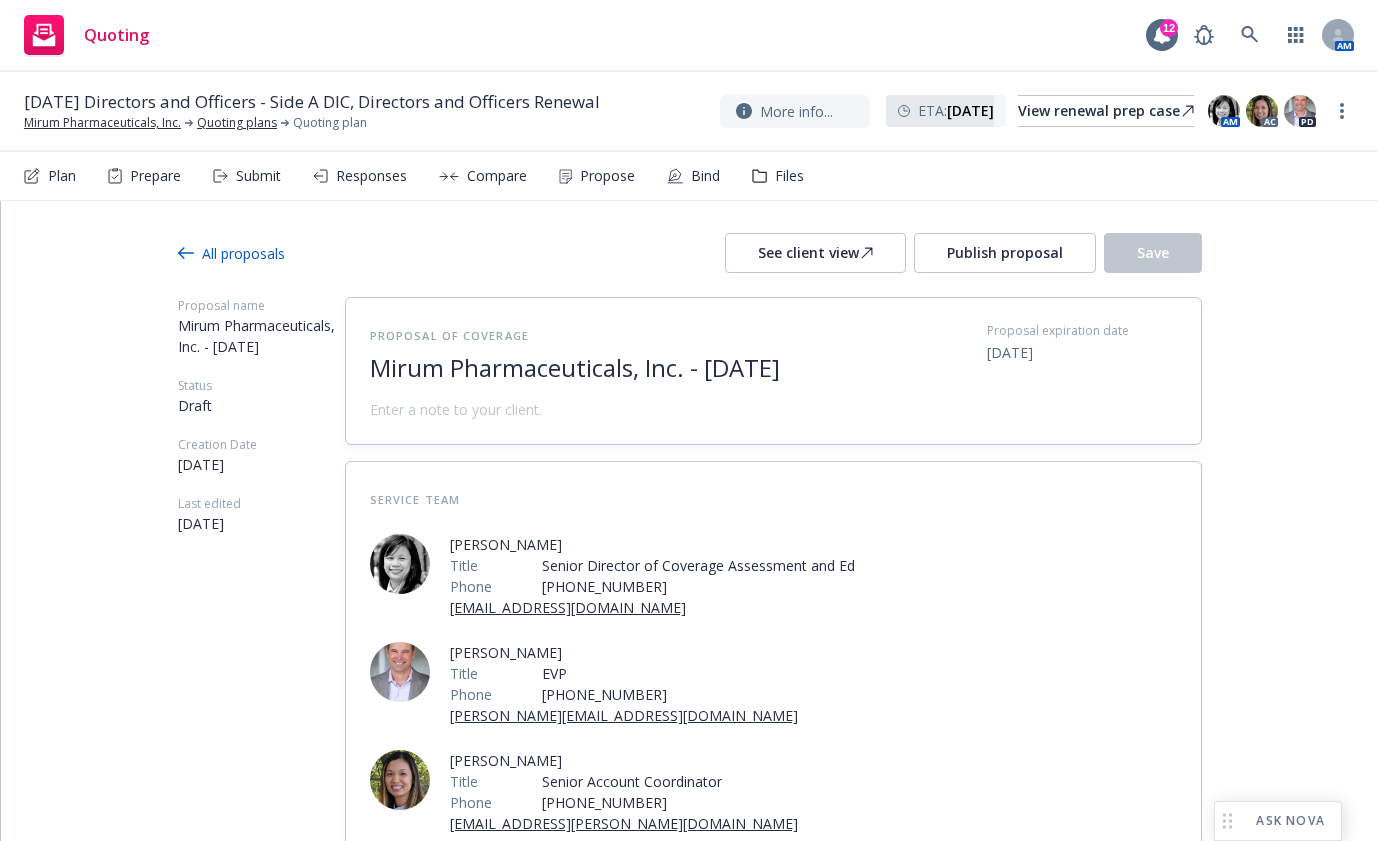 click on "Service Team" at bounding box center (415, 499) 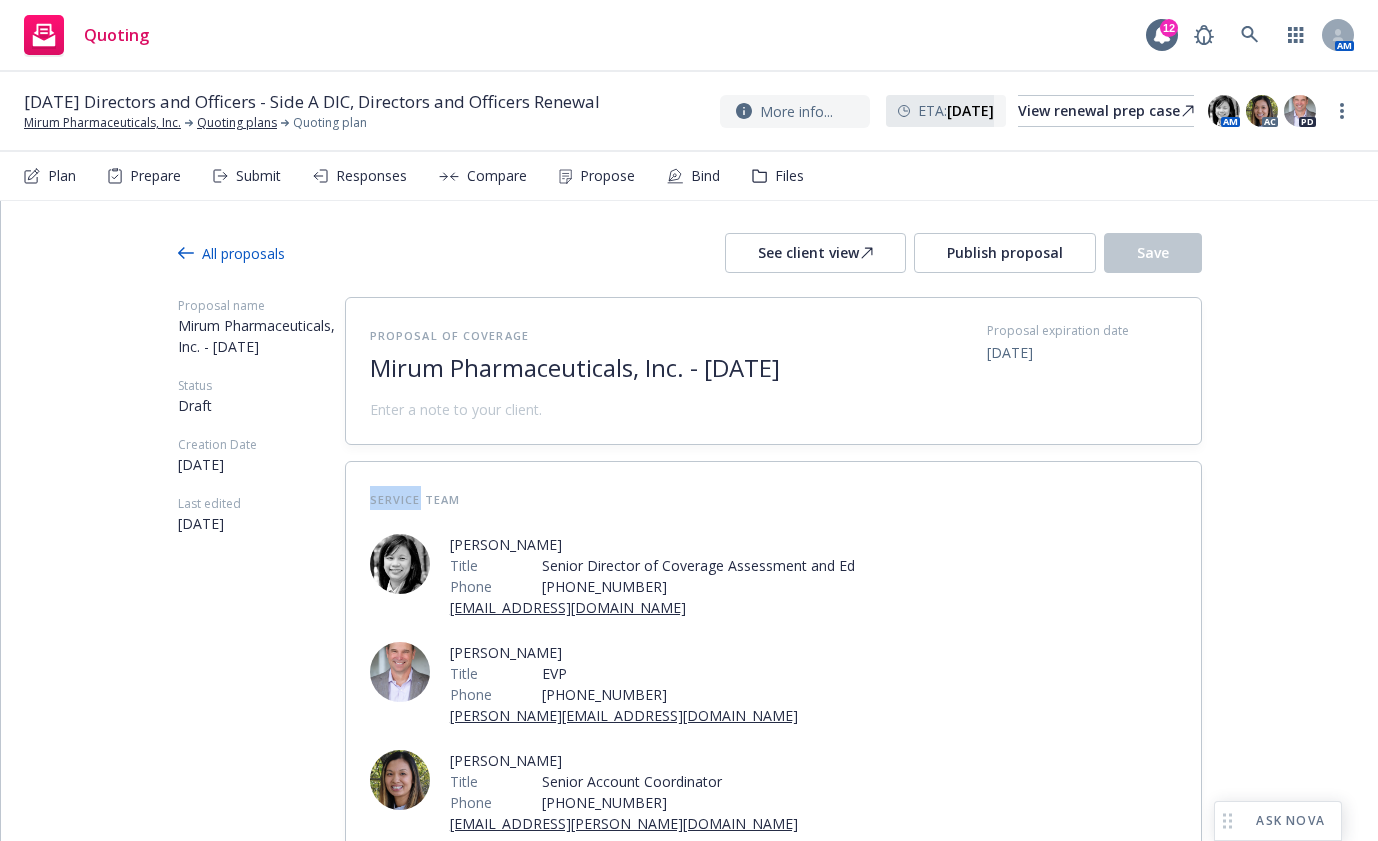 click on "Service Team" at bounding box center (415, 499) 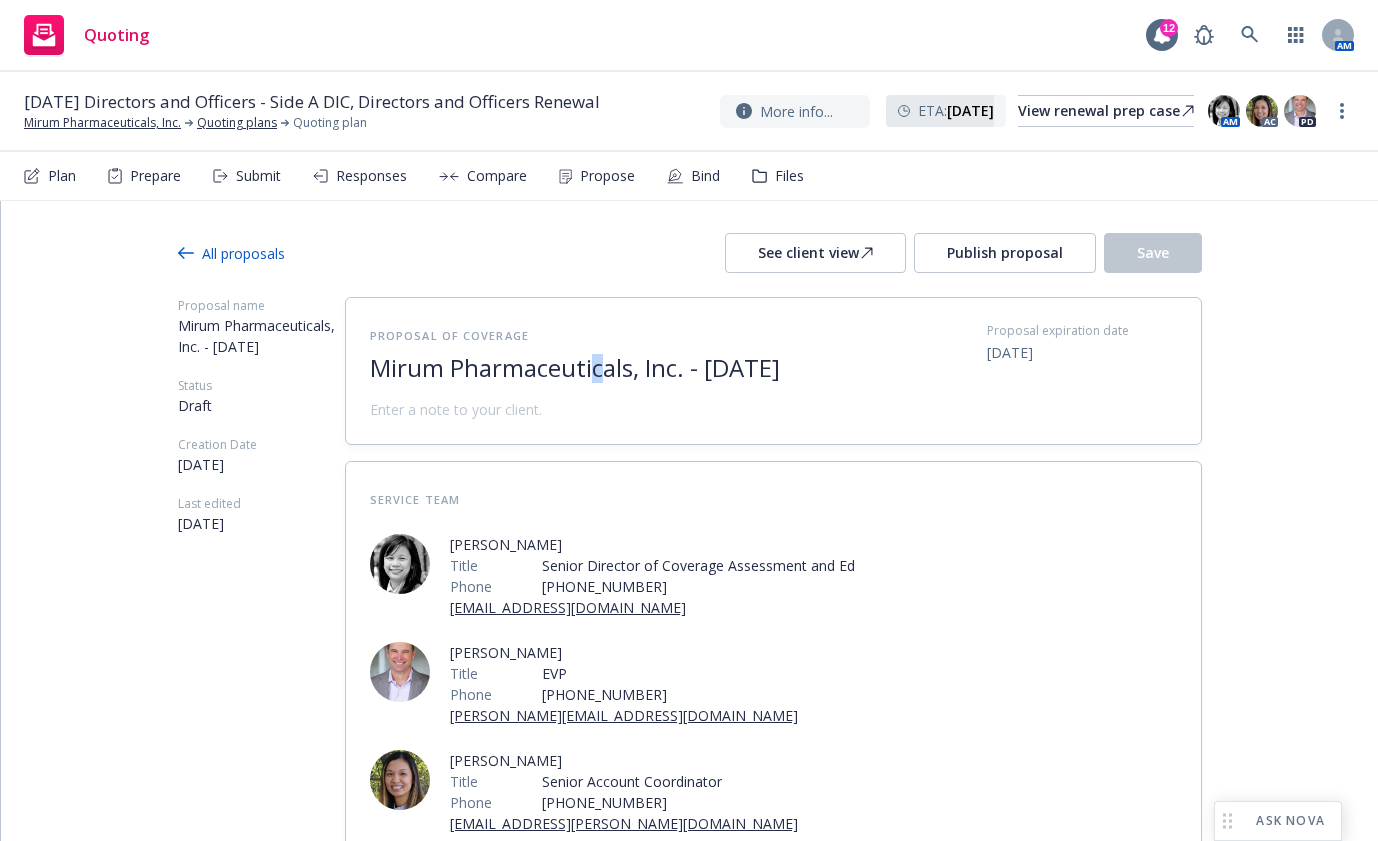 click on "Mirum Pharmaceuticals, Inc. - July 2025" at bounding box center [615, 368] 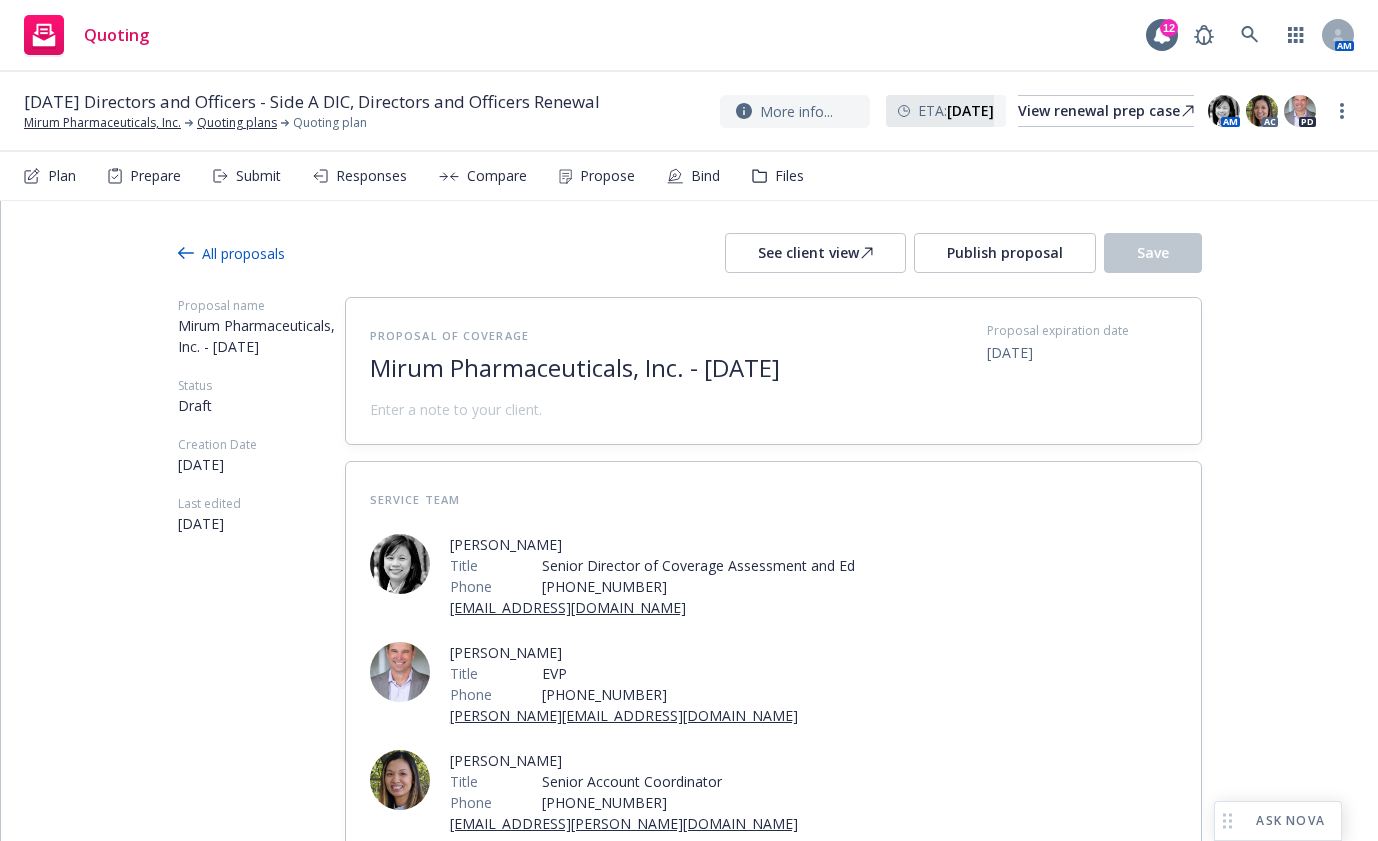 click on "Mirum Pharmaceuticals, Inc. - July 2025" at bounding box center (615, 368) 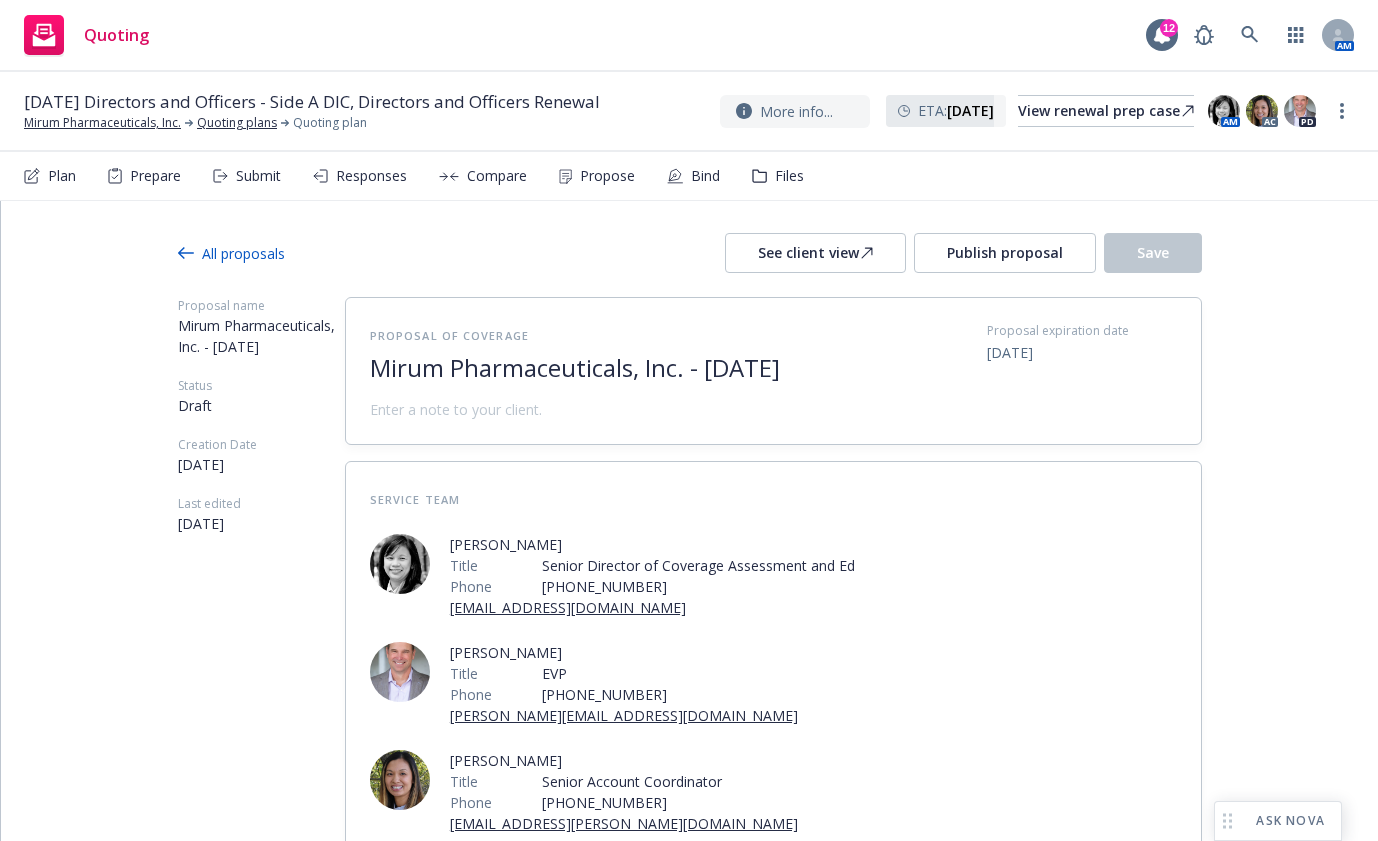 click on "All proposals" at bounding box center (231, 253) 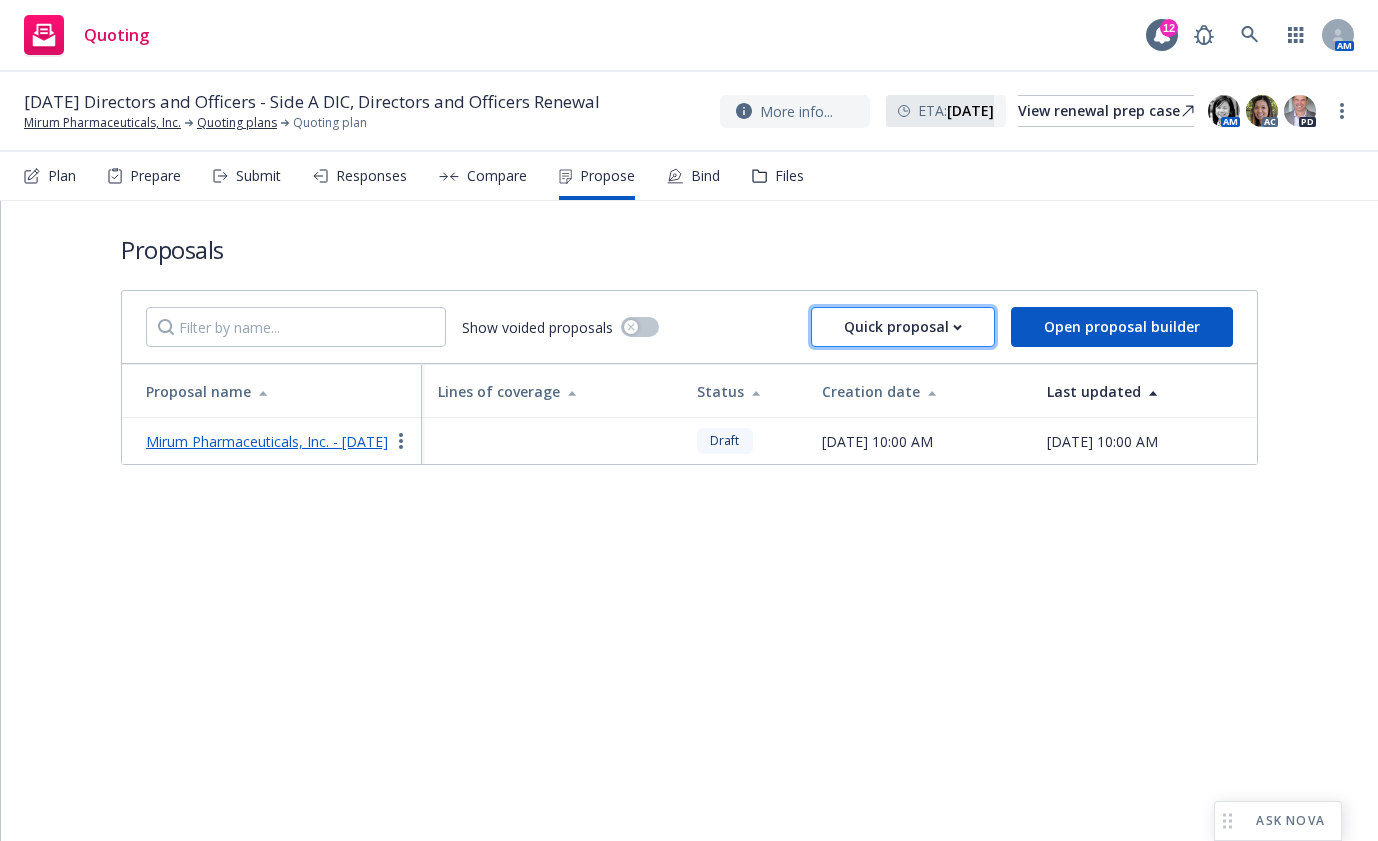 click on "Quick proposal" at bounding box center [903, 327] 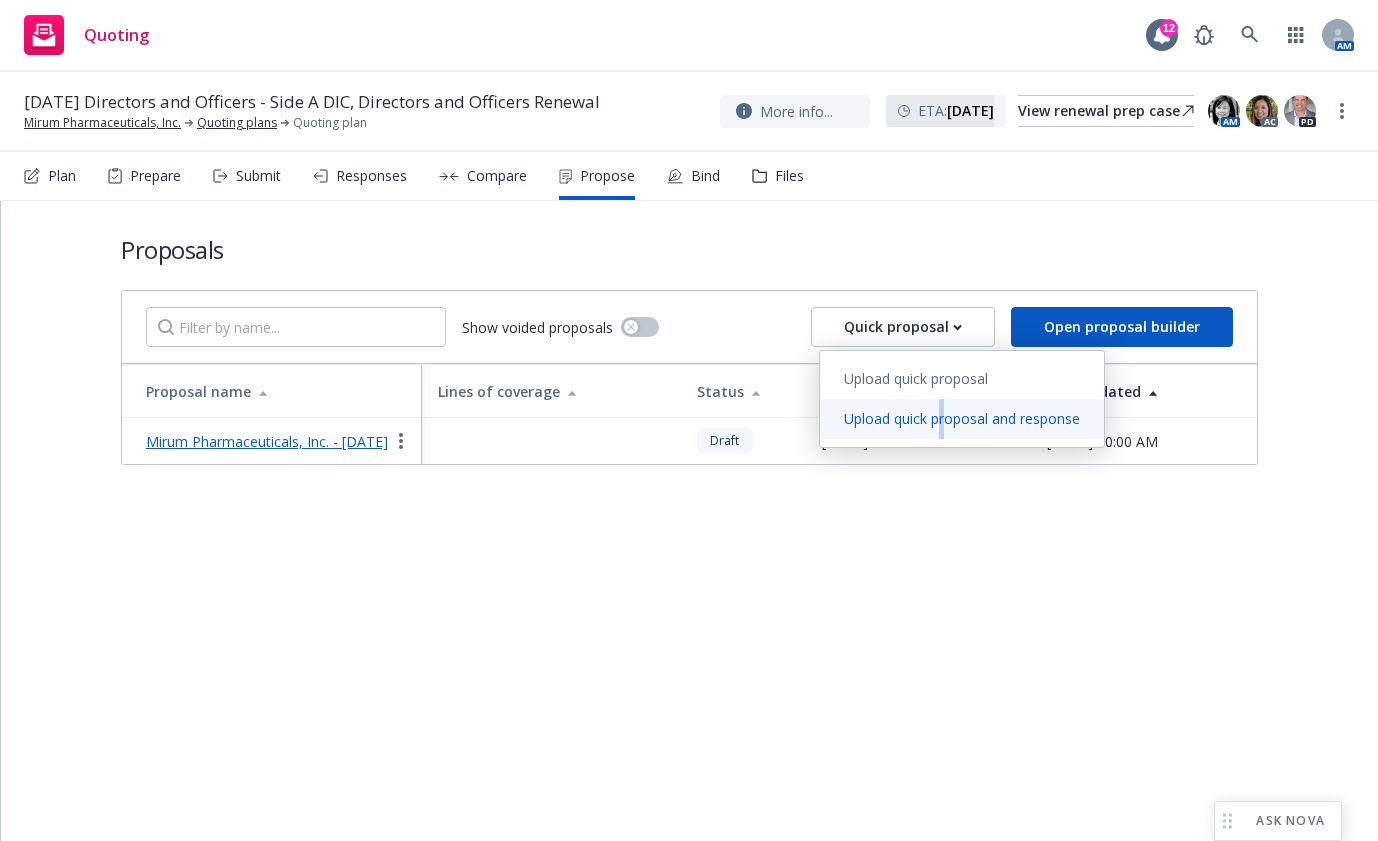 click on "Upload quick proposal and response" at bounding box center (962, 418) 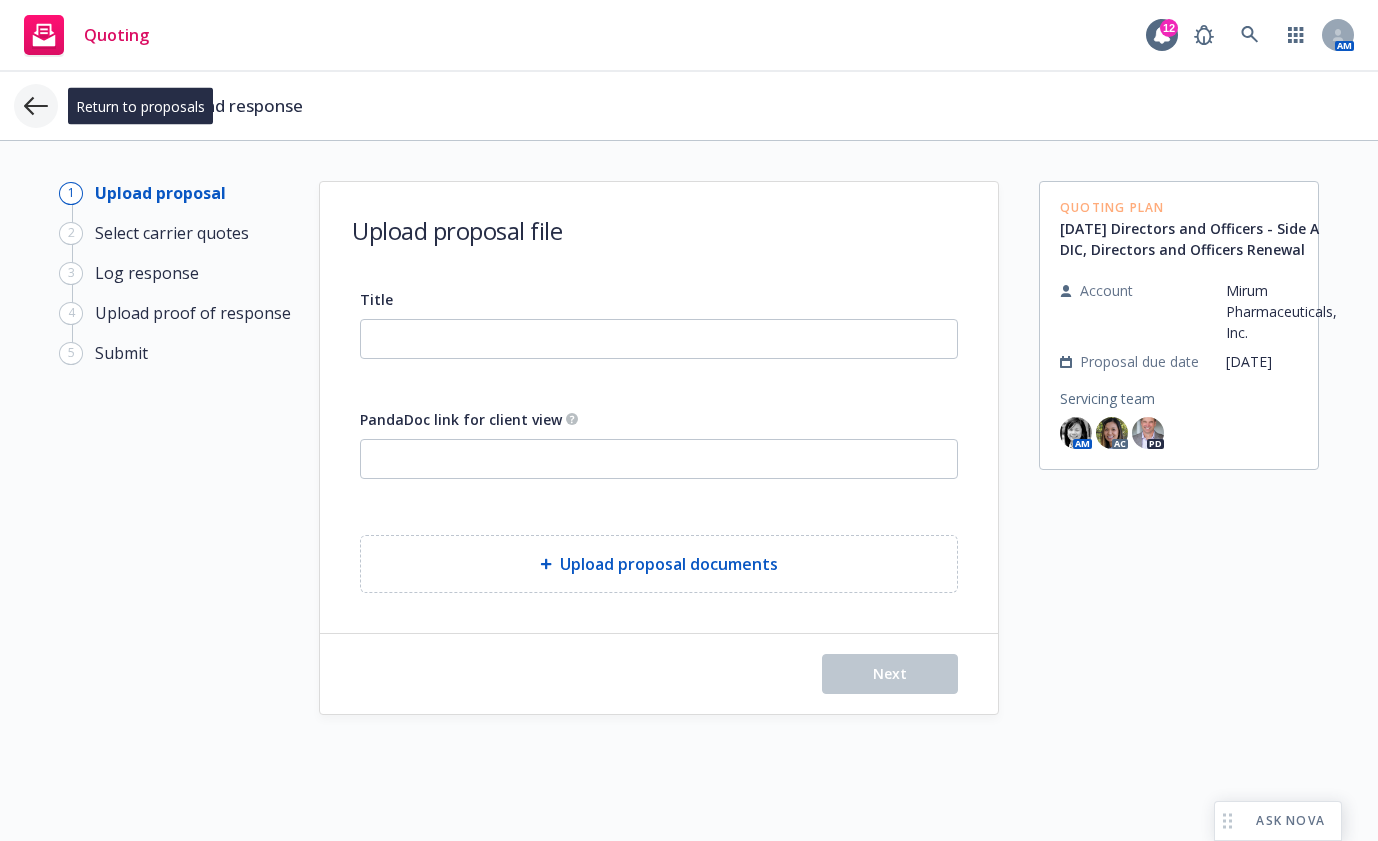 click 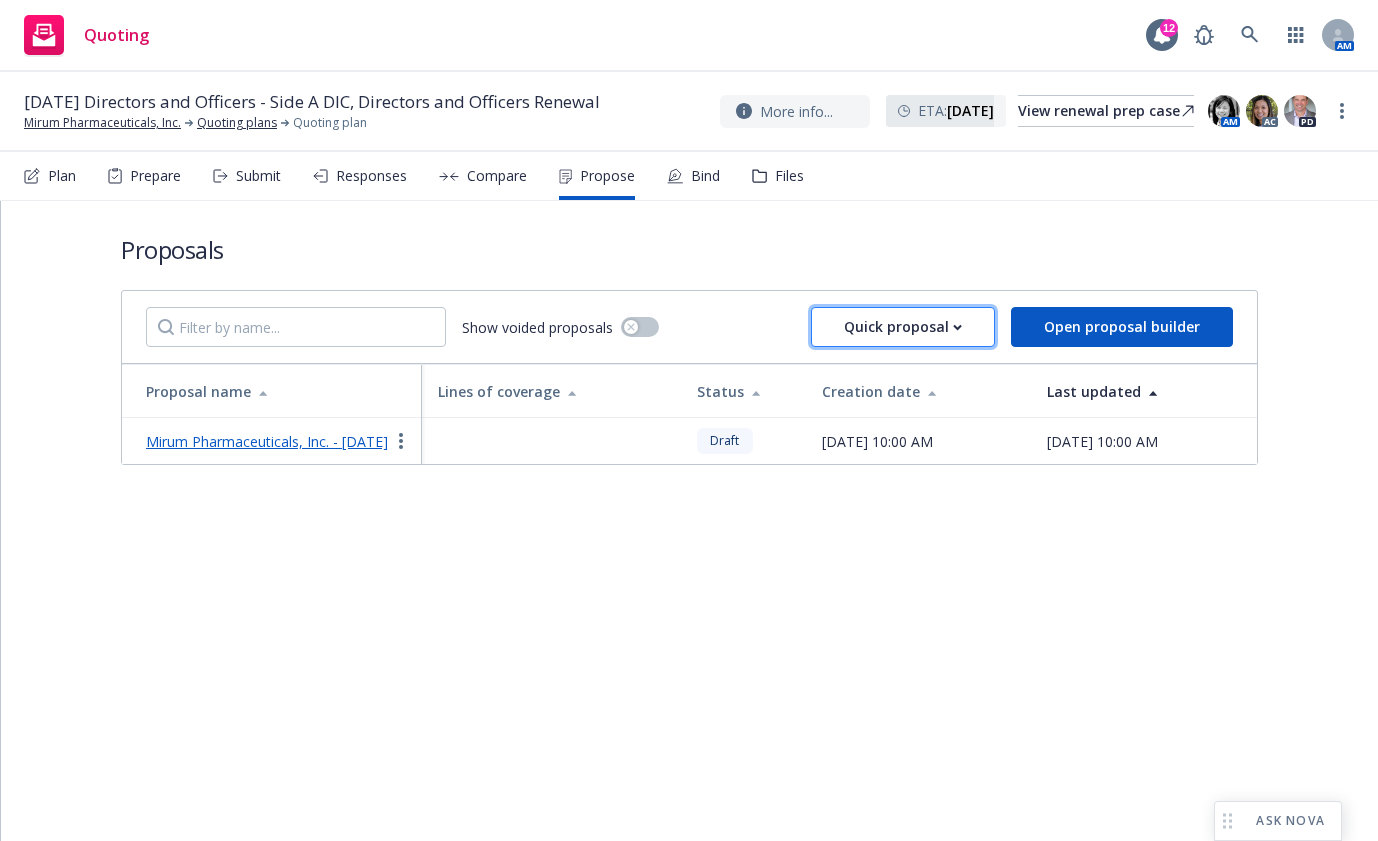 click on "Quick proposal" at bounding box center [903, 327] 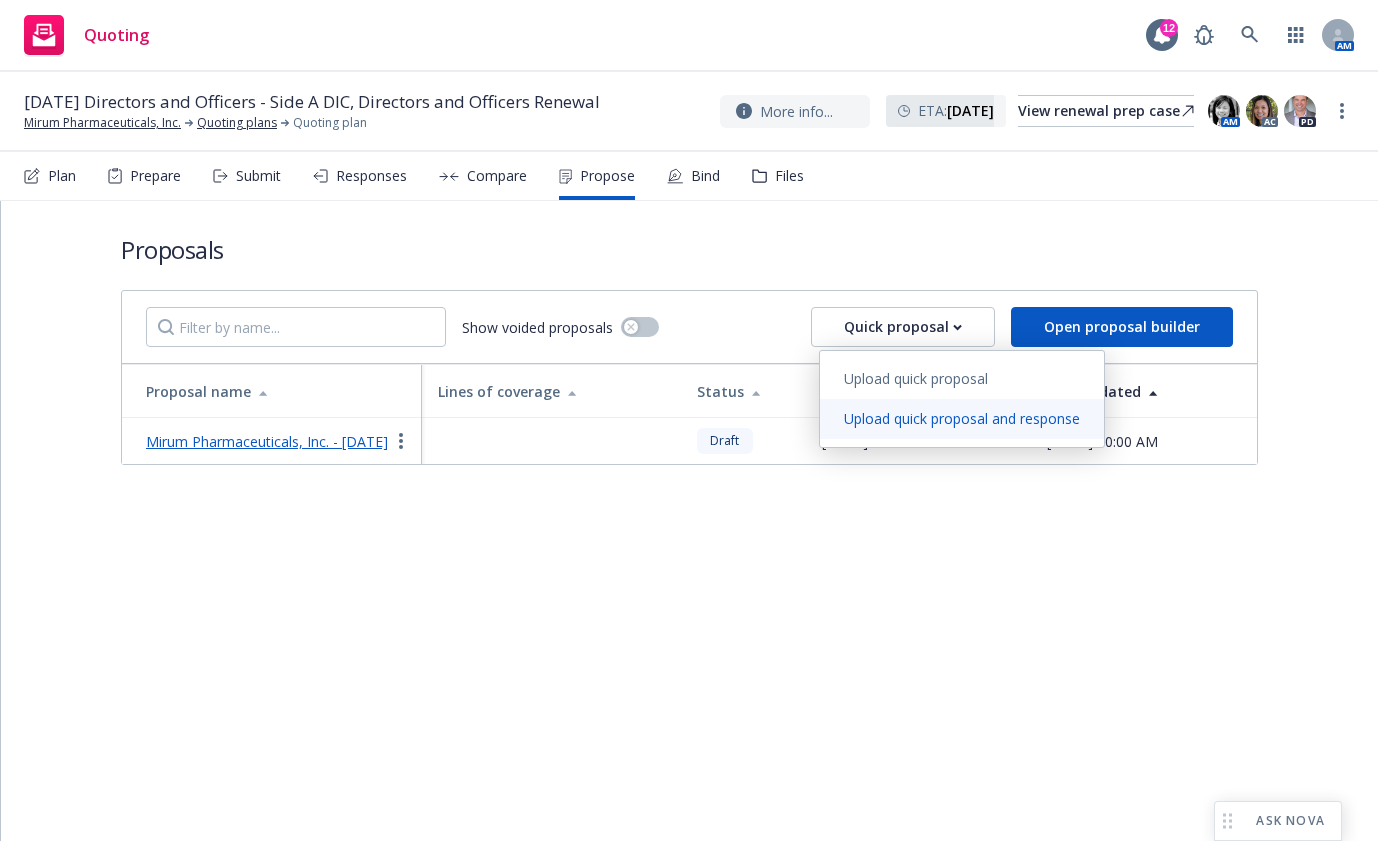click on "Upload quick proposal and response" at bounding box center (962, 418) 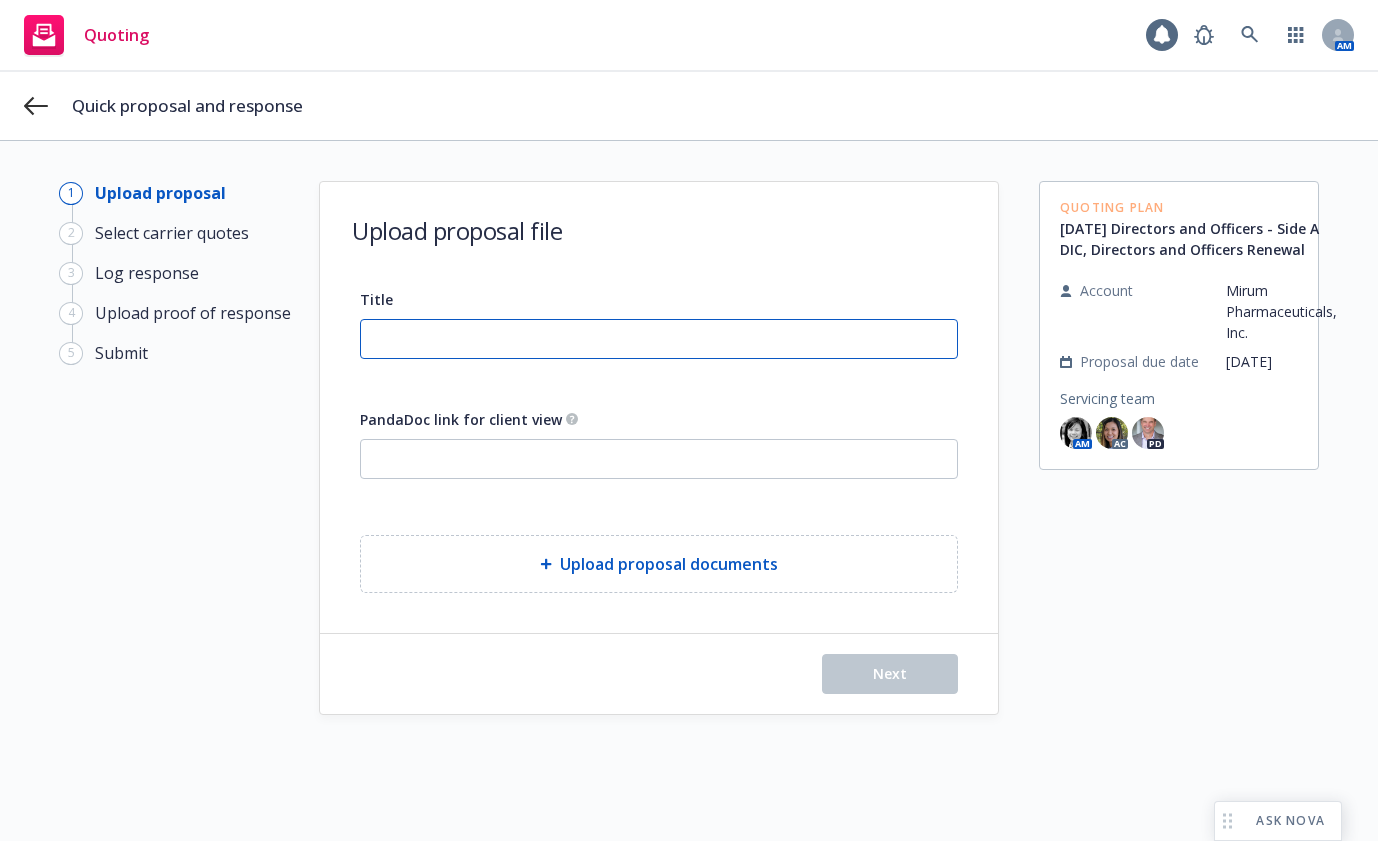 click on "Title" at bounding box center (659, 339) 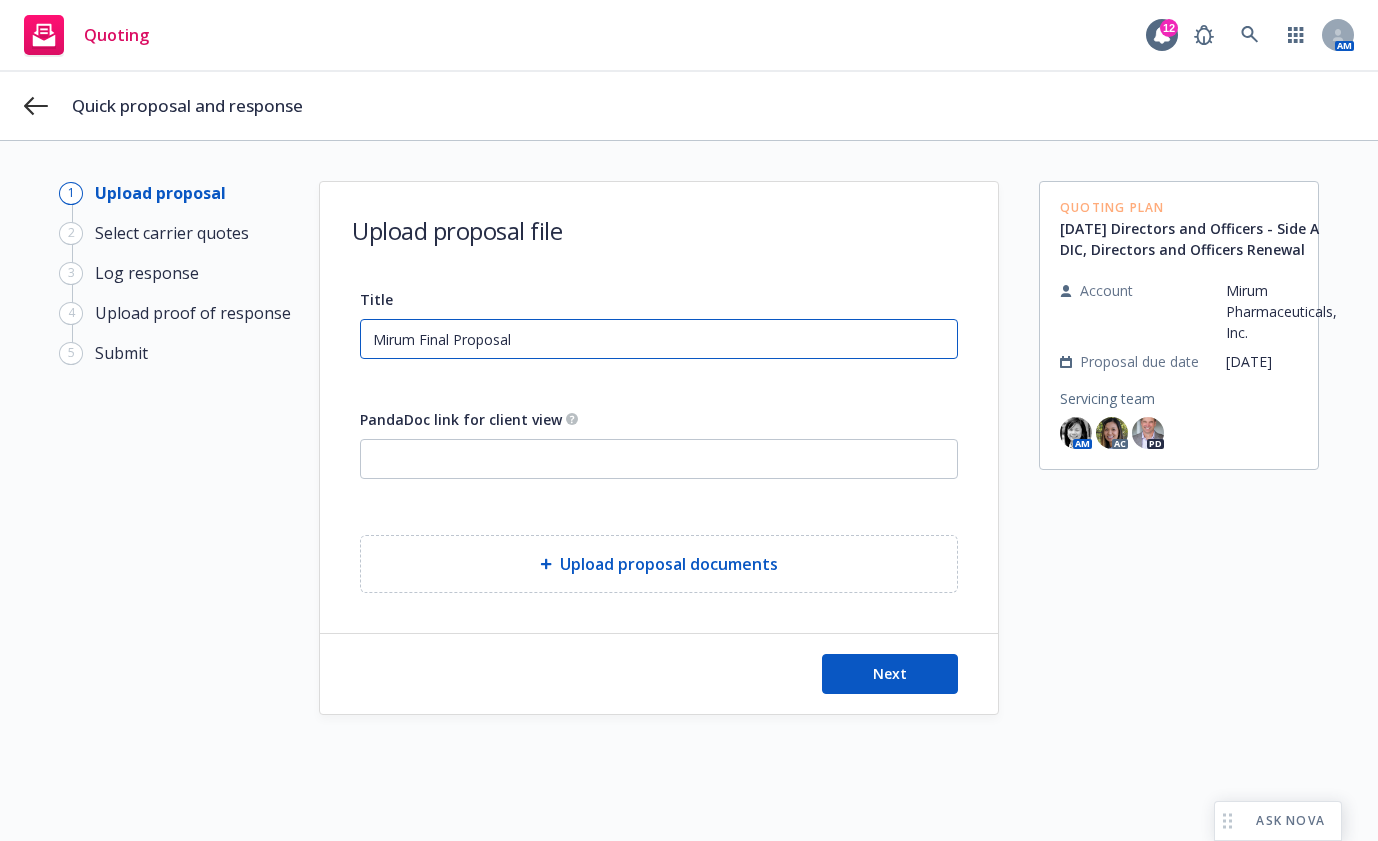 type on "Mirum Final Proposal" 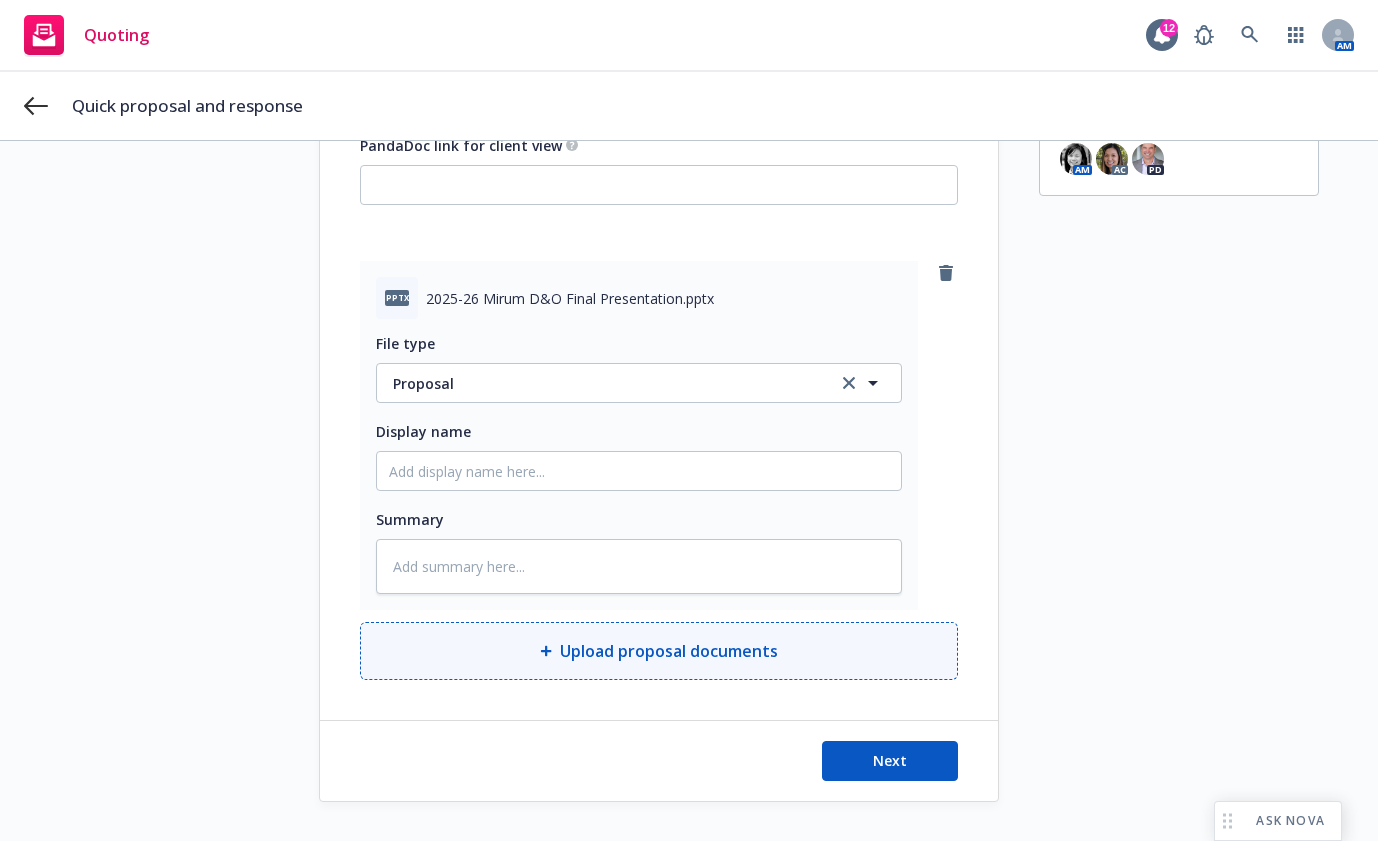scroll, scrollTop: 275, scrollLeft: 0, axis: vertical 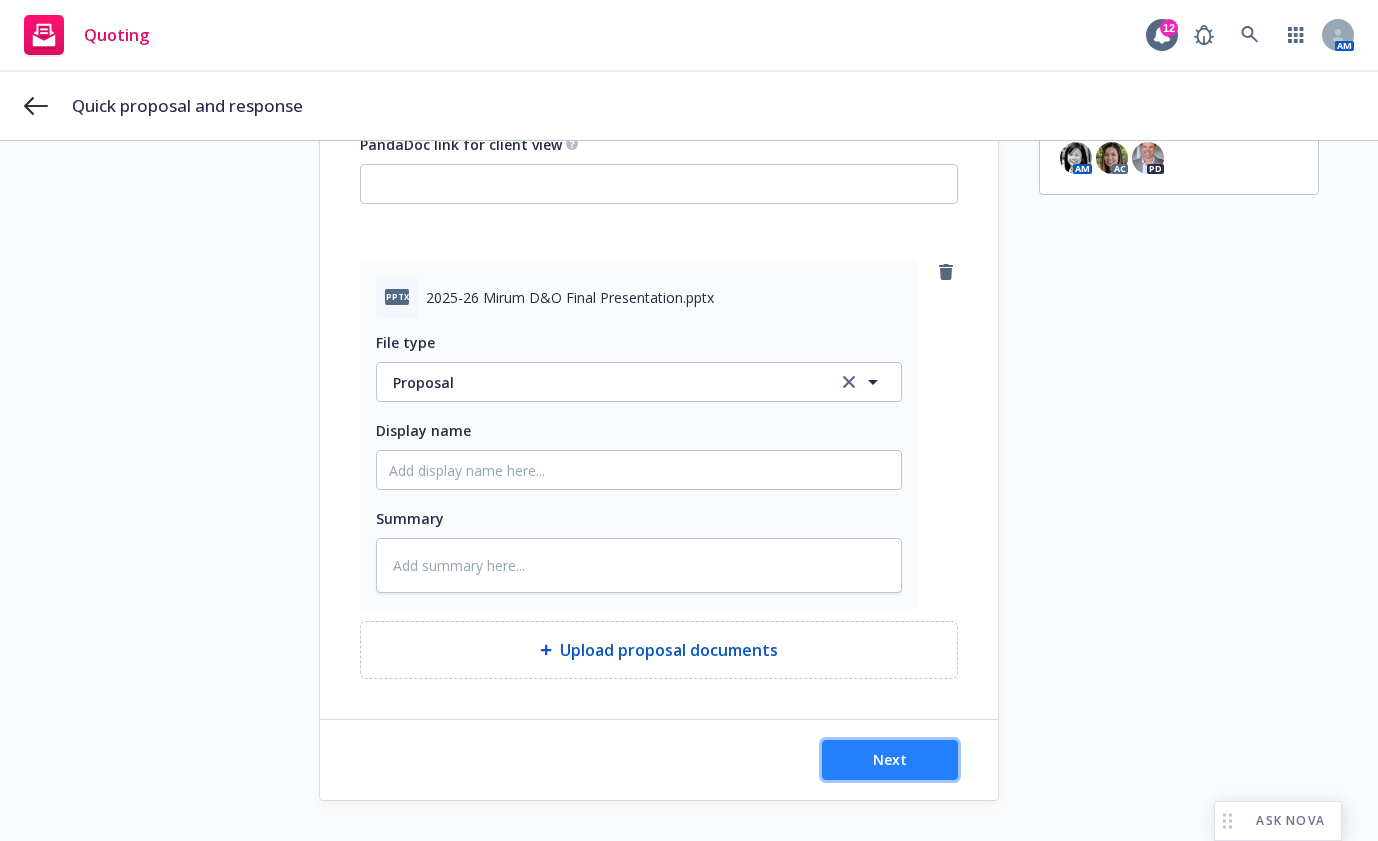 click on "Next" at bounding box center (890, 760) 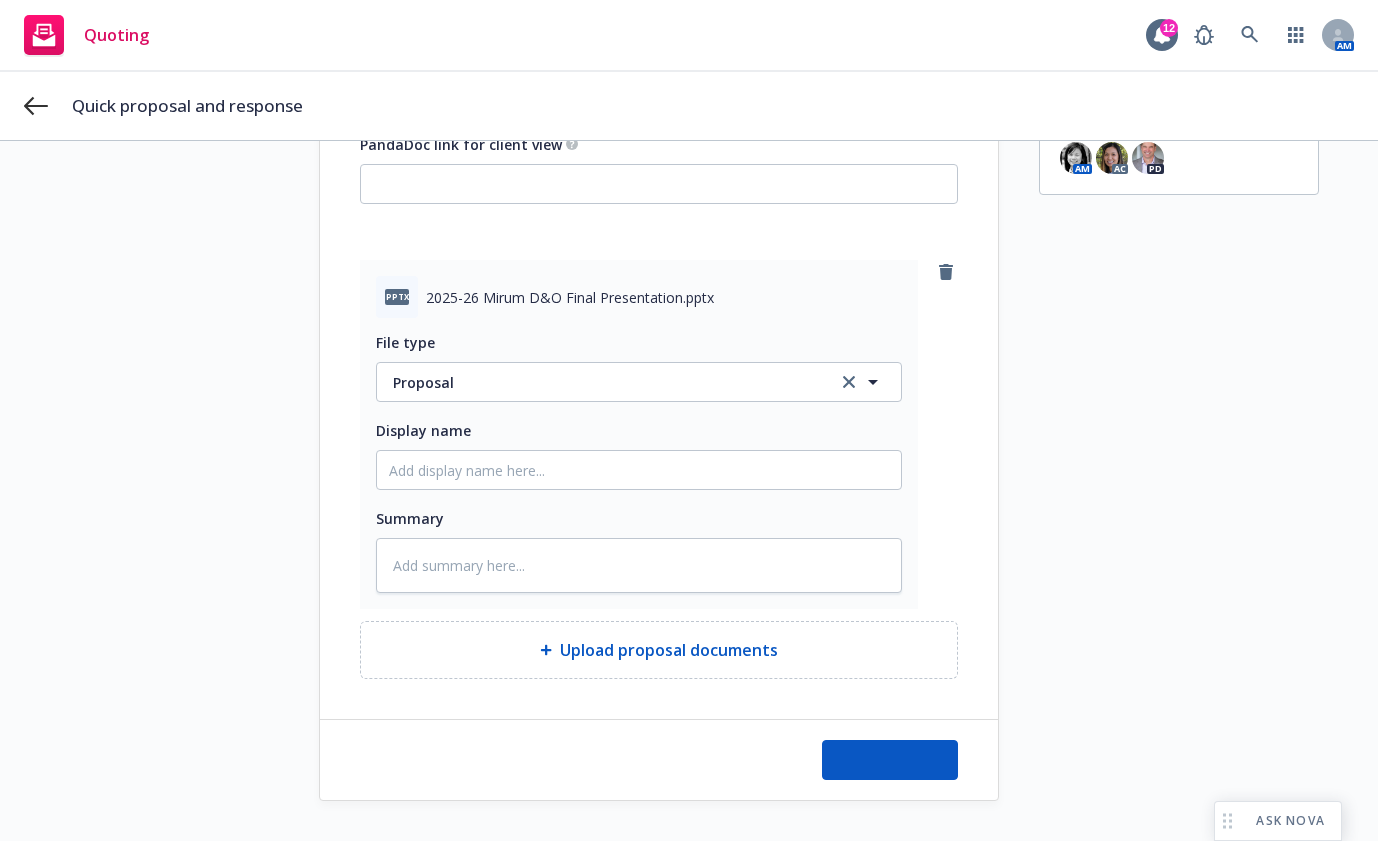 type on "x" 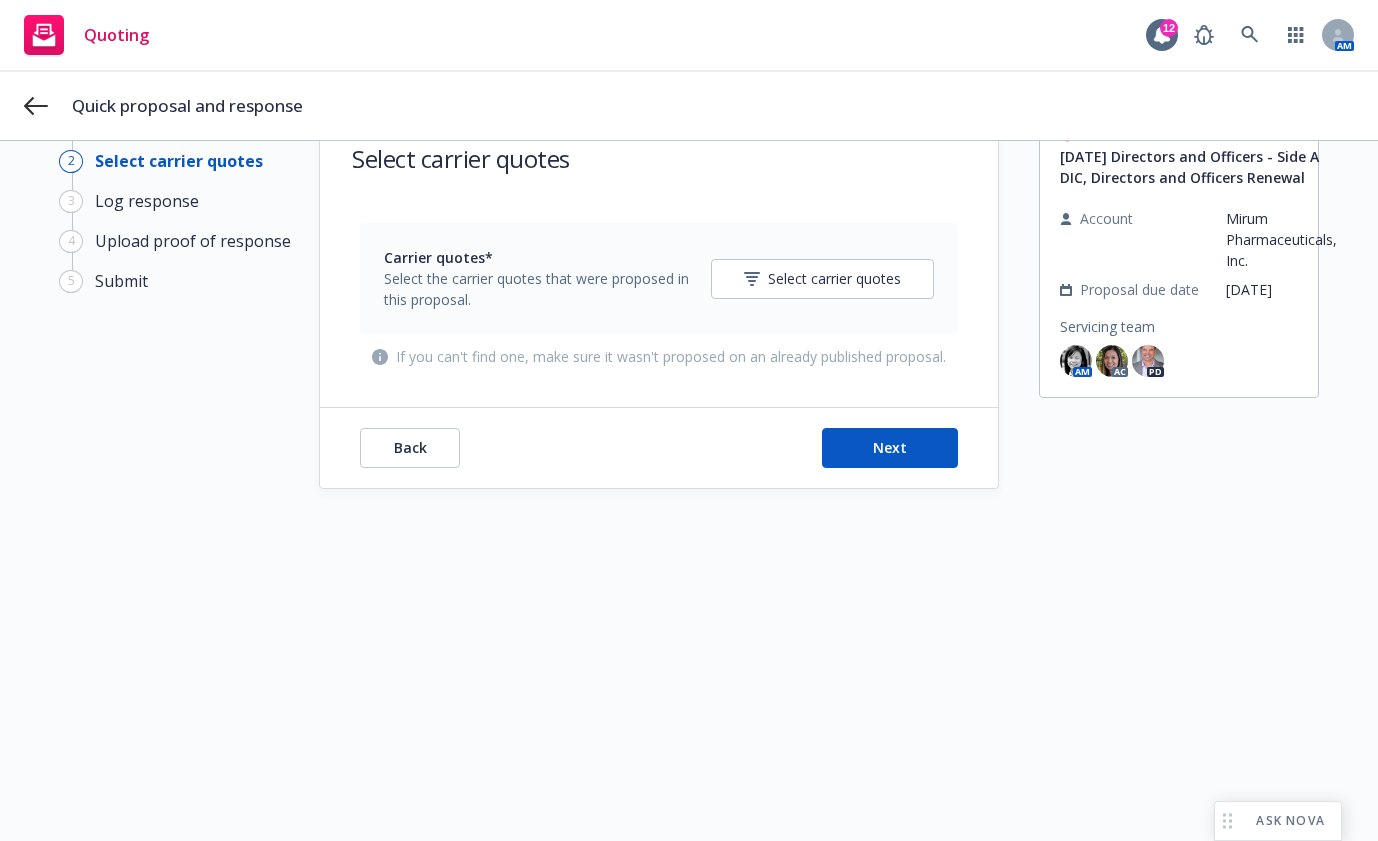 scroll, scrollTop: 72, scrollLeft: 0, axis: vertical 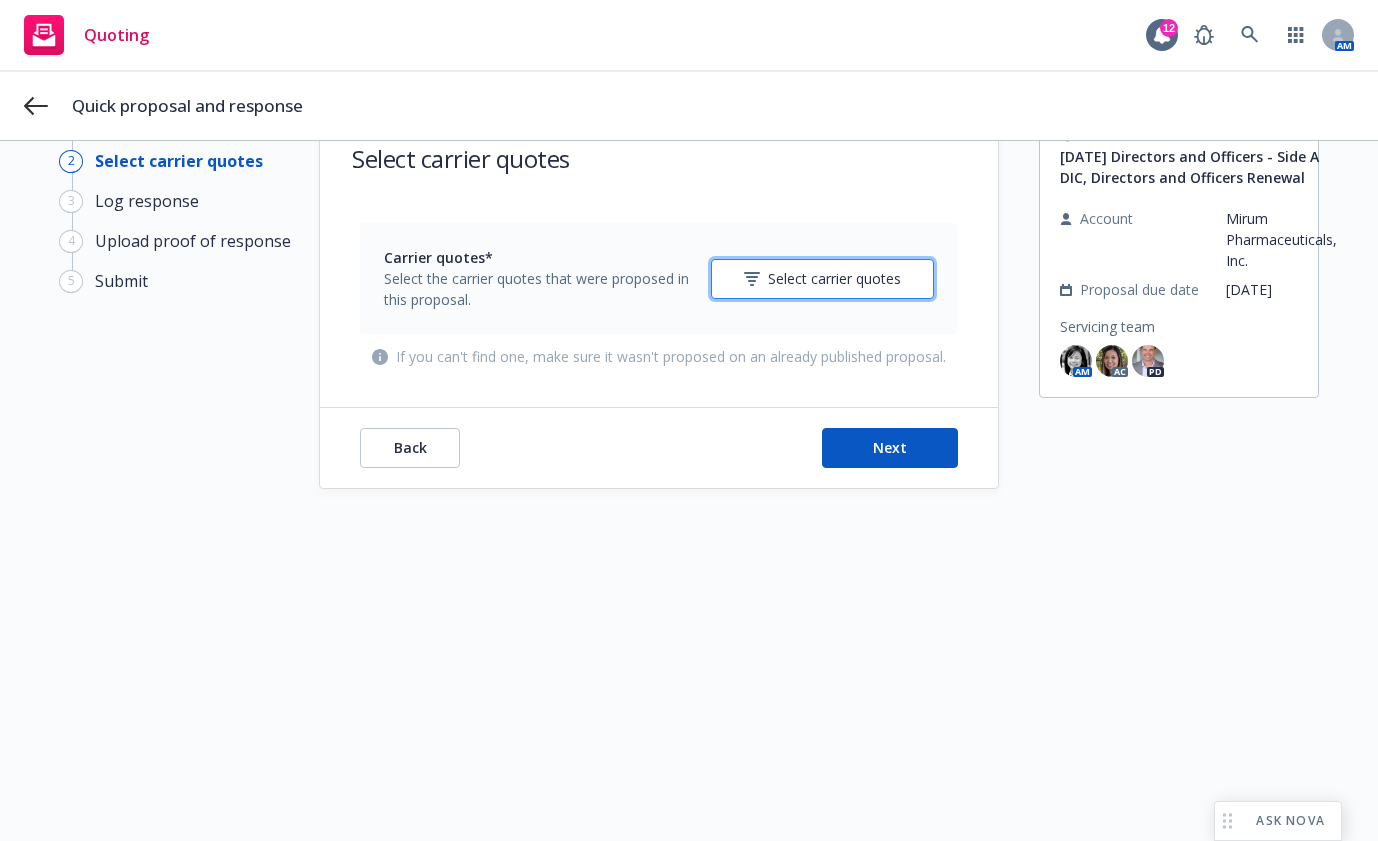 click on "Select carrier quotes" at bounding box center (834, 278) 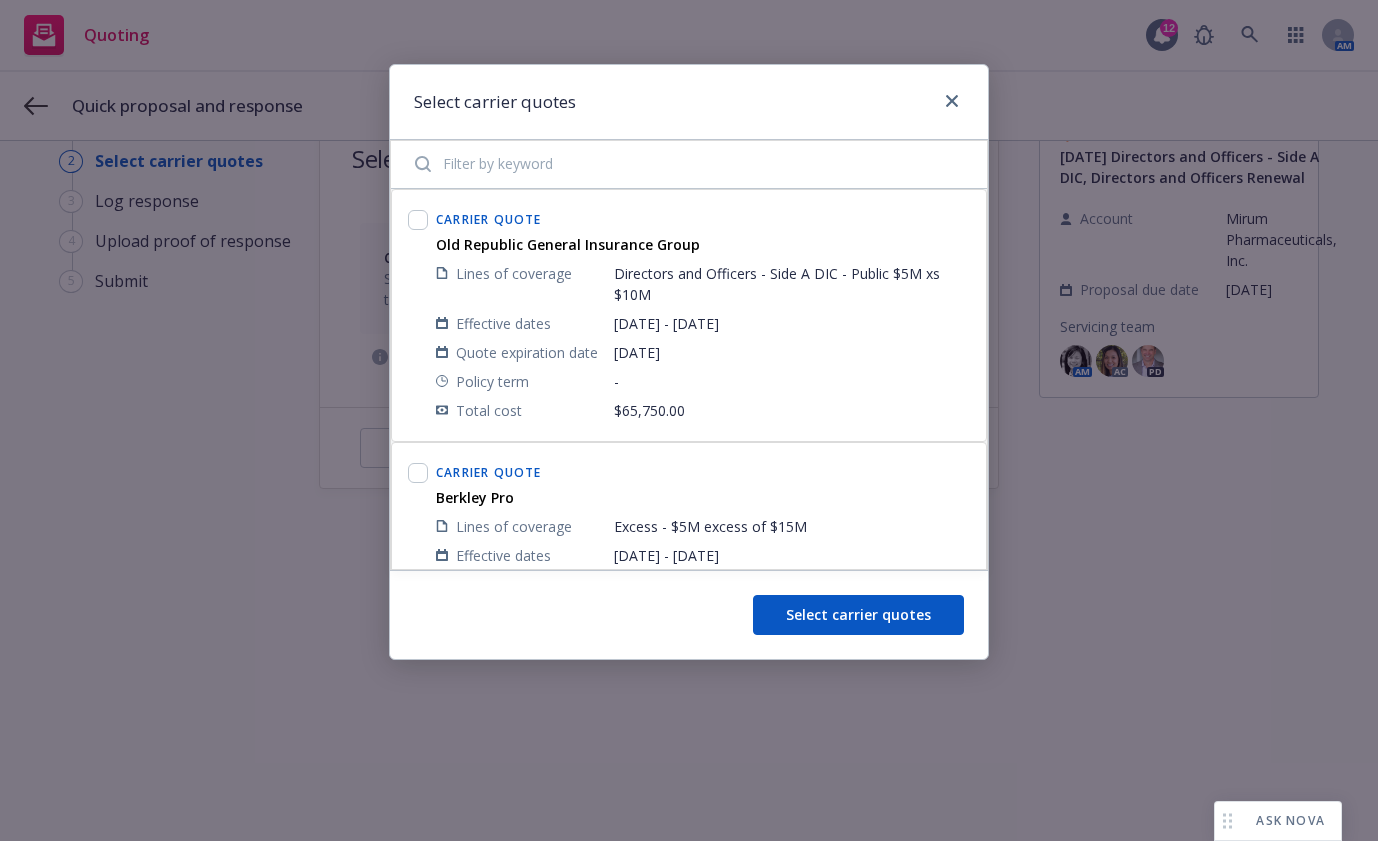 click at bounding box center [418, 315] 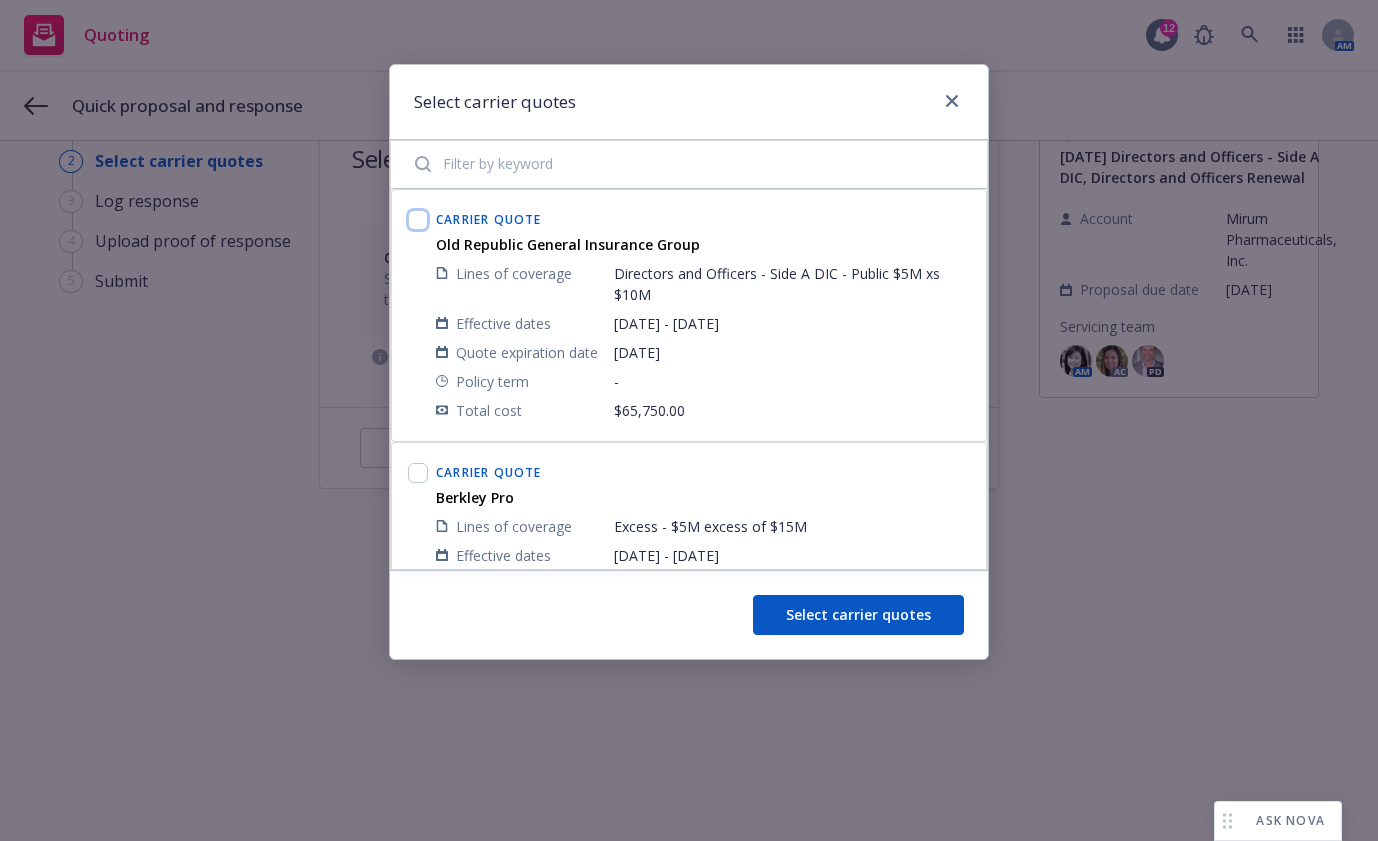 click at bounding box center [418, 220] 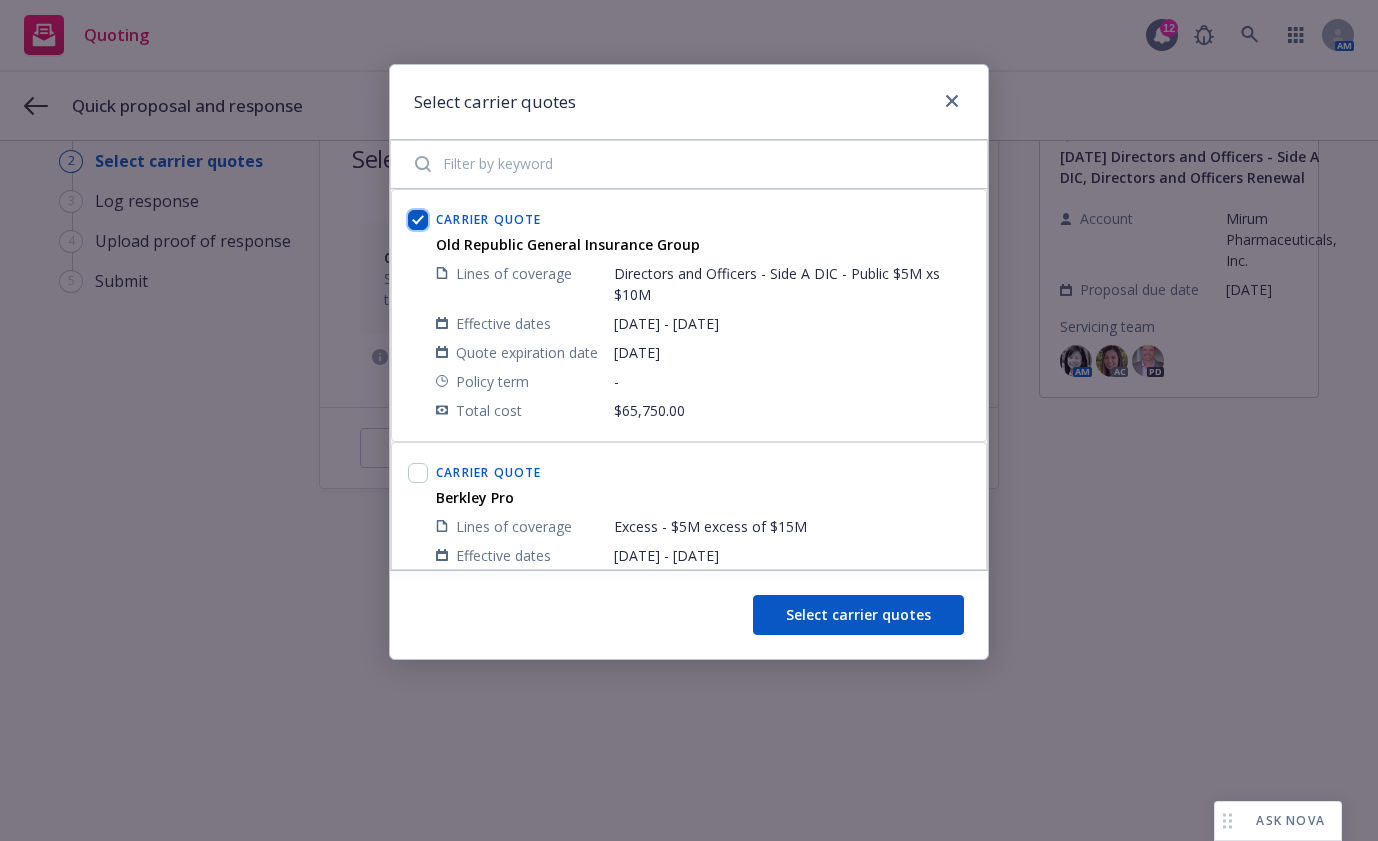 checkbox on "true" 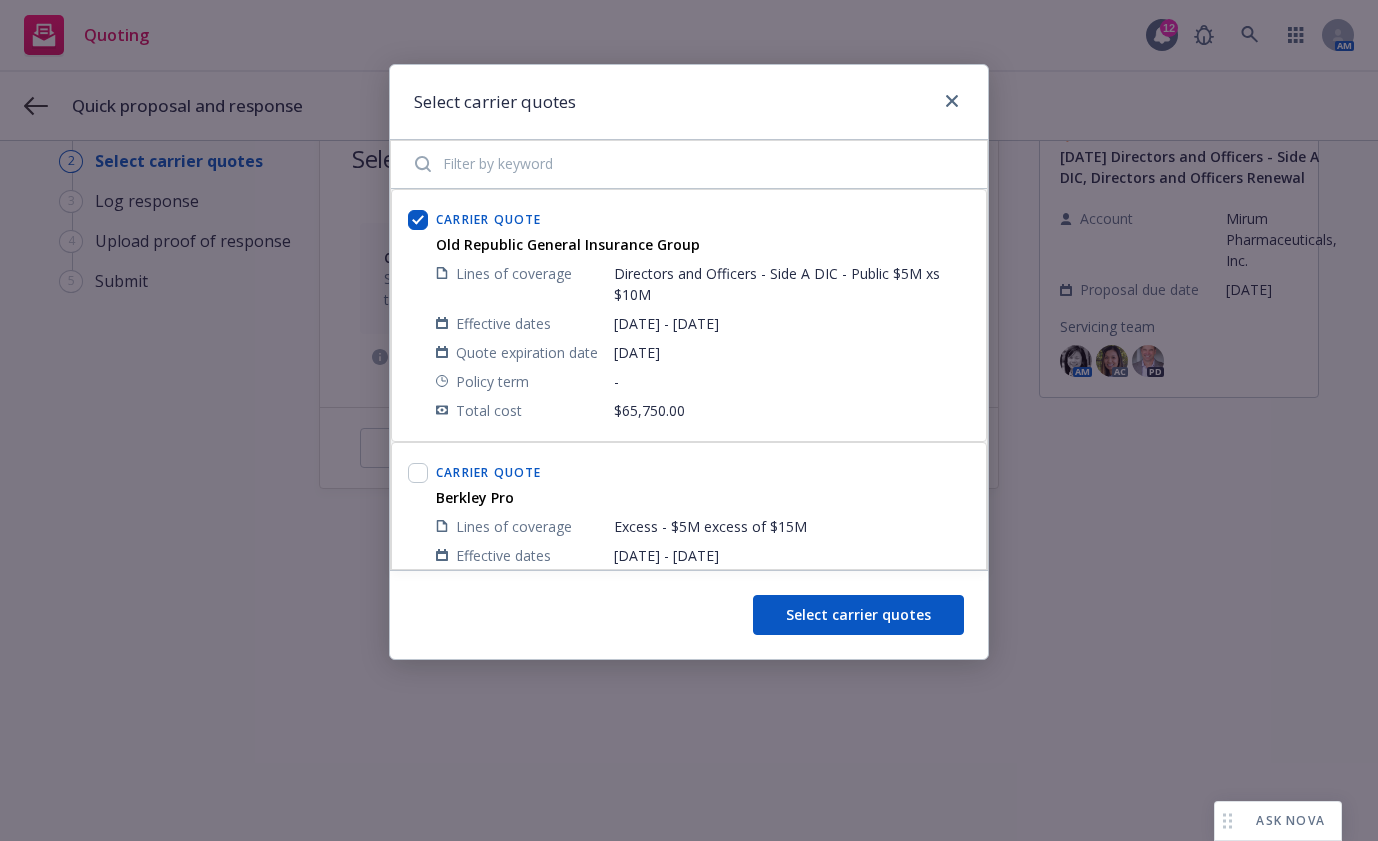 click at bounding box center [418, 558] 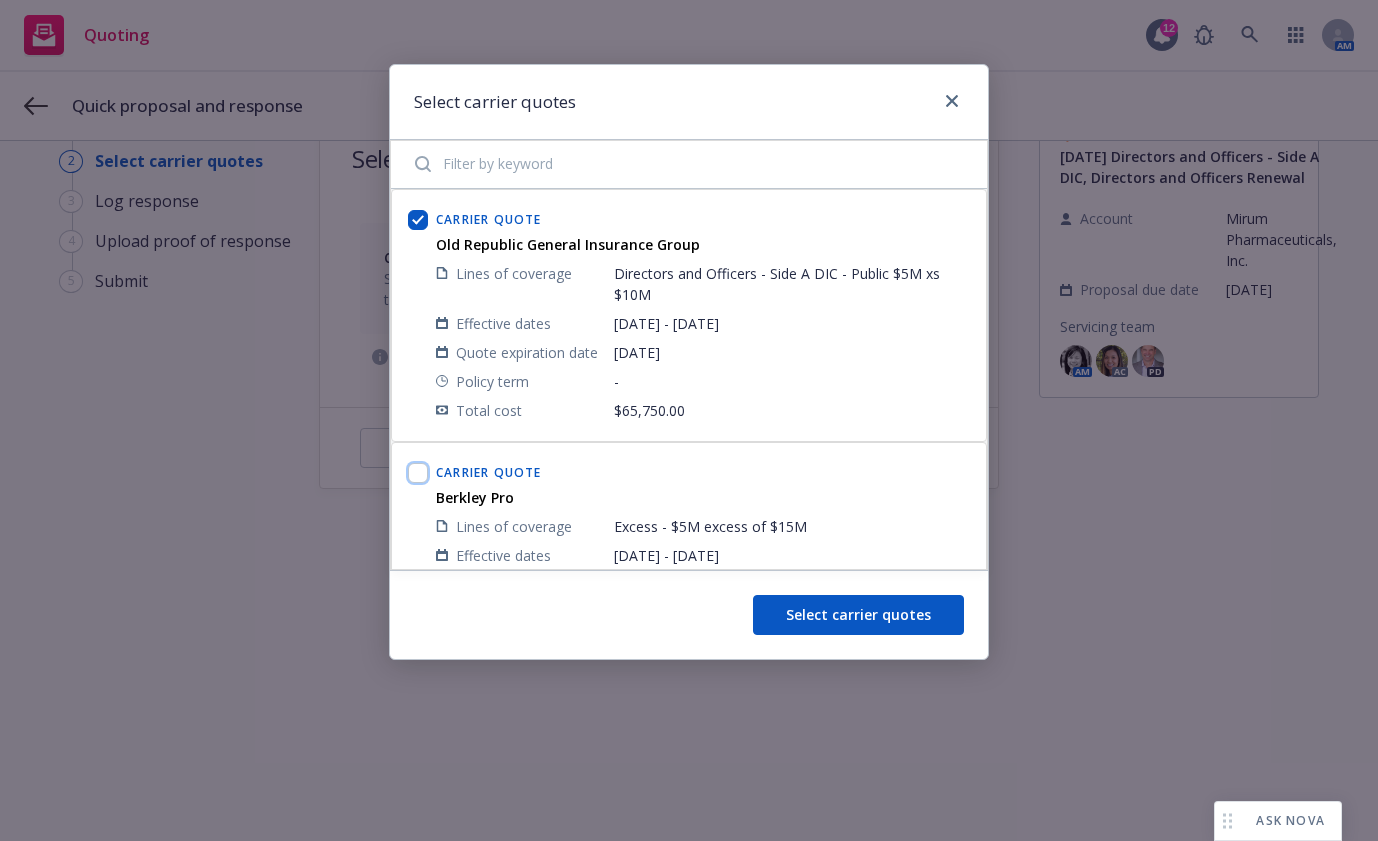 click at bounding box center (418, 473) 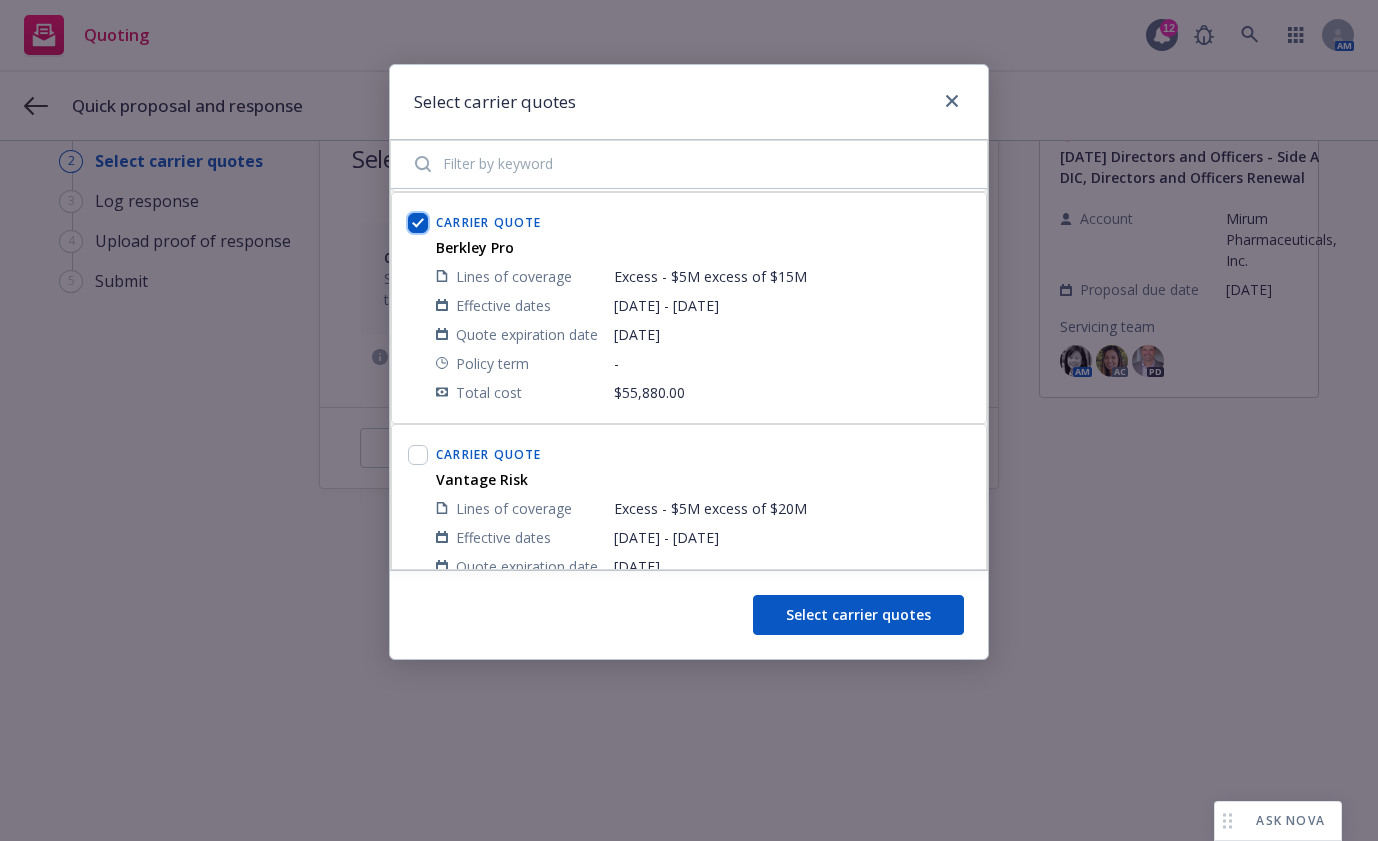scroll, scrollTop: 300, scrollLeft: 0, axis: vertical 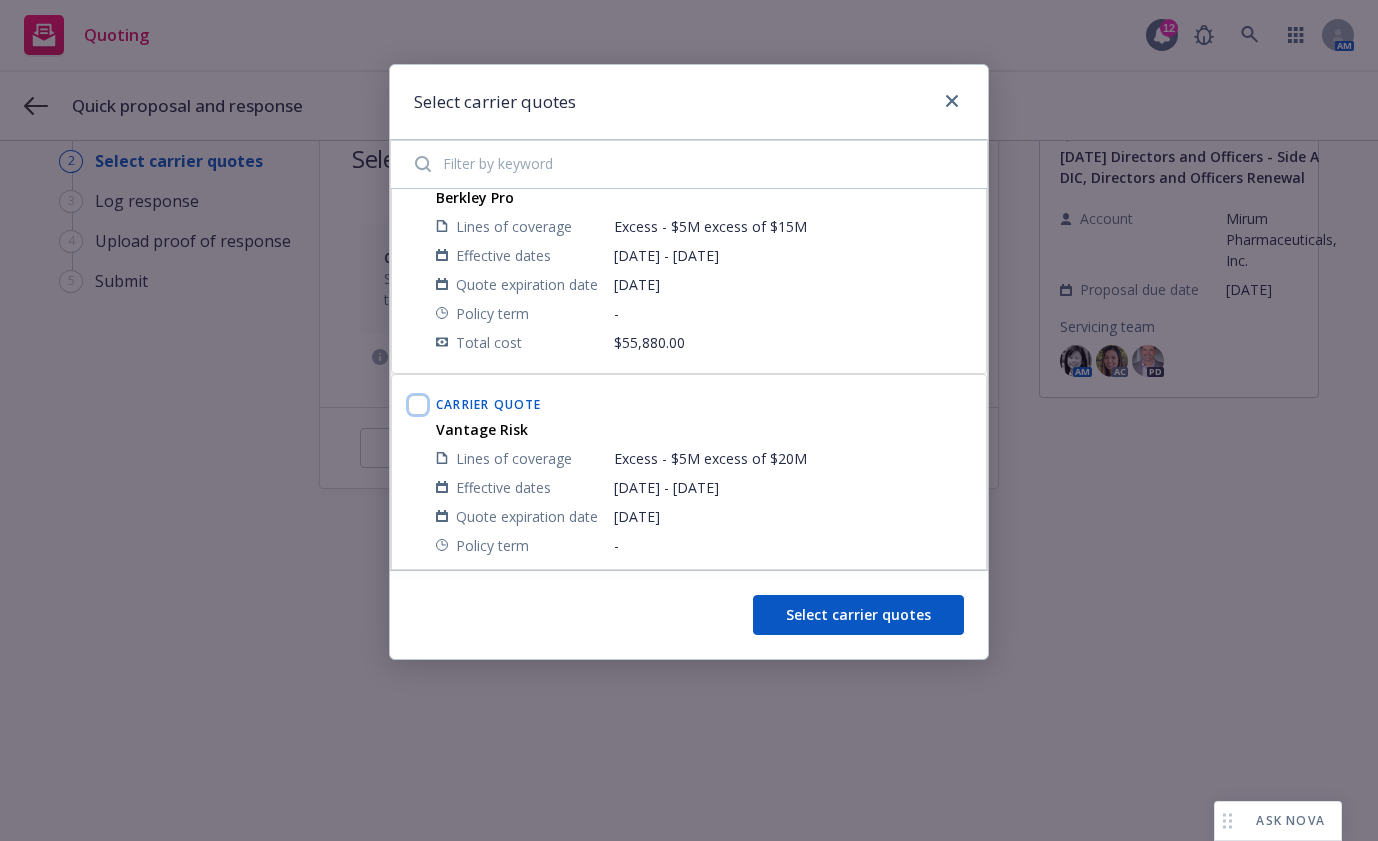 click at bounding box center [418, 405] 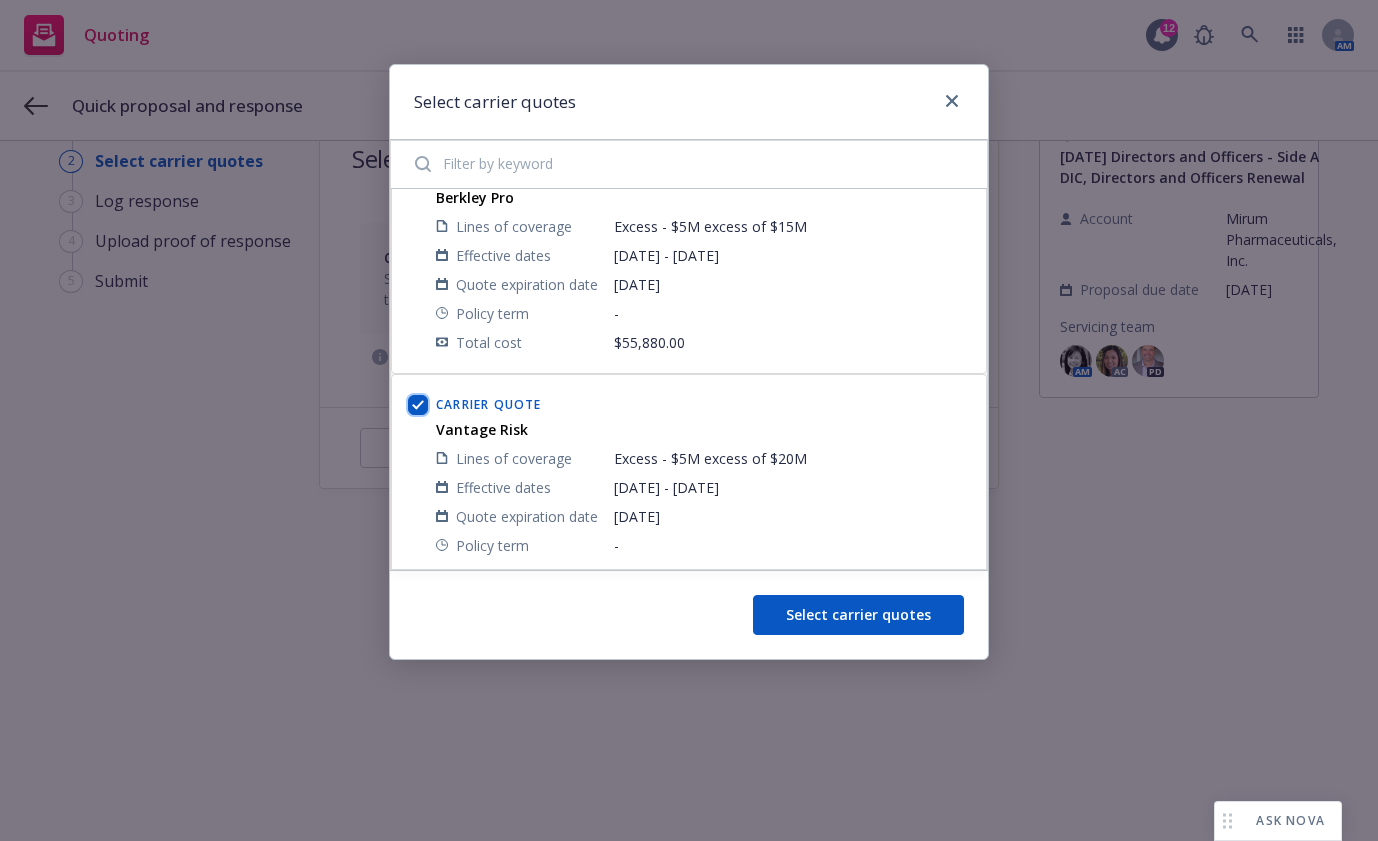 checkbox on "true" 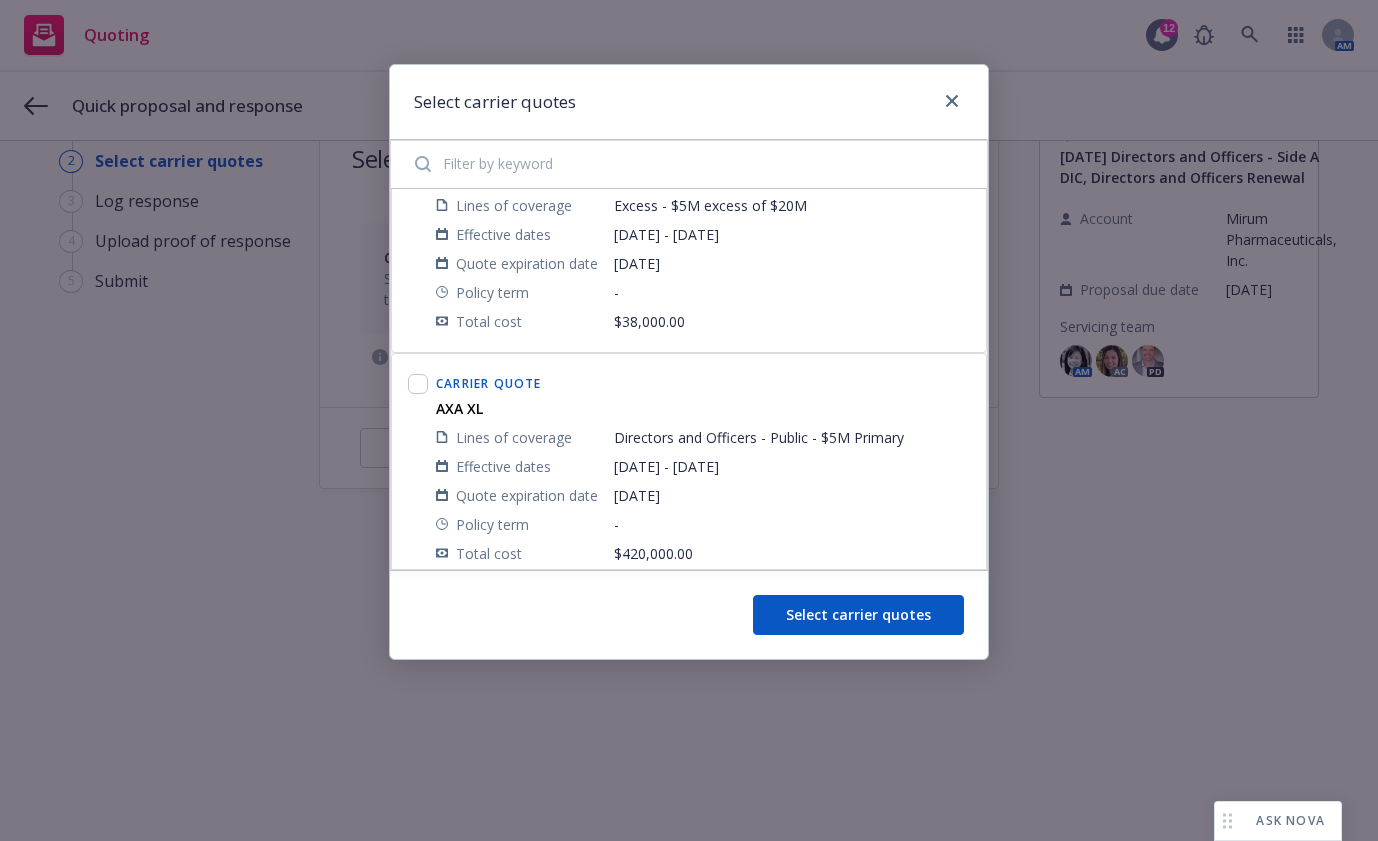 scroll, scrollTop: 600, scrollLeft: 0, axis: vertical 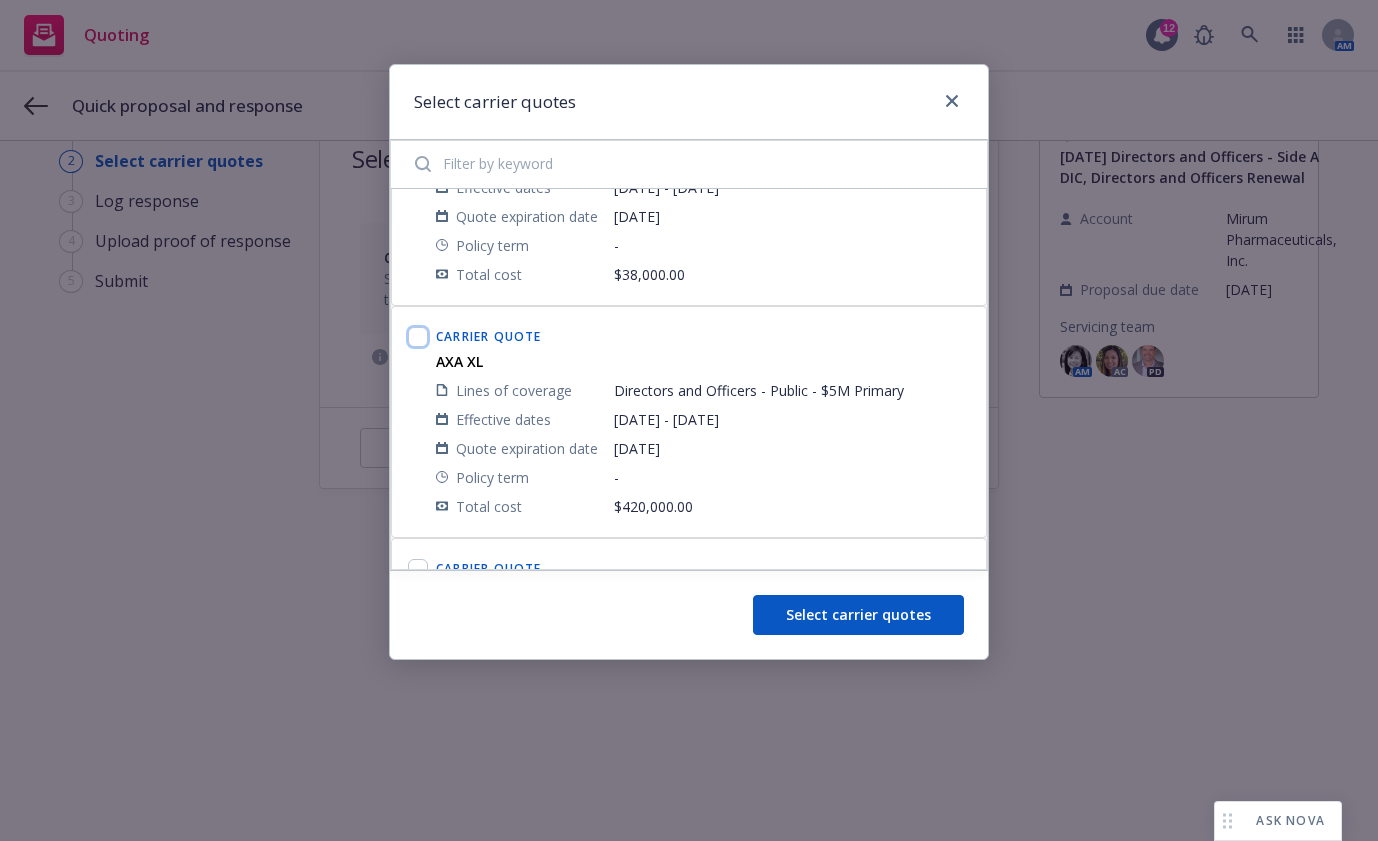 click at bounding box center (418, 337) 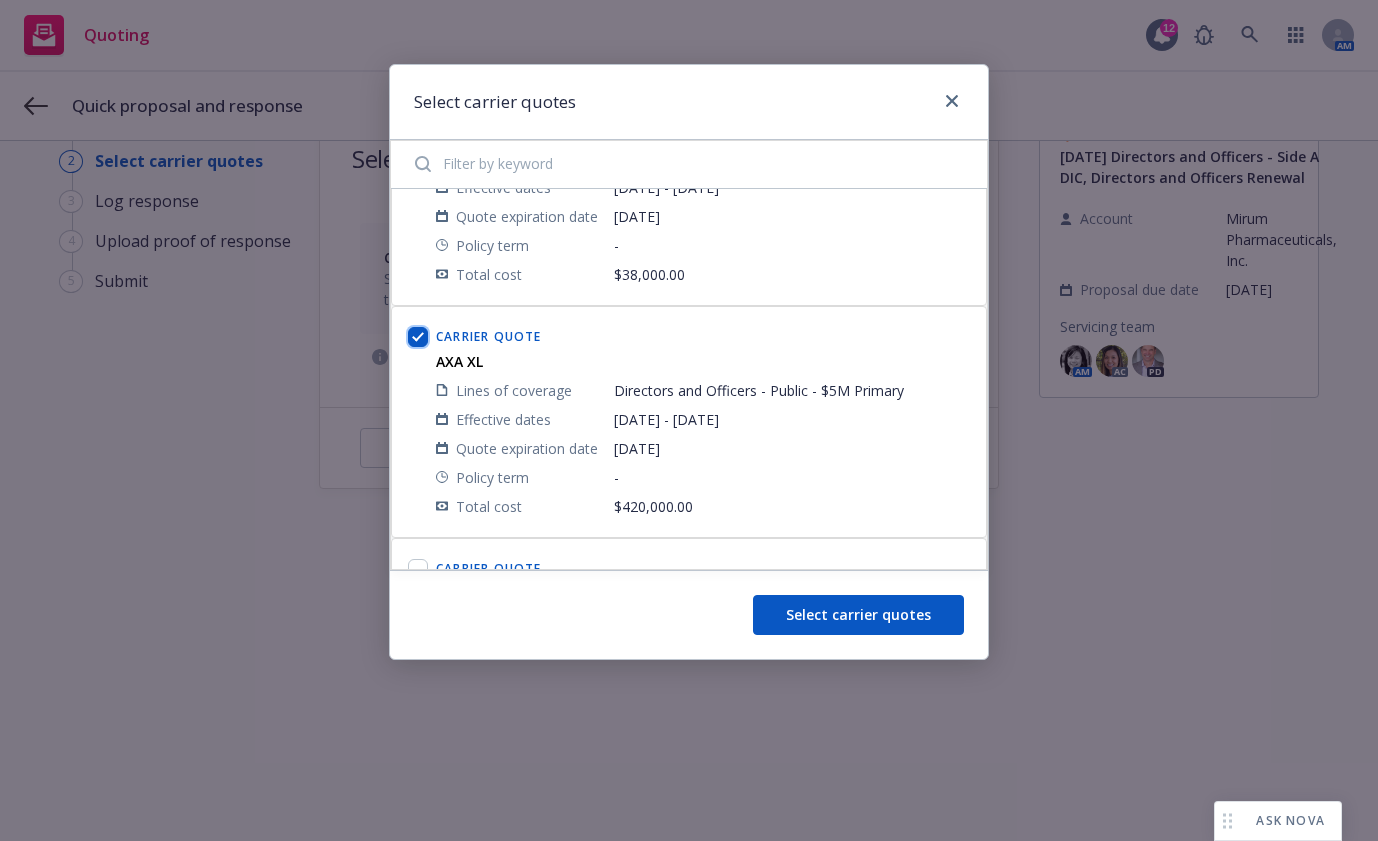 checkbox on "true" 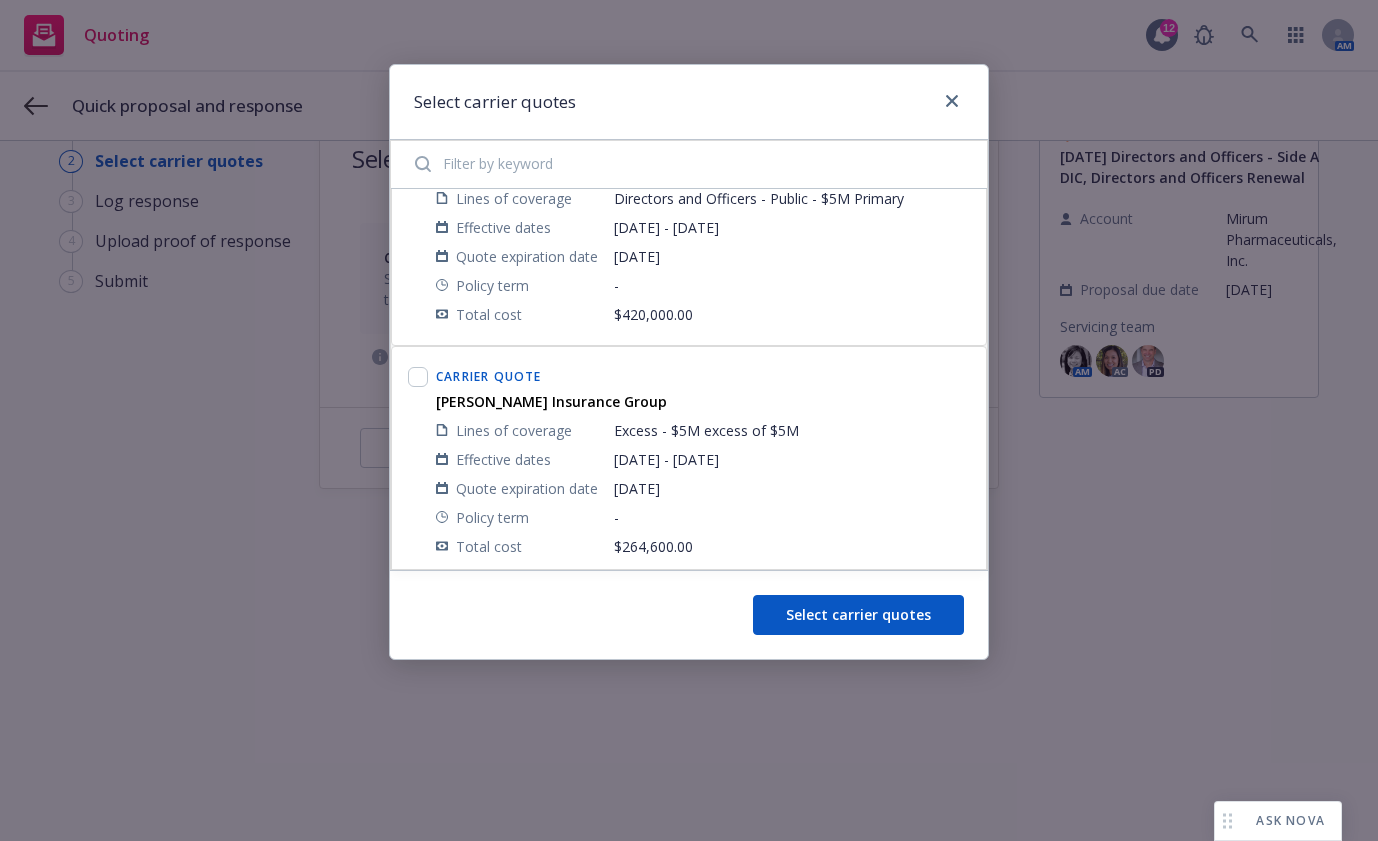 scroll, scrollTop: 800, scrollLeft: 0, axis: vertical 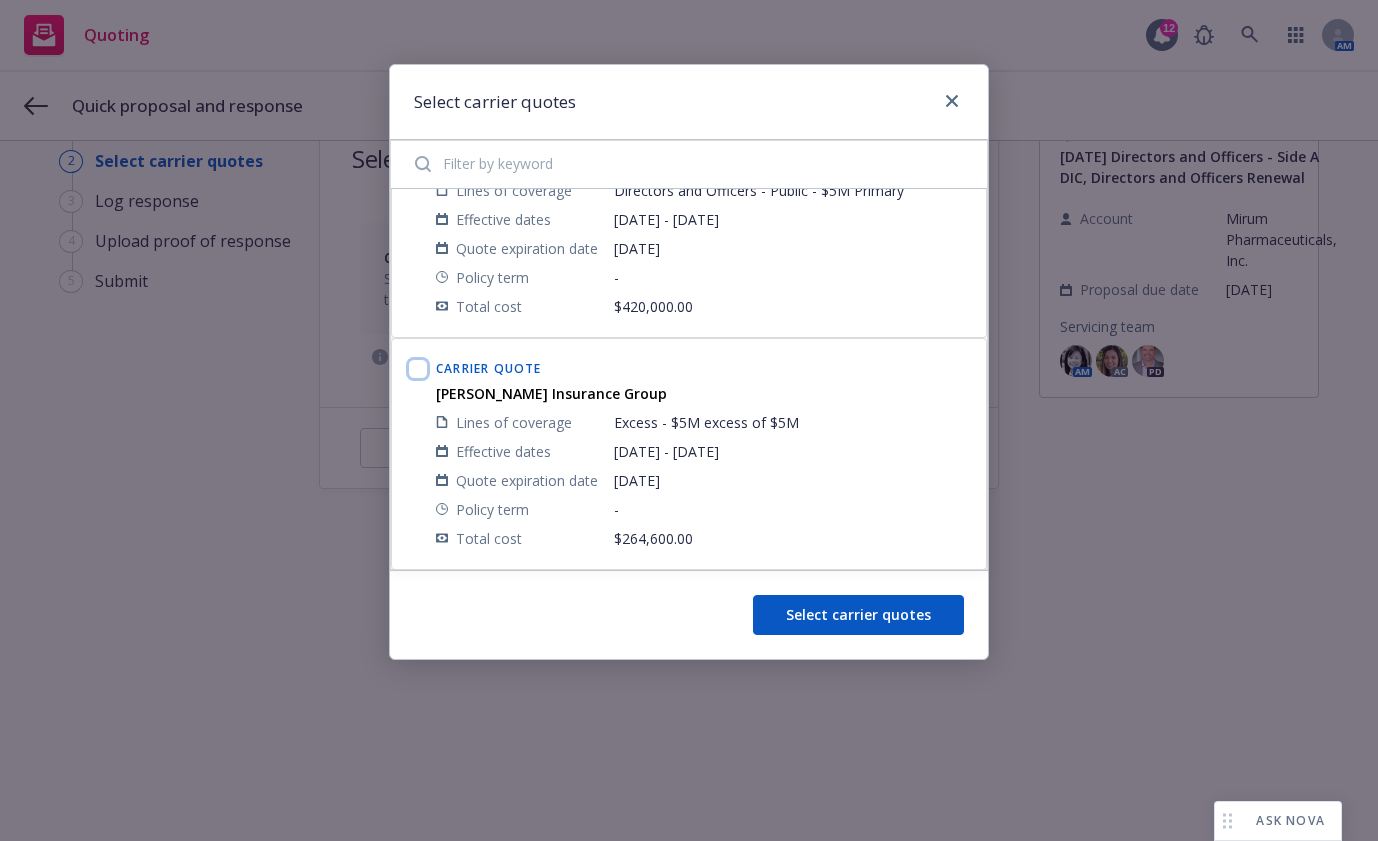 click at bounding box center [418, 369] 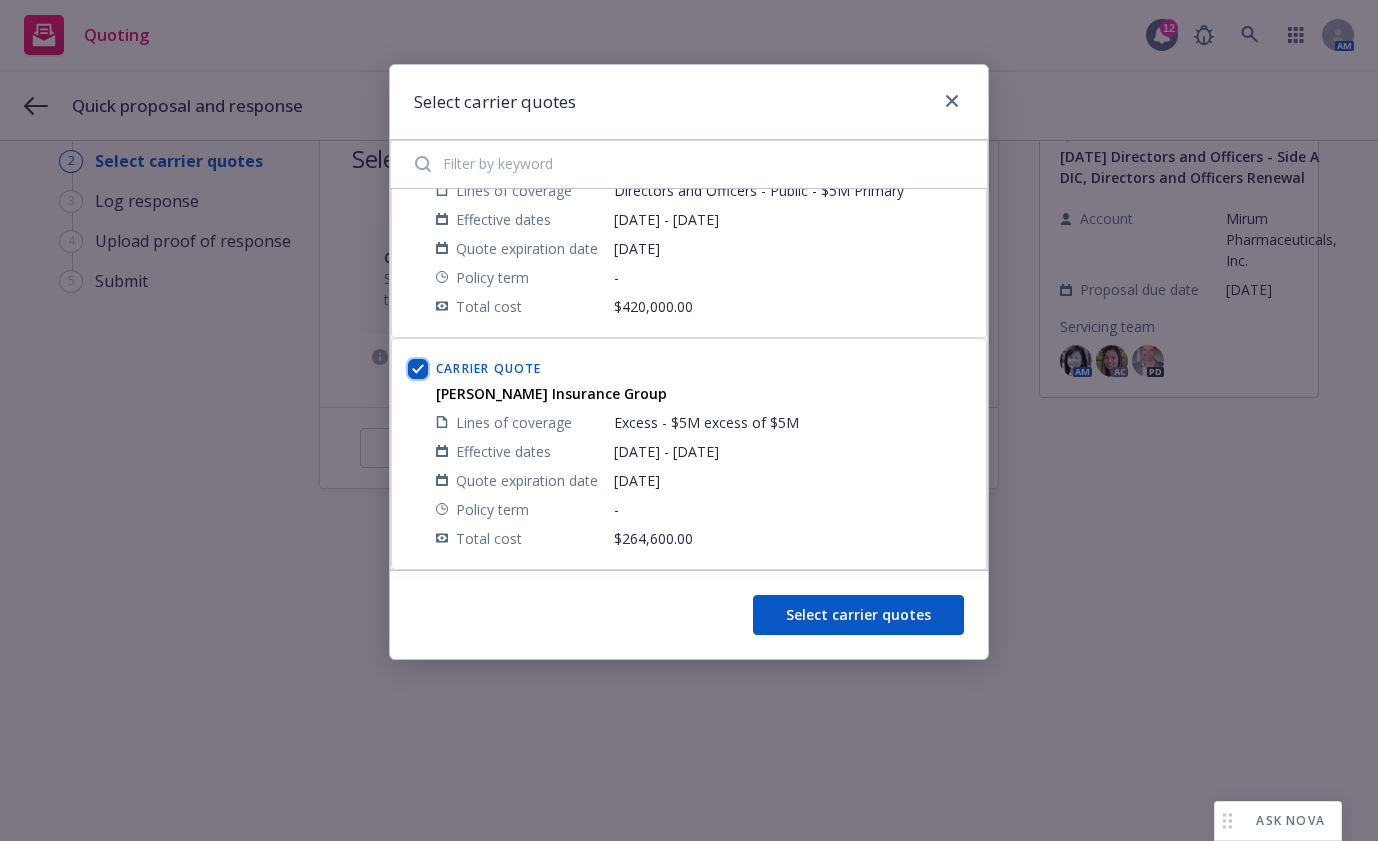 checkbox on "true" 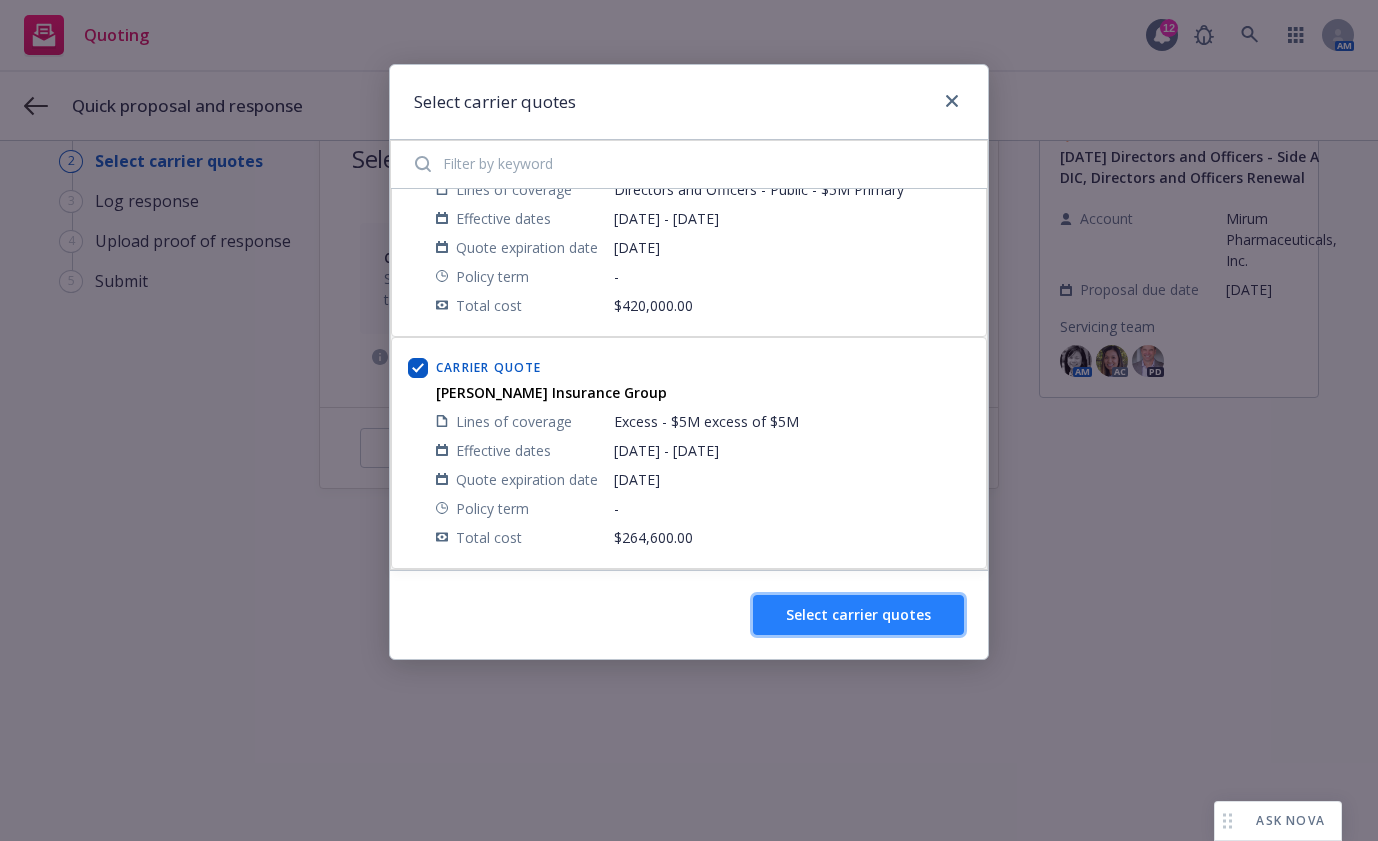 click on "Select carrier quotes" at bounding box center [858, 614] 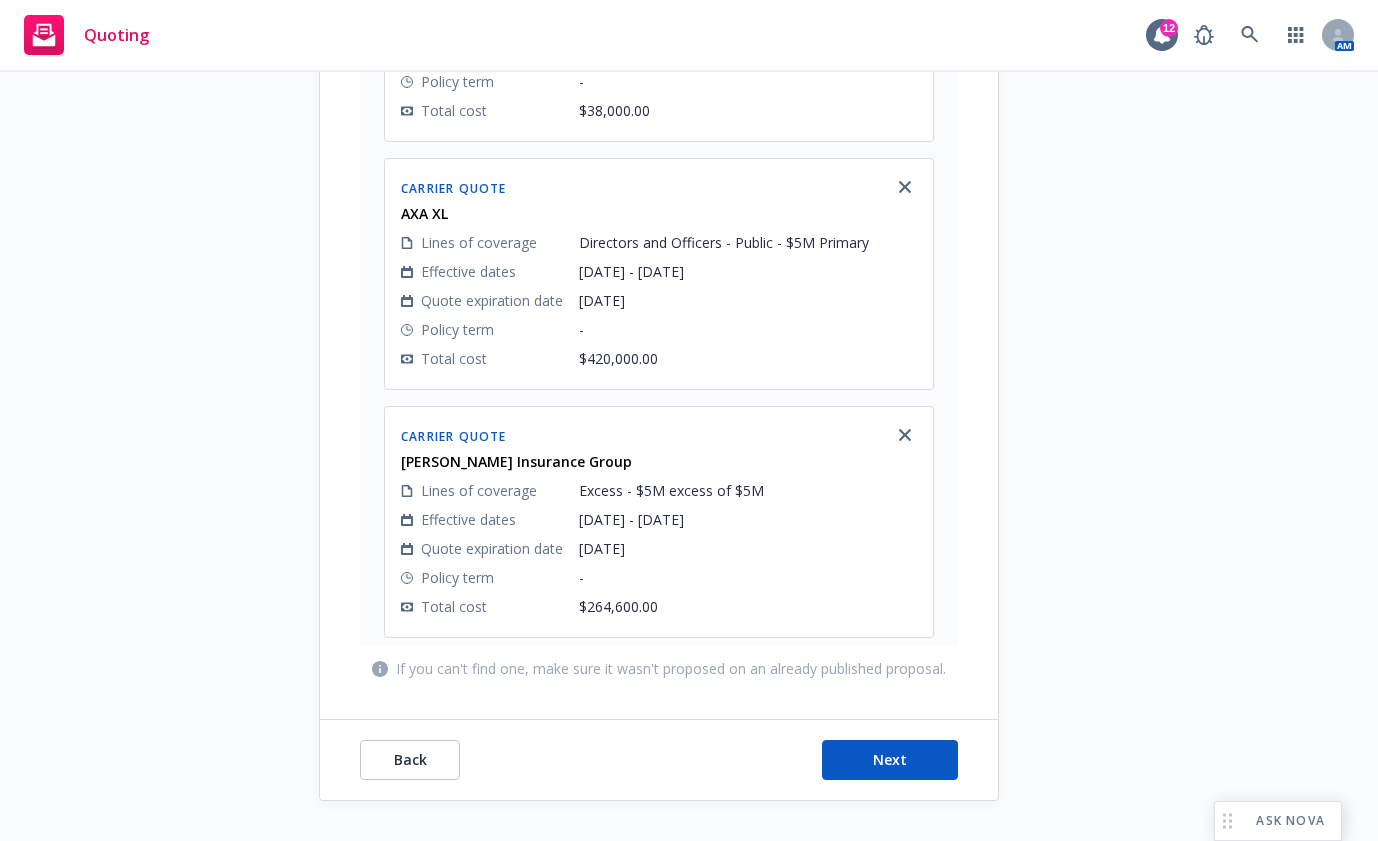 scroll, scrollTop: 1042, scrollLeft: 0, axis: vertical 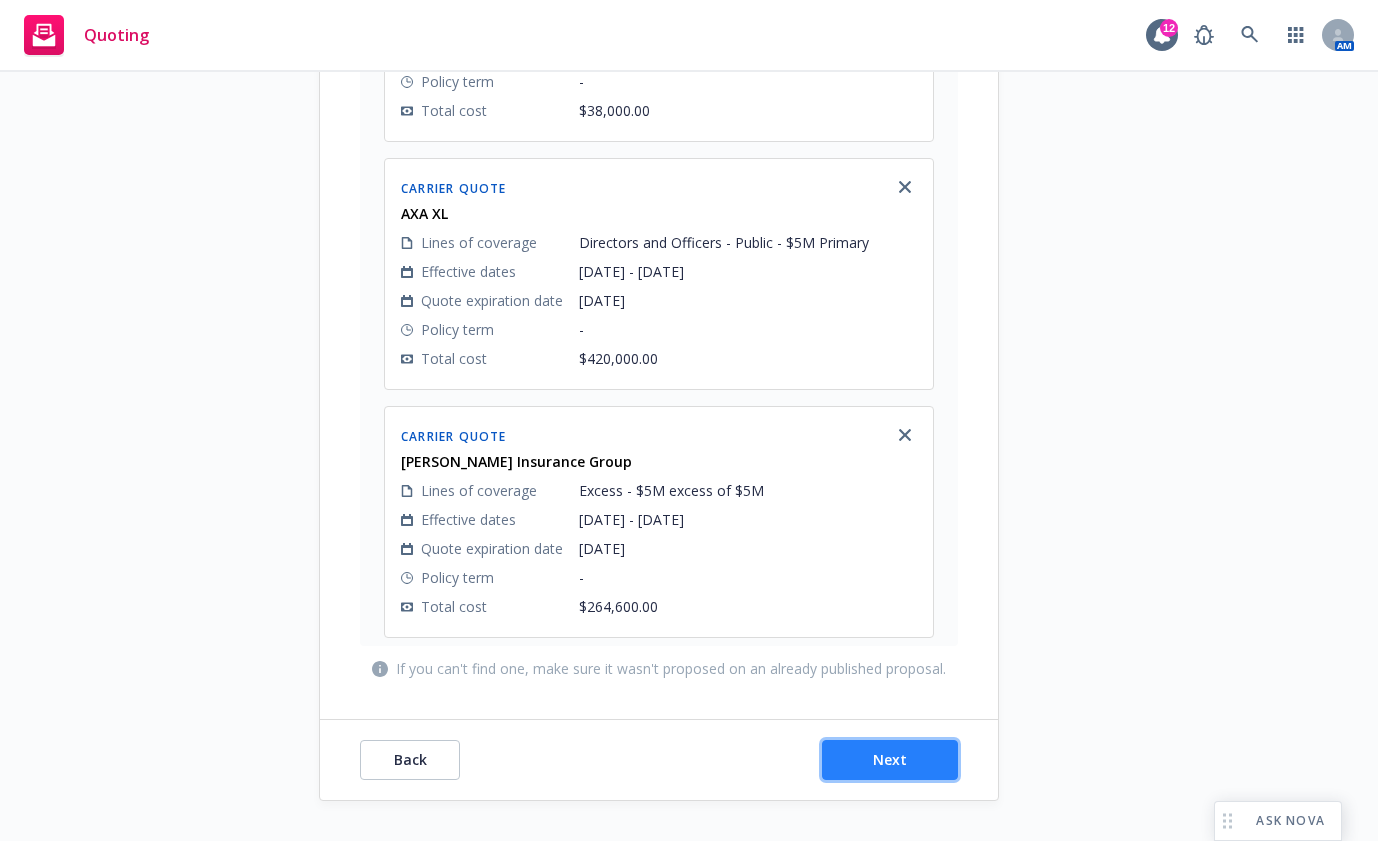 click on "Next" at bounding box center (890, 759) 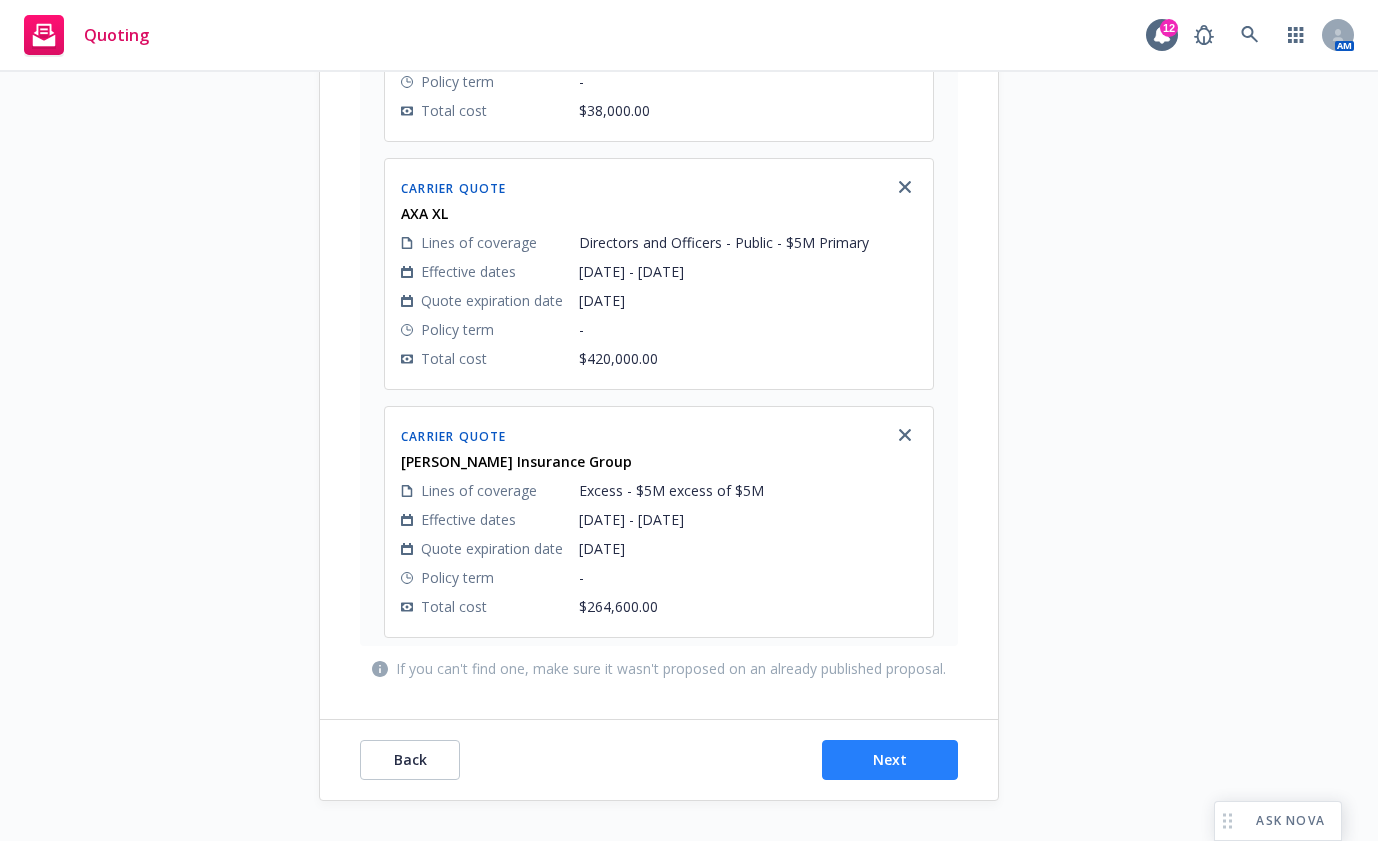 scroll, scrollTop: 72, scrollLeft: 0, axis: vertical 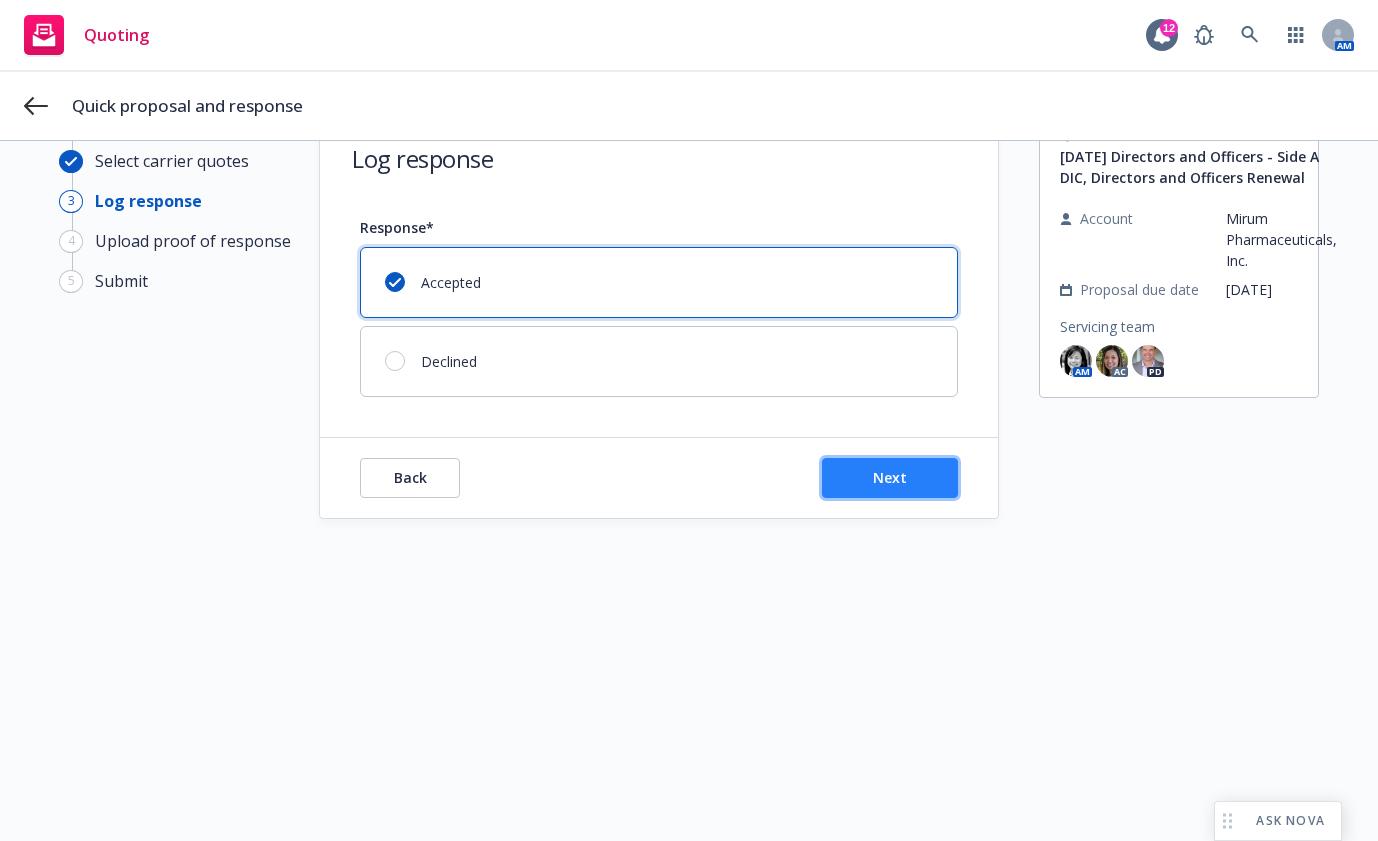 click on "Next" at bounding box center [890, 478] 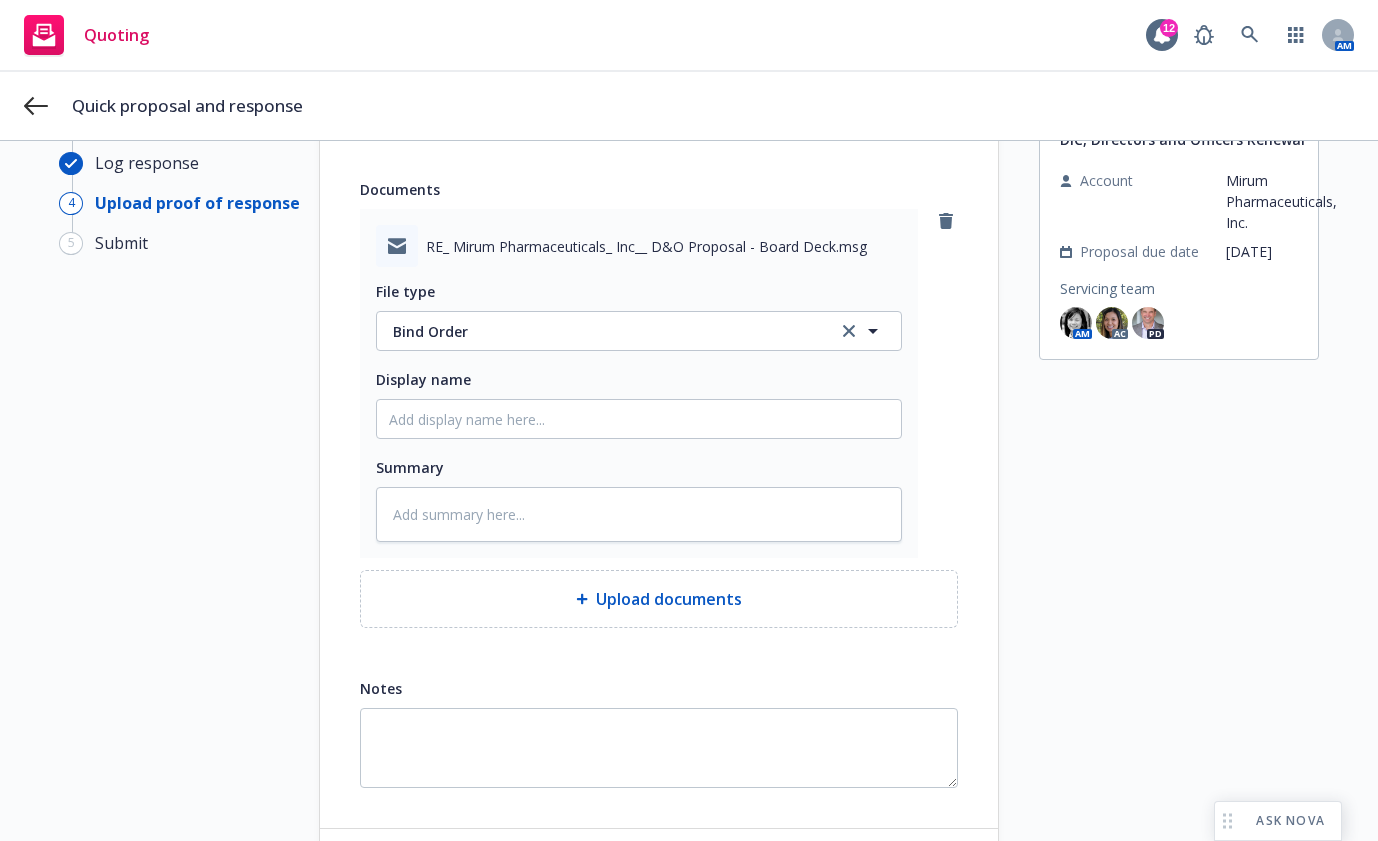 scroll, scrollTop: 219, scrollLeft: 0, axis: vertical 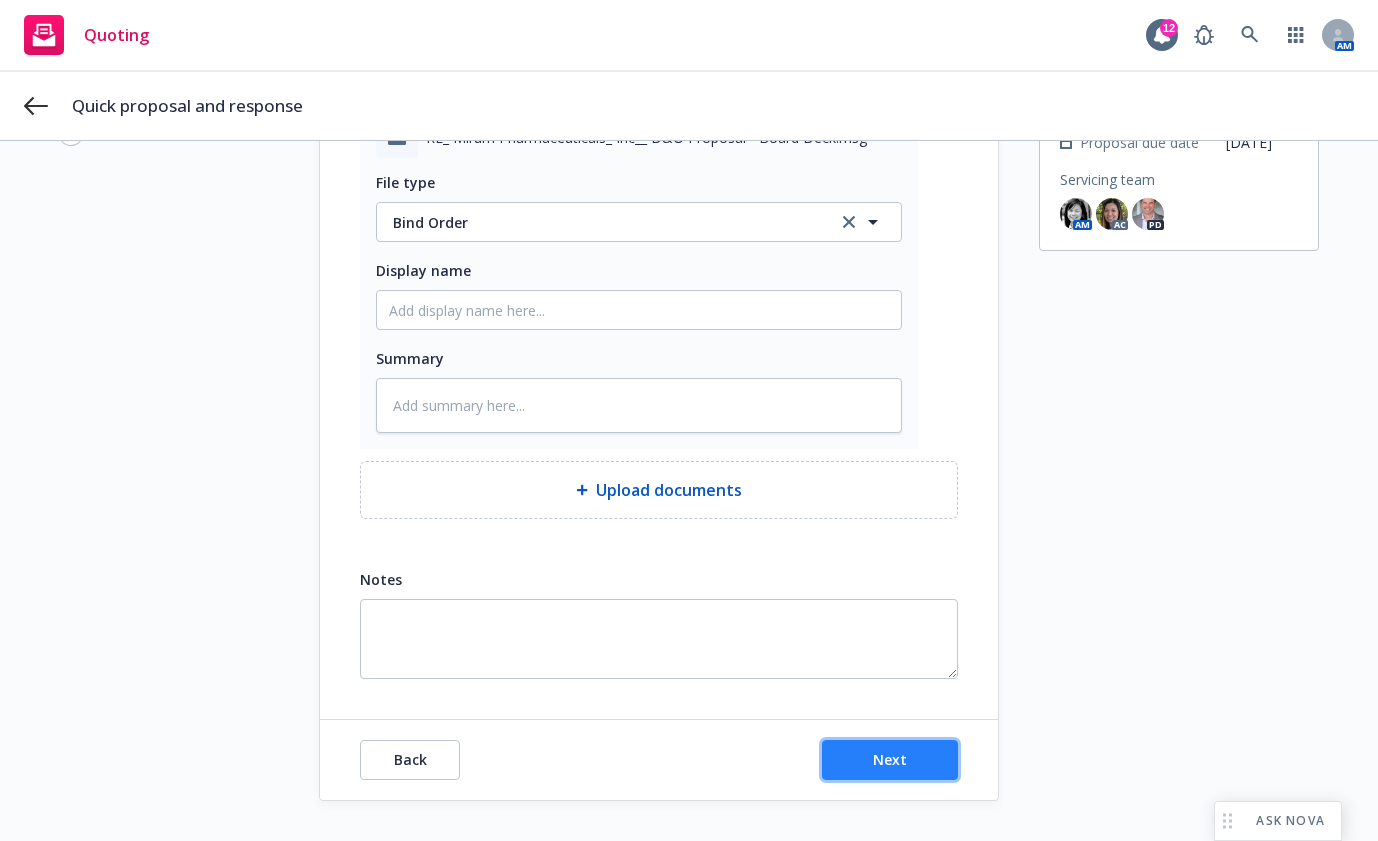 click on "Next" at bounding box center [890, 760] 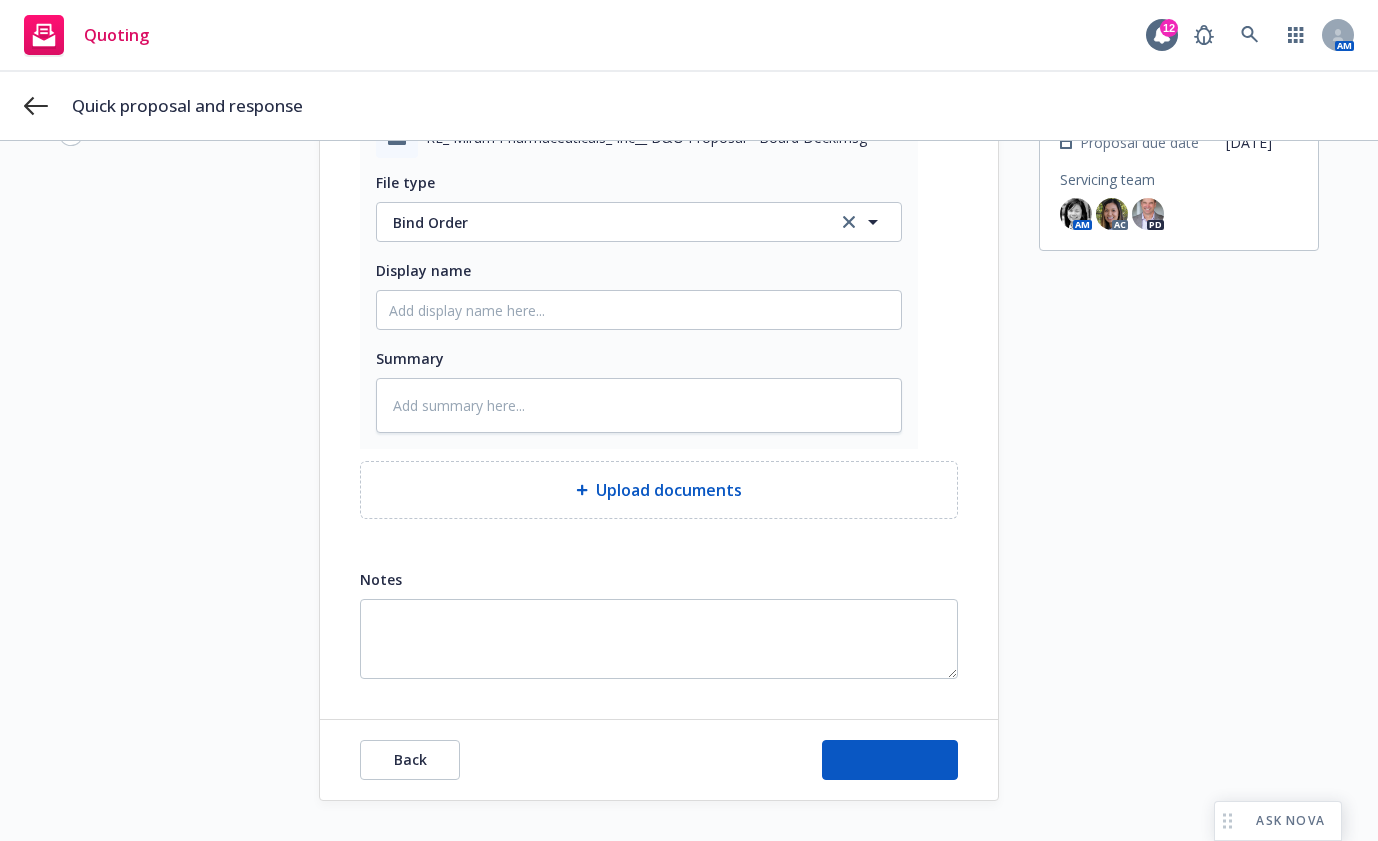type on "x" 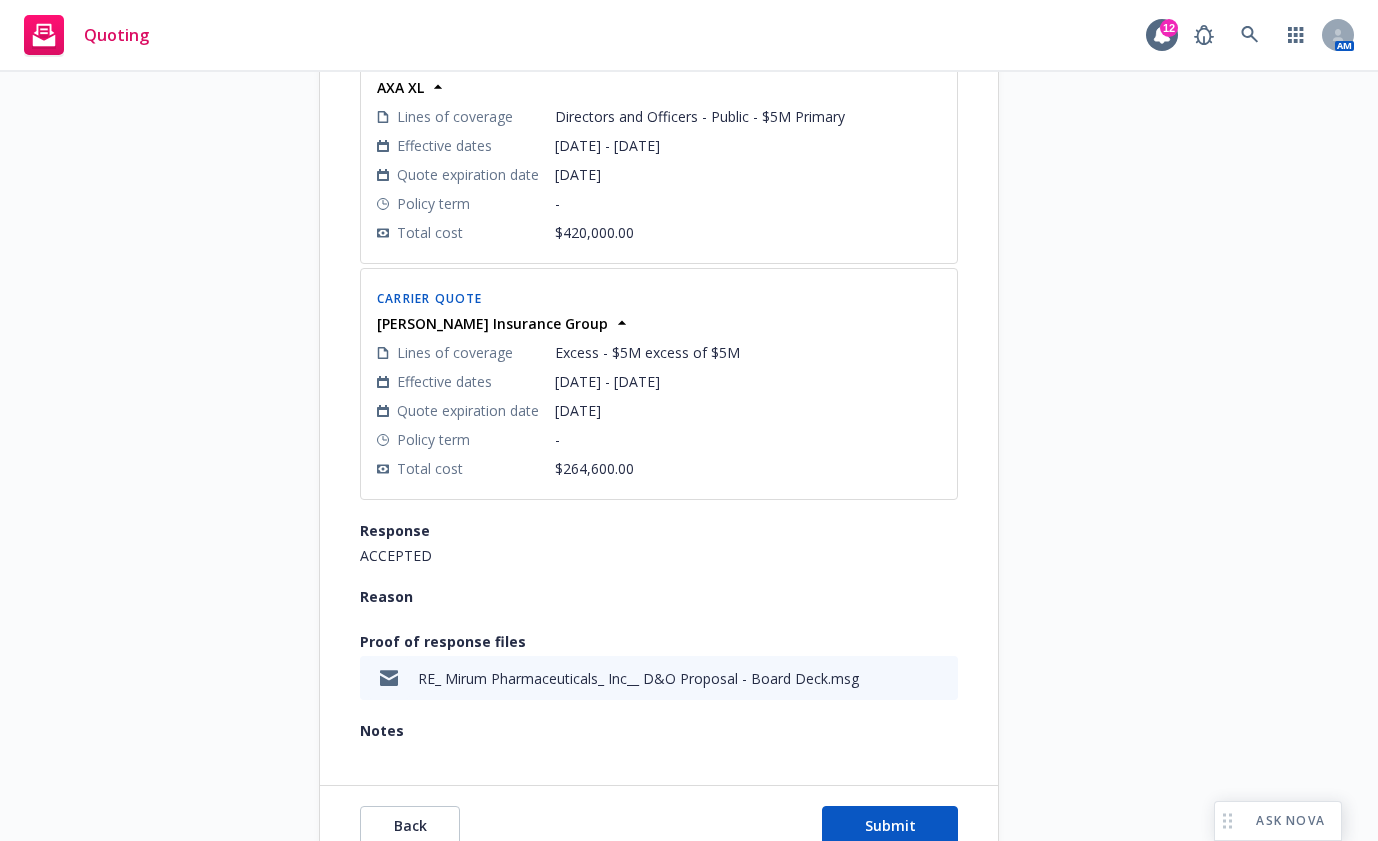 scroll, scrollTop: 1209, scrollLeft: 0, axis: vertical 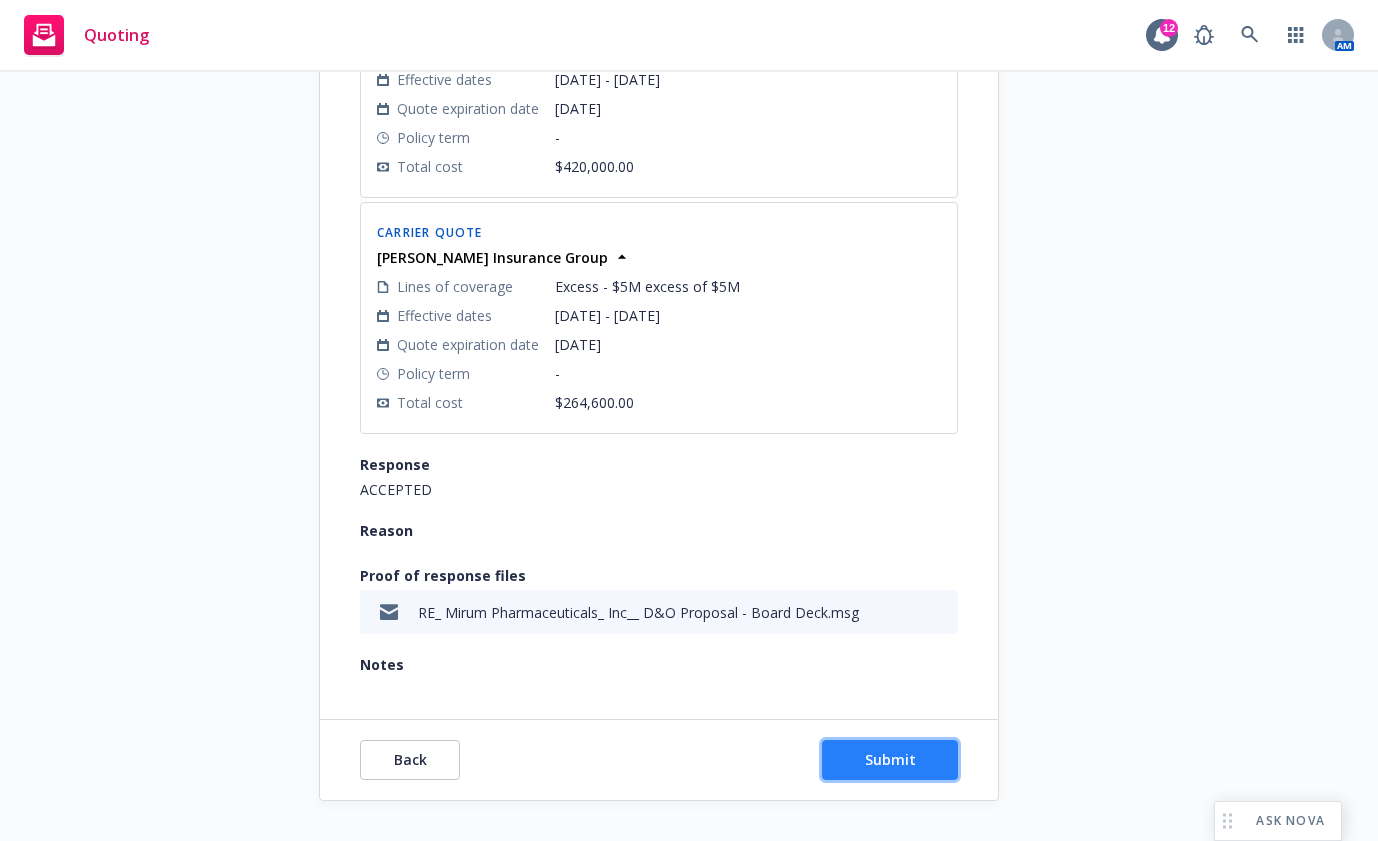 click on "Submit" at bounding box center (890, 759) 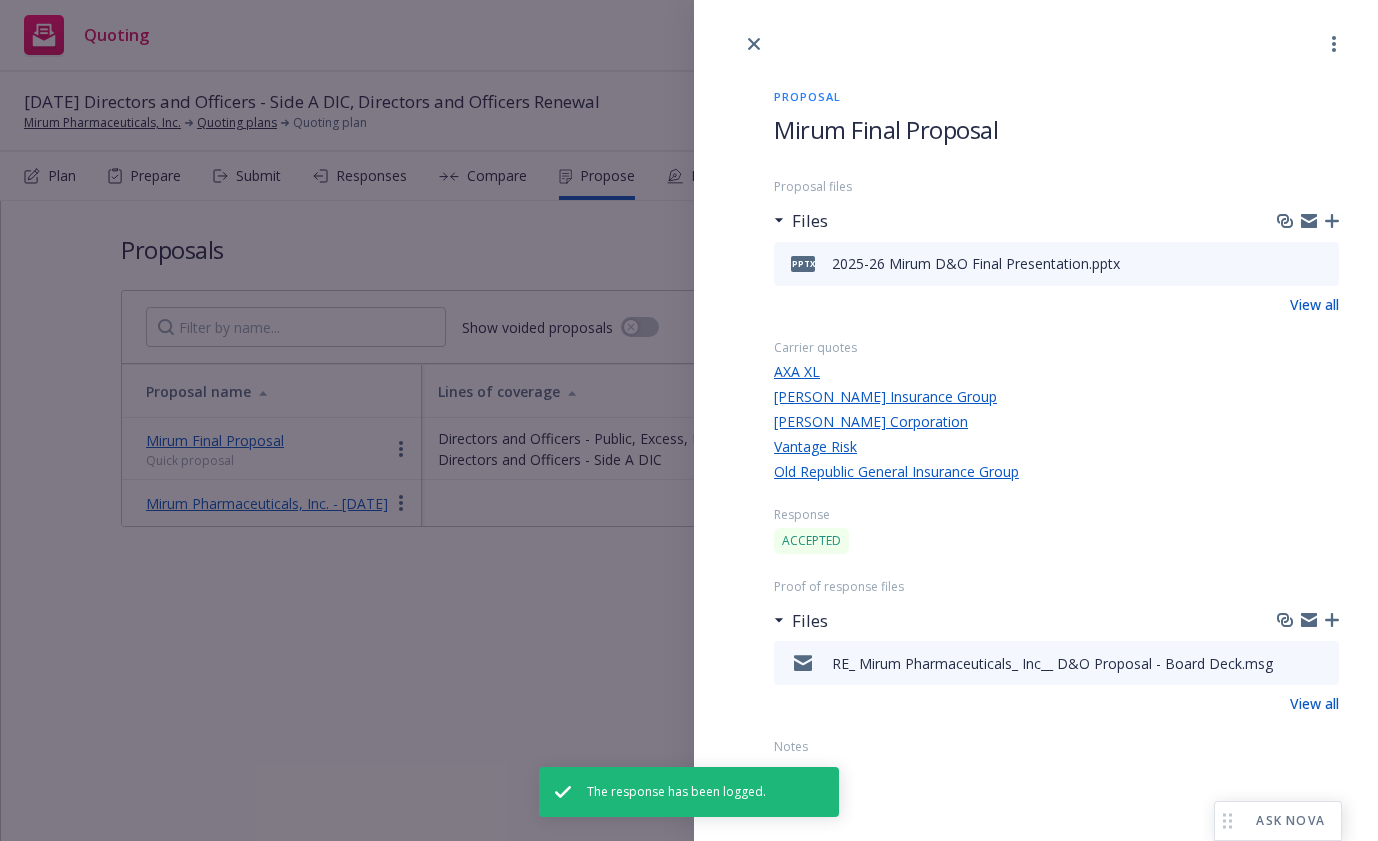 click 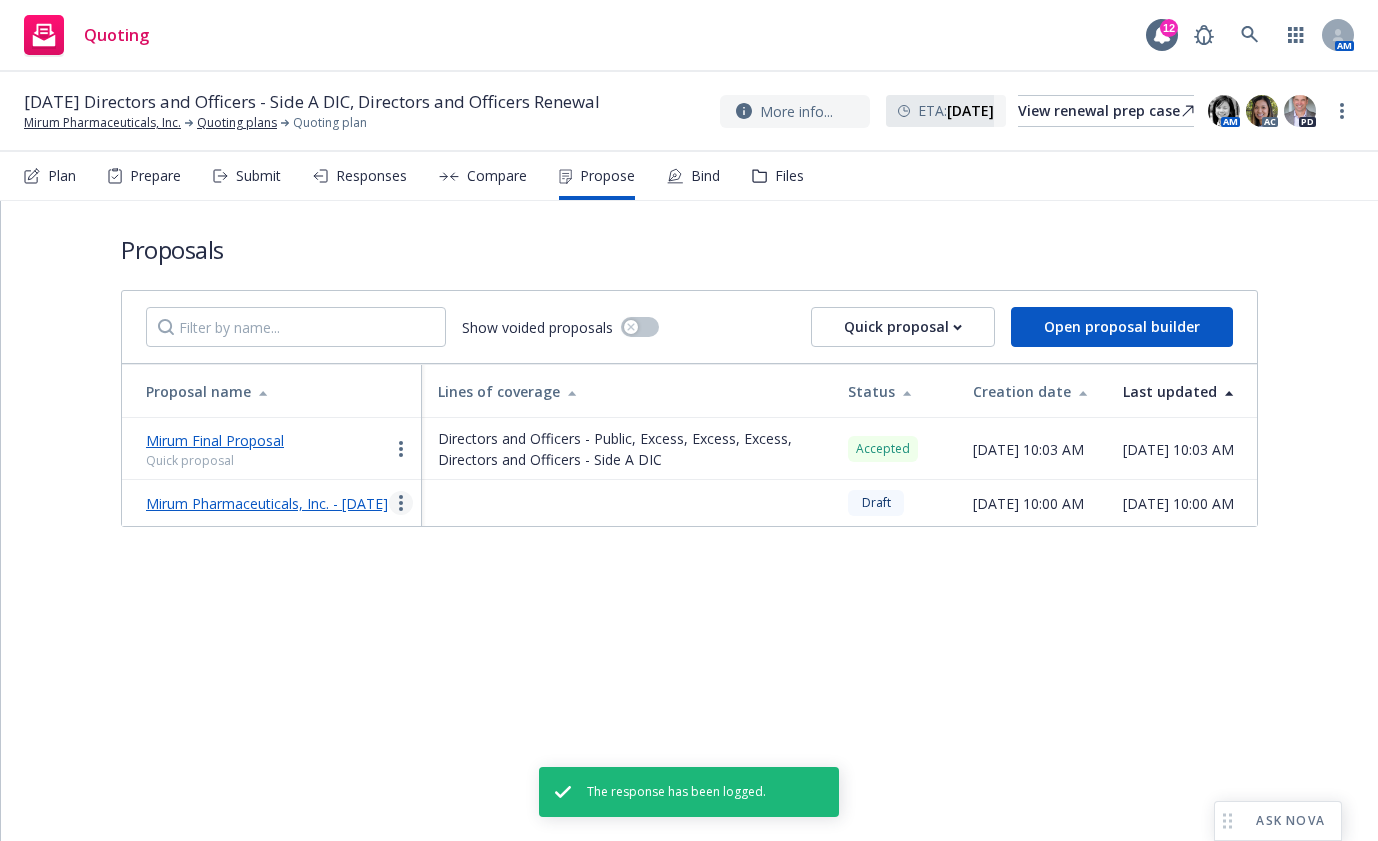click 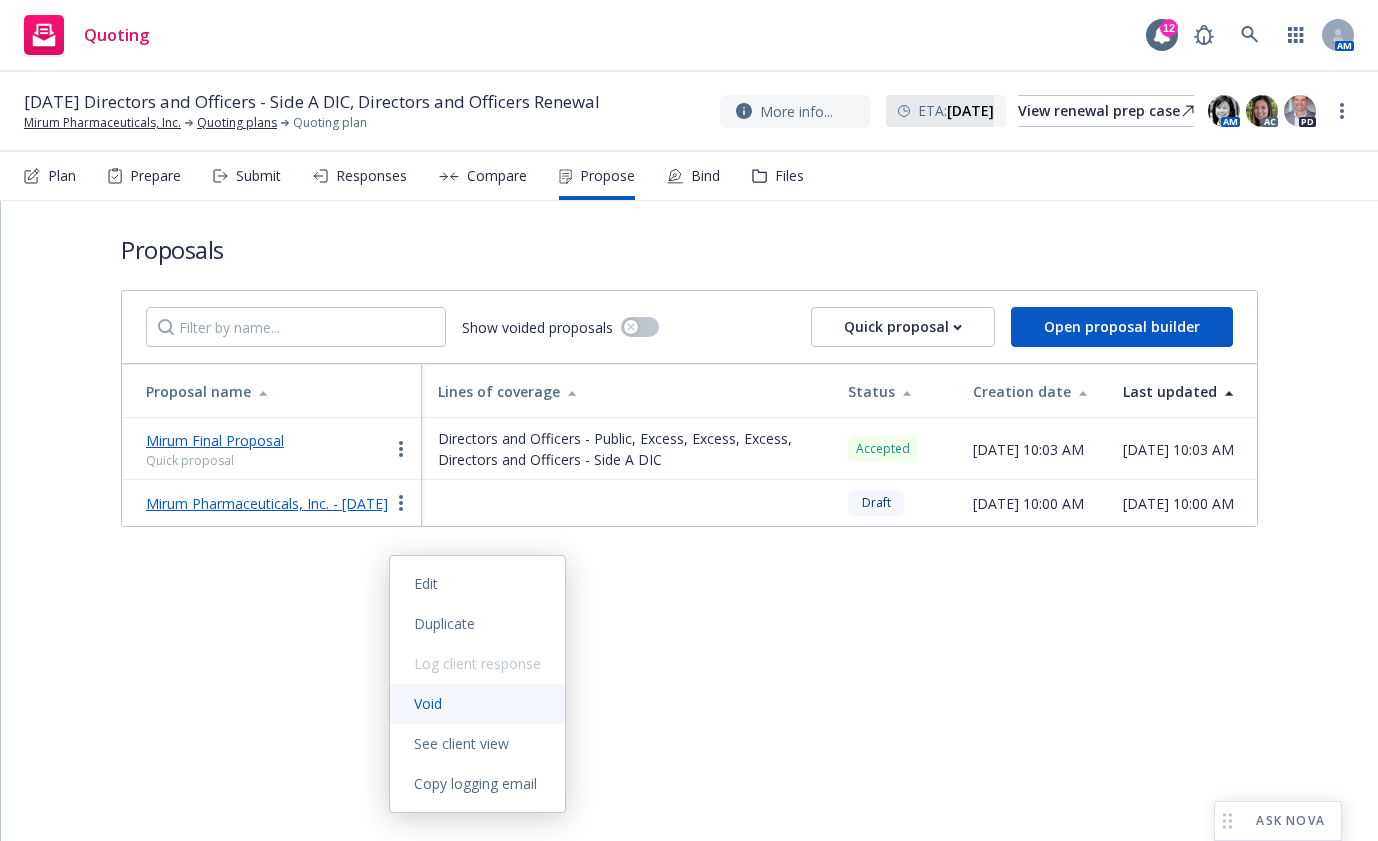click on "Void" at bounding box center (428, 703) 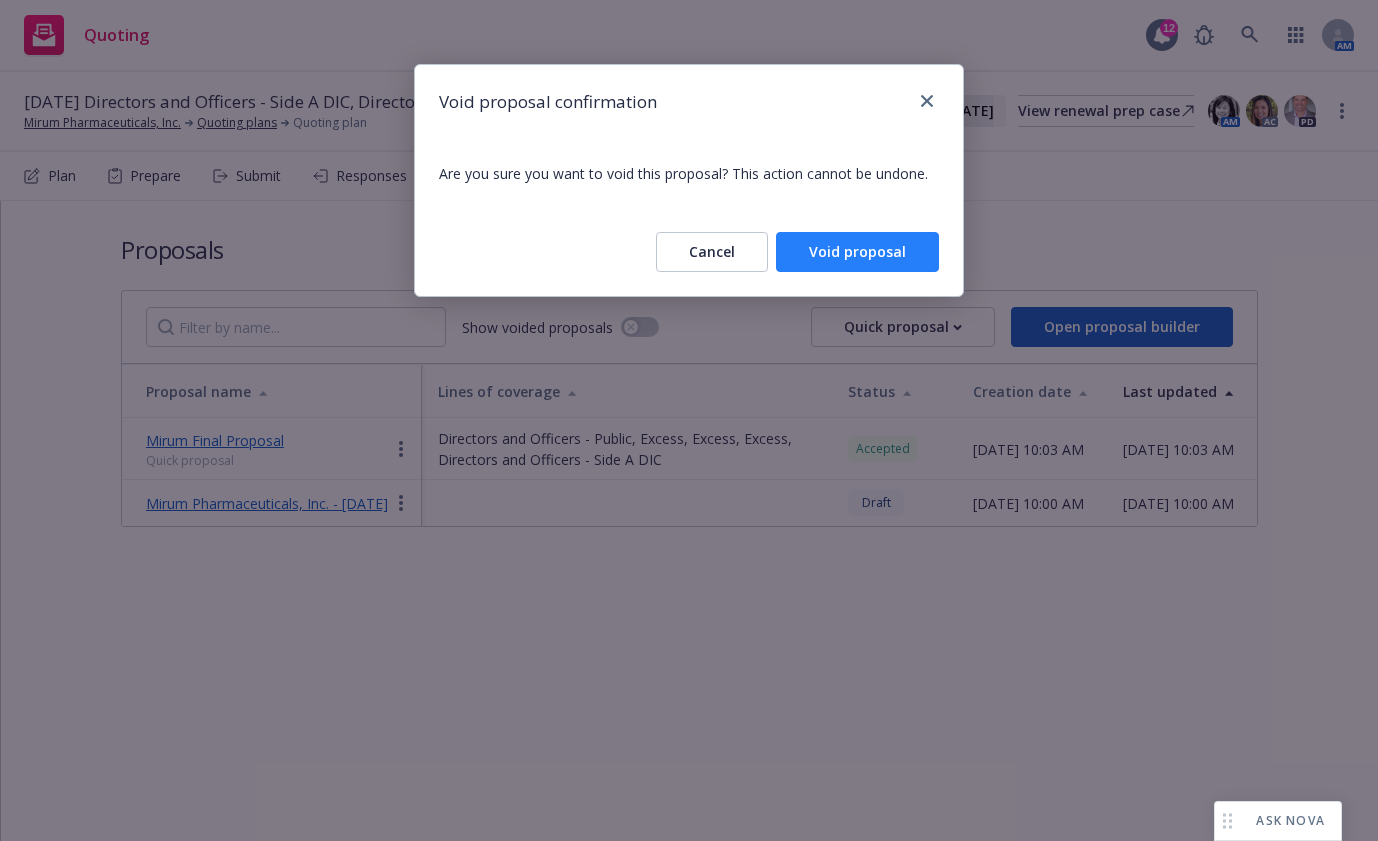 click on "Void proposal" at bounding box center (857, 252) 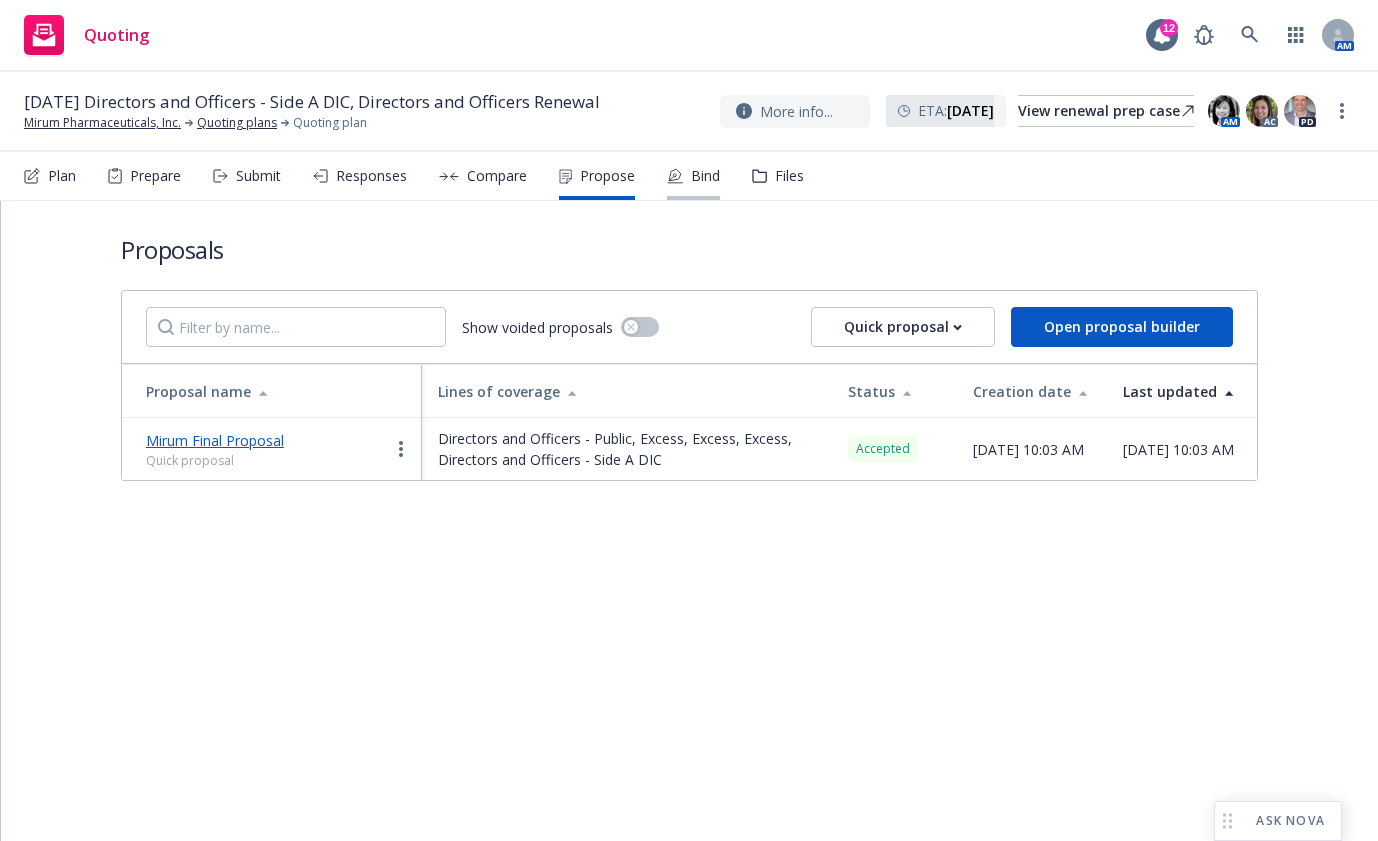 click on "Bind" at bounding box center (693, 176) 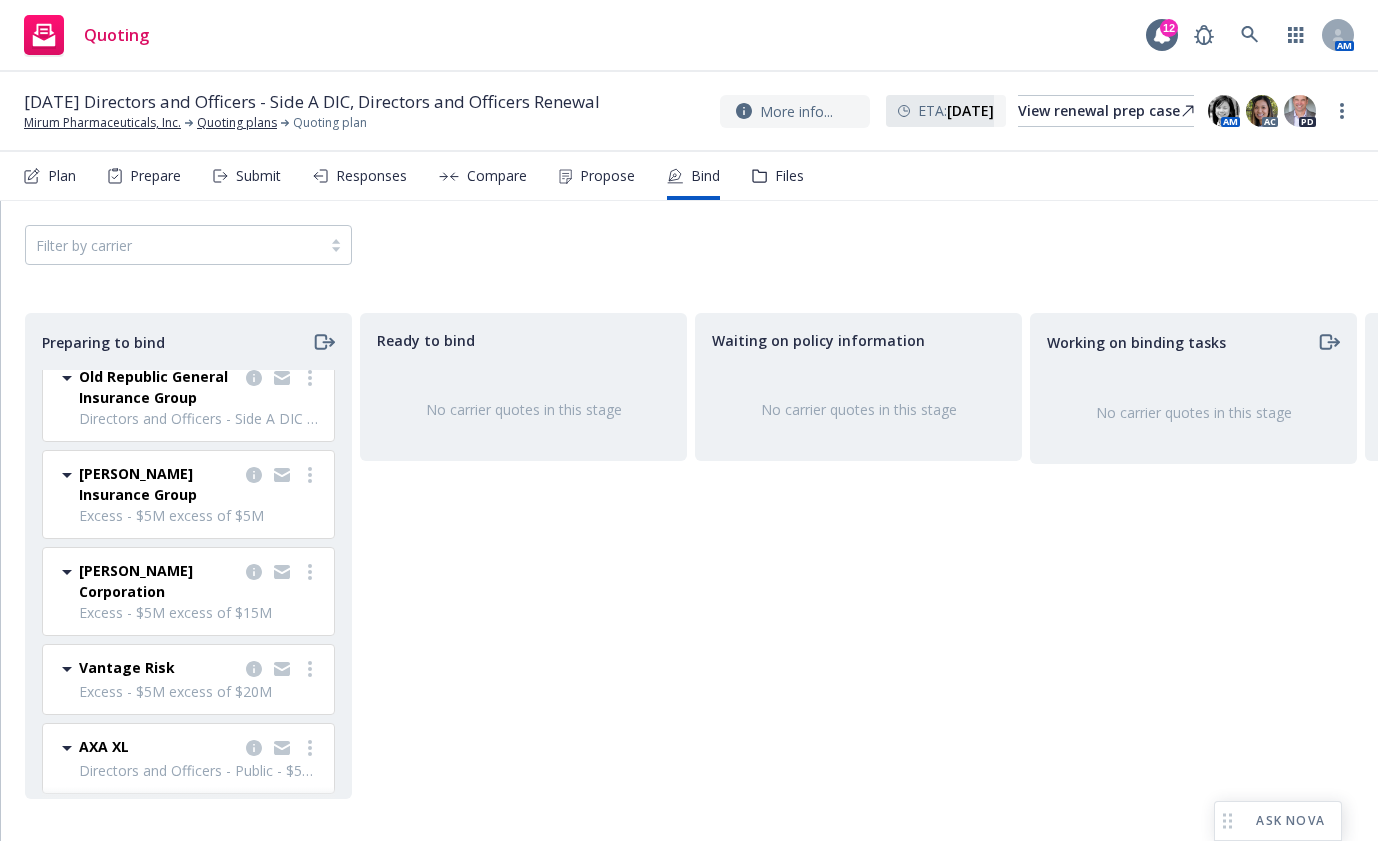 scroll, scrollTop: 44, scrollLeft: 0, axis: vertical 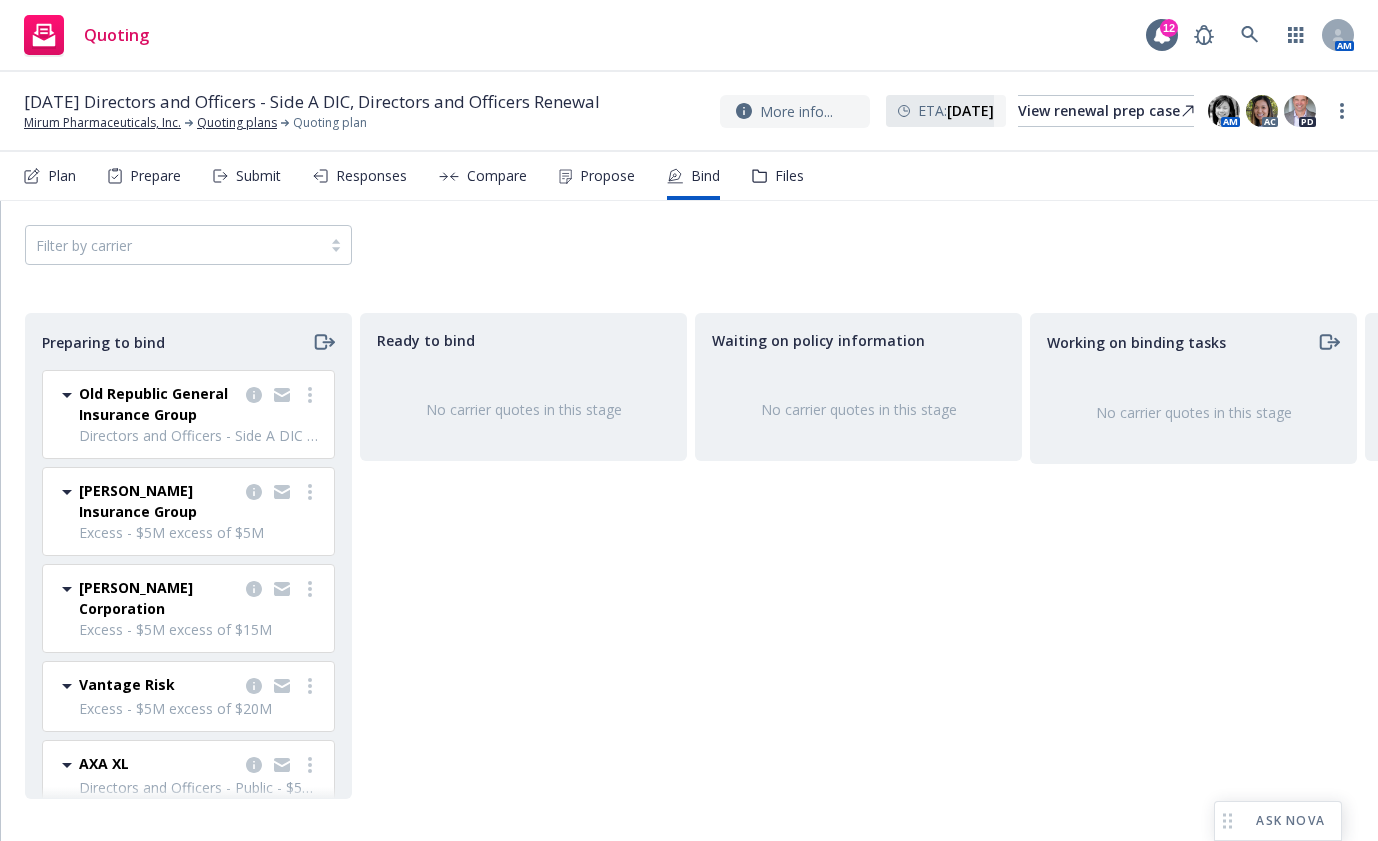 click on "Waiting on policy information No carrier quotes in this stage" 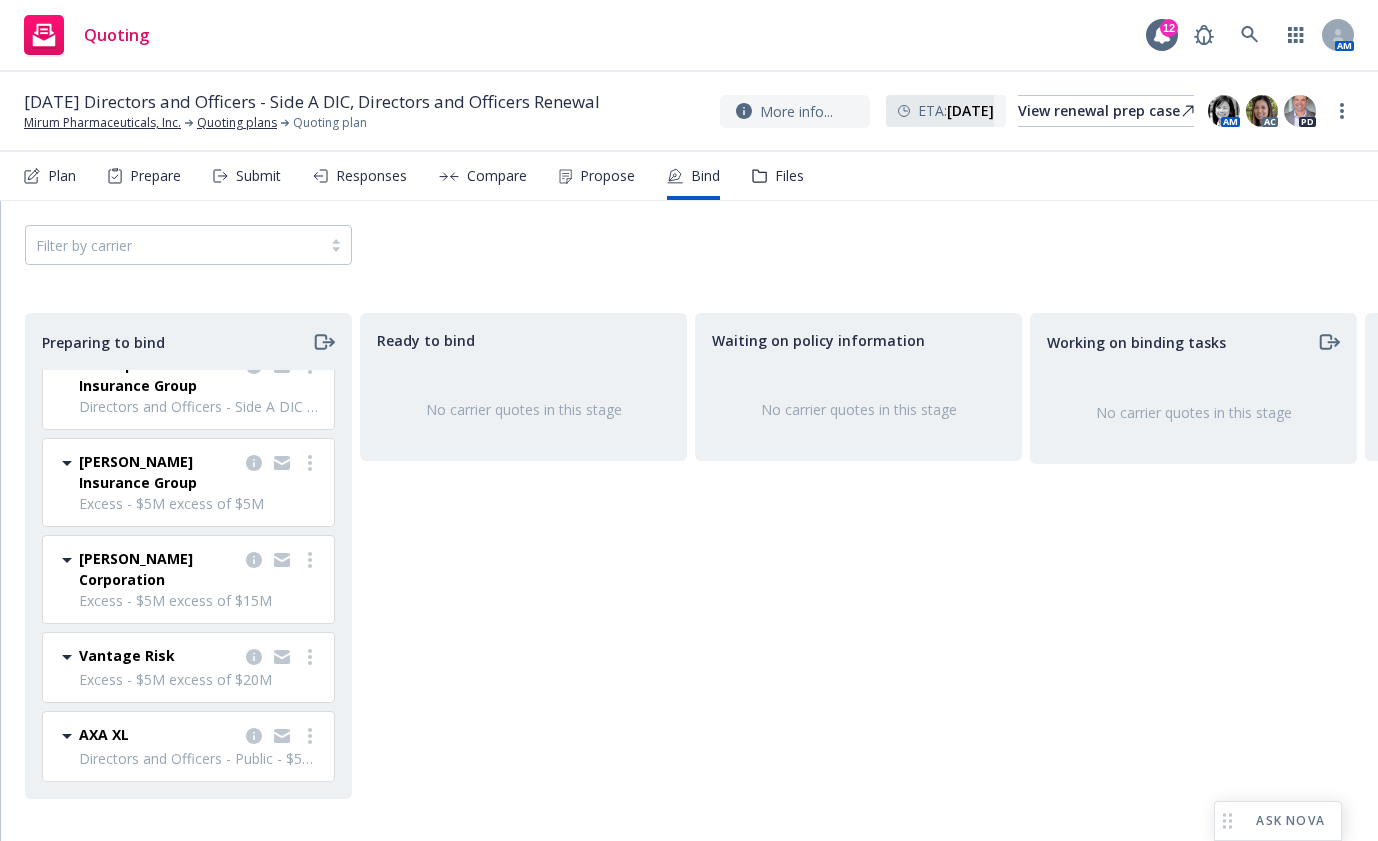 scroll, scrollTop: 44, scrollLeft: 0, axis: vertical 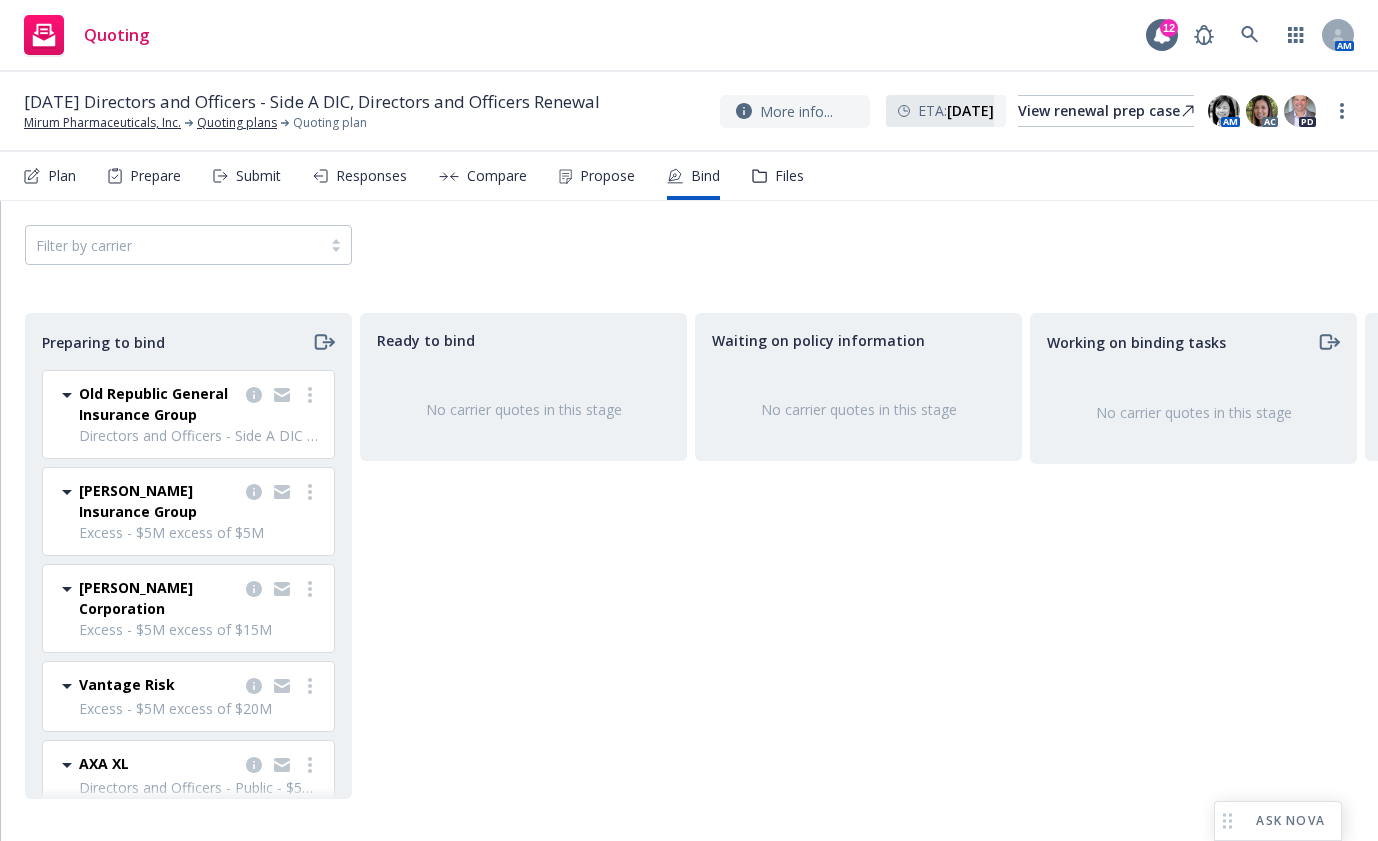 drag, startPoint x: 569, startPoint y: 604, endPoint x: 564, endPoint y: 613, distance: 10.29563 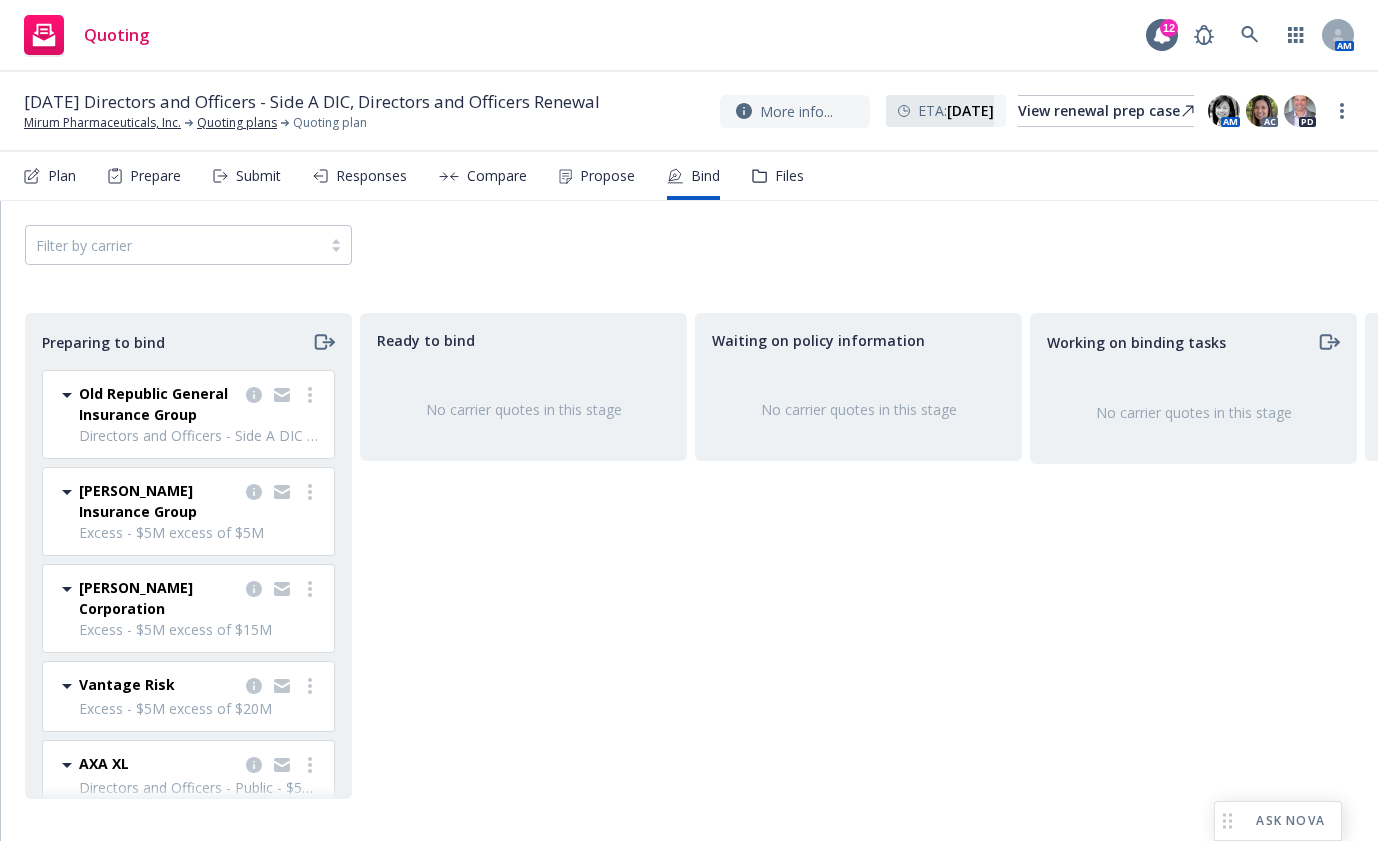 click on "Ready to bind No carrier quotes in this stage" 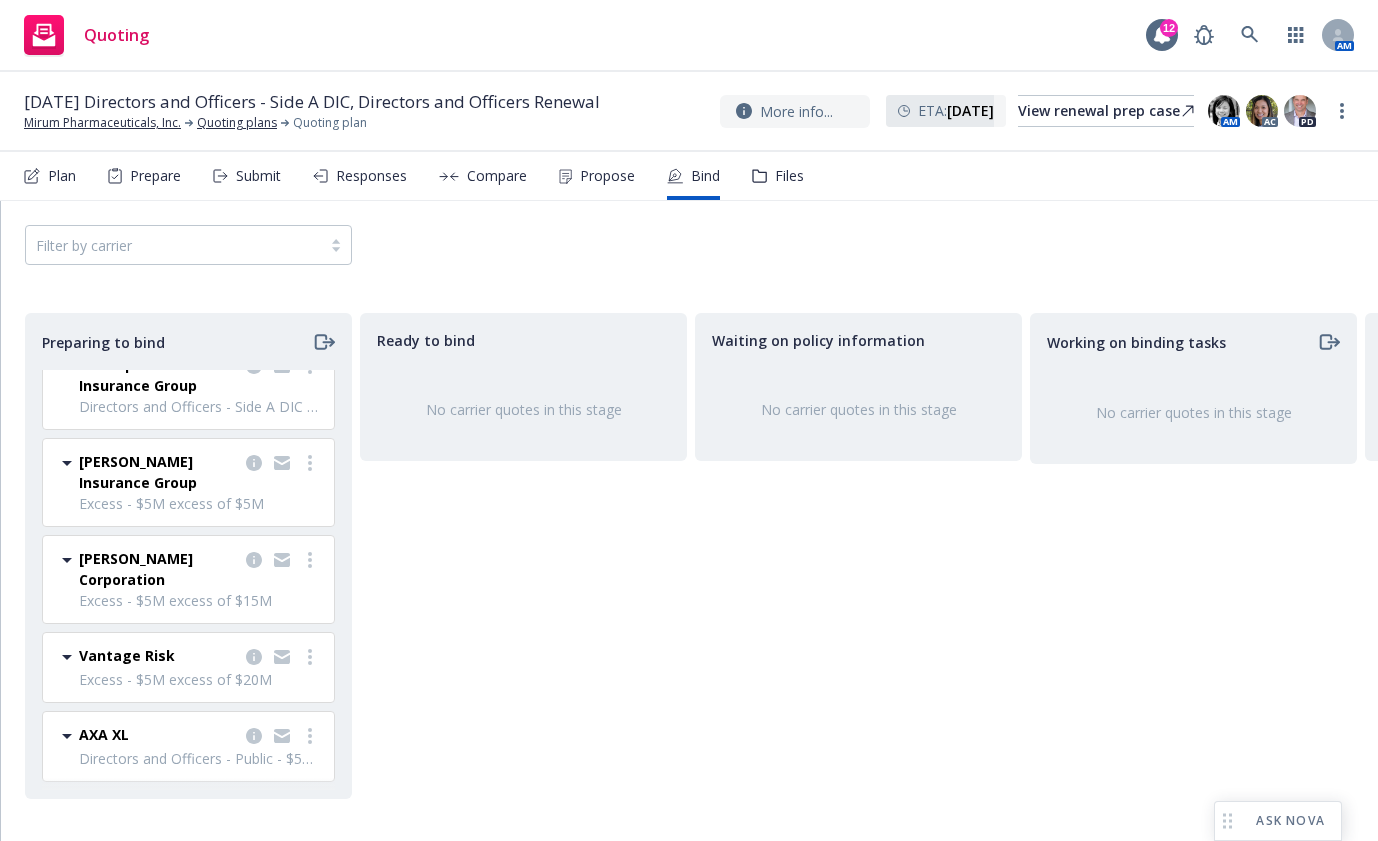 scroll, scrollTop: 0, scrollLeft: 0, axis: both 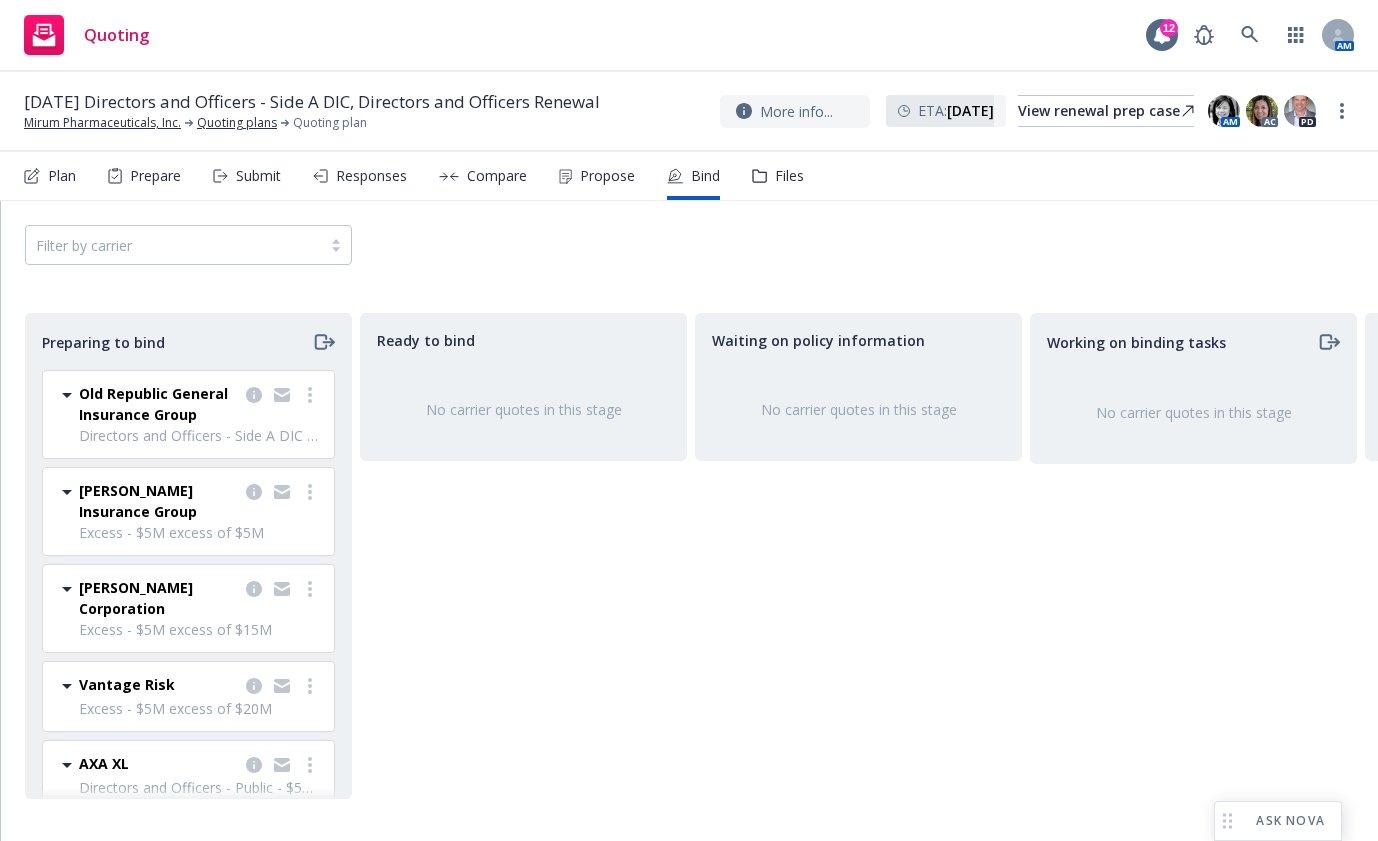 drag, startPoint x: 809, startPoint y: 673, endPoint x: 818, endPoint y: 631, distance: 42.953465 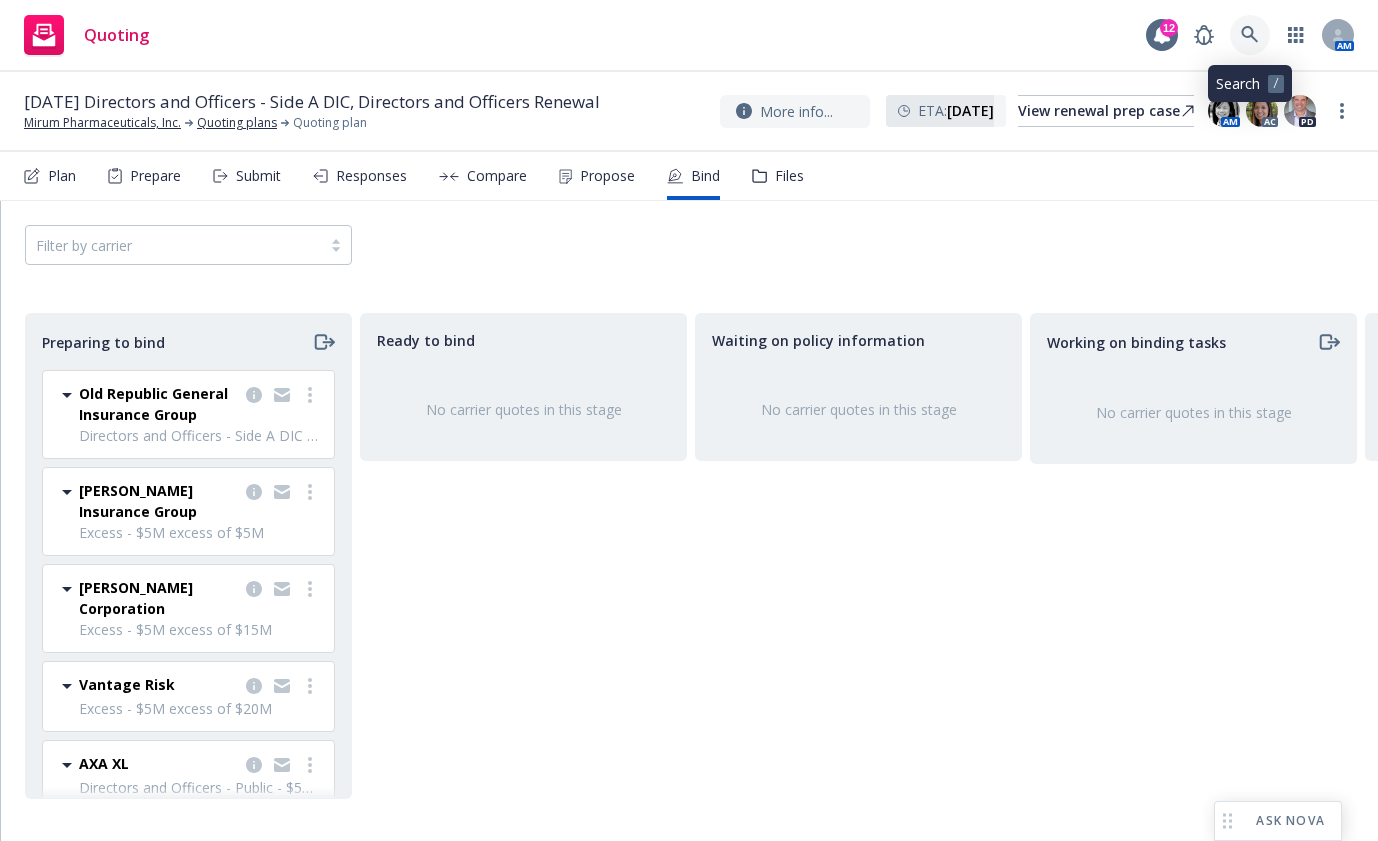 click 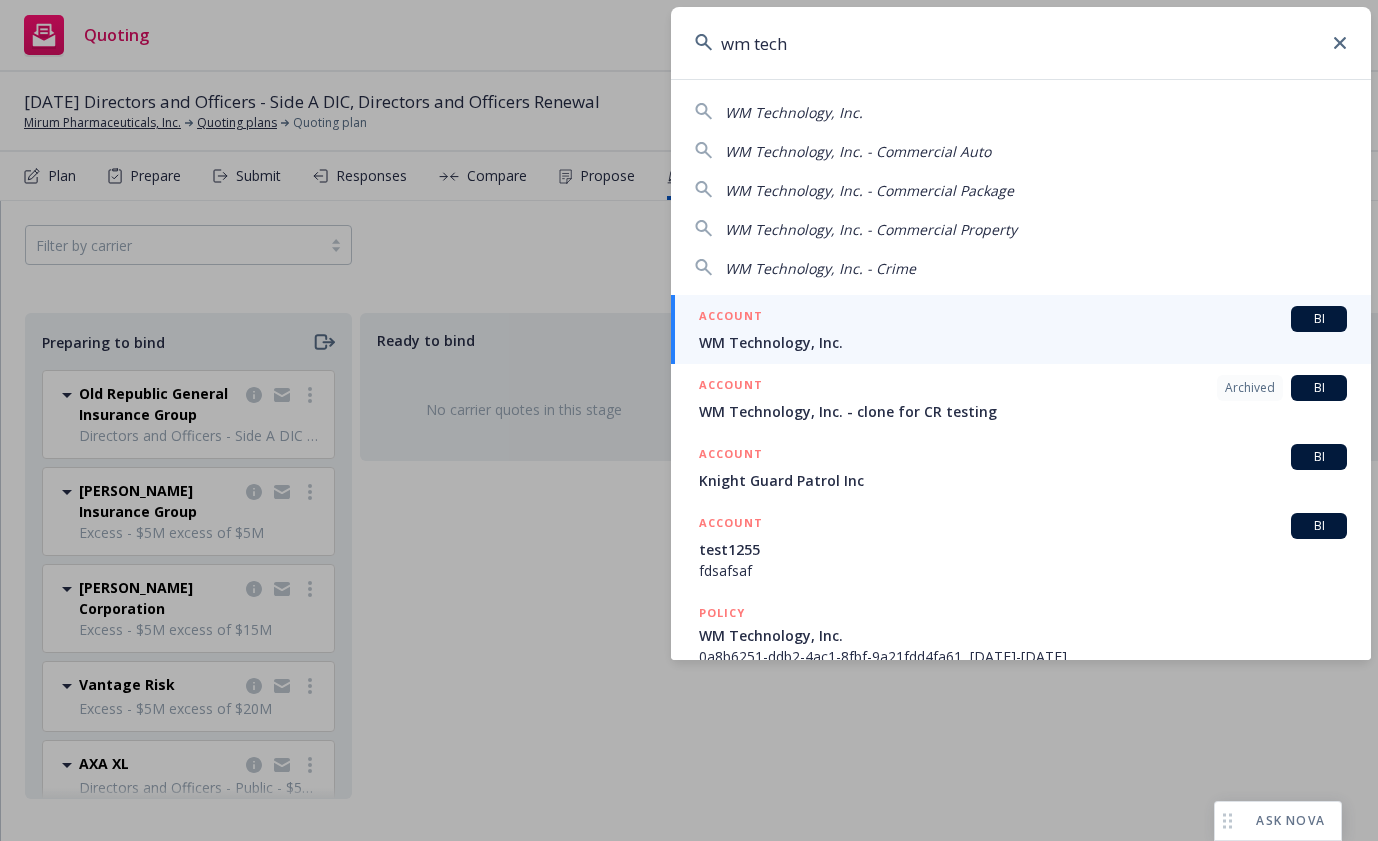 type on "wm tech" 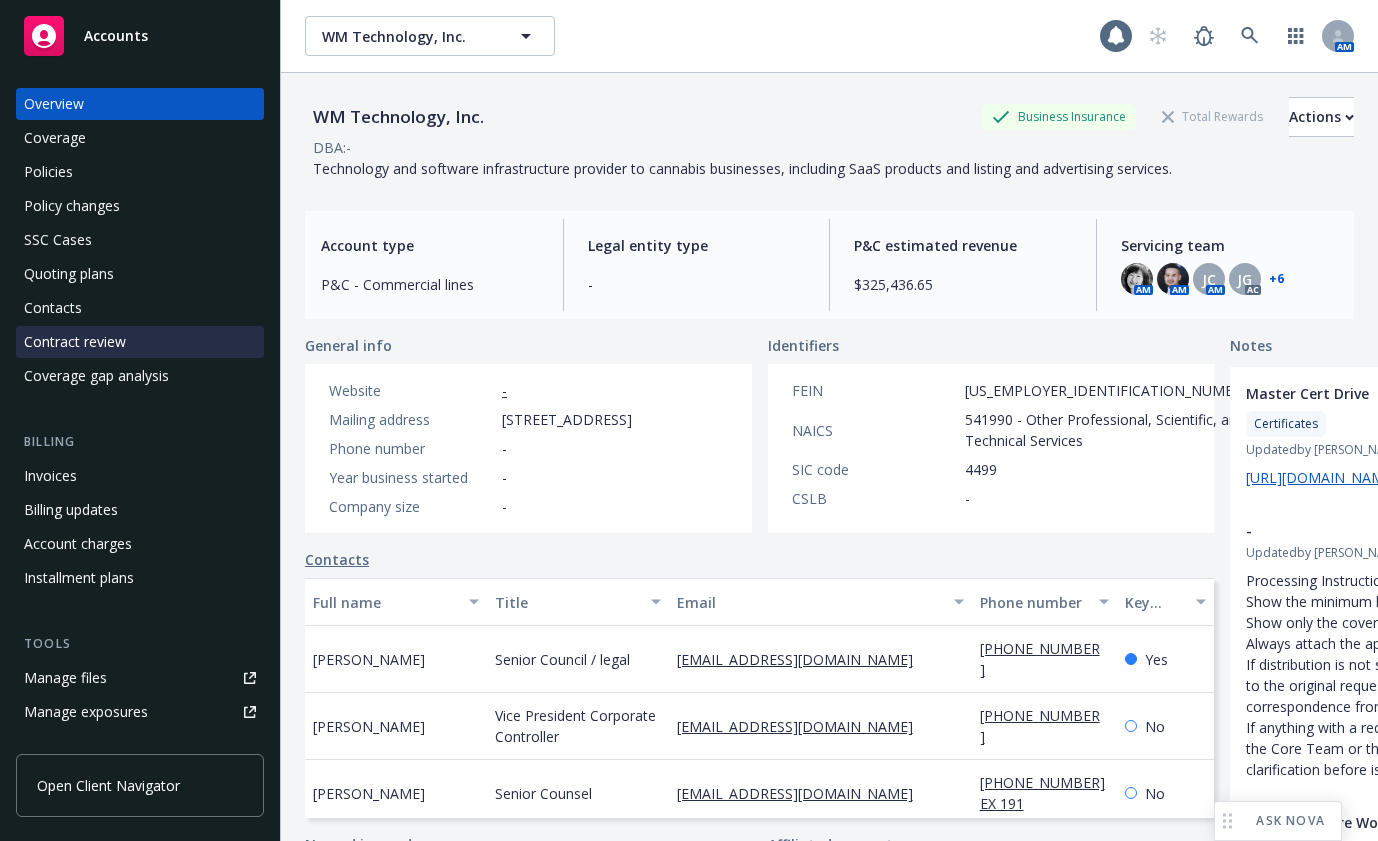 scroll, scrollTop: 0, scrollLeft: 0, axis: both 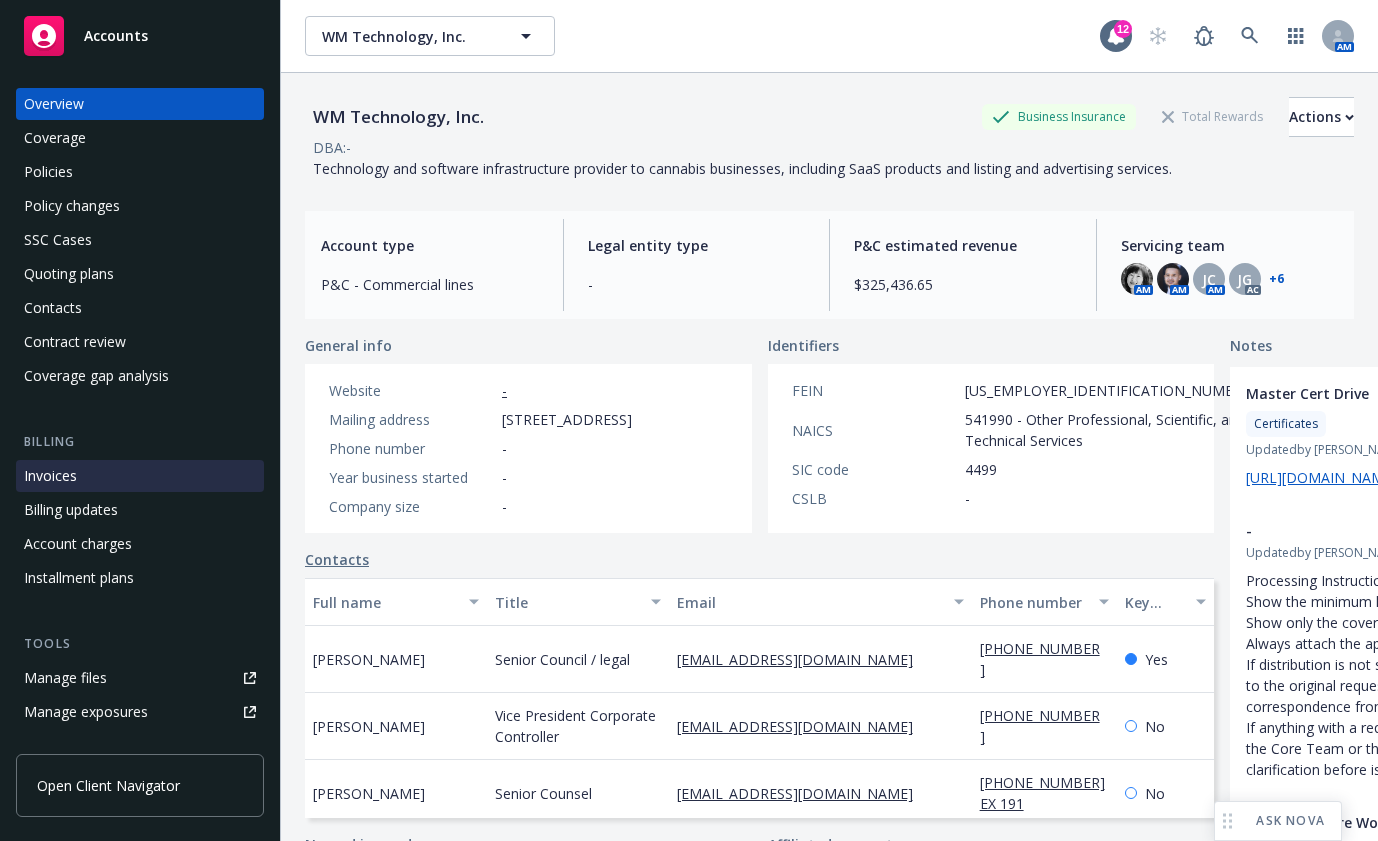 click on "Invoices" at bounding box center [50, 476] 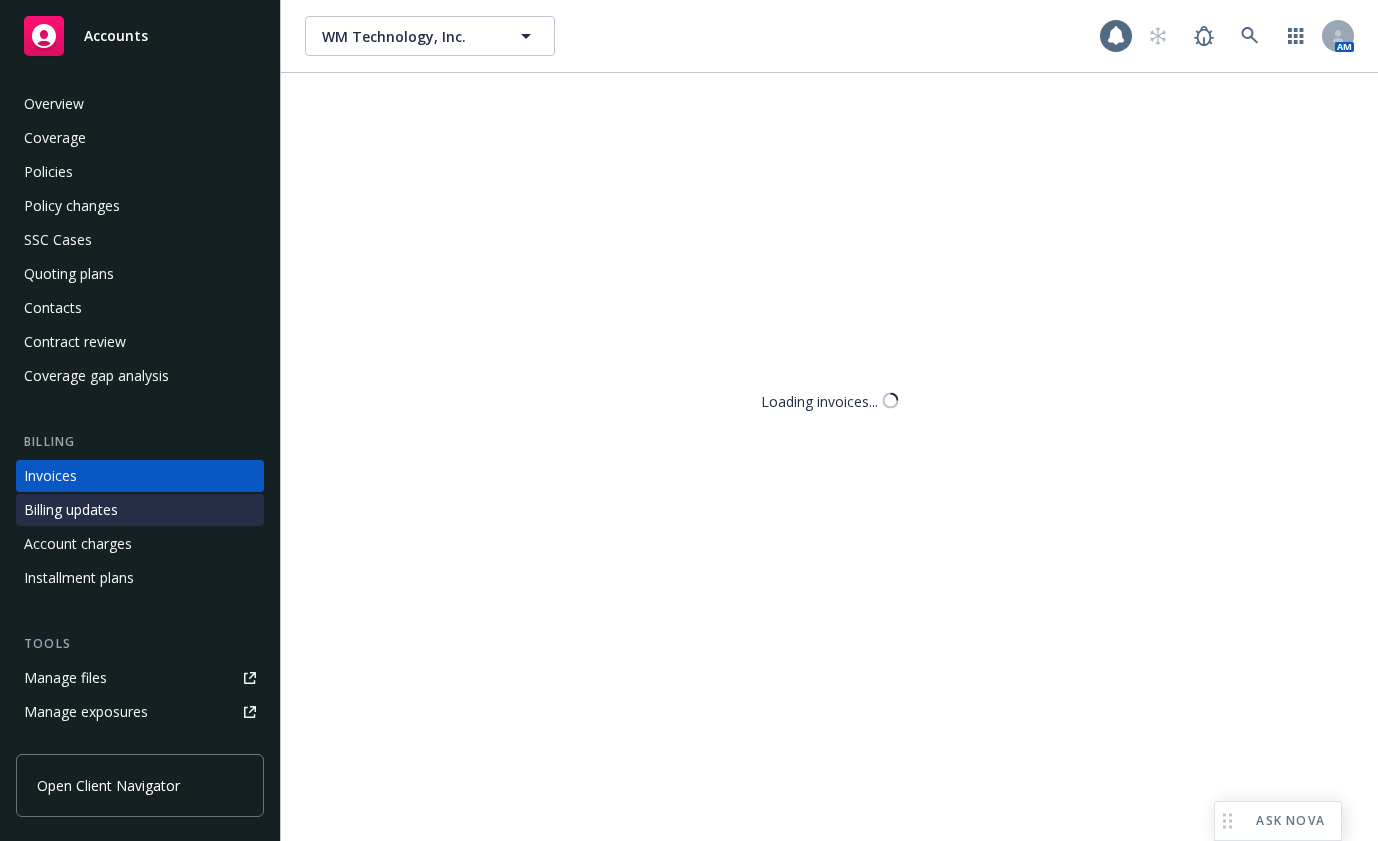 scroll, scrollTop: 24, scrollLeft: 0, axis: vertical 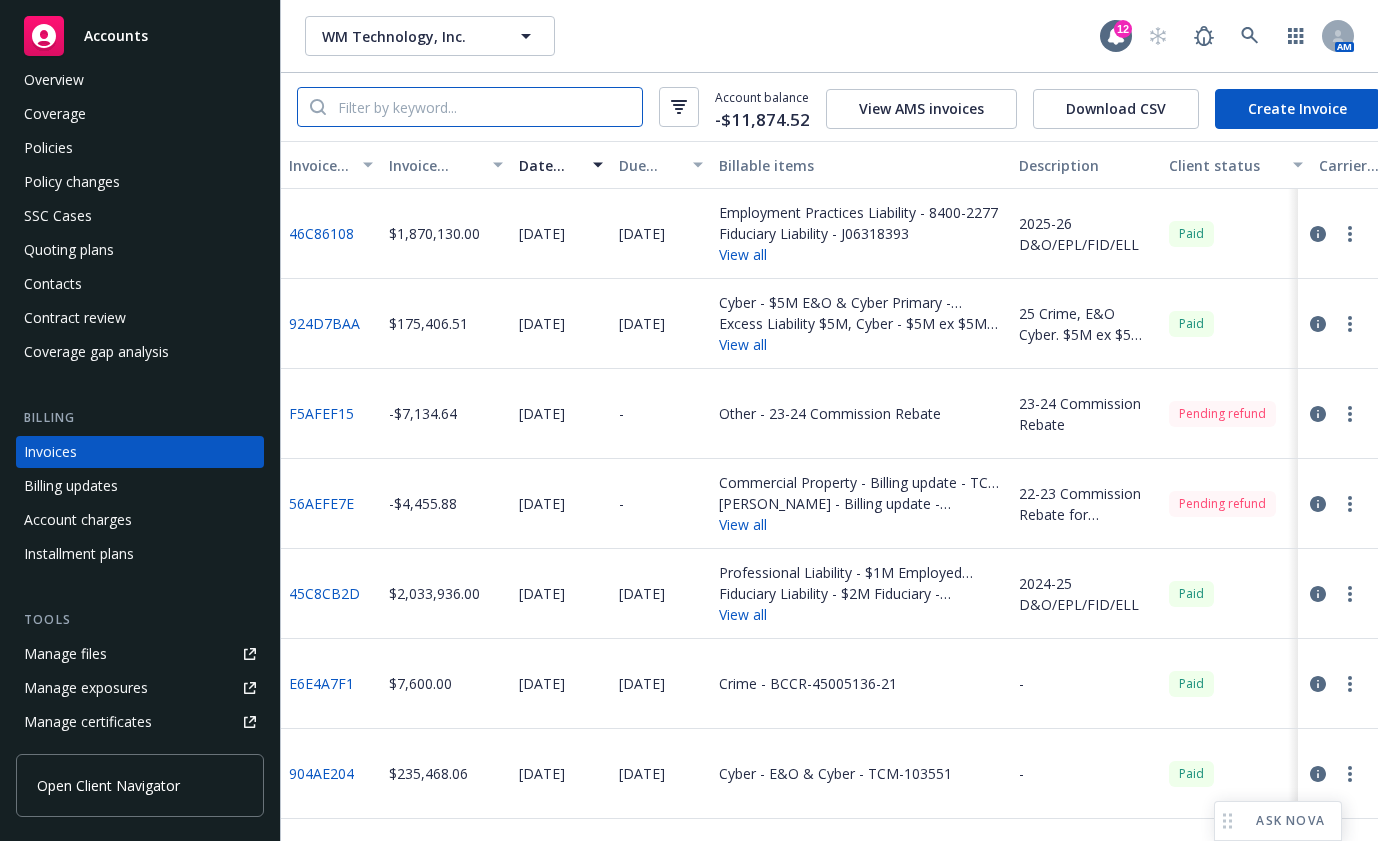 click at bounding box center [484, 107] 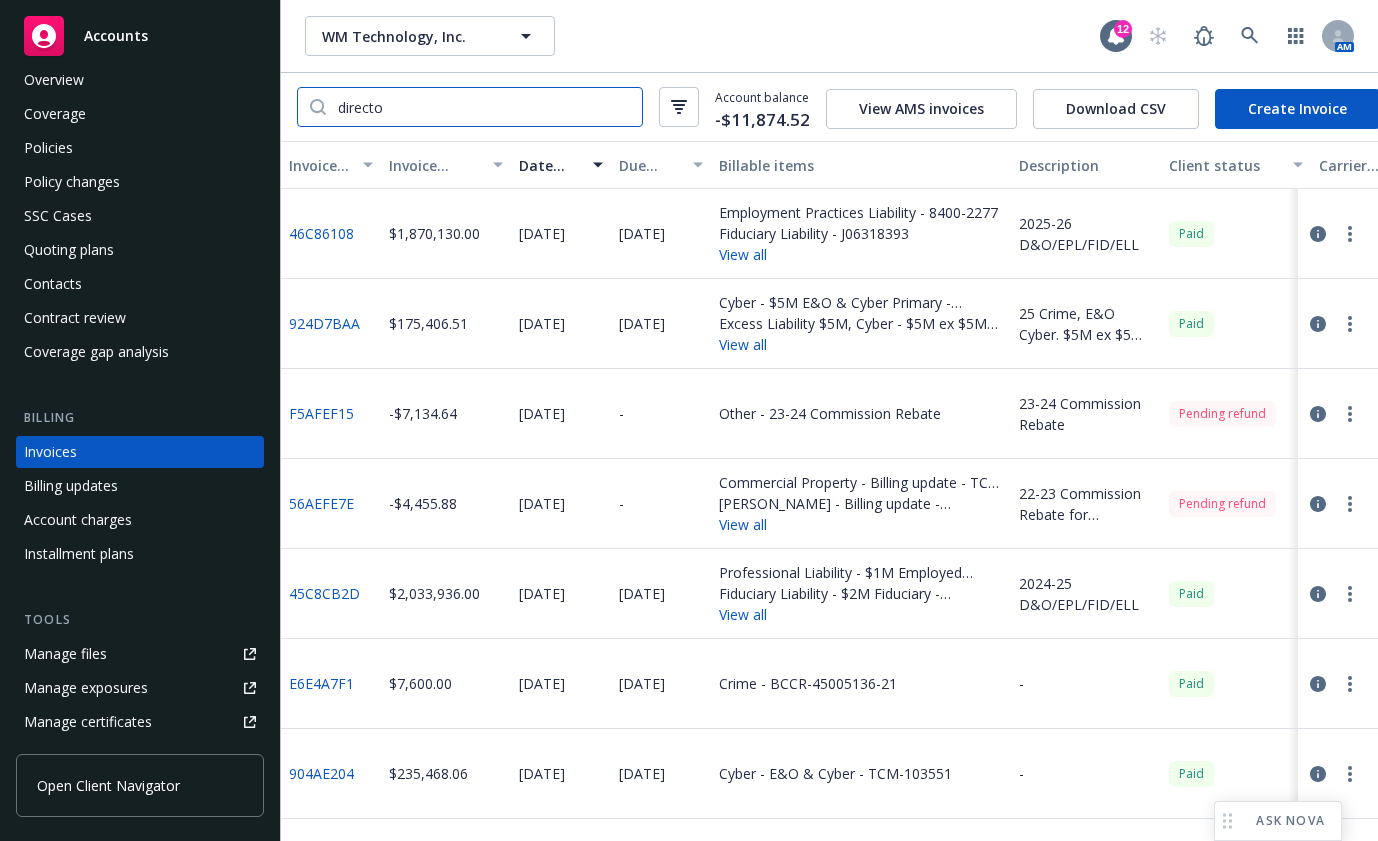 type on "director" 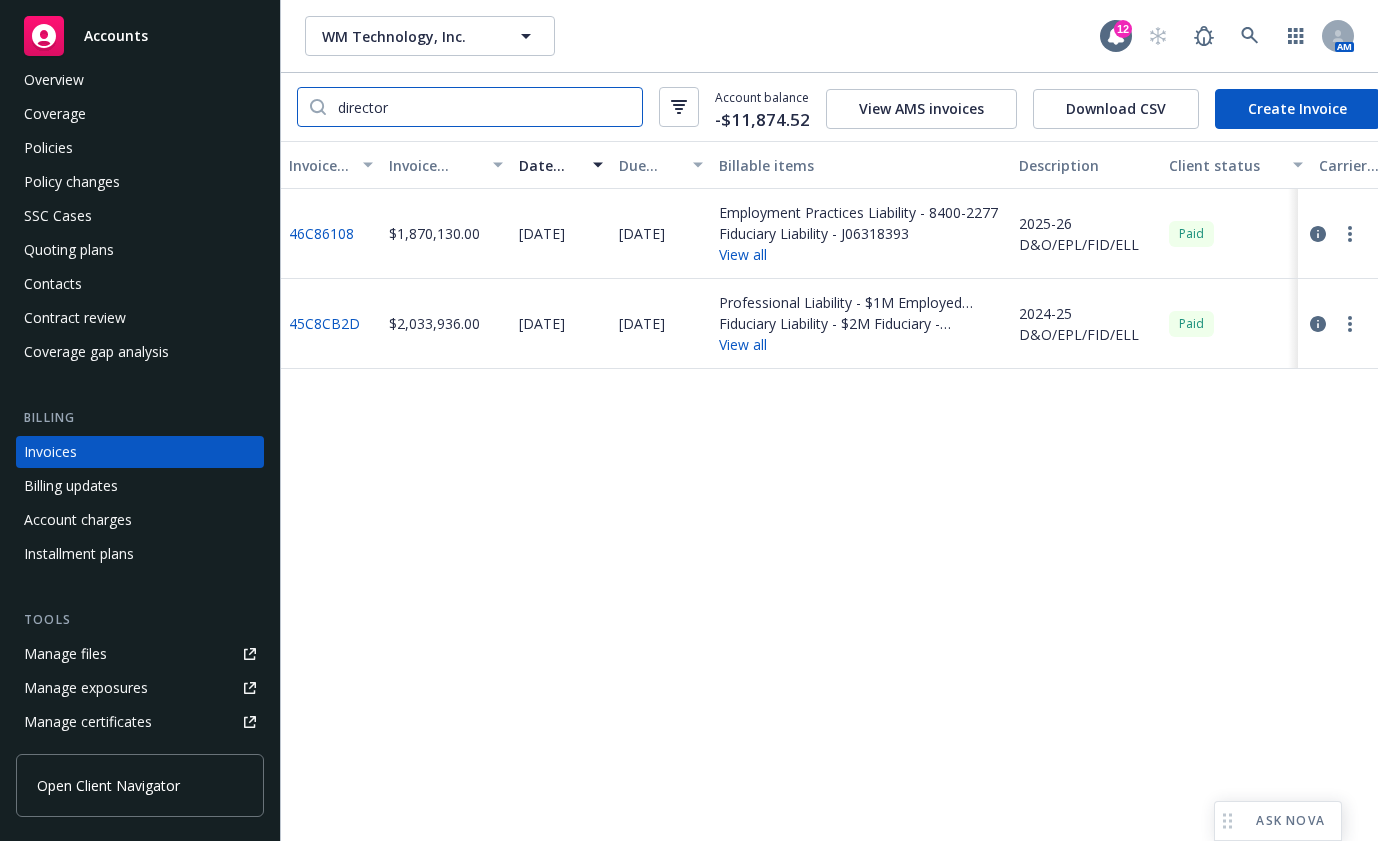 click on "director" at bounding box center (484, 107) 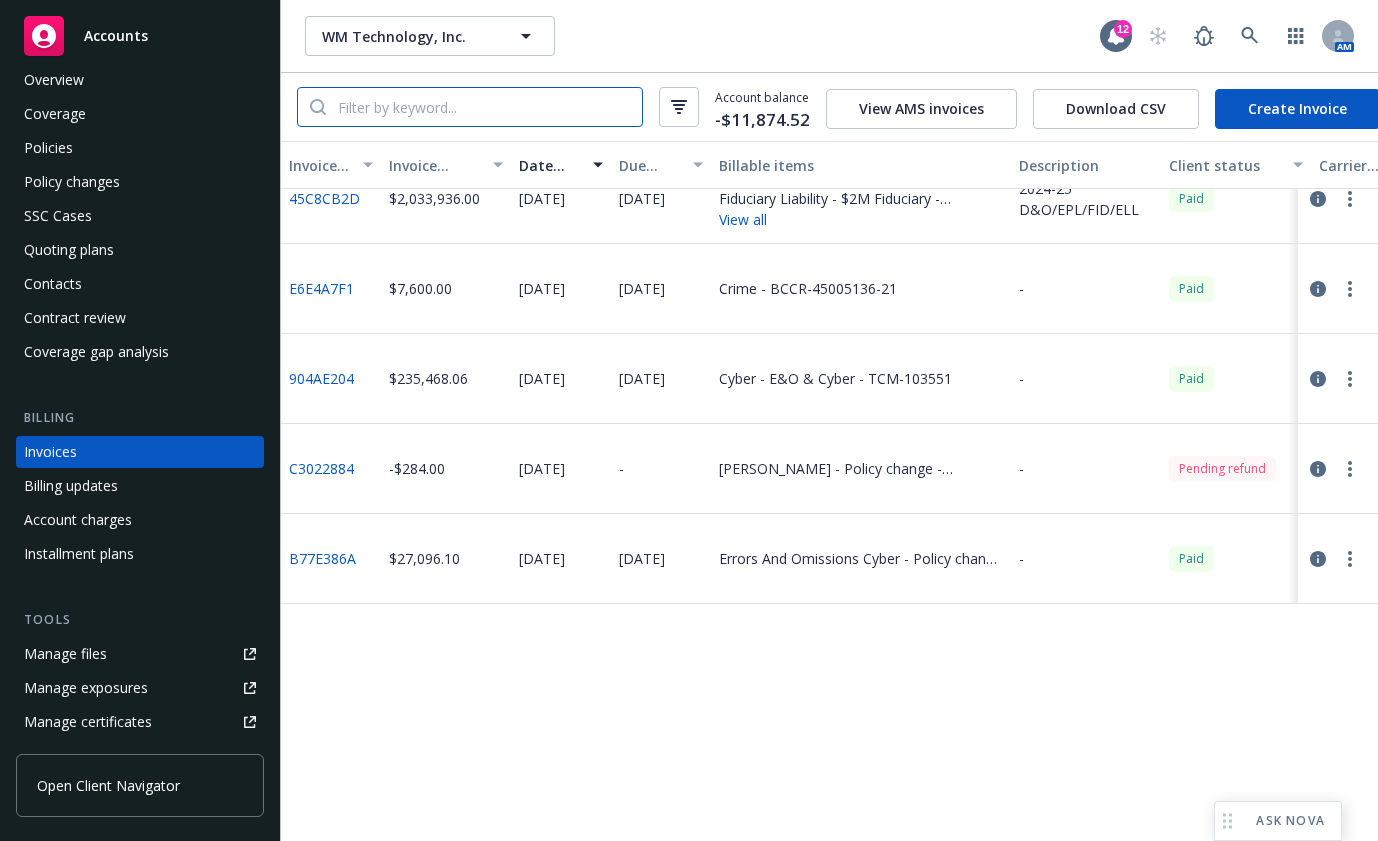 scroll, scrollTop: 0, scrollLeft: 0, axis: both 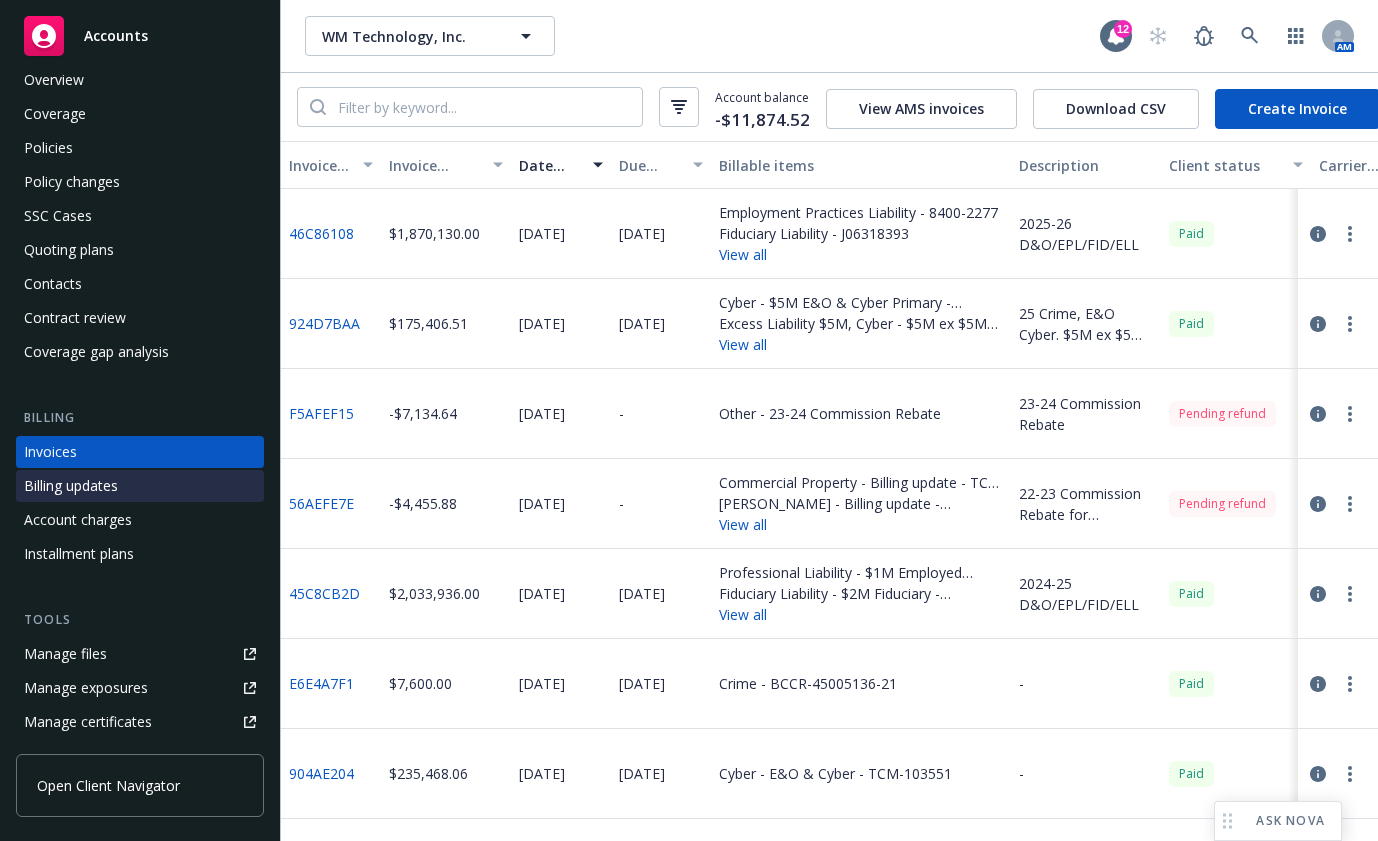 click on "Billing updates" at bounding box center (71, 486) 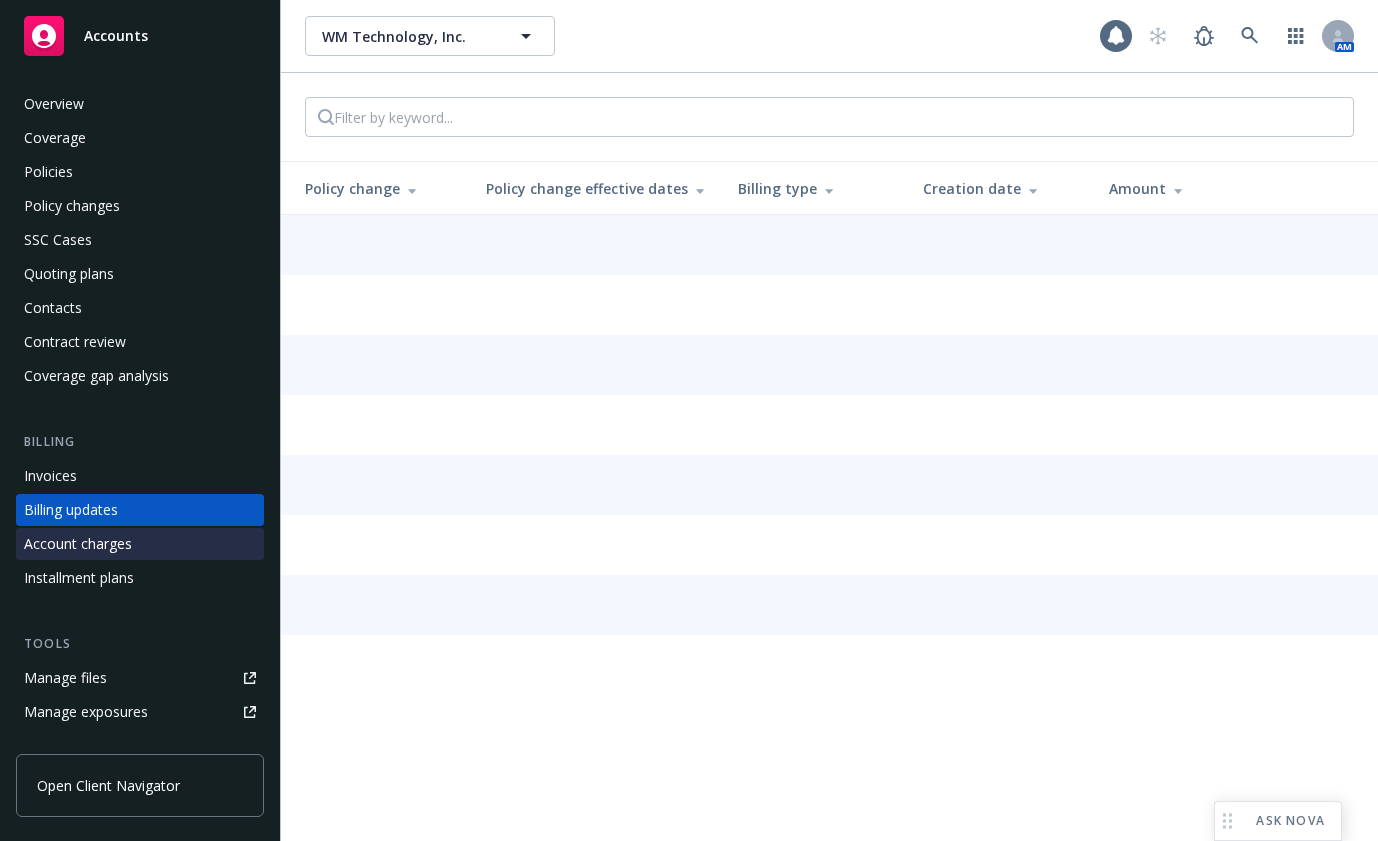scroll, scrollTop: 58, scrollLeft: 0, axis: vertical 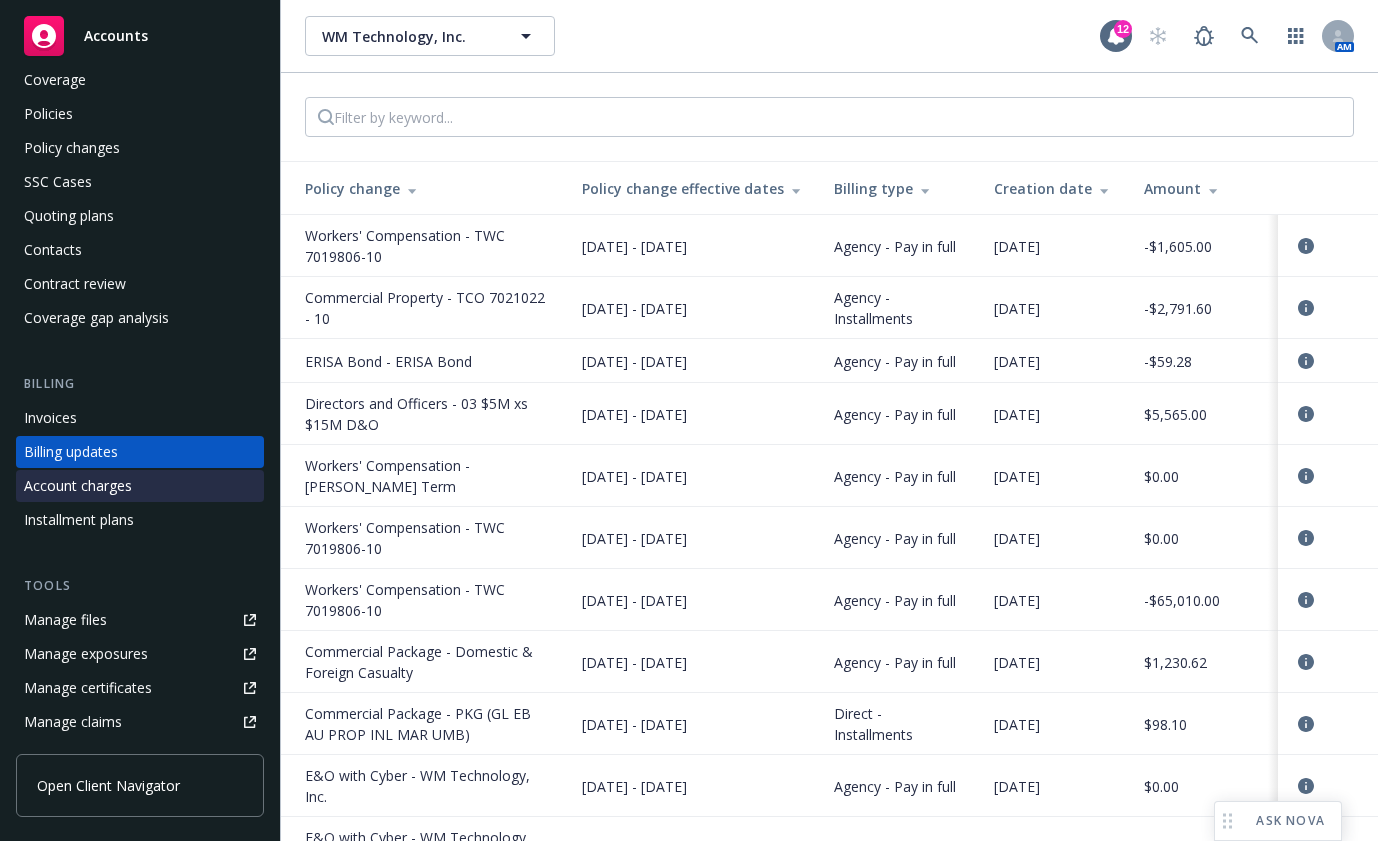 click on "Account charges" at bounding box center (78, 486) 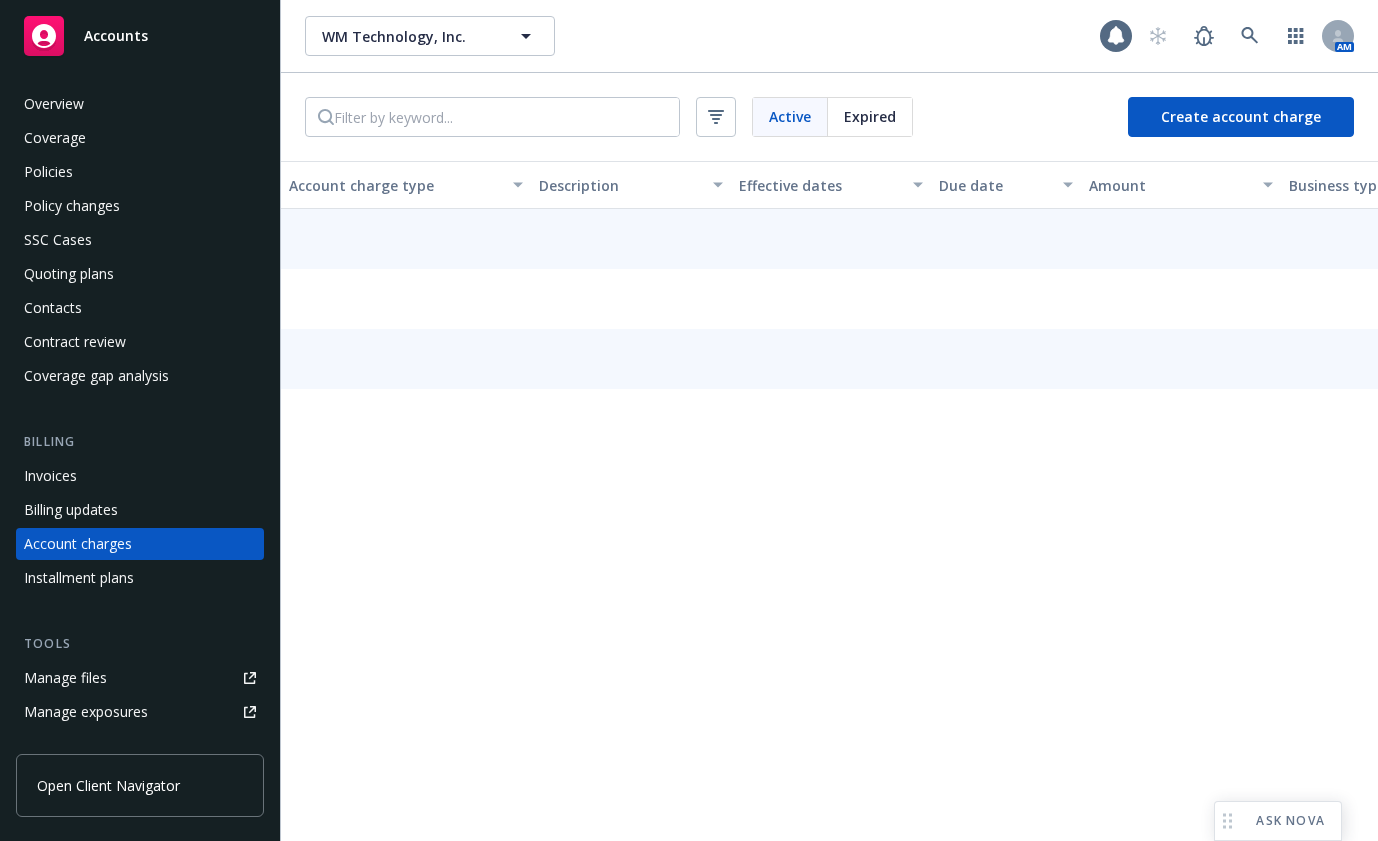 scroll, scrollTop: 92, scrollLeft: 0, axis: vertical 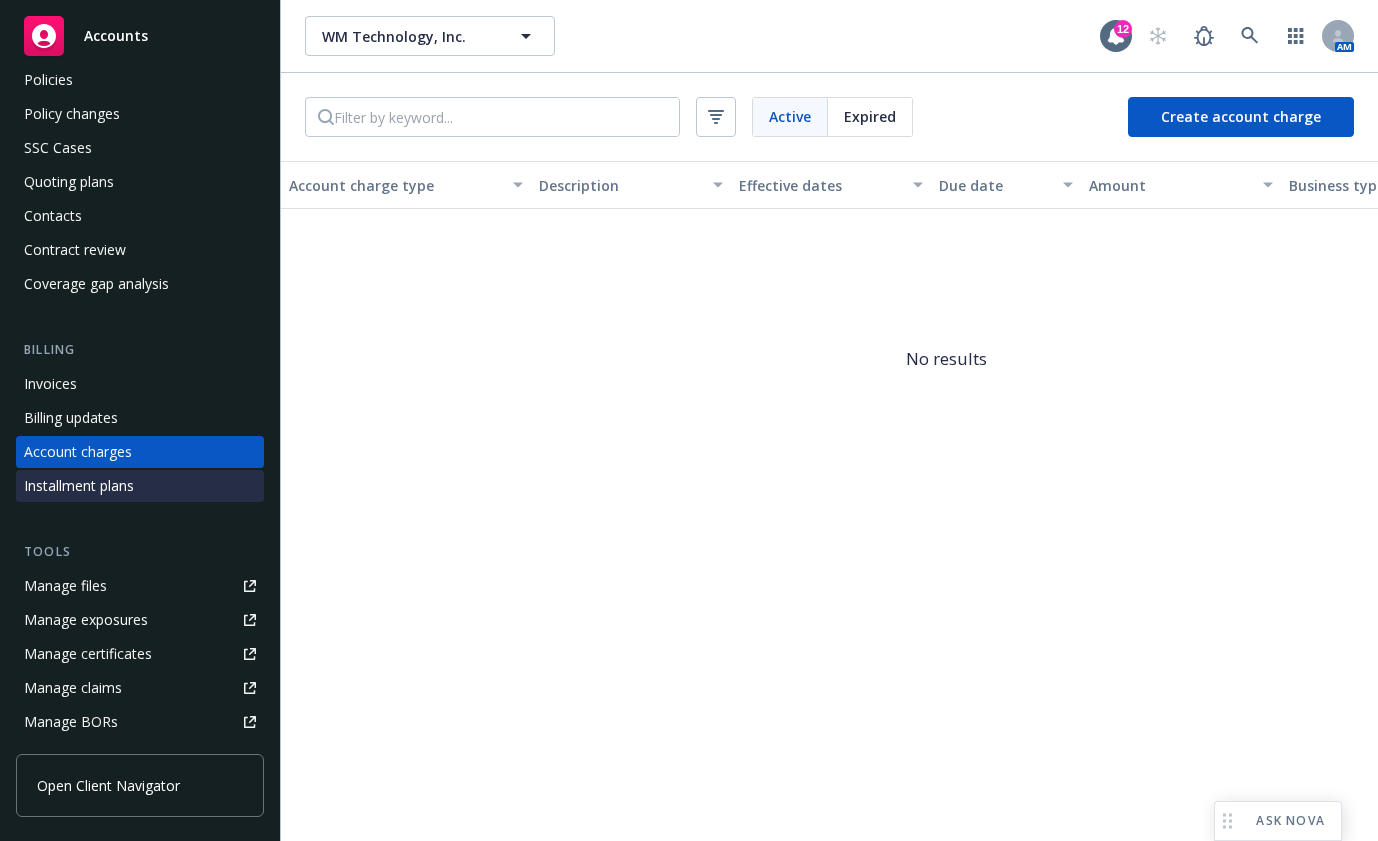 click on "Installment plans" at bounding box center [79, 486] 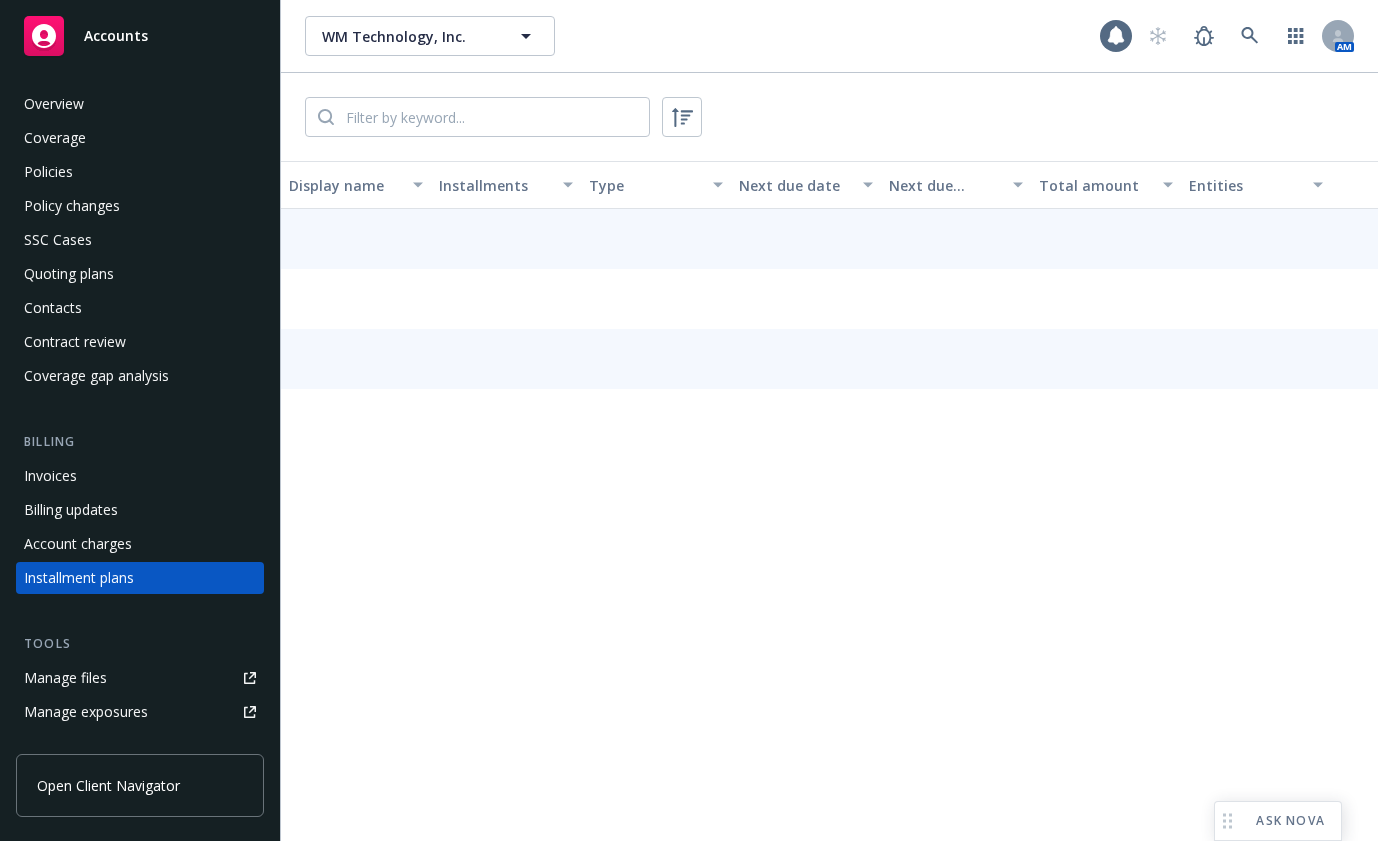 scroll, scrollTop: 126, scrollLeft: 0, axis: vertical 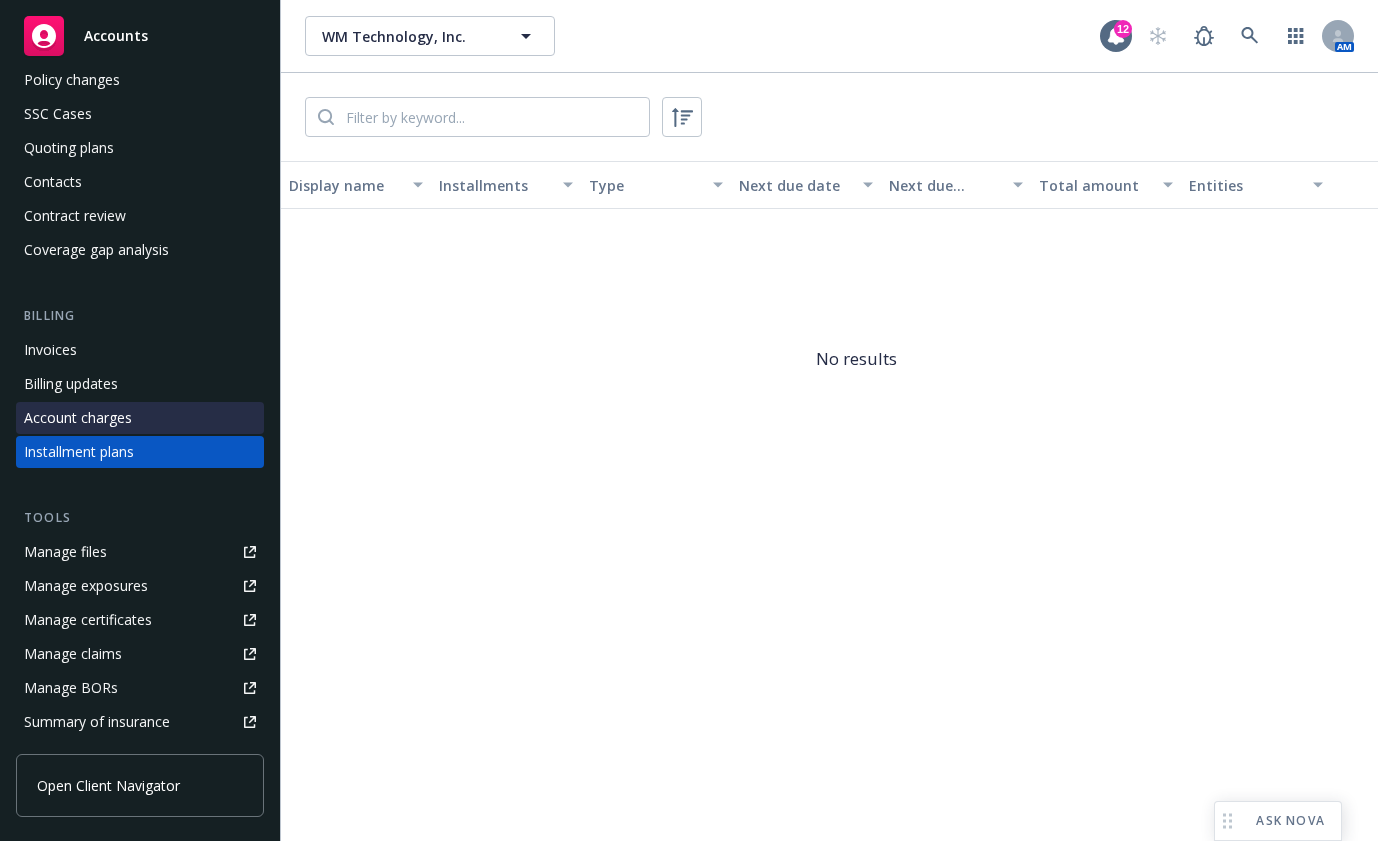 click on "Account charges" at bounding box center (78, 418) 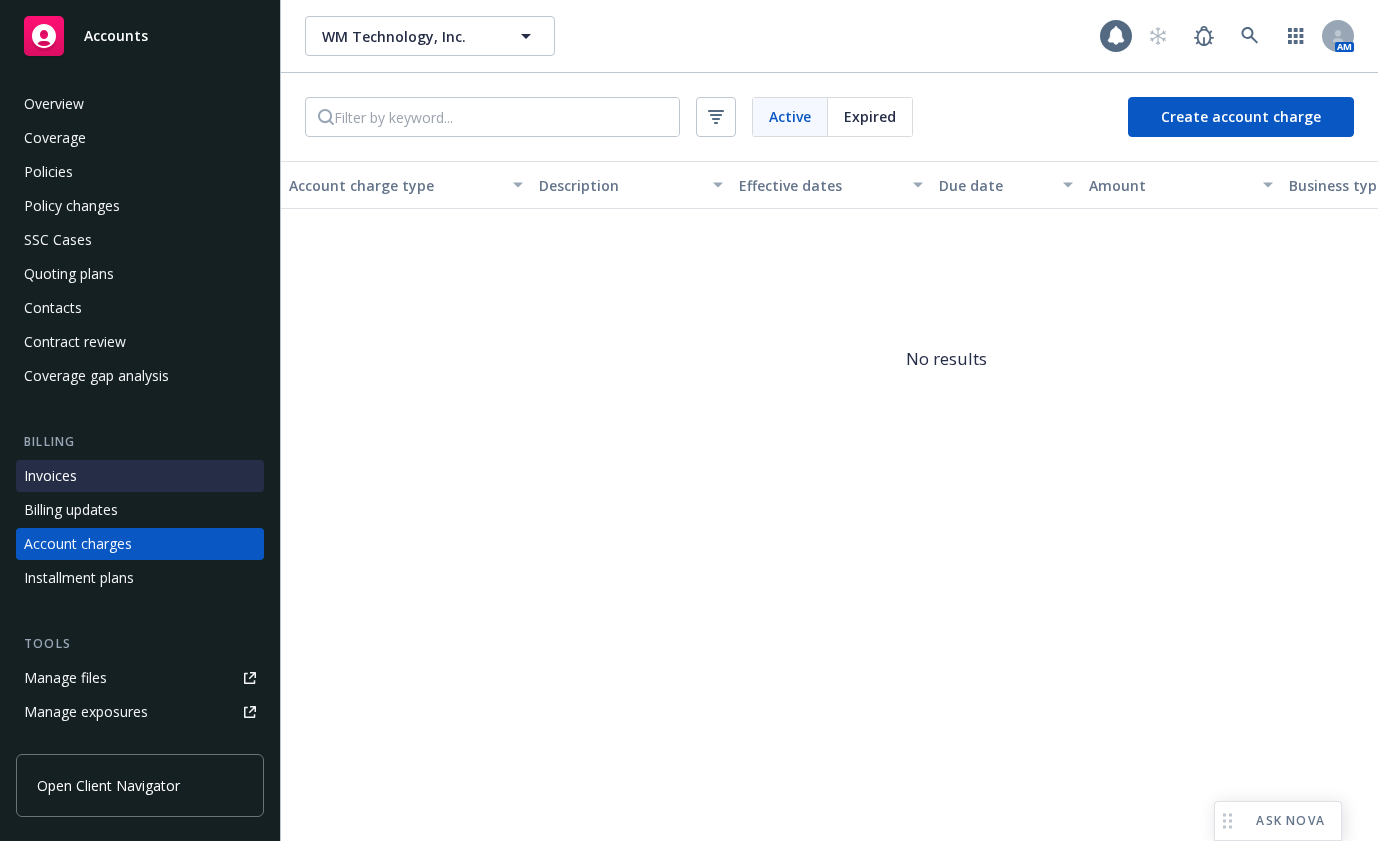 scroll, scrollTop: 92, scrollLeft: 0, axis: vertical 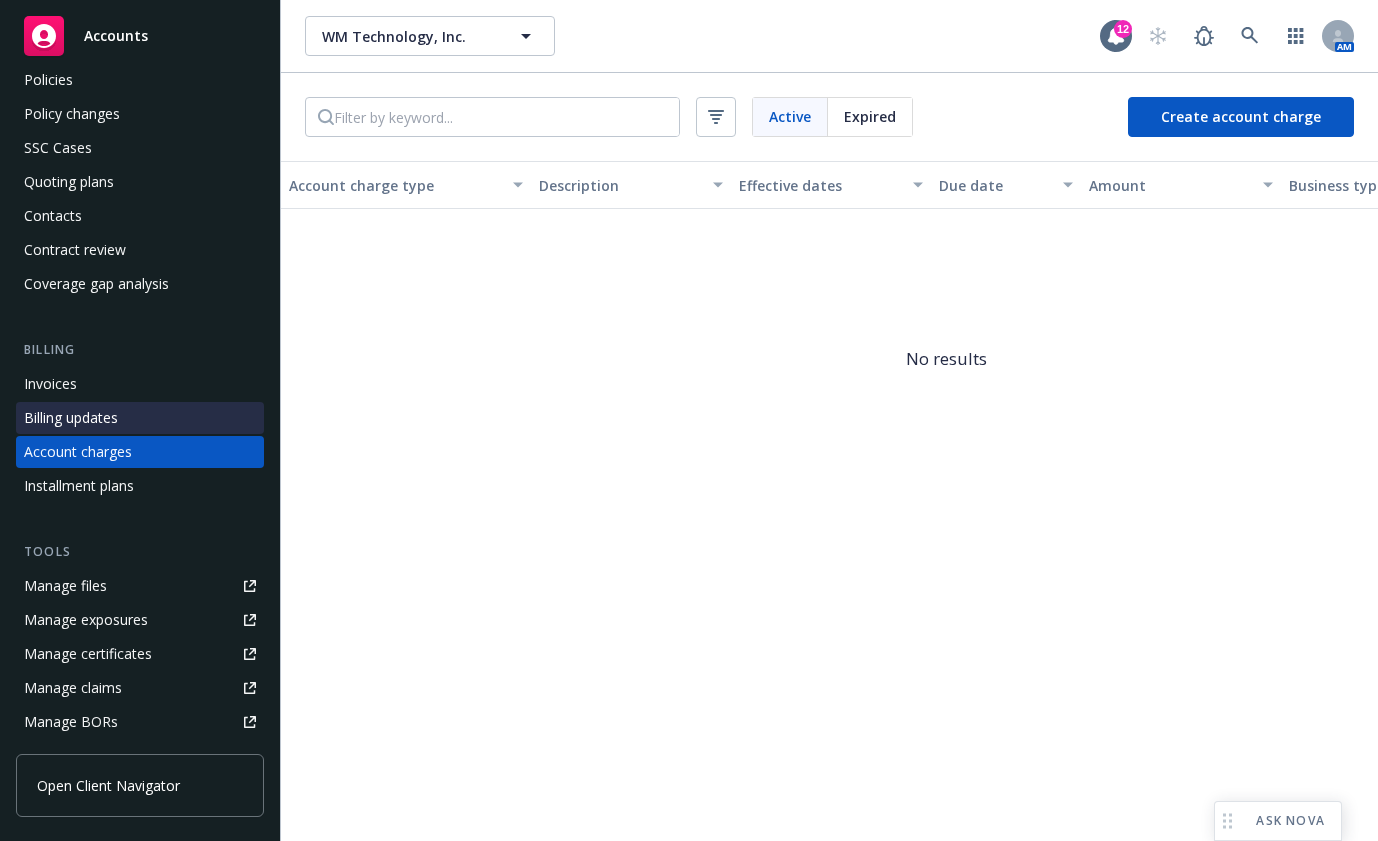 click on "Billing updates" at bounding box center [71, 418] 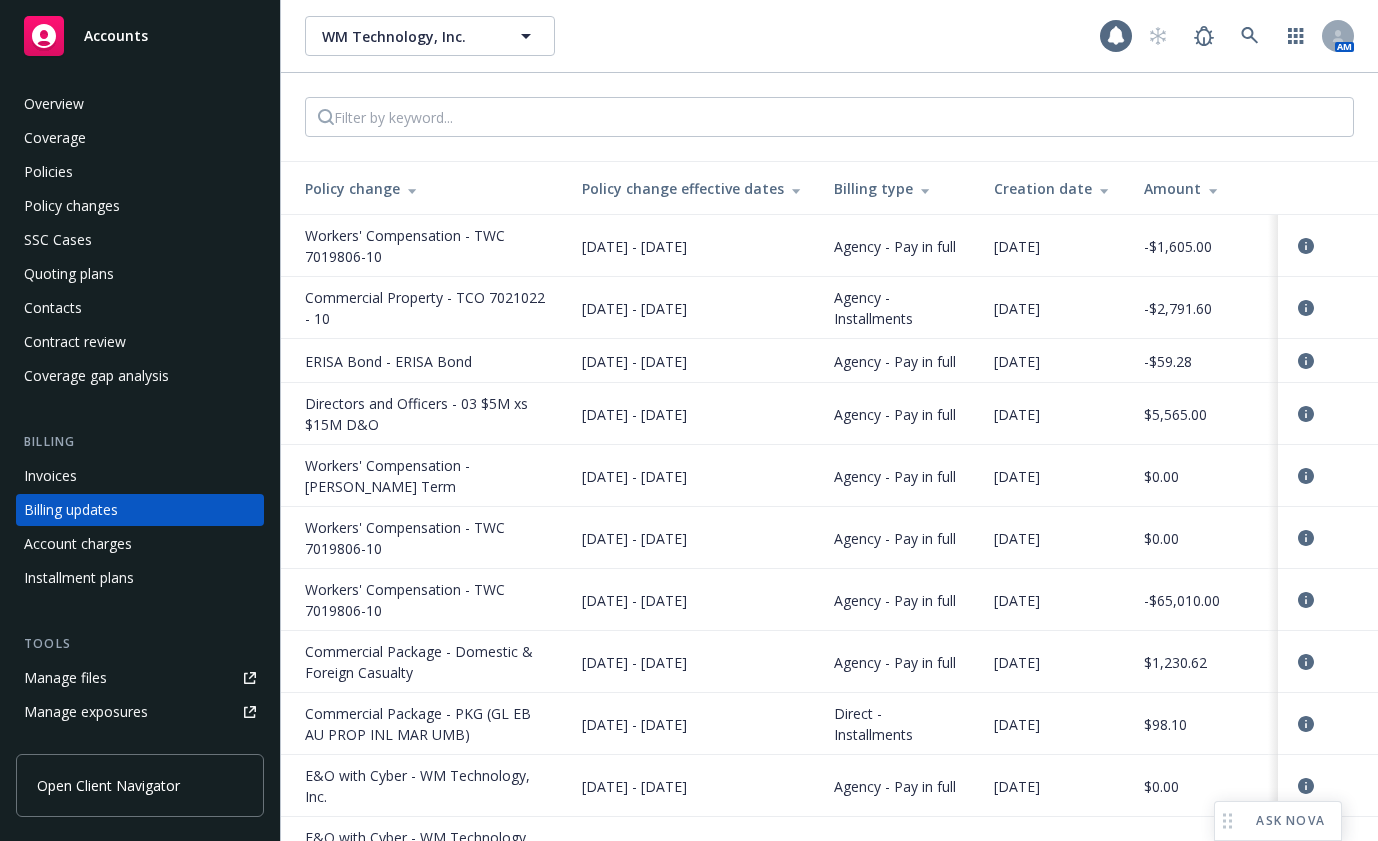 scroll, scrollTop: 58, scrollLeft: 0, axis: vertical 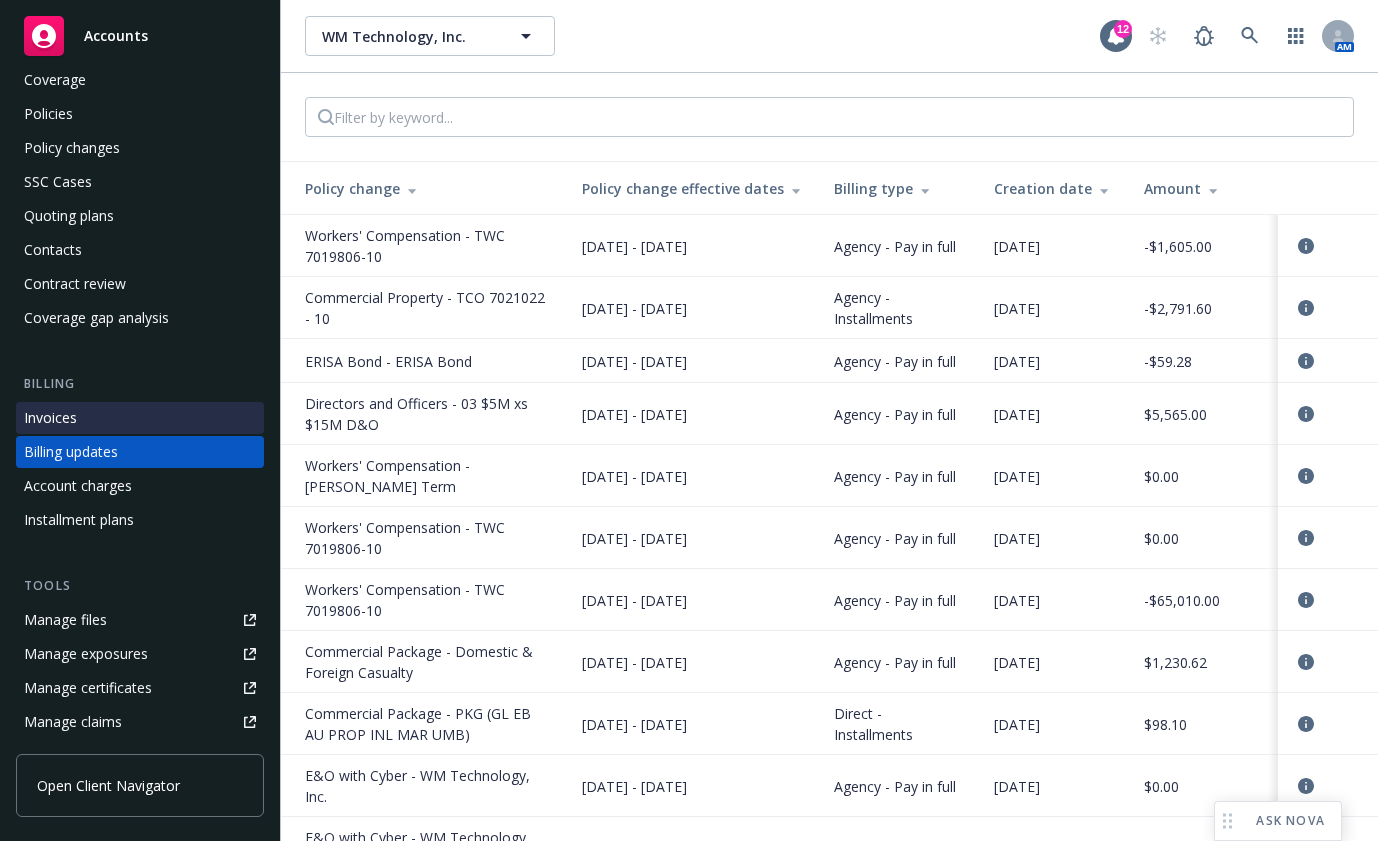 click on "Invoices" at bounding box center [50, 418] 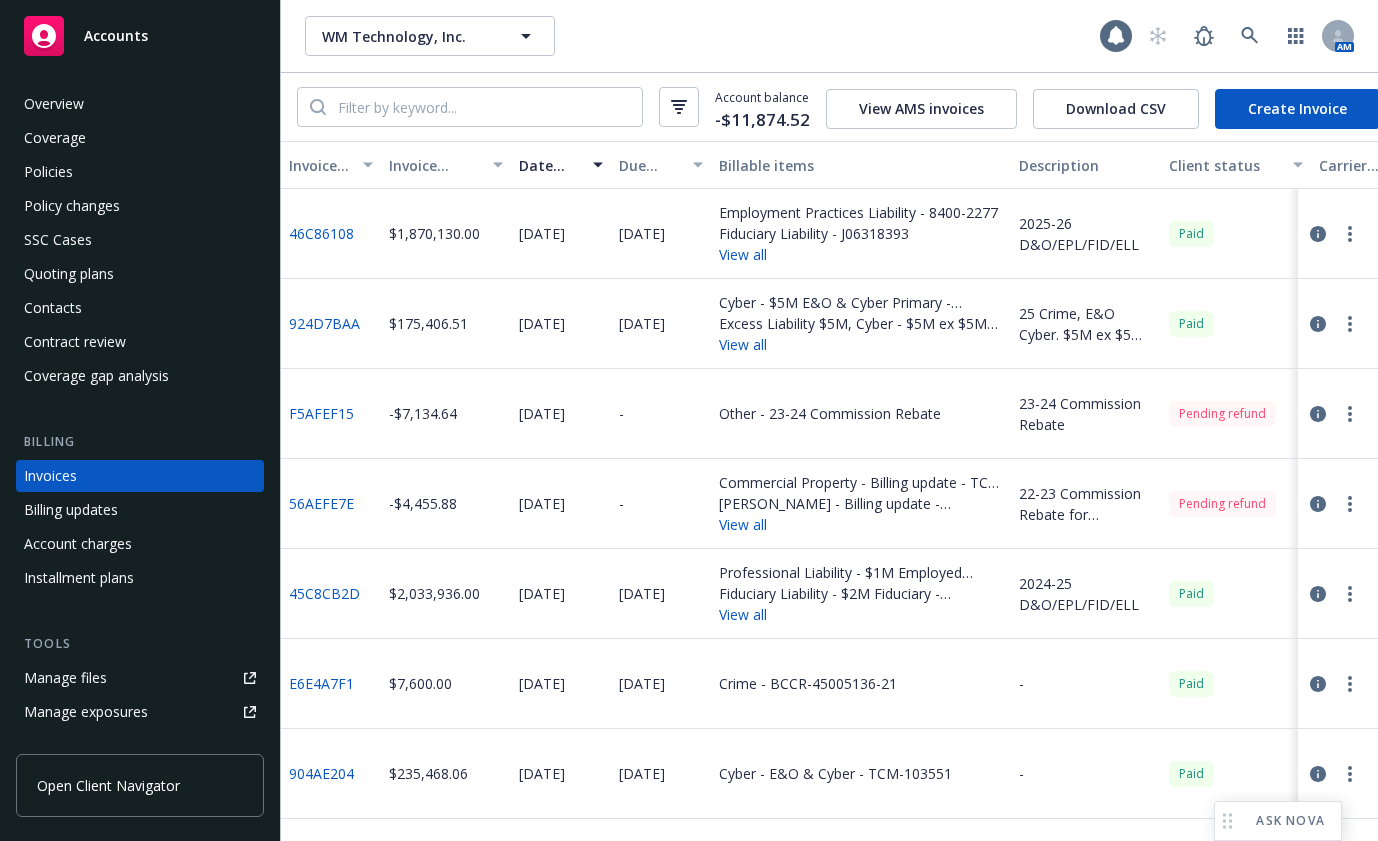 scroll, scrollTop: 24, scrollLeft: 0, axis: vertical 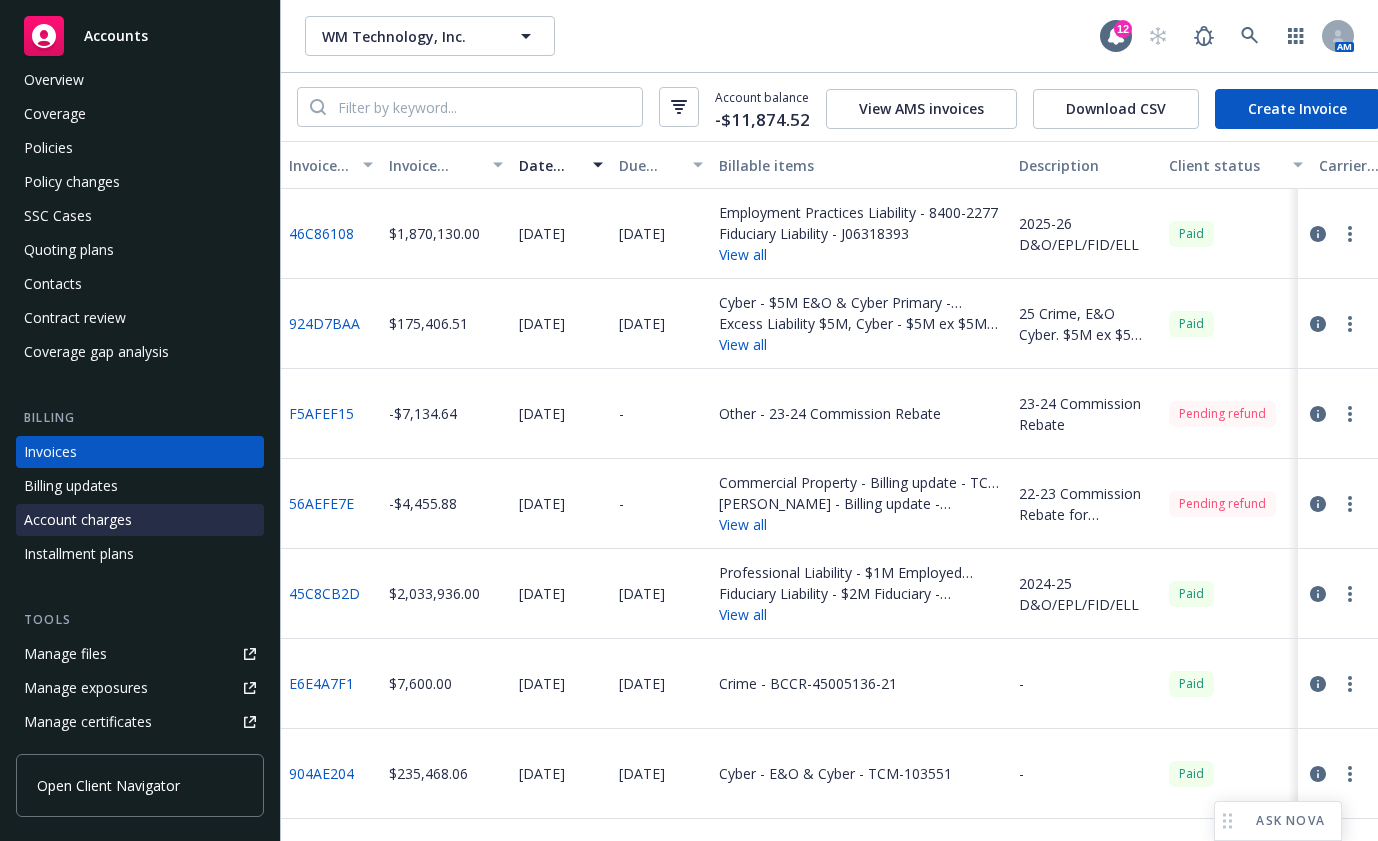 click on "Account charges" at bounding box center (78, 520) 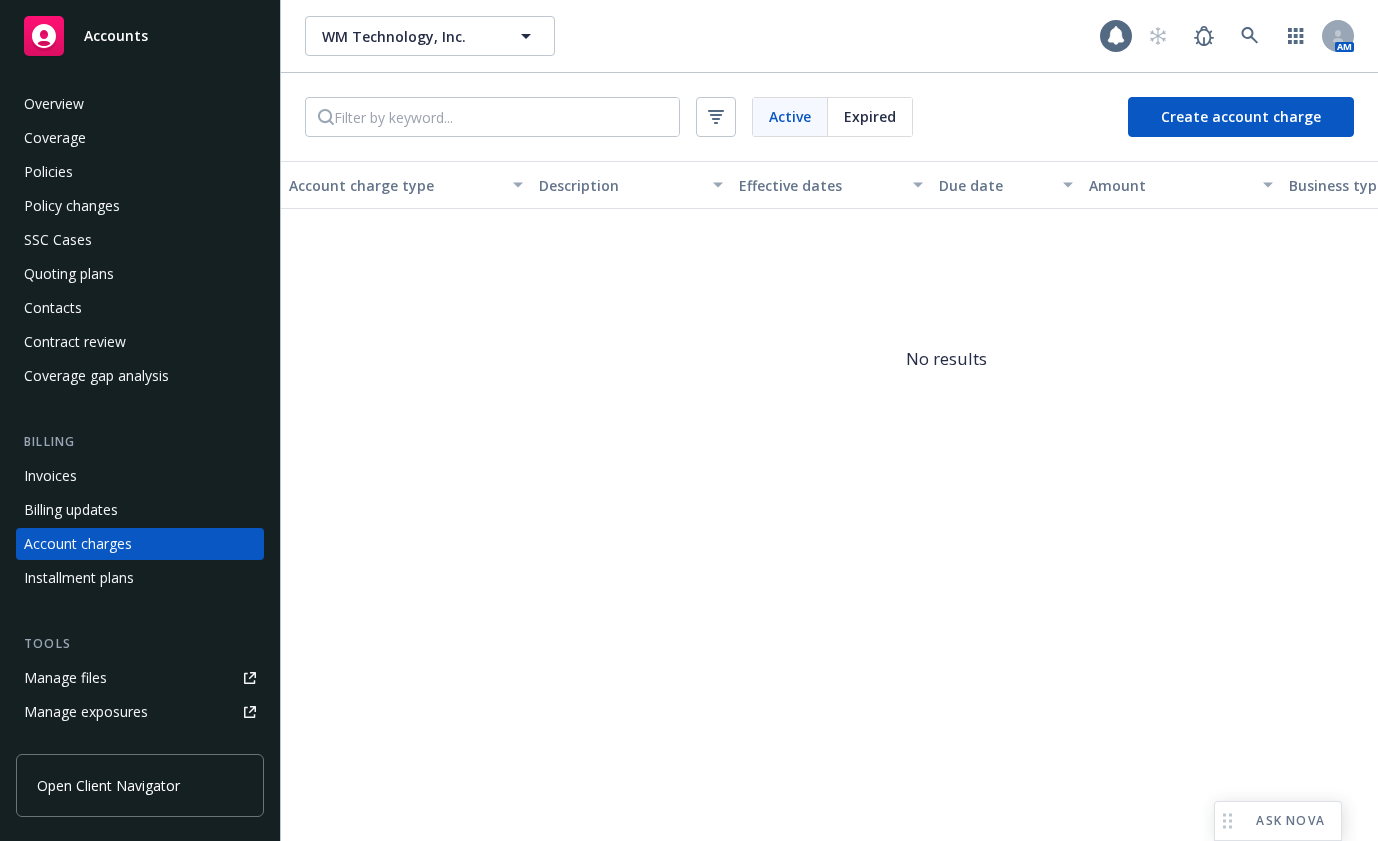 scroll, scrollTop: 92, scrollLeft: 0, axis: vertical 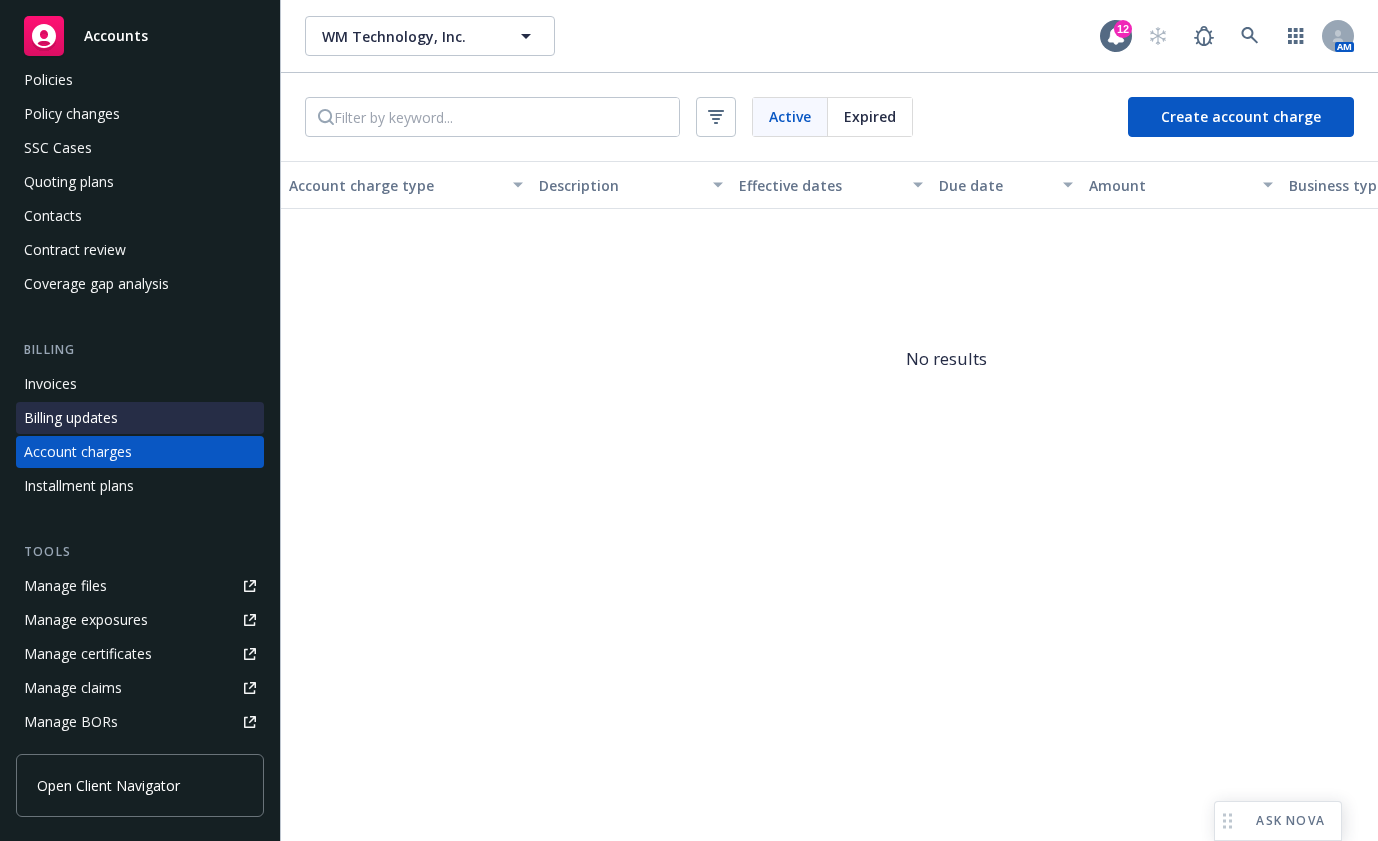 click on "Billing updates" at bounding box center [71, 418] 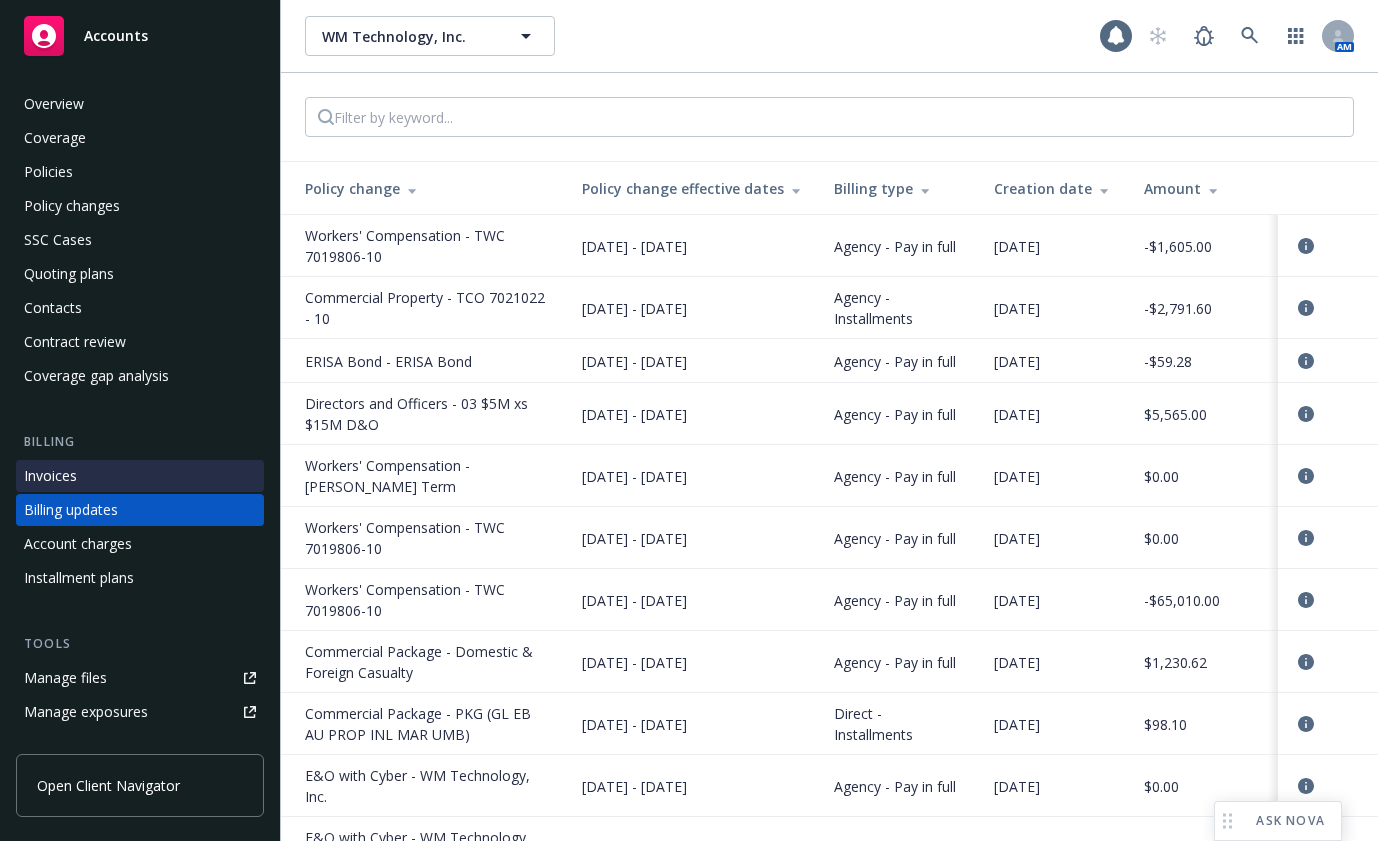 scroll, scrollTop: 58, scrollLeft: 0, axis: vertical 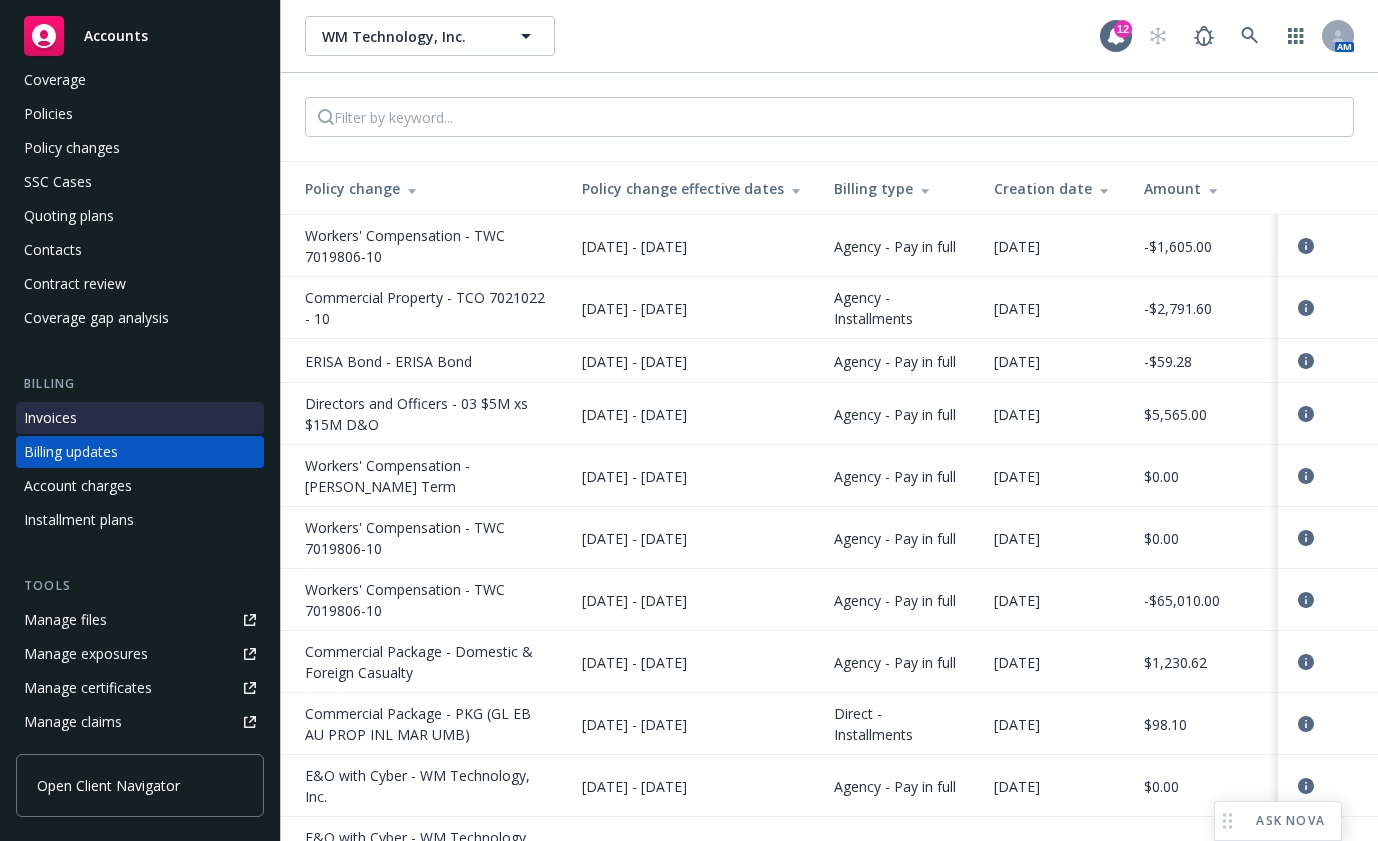 click on "Invoices" at bounding box center (50, 418) 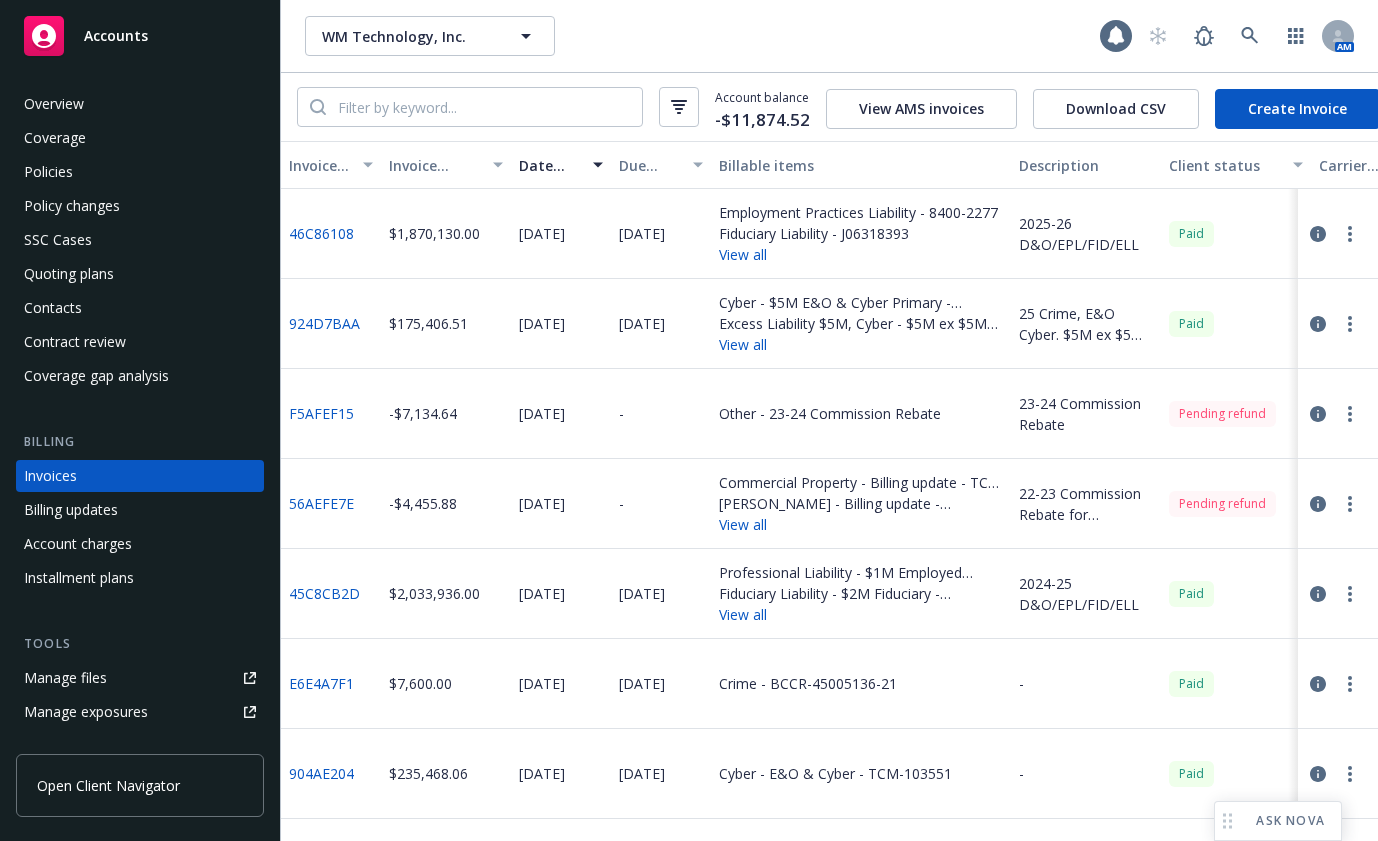 scroll, scrollTop: 24, scrollLeft: 0, axis: vertical 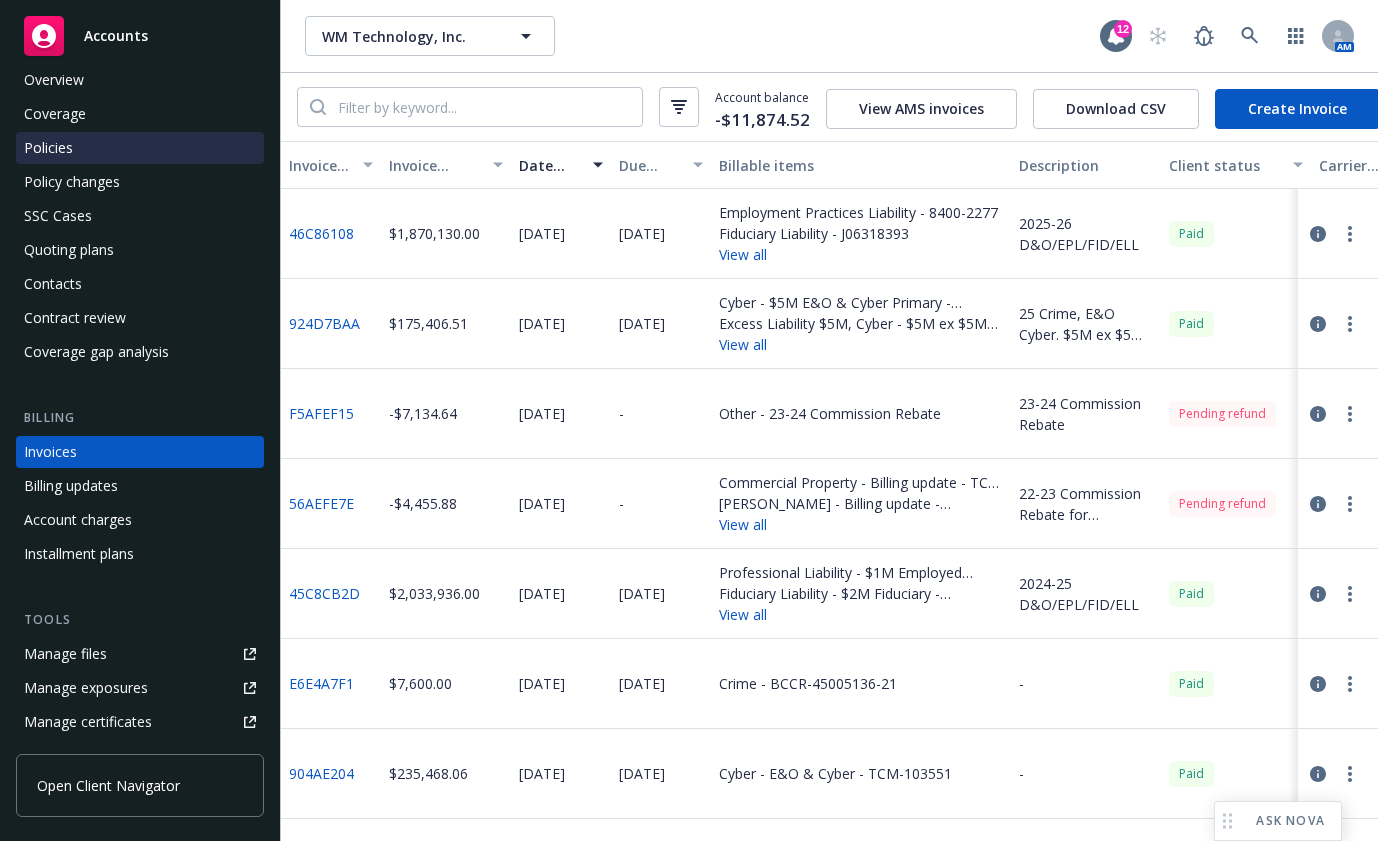 click on "Policies" at bounding box center (48, 148) 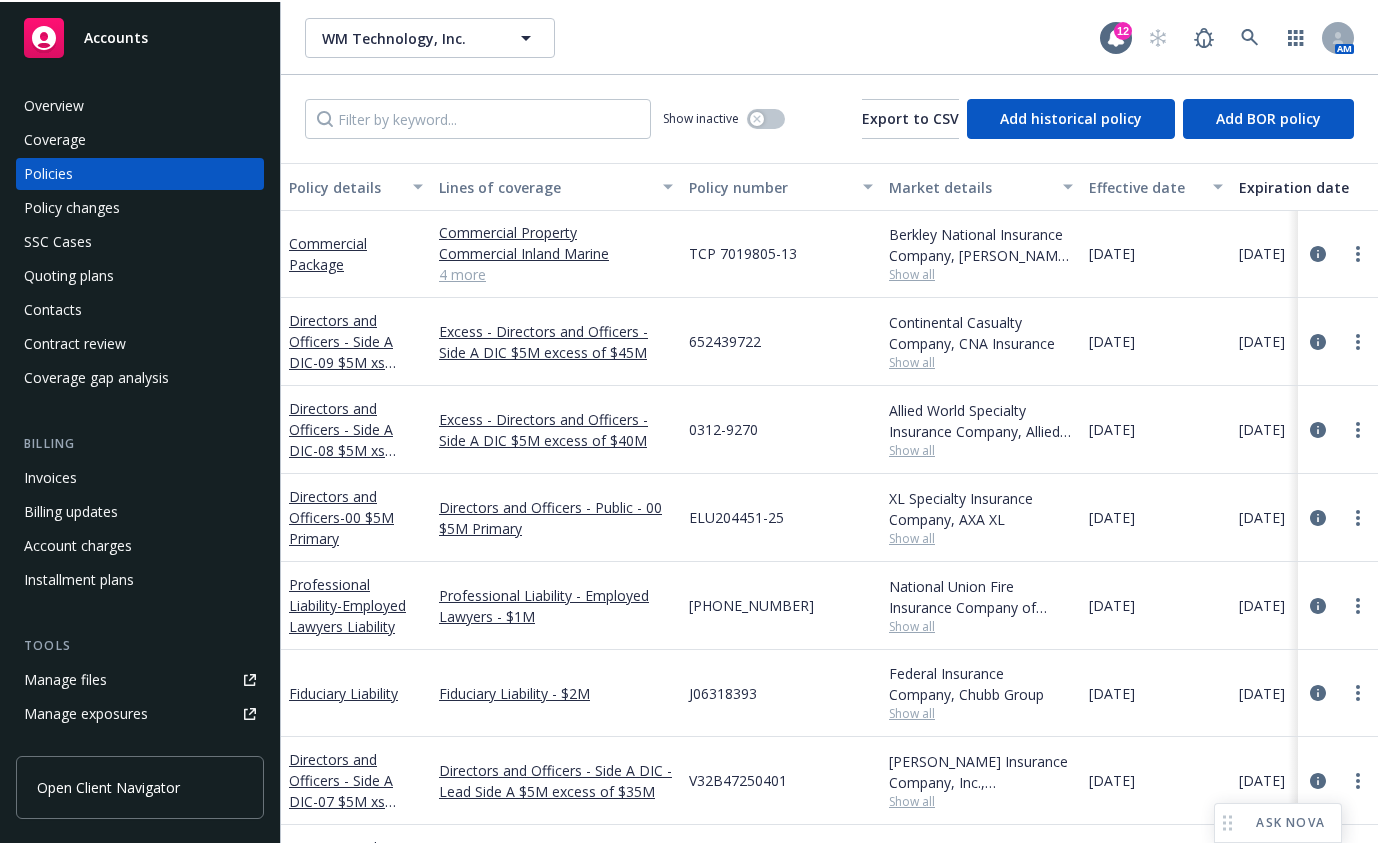 scroll, scrollTop: 500, scrollLeft: 0, axis: vertical 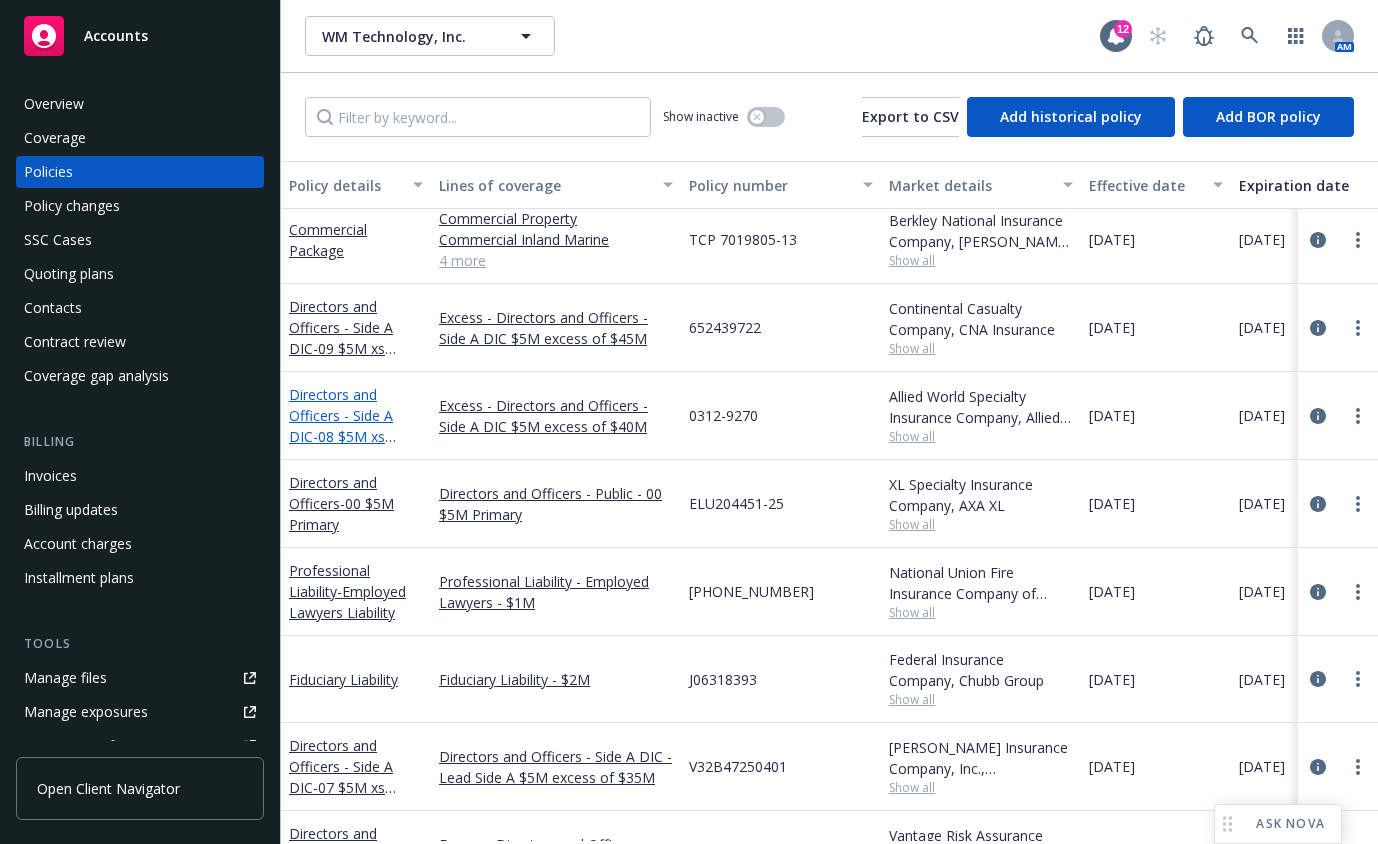 click on "Directors and Officers - Side A DIC  -  08 $5M xs $40M Excess" at bounding box center [341, 426] 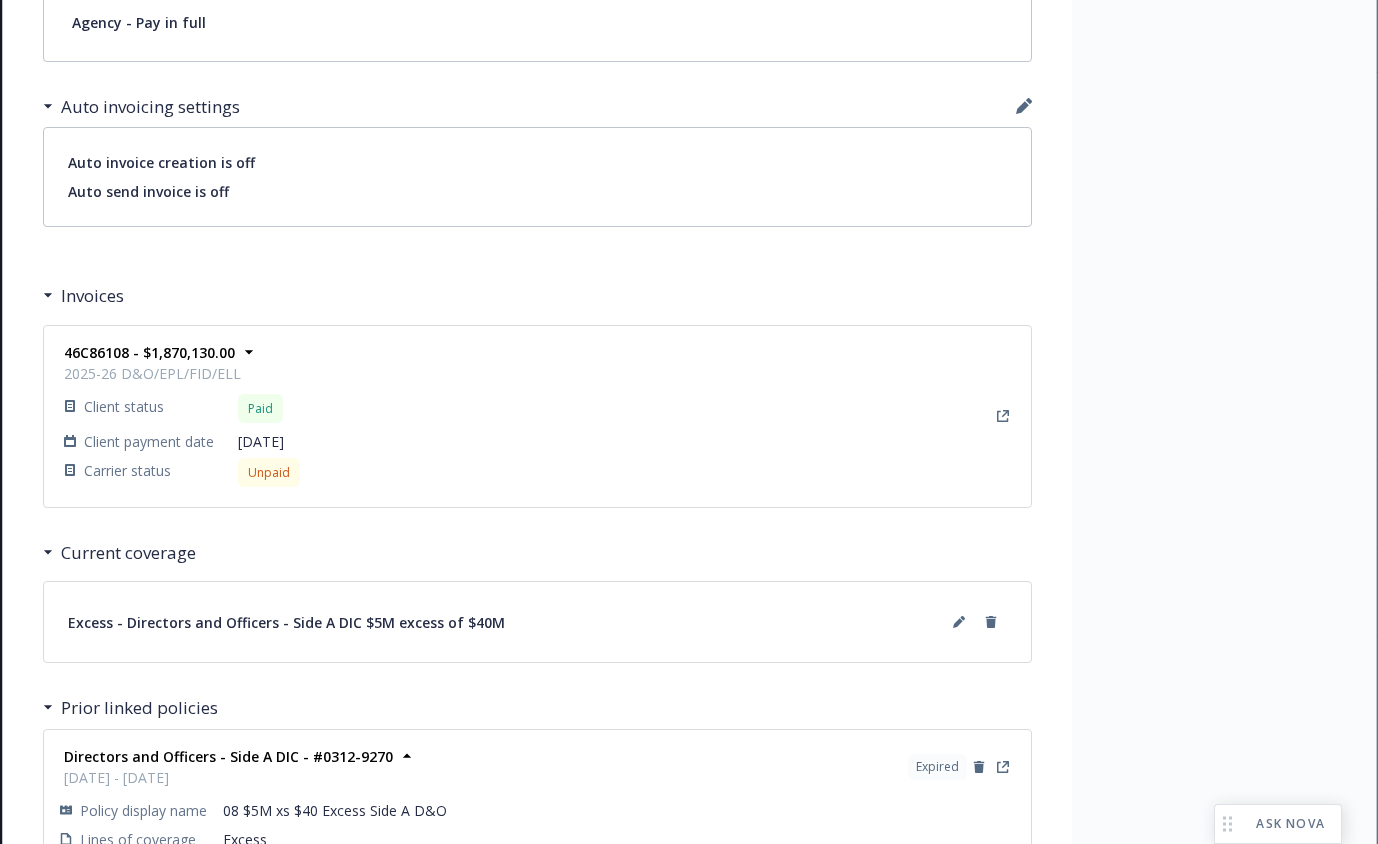 scroll, scrollTop: 1600, scrollLeft: 0, axis: vertical 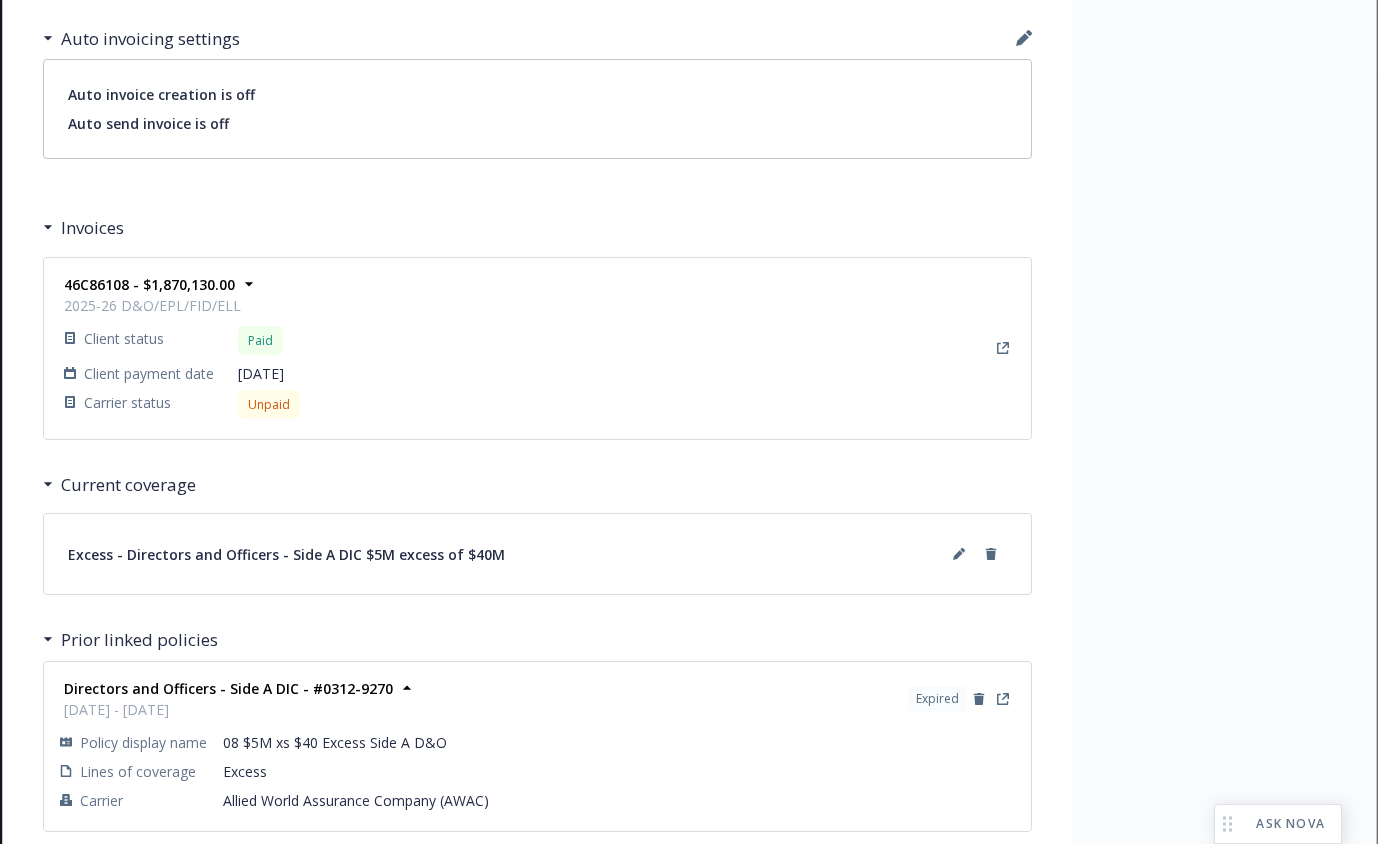 click on "Status Active Effective dates [DATE]  -  [DATE] Producer(s) [PERSON_NAME] Service lead(s) [PERSON_NAME] AC(s) [PERSON_NAME], [PERSON_NAME] Service lead team ERS - Public Stage Renewal Policy number 0312-9270 Lines of coverage Excess Carrier Allied World Assurance Company (AWAC) Writing company Allied World Specialty Insurance Company Wholesaler - Program administrator - Premium $37,600.00 Newfront will file state taxes and fees No Commission 15% / $5,640.00 Policy term 12 months Carrier payment status Unpaid Client payment status Paid" at bounding box center (1224, -302) 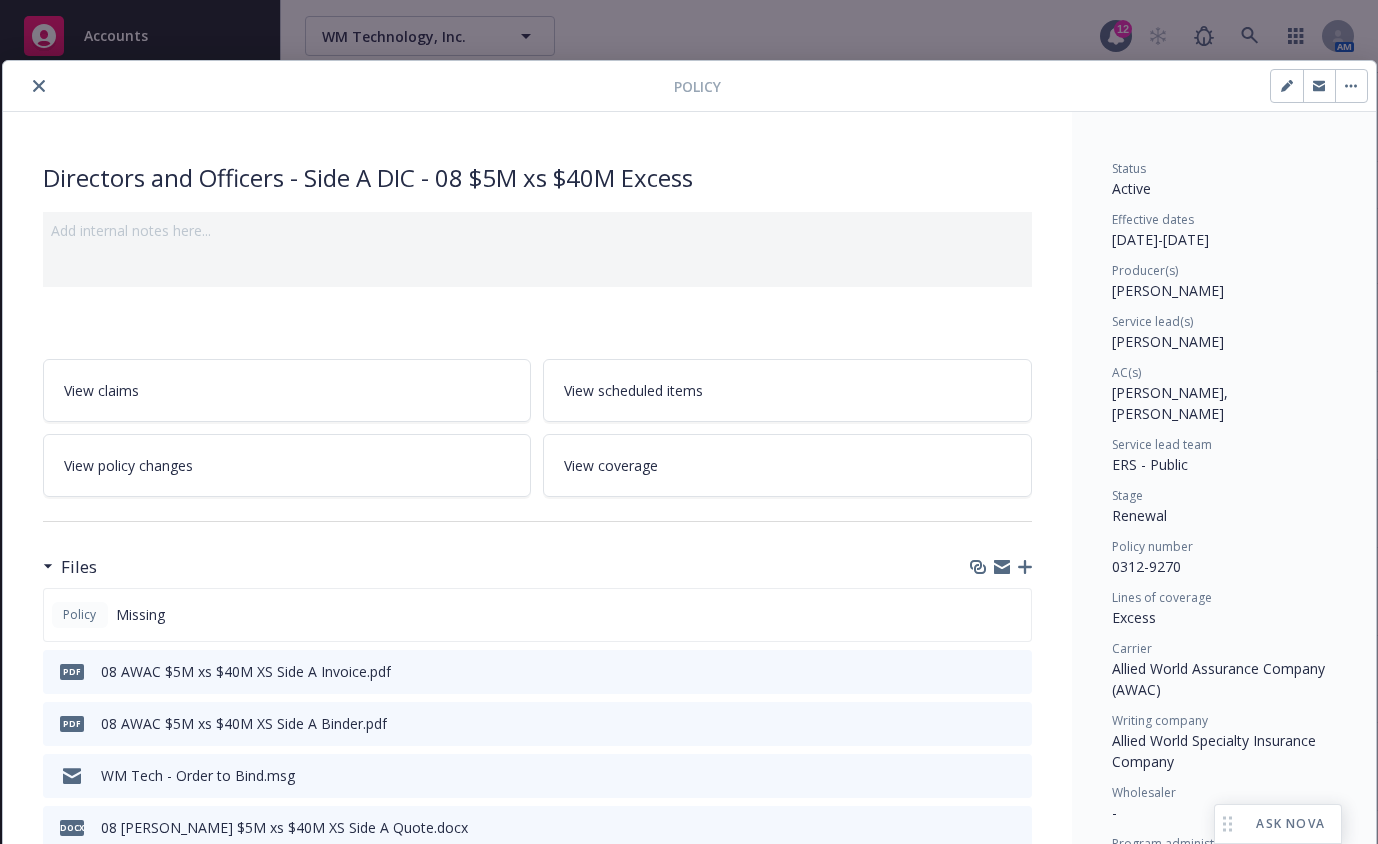 scroll, scrollTop: 0, scrollLeft: 0, axis: both 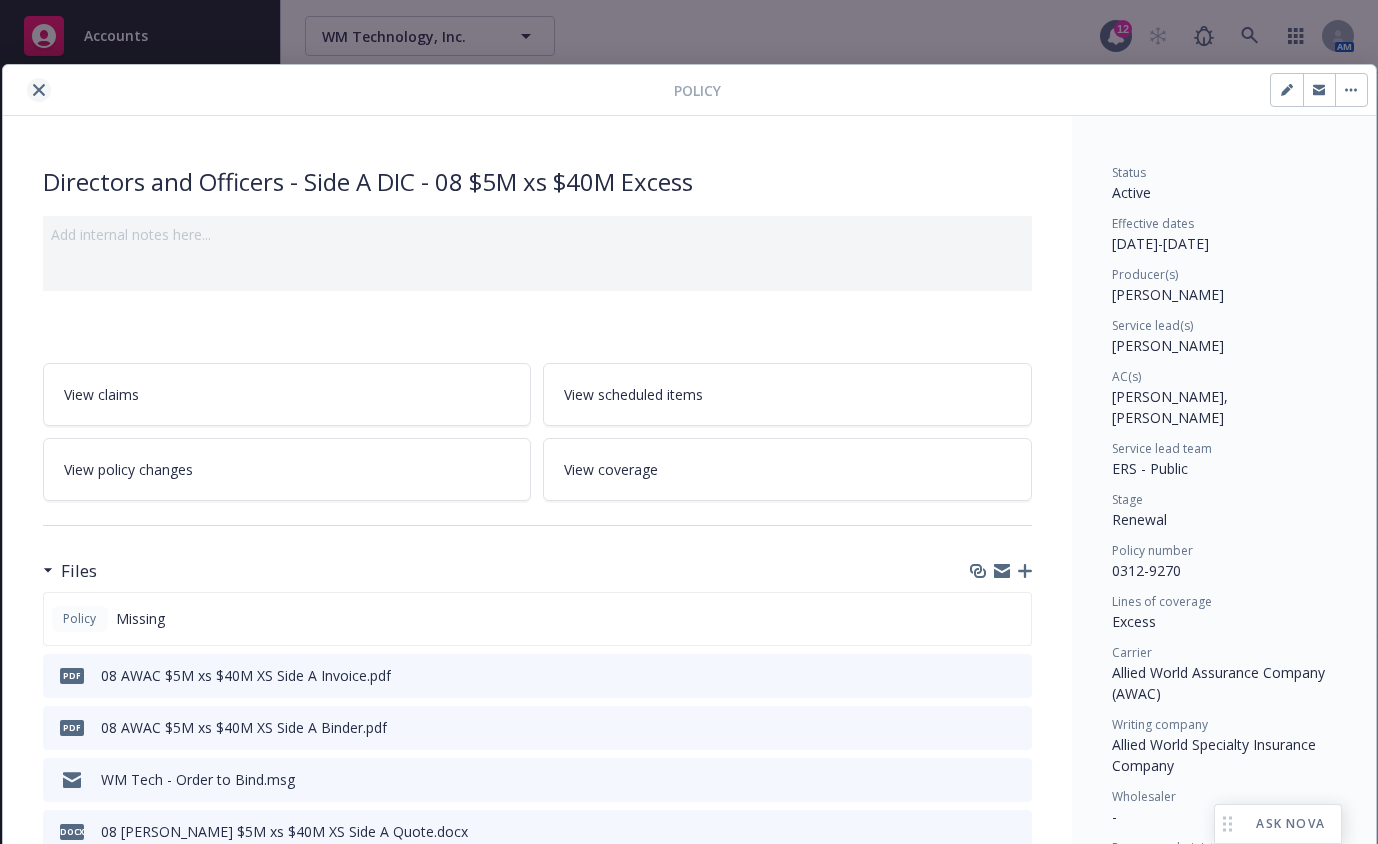 click 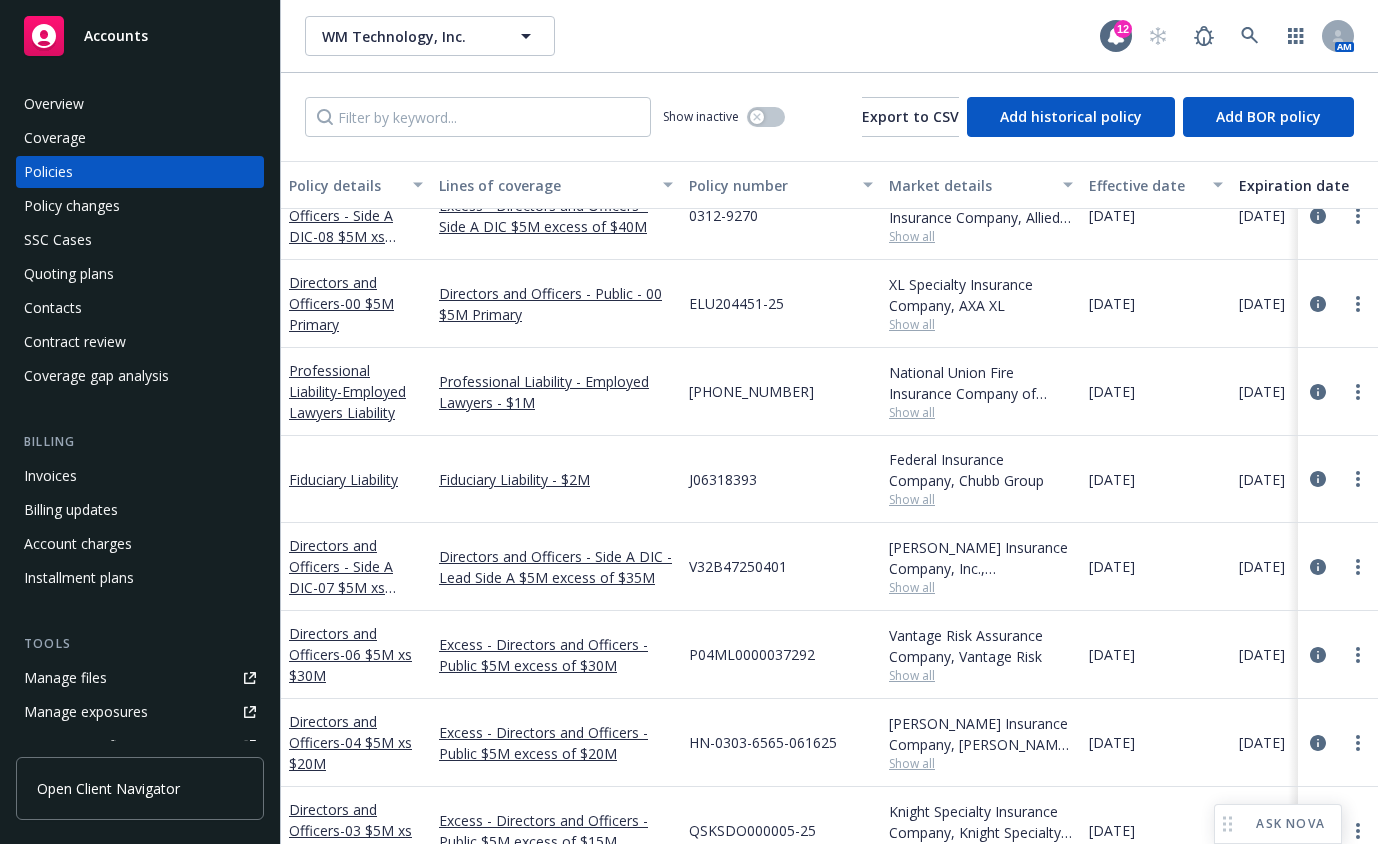 scroll, scrollTop: 500, scrollLeft: 0, axis: vertical 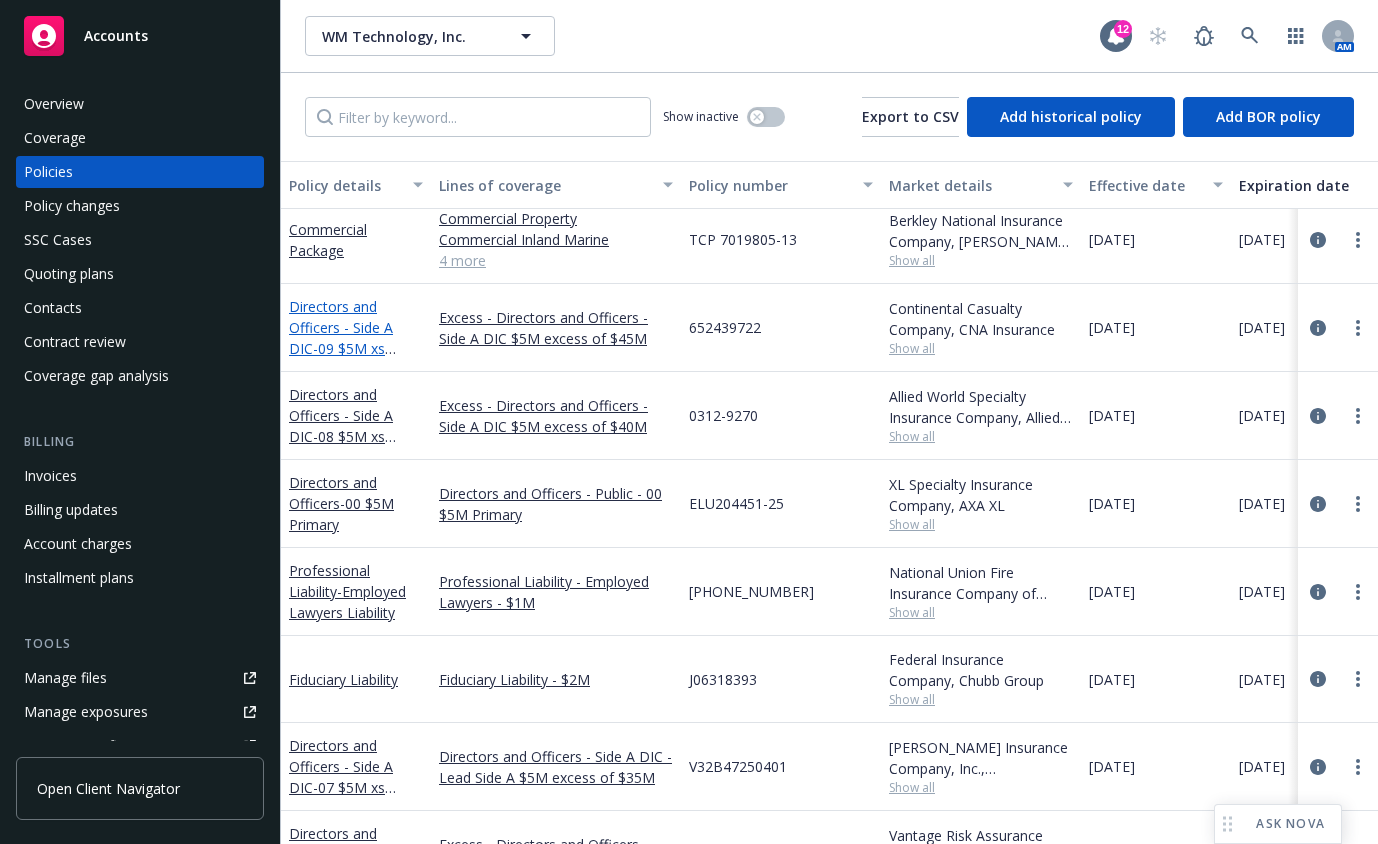 click on "-  09 $5M xs $45M Excess" at bounding box center (342, 359) 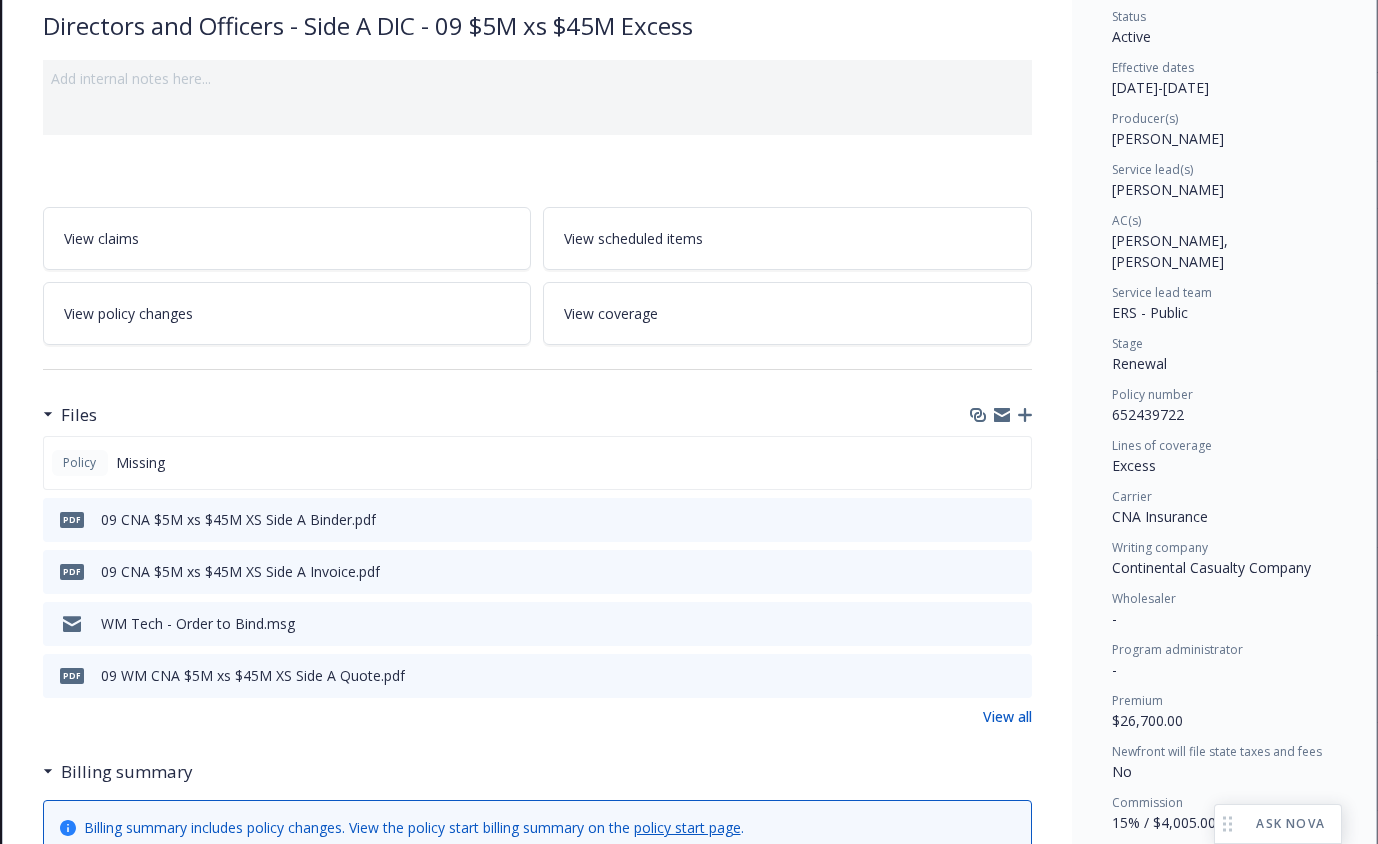 scroll, scrollTop: 52, scrollLeft: 0, axis: vertical 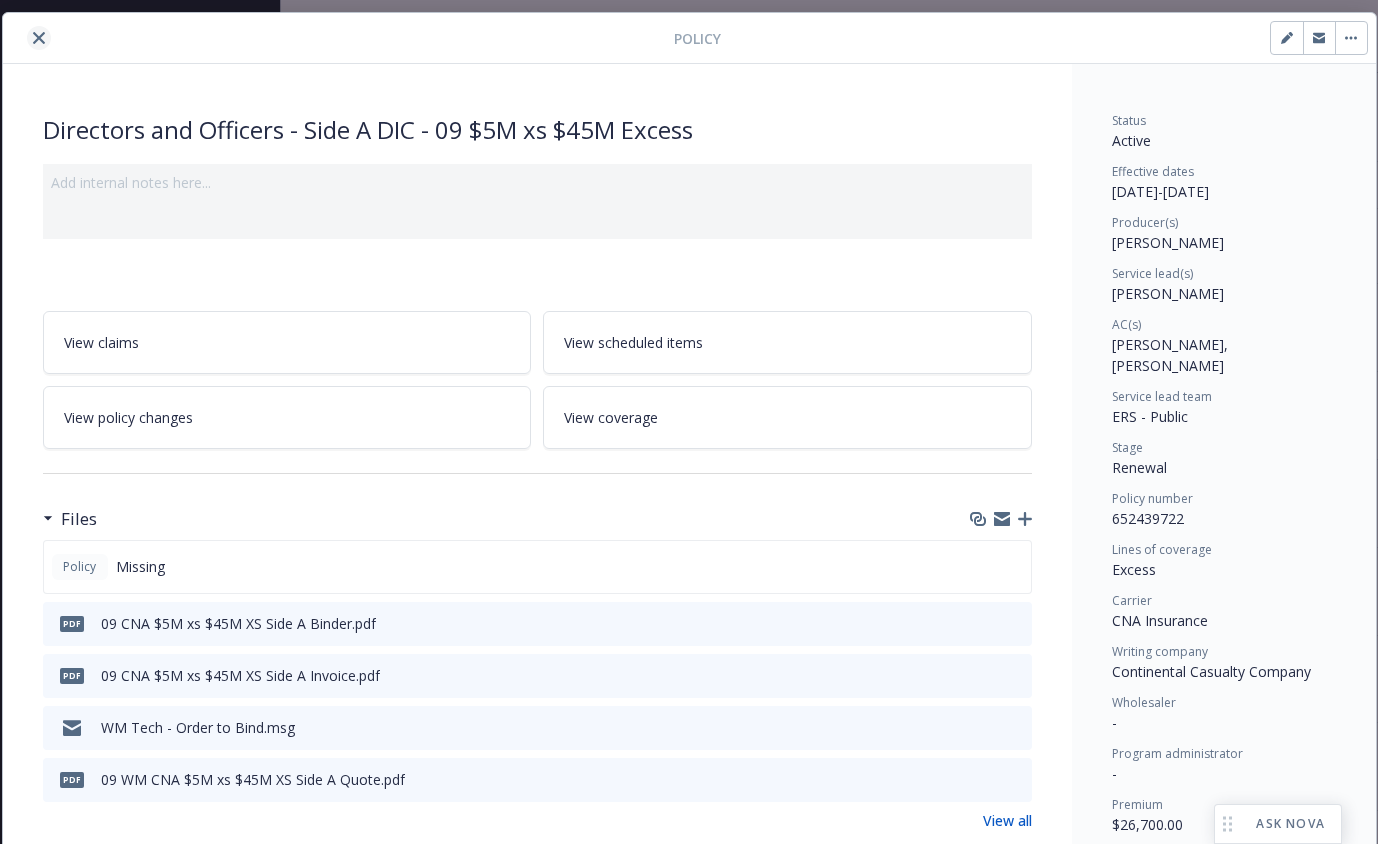 click 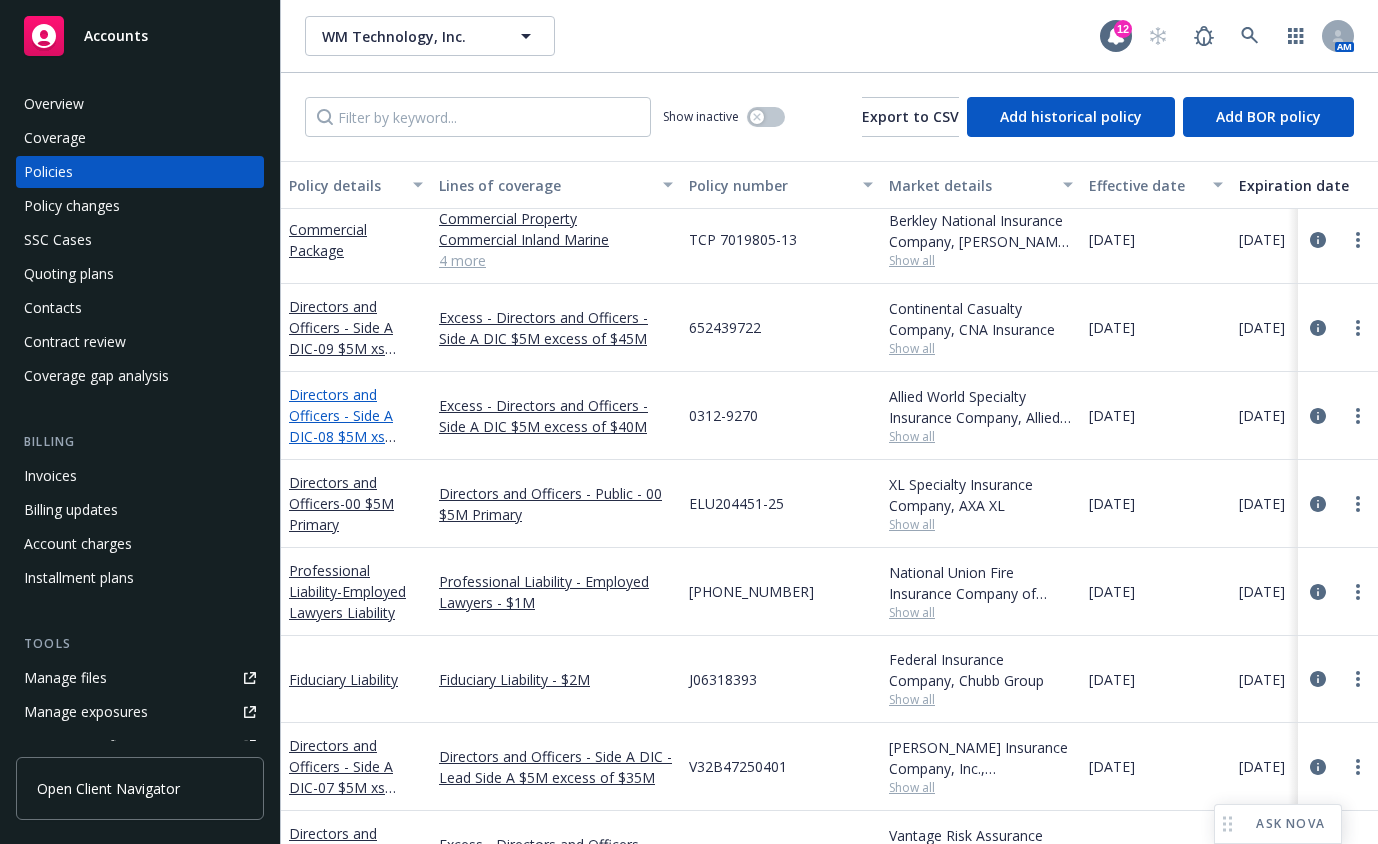 click on "Directors and Officers - Side A DIC  -  08 $5M xs $40M Excess" at bounding box center [341, 426] 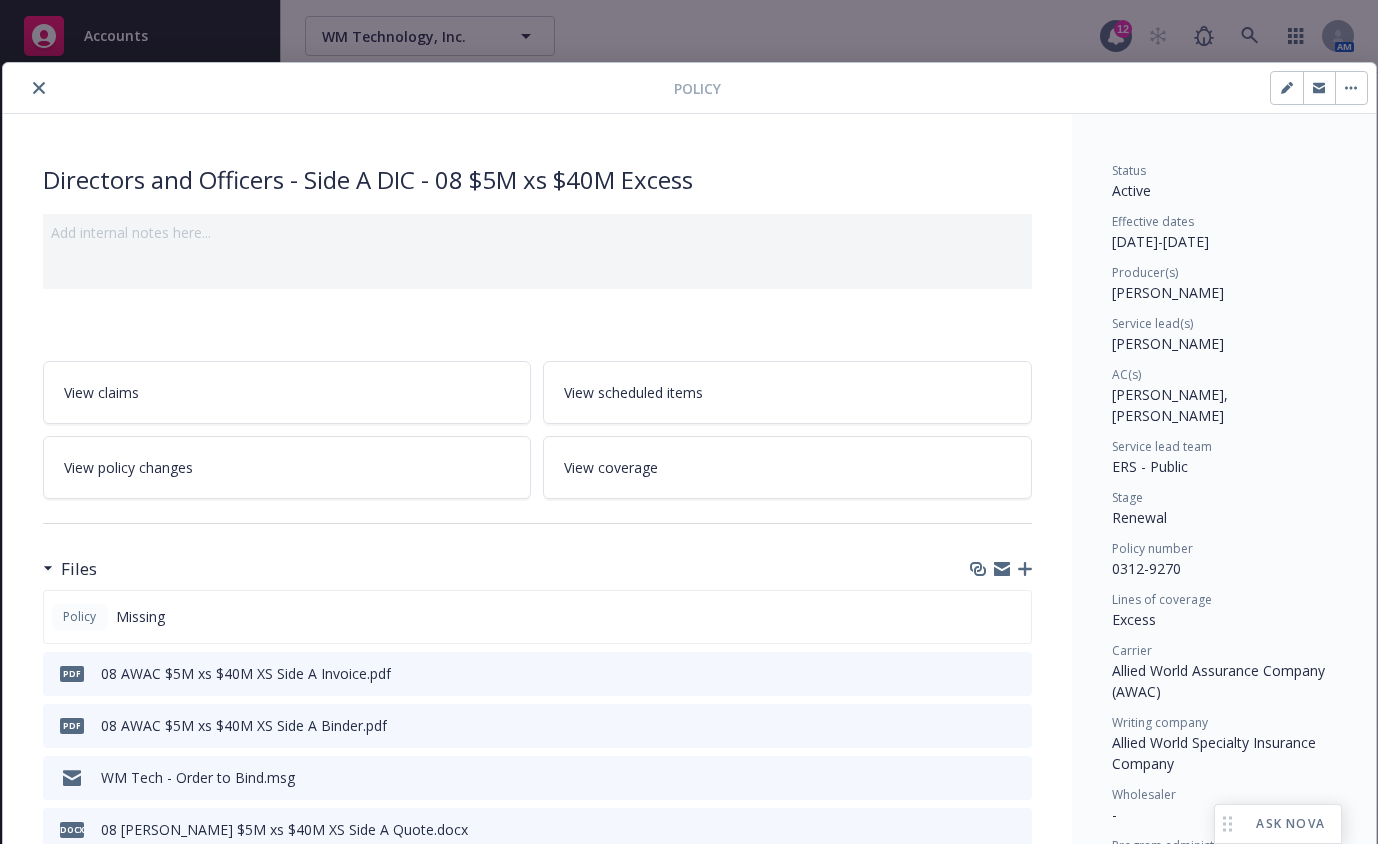 scroll, scrollTop: 0, scrollLeft: 0, axis: both 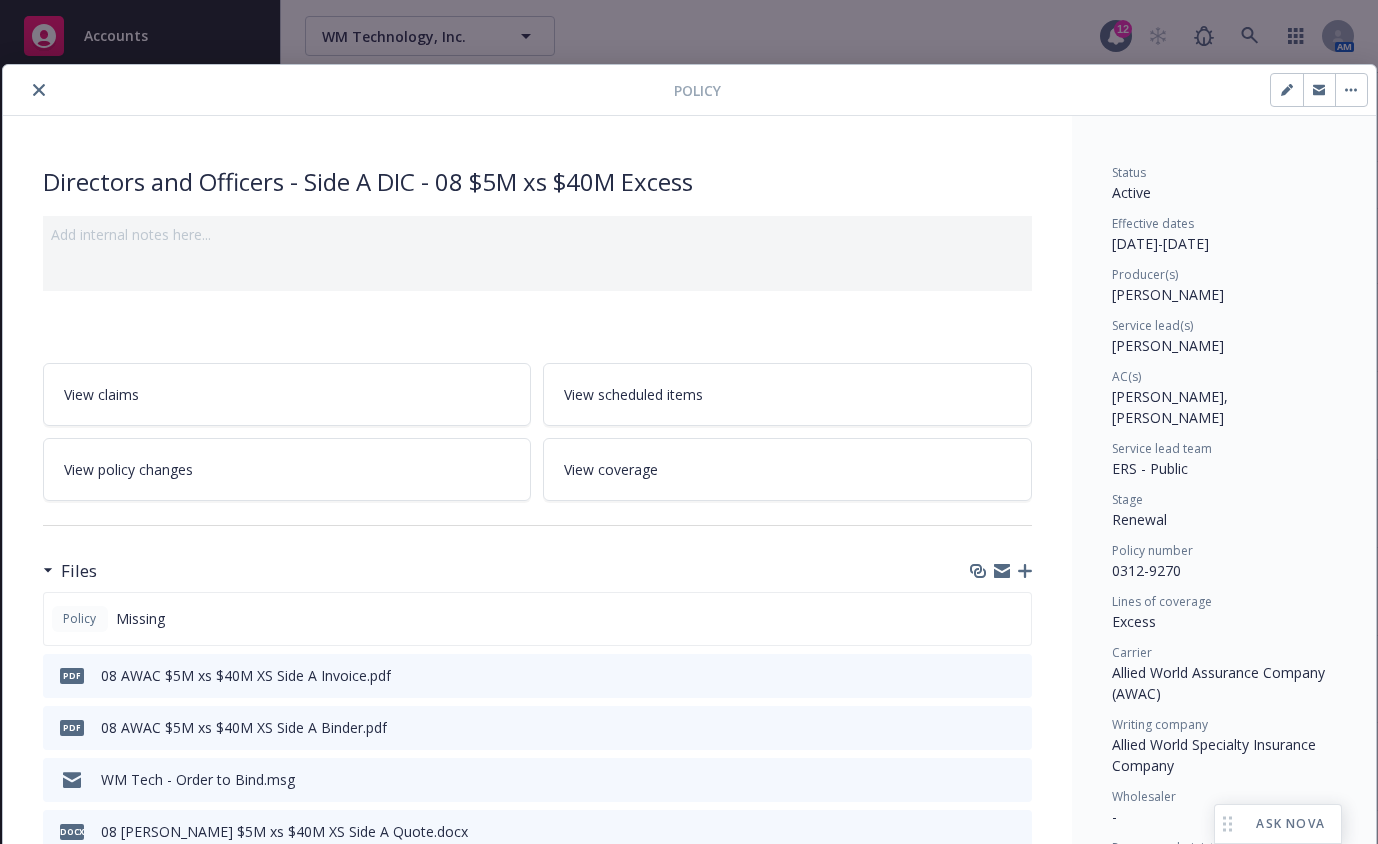 click on "Policy" at bounding box center (689, 90) 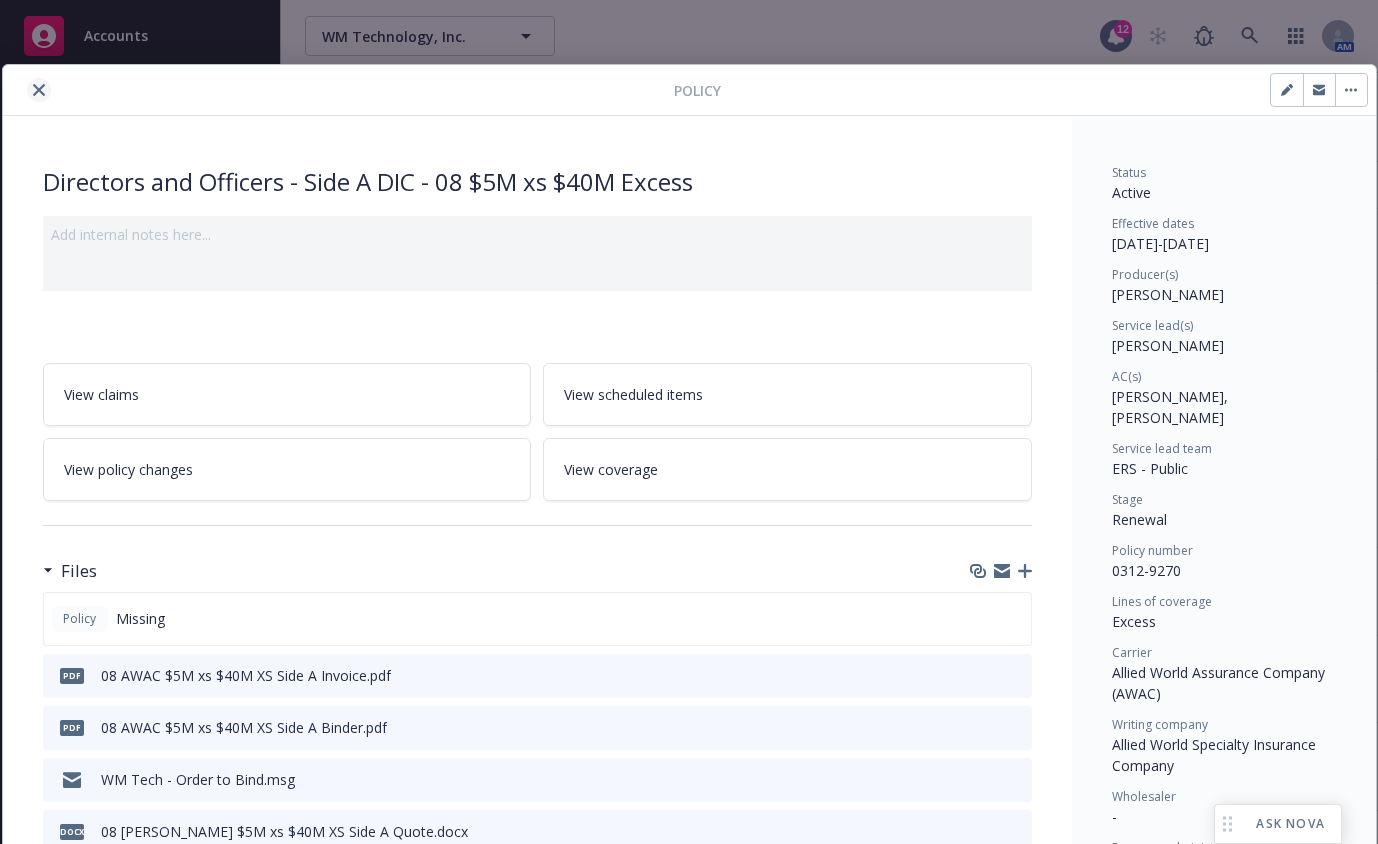 click 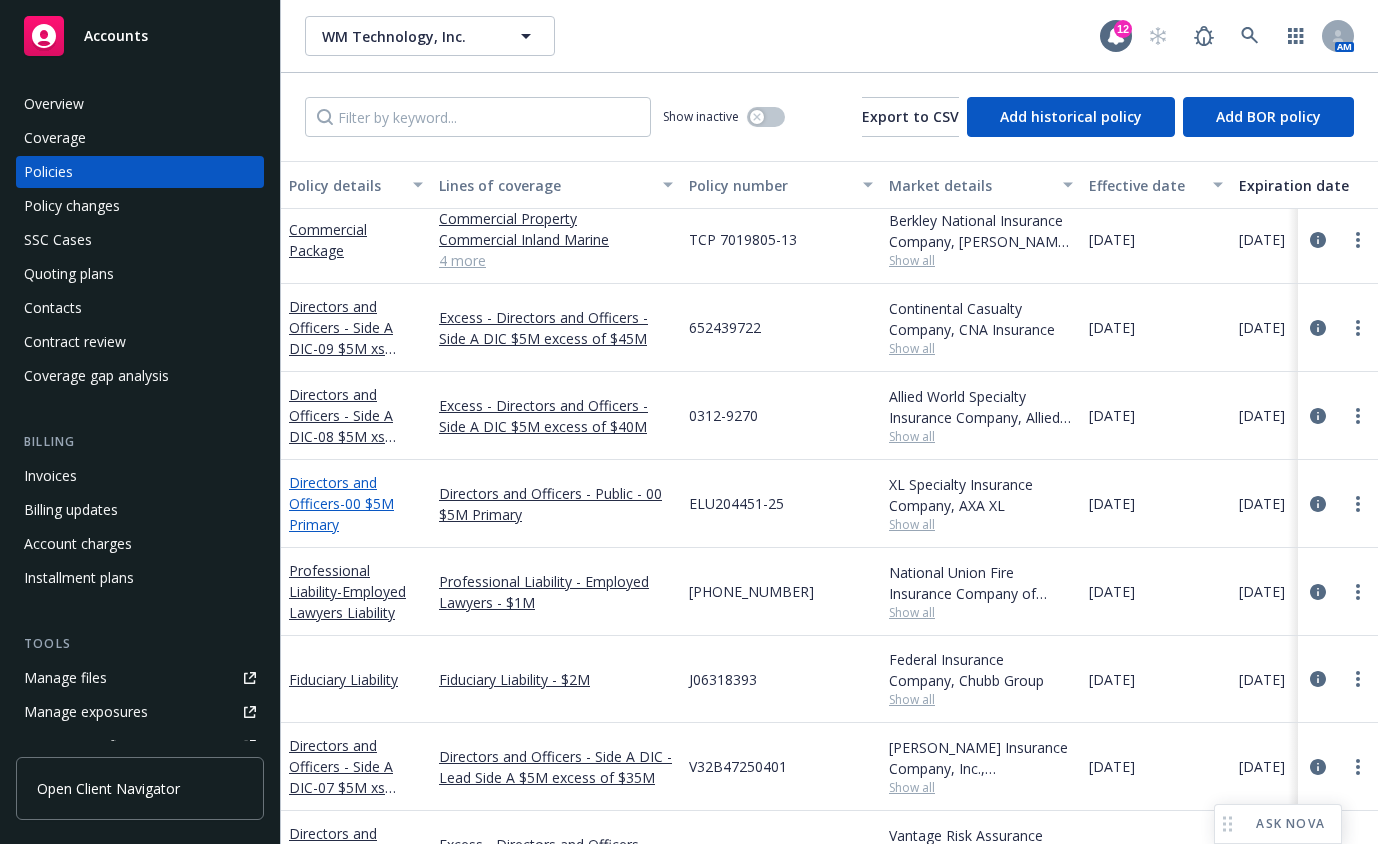 click on "Directors and Officers  -  00 $5M Primary" at bounding box center [341, 503] 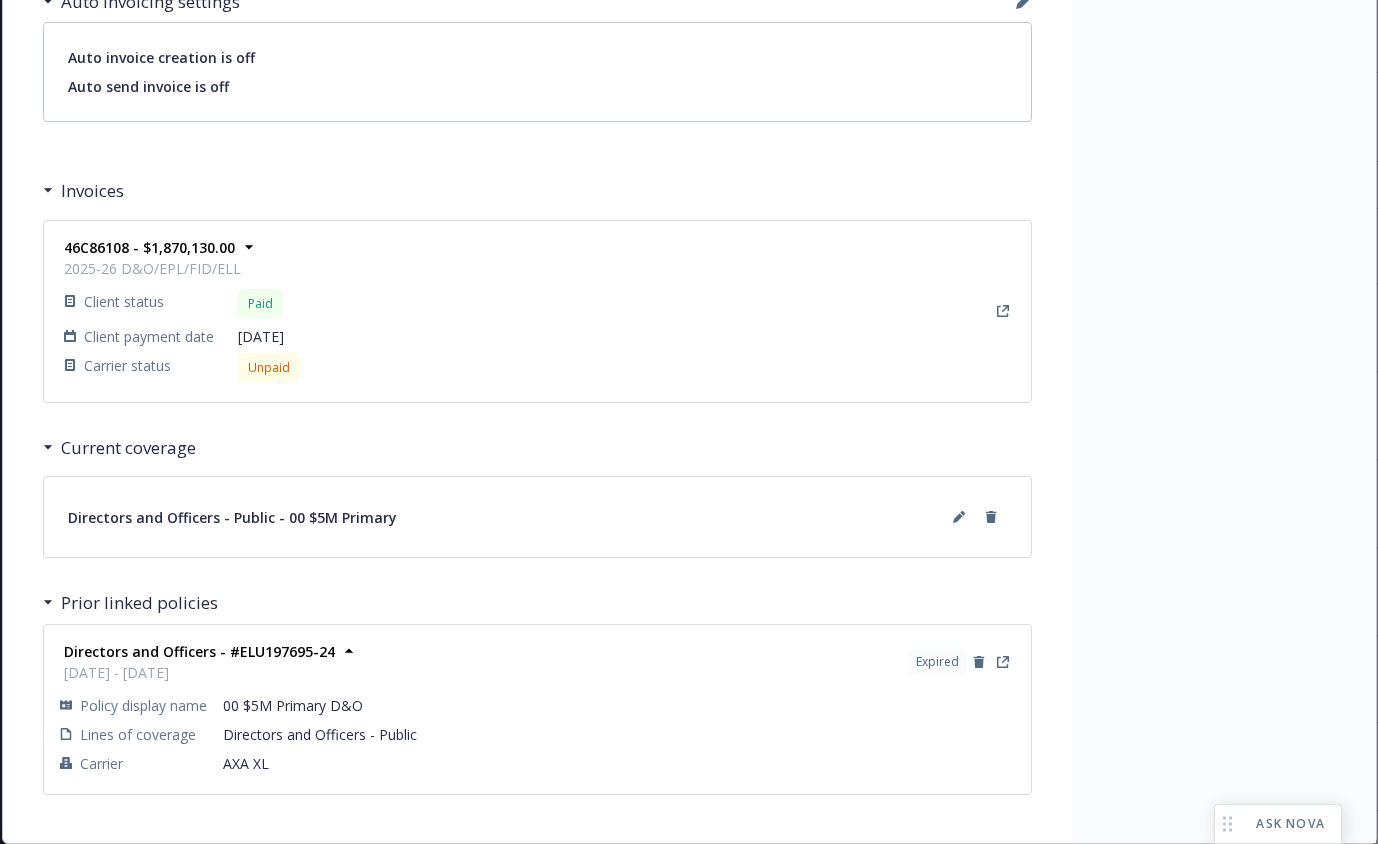 scroll, scrollTop: 1704, scrollLeft: 0, axis: vertical 